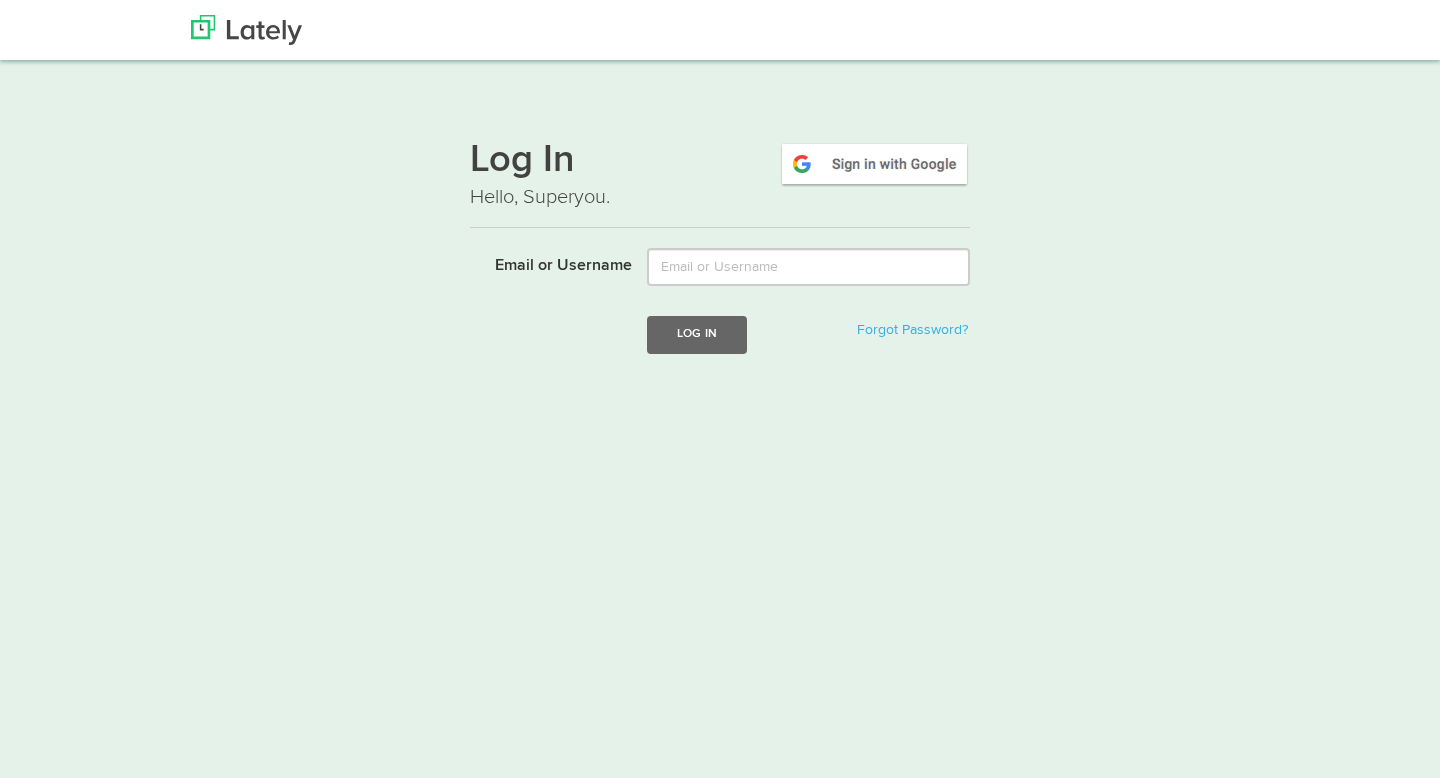 scroll, scrollTop: 0, scrollLeft: 0, axis: both 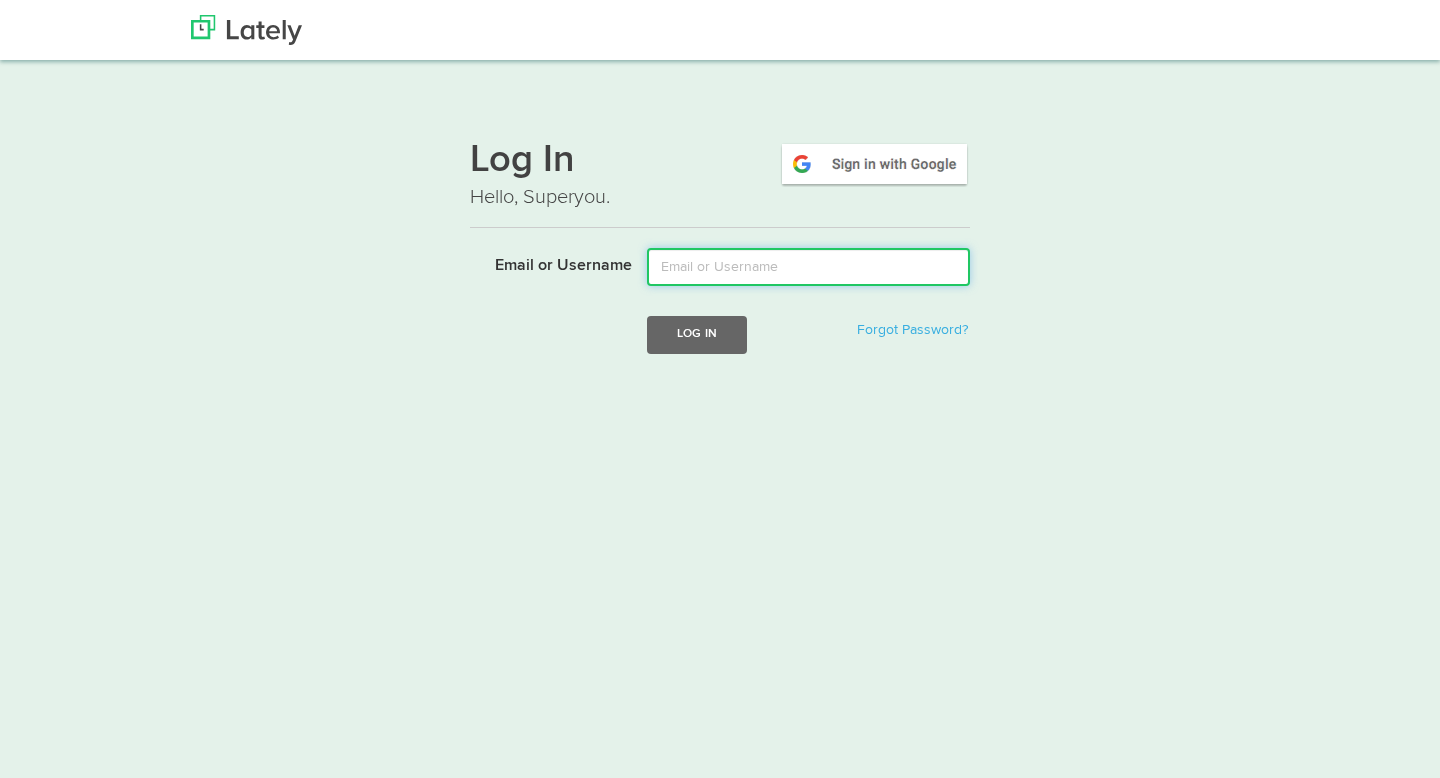 click on "Email or Username" at bounding box center [808, 267] 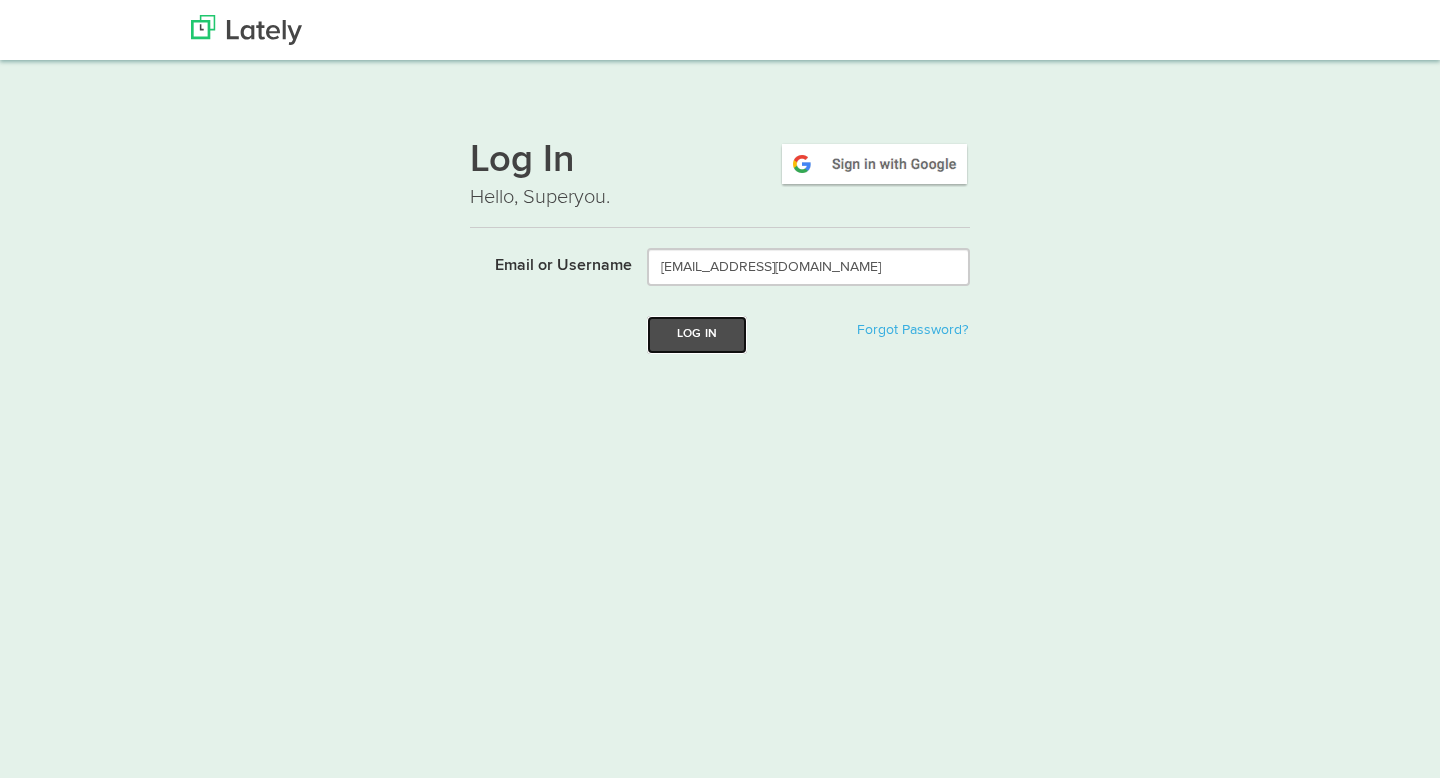 click on "Log In" at bounding box center (697, 334) 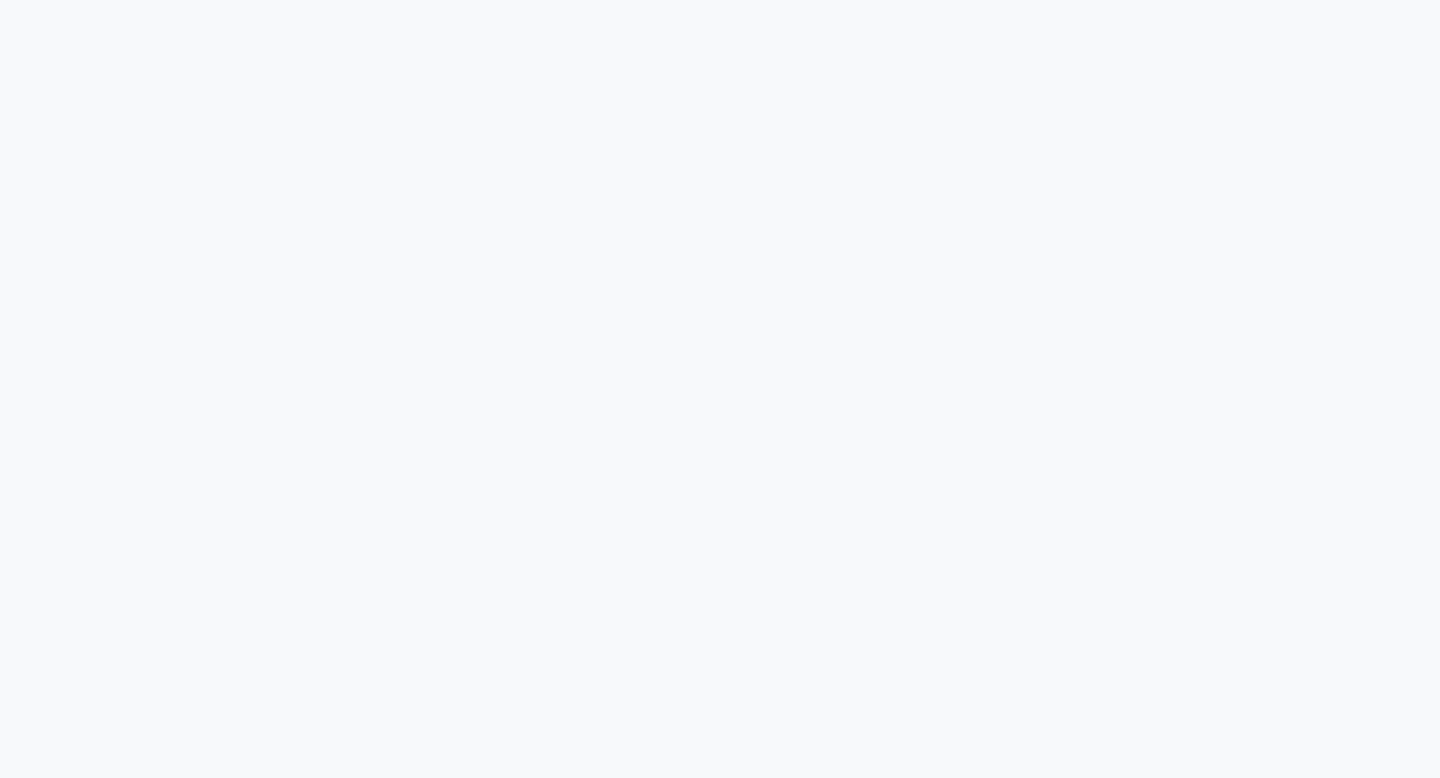 scroll, scrollTop: 0, scrollLeft: 0, axis: both 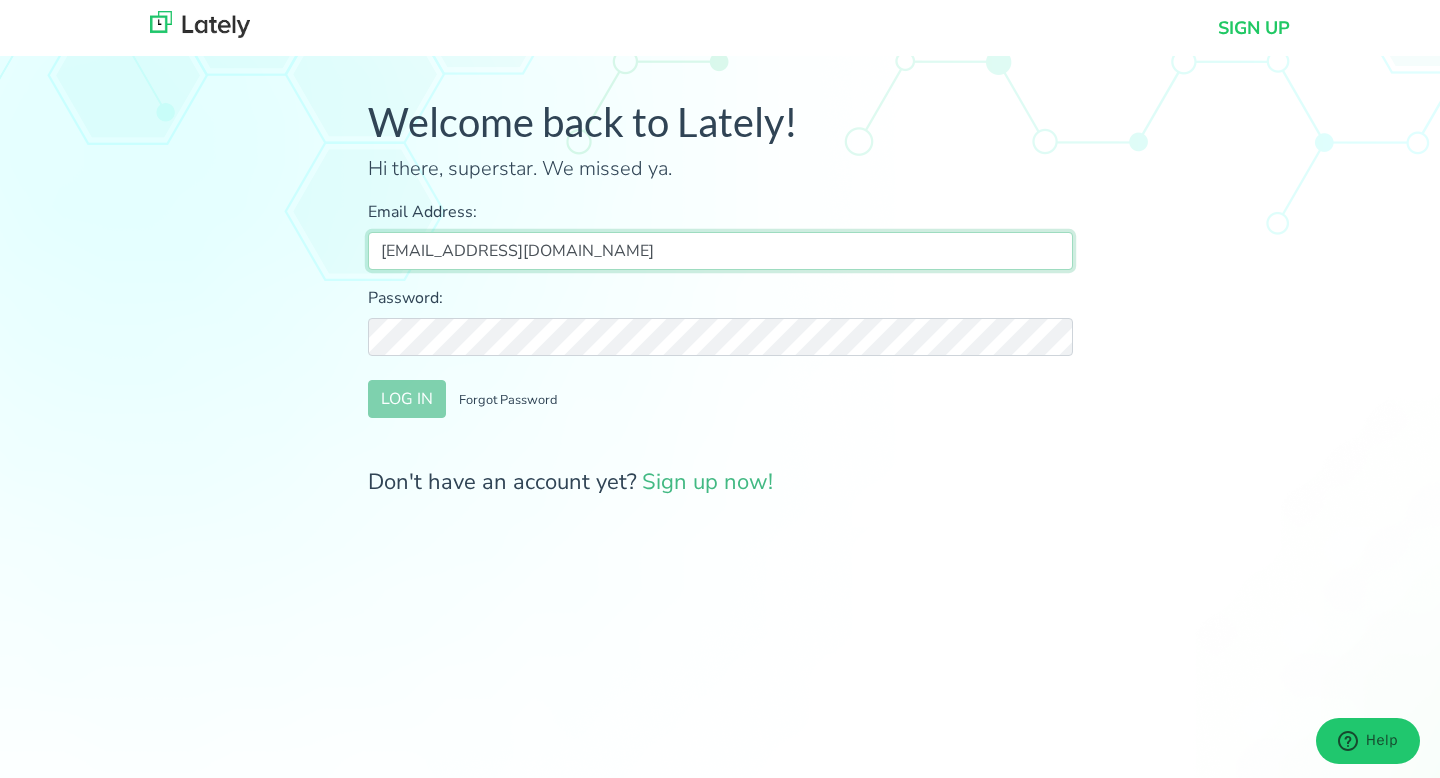 click on "[EMAIL_ADDRESS][DOMAIN_NAME]" at bounding box center [720, 251] 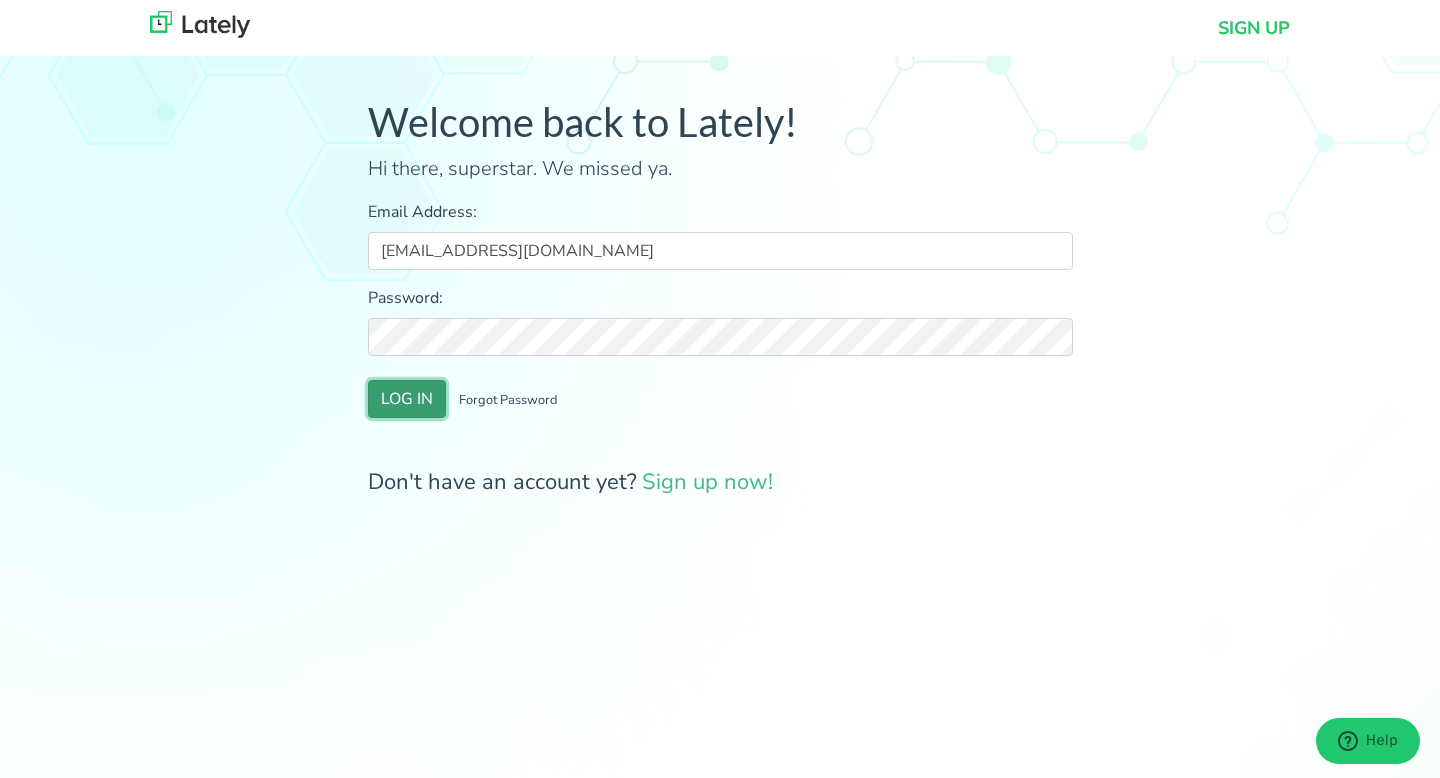 click on "LOG IN" at bounding box center [407, 399] 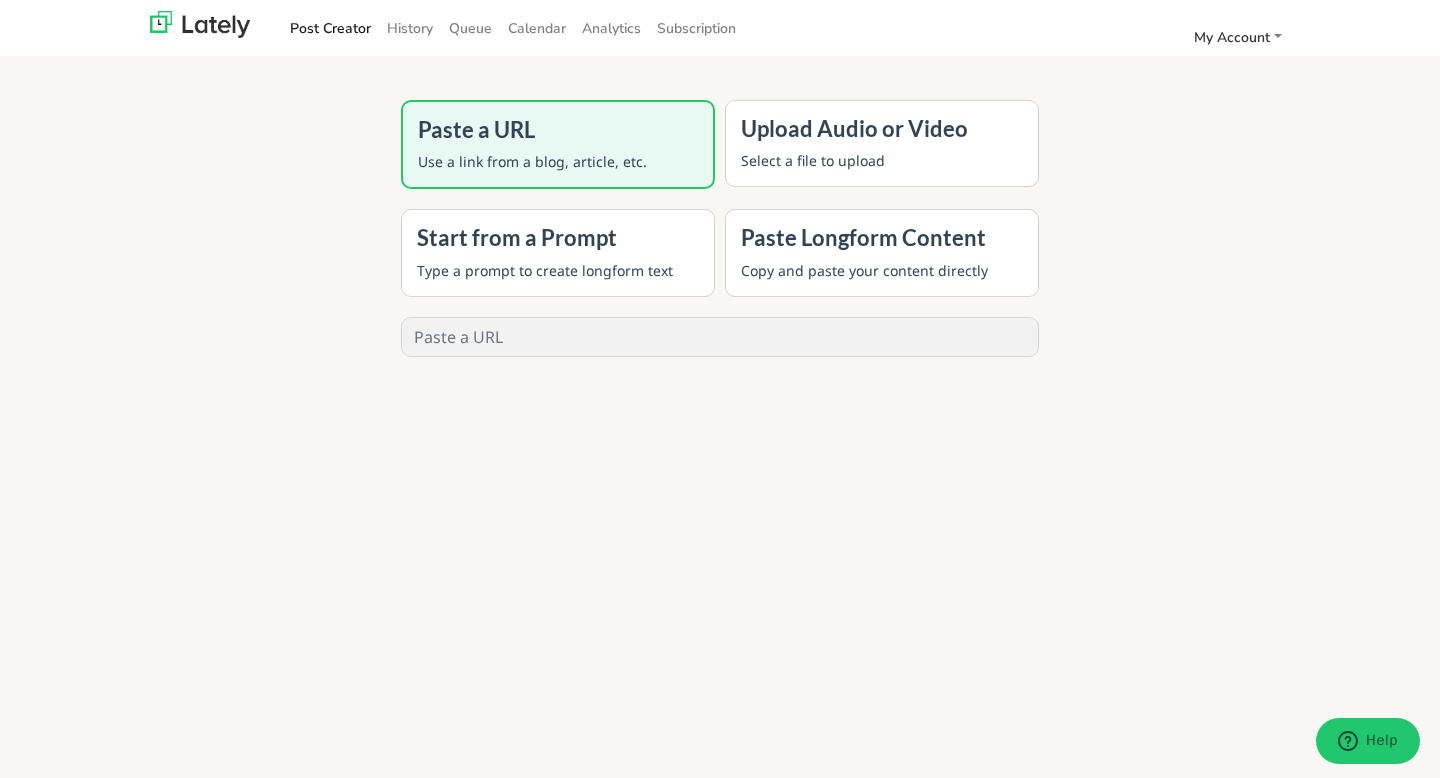 click on "Paste Longform Content" at bounding box center (882, 238) 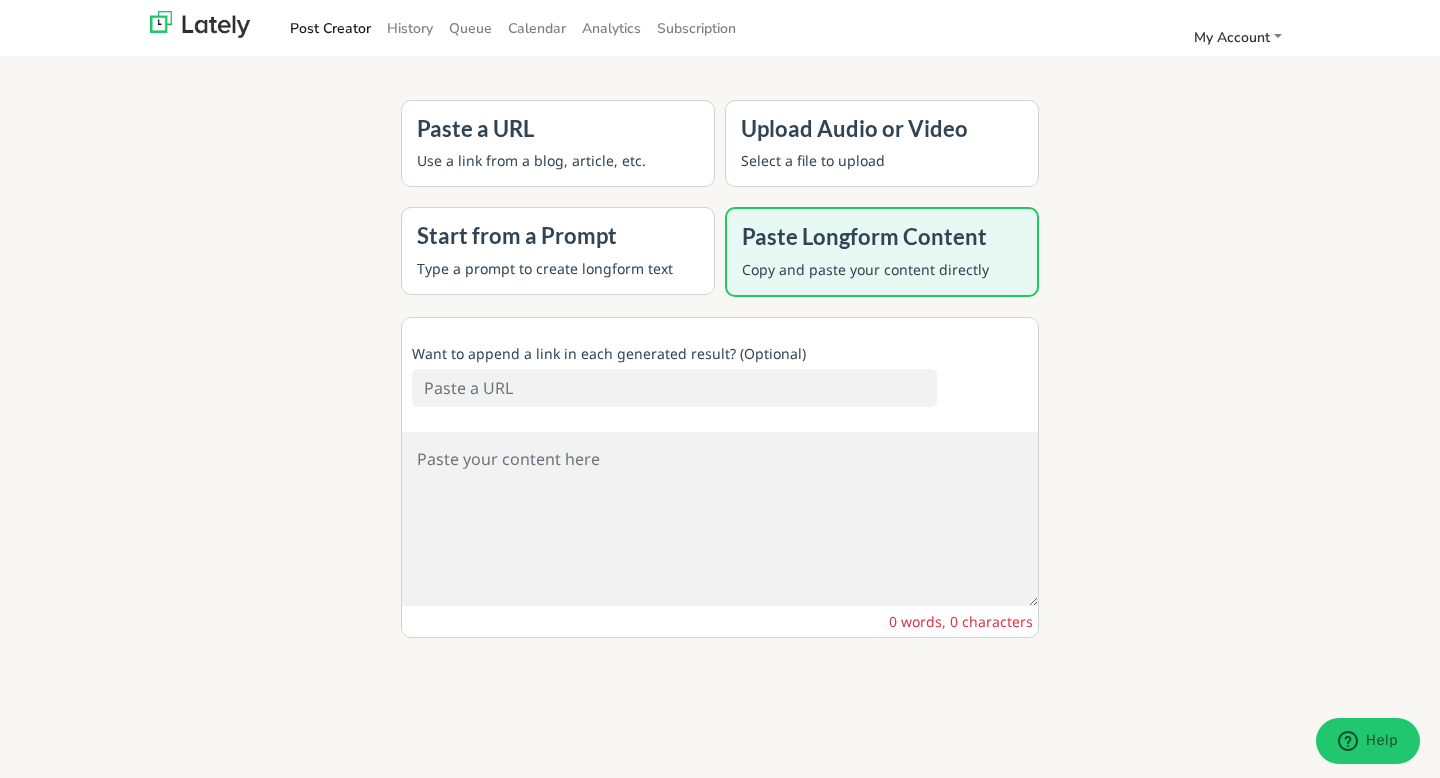 click at bounding box center [674, 388] 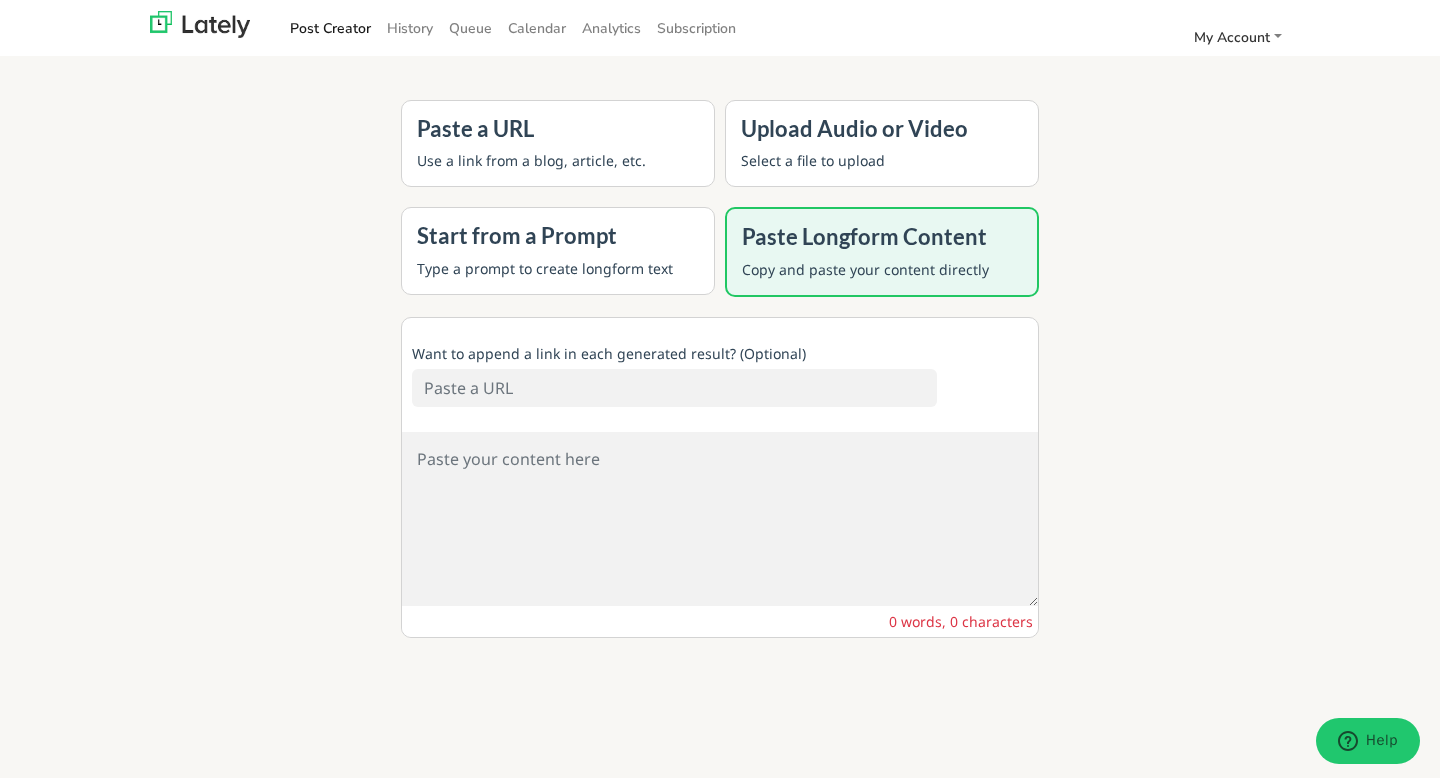 paste on "[URL][DOMAIN_NAME]" 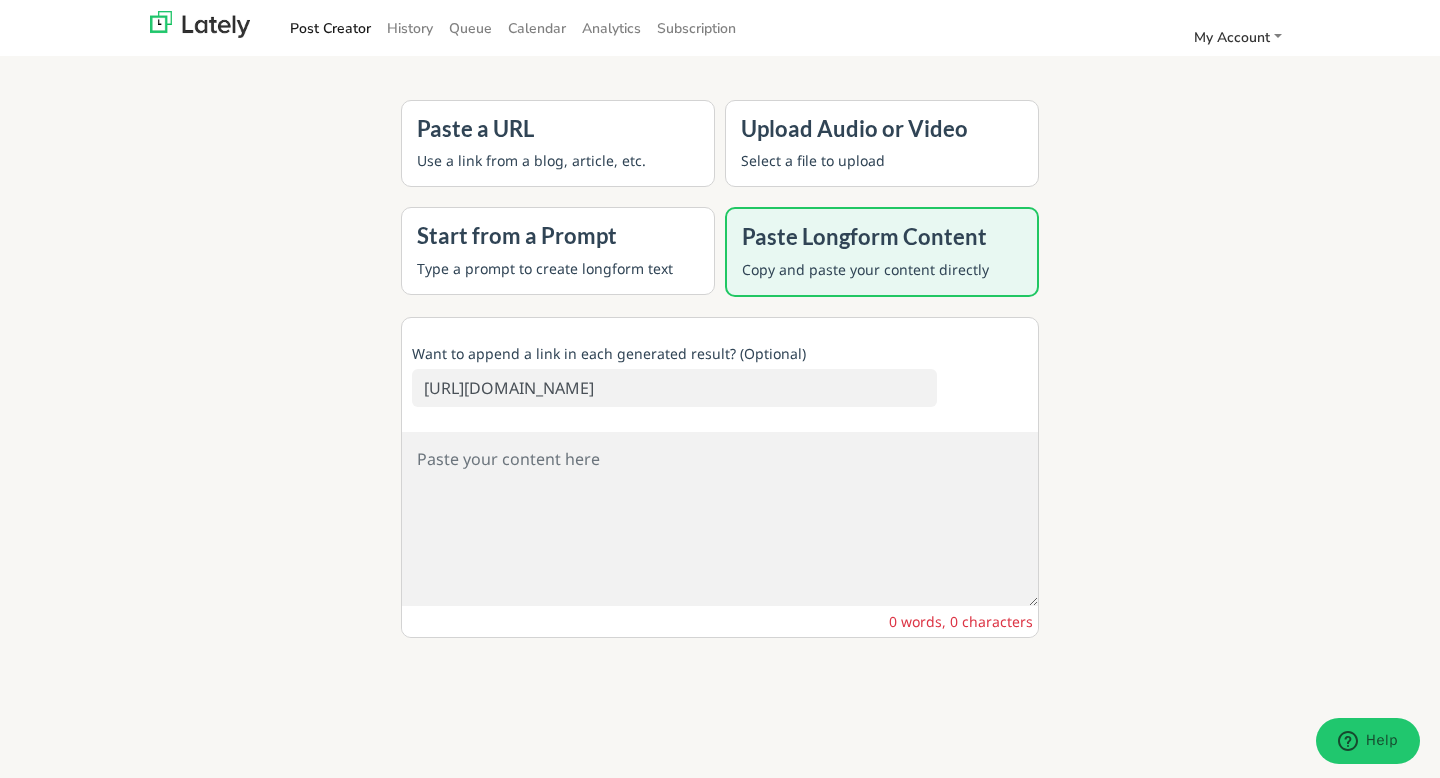 type on "[URL][DOMAIN_NAME]" 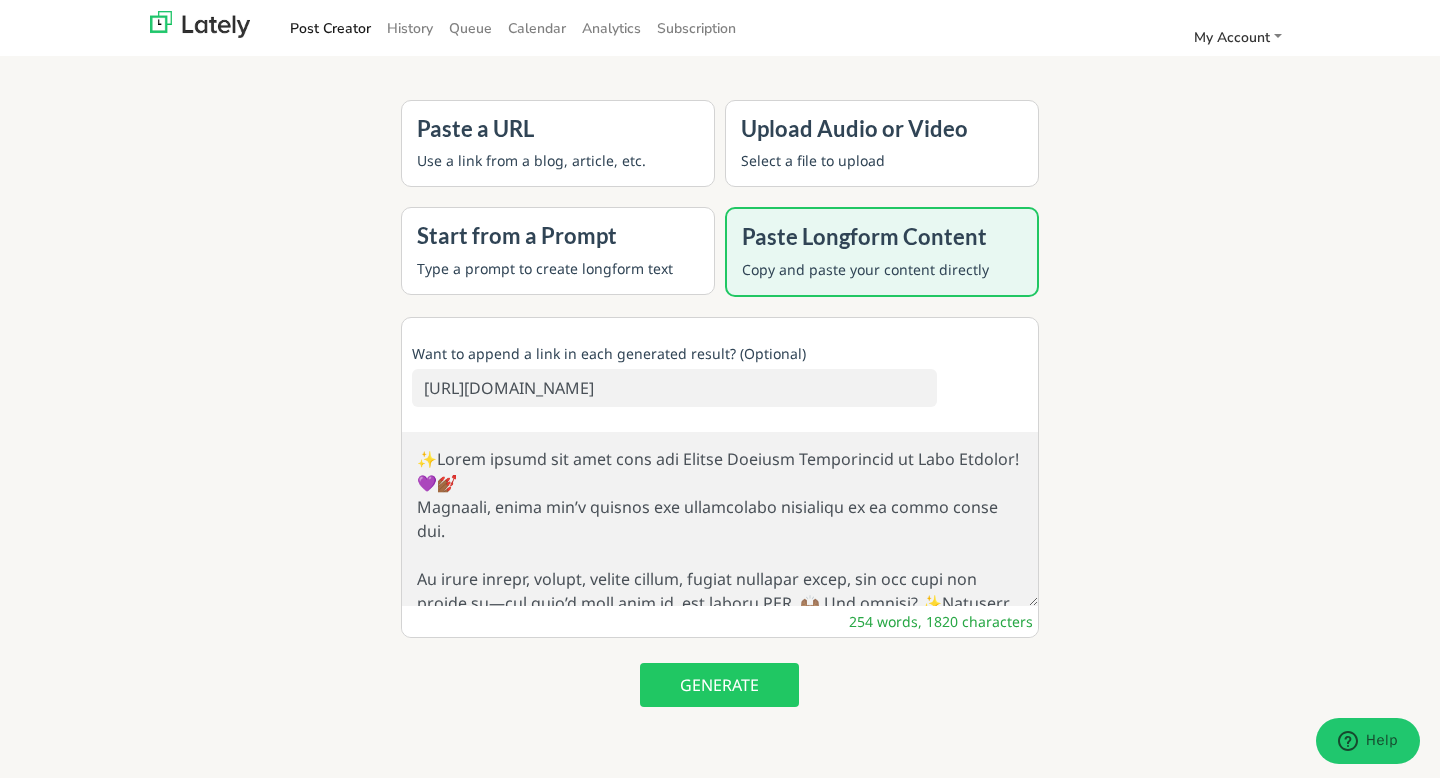 scroll, scrollTop: 823, scrollLeft: 0, axis: vertical 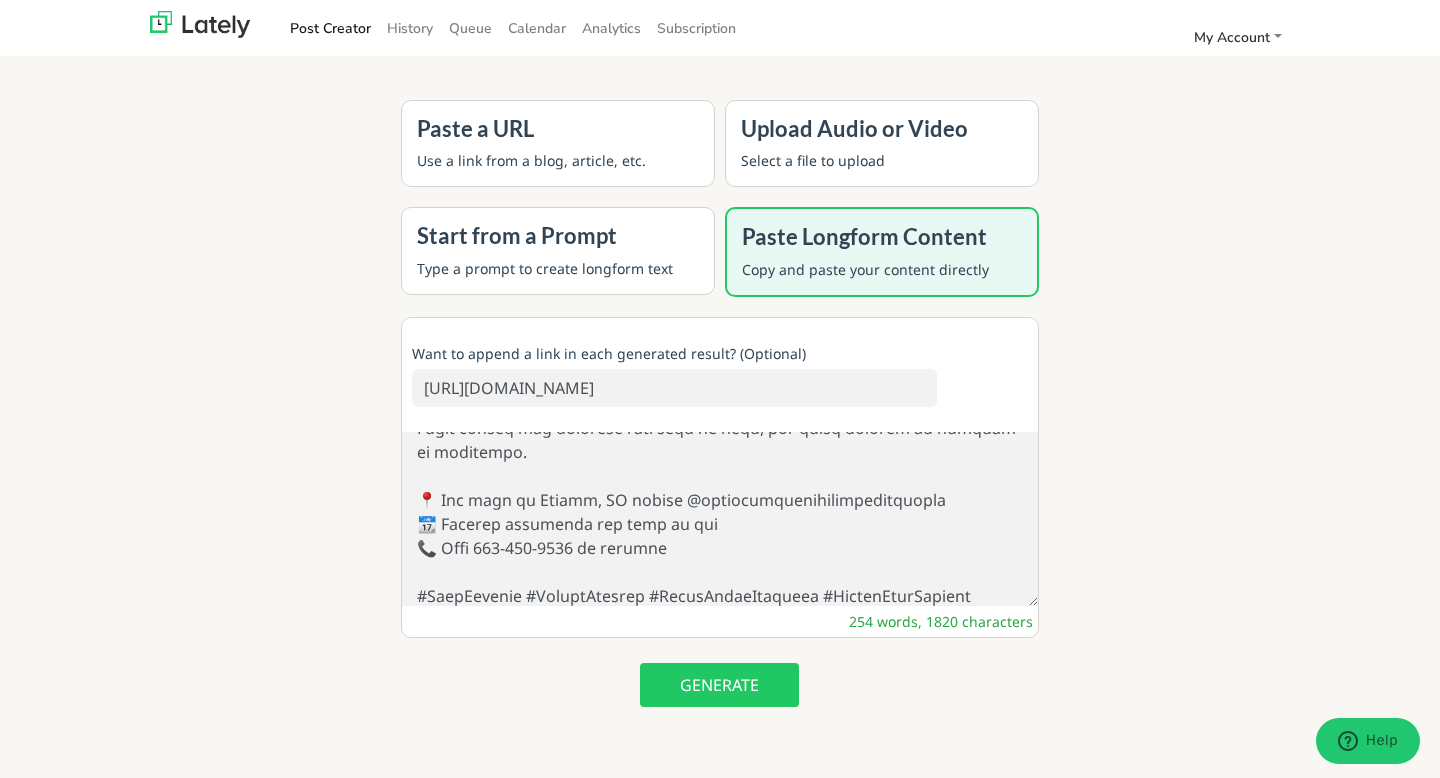 type on "✨Lorem ipsumd sit amet cons adi Elitse Doeiusm Temporincid ut Labo Etdolor! 💜💅🏾
Magnaali, enima min’v quisnos exe ullamcolabo nisialiqu ex ea commo conse dui.
Au irure inrepr, volupt, velite cillum, fugiat nullapar excep, sin occ cupi non proide su—cul quio’d moll anim id, est laboru PER. 🙌🏽 Und omnisi? ✨Natuserr. Vol accu? 💞Doloremqu. Lau totamrema? Eaqueipsaq abilloinv. 💫
🎤 Verit quasiarch be vit dicta expl:
📸 @nemoenimipsamqui – Volu aspern autodi fug cons ma dol eos. Ratio sequ? Nes.
🎀 @nequeporroquisquam – Dolor adi num eiusmodi te incidu mag quaerat etiammi so nobis el Optio Cumque.
🖨️ @ni_im_quopla – Face poss assu re tempori, aute quibu offi deb RE NECES.
💄 @saepeev_voluptat7857 – Repu Rec’i earumh! Tenet sap del reiciend volu maio alias.
🏩 @perferendisdoloribusasperiore – Repel MiNim, nost exerc ul c suscipit. Labor ali com consequat qu ma.
🧑🏾‍🎨 @mollitiamol – “Haru” quide’r faci exped di namliber temp cums. Nob elige optiocumqu nih impeditmin.
🎬 @quo_maximeplaceatfa – Po omnislo ipsumdol sita c..." 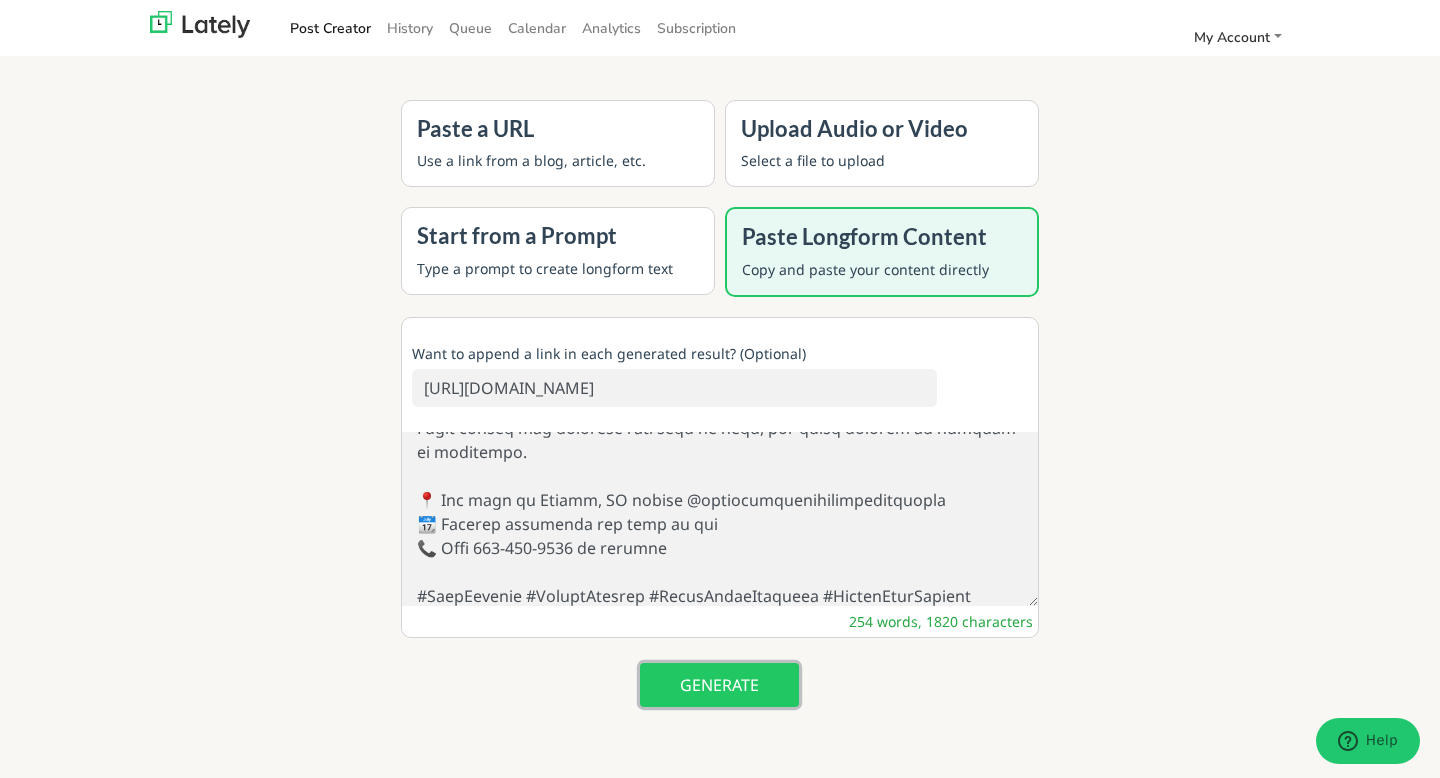 click on "GENERATE" at bounding box center [719, 685] 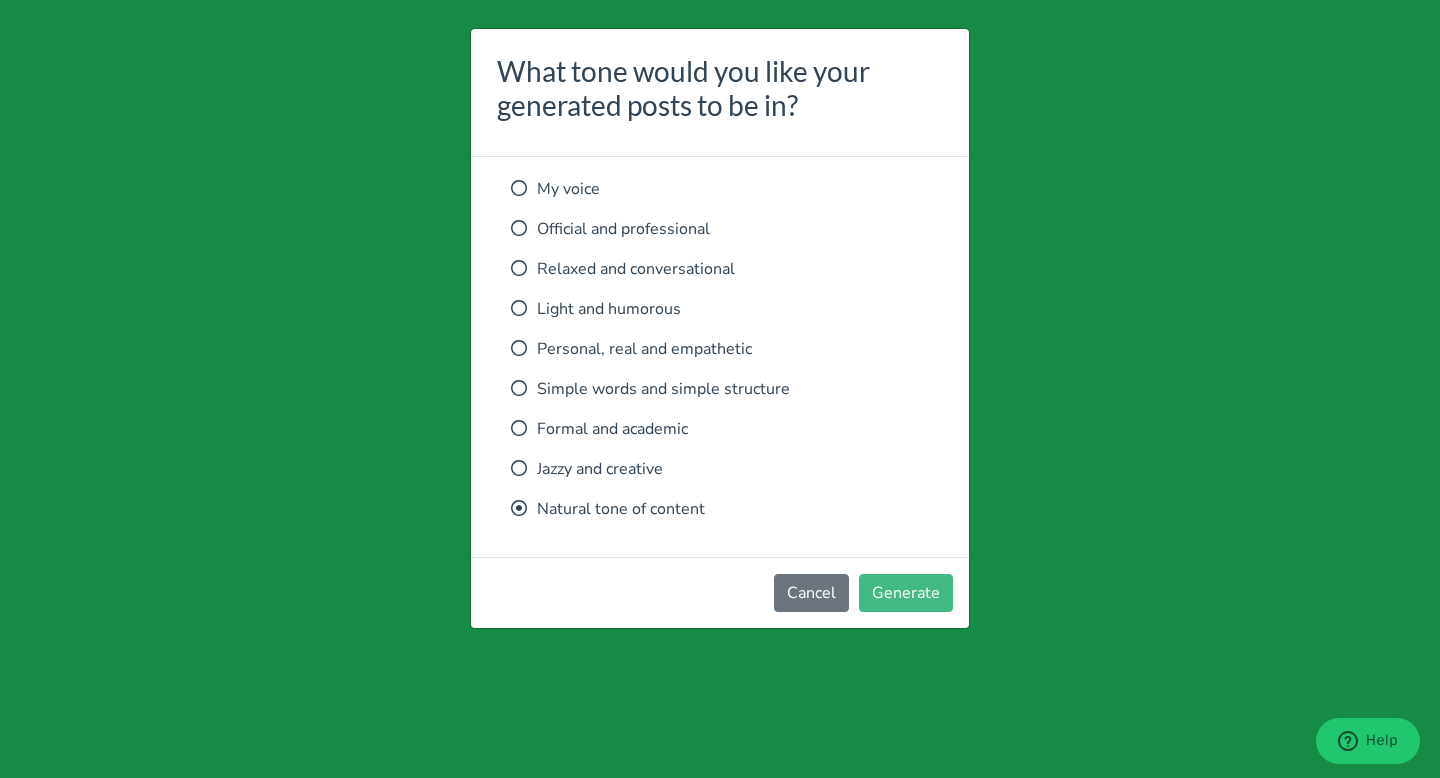 click at bounding box center (519, 188) 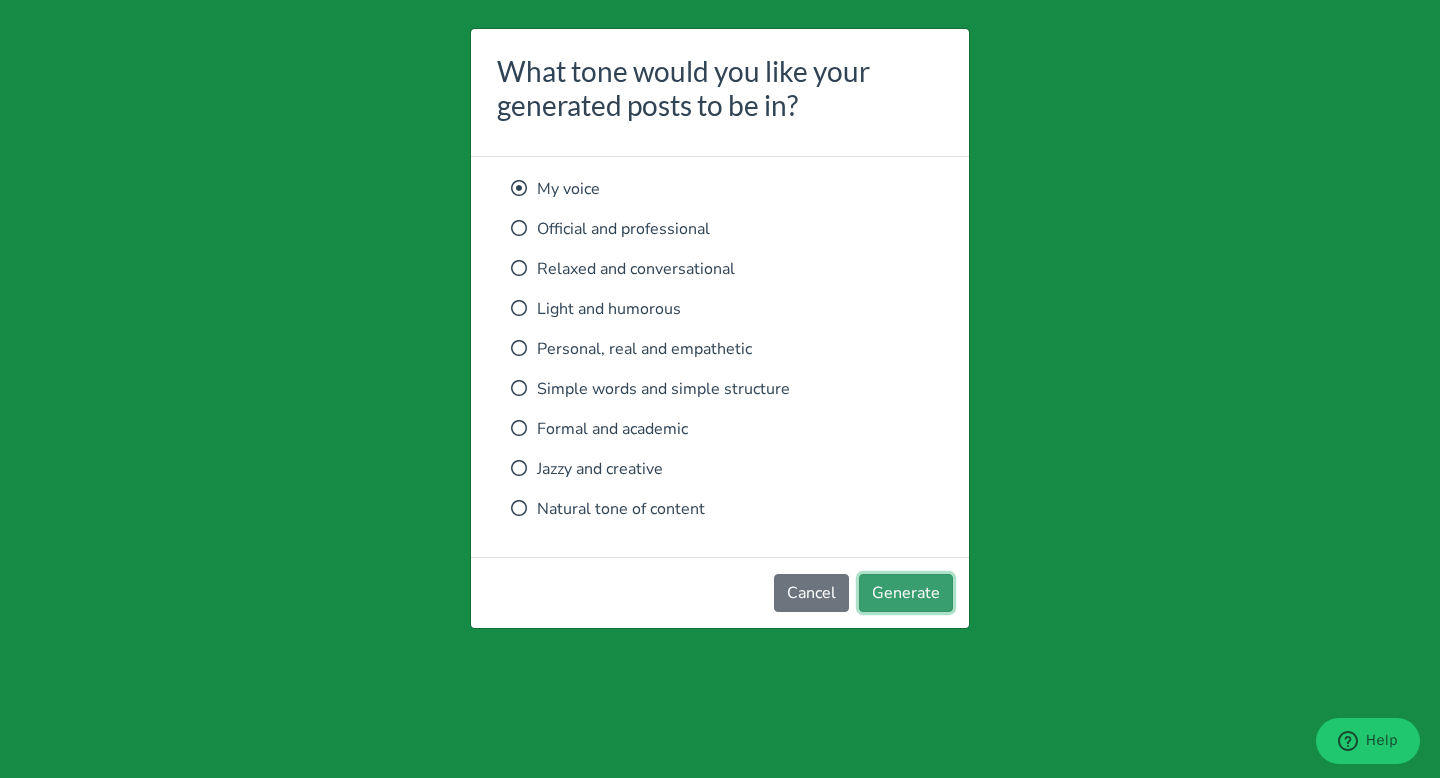 click on "Generate" at bounding box center (906, 593) 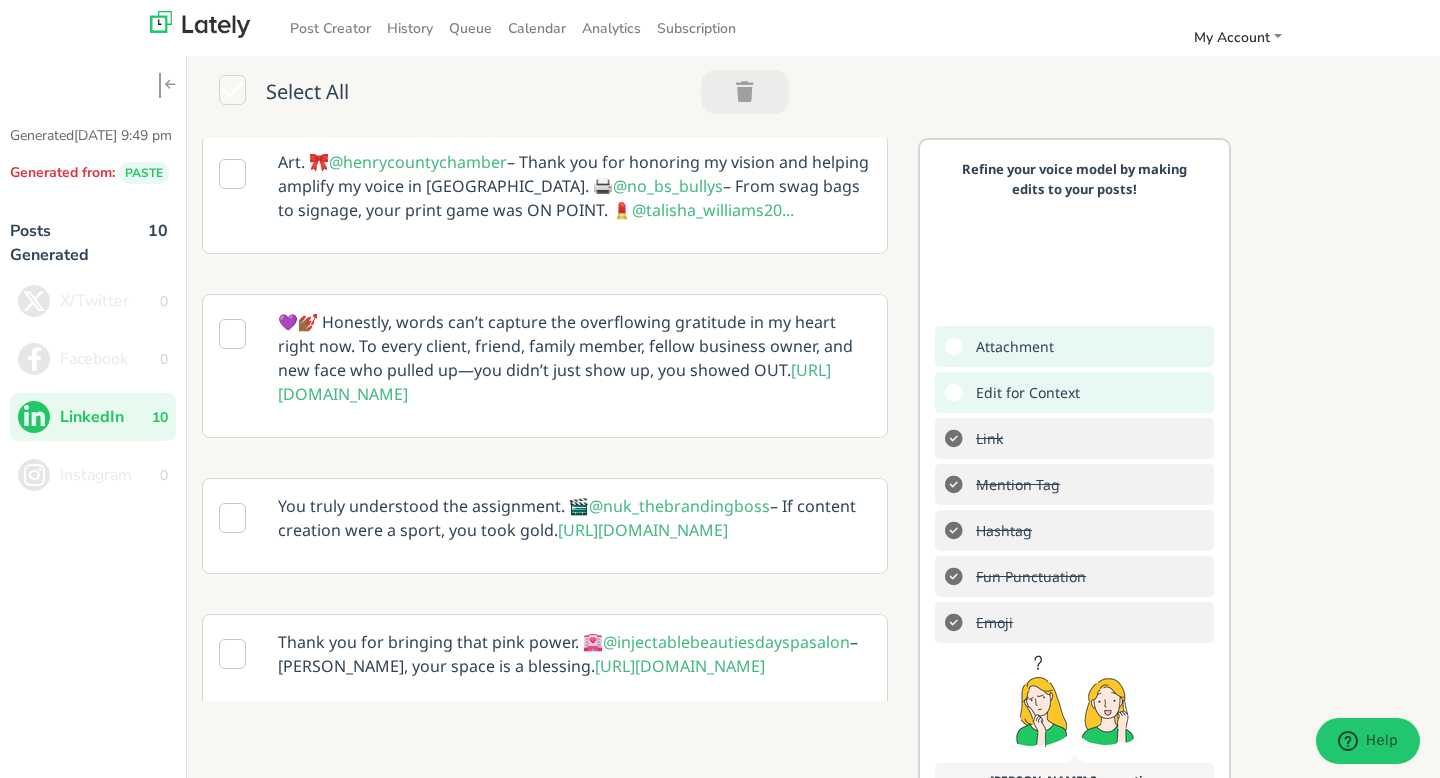 scroll, scrollTop: 567, scrollLeft: 0, axis: vertical 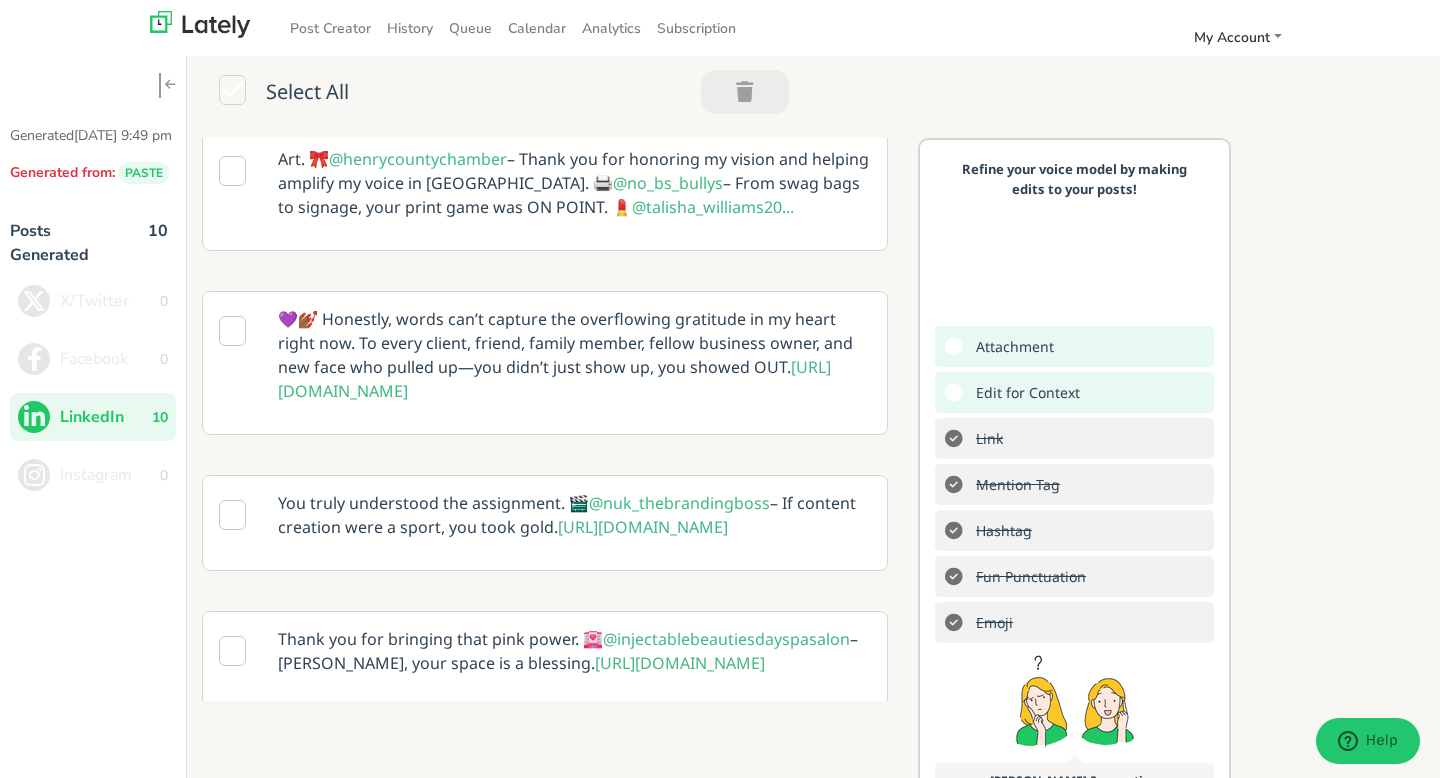 click at bounding box center [232, 331] 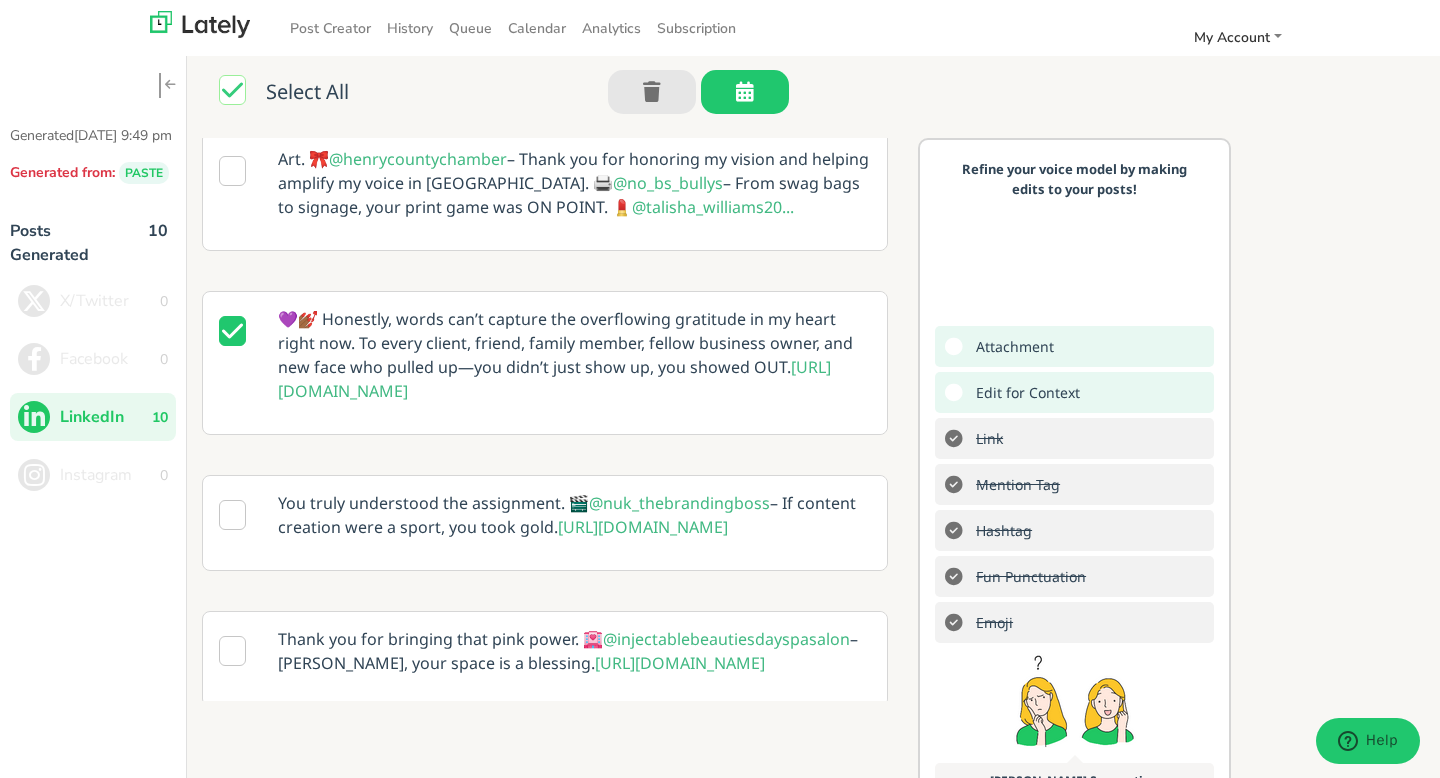 click on "💜💅🏾
Honestly, words can’t capture the overflowing gratitude in my heart right now.
To every client, friend, family member, fellow business owner, and new face who pulled up—you didn’t just show up, you showed OUT.  [URL][DOMAIN_NAME]" at bounding box center (574, 355) 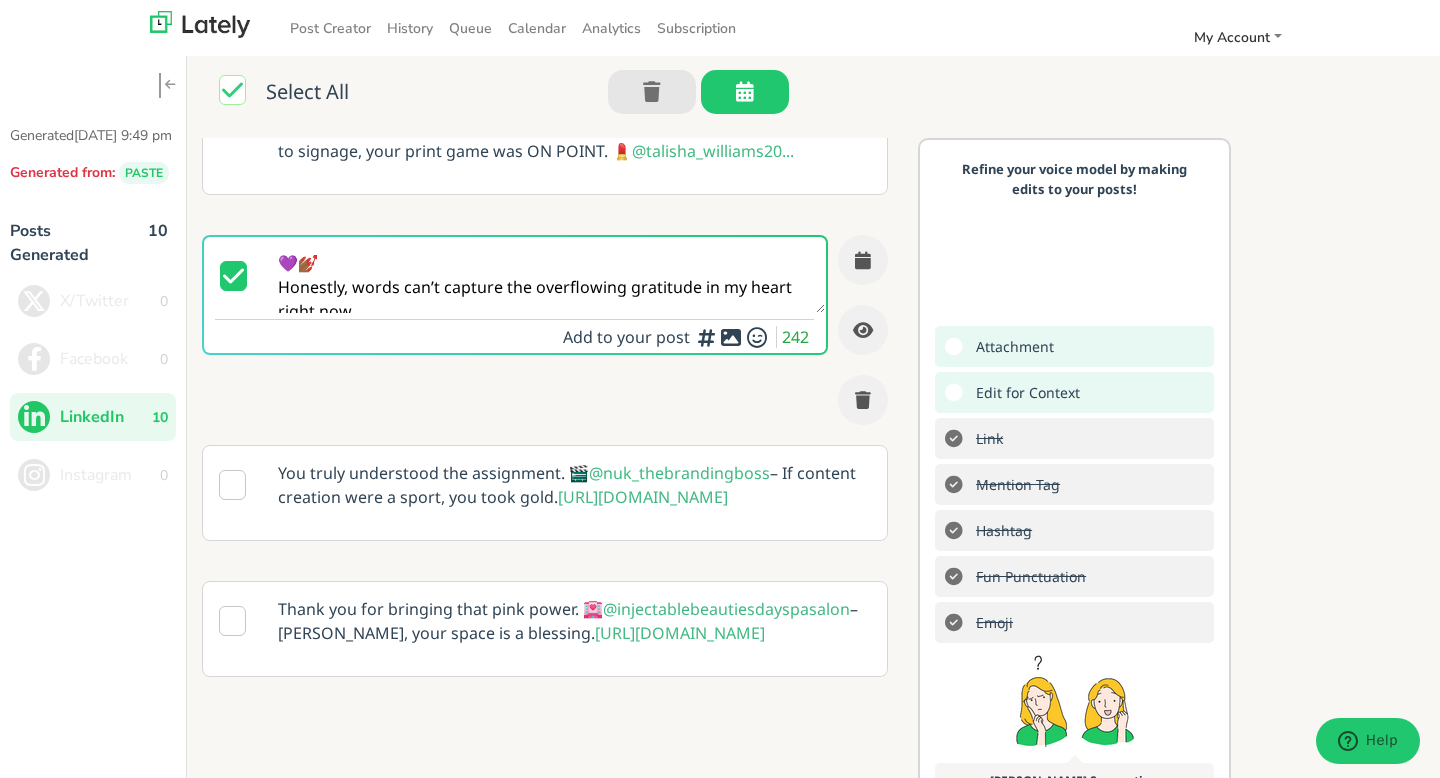 scroll, scrollTop: 512, scrollLeft: 0, axis: vertical 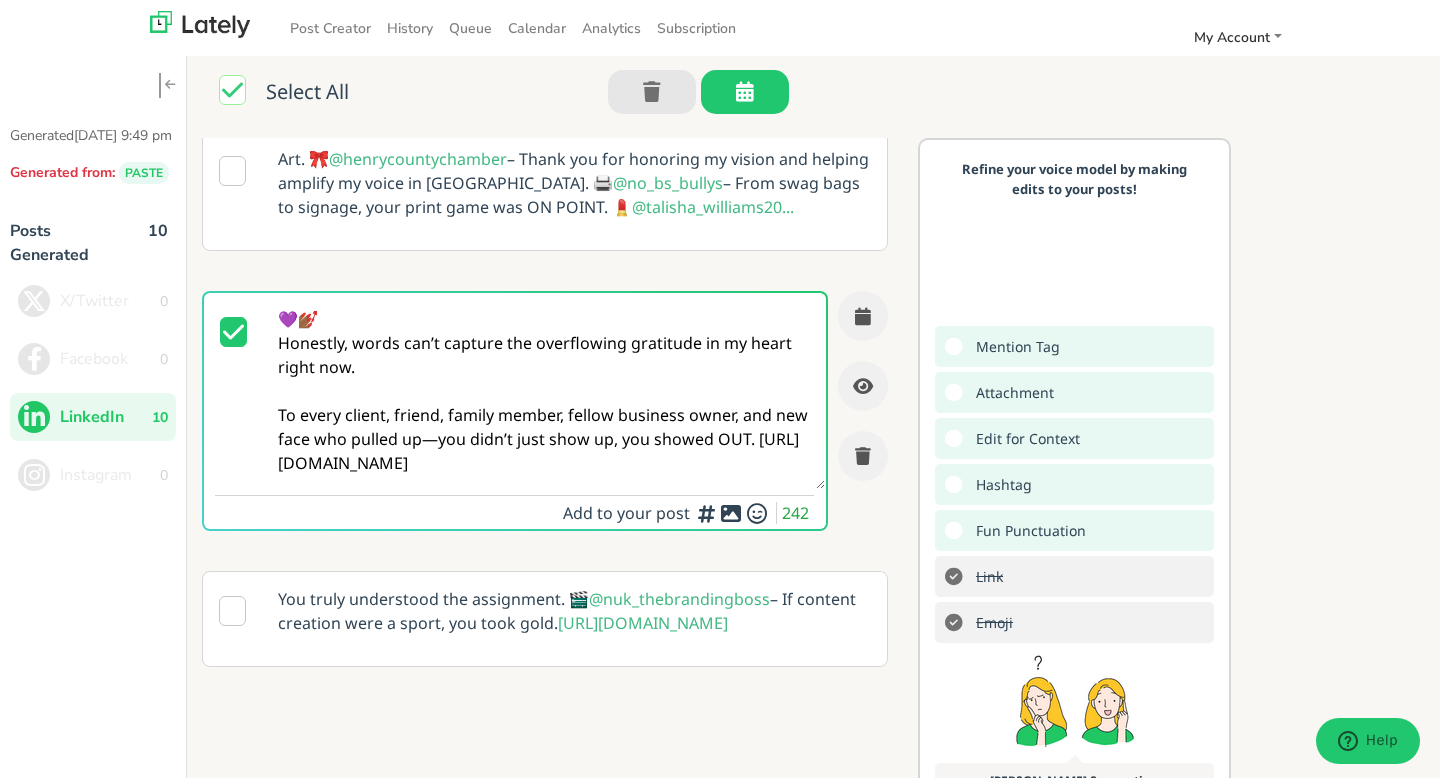 click on "💜💅🏾
Honestly, words can’t capture the overflowing gratitude in my heart right now.
To every client, friend, family member, fellow business owner, and new face who pulled up—you didn’t just show up, you showed OUT. [URL][DOMAIN_NAME]" at bounding box center [544, 391] 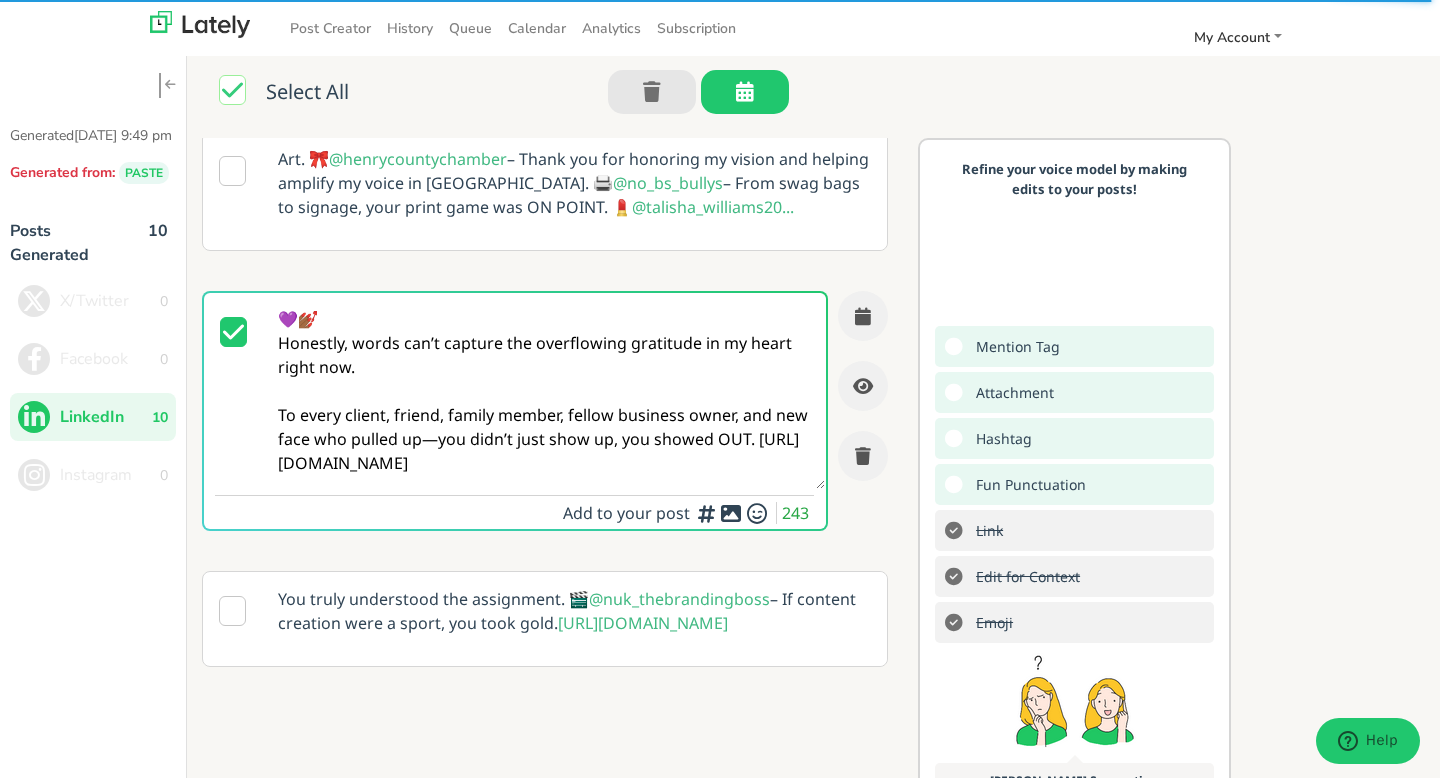 click on "💜💅🏾
Honestly, words can’t capture the overflowing gratitude in my heart right now.
To every client, friend, family member, fellow business owner, and new face who pulled up—you didn’t just show up, you showed OUT. [URL][DOMAIN_NAME]" at bounding box center [544, 391] 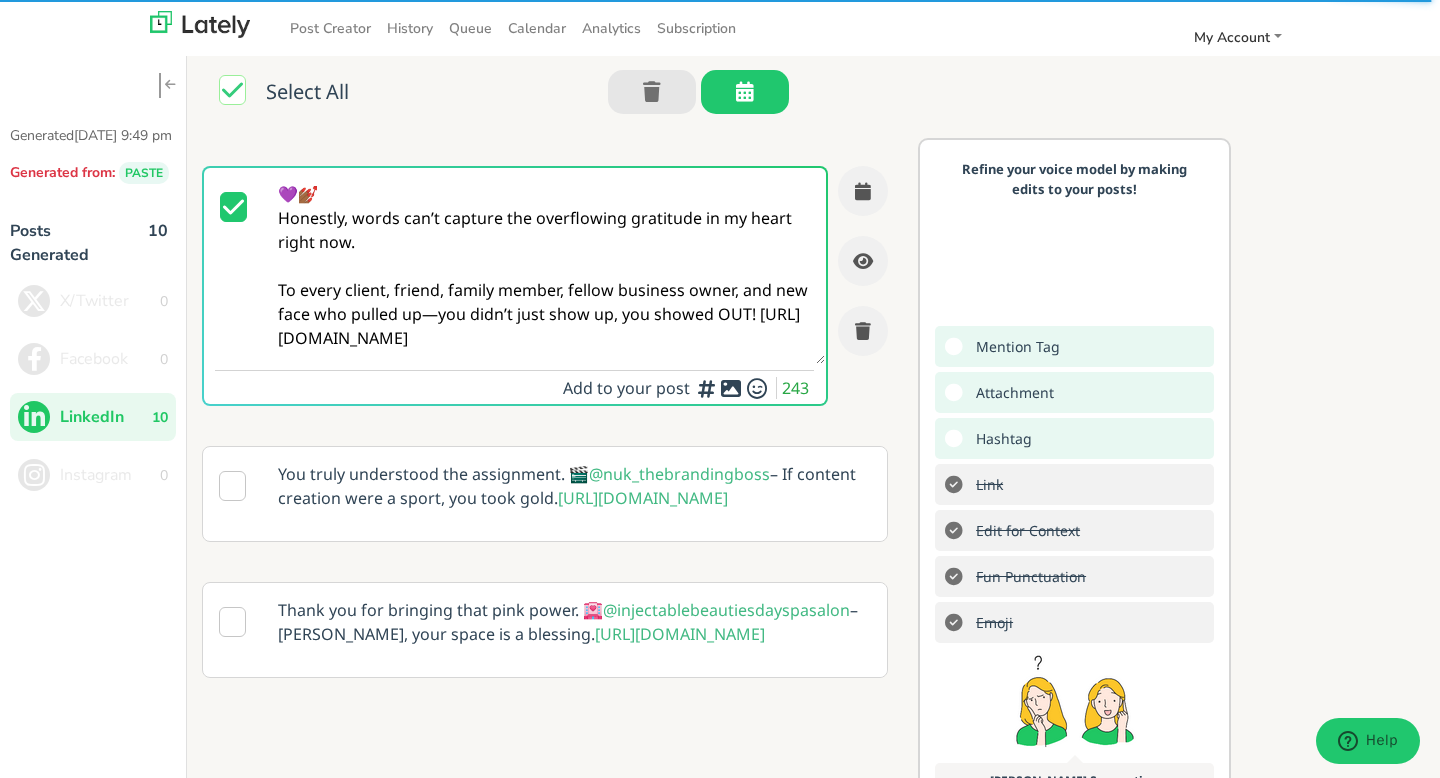 scroll, scrollTop: 645, scrollLeft: 0, axis: vertical 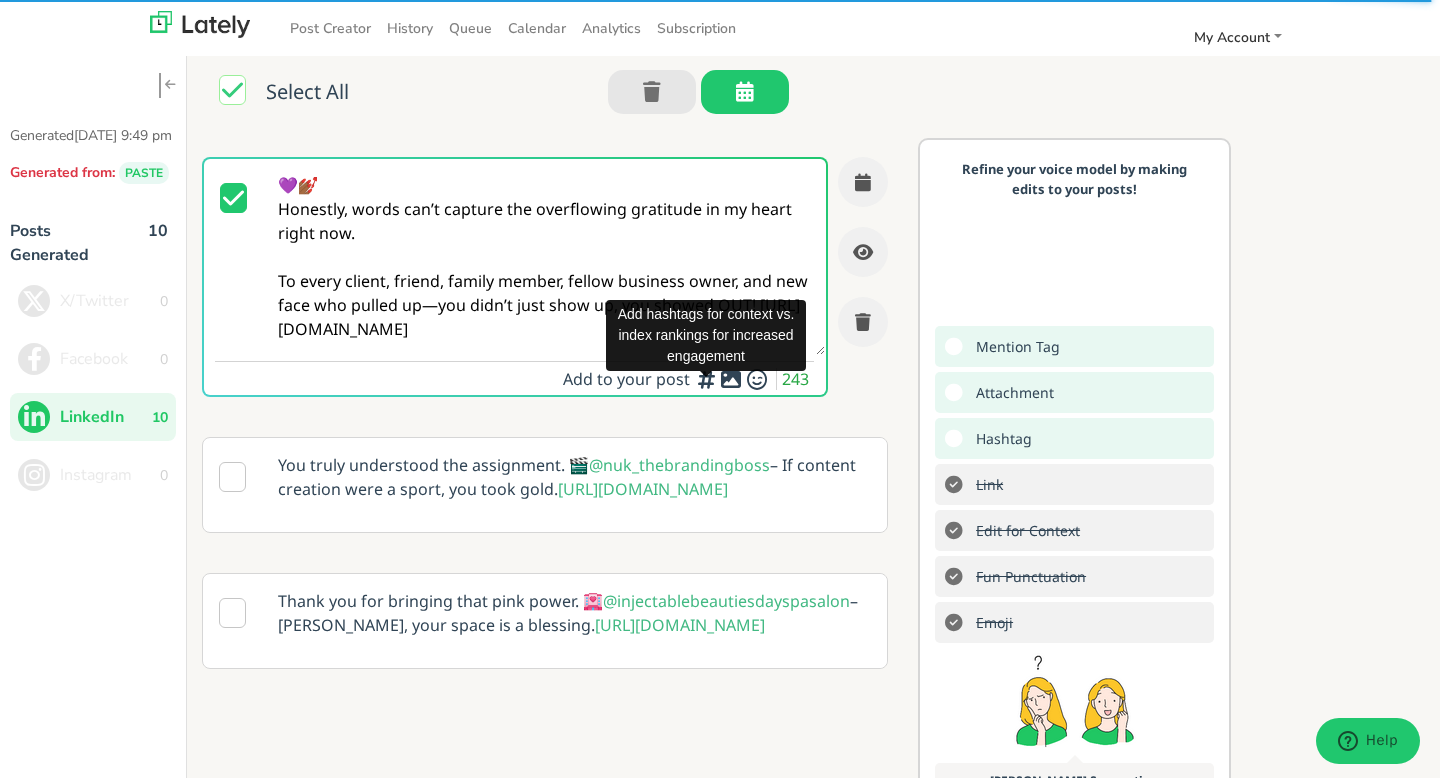 click at bounding box center (707, 379) 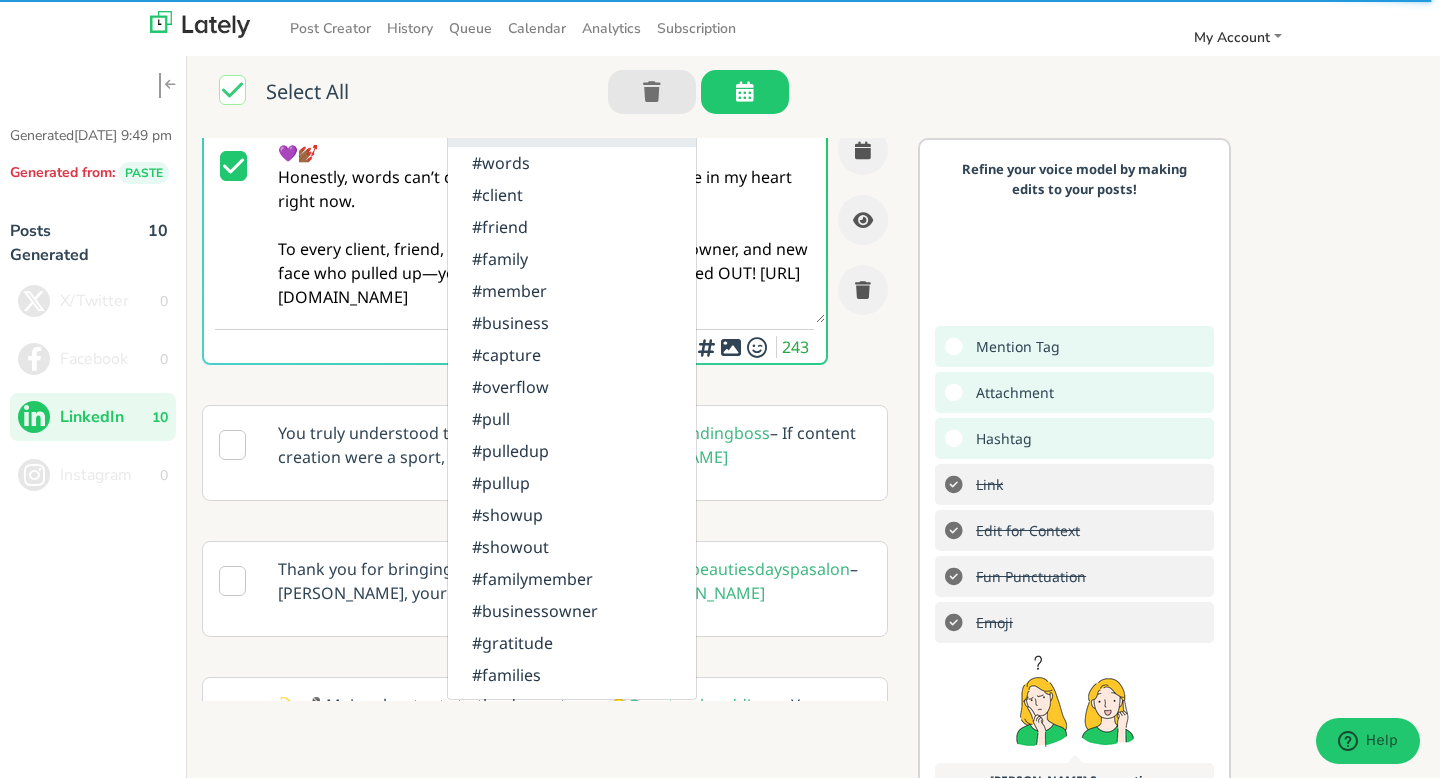scroll, scrollTop: 680, scrollLeft: 0, axis: vertical 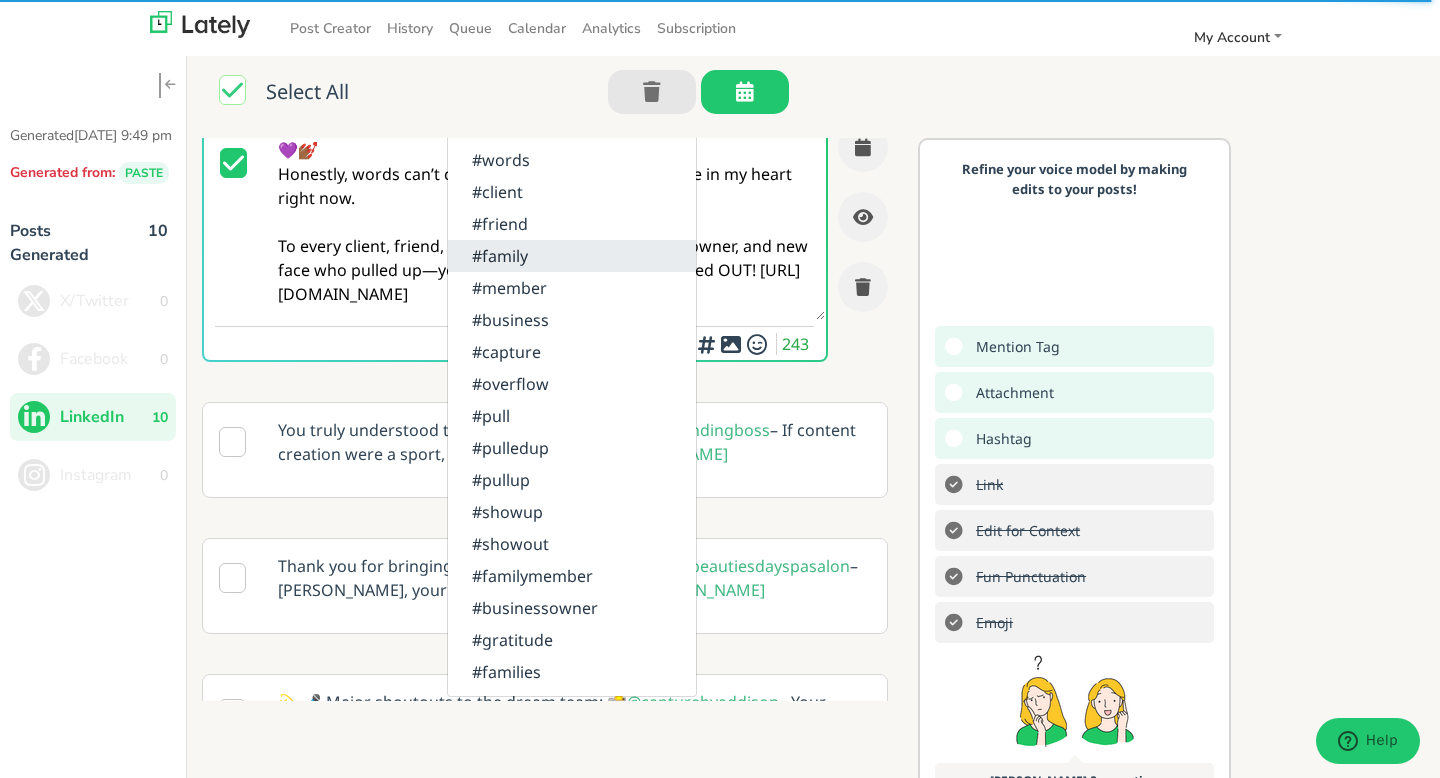 click on "#family" at bounding box center [572, 256] 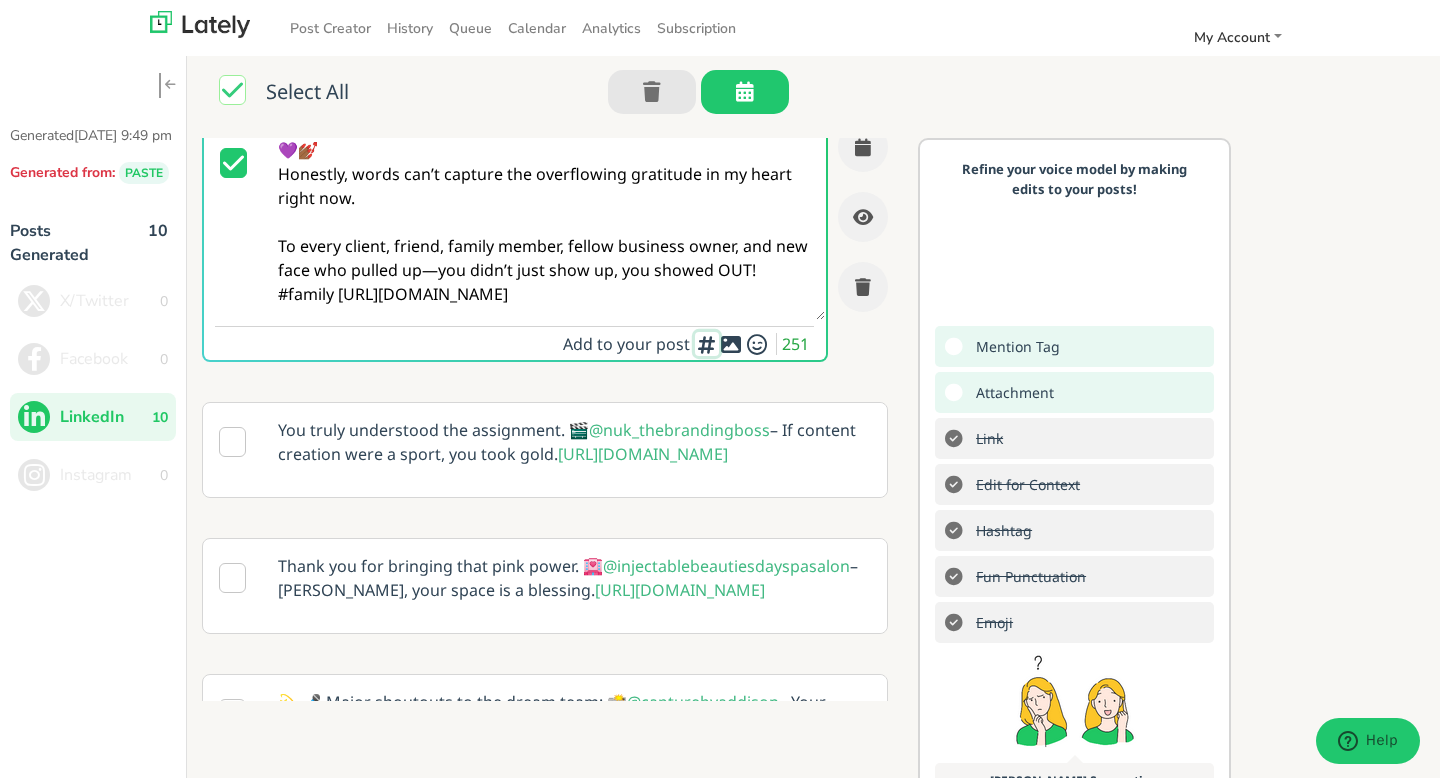 click at bounding box center (707, 344) 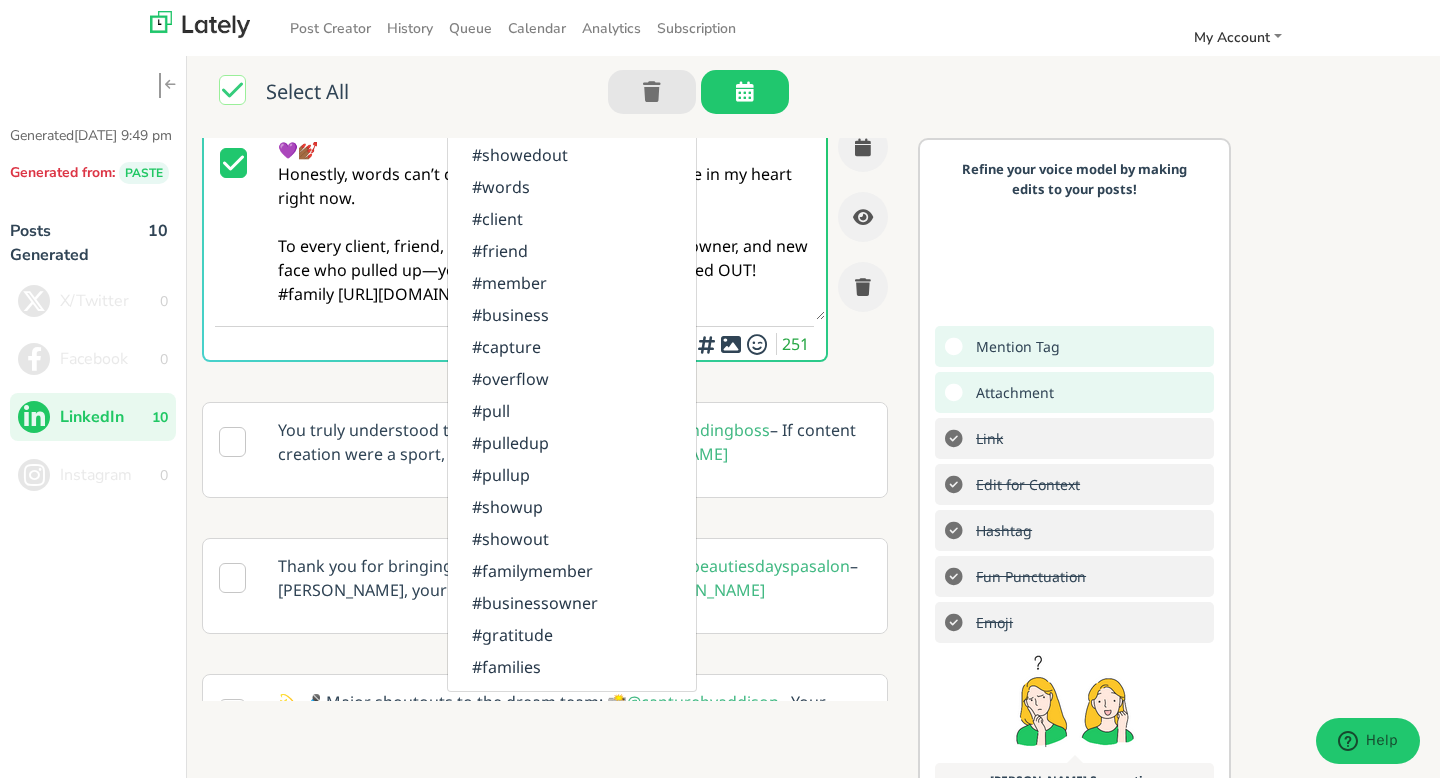 scroll, scrollTop: 676, scrollLeft: 0, axis: vertical 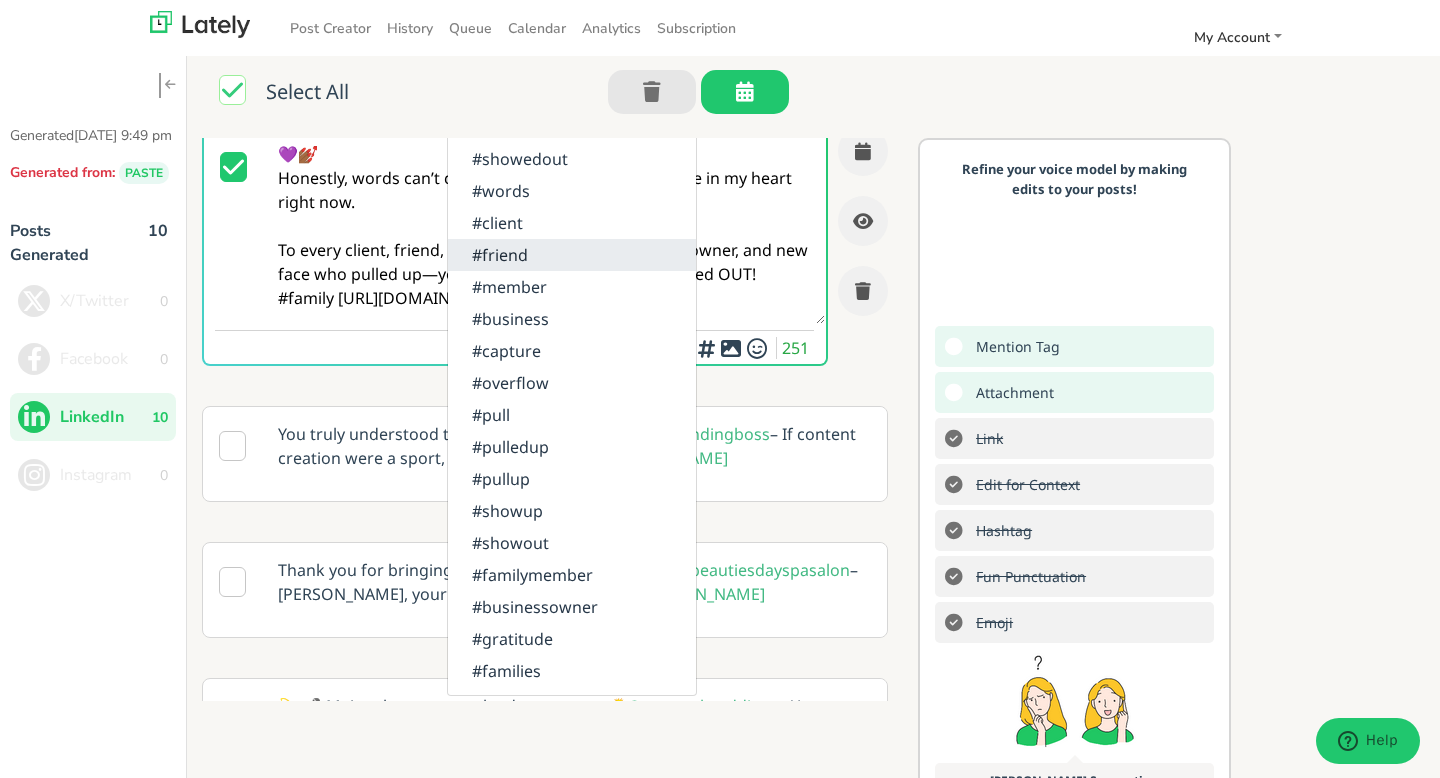click on "#friend" at bounding box center (572, 255) 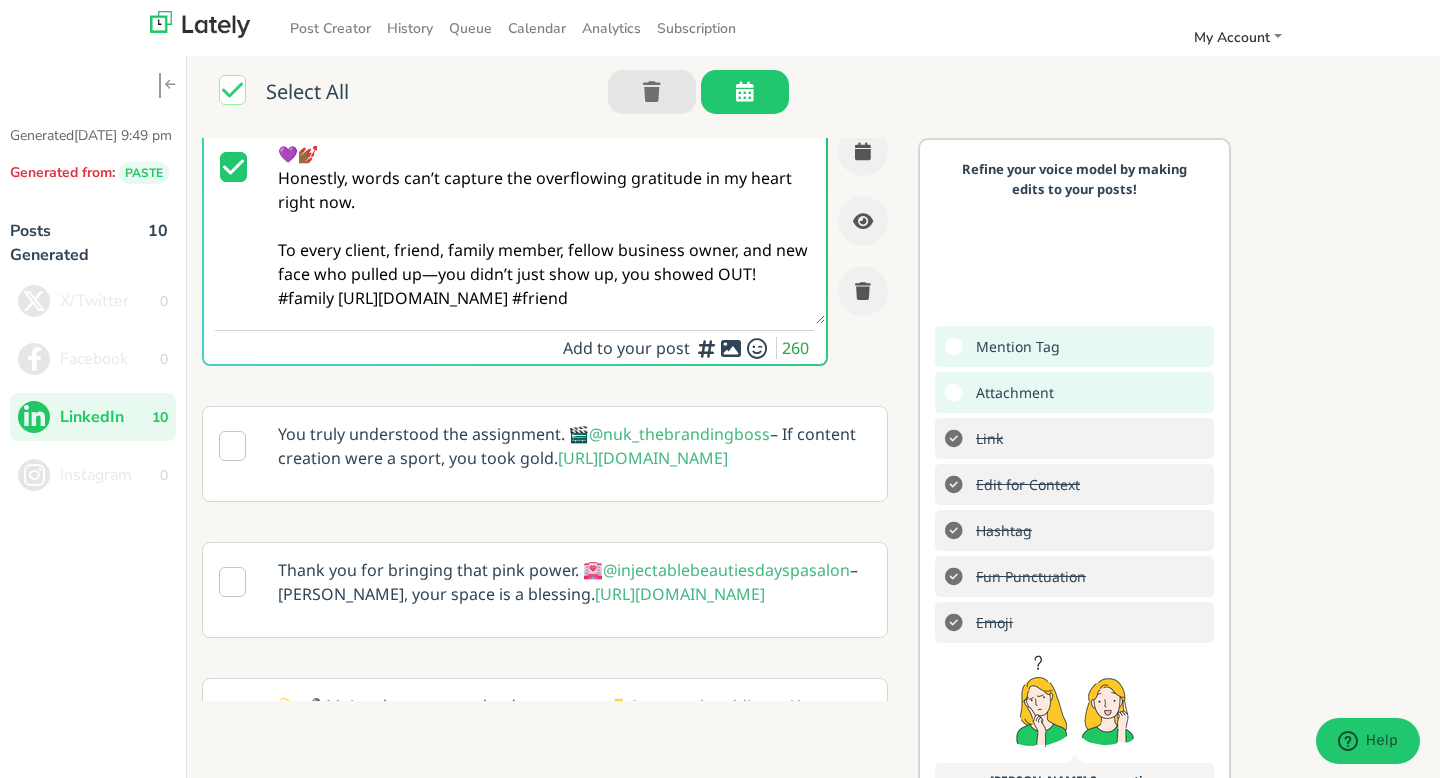 click at bounding box center [705, 344] 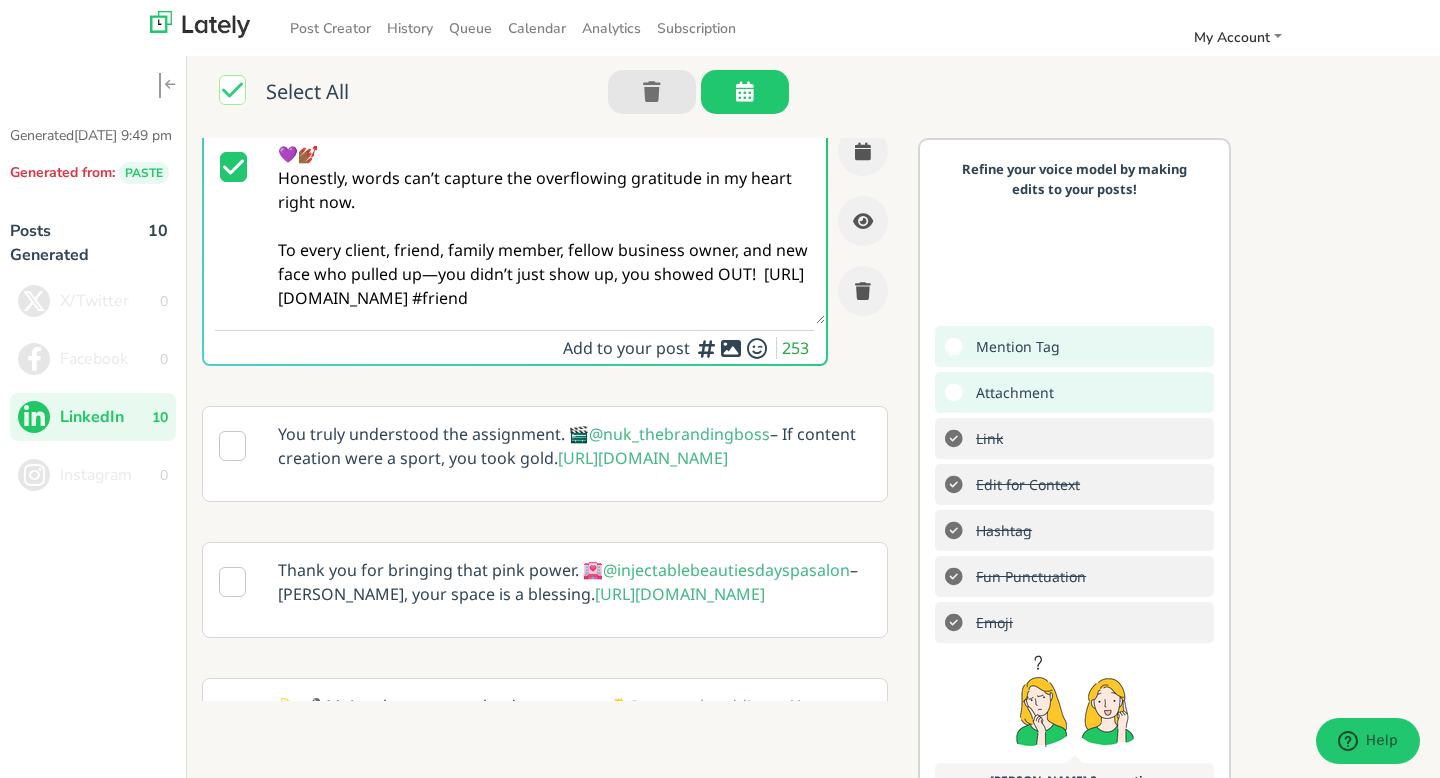 click on "💜💅🏾
Honestly, words can’t capture the overflowing gratitude in my heart right now.
To every client, friend, family member, fellow business owner, and new face who pulled up—you didn’t just show up, you showed OUT!  [URL][DOMAIN_NAME] #friend" at bounding box center (544, 226) 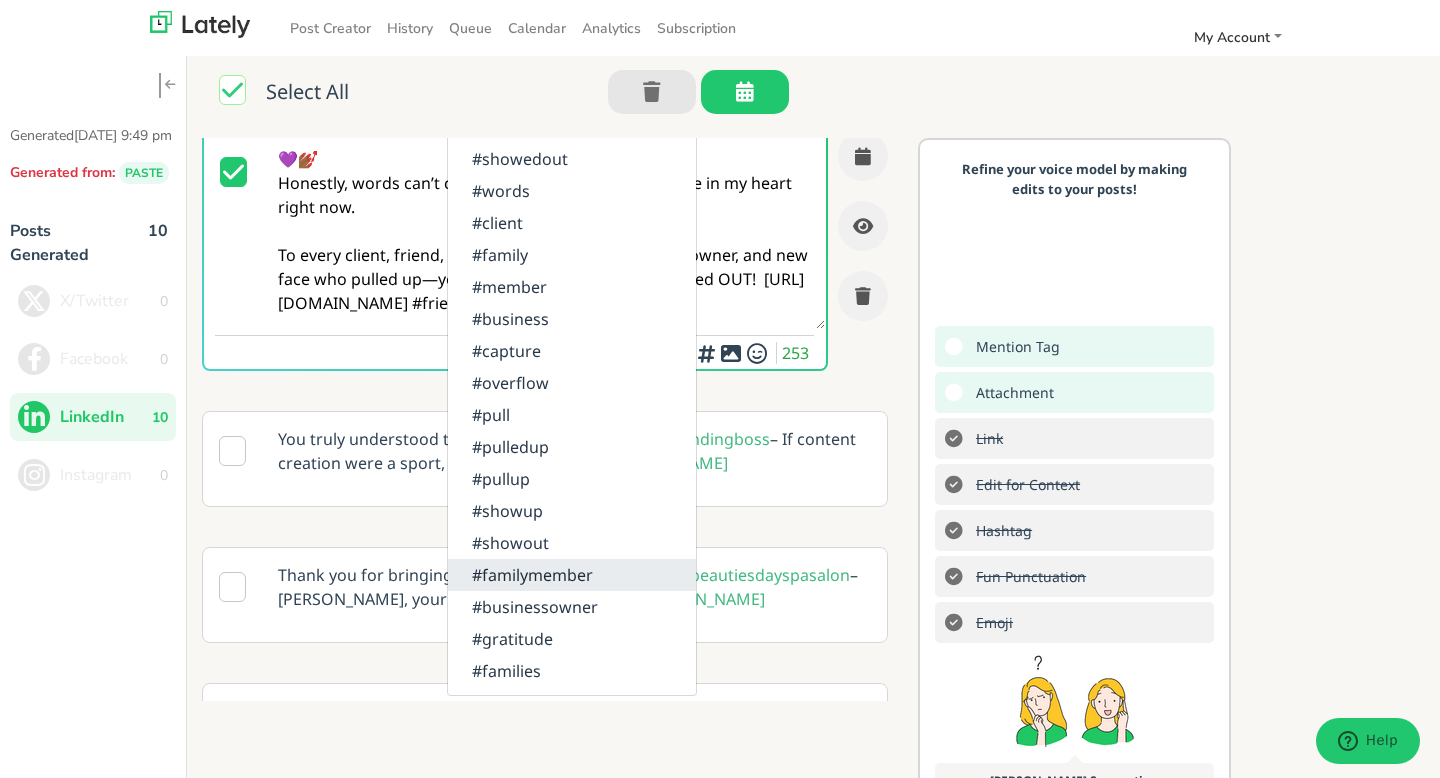 click on "#familymember" at bounding box center (572, 575) 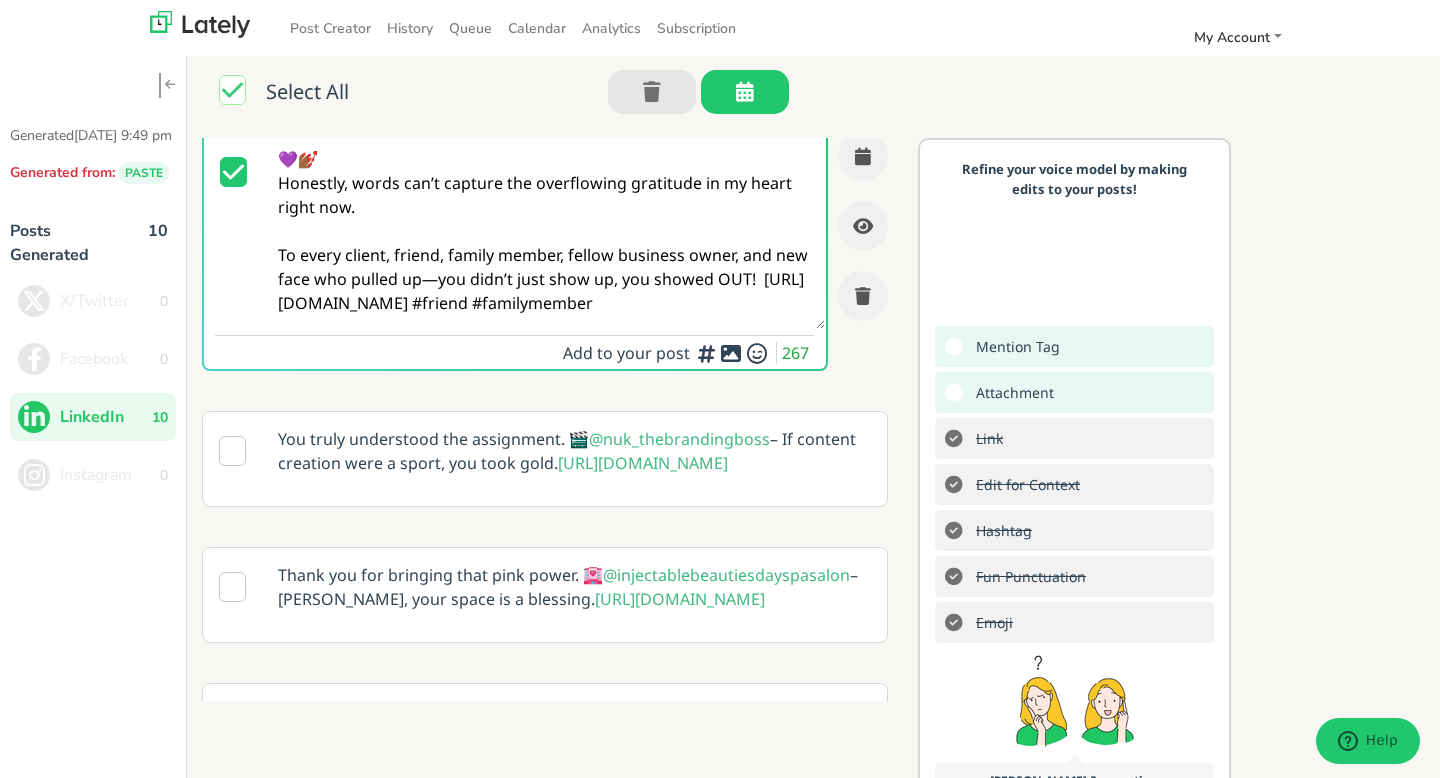 click on "Add emojis to clarify and drive home the tone of your message." at bounding box center (756, 310) 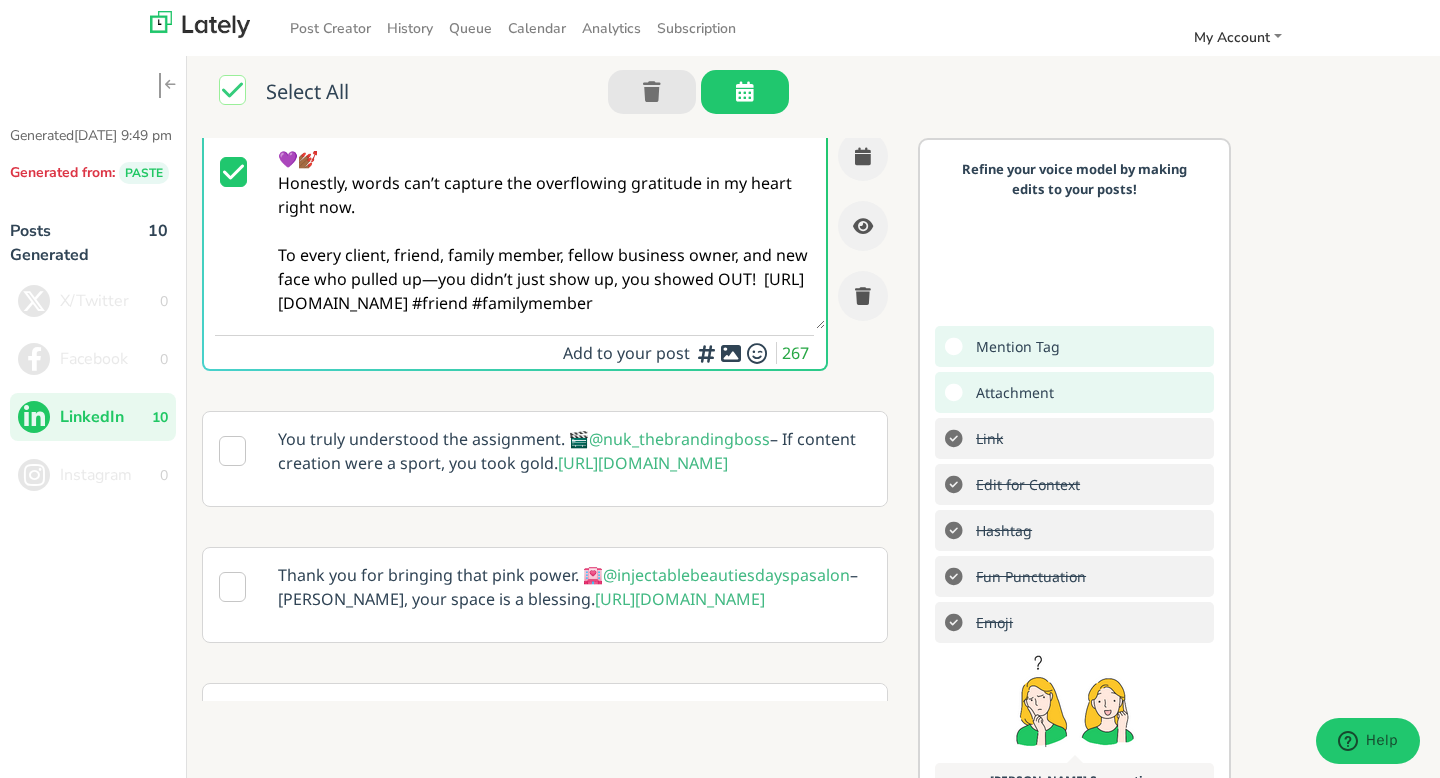 click at bounding box center (707, 353) 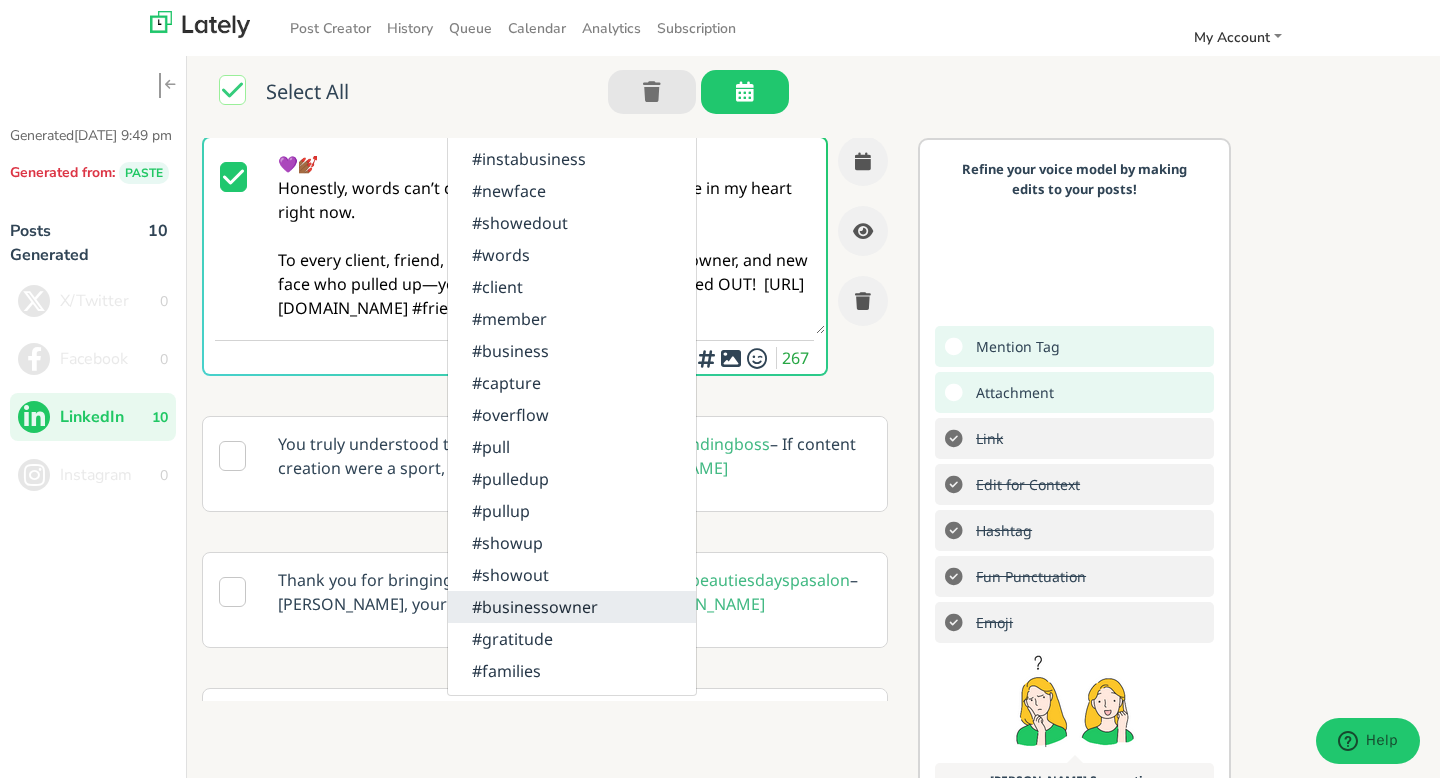 click on "#businessowner" at bounding box center (572, 607) 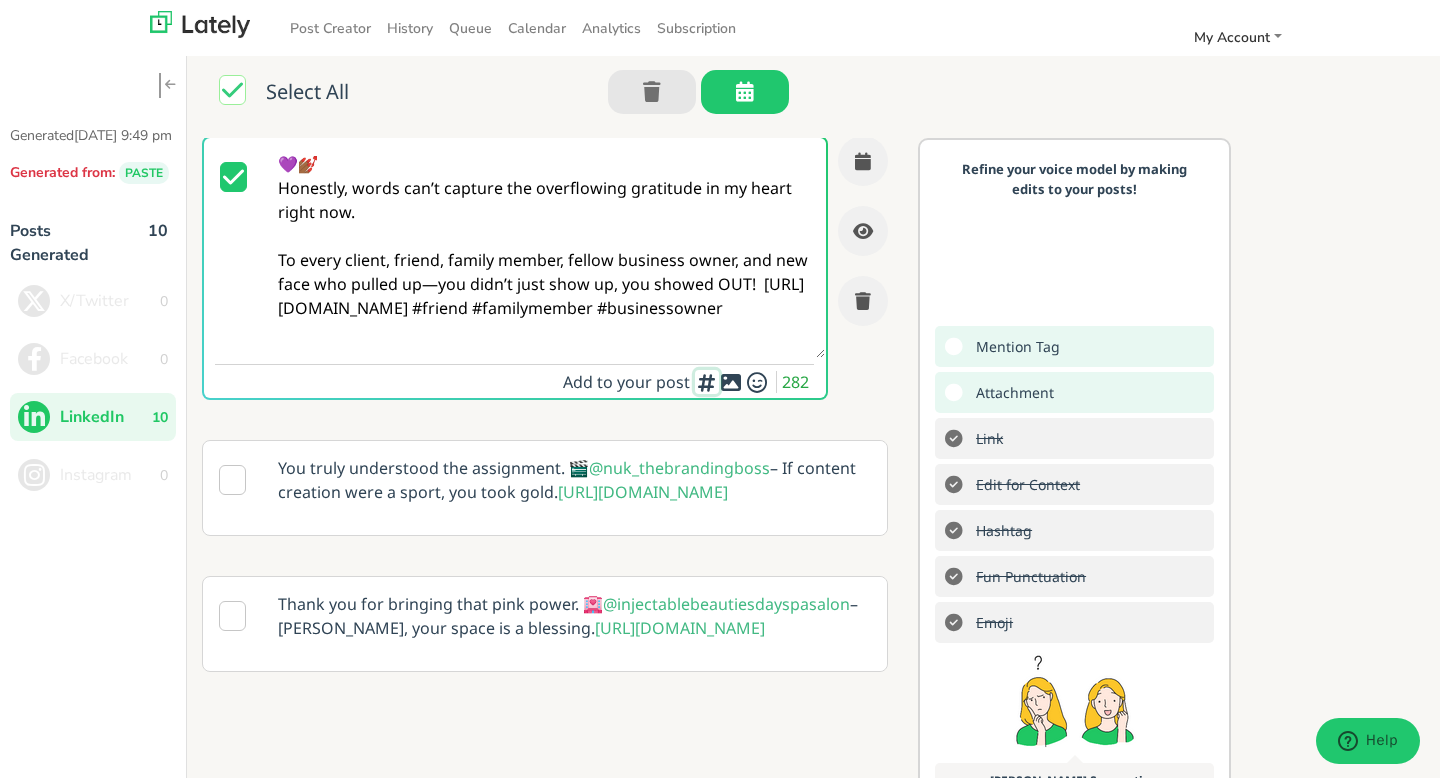 click at bounding box center [707, 382] 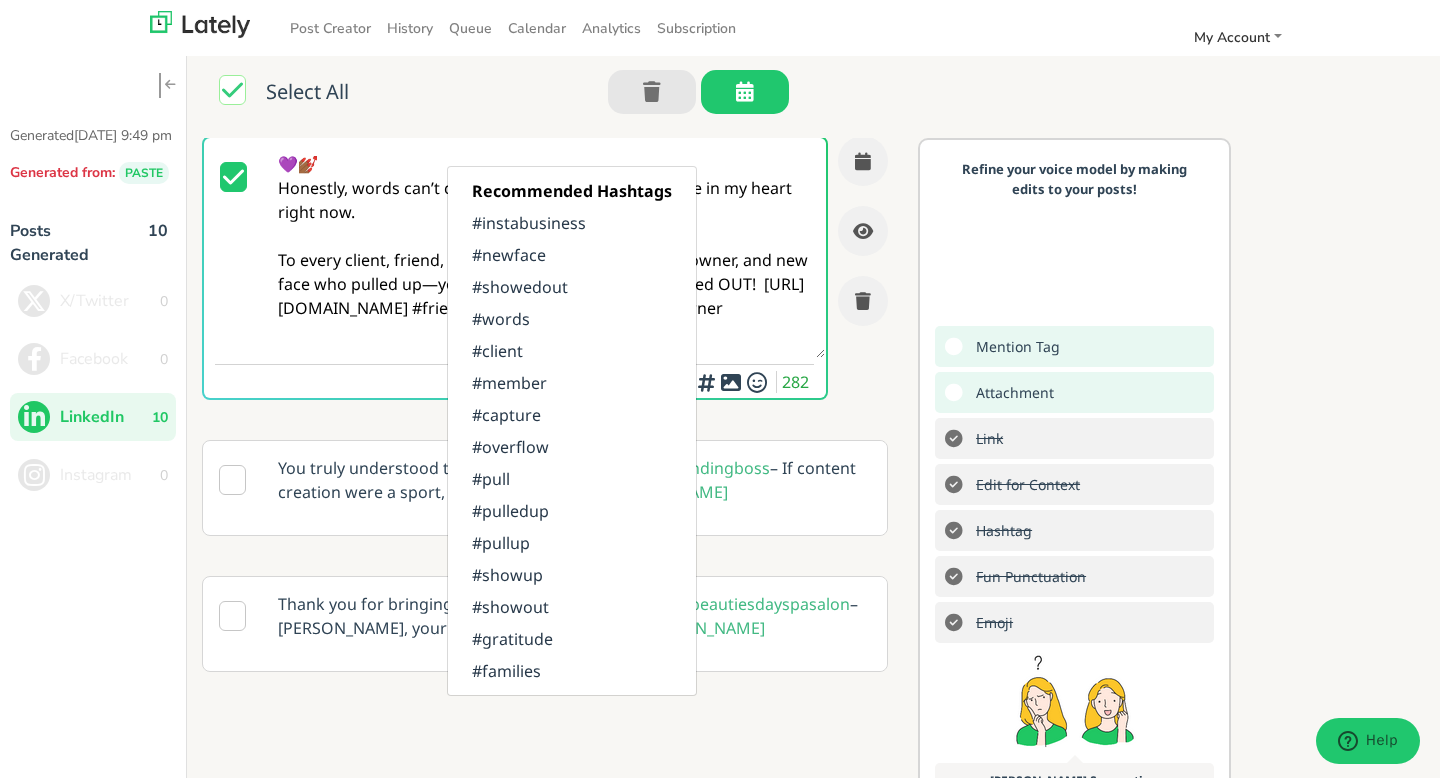click on "💜💅🏾
Honestly, words can’t capture the overflowing gratitude in my heart right now.
To every client, friend, family member, fellow business owner, and new face who pulled up—you didn’t just show up, you showed OUT!  [URL][DOMAIN_NAME] #friend #familymember #businessowner" at bounding box center [544, 248] 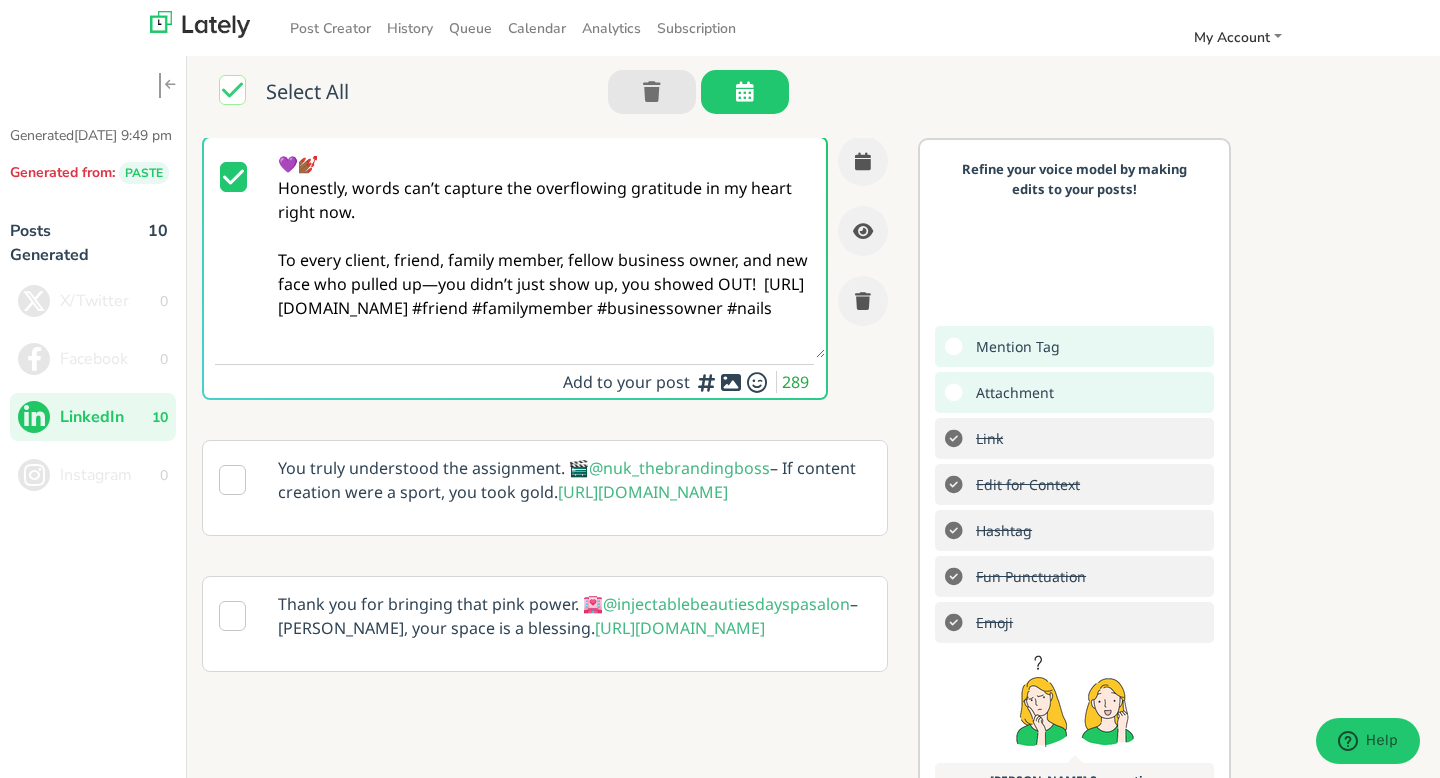 click at bounding box center (707, 382) 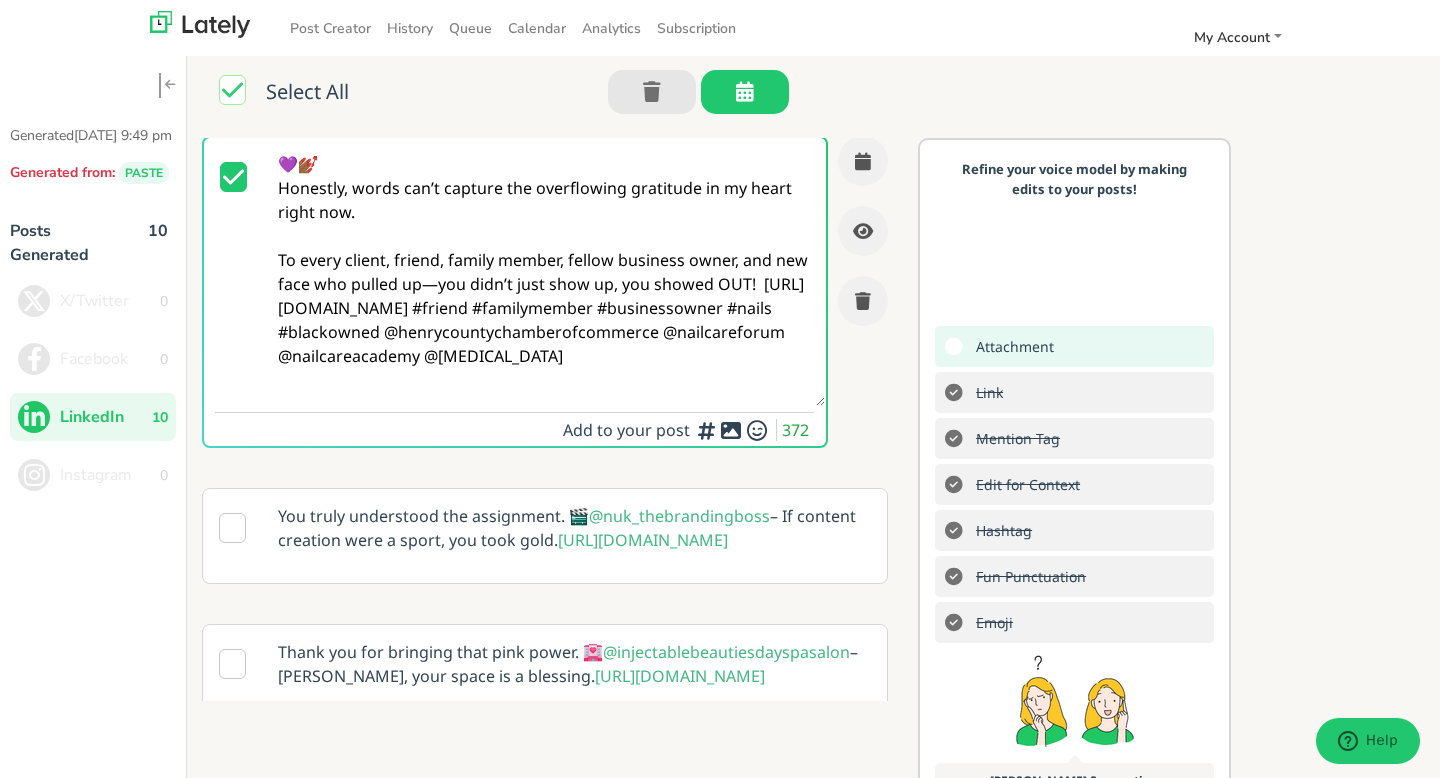 type on "💜💅🏾
Honestly, words can’t capture the overflowing gratitude in my heart right now.
To every client, friend, family member, fellow business owner, and new face who pulled up—you didn’t just show up, you showed OUT!  [URL][DOMAIN_NAME] #friend #familymember #businessowner #nails #blackowned @henrycountychamberofcommerce @nailcareforum @nailcareacademy @[MEDICAL_DATA]" 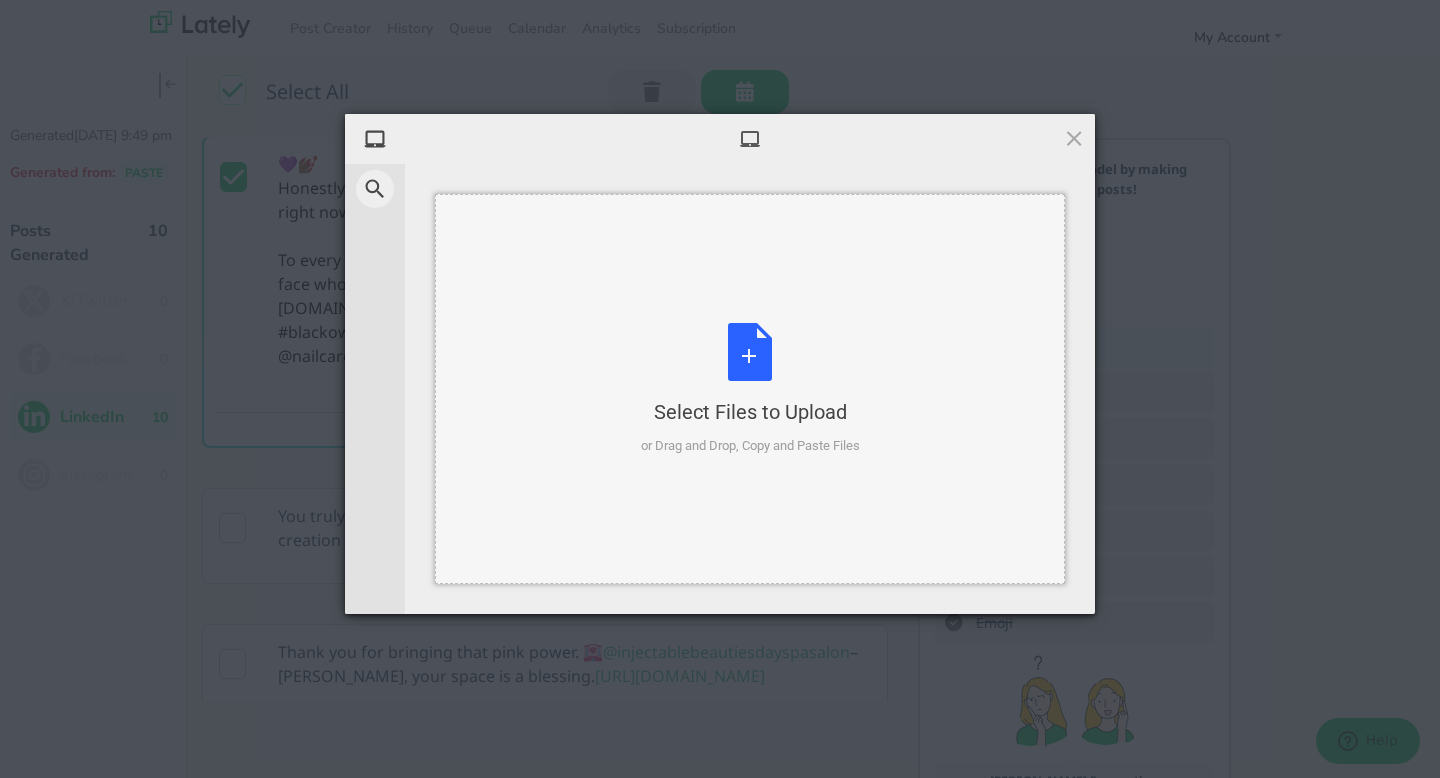 click on "Select Files to Upload
or Drag and Drop, Copy and Paste Files" at bounding box center (750, 389) 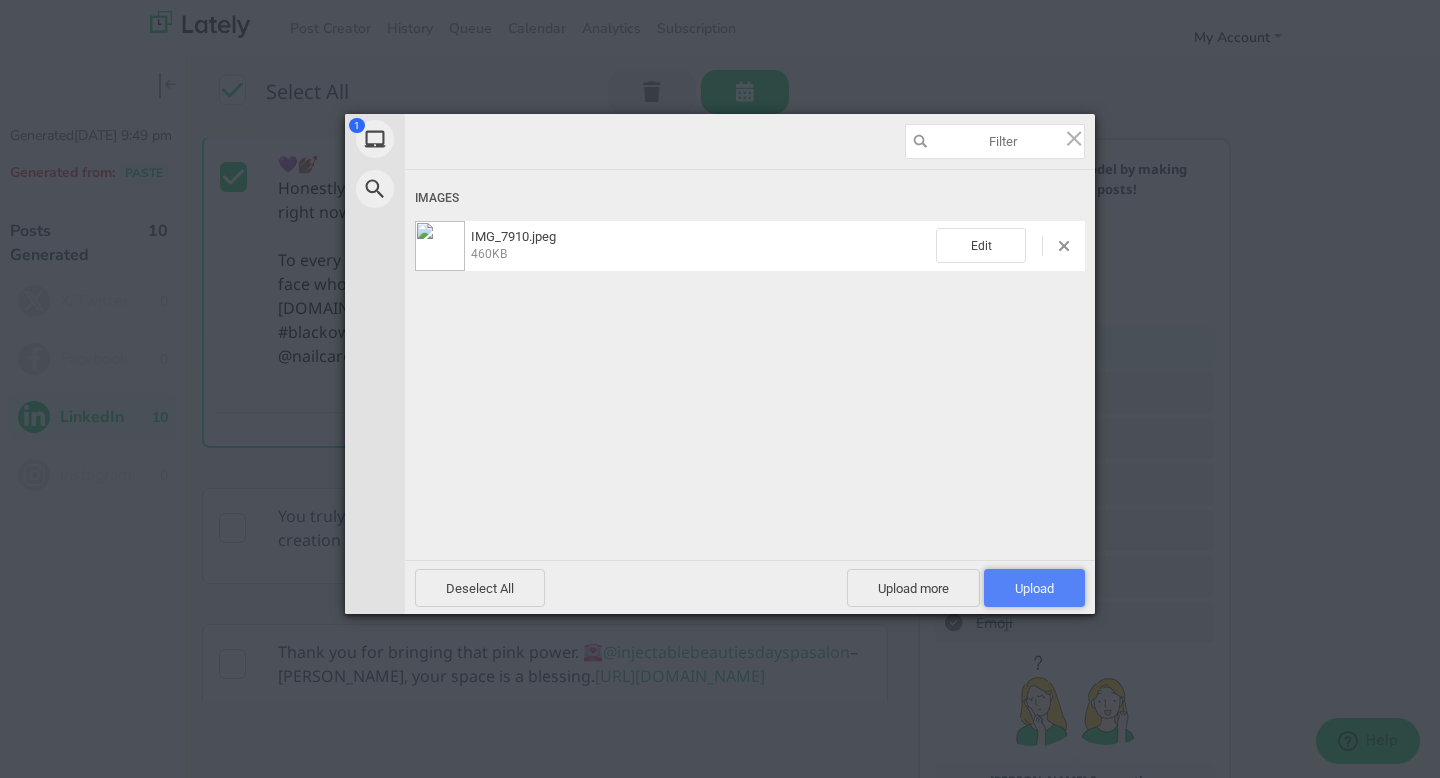 click on "Upload
1" at bounding box center (1034, 588) 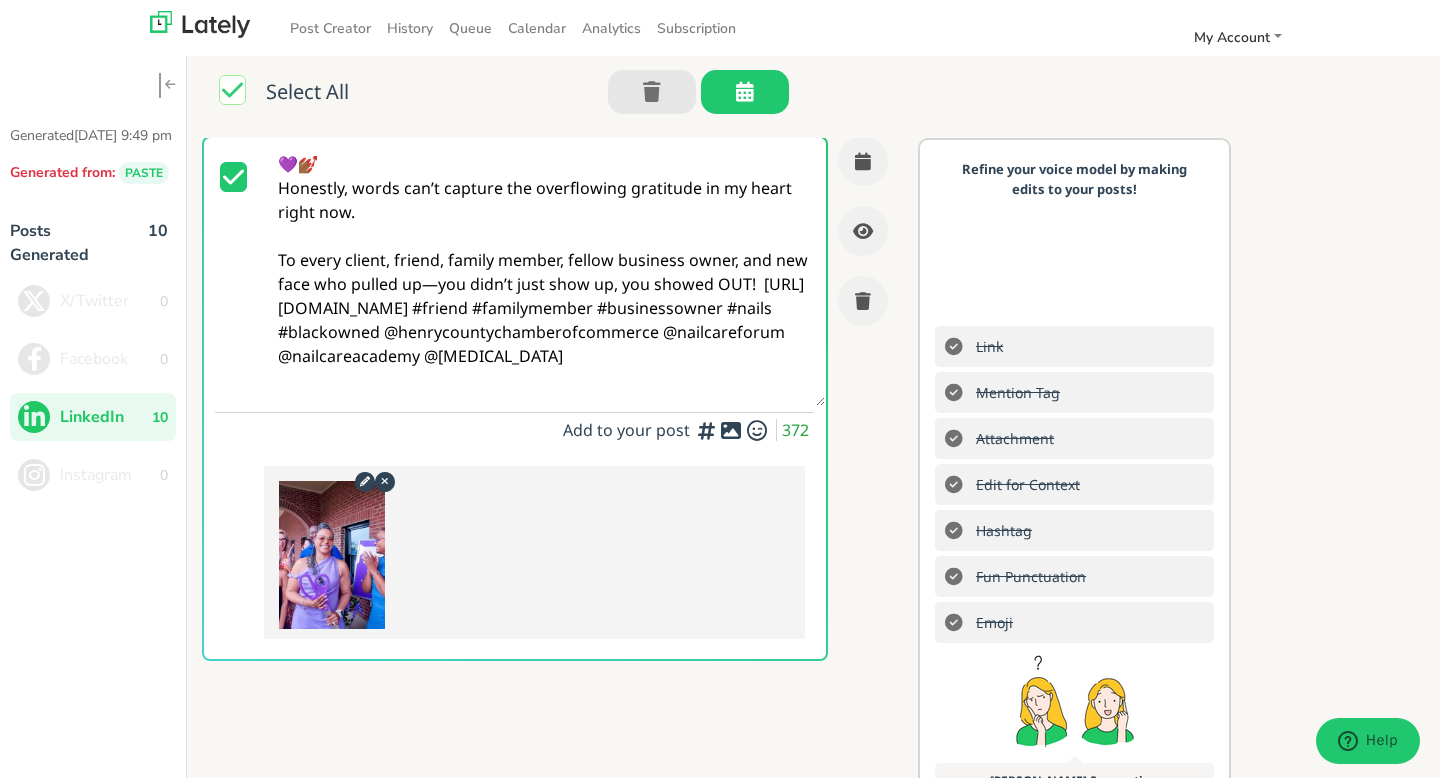 click at bounding box center [731, 430] 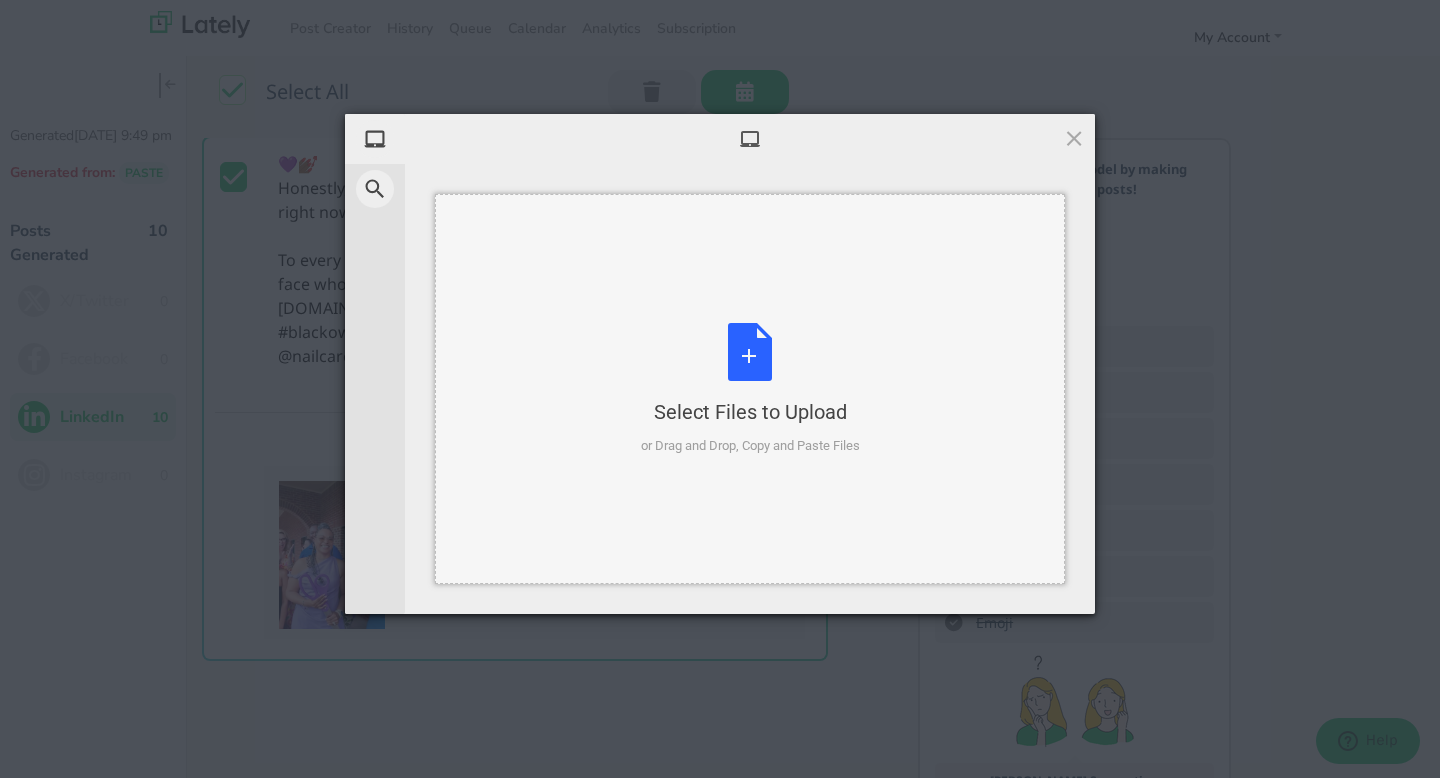 click on "Select Files to Upload
or Drag and Drop, Copy and Paste Files" at bounding box center [750, 389] 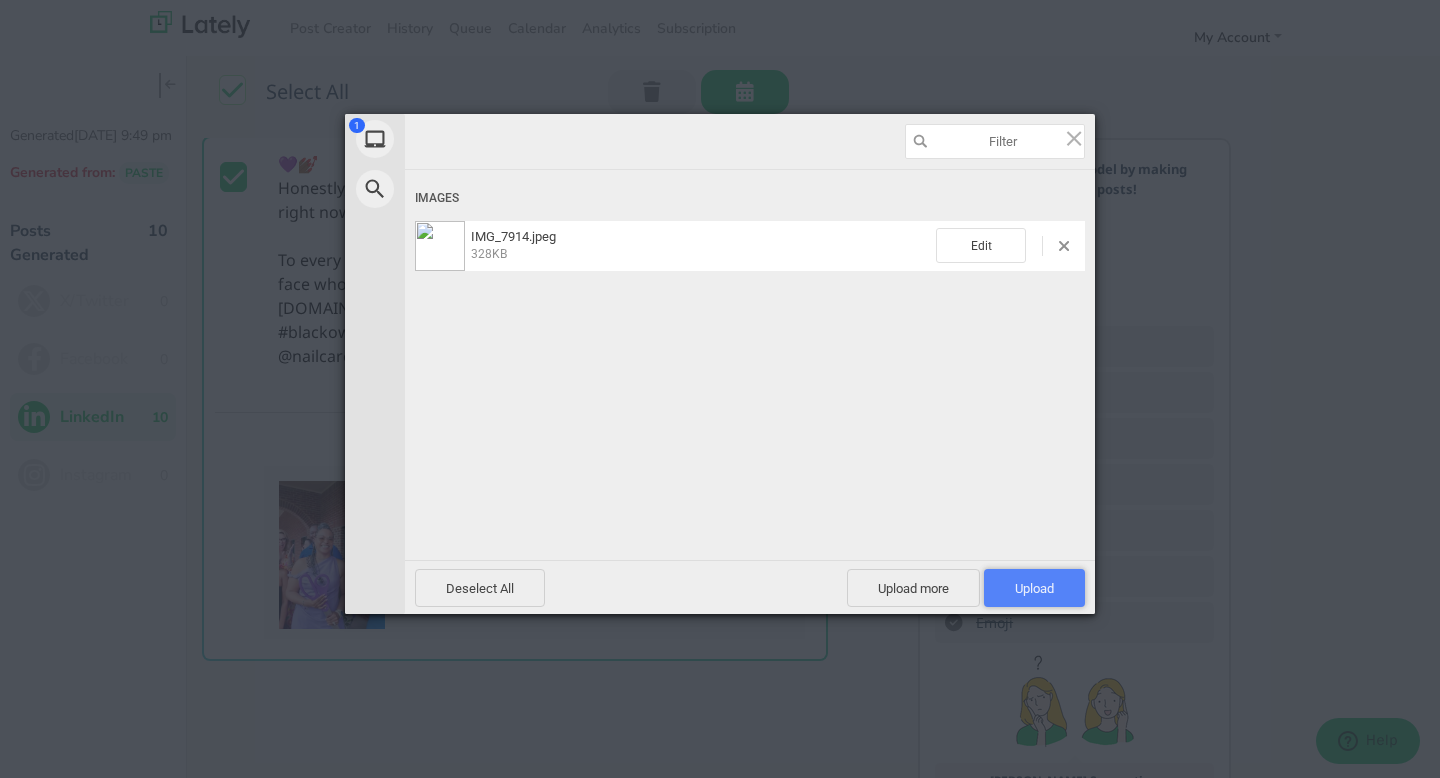 click on "Upload
1" at bounding box center [1034, 588] 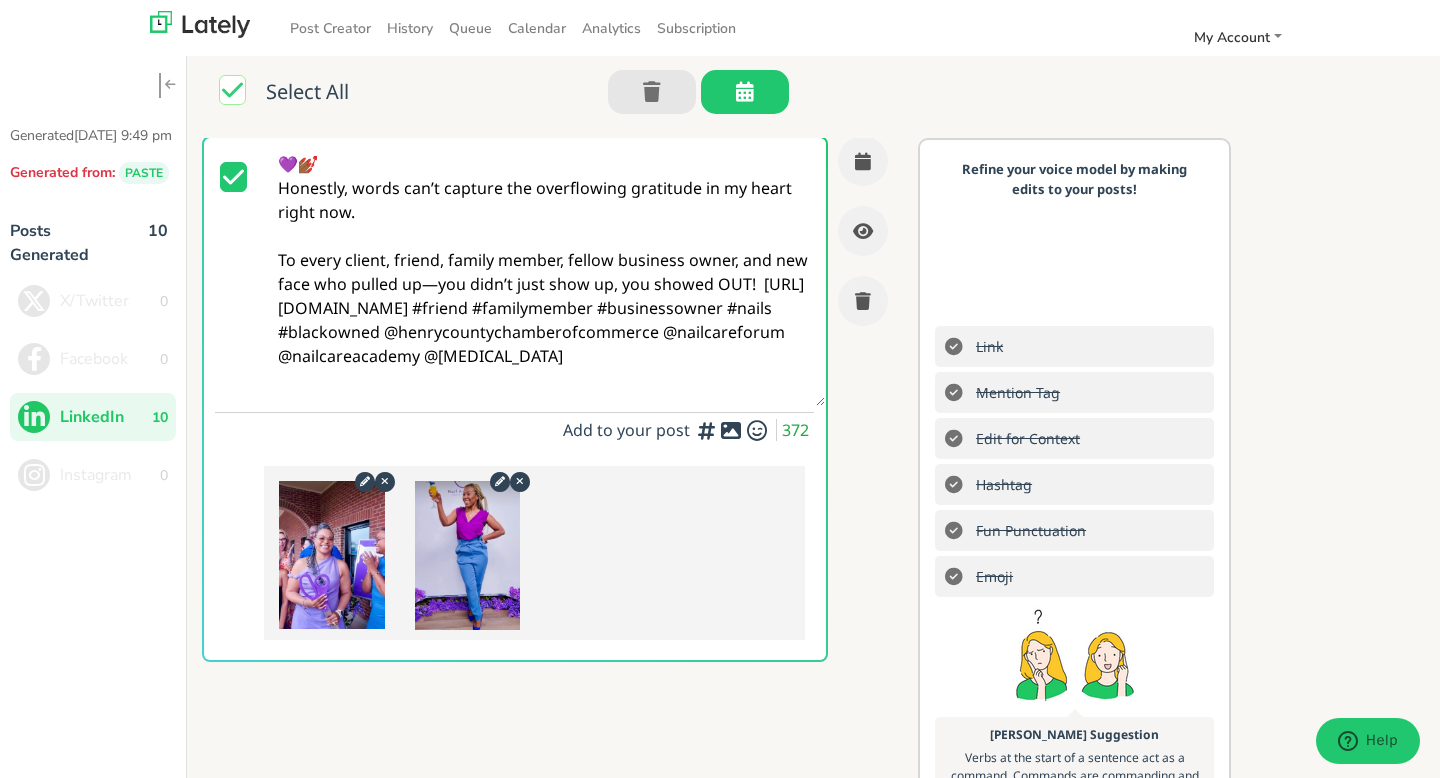 click at bounding box center [731, 430] 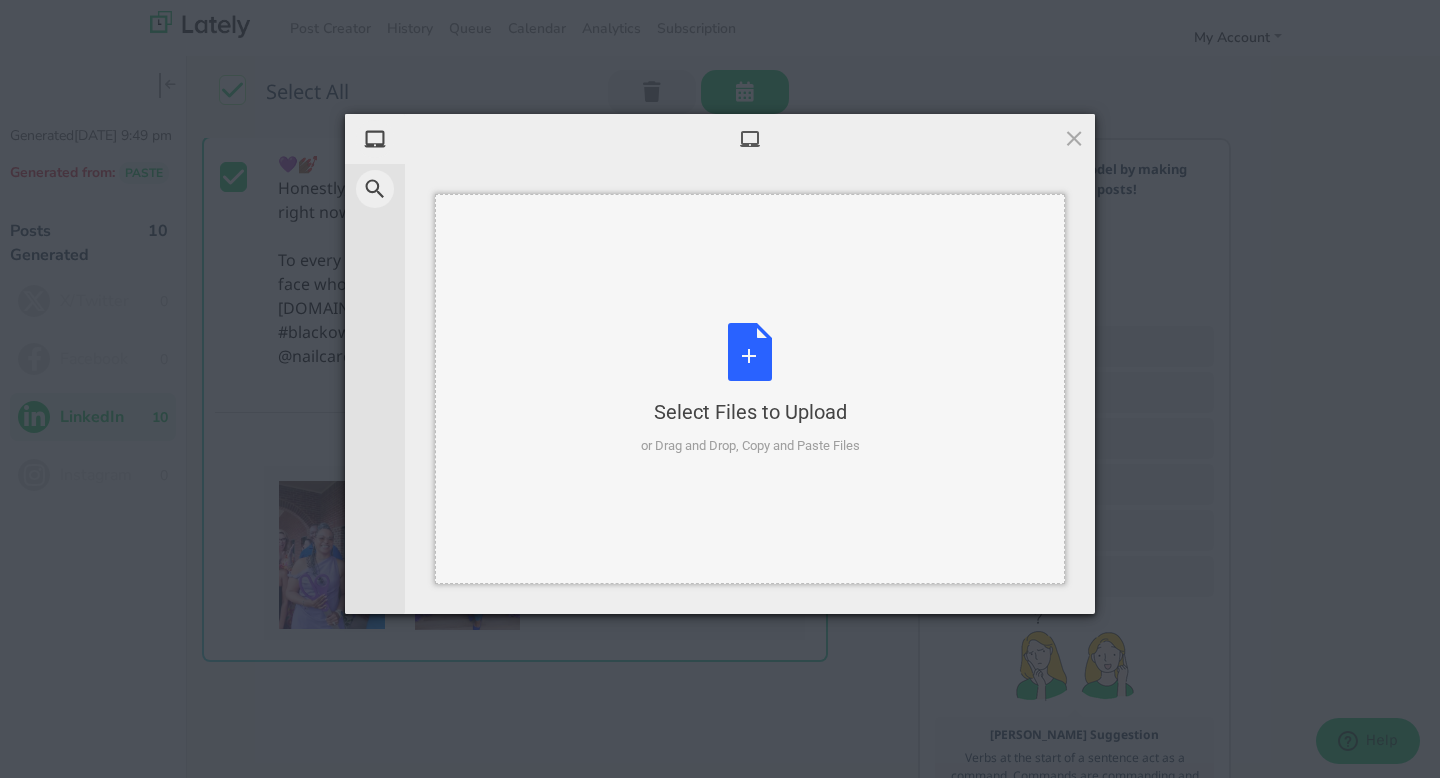 click on "Select Files to Upload
or Drag and Drop, Copy and Paste Files" at bounding box center [750, 389] 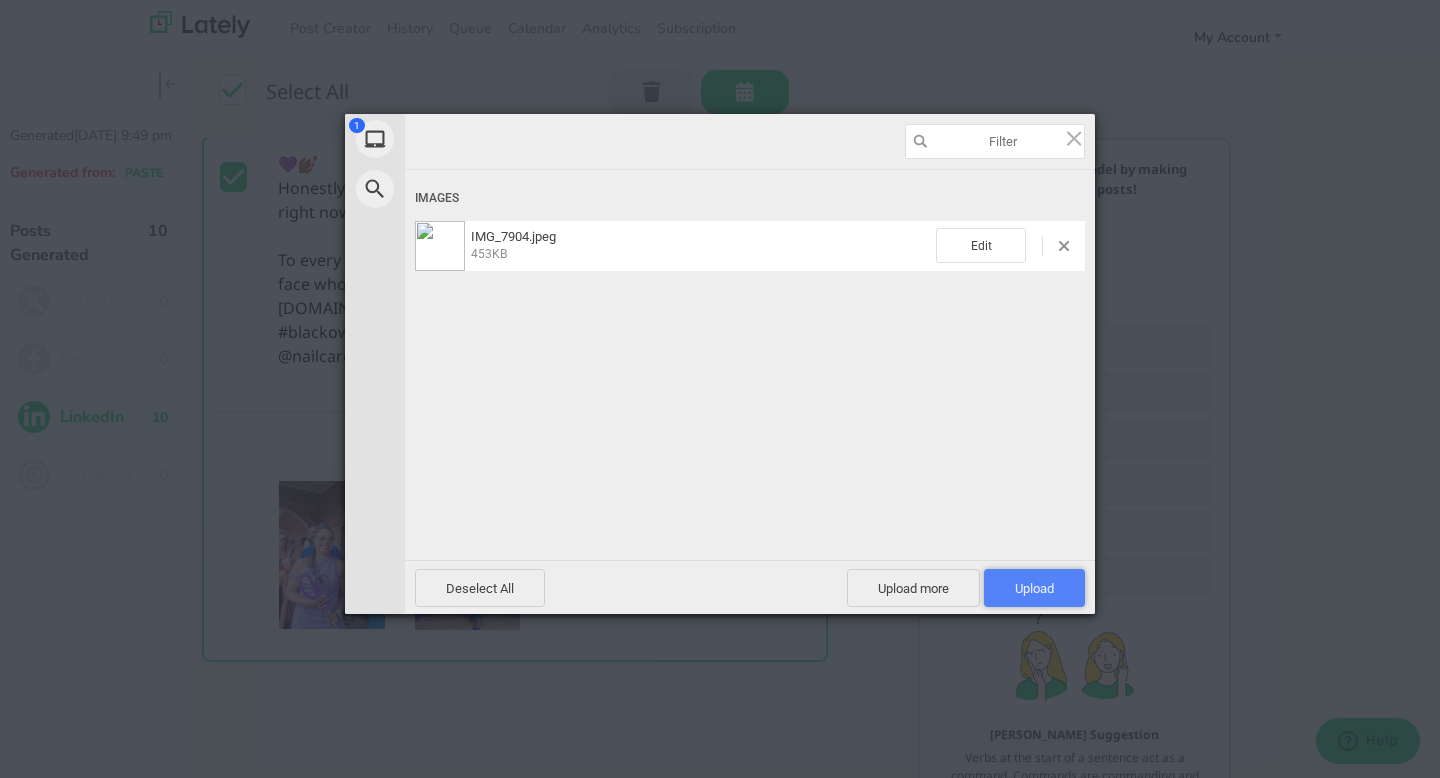 click on "Upload
1" at bounding box center [1034, 588] 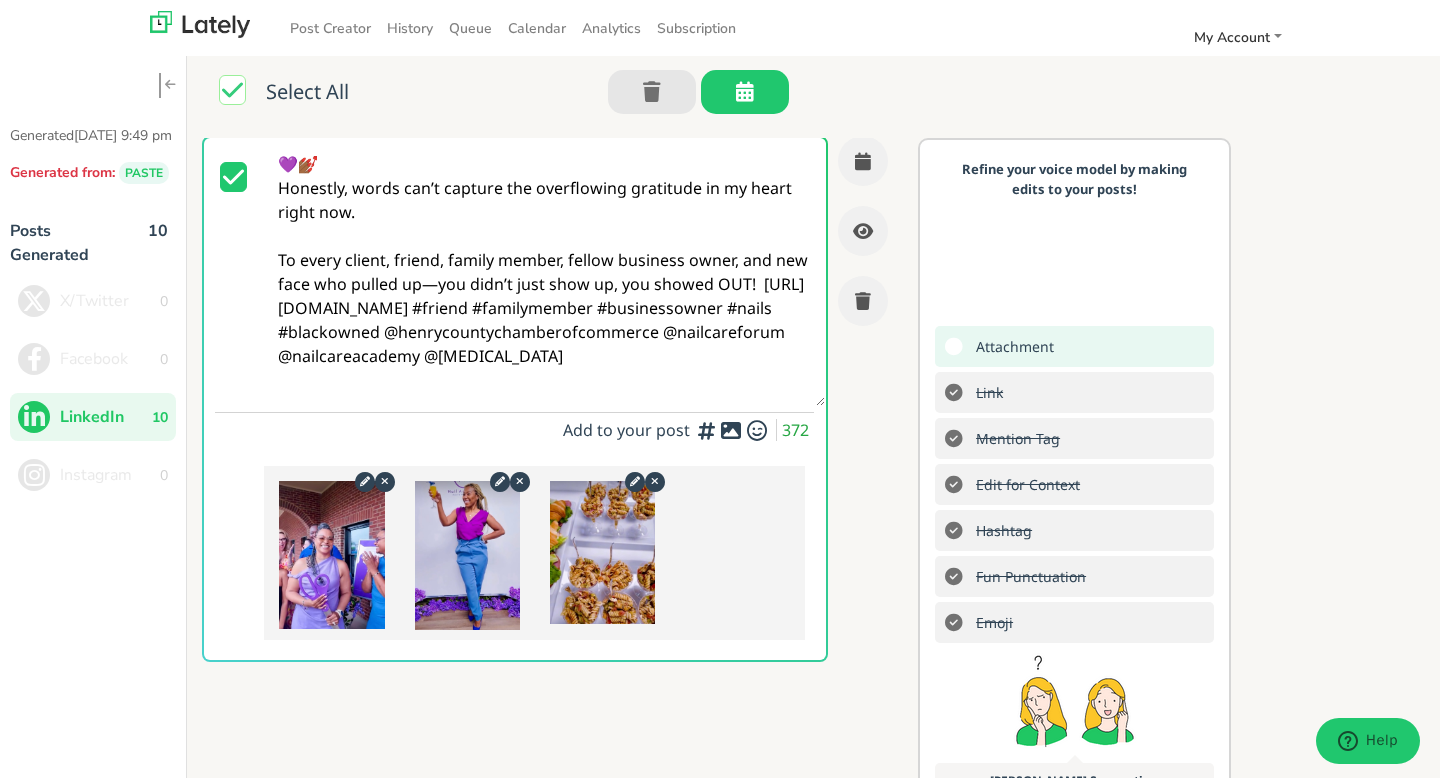 click at bounding box center (731, 430) 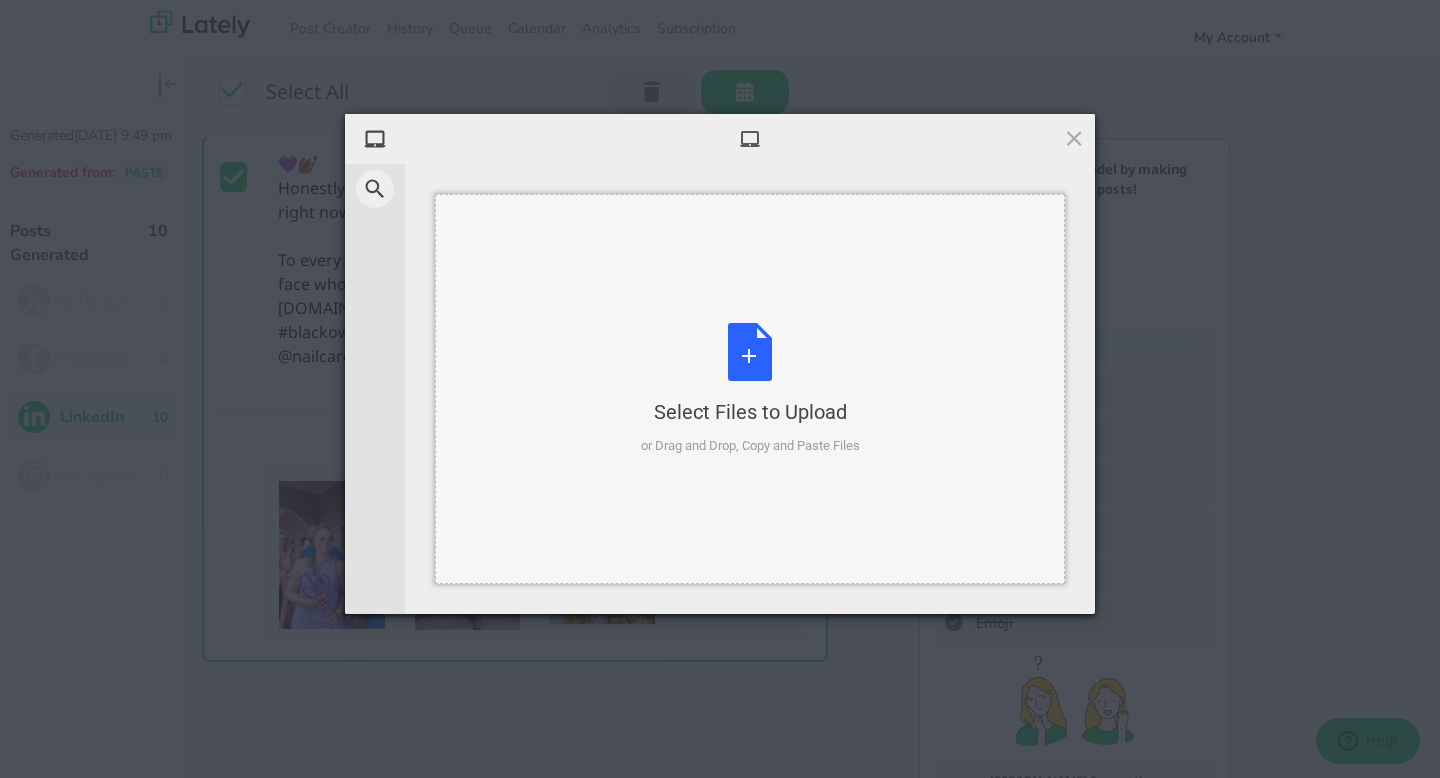 click on "Select Files to Upload
or Drag and Drop, Copy and Paste Files" at bounding box center [750, 389] 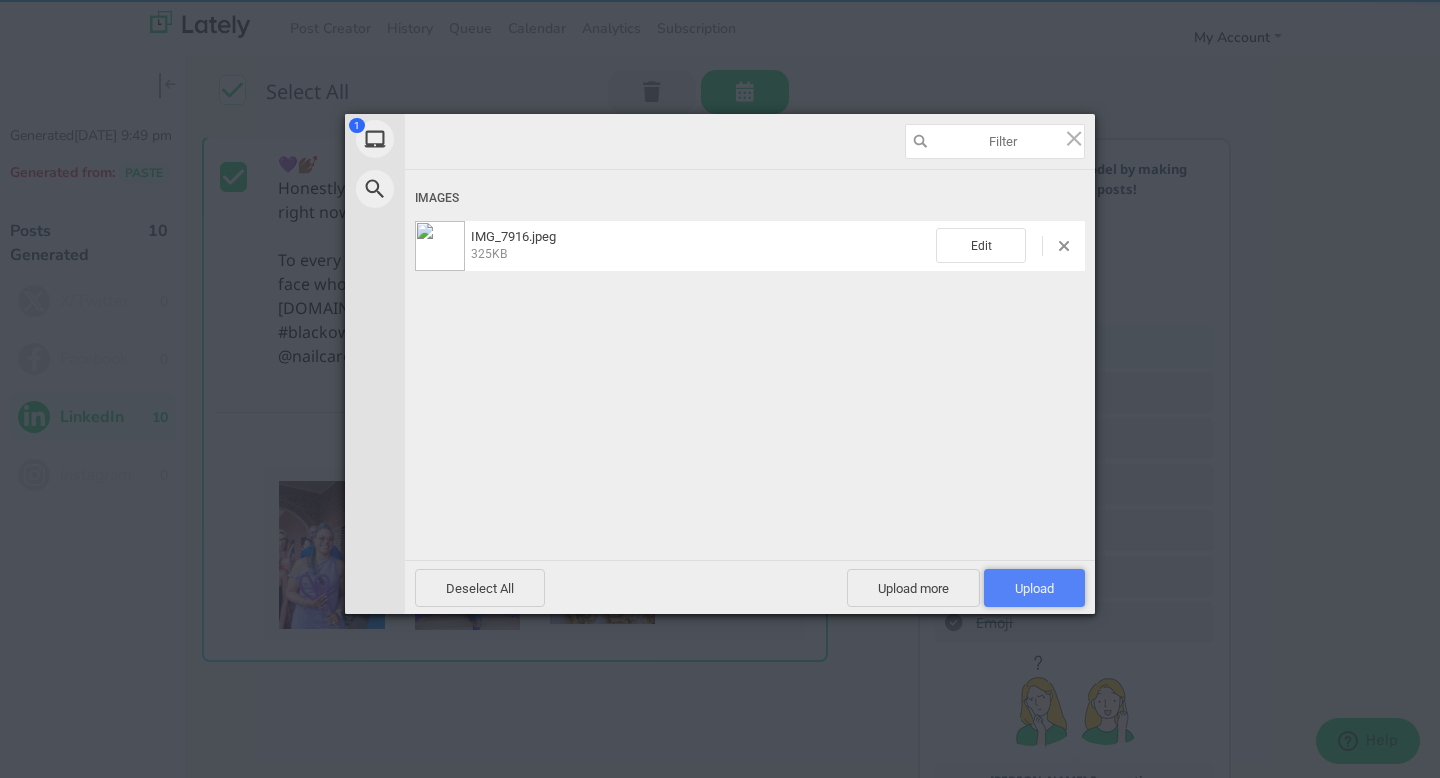 click on "Upload
1" at bounding box center [1034, 588] 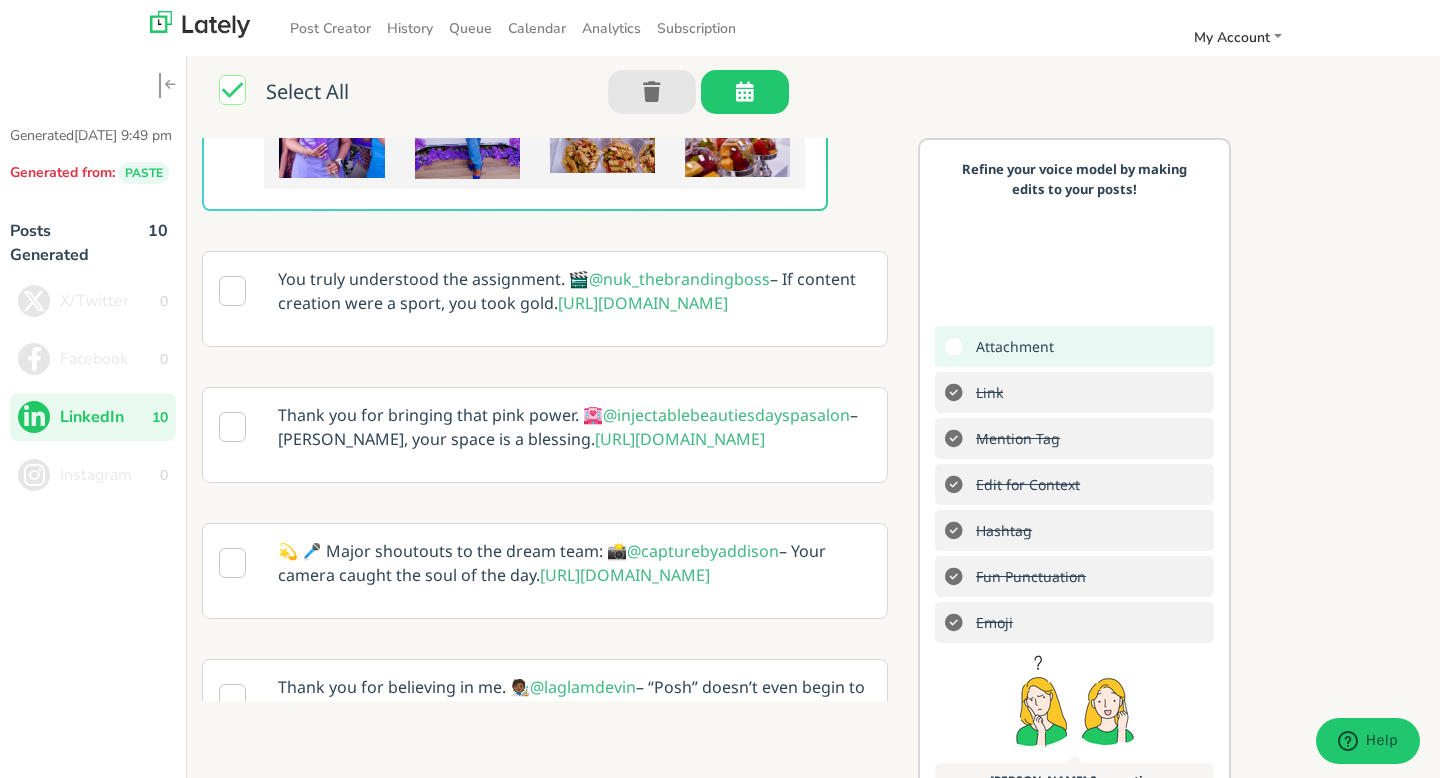 scroll, scrollTop: 1120, scrollLeft: 0, axis: vertical 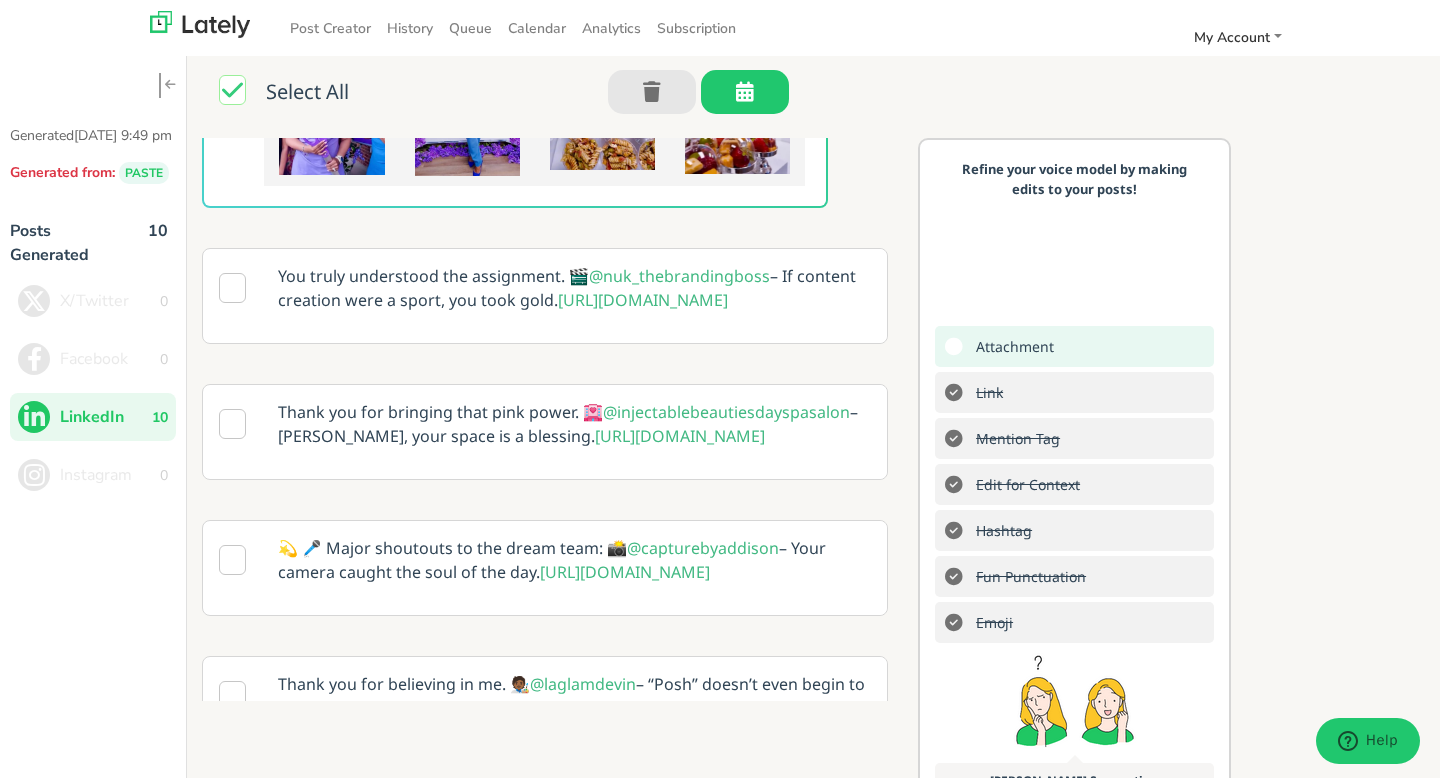 click at bounding box center [232, 288] 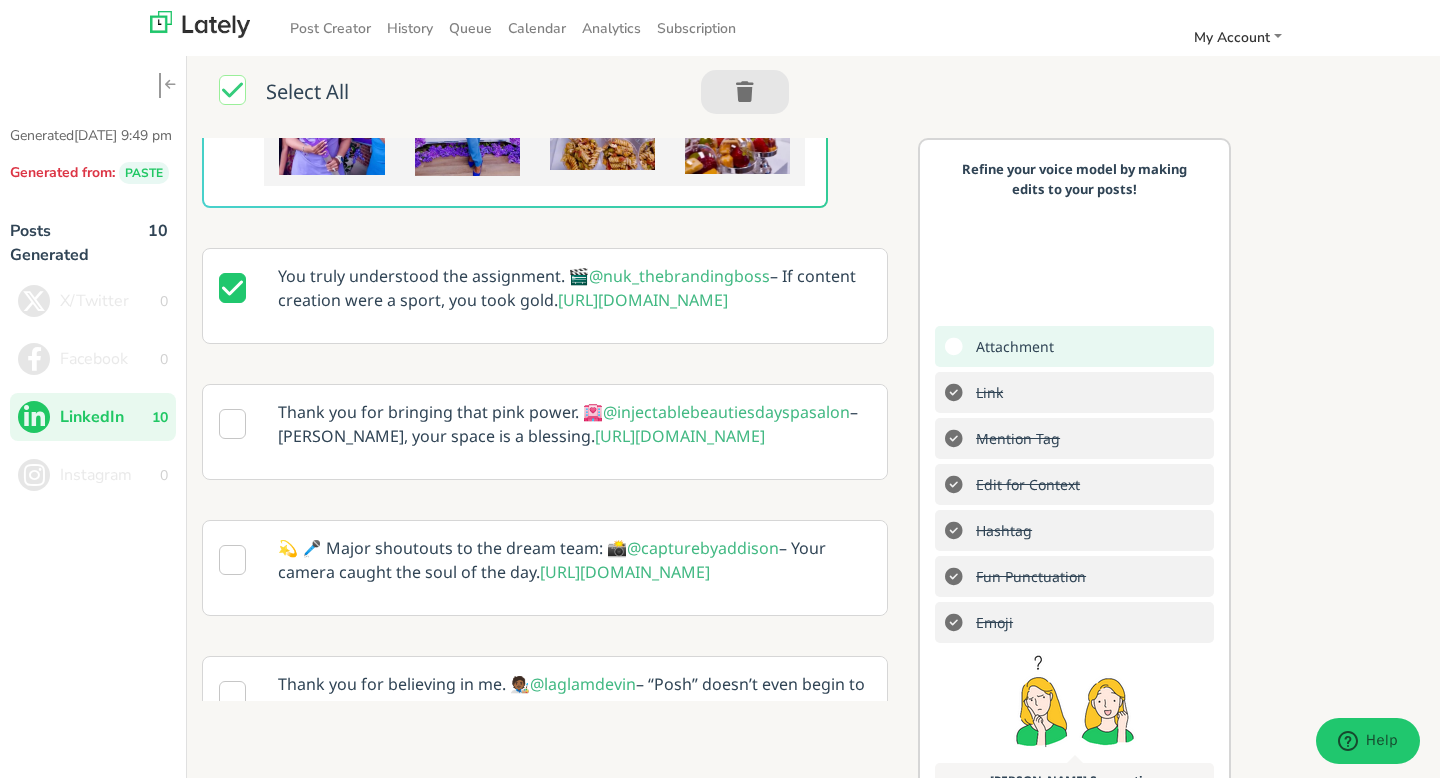 click on "You truly understood the assignment.
🎬  @nuk_thebrandingboss  – If content creation were a sport, you took gold.  [URL][DOMAIN_NAME]" at bounding box center [574, 288] 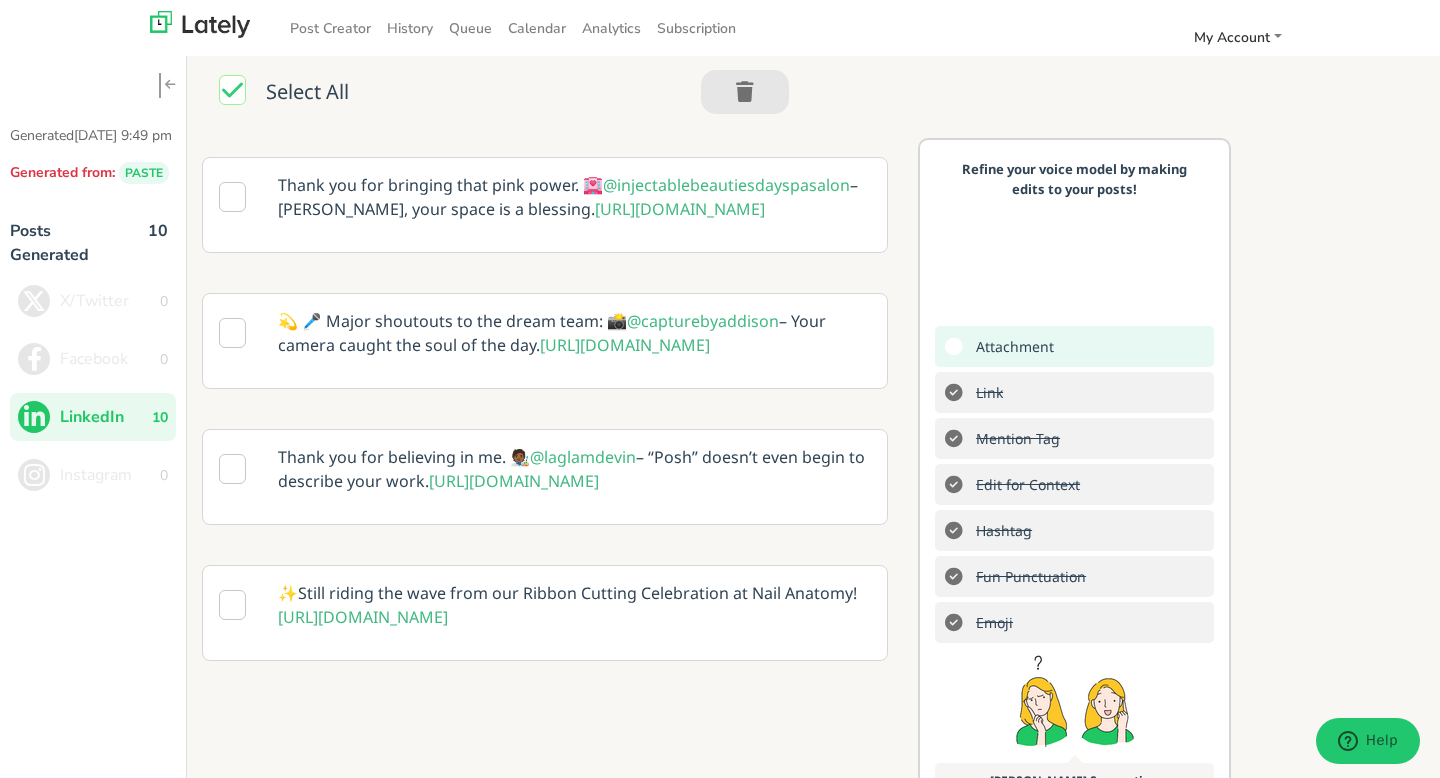 scroll, scrollTop: 675, scrollLeft: 0, axis: vertical 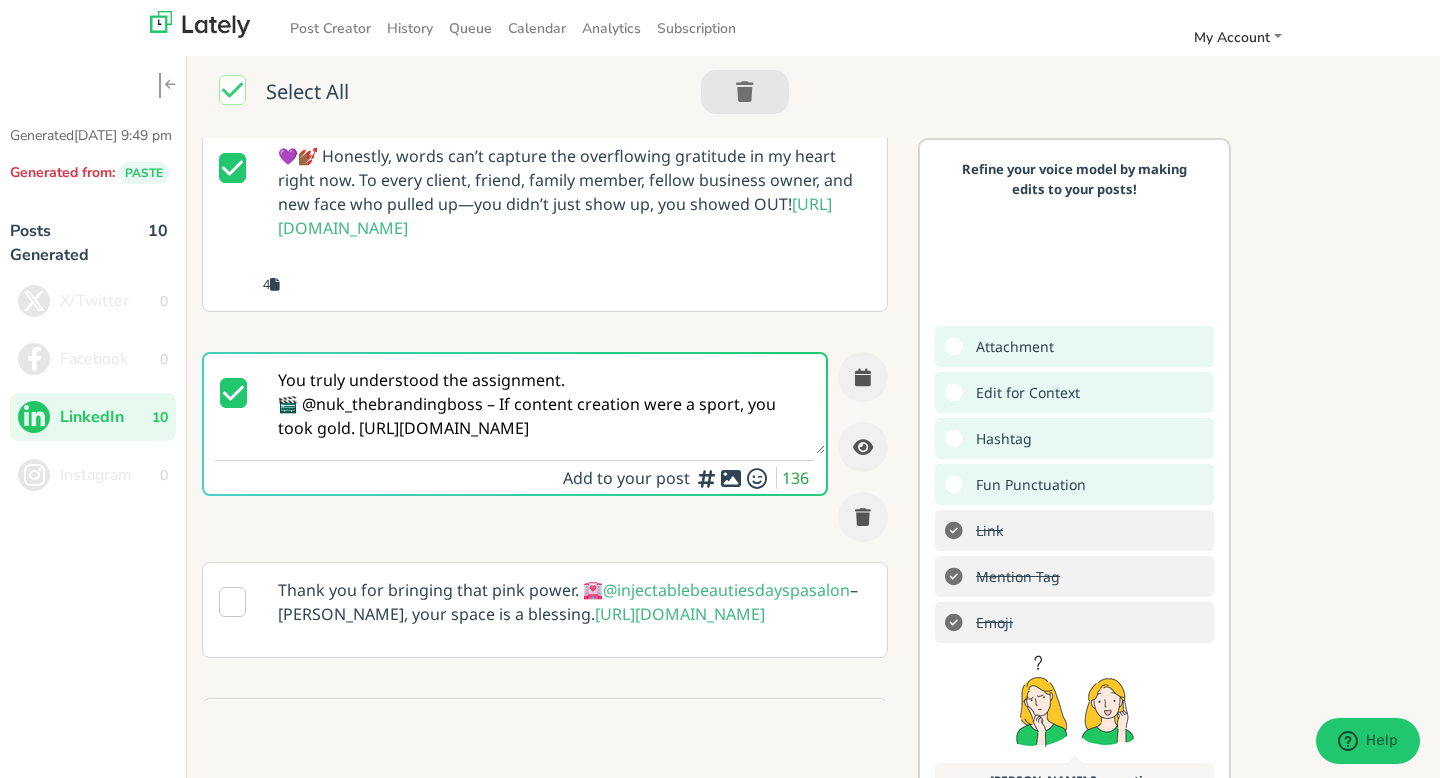 click on "Add hashtags for context vs. index rankings for increased engagement" at bounding box center (706, 435) 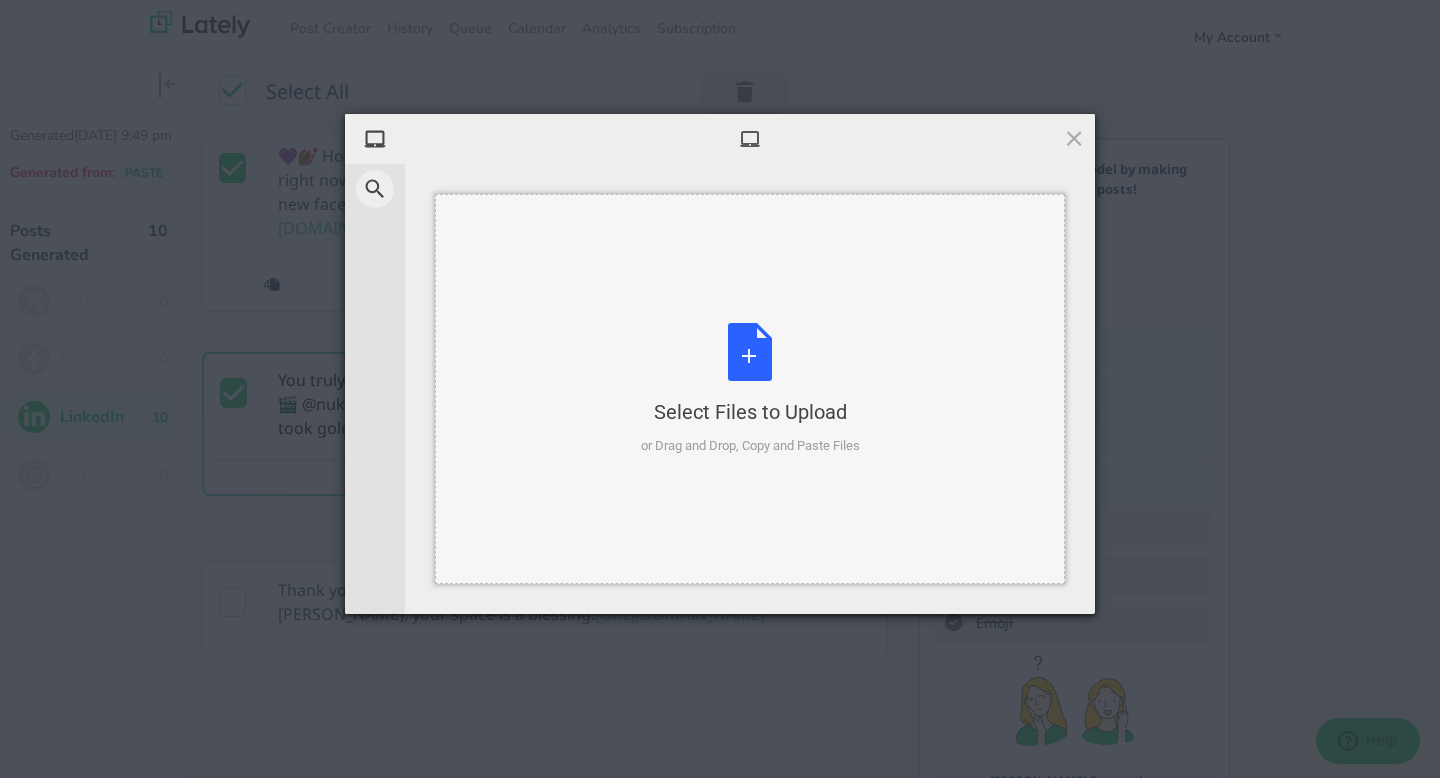 click on "Select Files to Upload
or Drag and Drop, Copy and Paste Files" at bounding box center [750, 389] 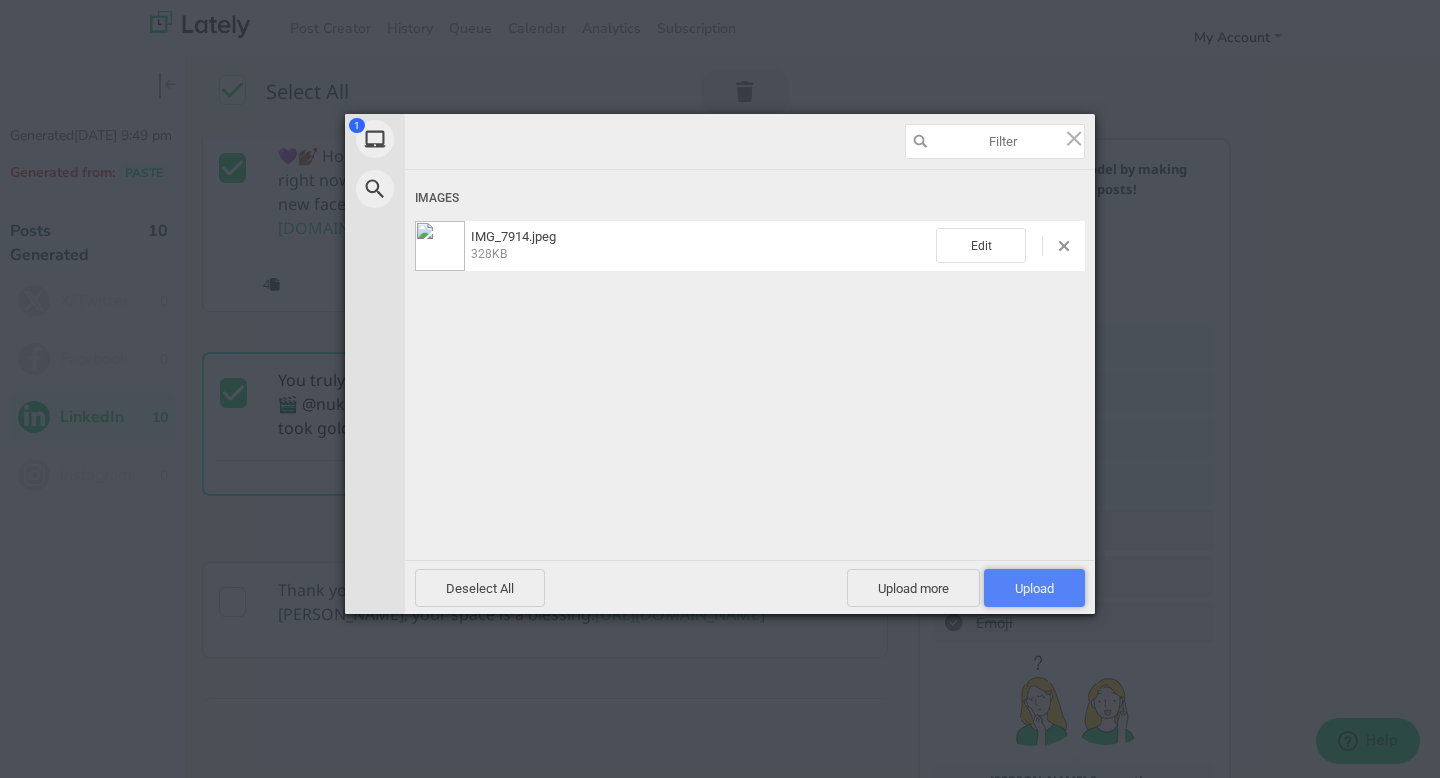 click on "Upload
1" at bounding box center (1034, 588) 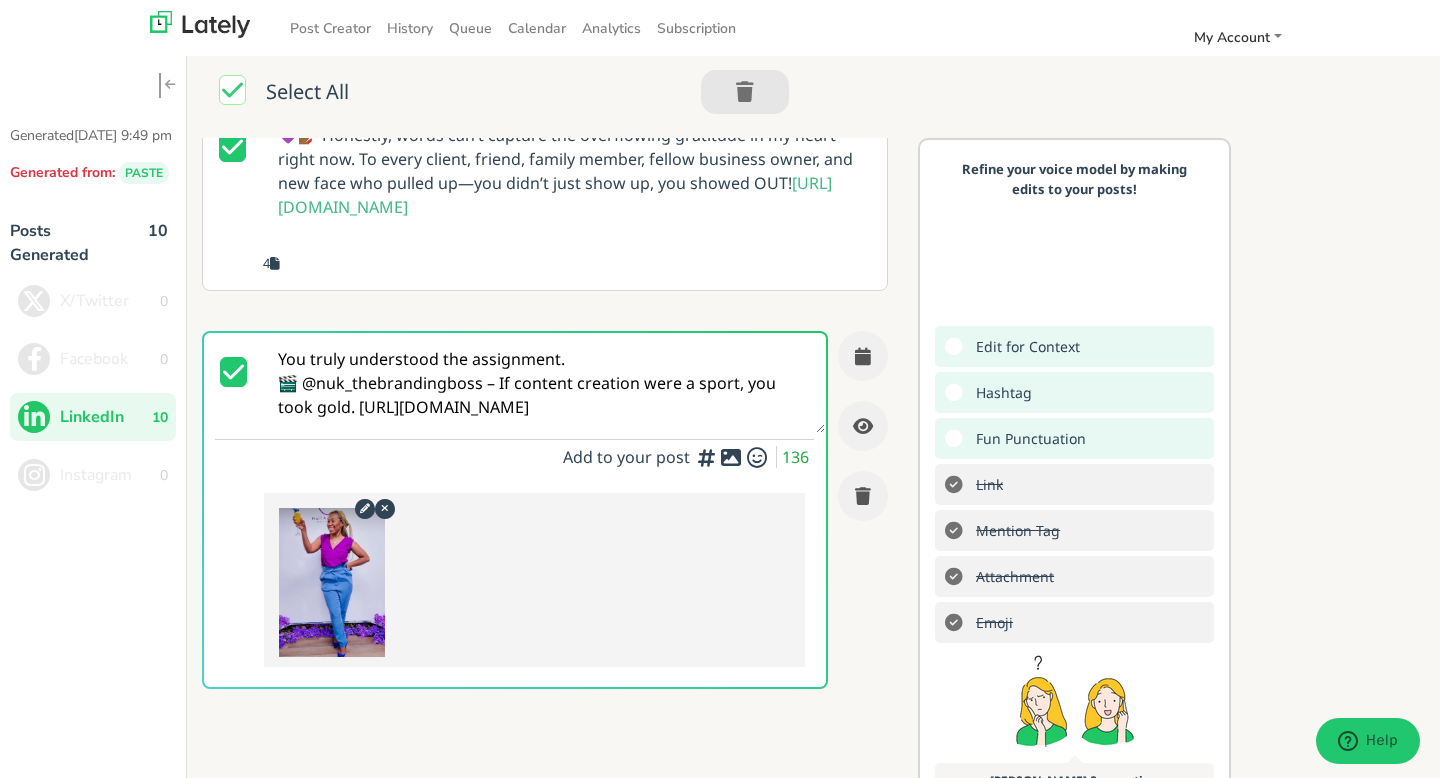 scroll, scrollTop: 644, scrollLeft: 0, axis: vertical 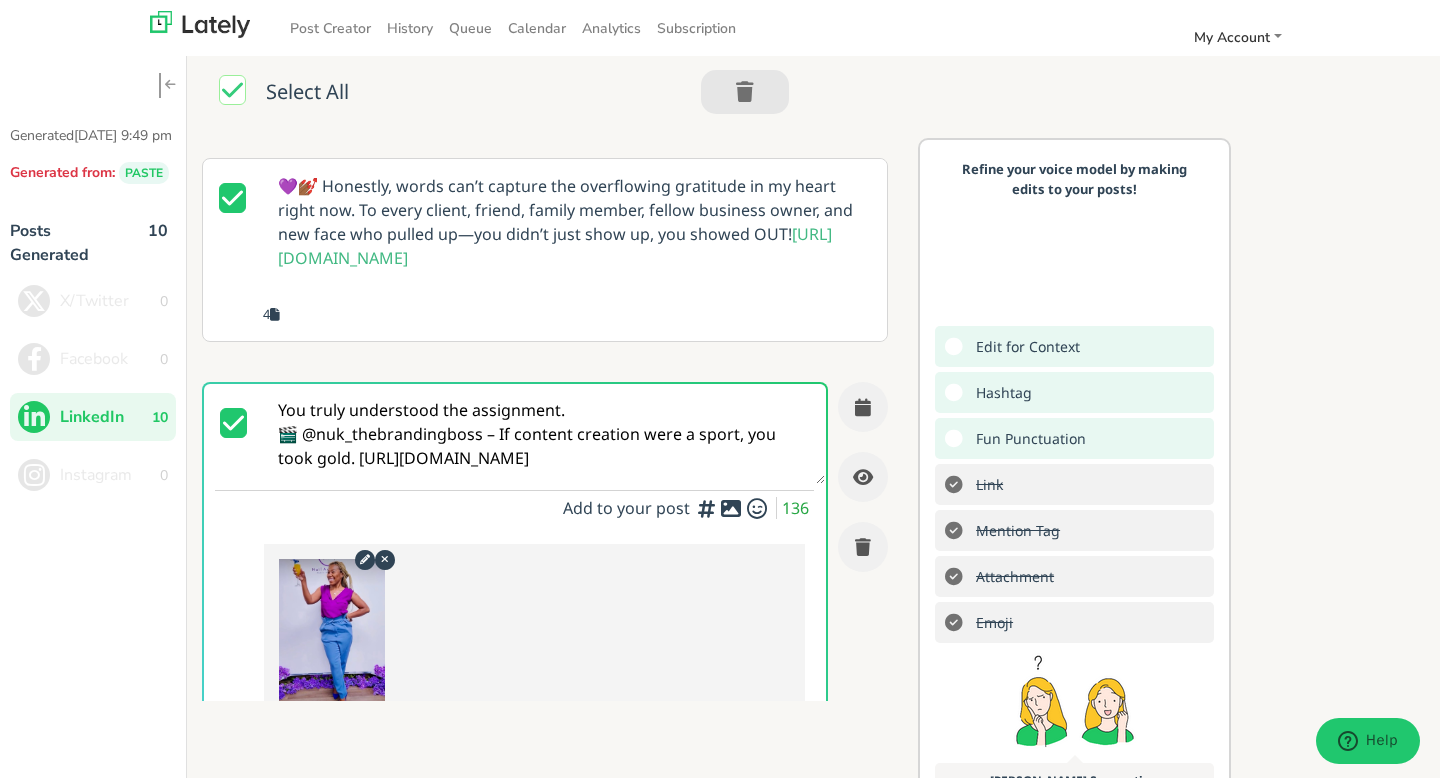 click at bounding box center (275, 315) 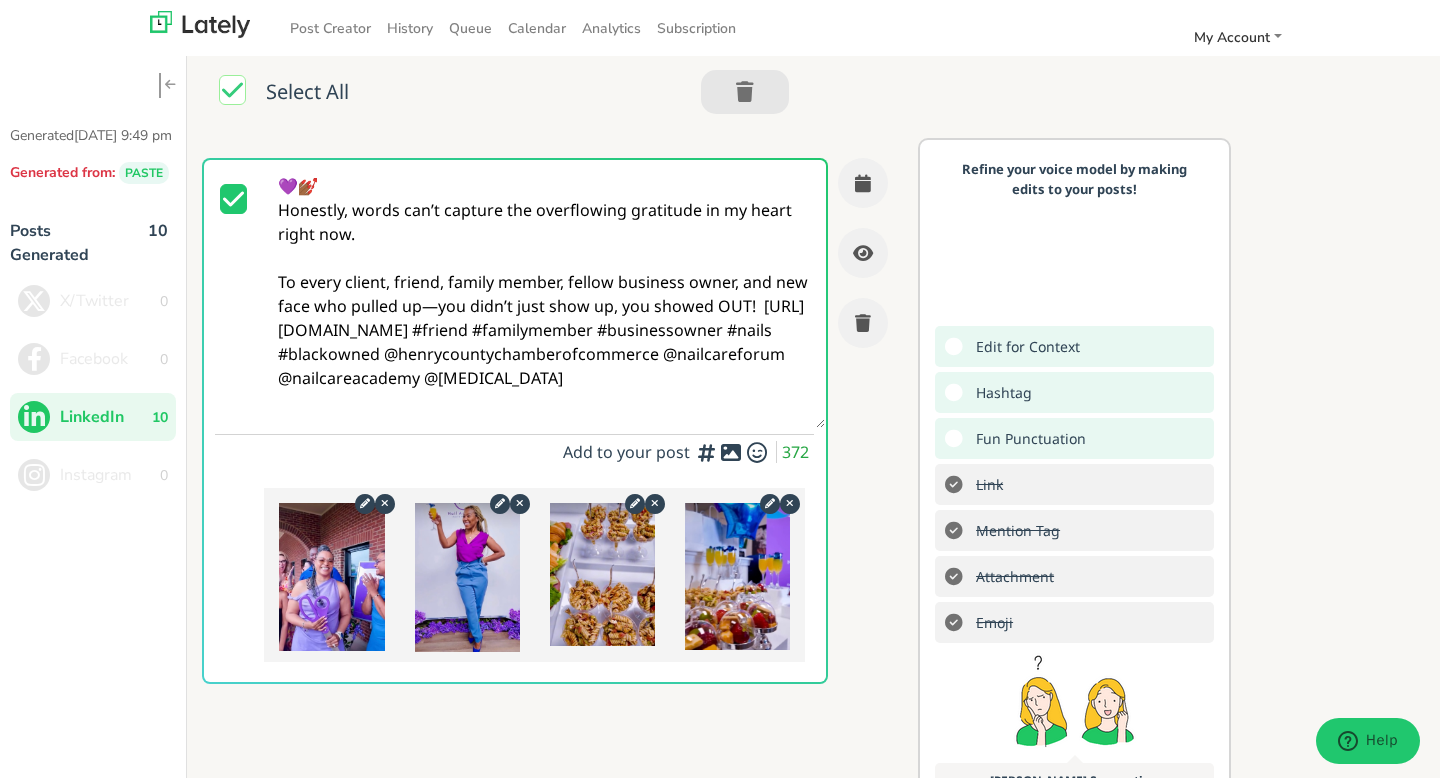 scroll, scrollTop: 0, scrollLeft: 0, axis: both 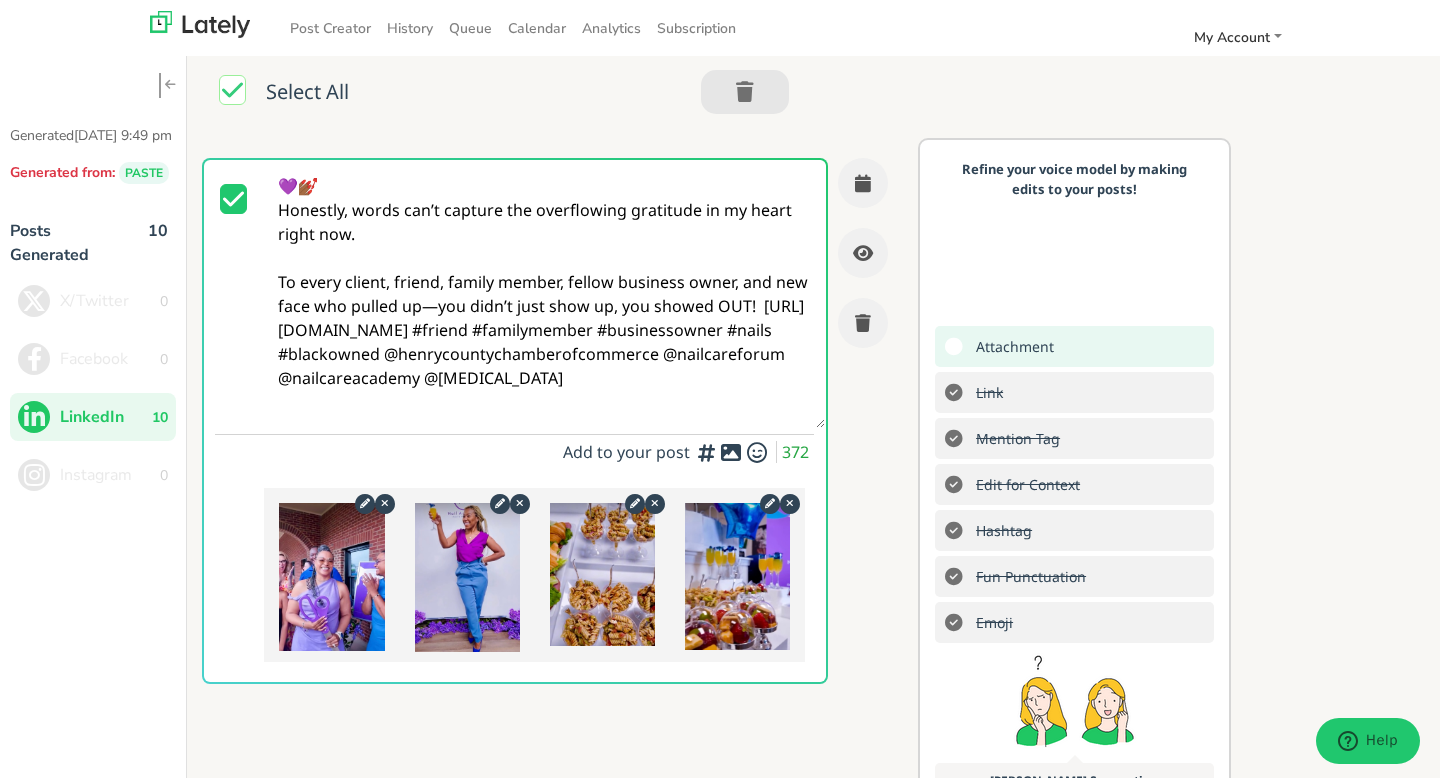 click at bounding box center [519, 503] 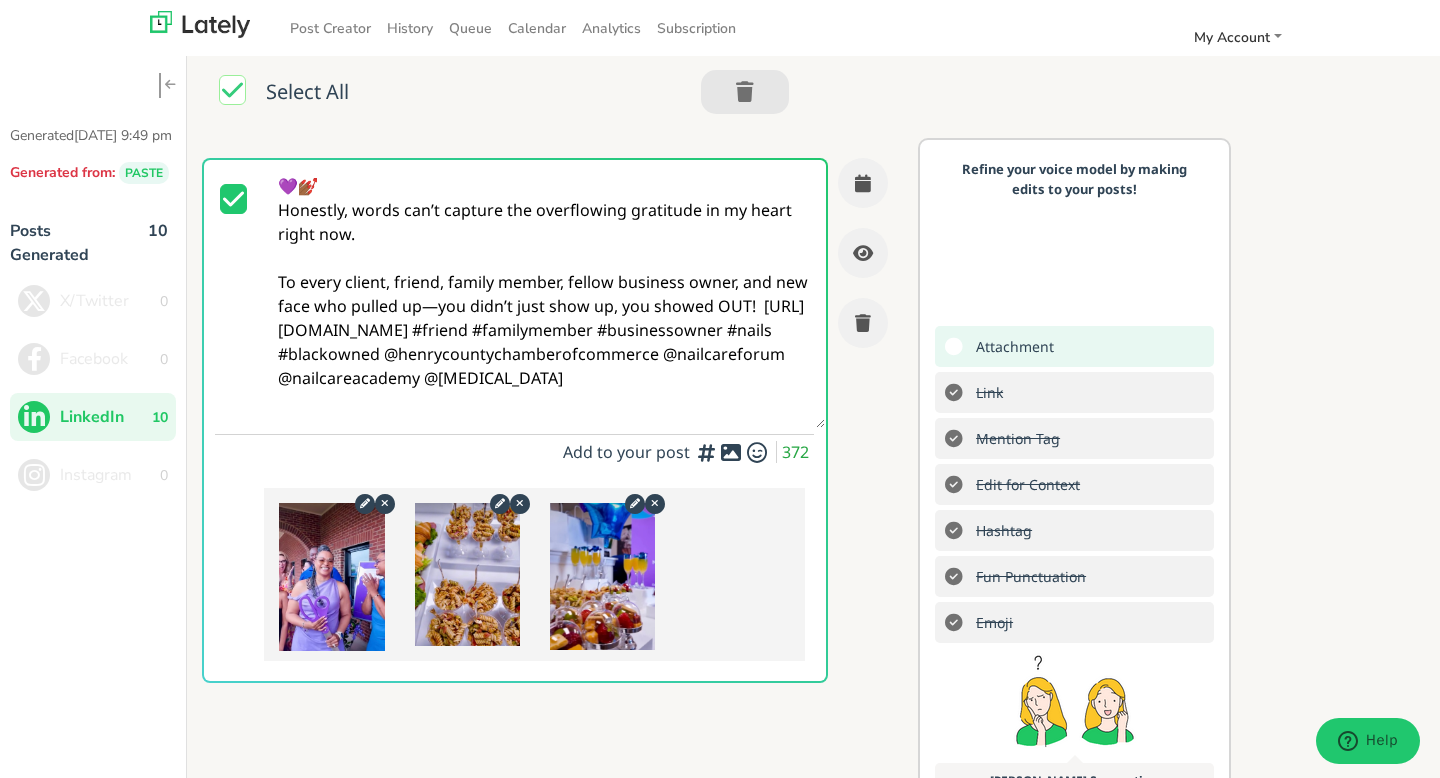click at bounding box center (519, 503) 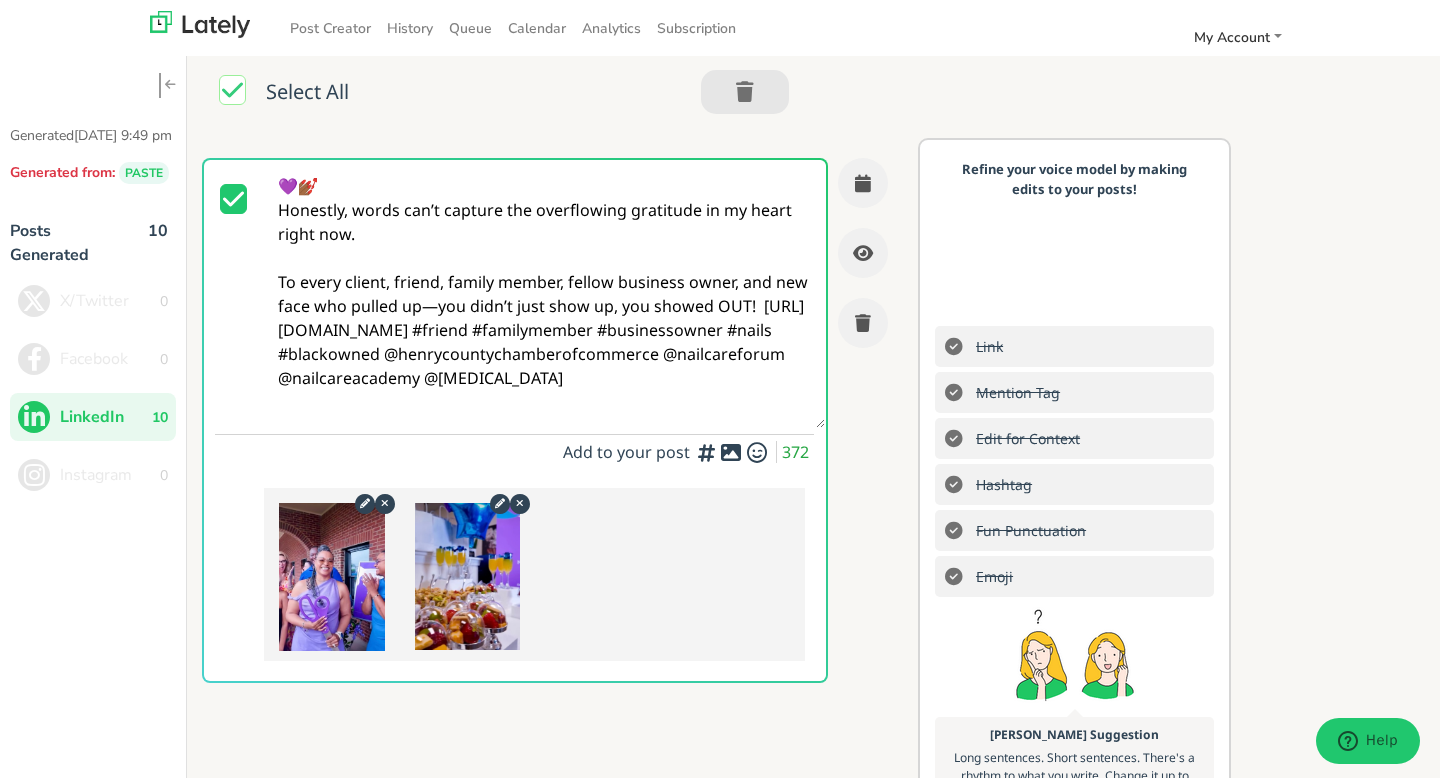 click at bounding box center (731, 452) 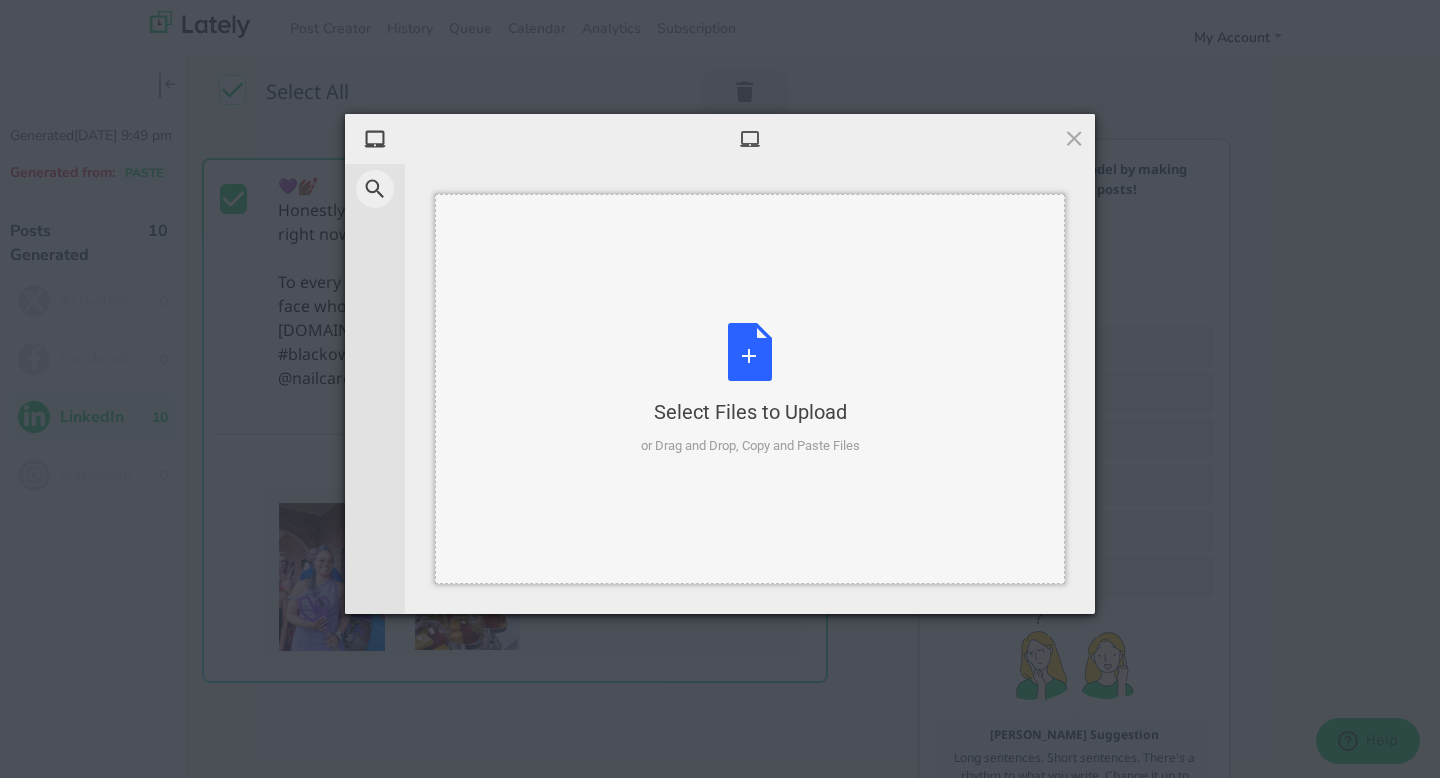 click on "Select Files to Upload
or Drag and Drop, Copy and Paste Files" at bounding box center [750, 389] 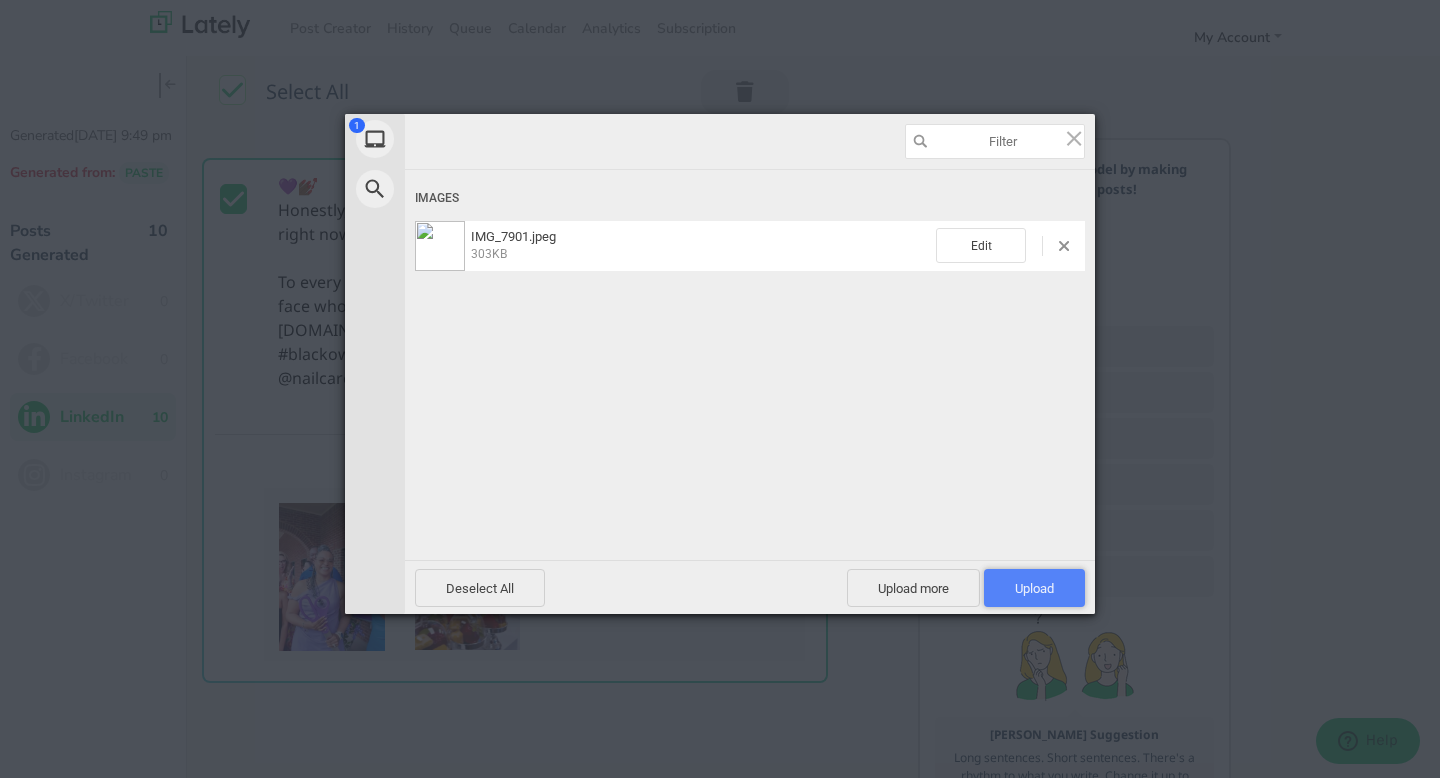 click on "Upload
1" at bounding box center (1034, 588) 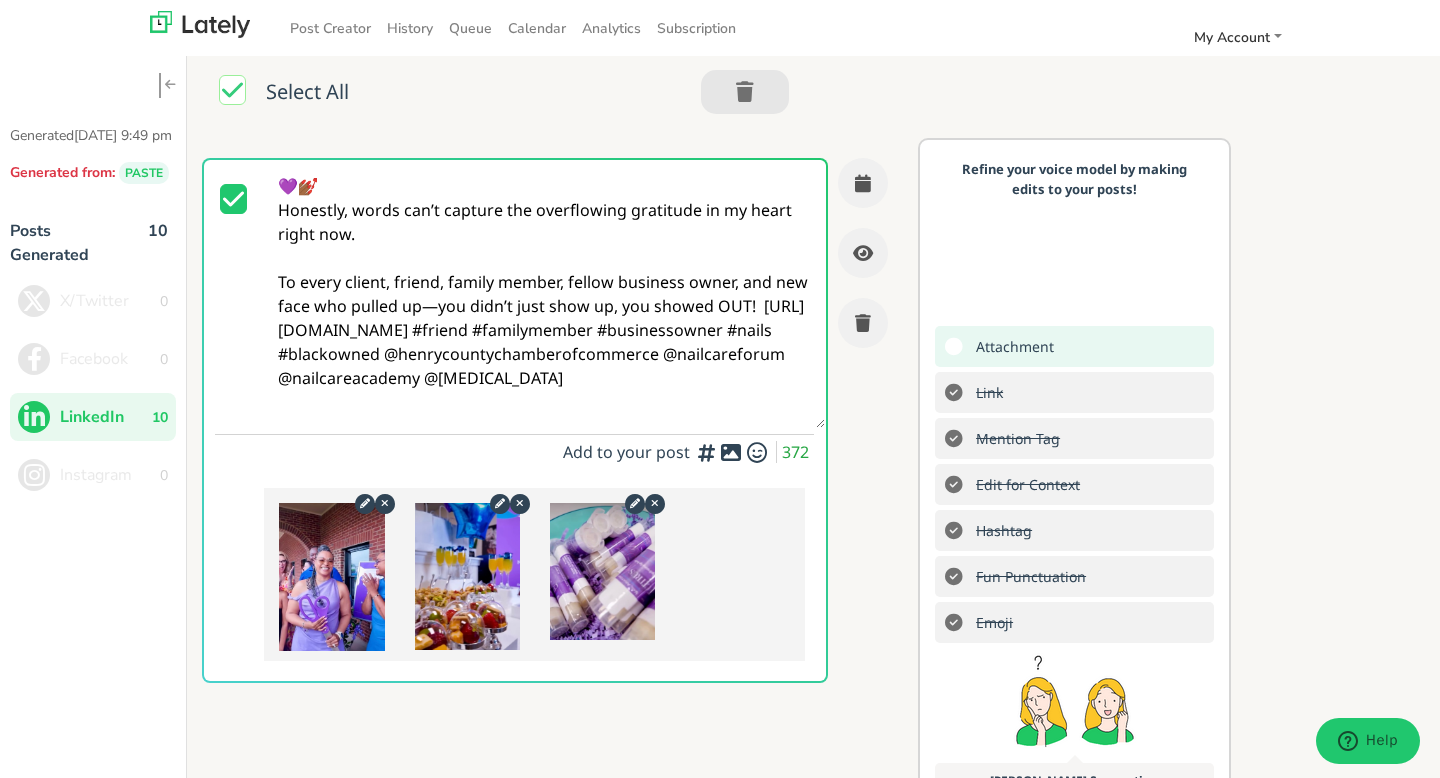 click at bounding box center [731, 452] 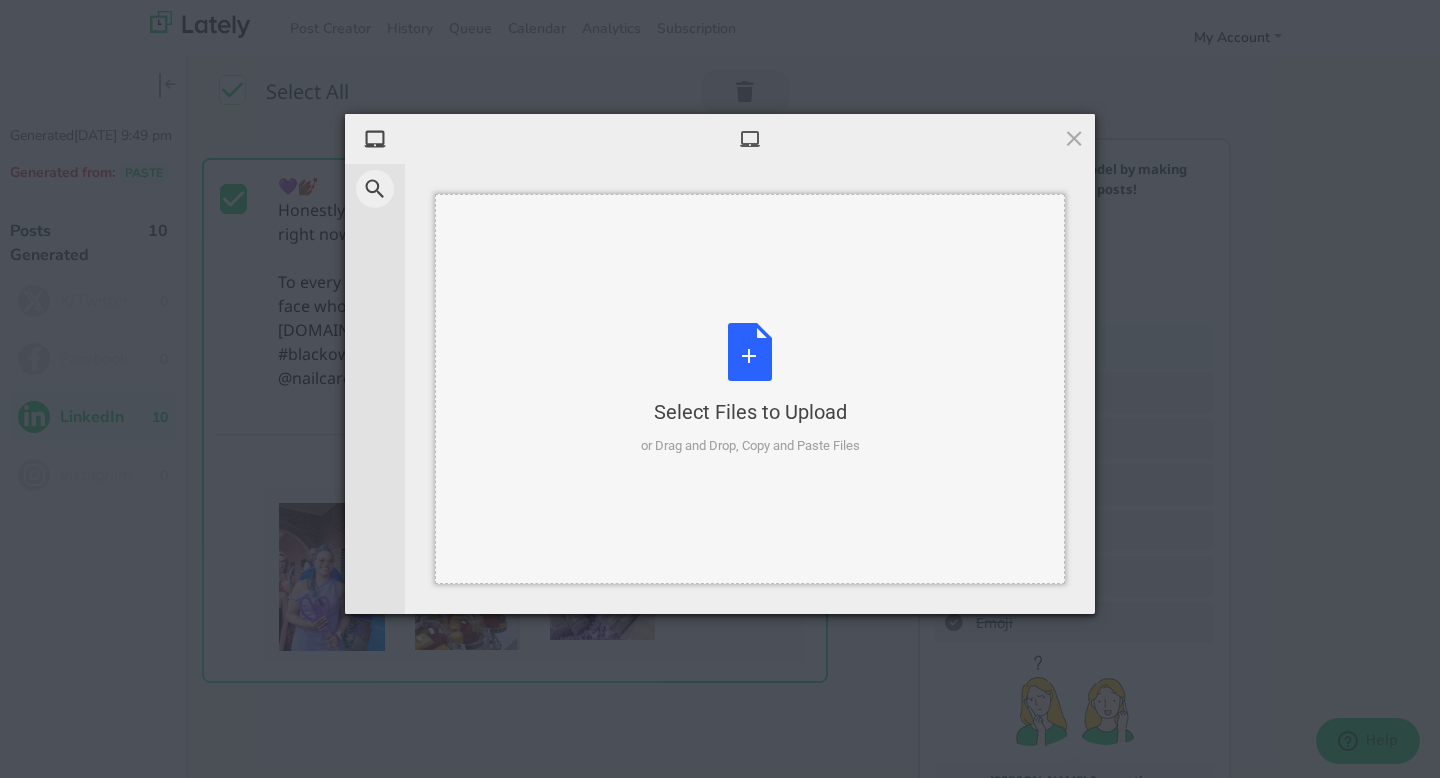 click on "Select Files to Upload
or Drag and Drop, Copy and Paste Files" at bounding box center (750, 389) 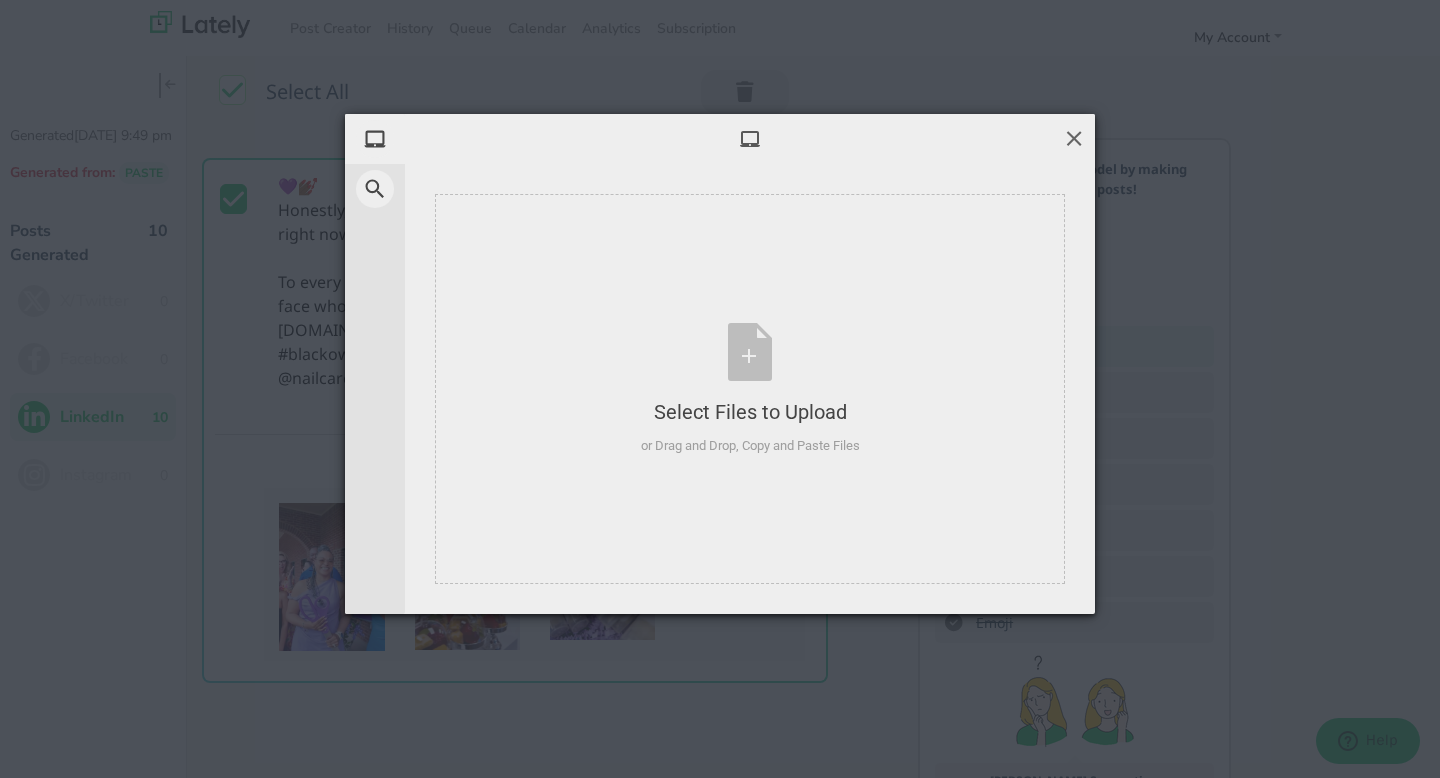click at bounding box center [1074, 138] 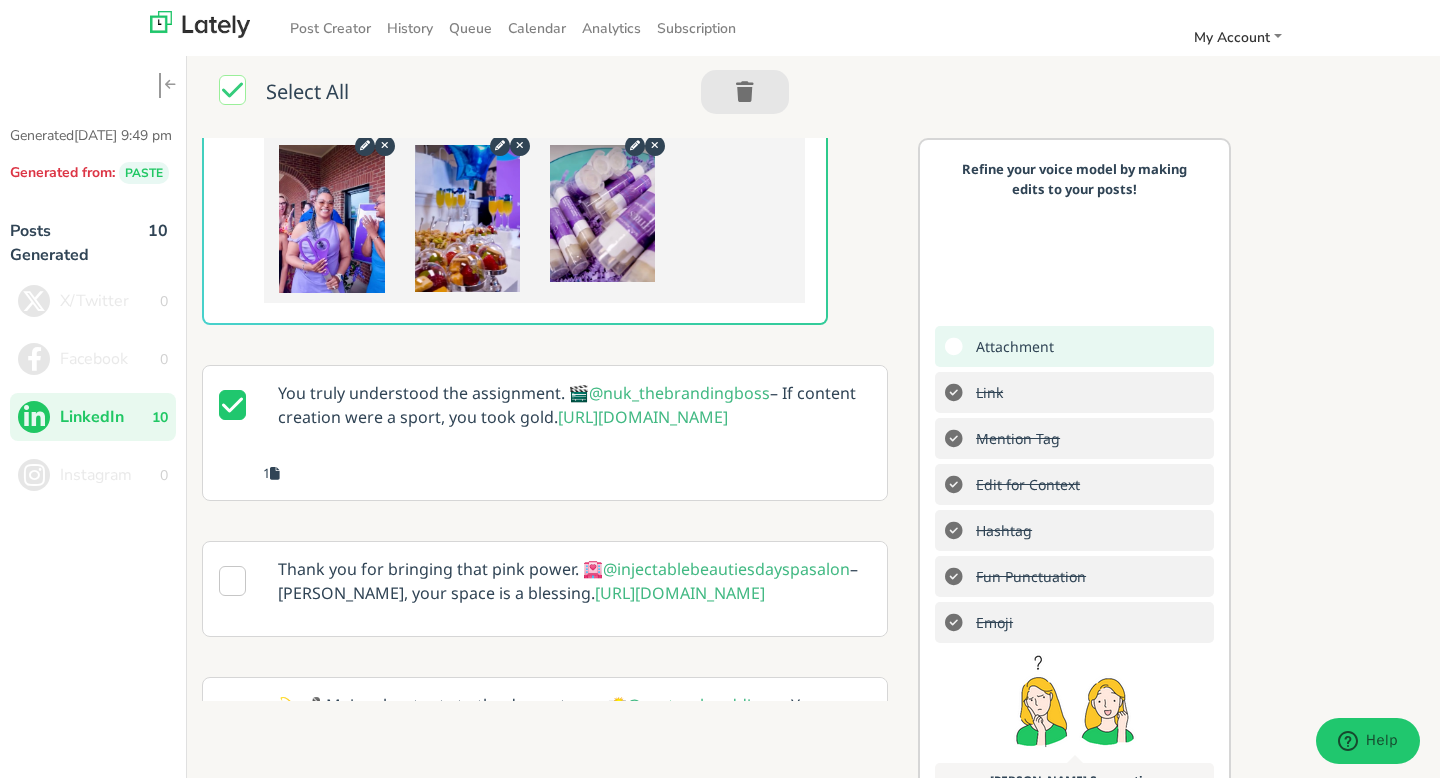 scroll, scrollTop: 1000, scrollLeft: 0, axis: vertical 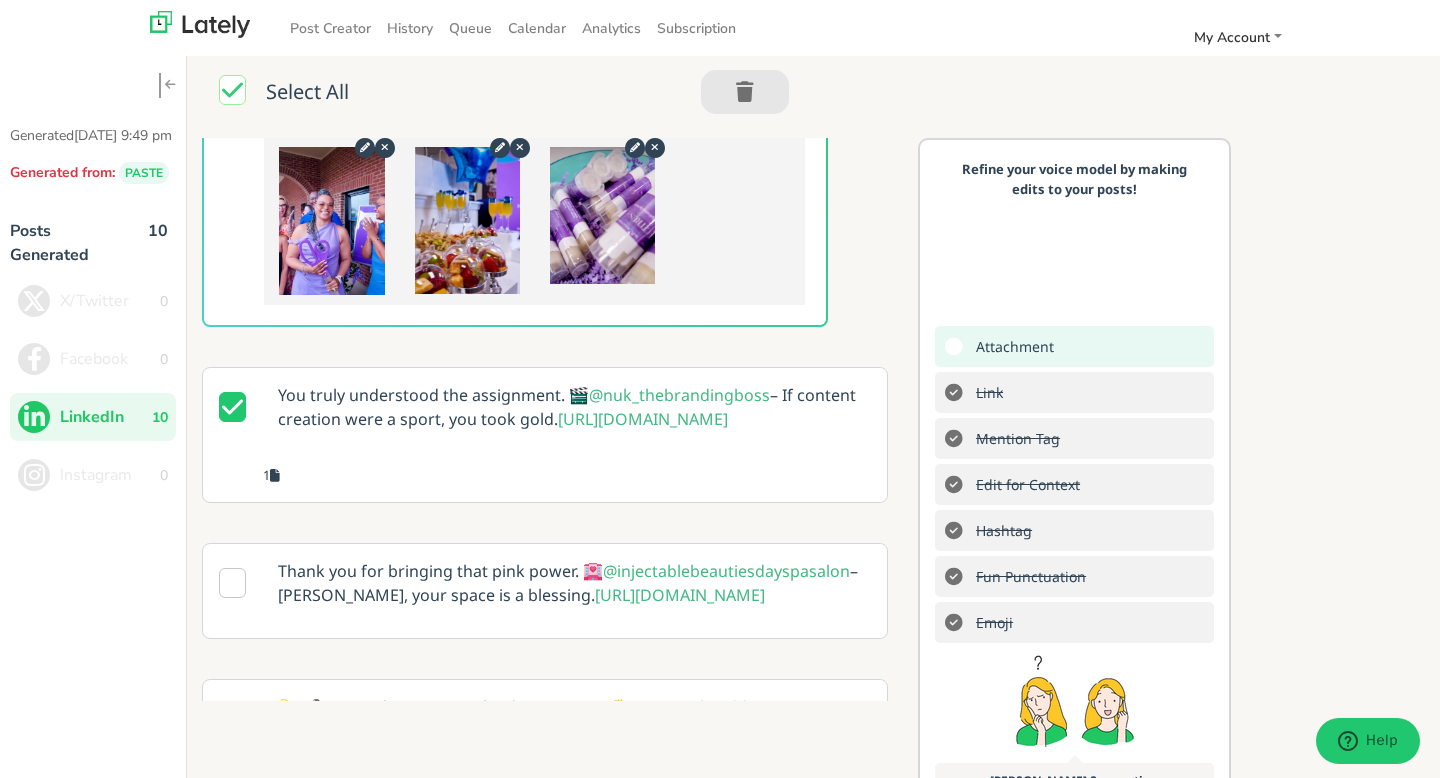 click on "You truly understood the assignment.
🎬  @nuk_thebrandingboss  – If content creation were a sport, you took gold.  [URL][DOMAIN_NAME]" at bounding box center [574, 407] 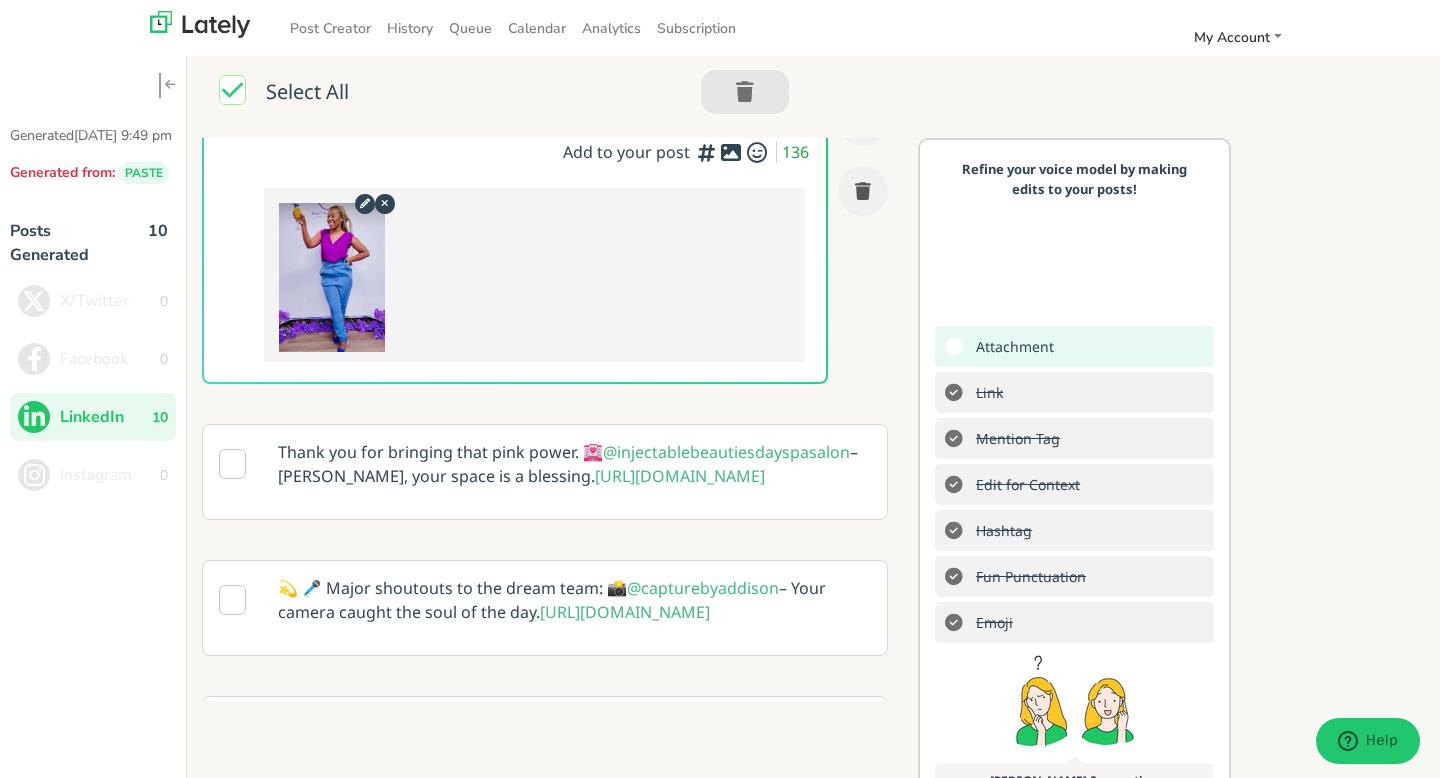 scroll, scrollTop: 675, scrollLeft: 0, axis: vertical 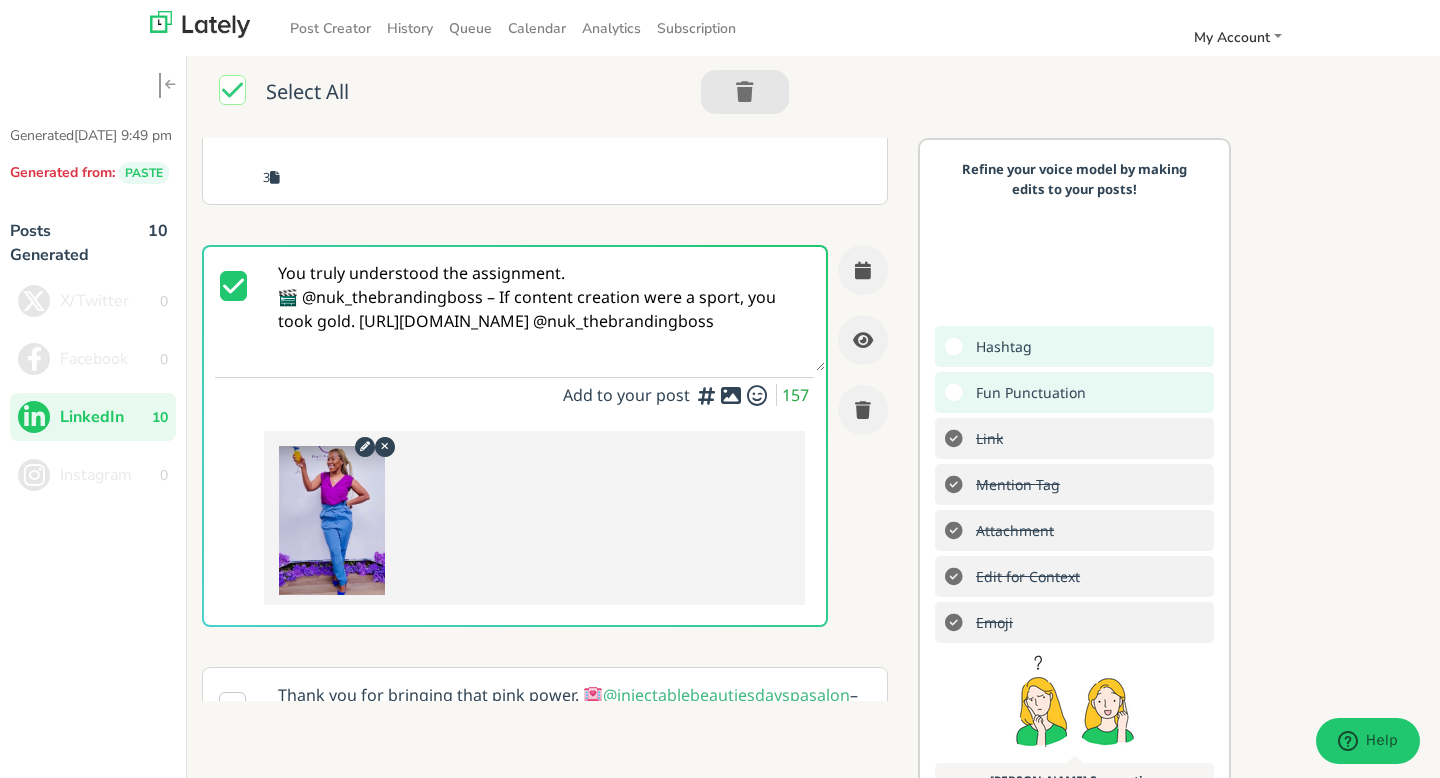 drag, startPoint x: 487, startPoint y: 344, endPoint x: 294, endPoint y: 343, distance: 193.0026 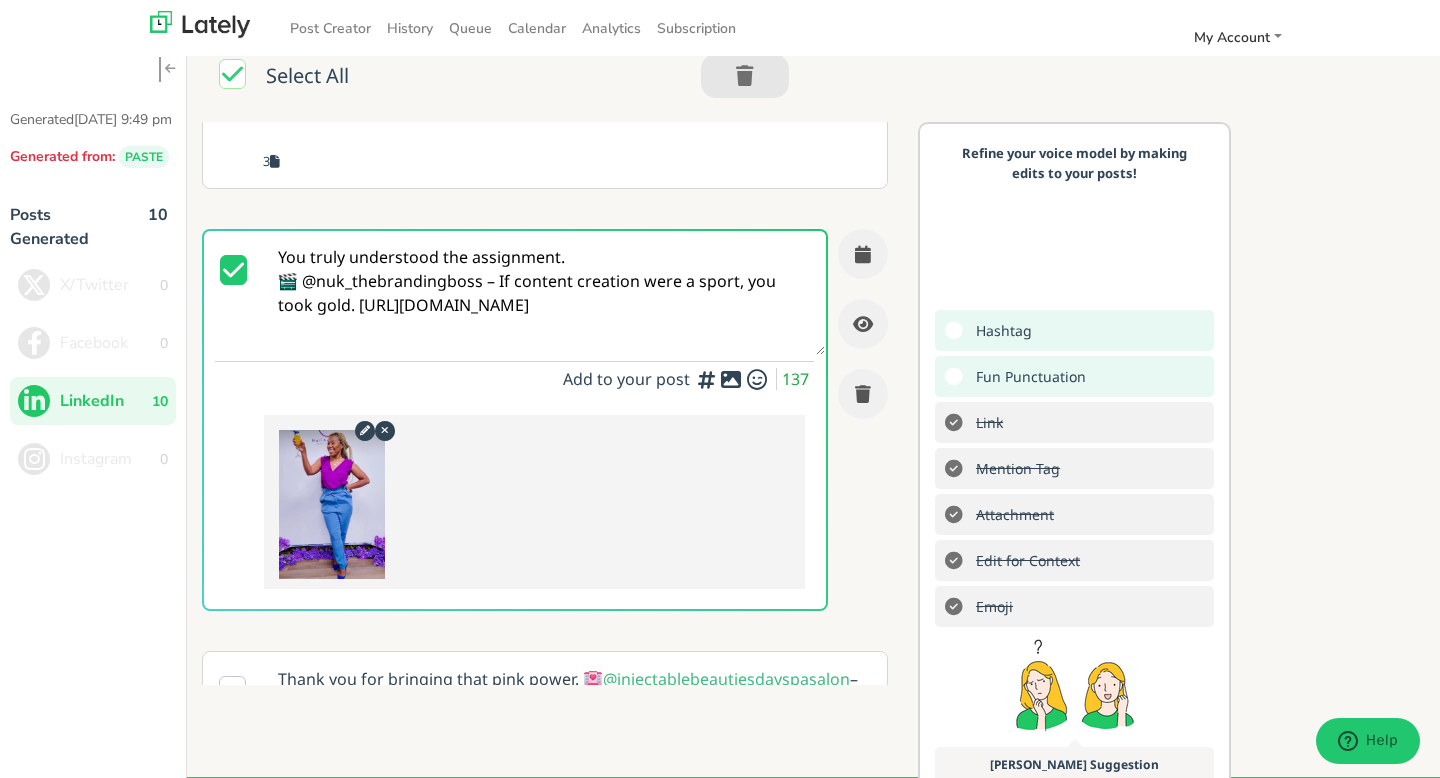scroll, scrollTop: 31, scrollLeft: 0, axis: vertical 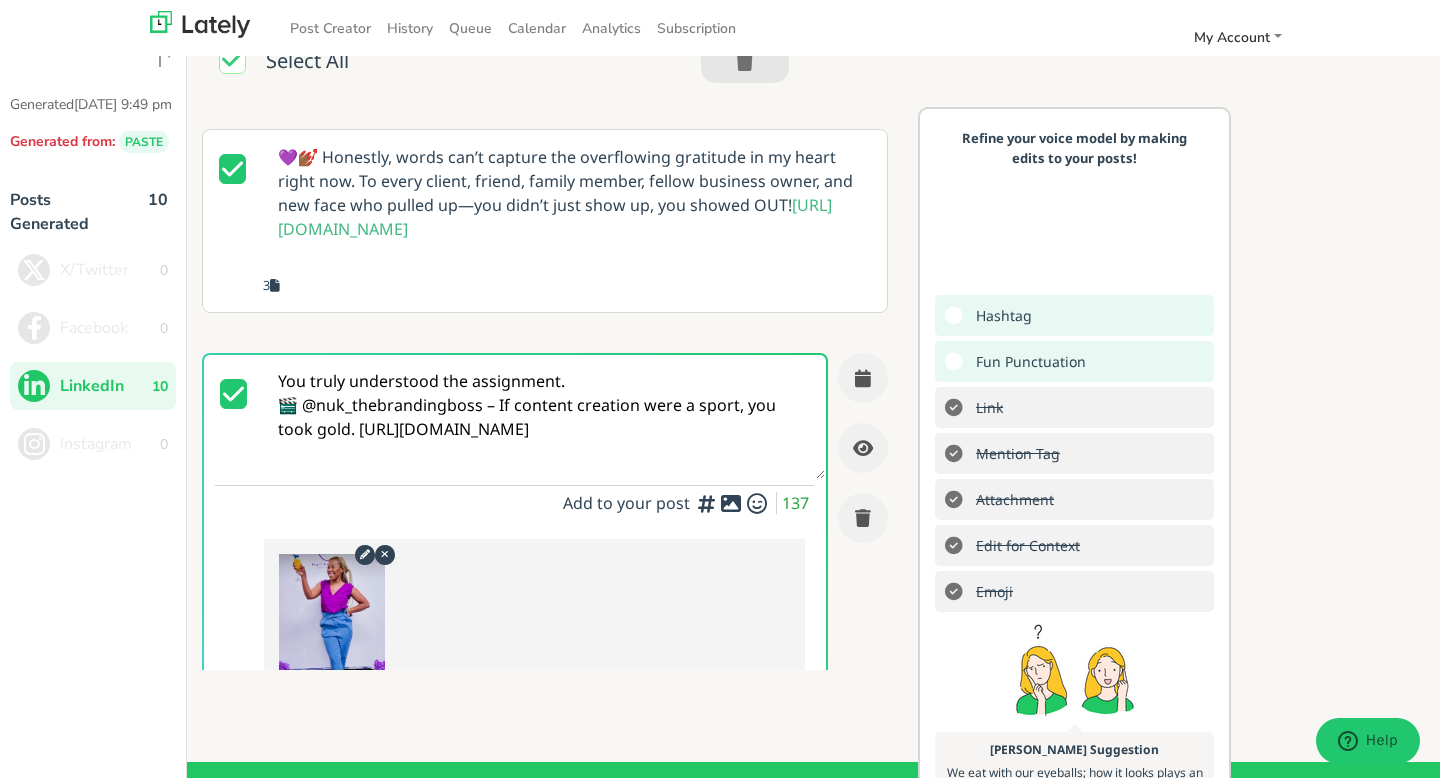 click on "You truly understood the assignment.
🎬 @nuk_thebrandingboss – If content creation were a sport, you took gold. [URL][DOMAIN_NAME]" at bounding box center [544, 417] 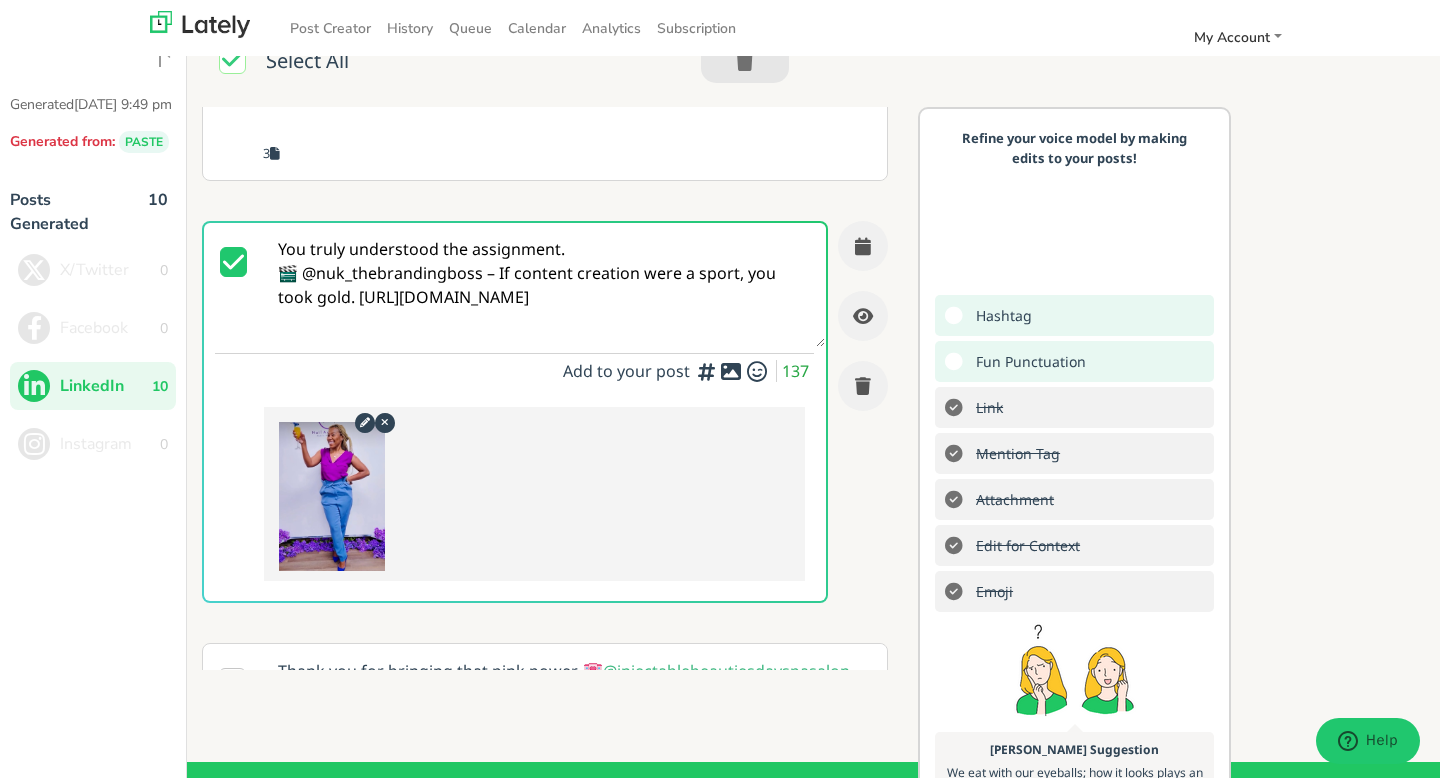 scroll, scrollTop: 778, scrollLeft: 0, axis: vertical 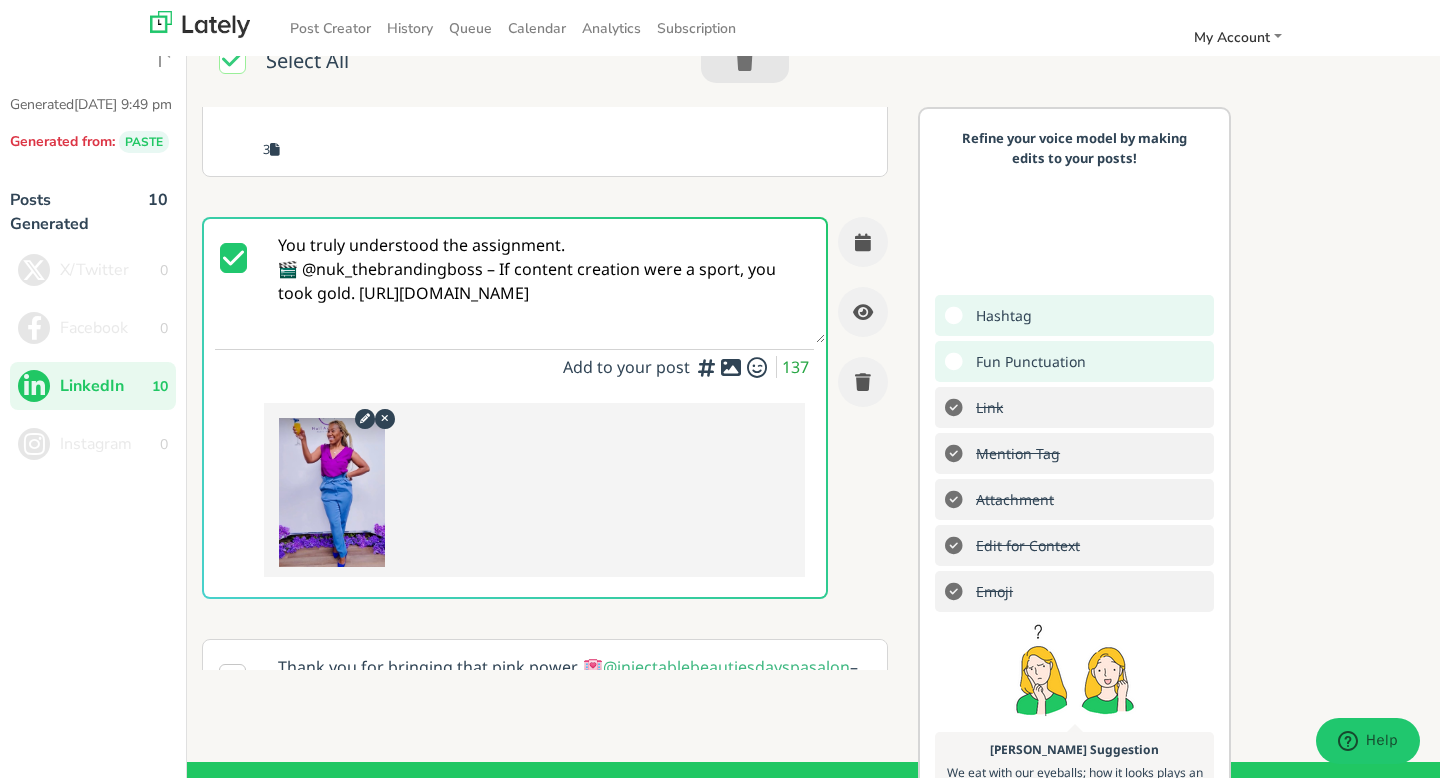 click on "You truly understood the assignment.
🎬 @nuk_thebrandingboss – If content creation were a sport, you took gold. [URL][DOMAIN_NAME]" at bounding box center (544, 281) 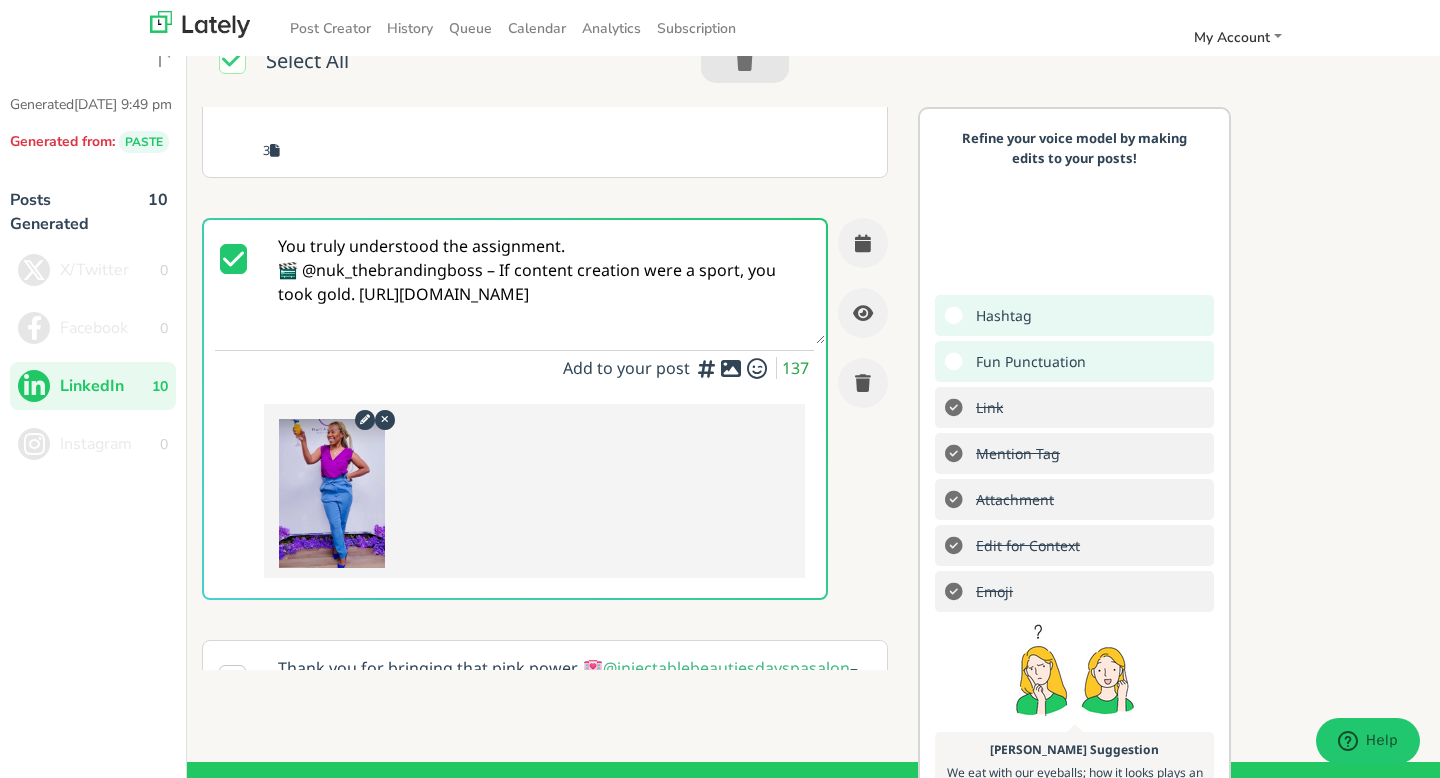 type on "You truly understood the assignment.
🎬 @nuk_thebrandingboss – If content creation were a sport, you took gold. [URL][DOMAIN_NAME]" 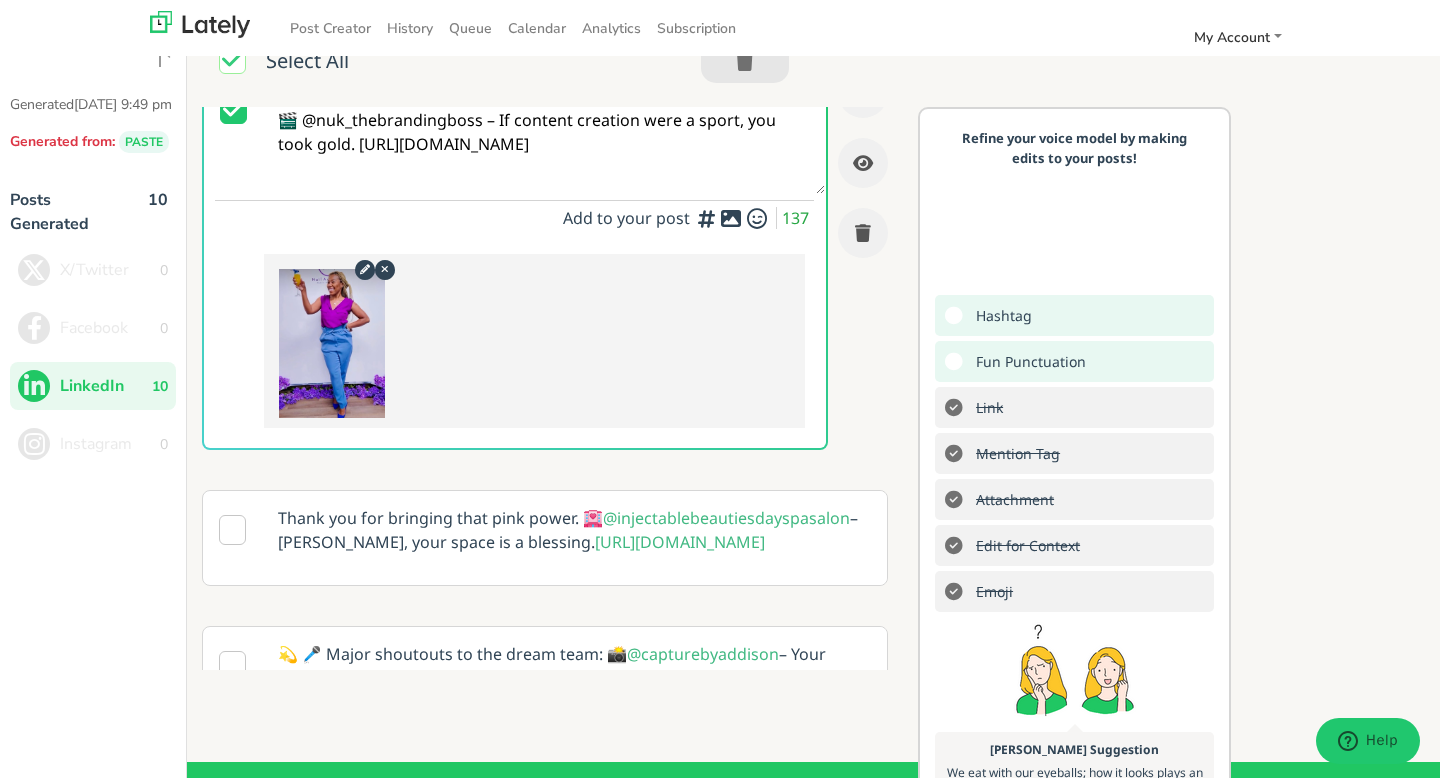 scroll, scrollTop: 938, scrollLeft: 0, axis: vertical 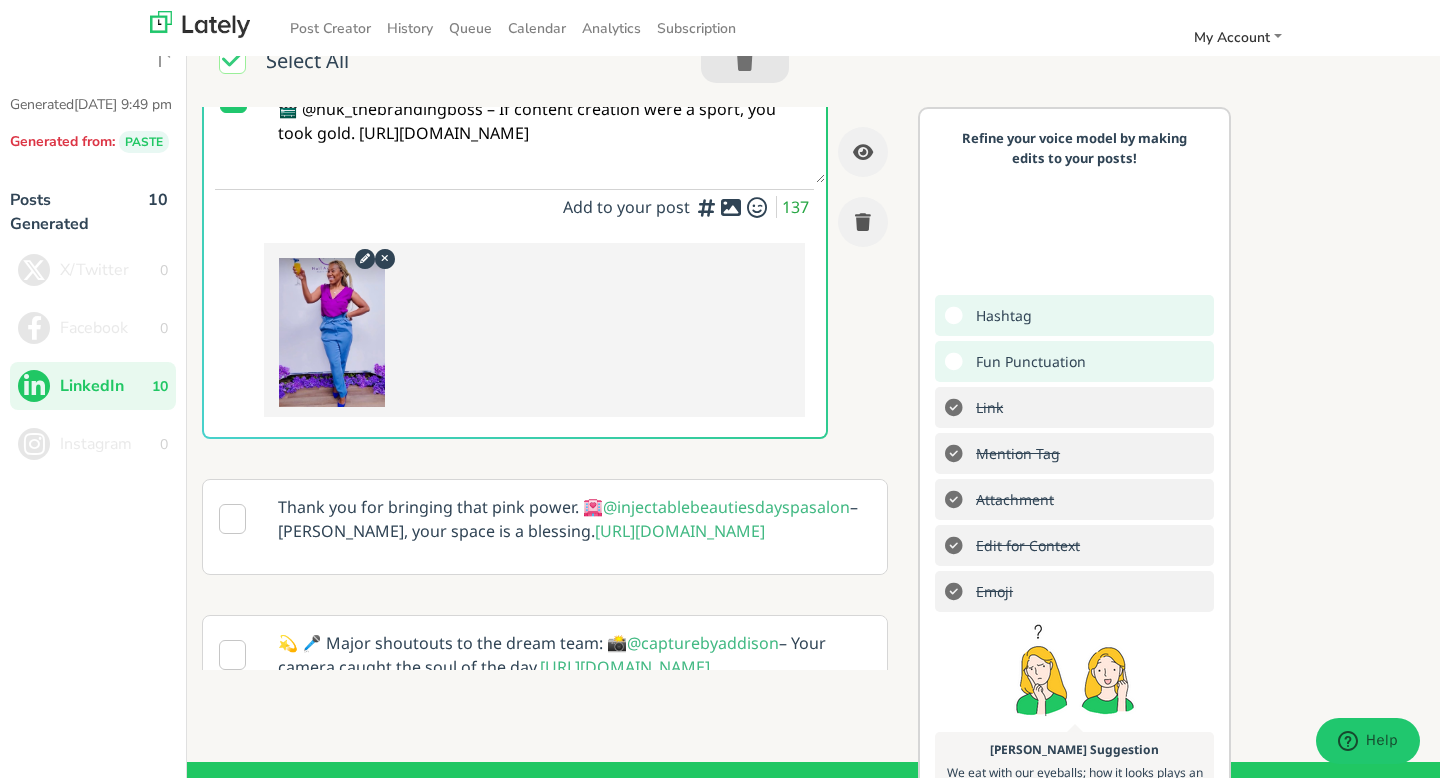 click at bounding box center [232, 527] 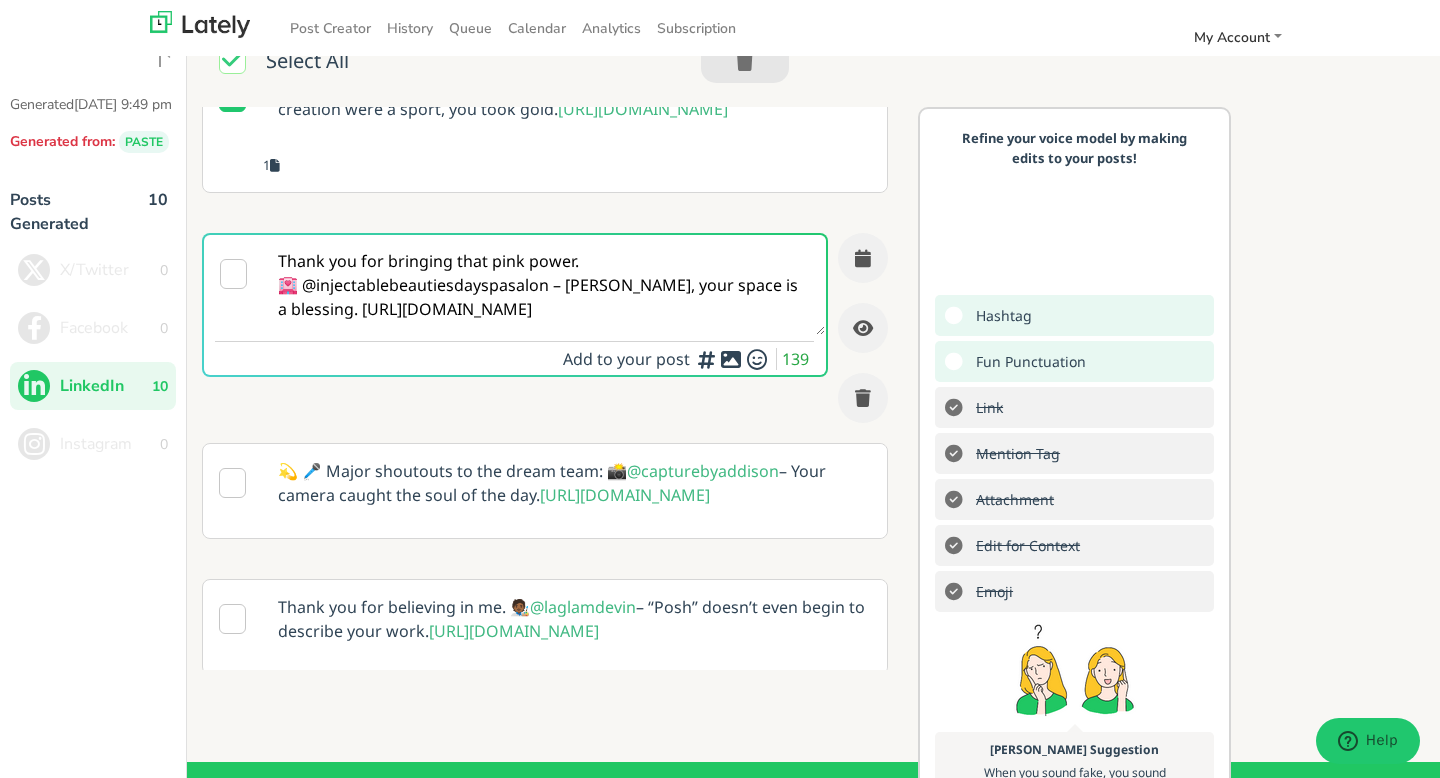 scroll, scrollTop: 938, scrollLeft: 0, axis: vertical 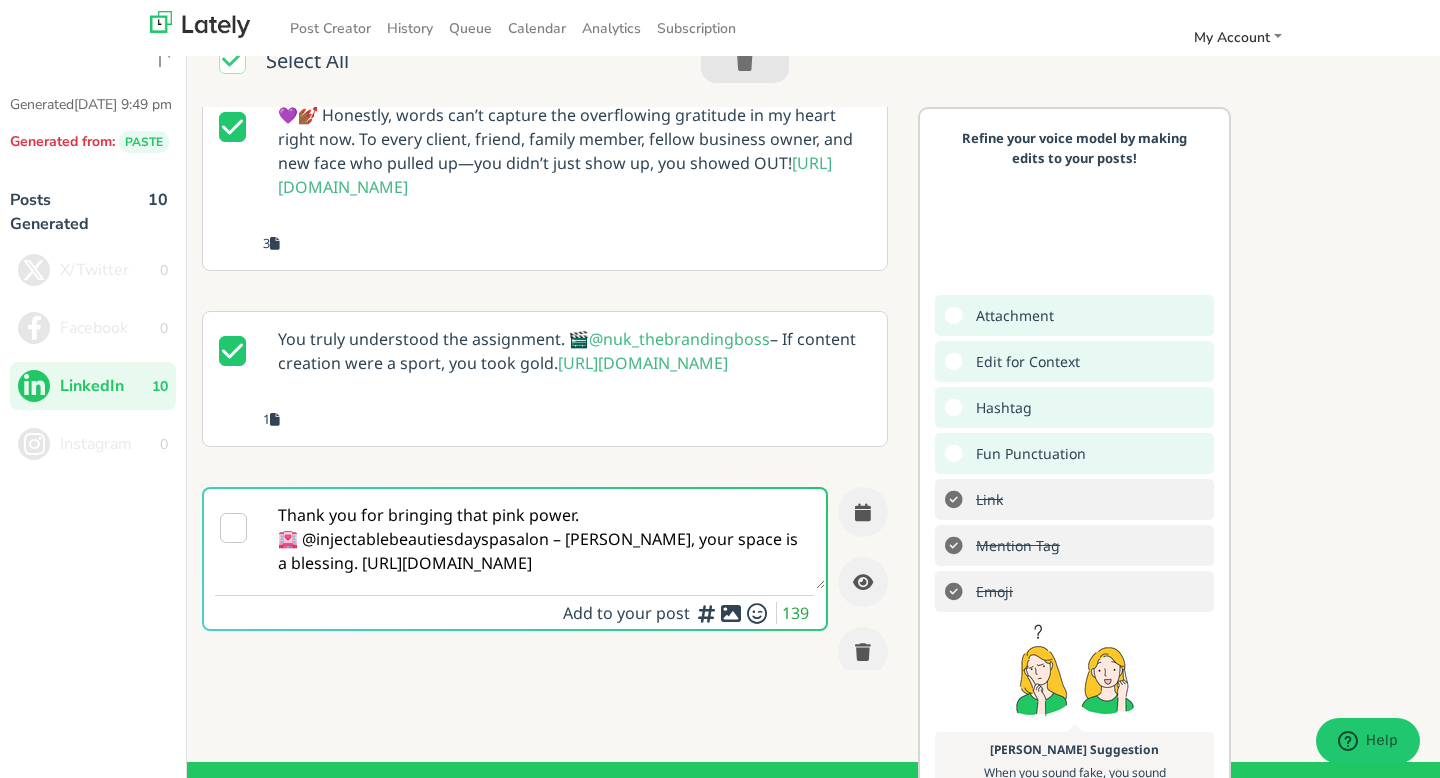 click on "You truly understood the assignment.
🎬  @nuk_thebrandingboss  – If content creation were a sport, you took gold.  [URL][DOMAIN_NAME]" at bounding box center [574, 351] 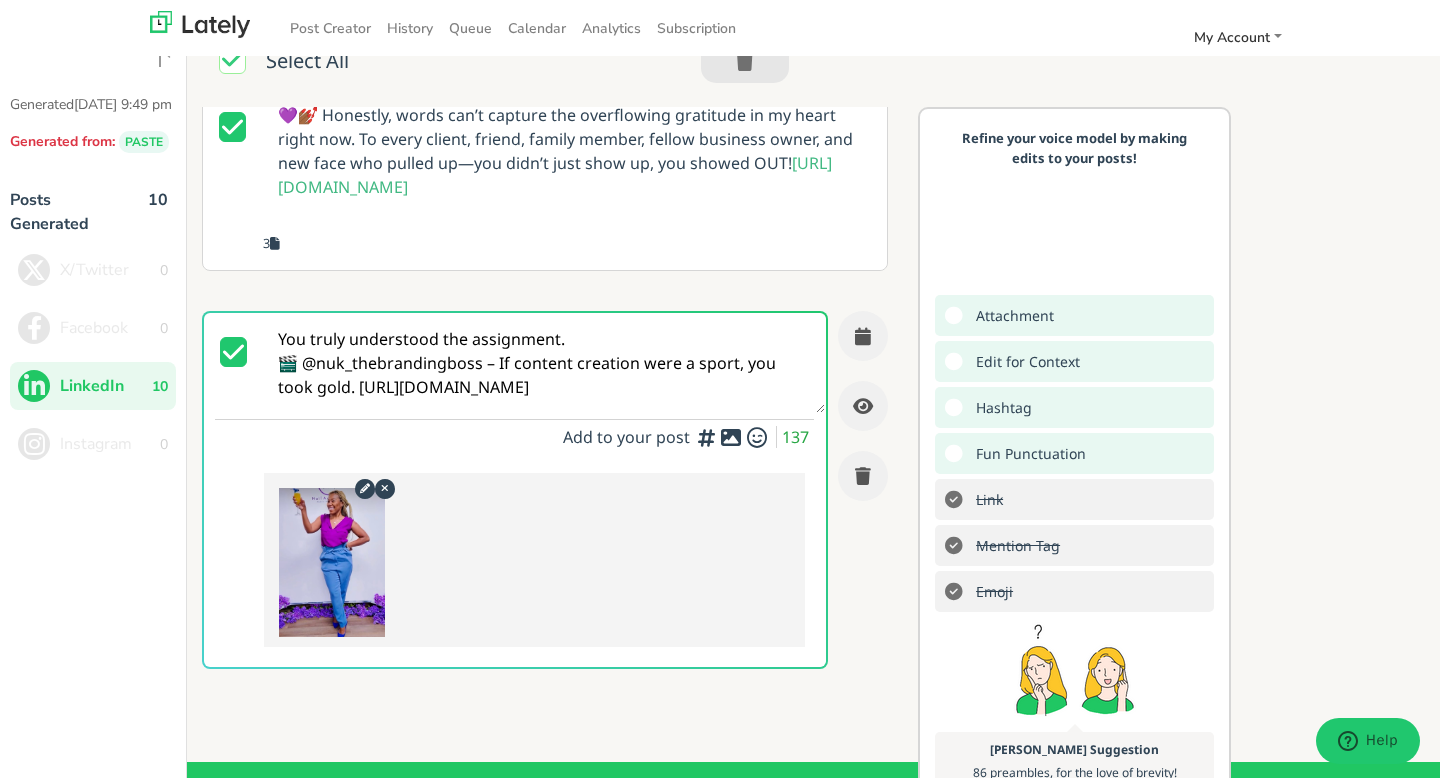 scroll, scrollTop: 0, scrollLeft: 0, axis: both 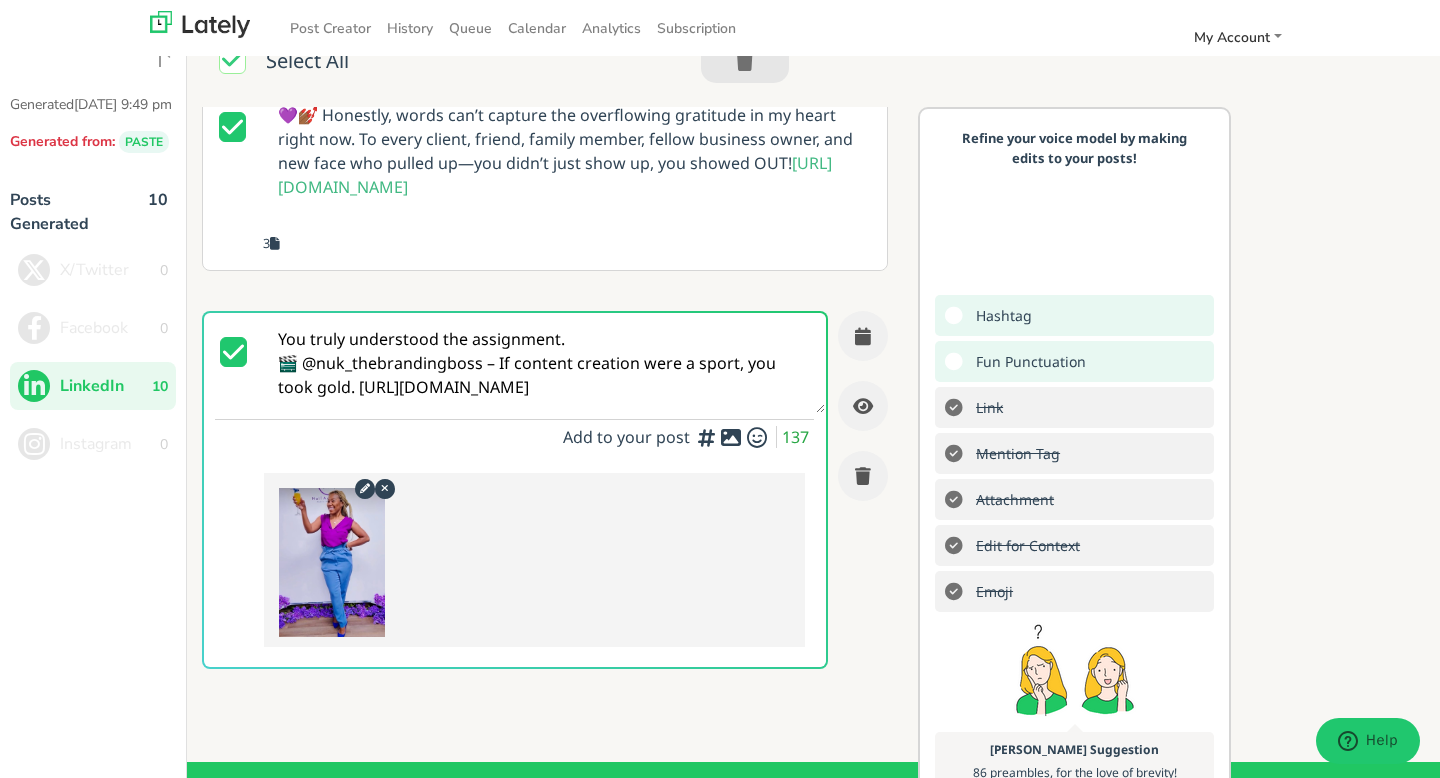 click on "You truly understood the assignment.
🎬 @nuk_thebrandingboss – If content creation were a sport, you took gold. [URL][DOMAIN_NAME]" at bounding box center (544, 363) 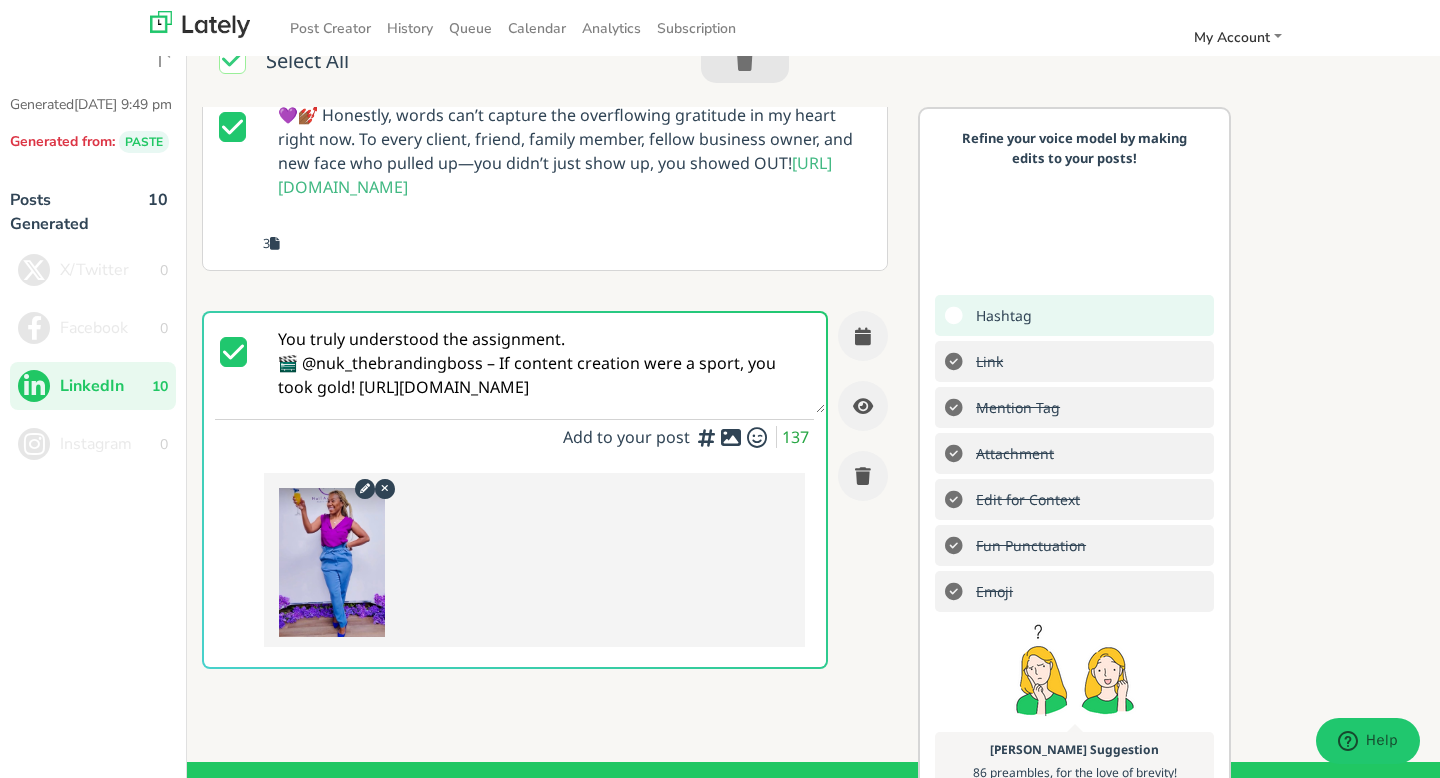 click on "You truly understood the assignment.
🎬 @nuk_thebrandingboss – If content creation were a sport, you took gold! [URL][DOMAIN_NAME]" at bounding box center [544, 363] 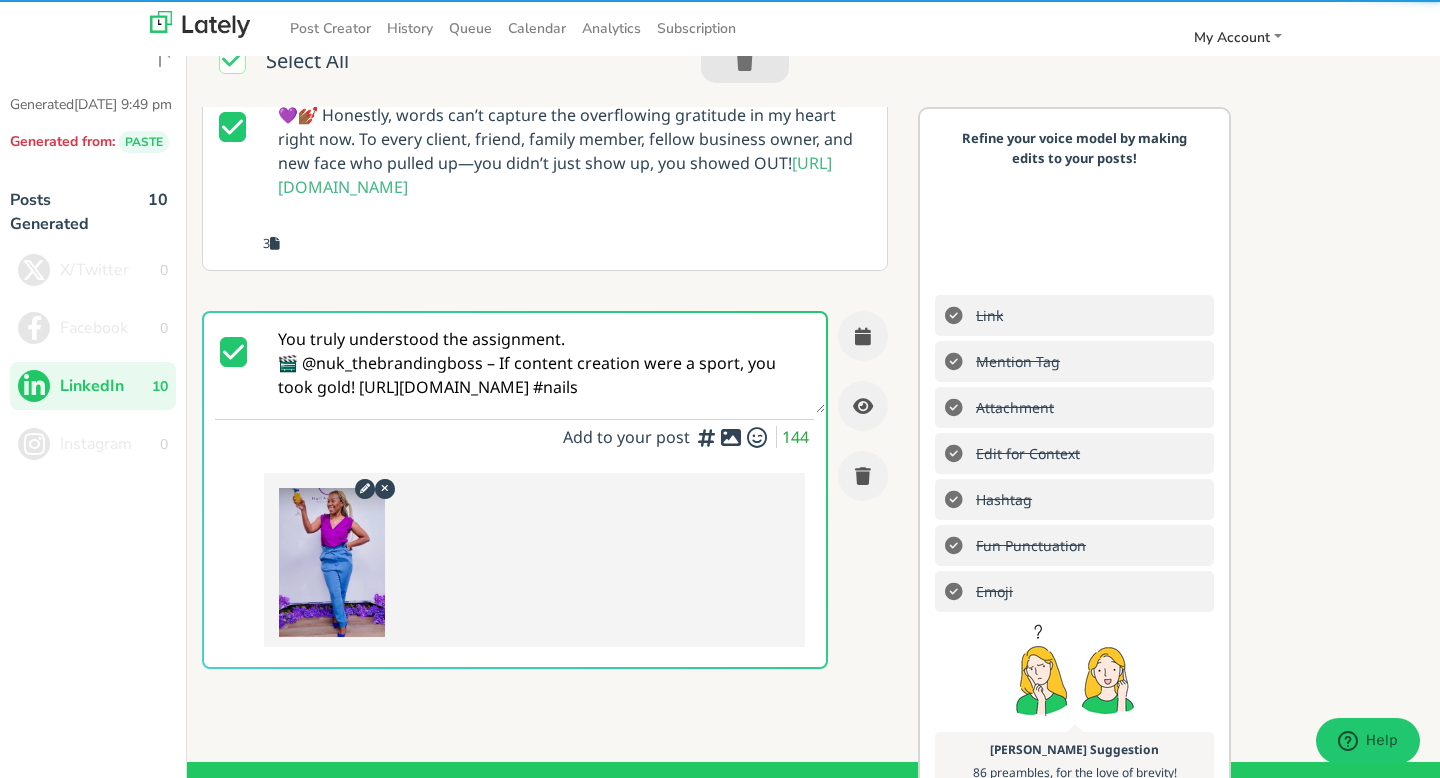 click at bounding box center [707, 437] 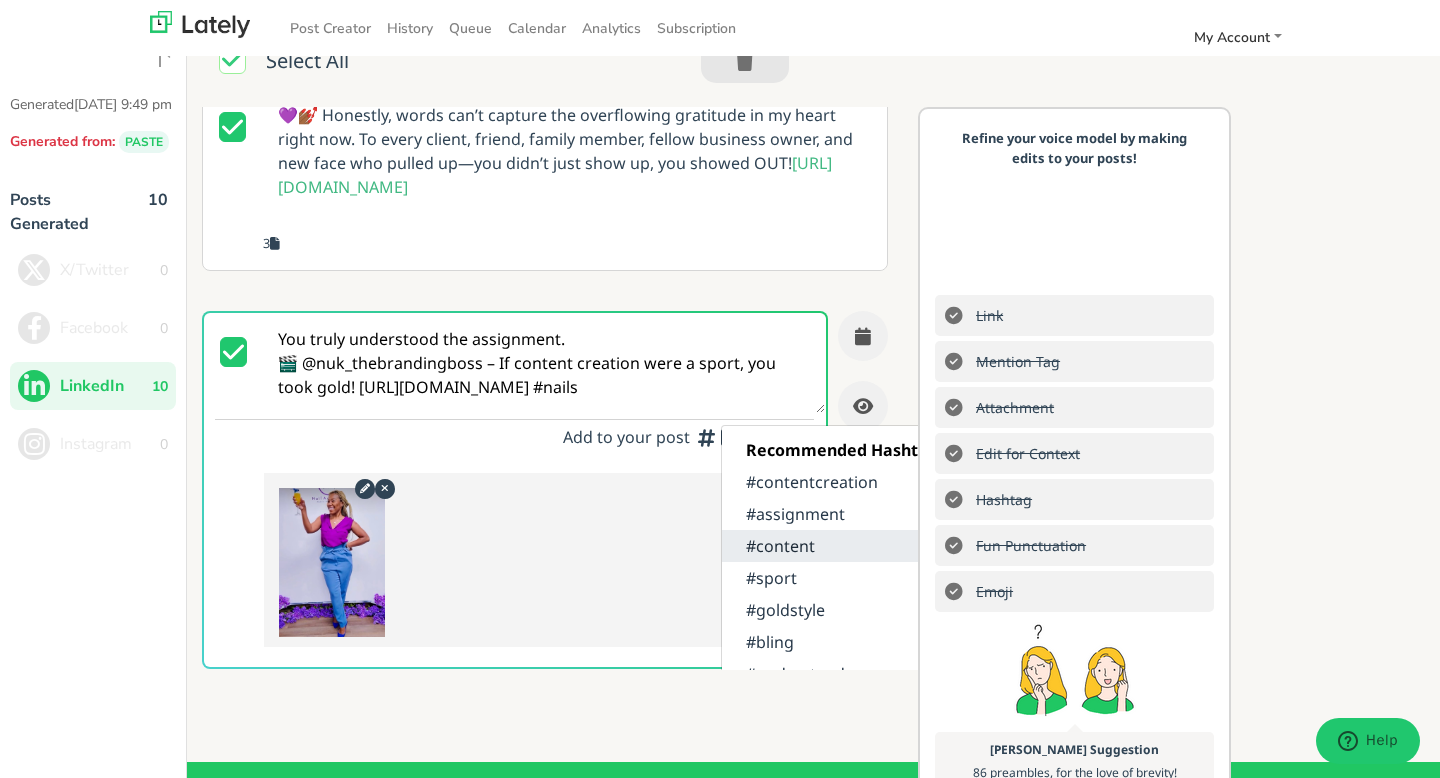 click on "#content" at bounding box center [846, 546] 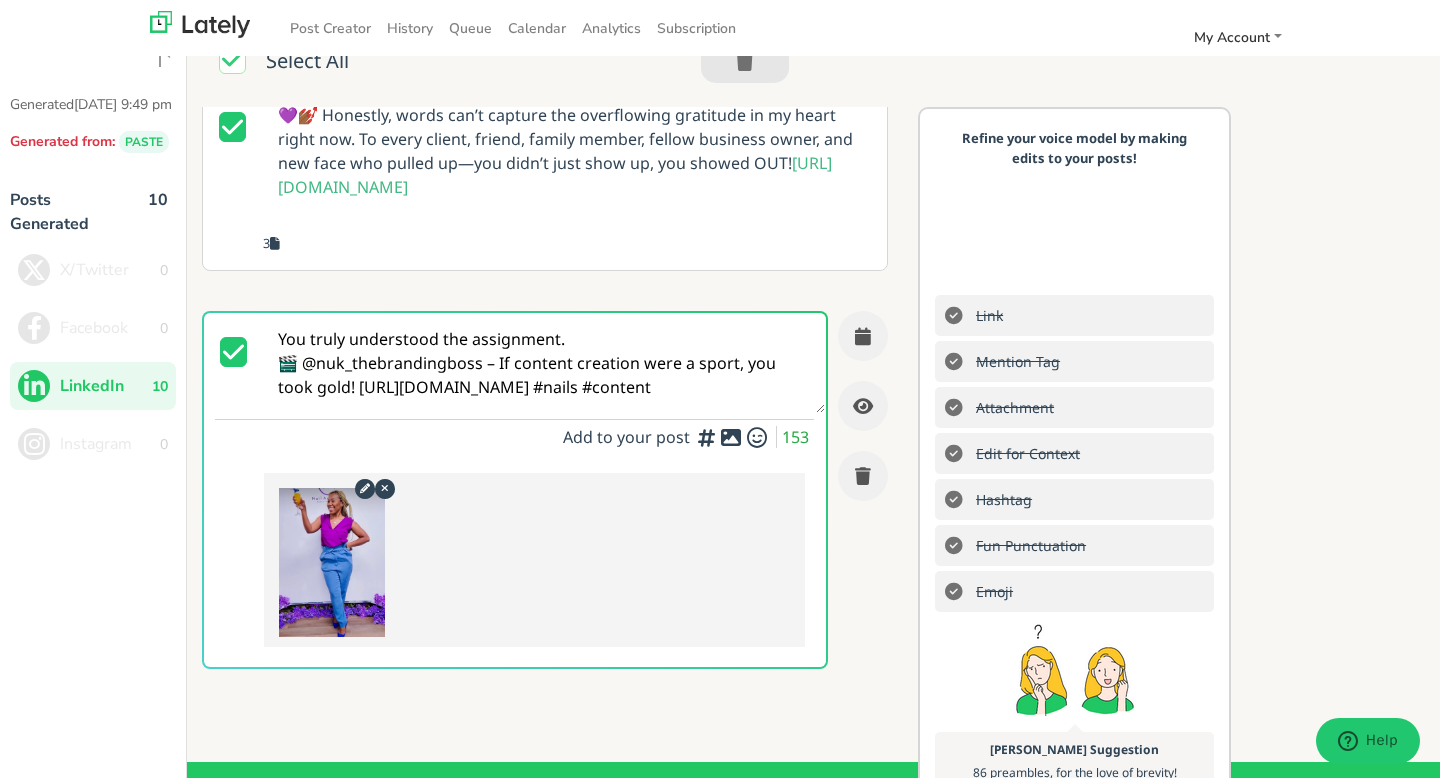 click at bounding box center [705, 432] 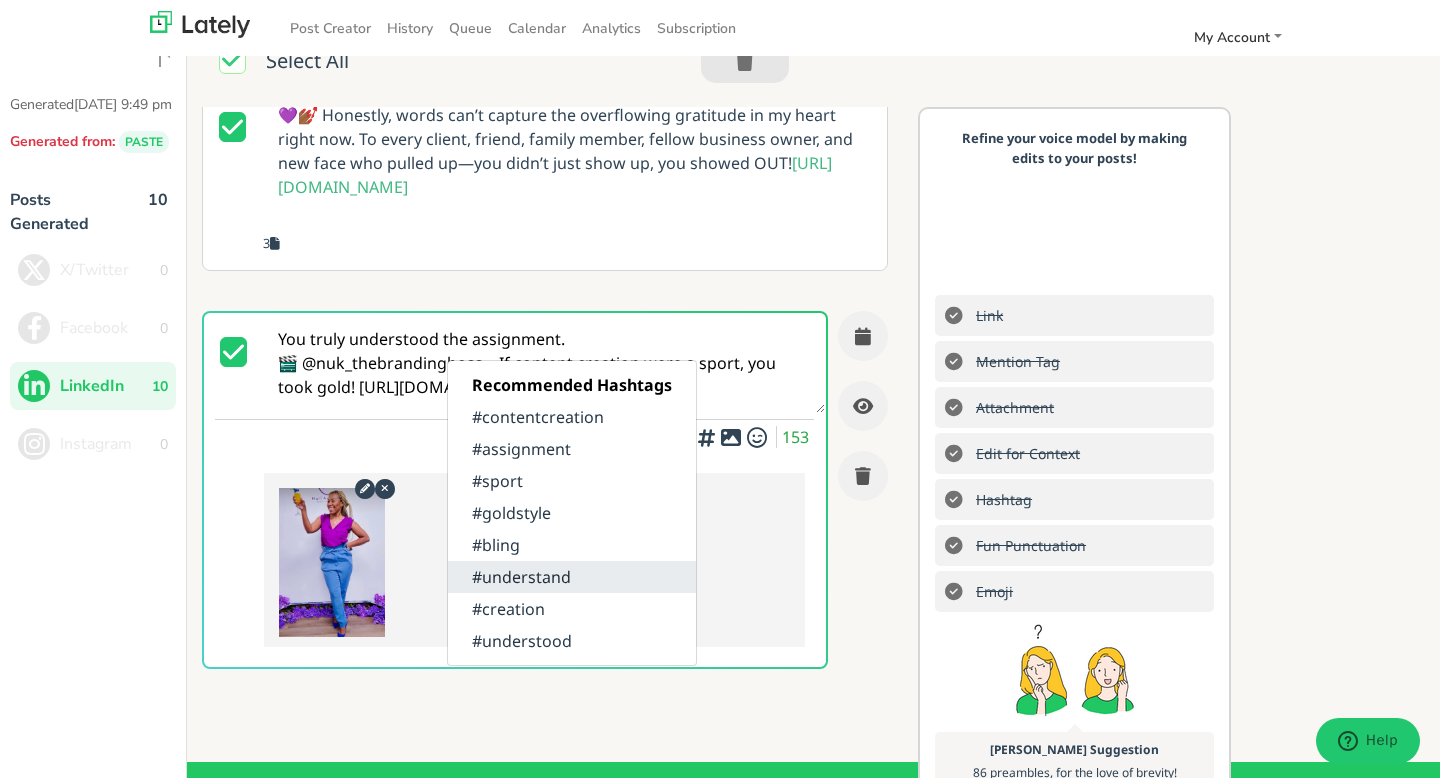 click on "#understand" at bounding box center (572, 577) 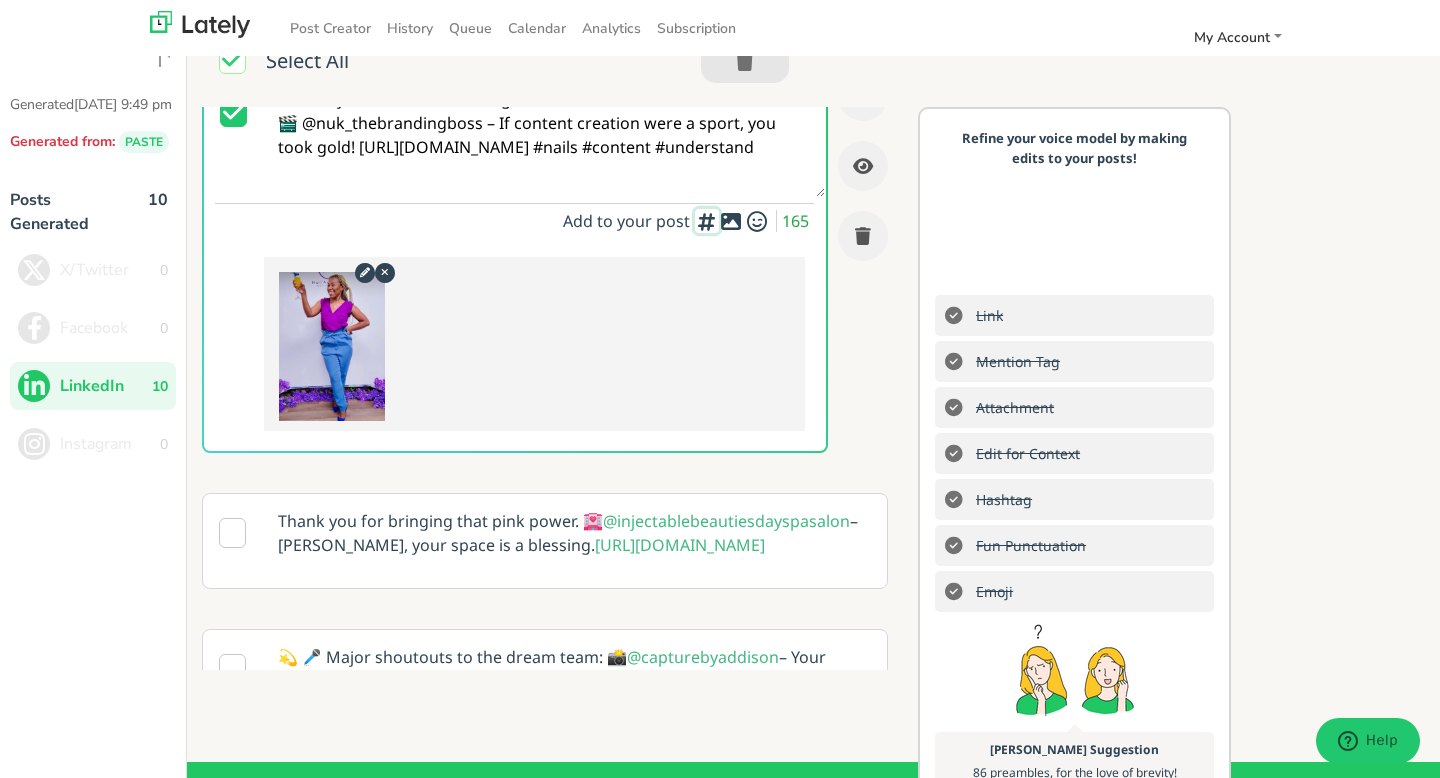 scroll, scrollTop: 927, scrollLeft: 0, axis: vertical 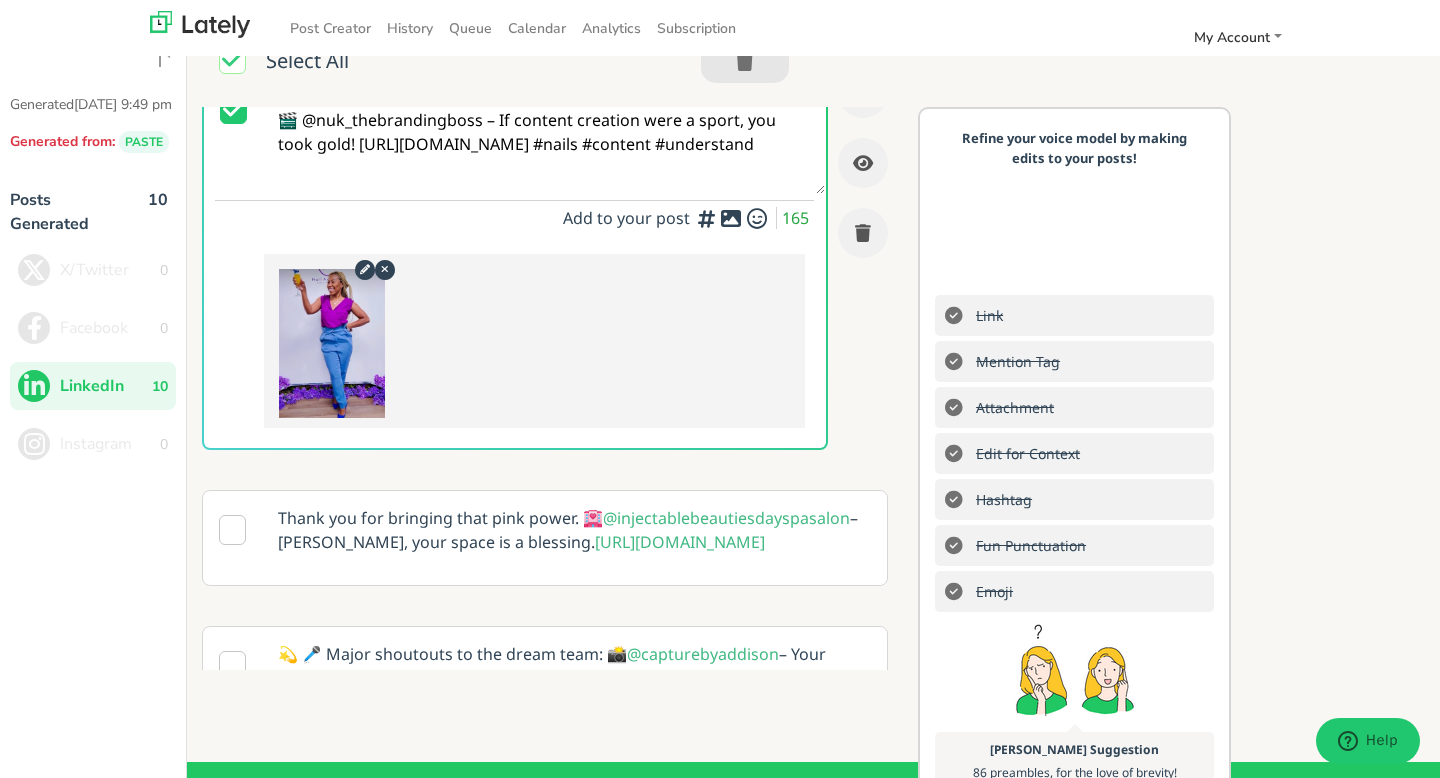 click on "Thank you for bringing that pink power.
🏩  @injectablebeautiesdayspasalon  – [PERSON_NAME], your space is a blessing.  [URL][DOMAIN_NAME]" at bounding box center [574, 538] 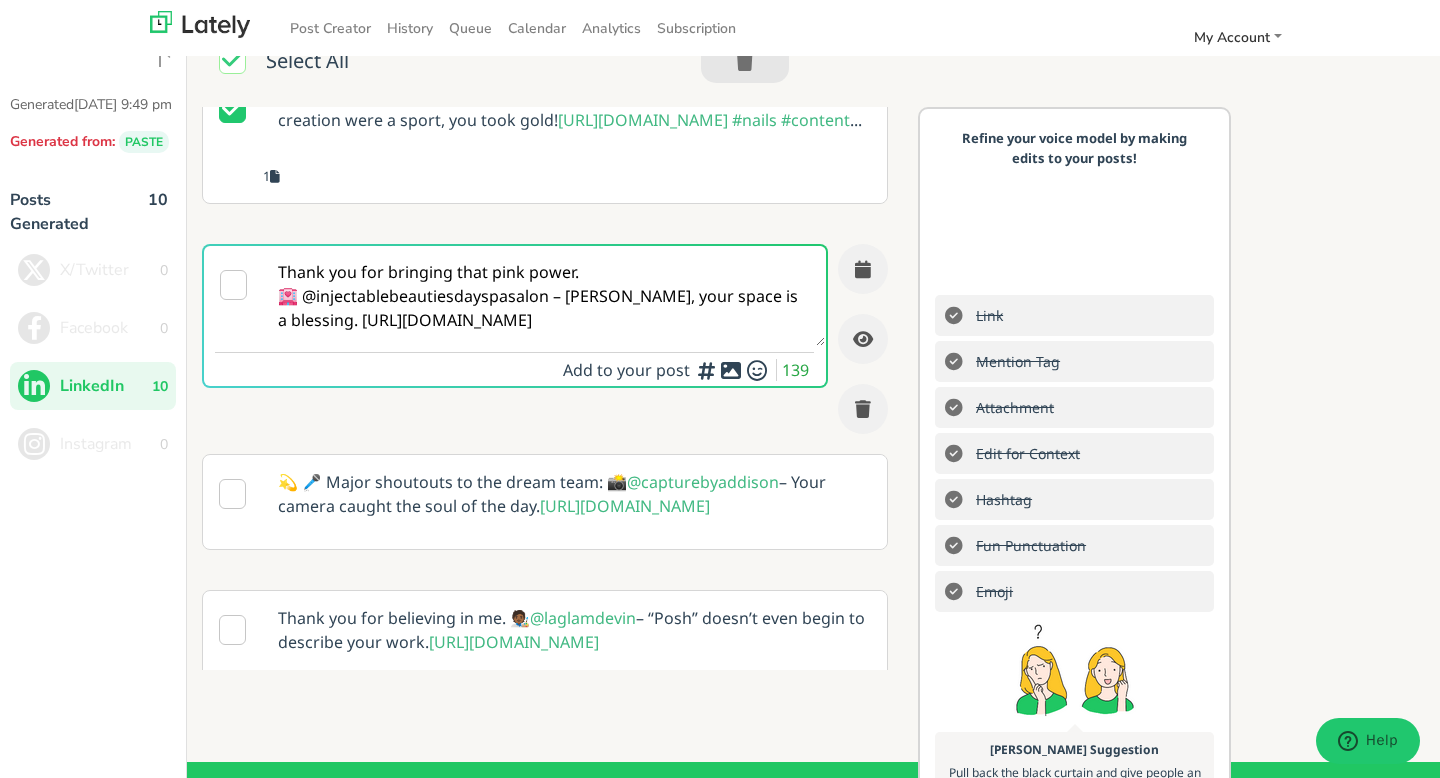 scroll, scrollTop: 927, scrollLeft: 0, axis: vertical 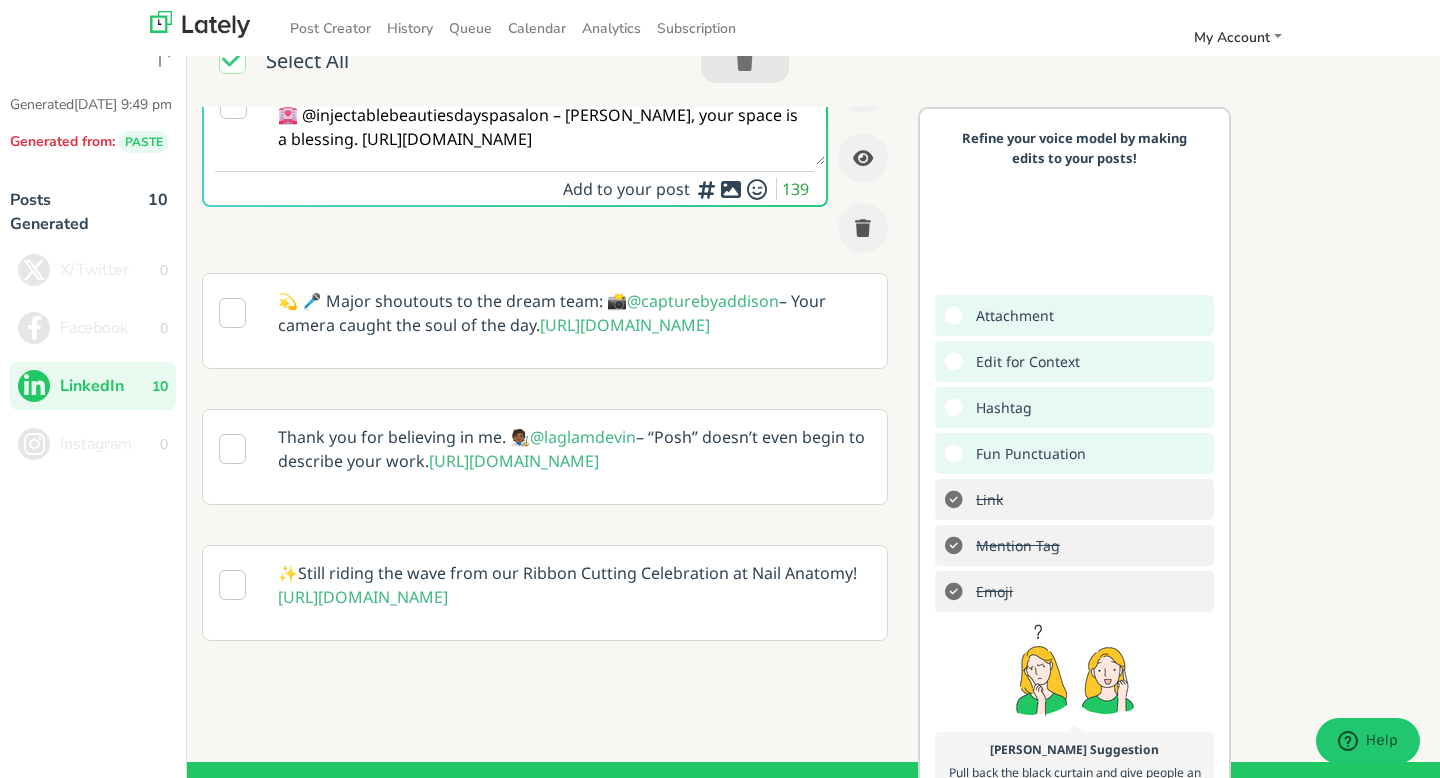 click at bounding box center [232, 449] 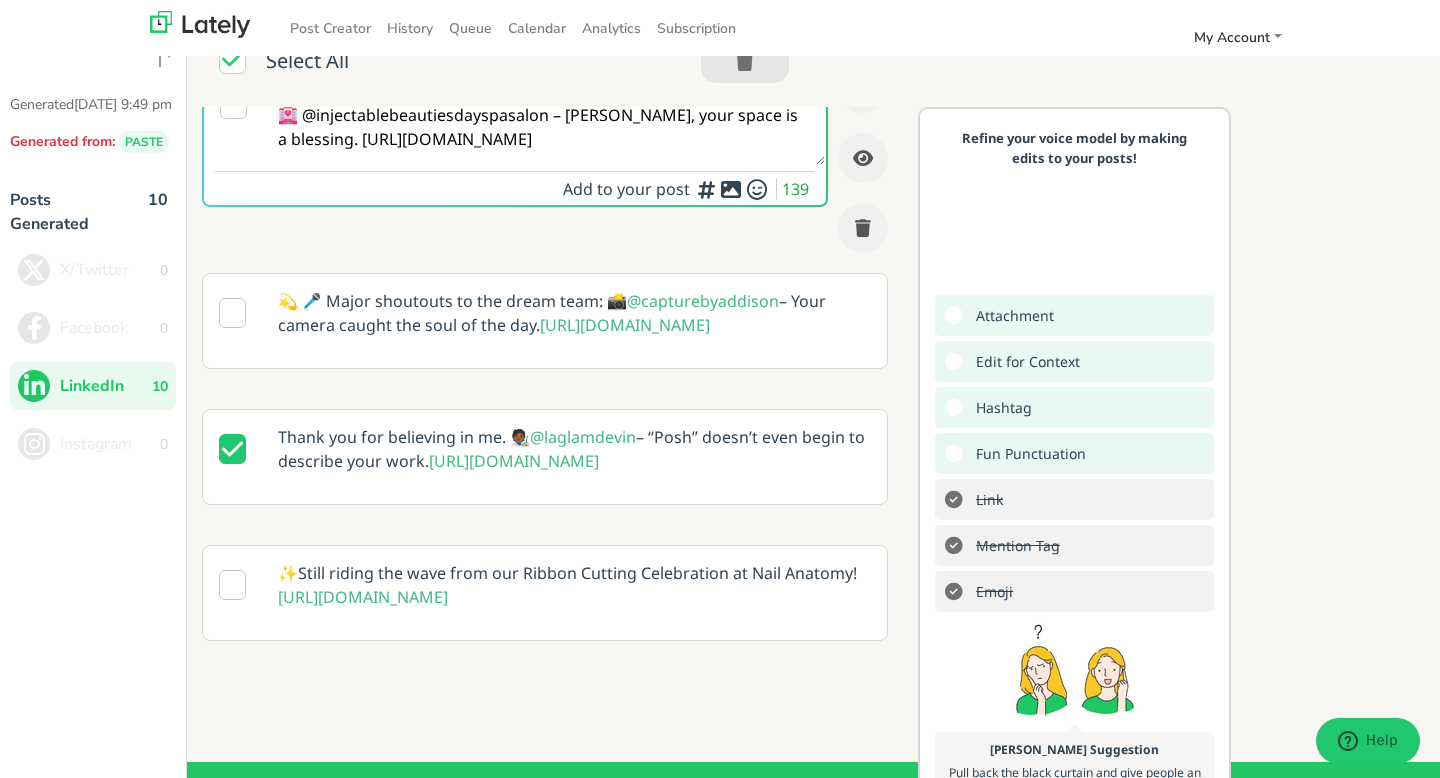 click on "Thank you for believing in me.
🧑🏾‍🎨  @laglamdevin  – “Posh” doesn’t even begin to describe your work.  [URL][DOMAIN_NAME]" at bounding box center [574, 449] 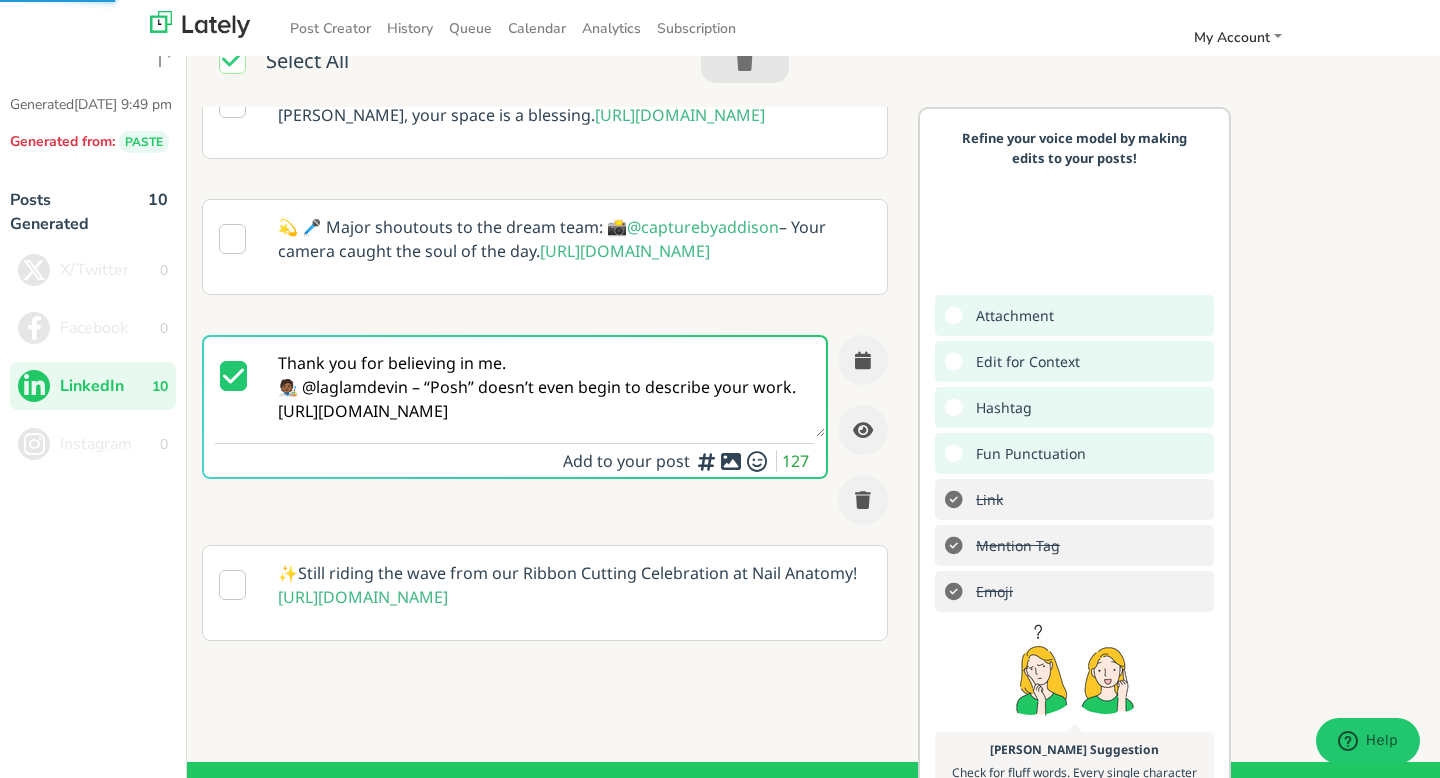 scroll, scrollTop: 1108, scrollLeft: 0, axis: vertical 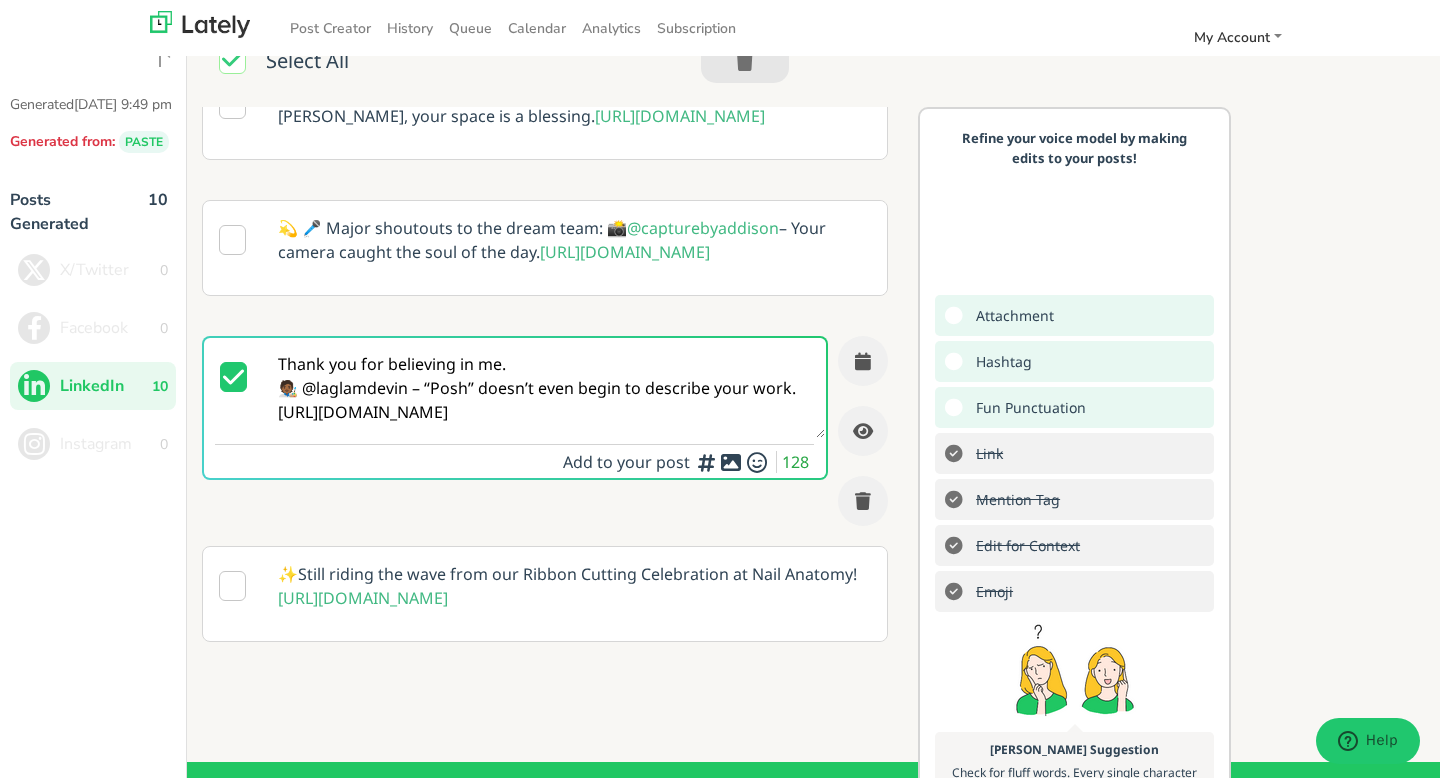 type on "Thank you for believing in me.
🧑🏾‍🎨 @laglamdevin – “Posh” doesn’t even begin to describe your work. [URL][DOMAIN_NAME]" 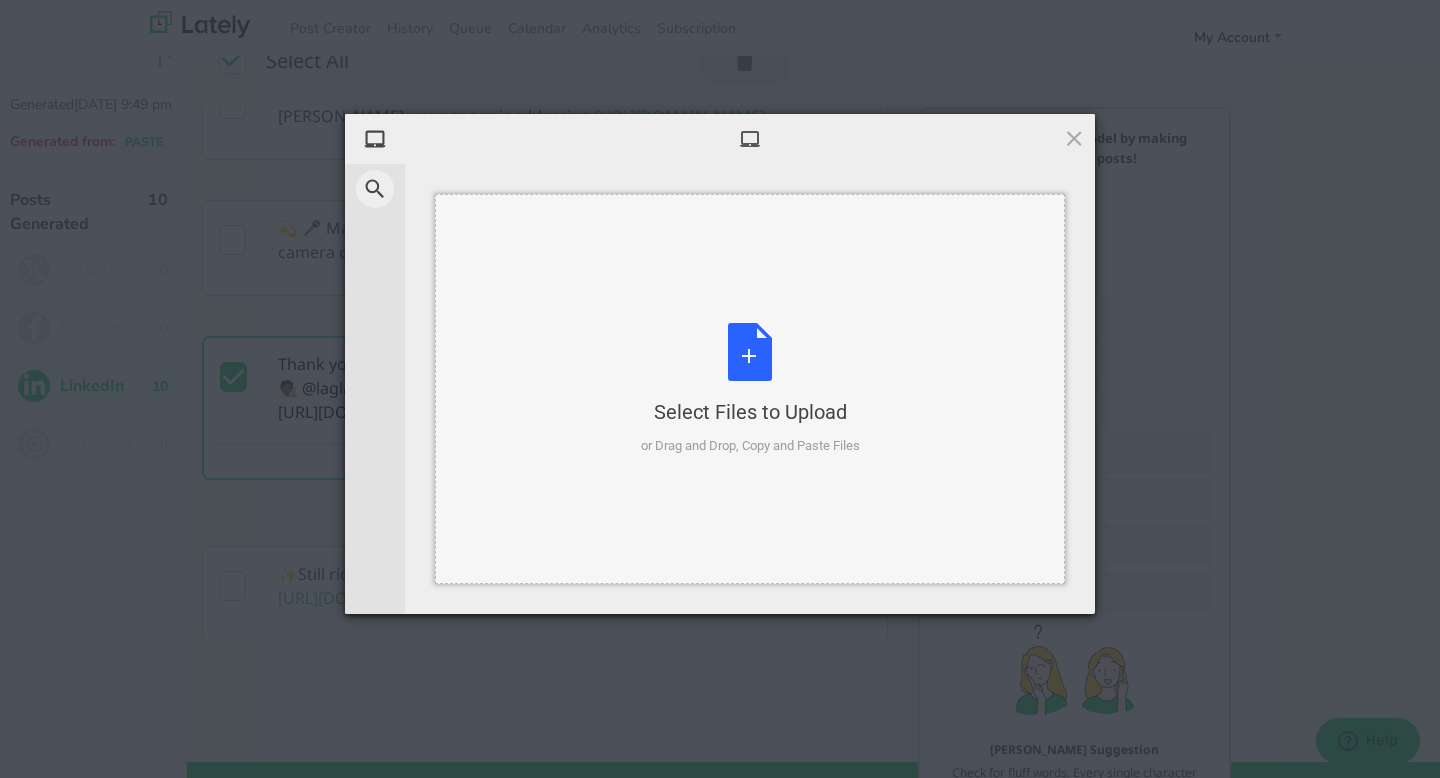 click on "Select Files to Upload
or Drag and Drop, Copy and Paste Files" at bounding box center [750, 389] 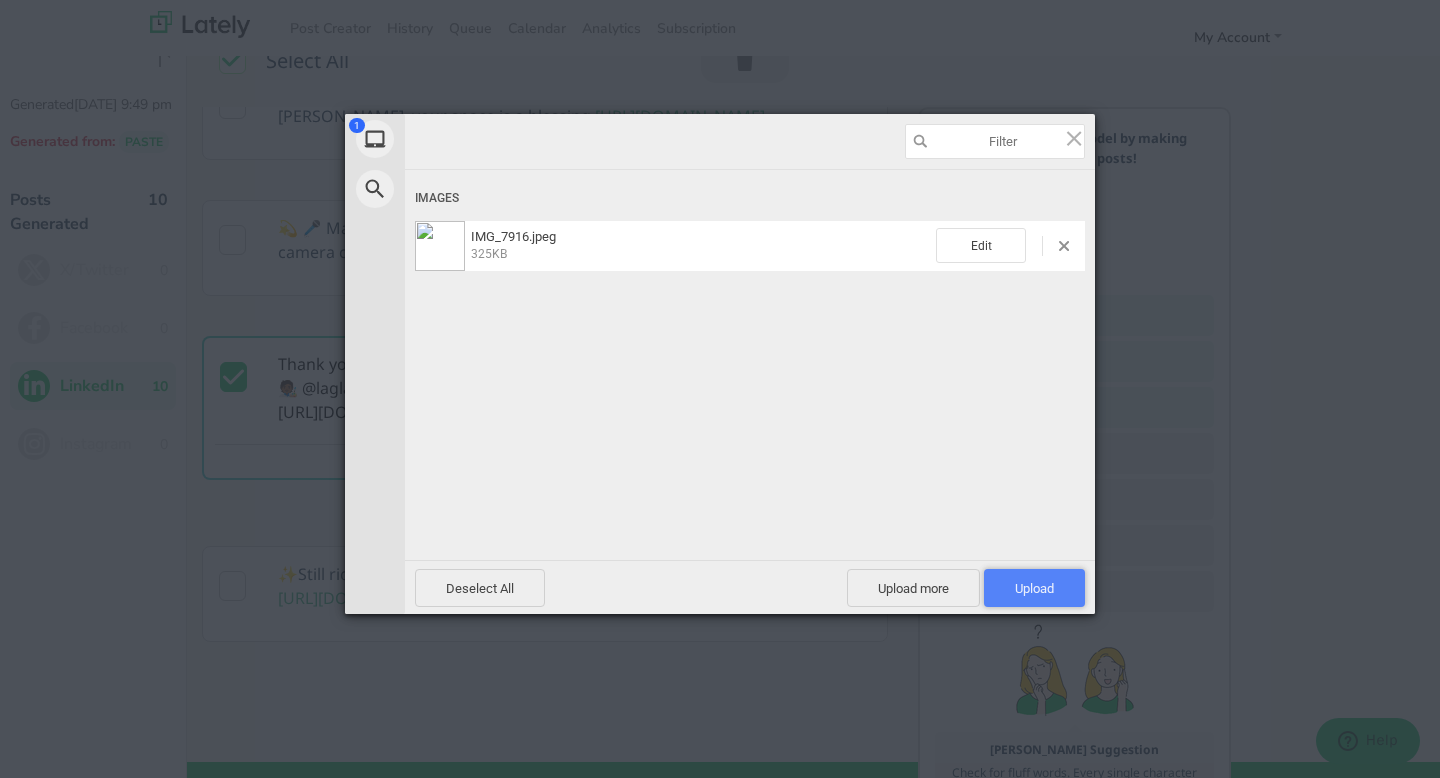 click on "Upload
1" at bounding box center (1034, 588) 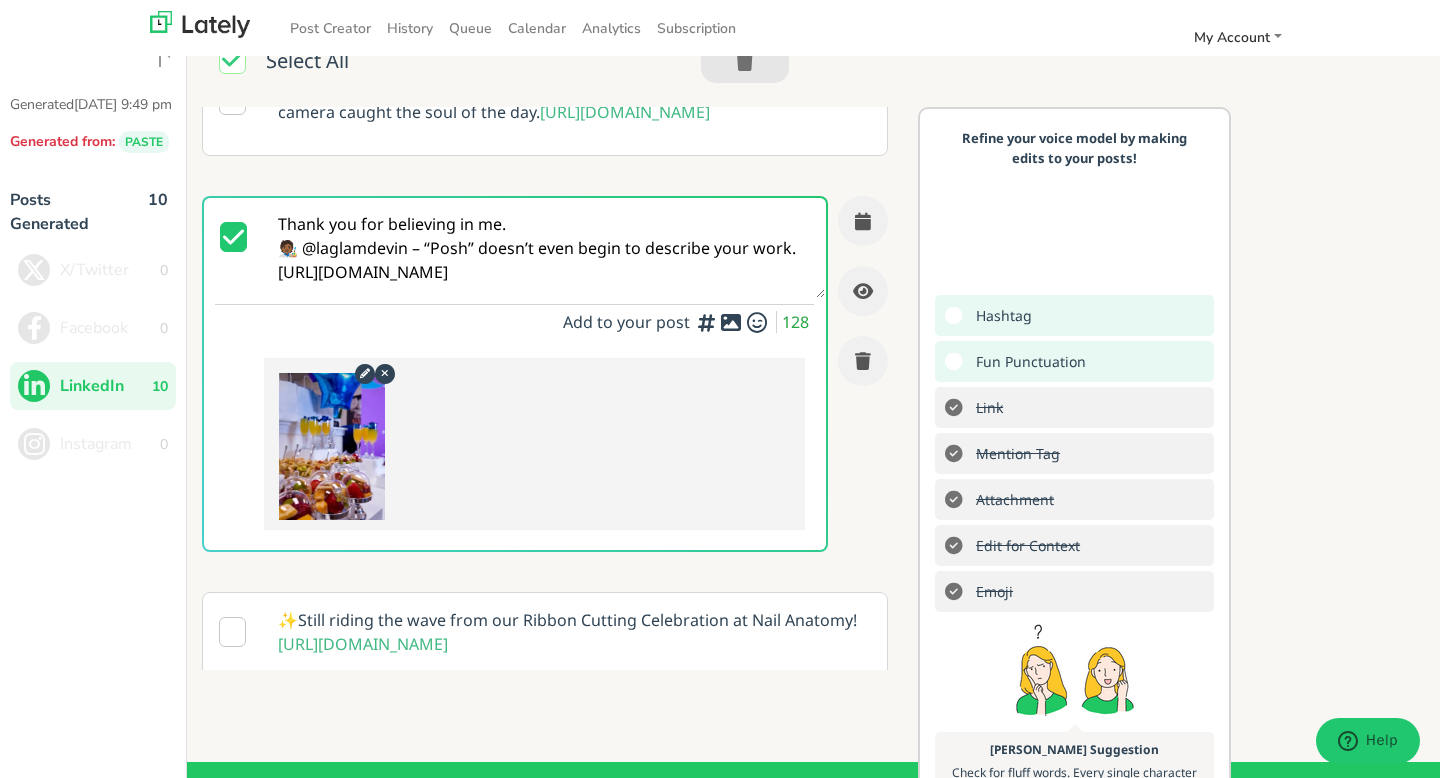 scroll, scrollTop: 1269, scrollLeft: 0, axis: vertical 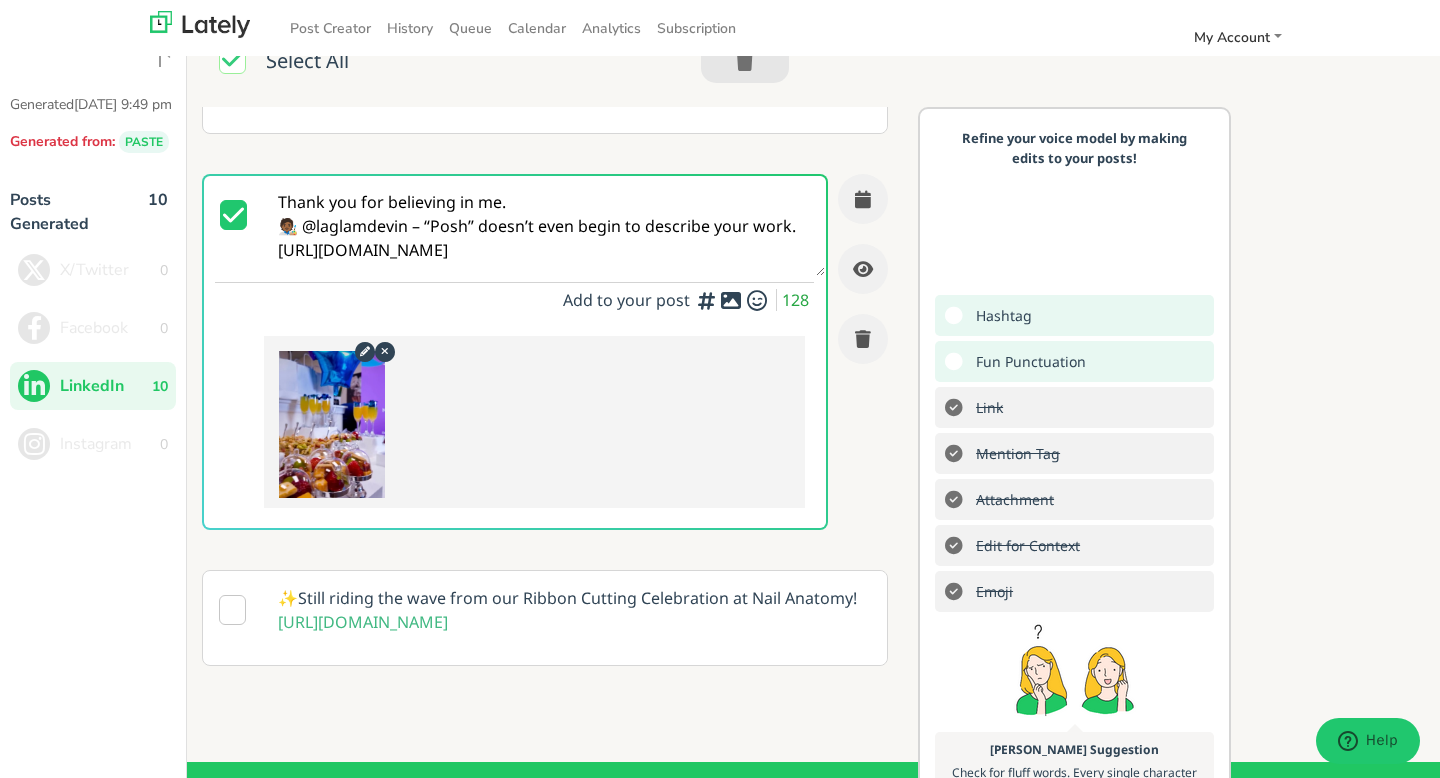 click at bounding box center [731, 300] 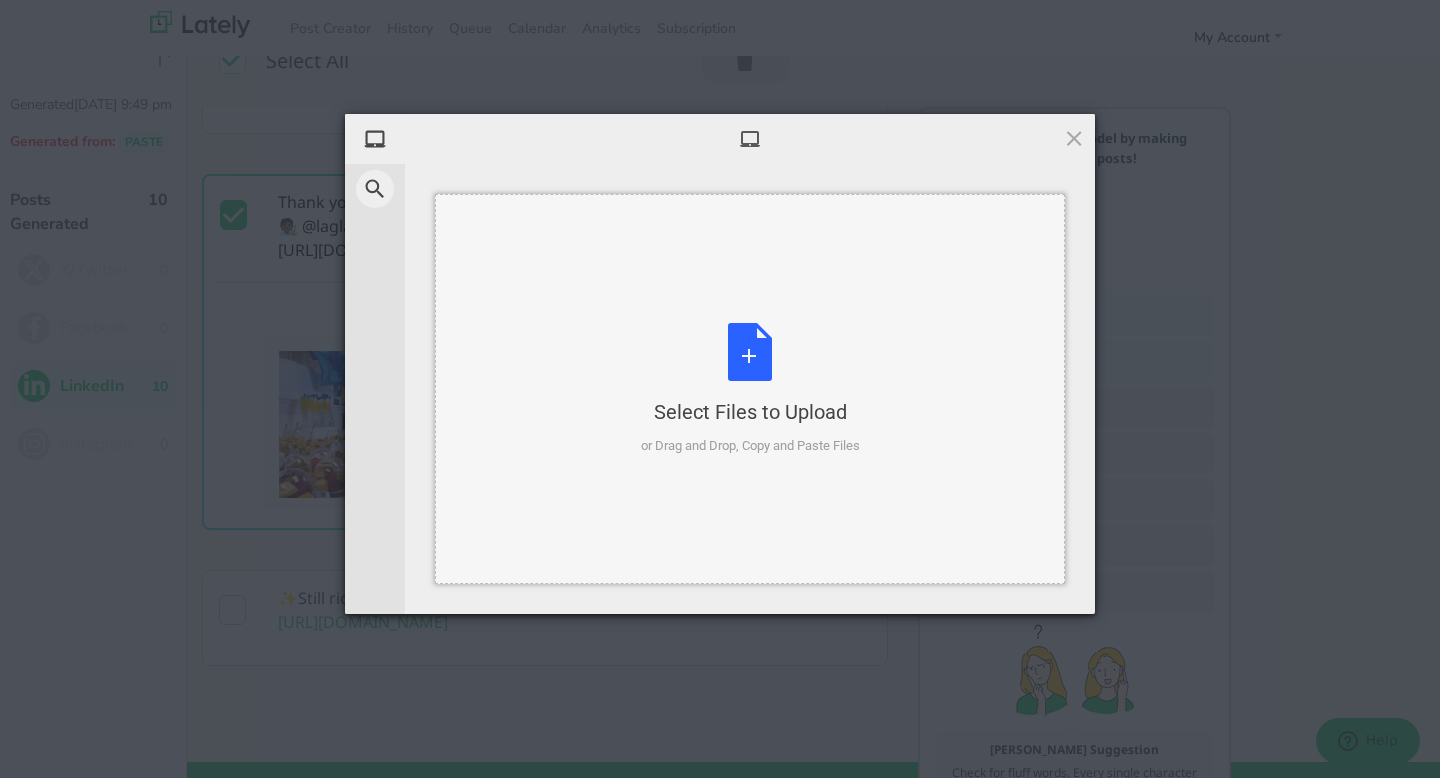 click on "Select Files to Upload
or Drag and Drop, Copy and Paste Files" at bounding box center (750, 389) 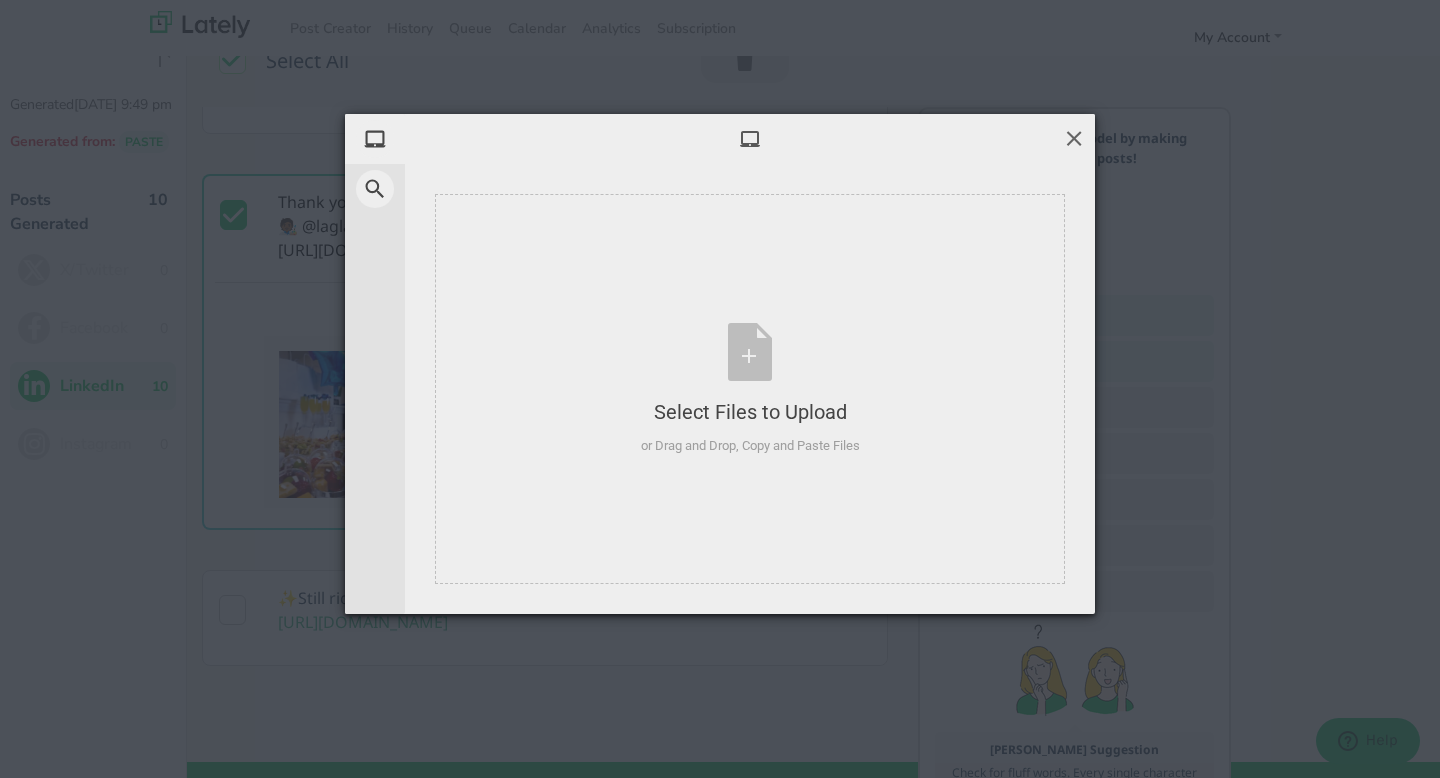 click at bounding box center [1074, 138] 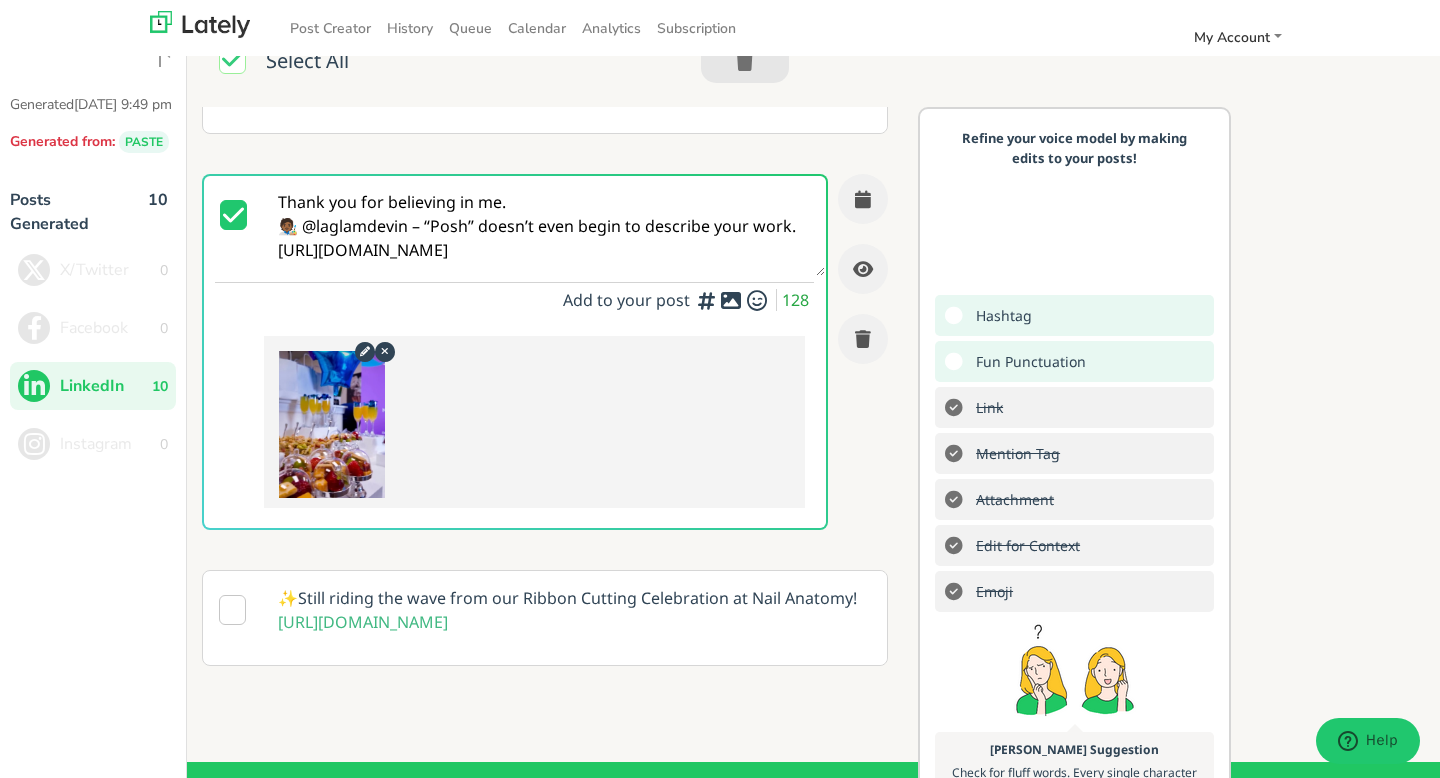 click on "Thank you for believing in me.
🧑🏾‍🎨 @laglamdevin – “Posh” doesn’t even begin to describe your work. [URL][DOMAIN_NAME]" at bounding box center [544, 226] 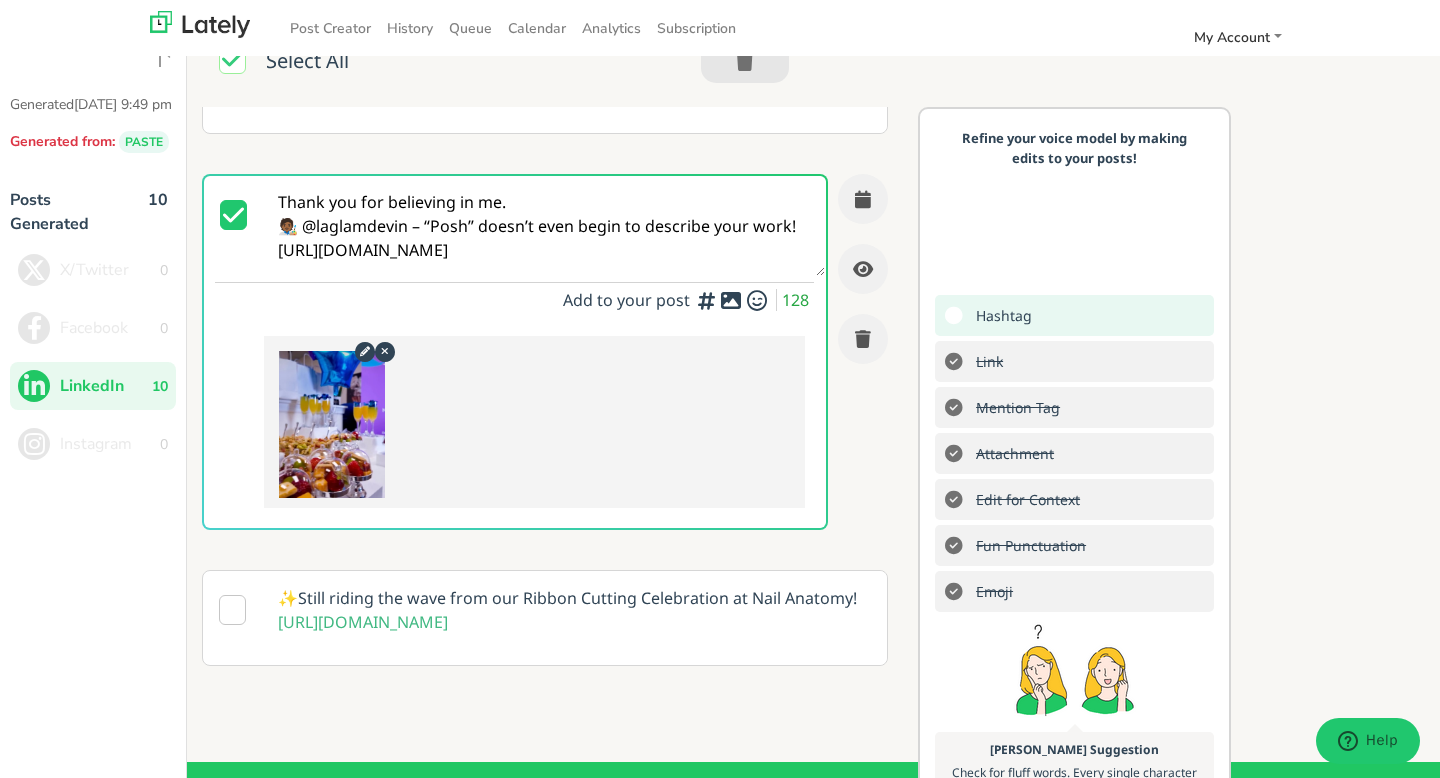 click at bounding box center (707, 300) 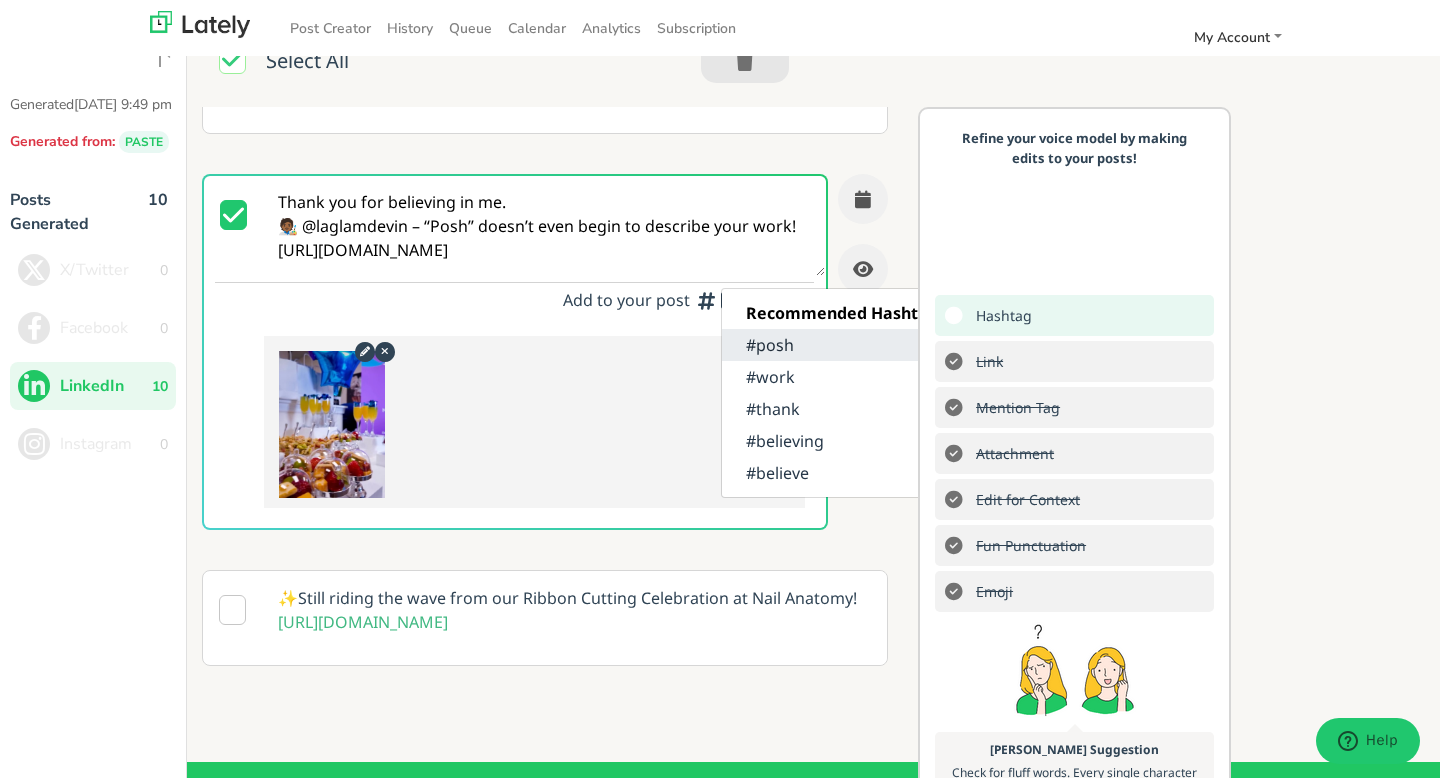 click on "#posh" at bounding box center (846, 345) 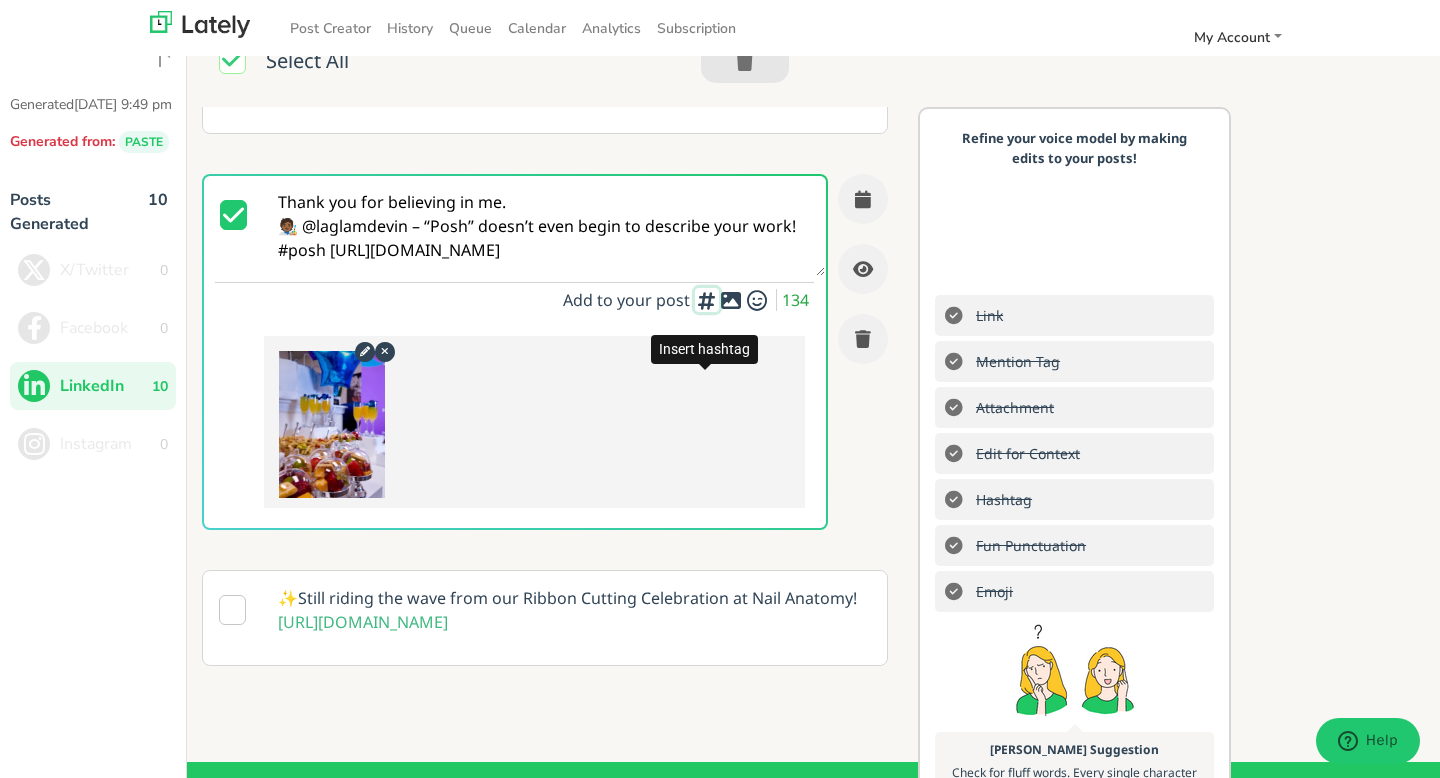 click at bounding box center (707, 300) 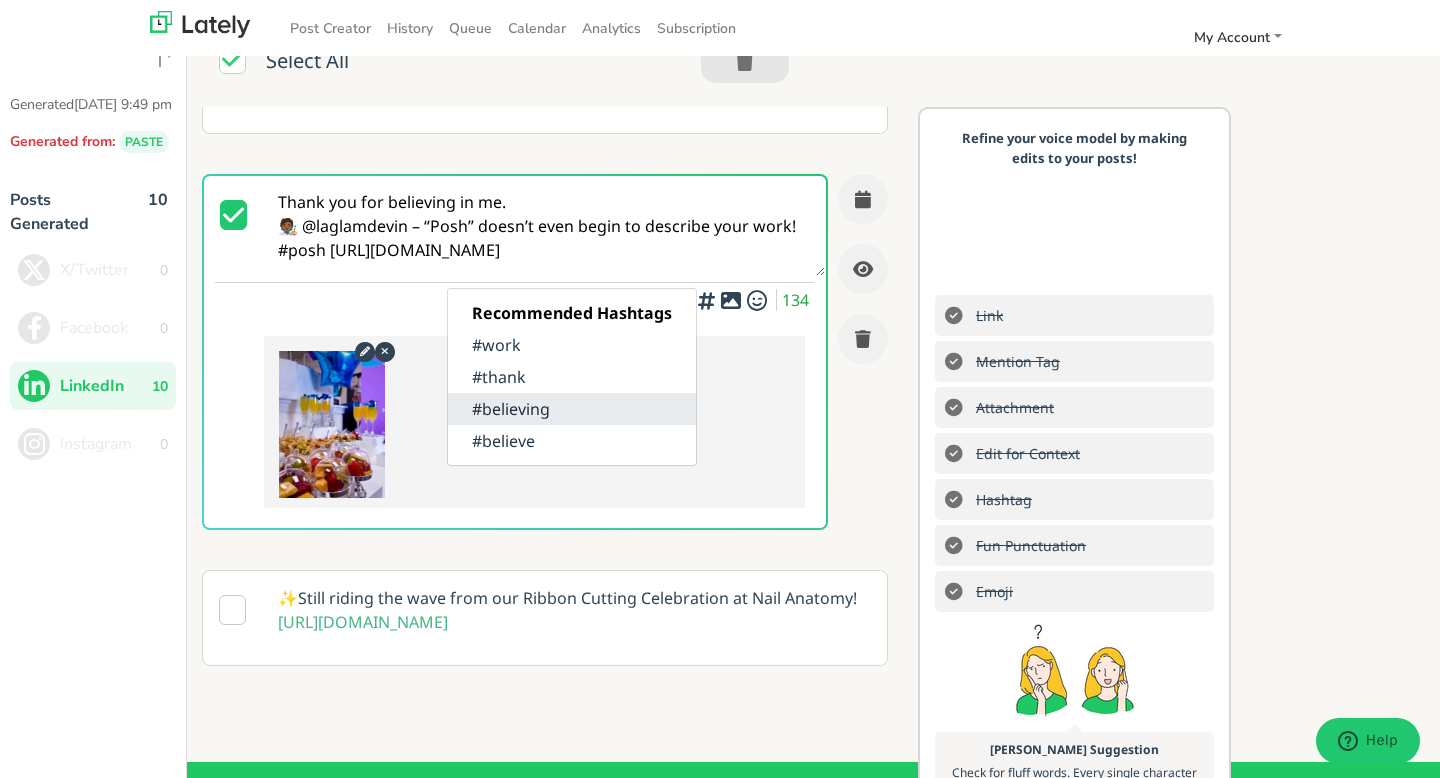 click on "#believing" at bounding box center [572, 409] 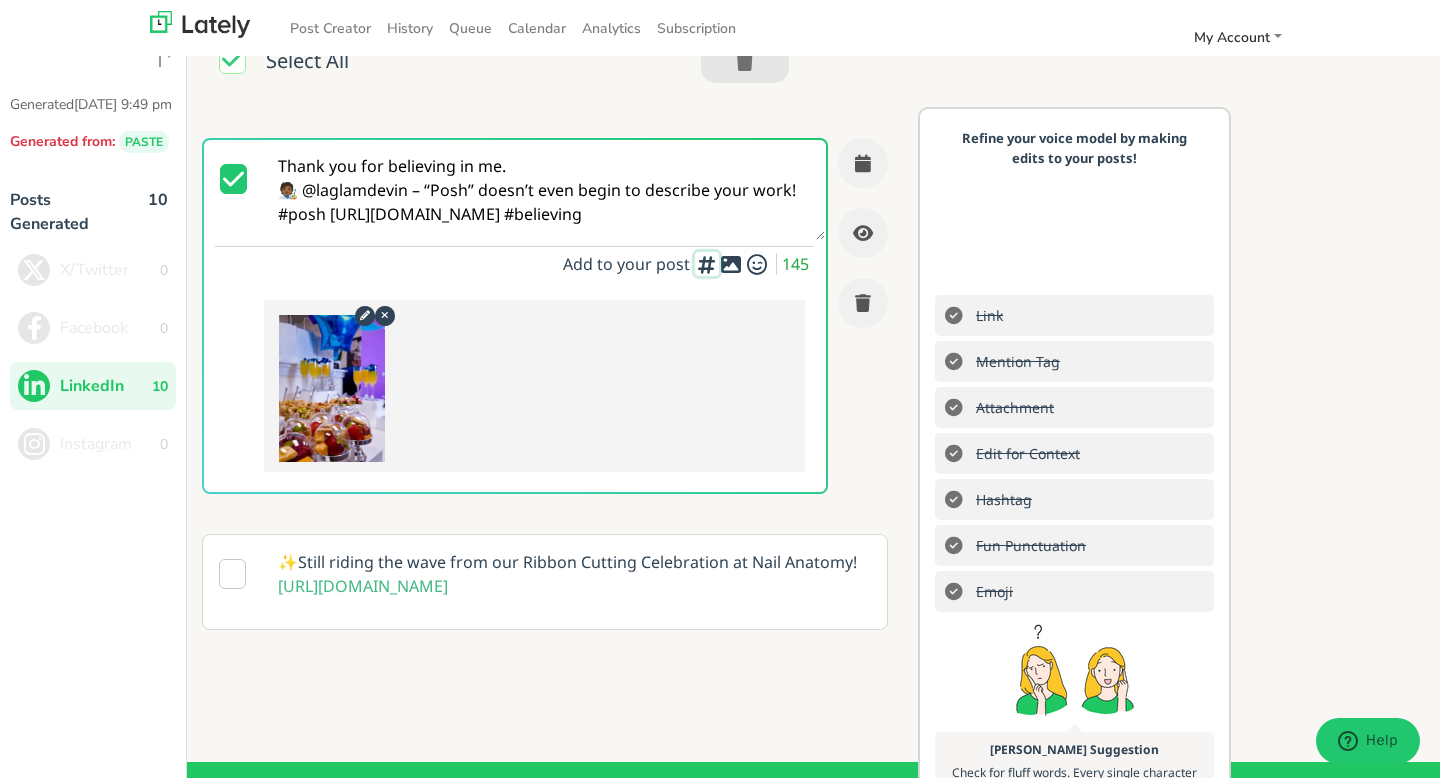 scroll, scrollTop: 1377, scrollLeft: 0, axis: vertical 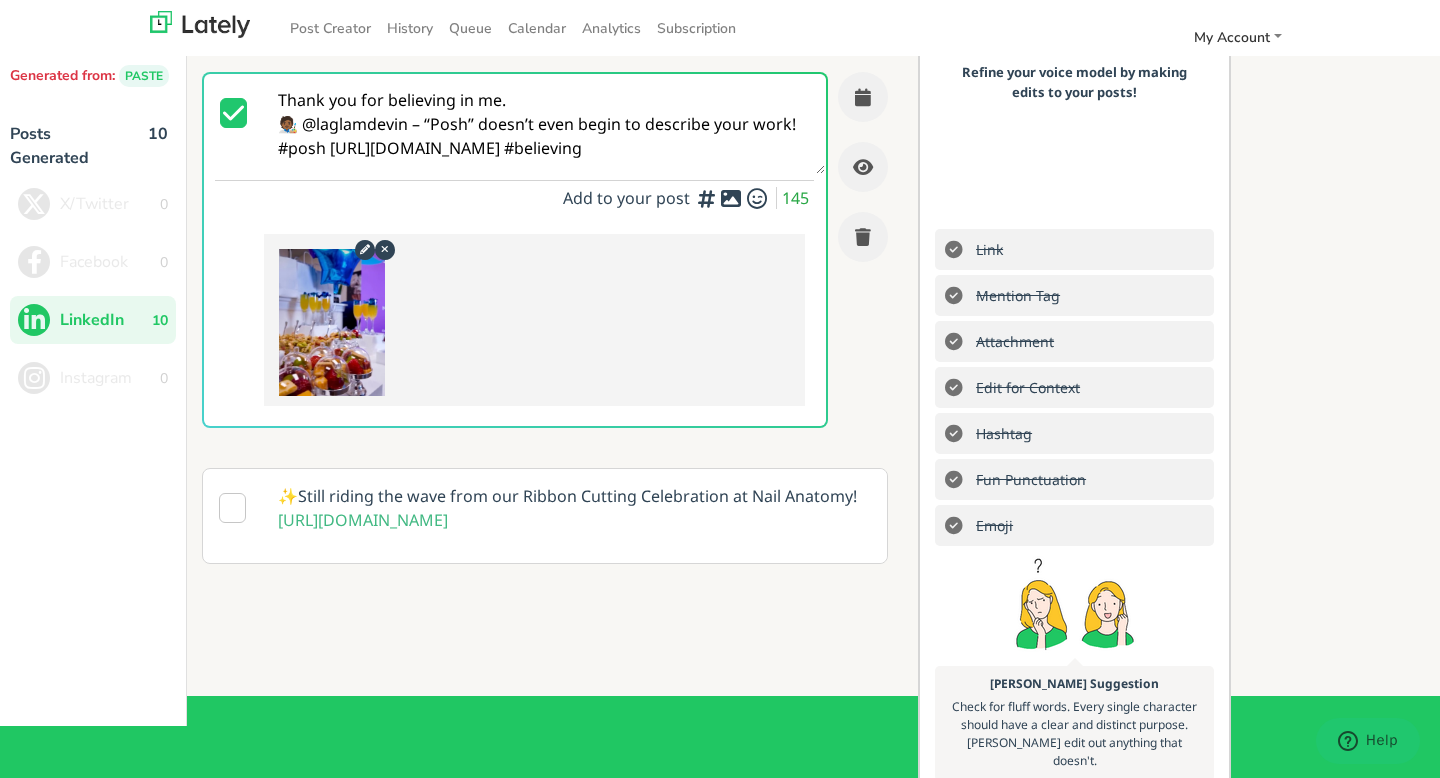 click on "Thank you for believing in me.
🧑🏾‍🎨 @laglamdevin – “Posh” doesn’t even begin to describe your work! #posh [URL][DOMAIN_NAME] #believing Add to your post  Recommended Hashtags  #work #thank #believe 145" at bounding box center (552, 260) 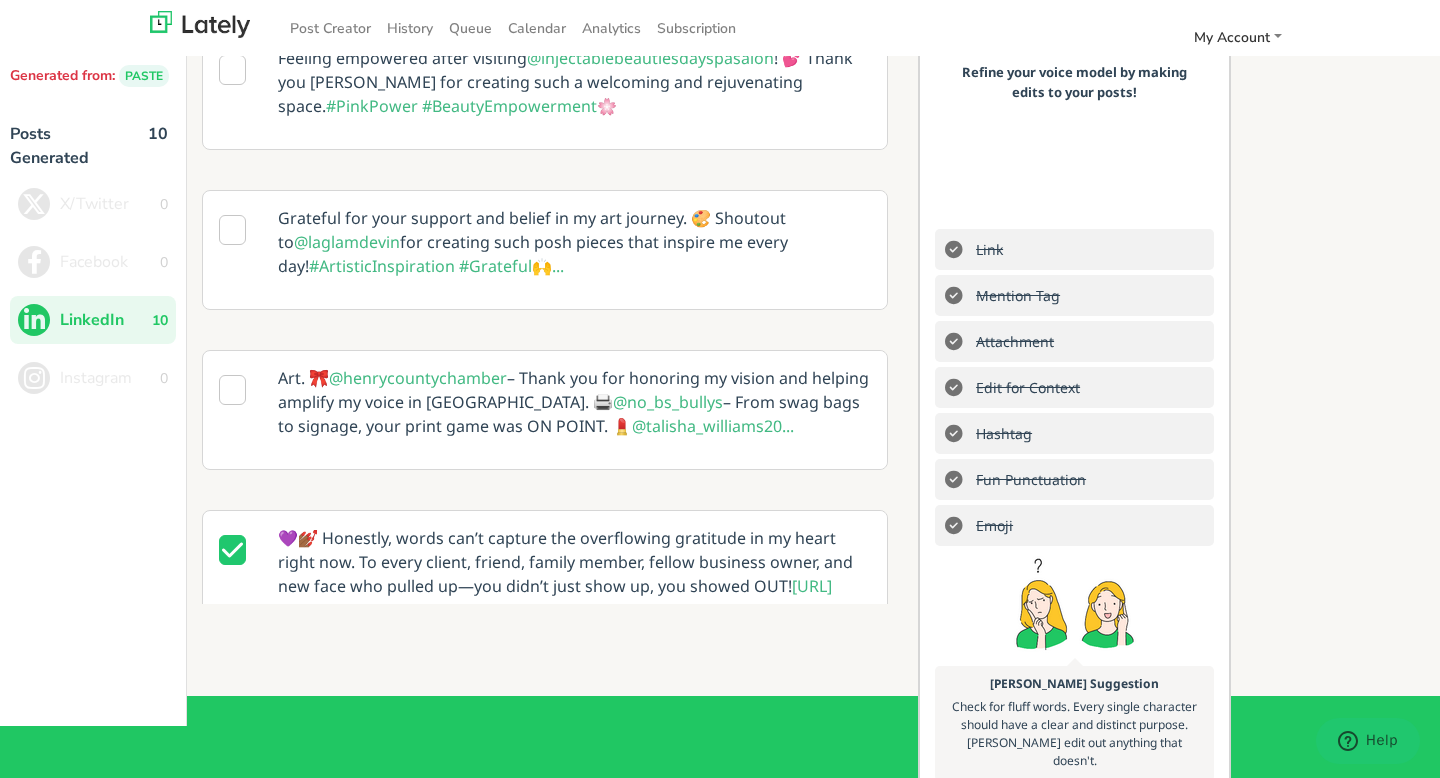 scroll, scrollTop: 0, scrollLeft: 0, axis: both 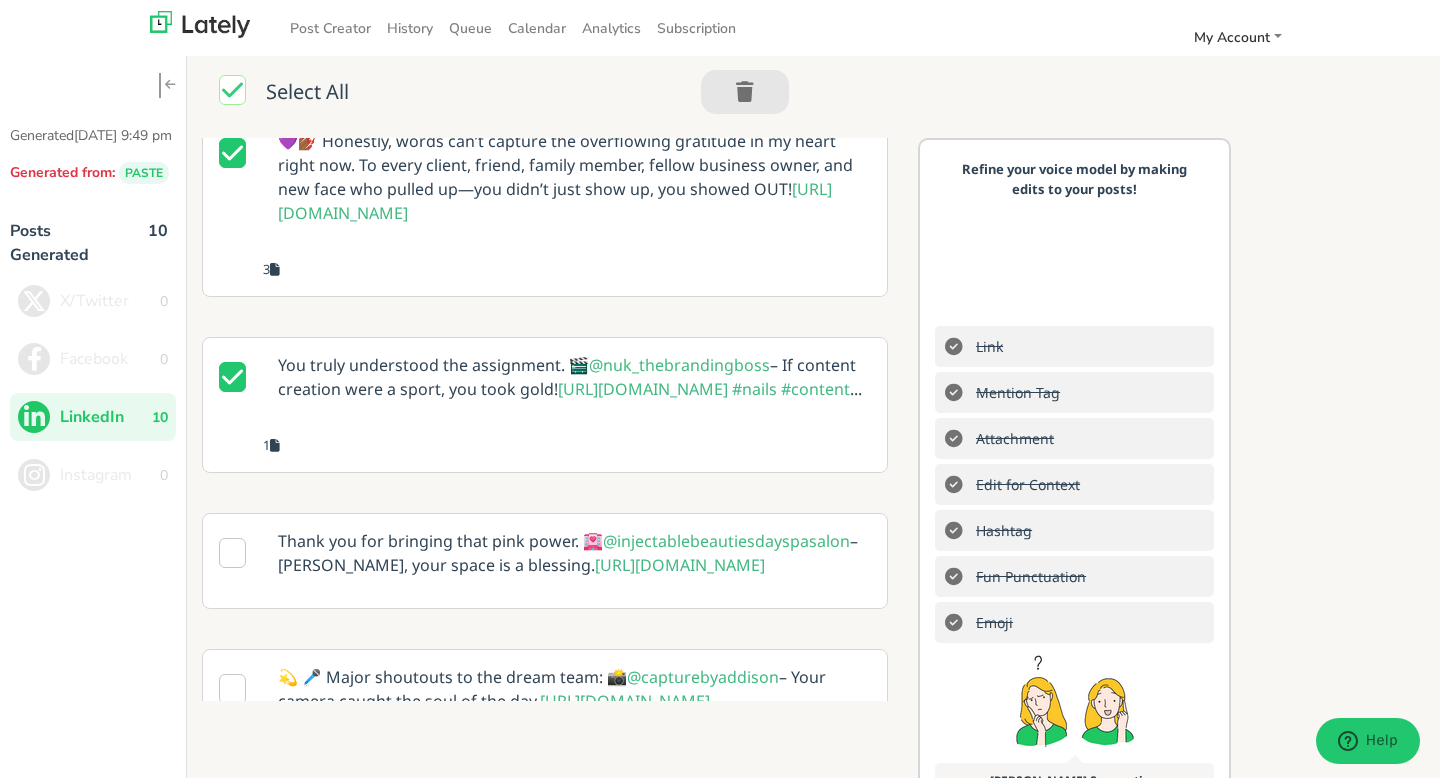 click on "3" at bounding box center (574, 268) 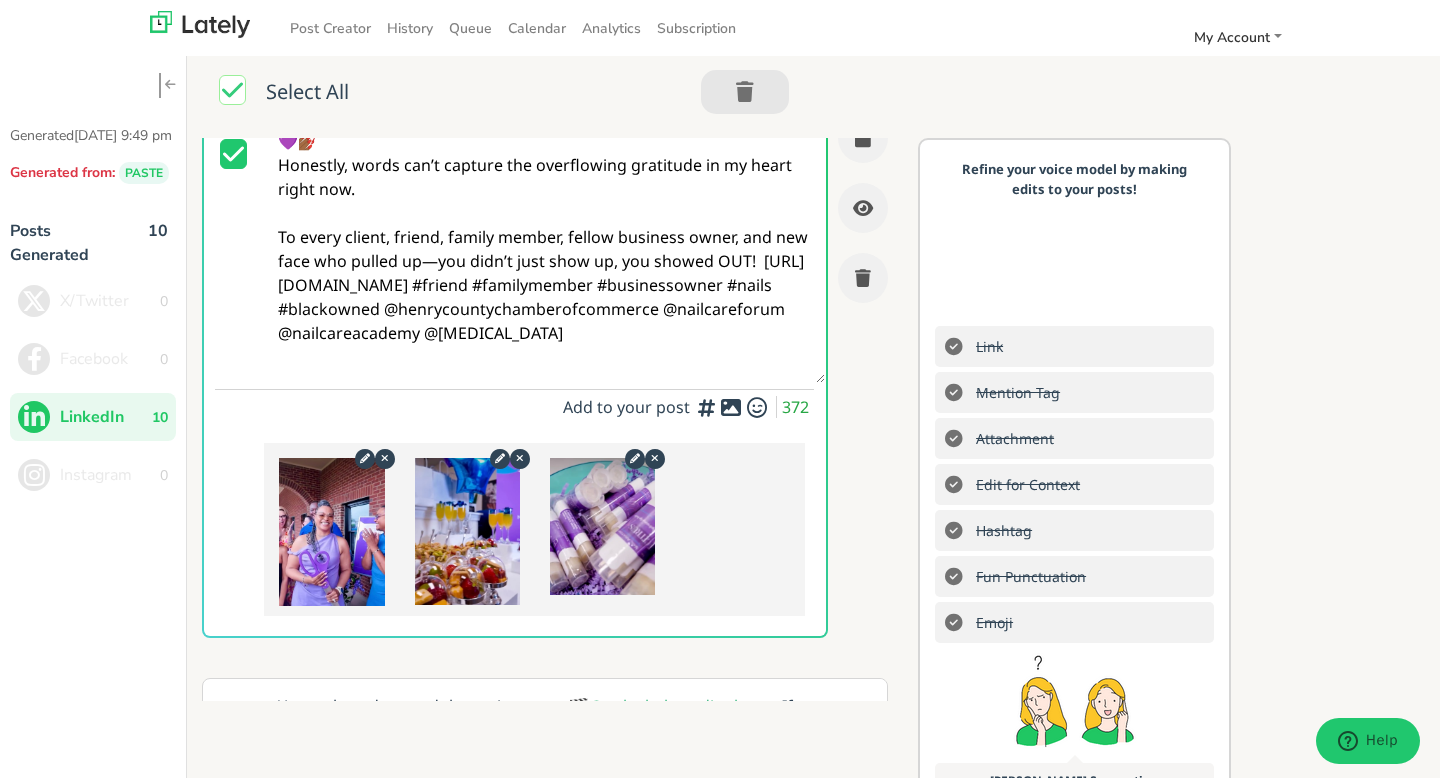 scroll, scrollTop: 690, scrollLeft: 0, axis: vertical 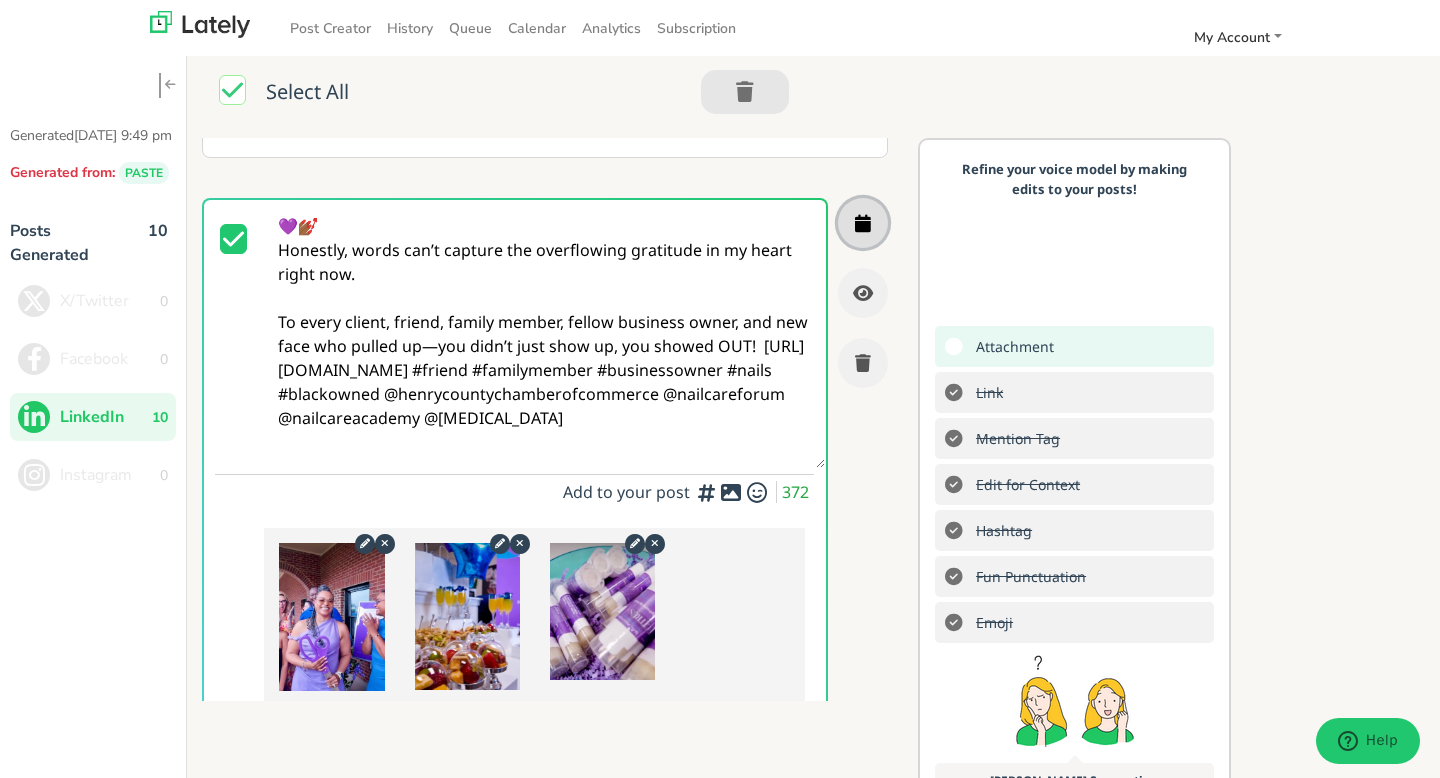 click at bounding box center [863, 223] 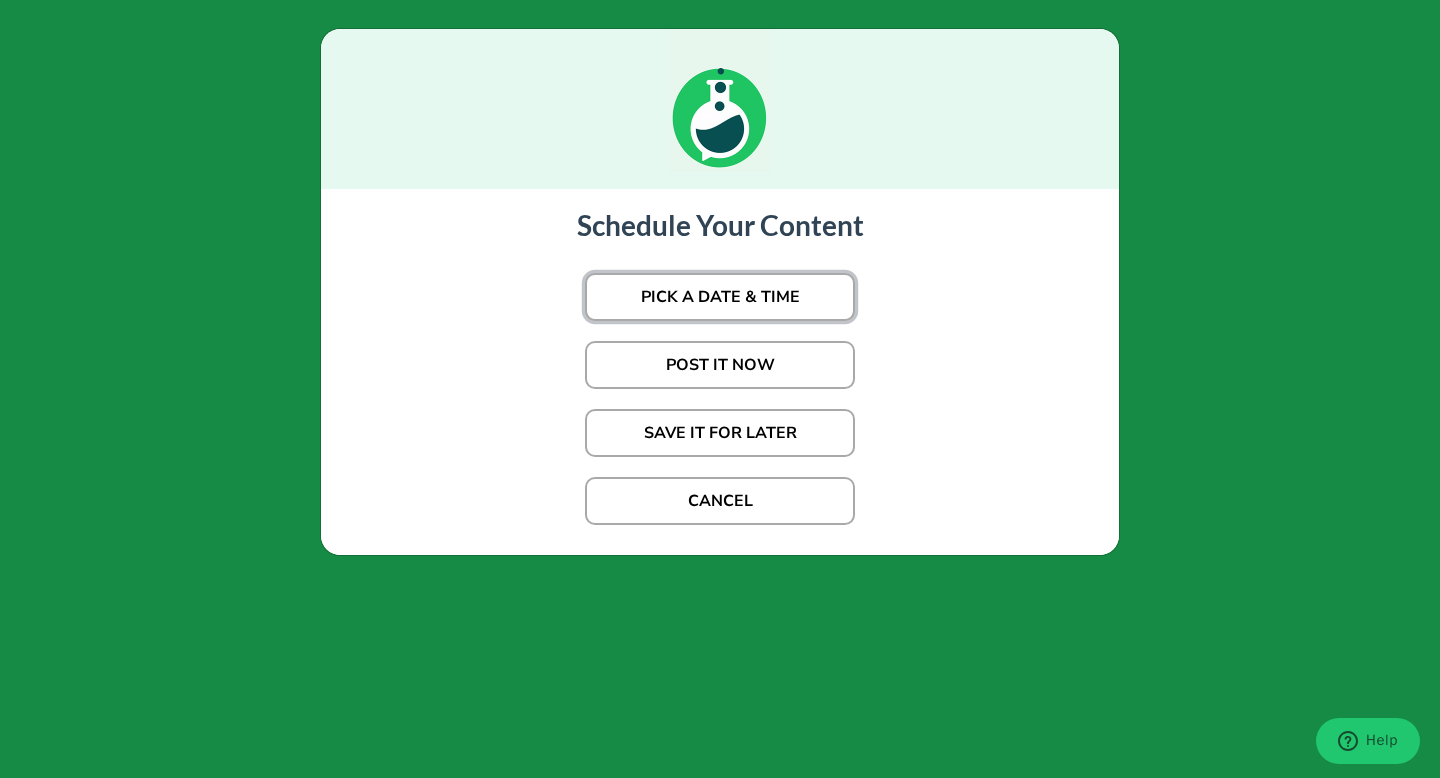click on "PICK A DATE & TIME" at bounding box center [720, 297] 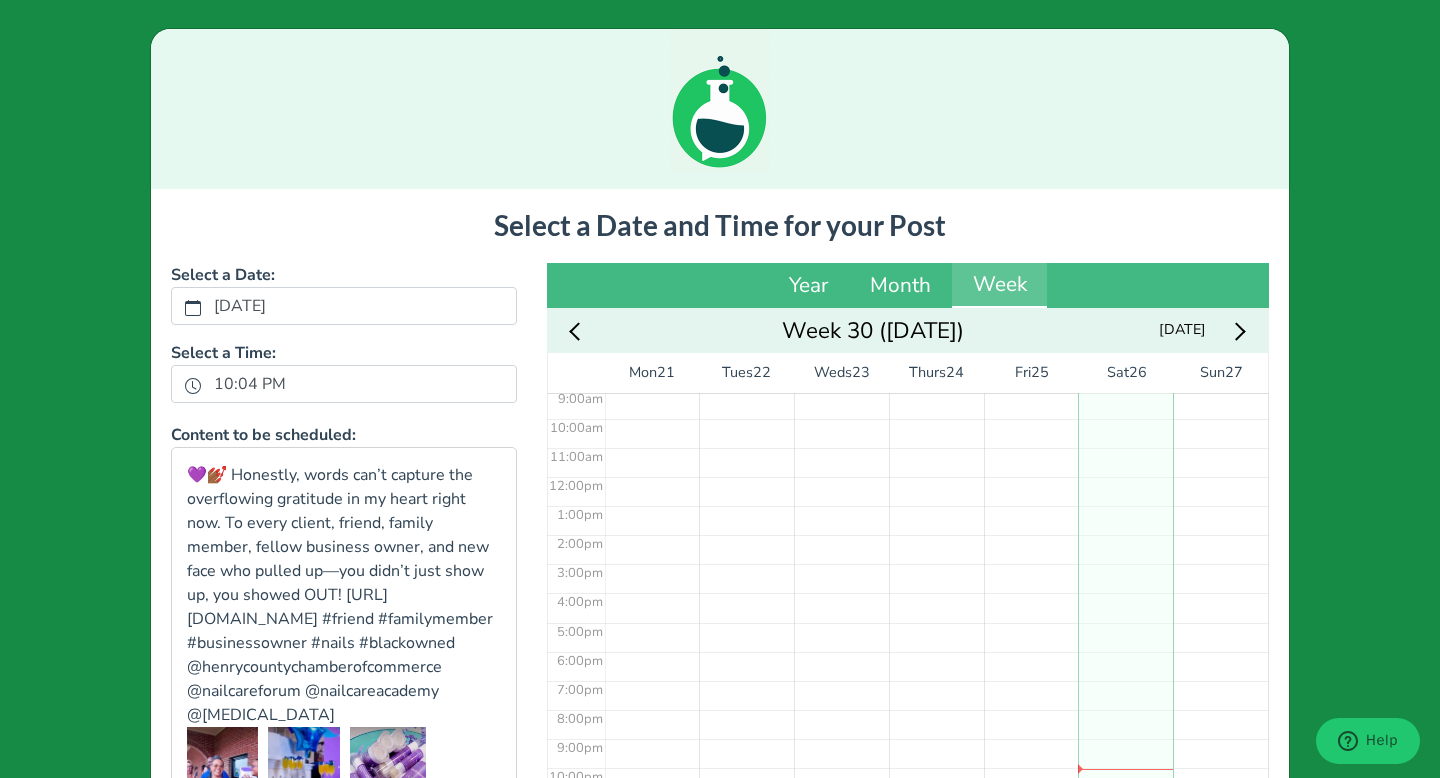 scroll, scrollTop: 278, scrollLeft: 0, axis: vertical 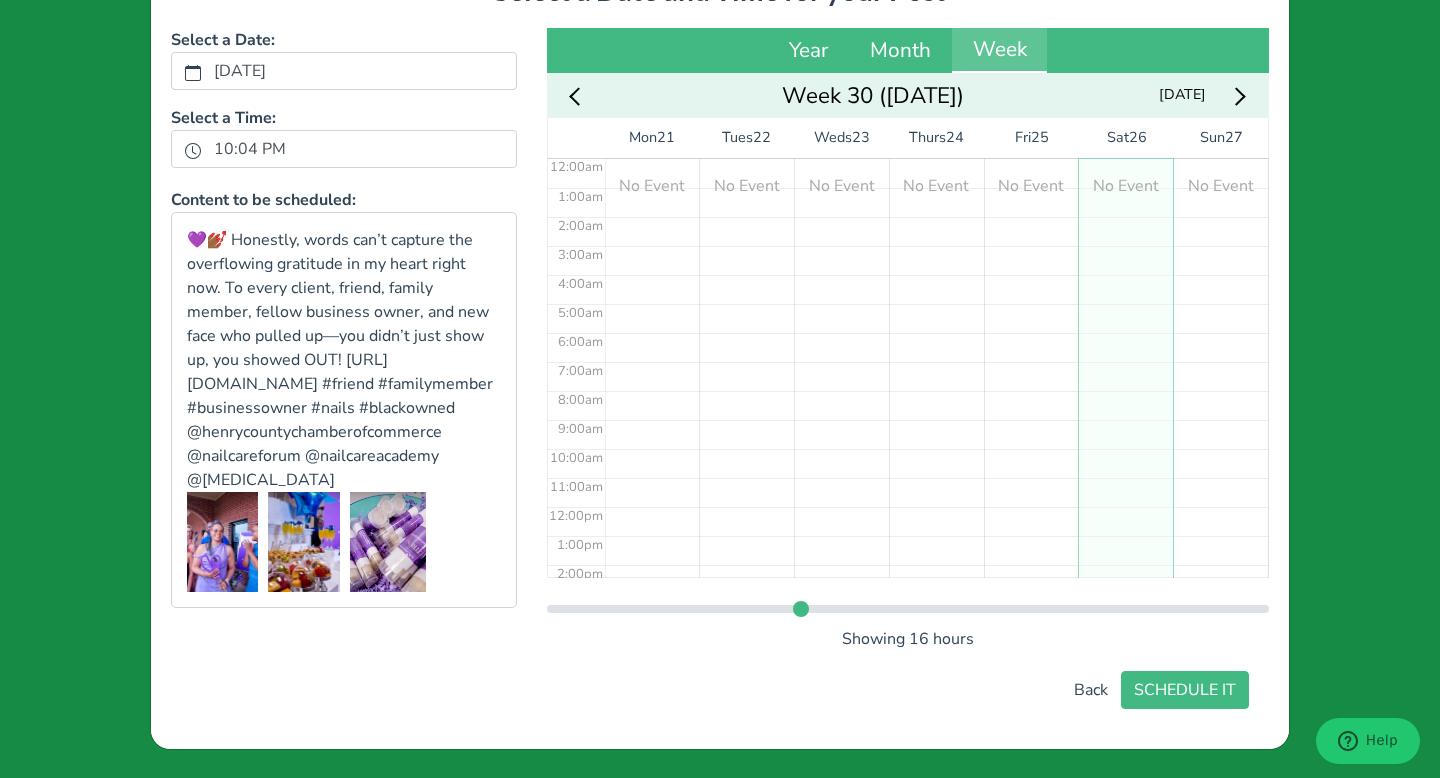 click on "No Event" at bounding box center [1220, 506] 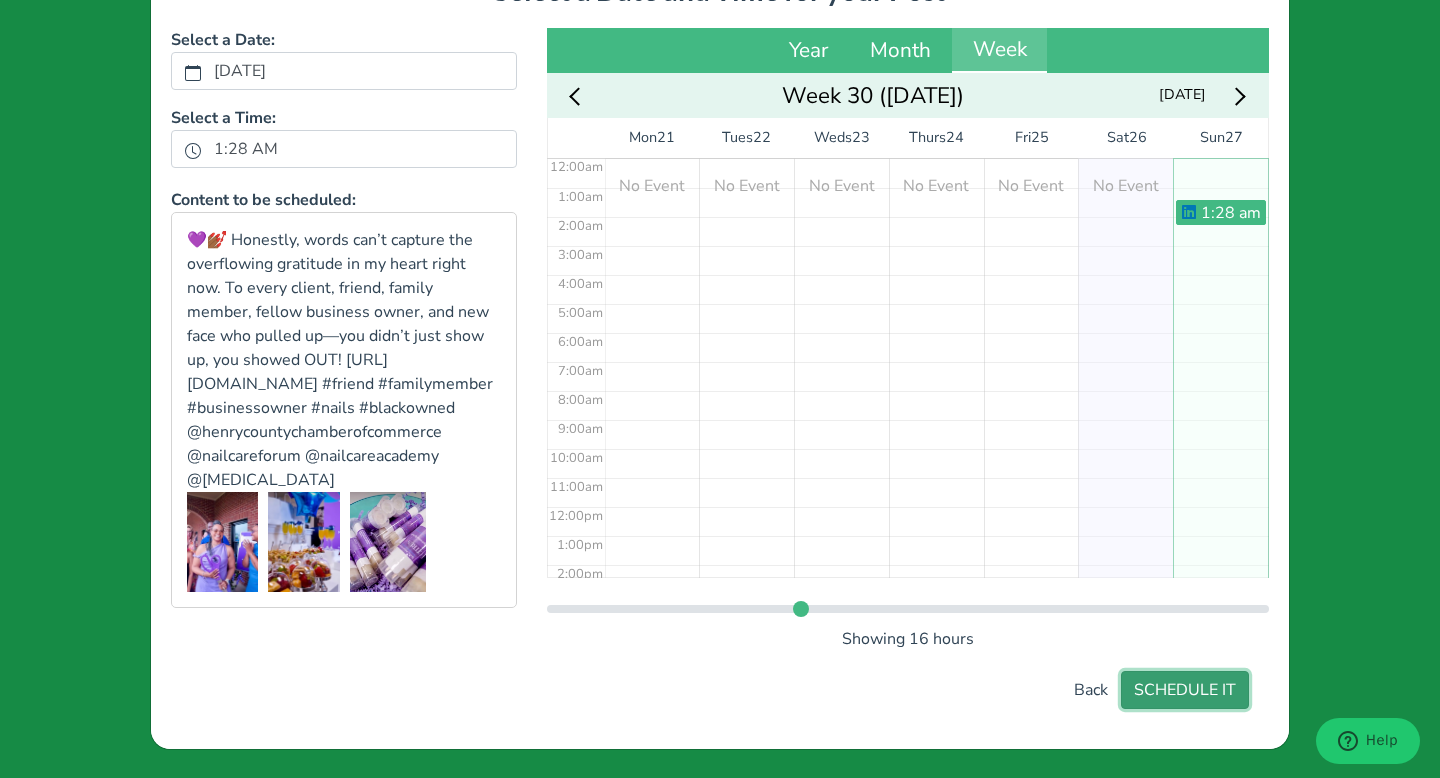 click on "SCHEDULE IT" at bounding box center (1185, 690) 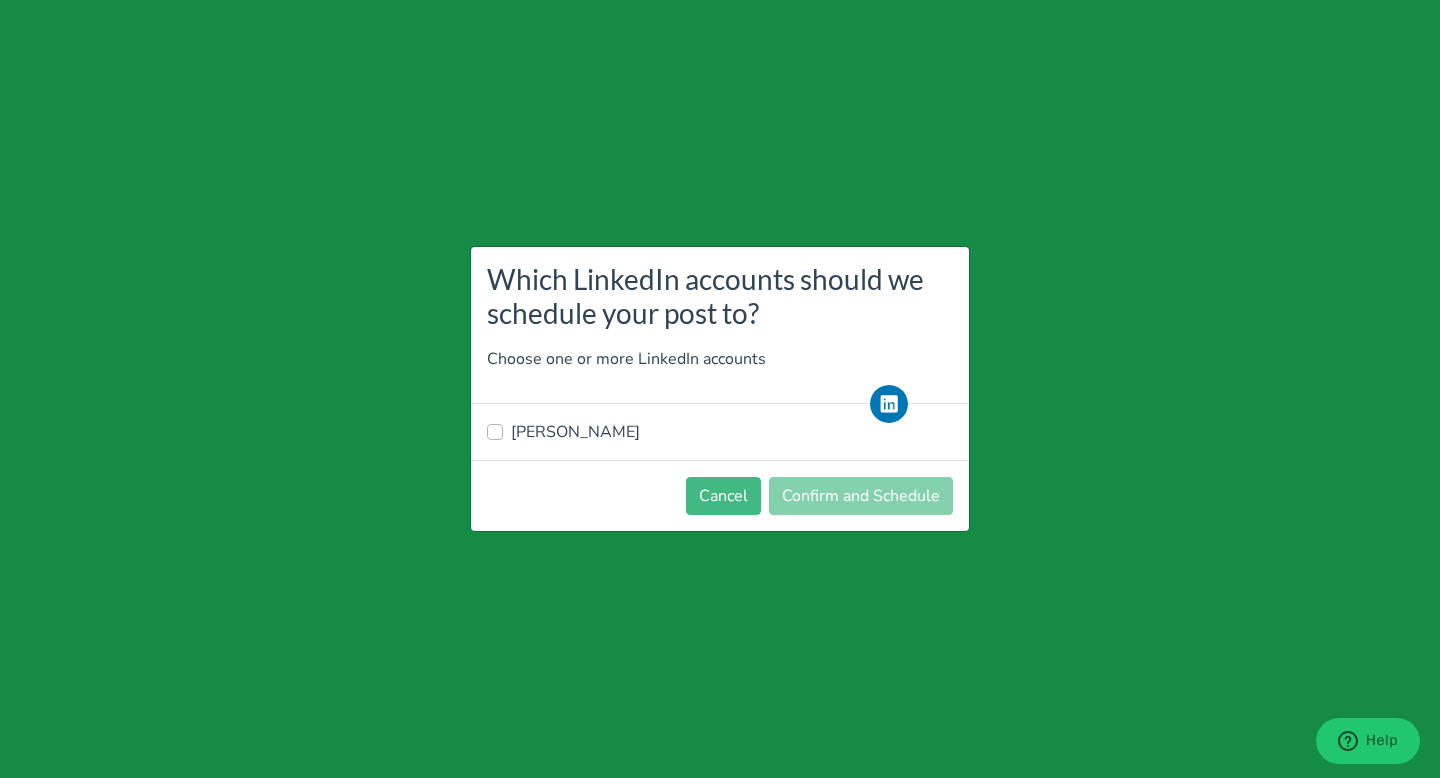 click on "[PERSON_NAME]" at bounding box center (575, 432) 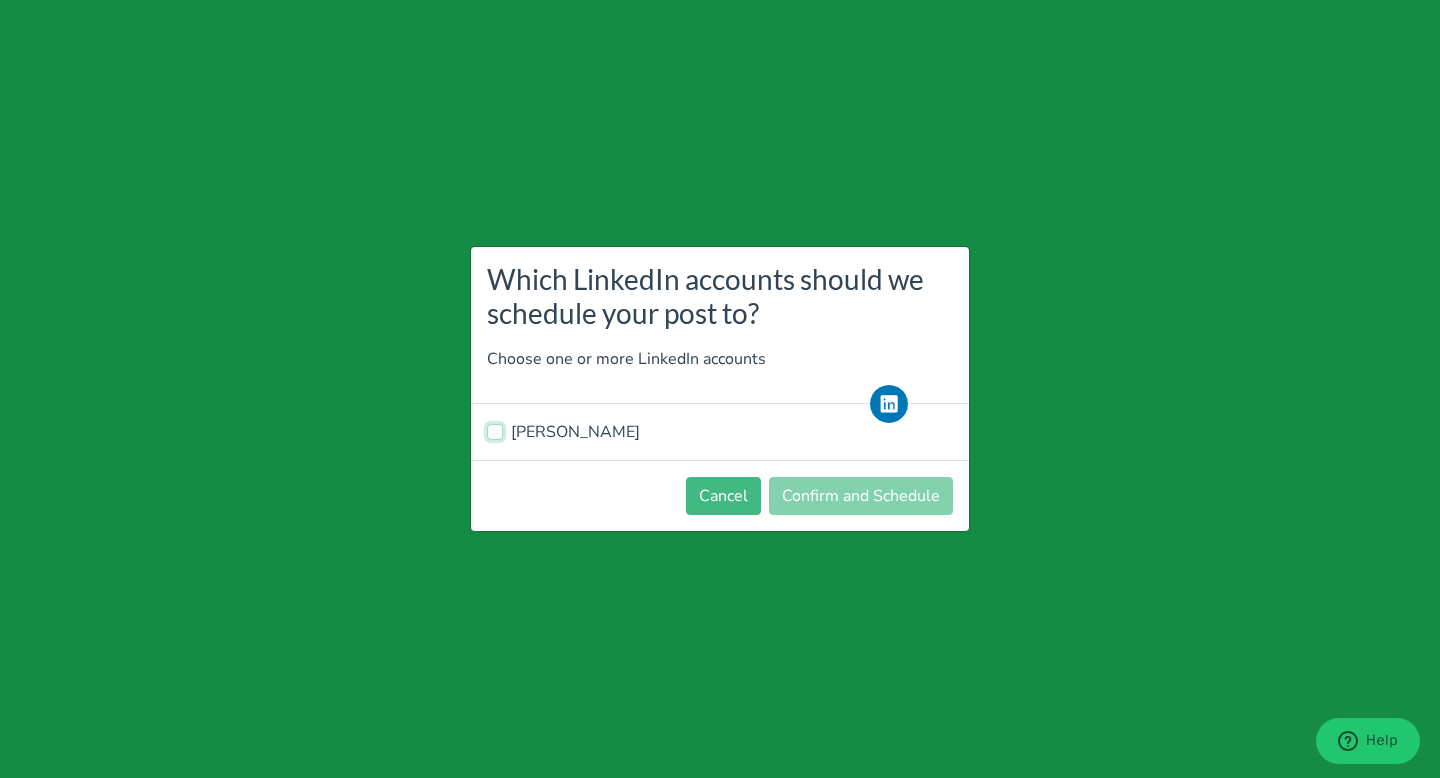 checkbox on "true" 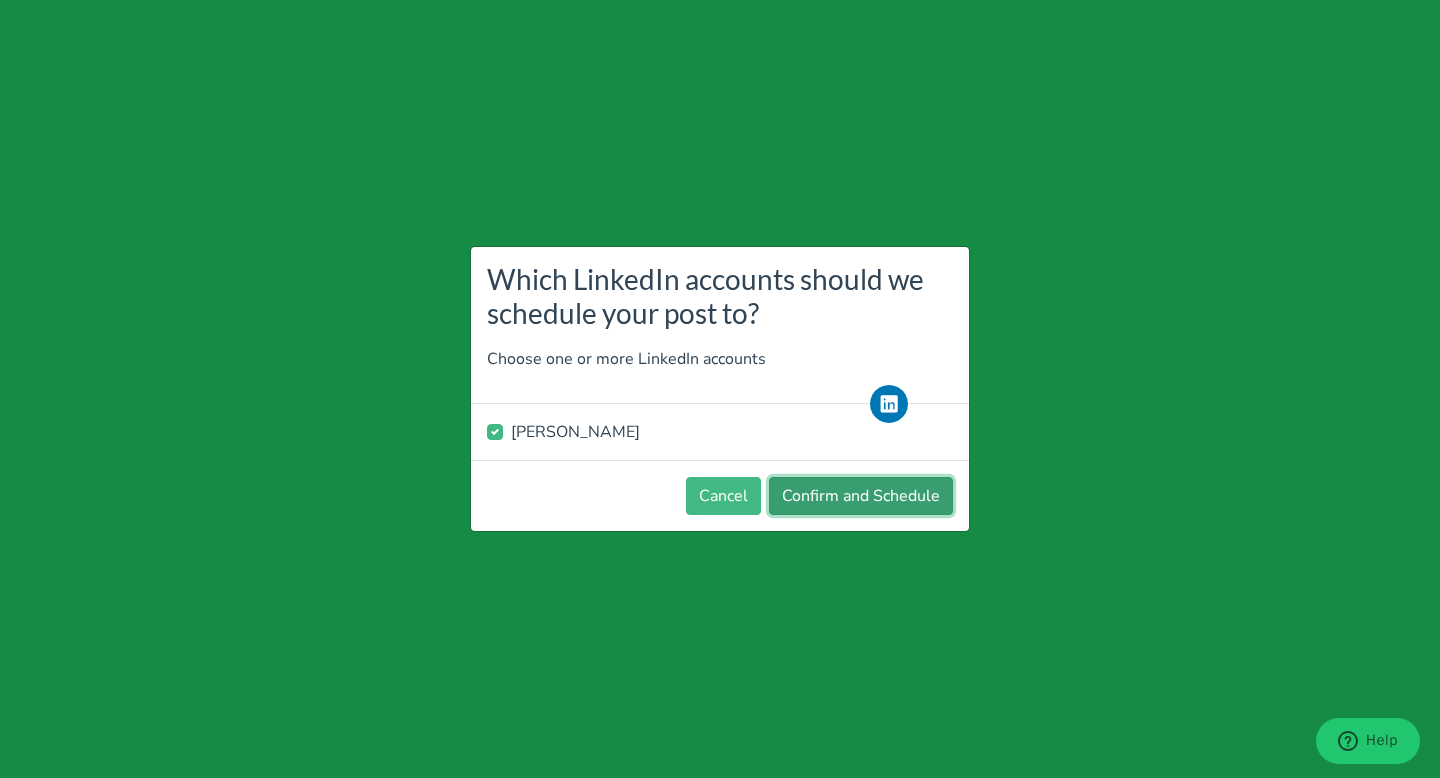 click on "Confirm and Schedule" at bounding box center [861, 496] 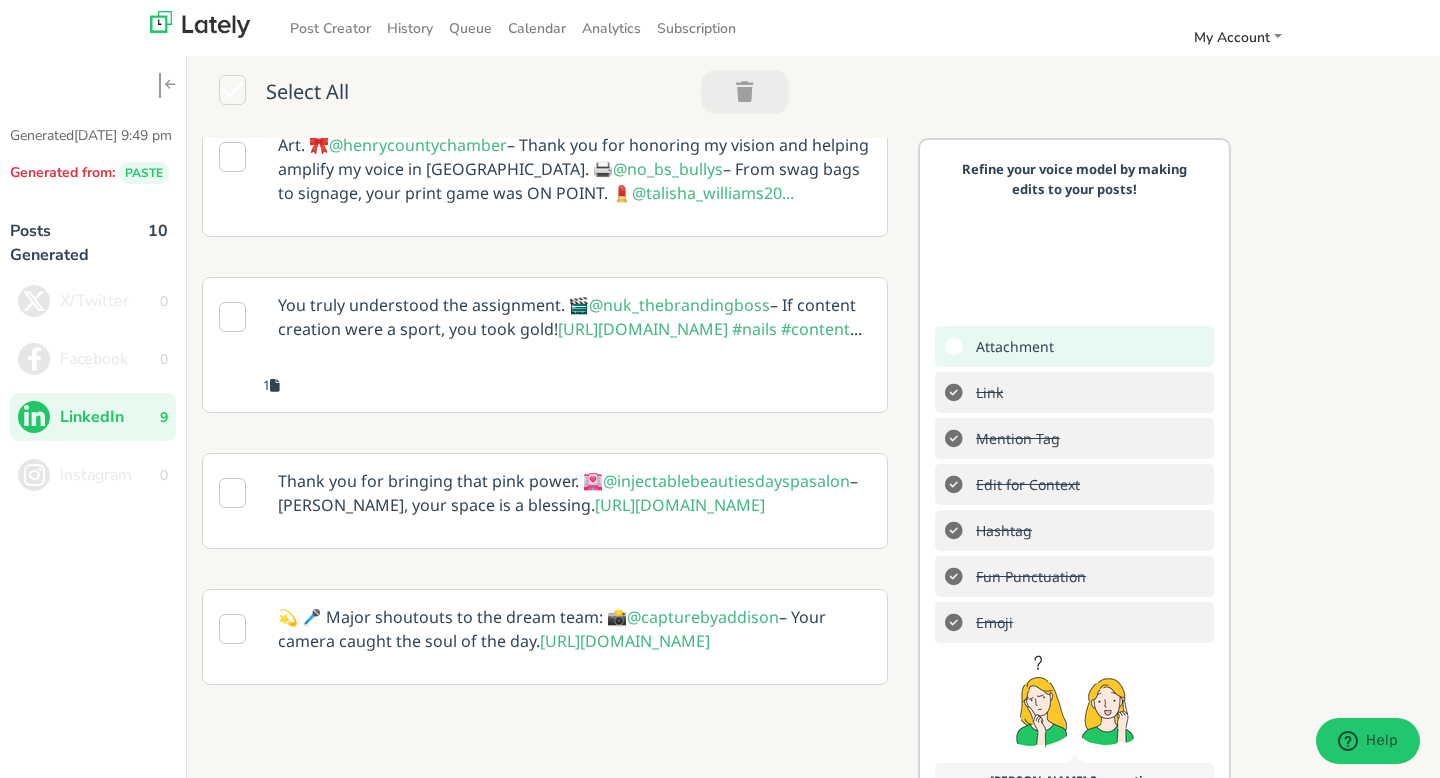 scroll, scrollTop: 534, scrollLeft: 0, axis: vertical 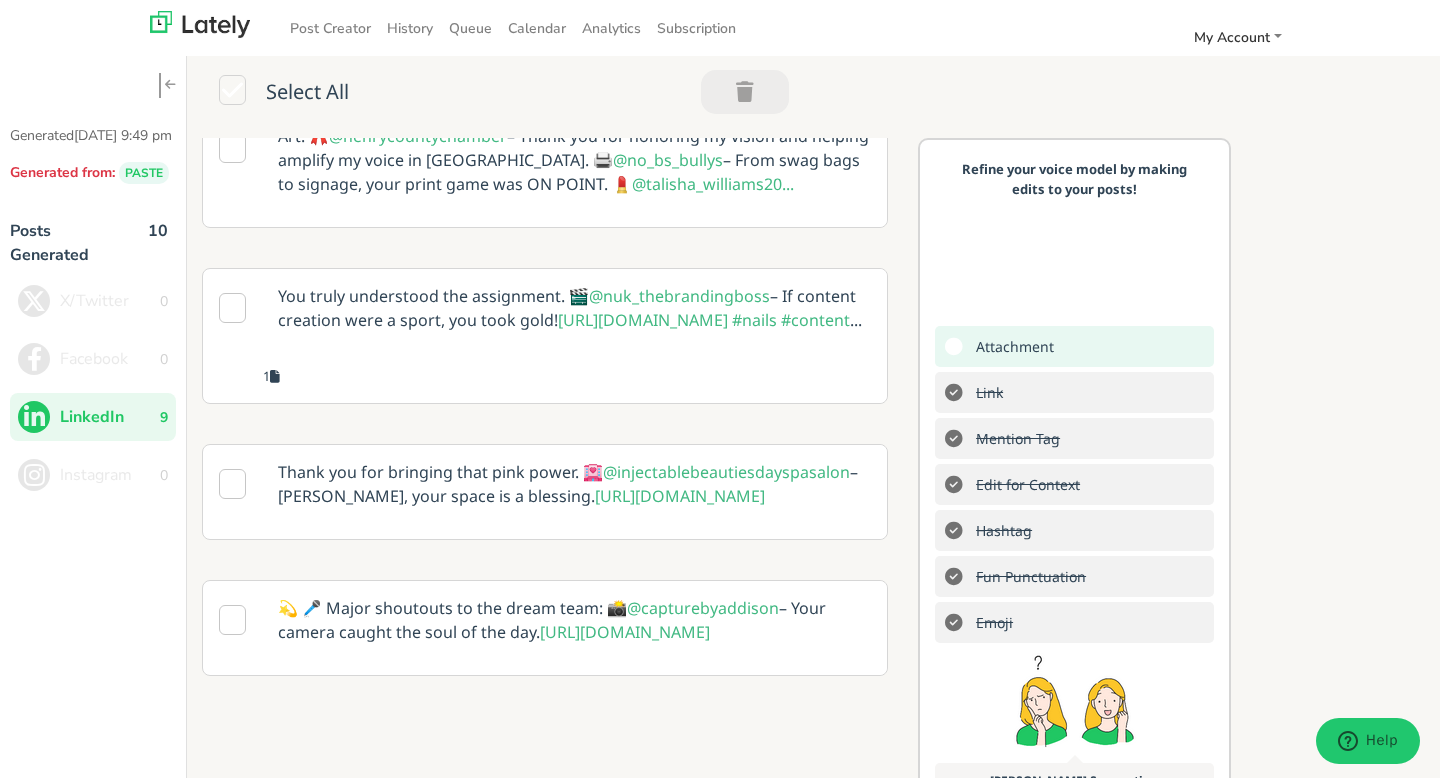 click on "You truly understood the assignment.
🎬  @nuk_thebrandingboss  – If content creation were a sport, you took gold!  [URL][DOMAIN_NAME]   #nails   #content ..." at bounding box center (574, 316) 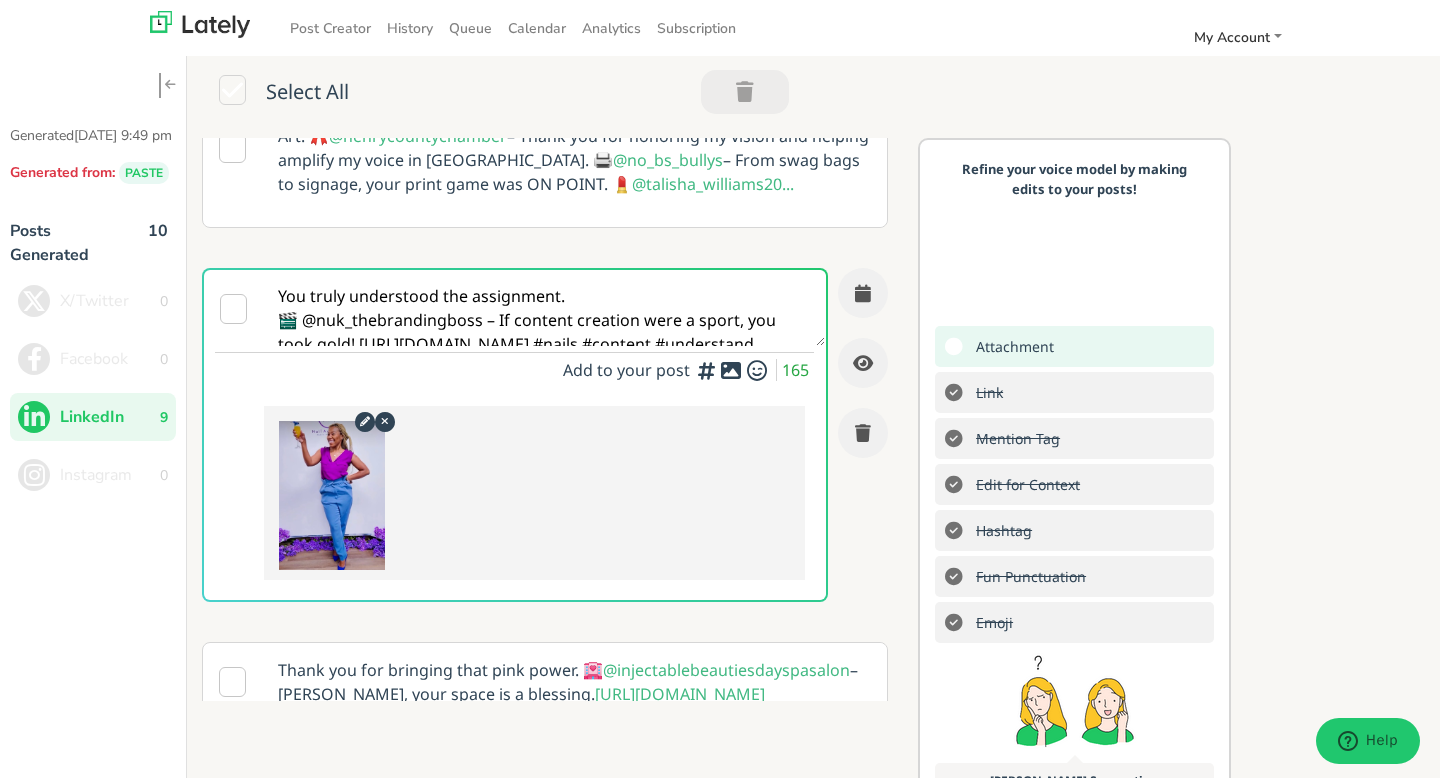 scroll, scrollTop: 0, scrollLeft: 0, axis: both 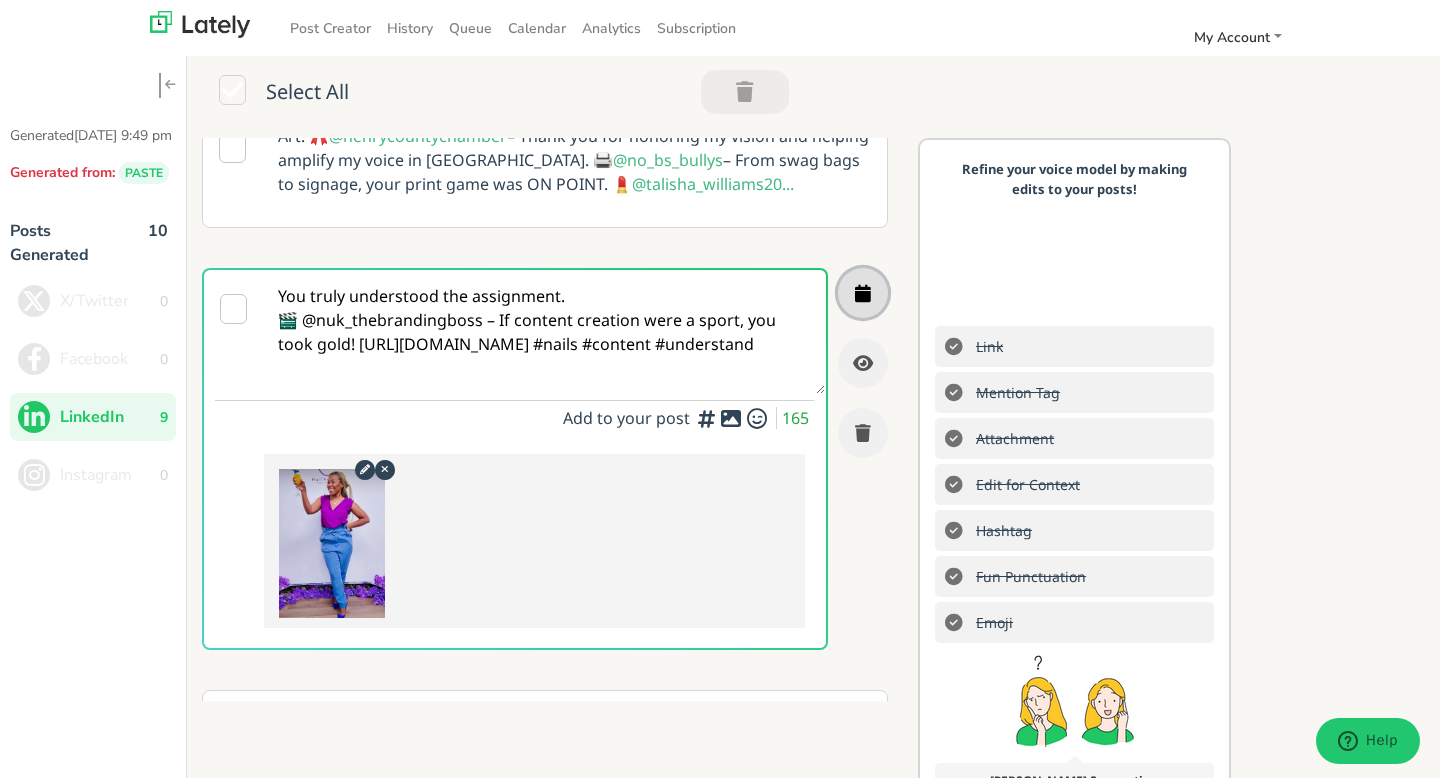 click at bounding box center (863, 293) 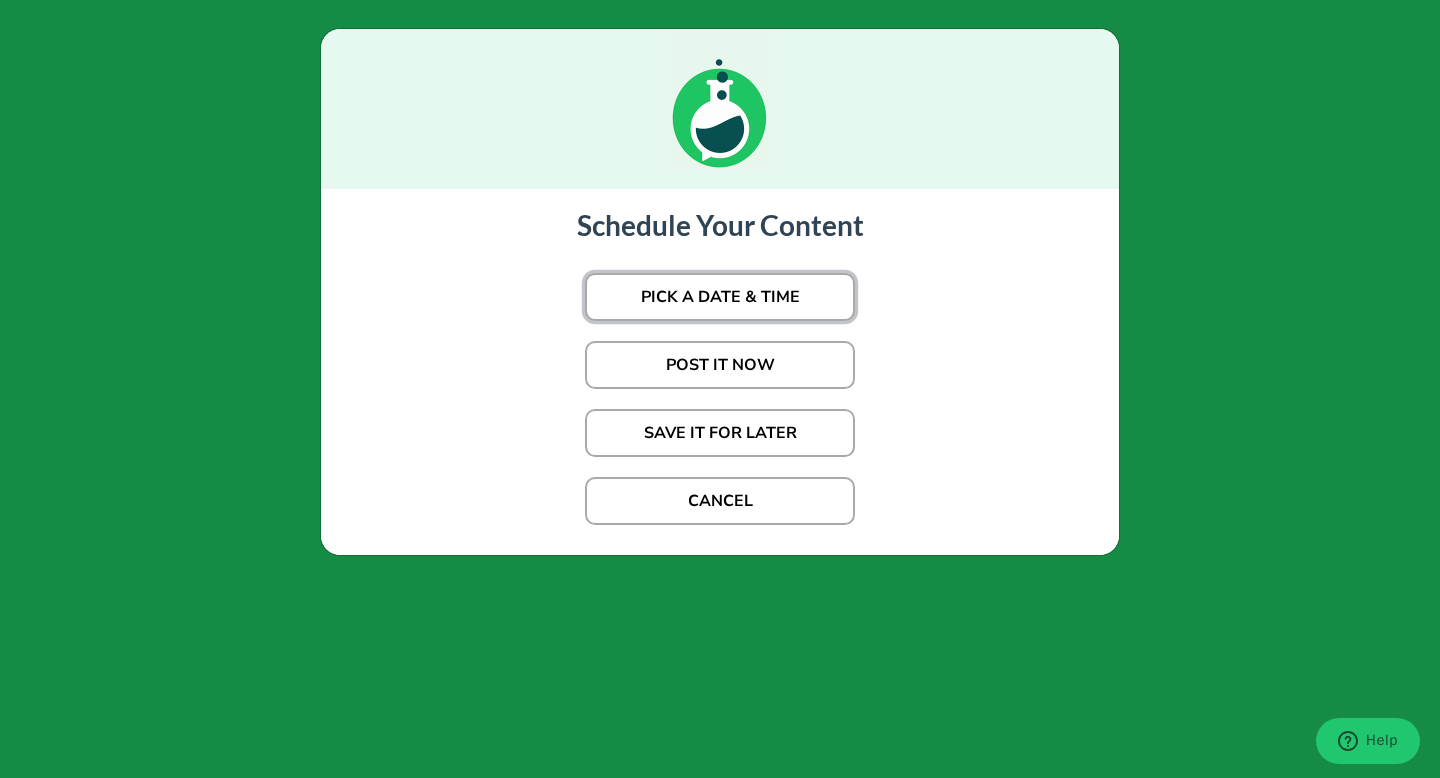 click on "PICK A DATE & TIME" at bounding box center [720, 297] 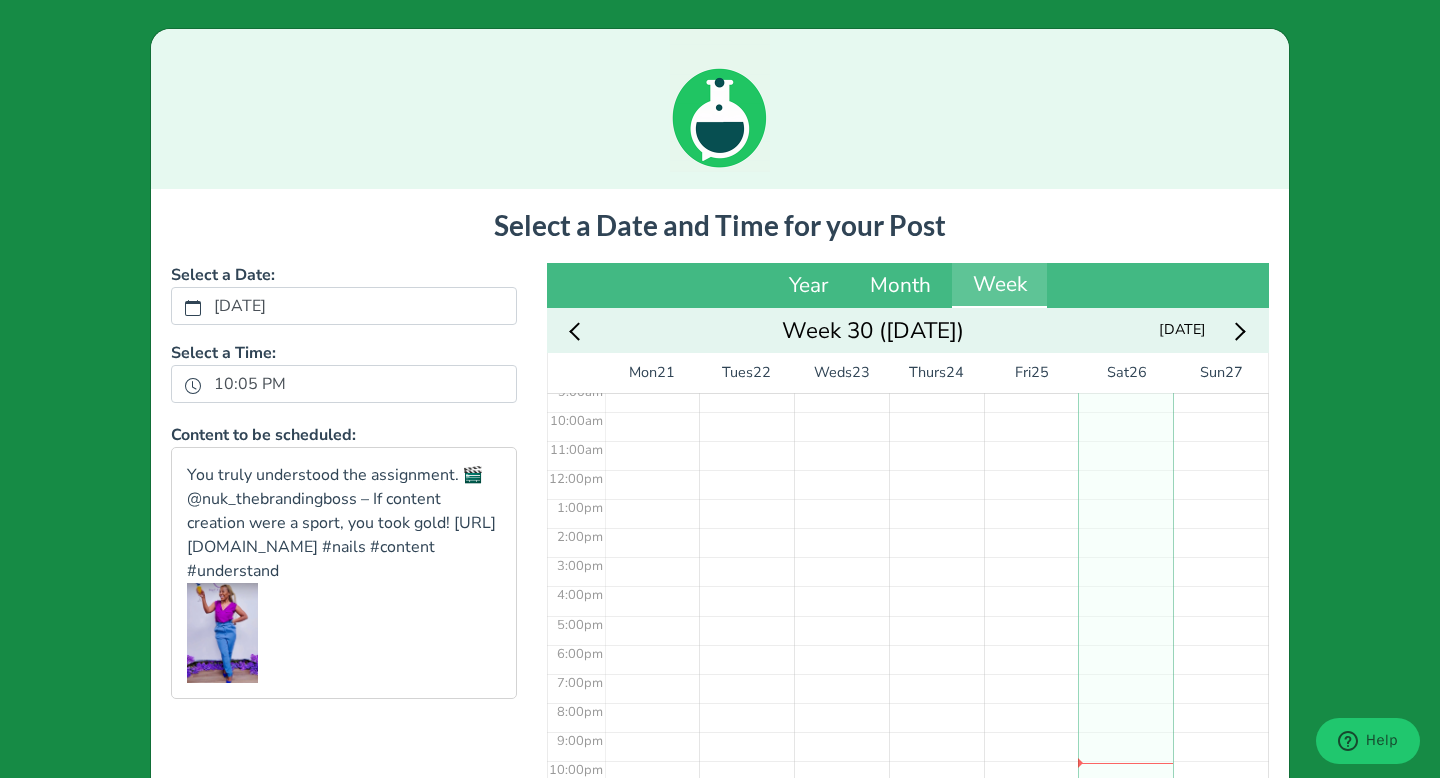 scroll, scrollTop: 278, scrollLeft: 0, axis: vertical 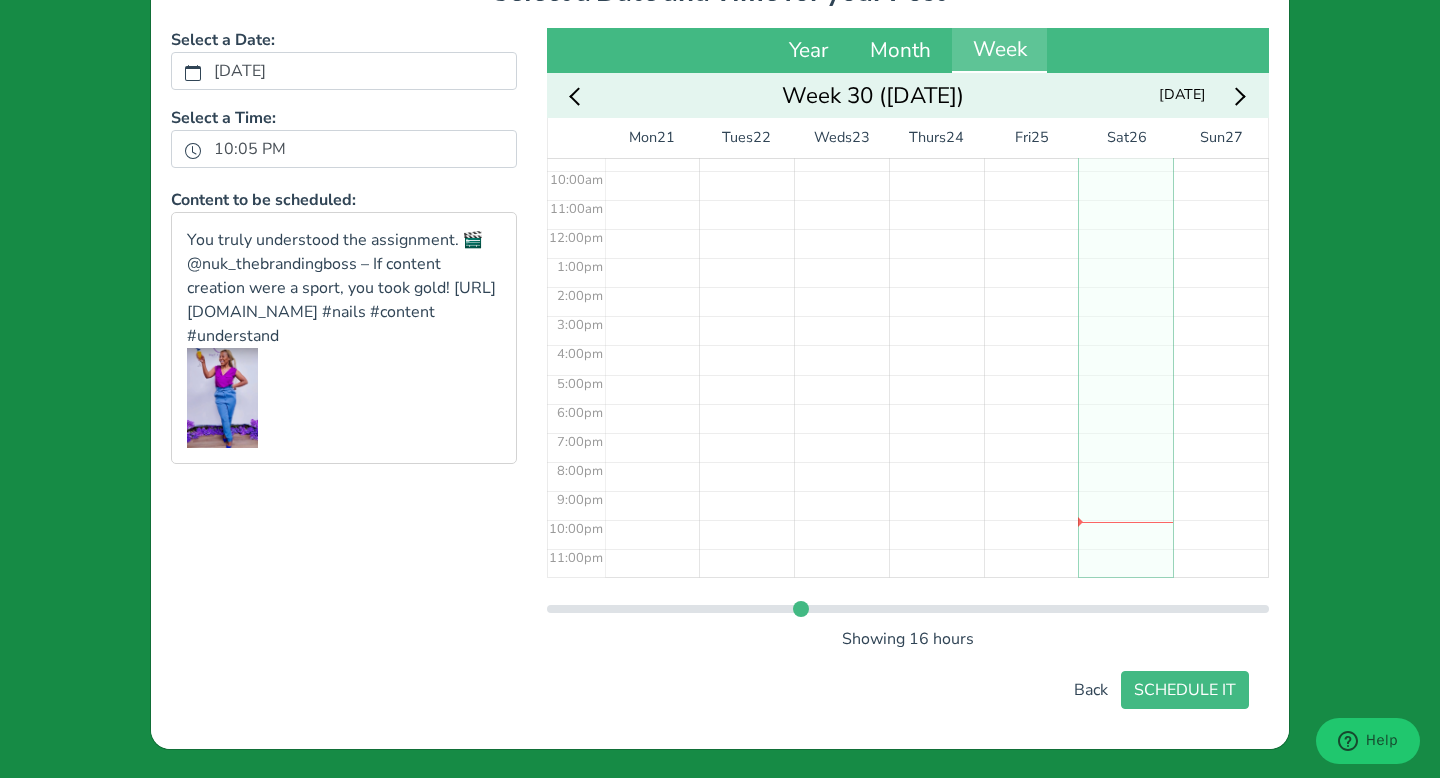 click at bounding box center [1236, 95] 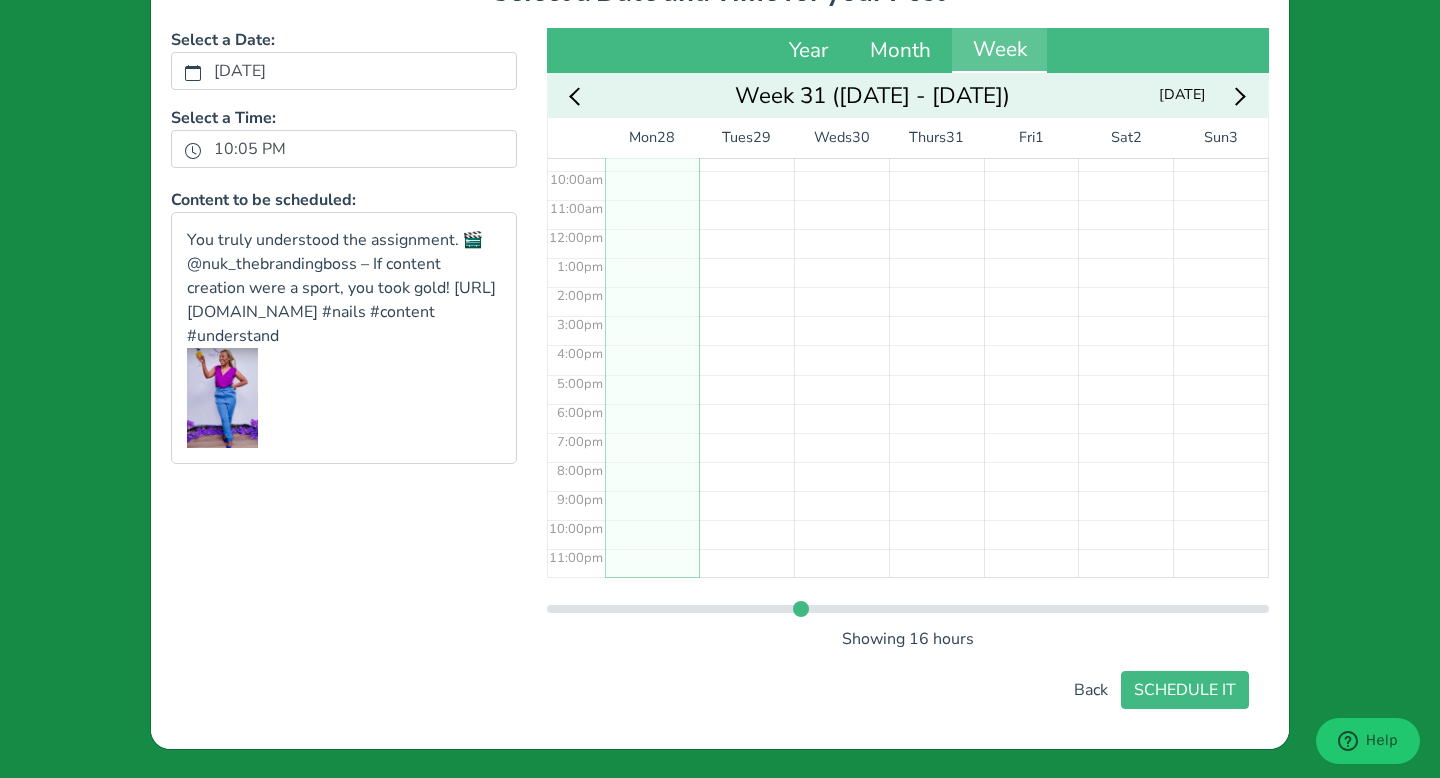 click on "No Event" at bounding box center (652, 228) 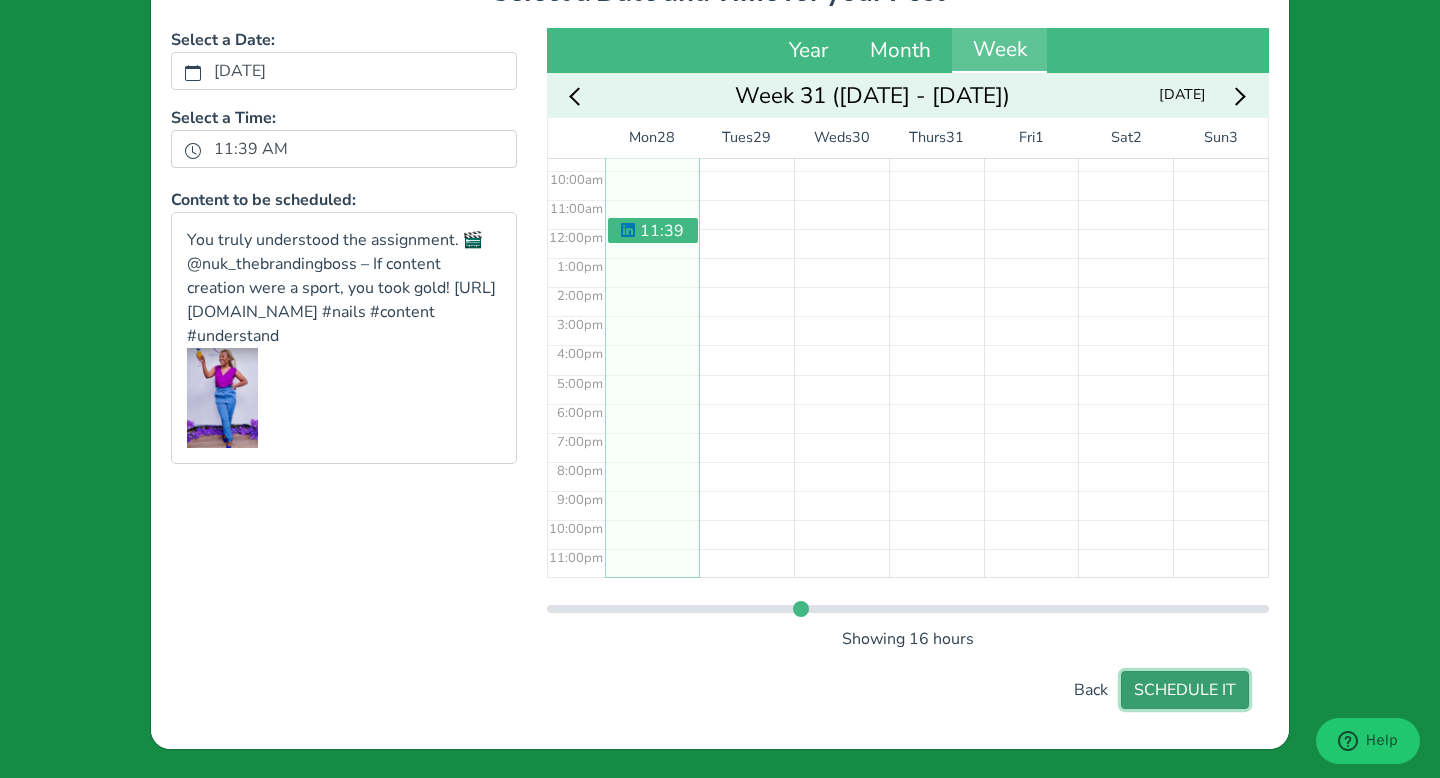 click on "SCHEDULE IT" at bounding box center (1185, 690) 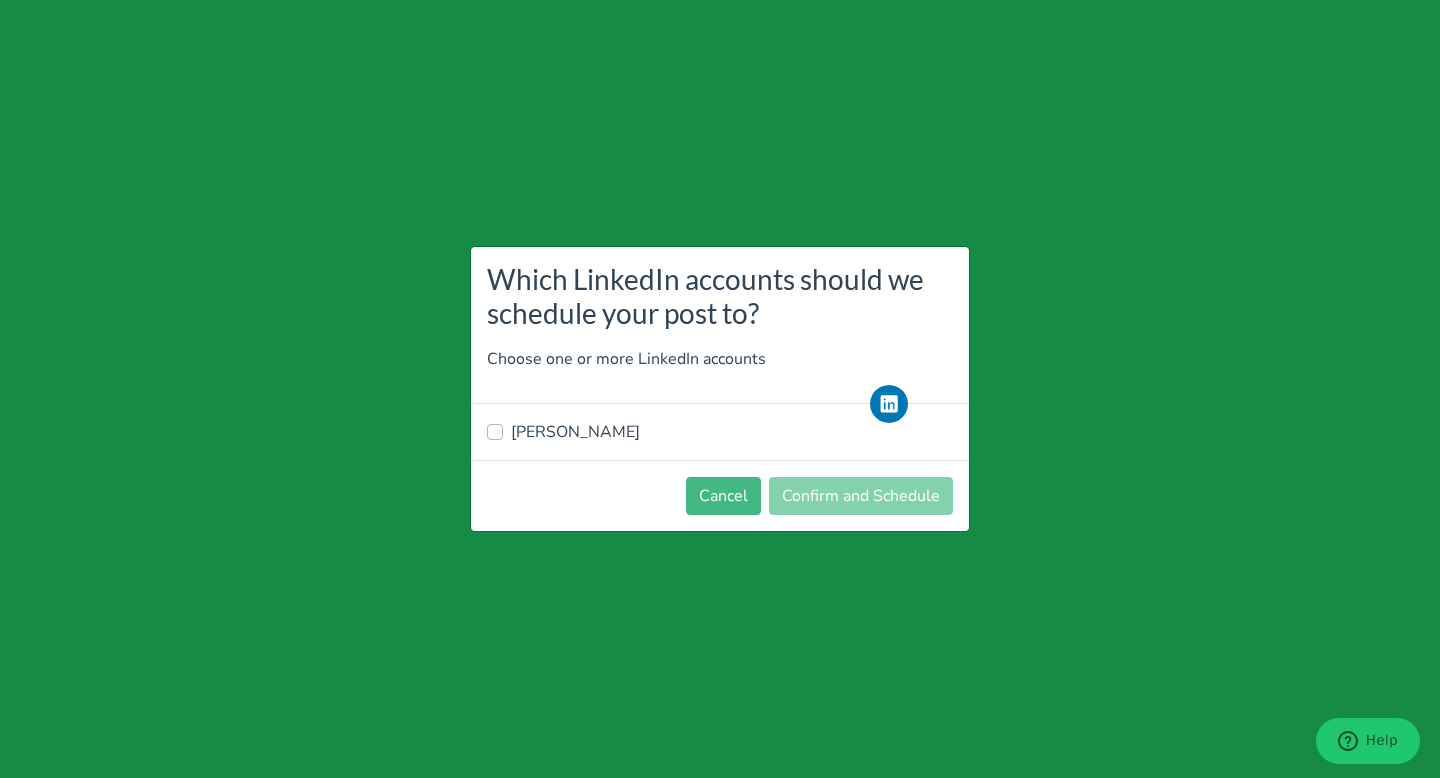 click on "[PERSON_NAME]" at bounding box center (575, 432) 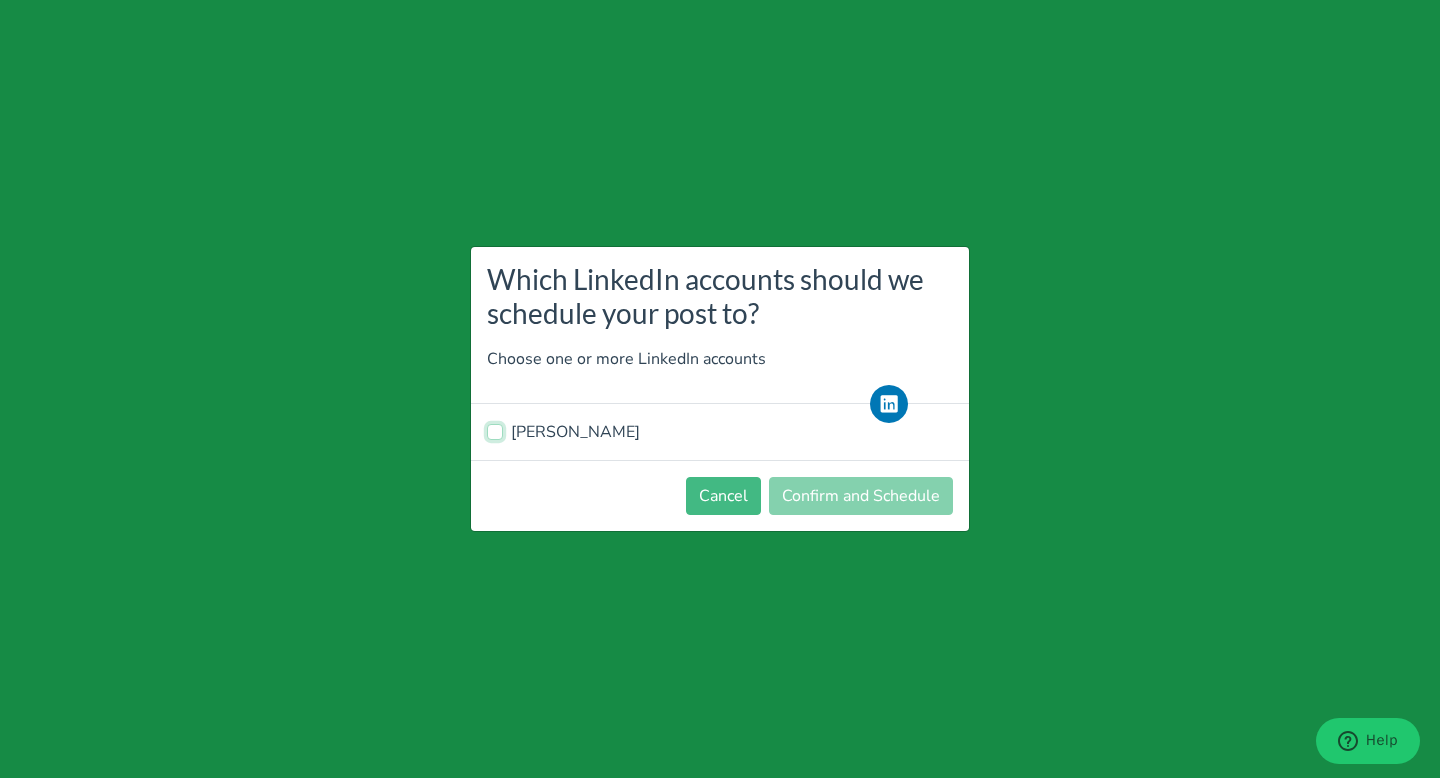 click on "[PERSON_NAME]" at bounding box center [495, 430] 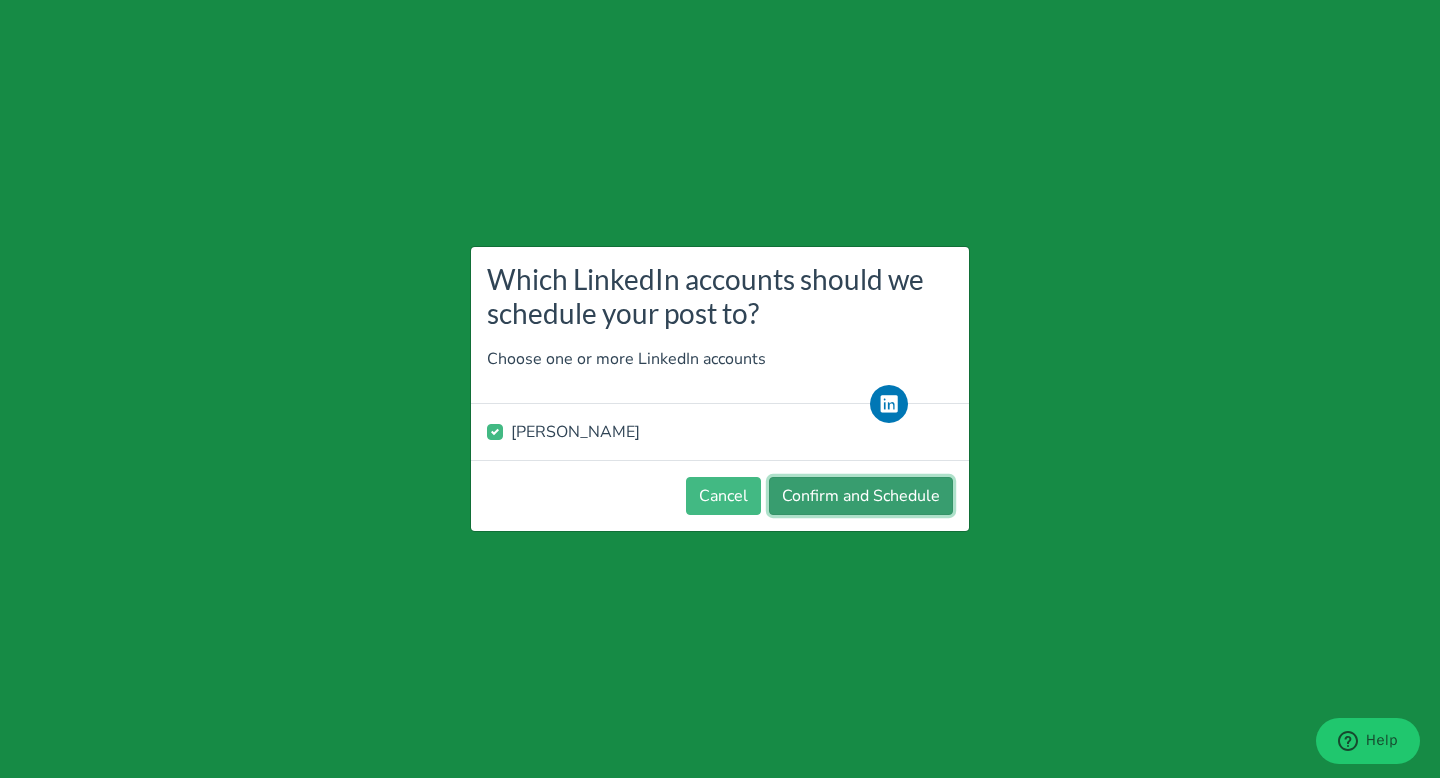 click on "Confirm and Schedule" at bounding box center [861, 496] 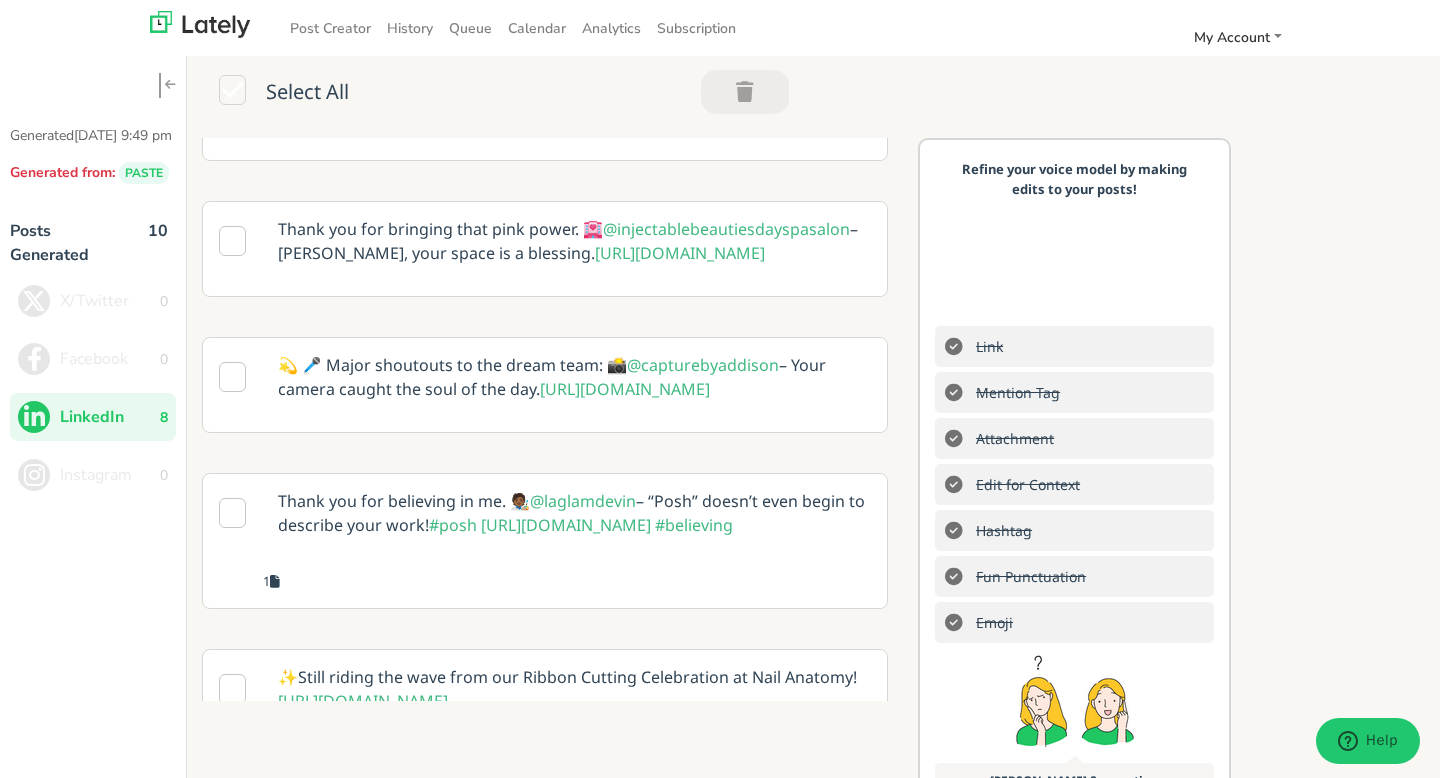 scroll, scrollTop: 757, scrollLeft: 0, axis: vertical 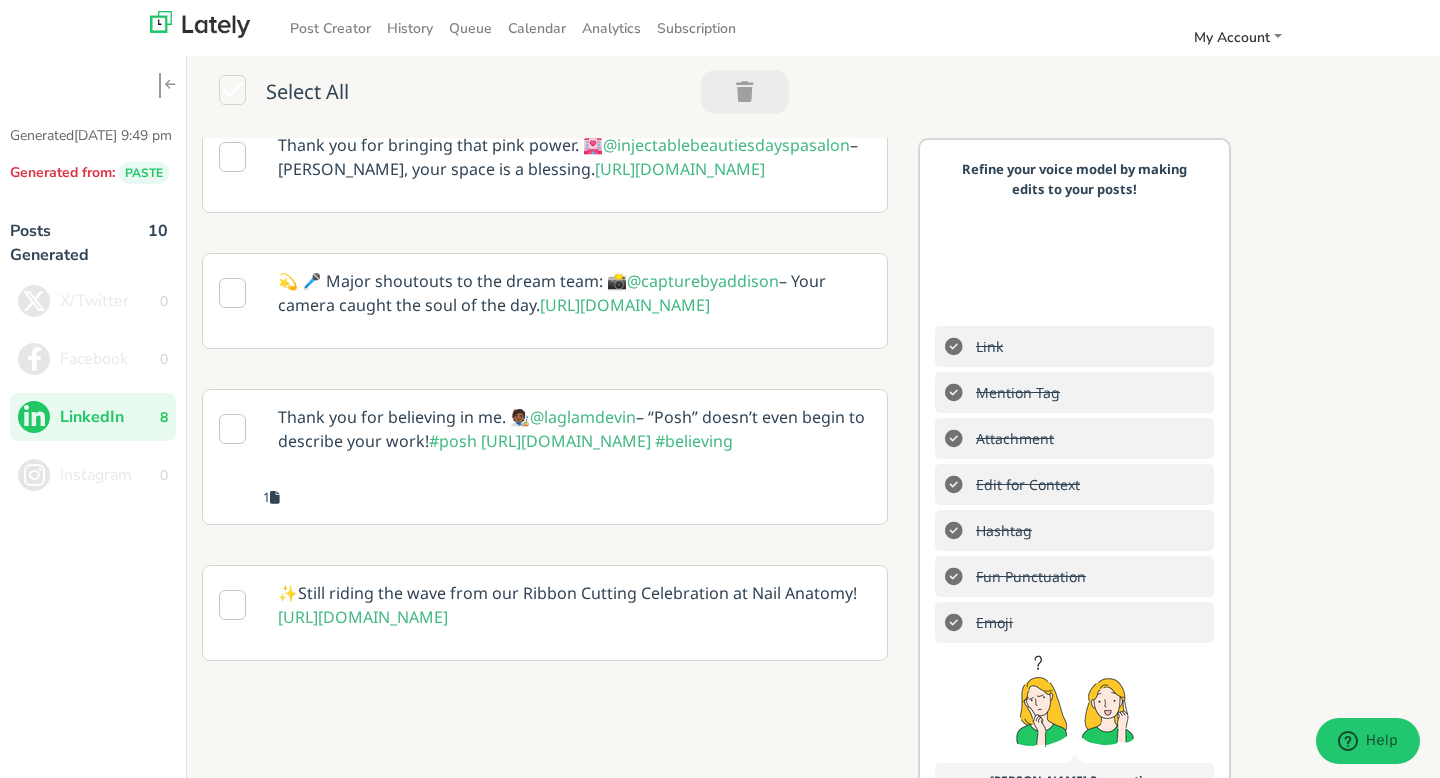 click on "Thank you for believing in me.
🧑🏾‍🎨  @laglamdevin  – “Posh” doesn’t even begin to describe your work!  #posh   [URL][DOMAIN_NAME]   #believing" at bounding box center [574, 429] 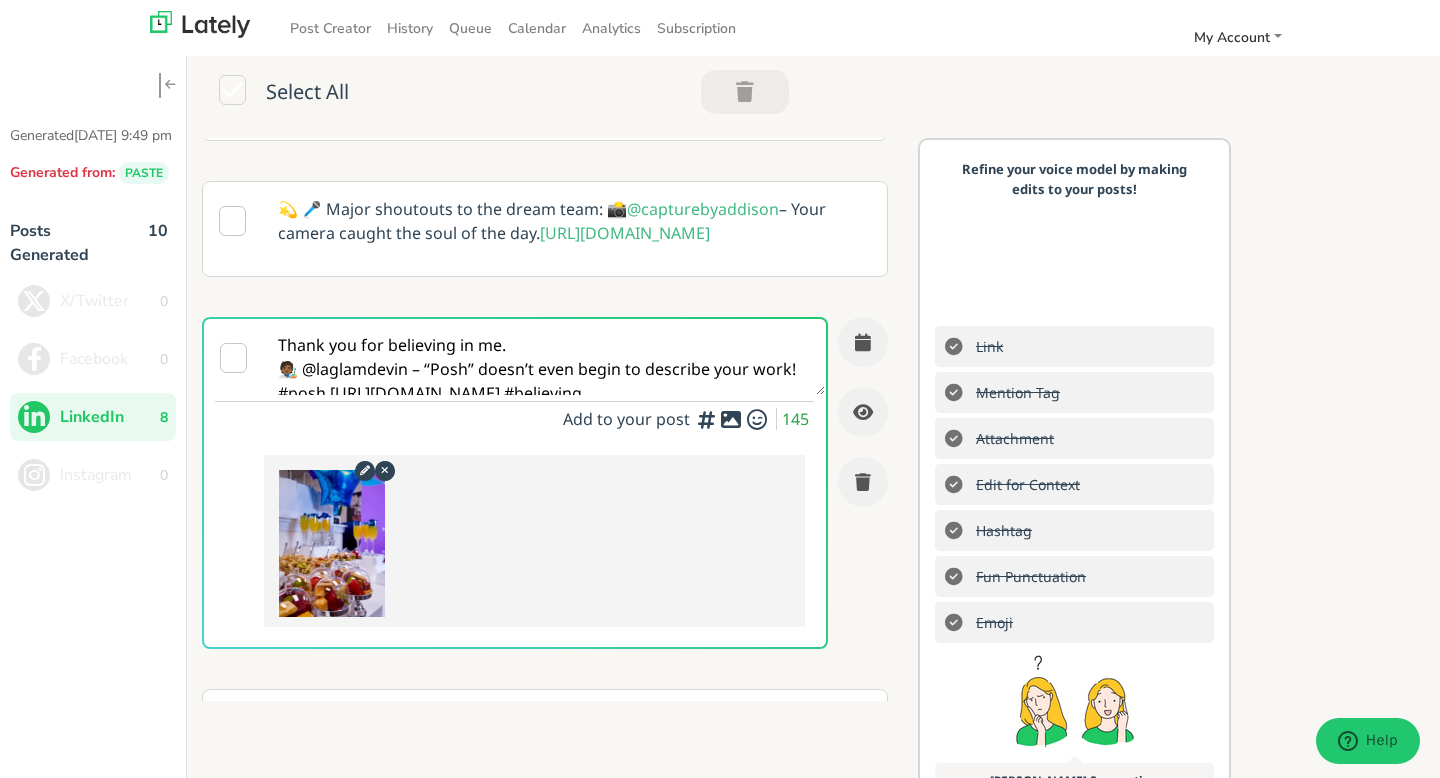 scroll, scrollTop: 0, scrollLeft: 0, axis: both 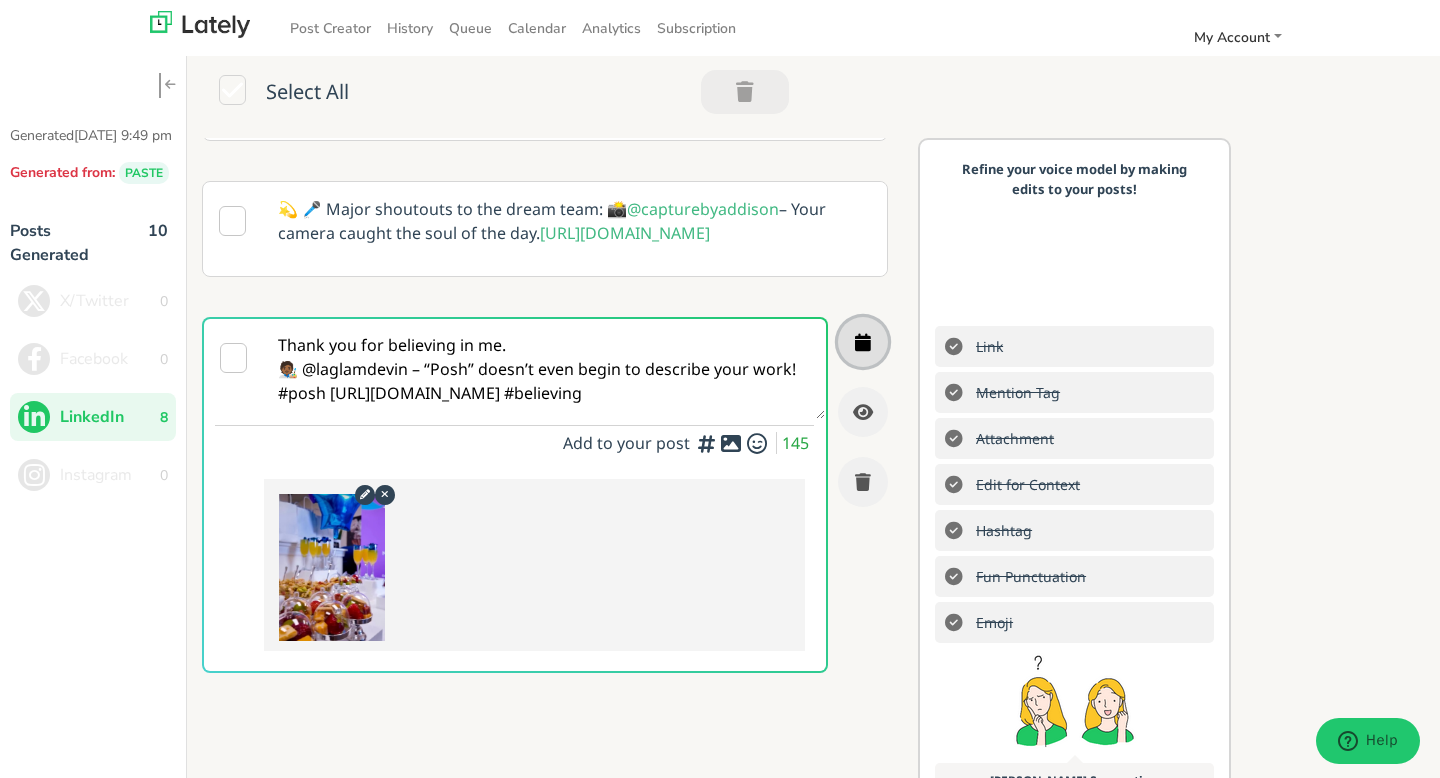 click at bounding box center [863, 342] 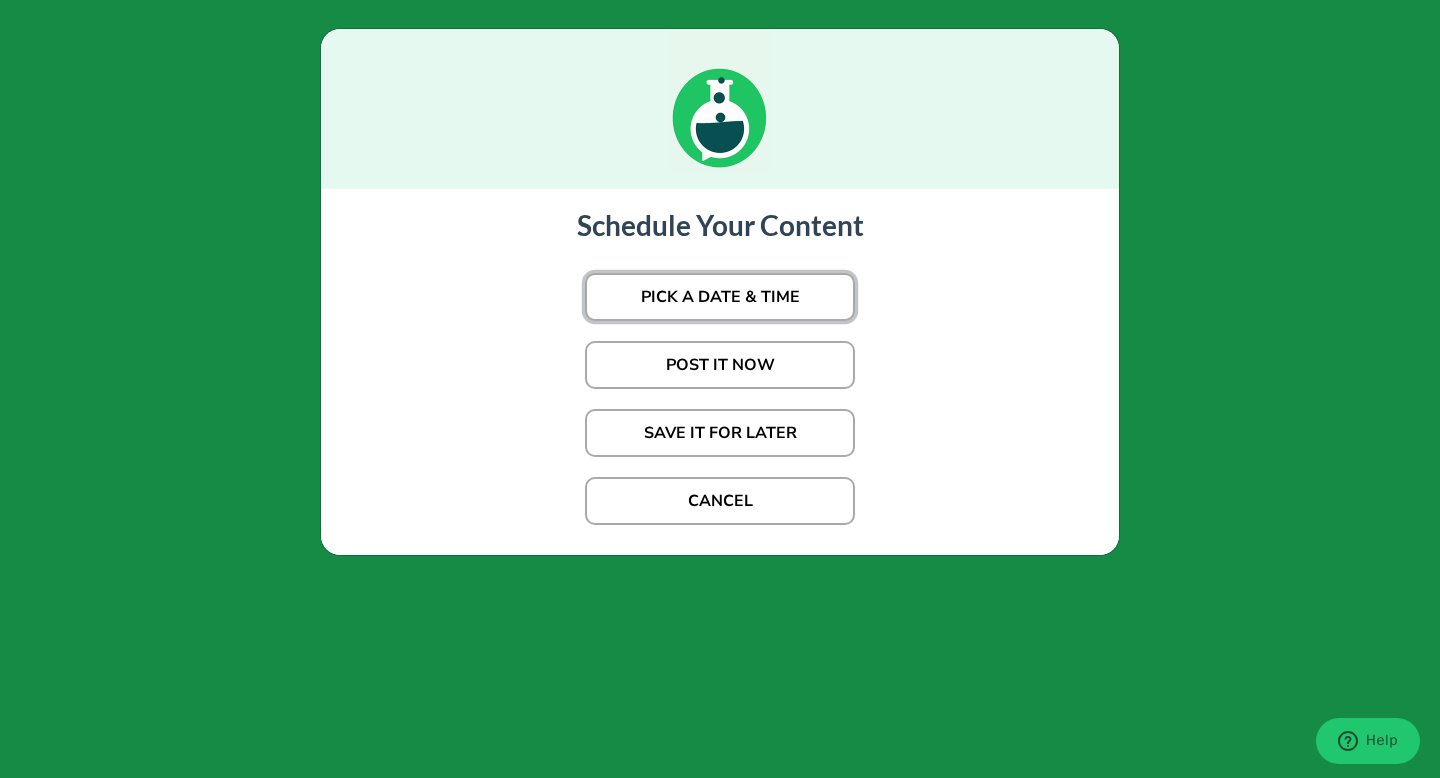 click on "PICK A DATE & TIME" at bounding box center [720, 297] 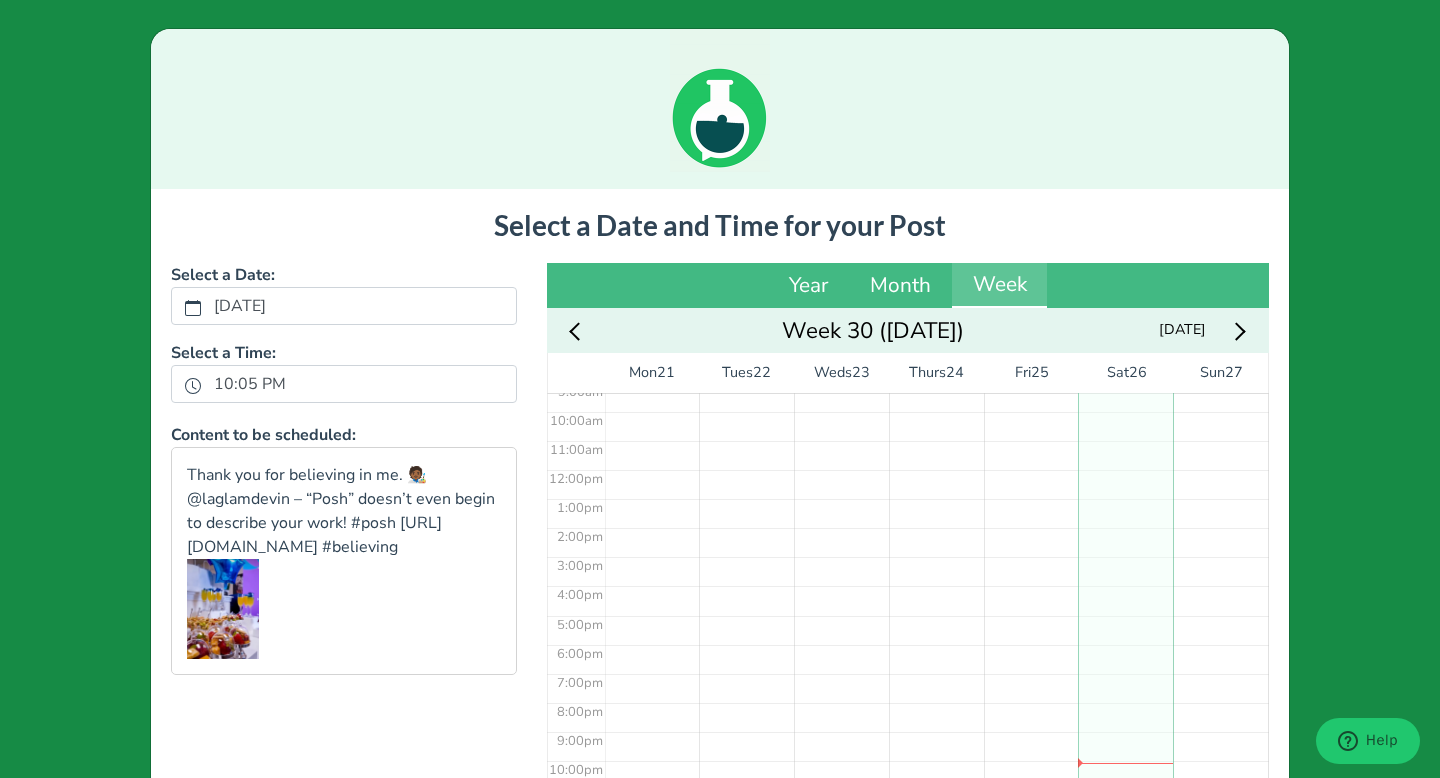 scroll, scrollTop: 278, scrollLeft: 0, axis: vertical 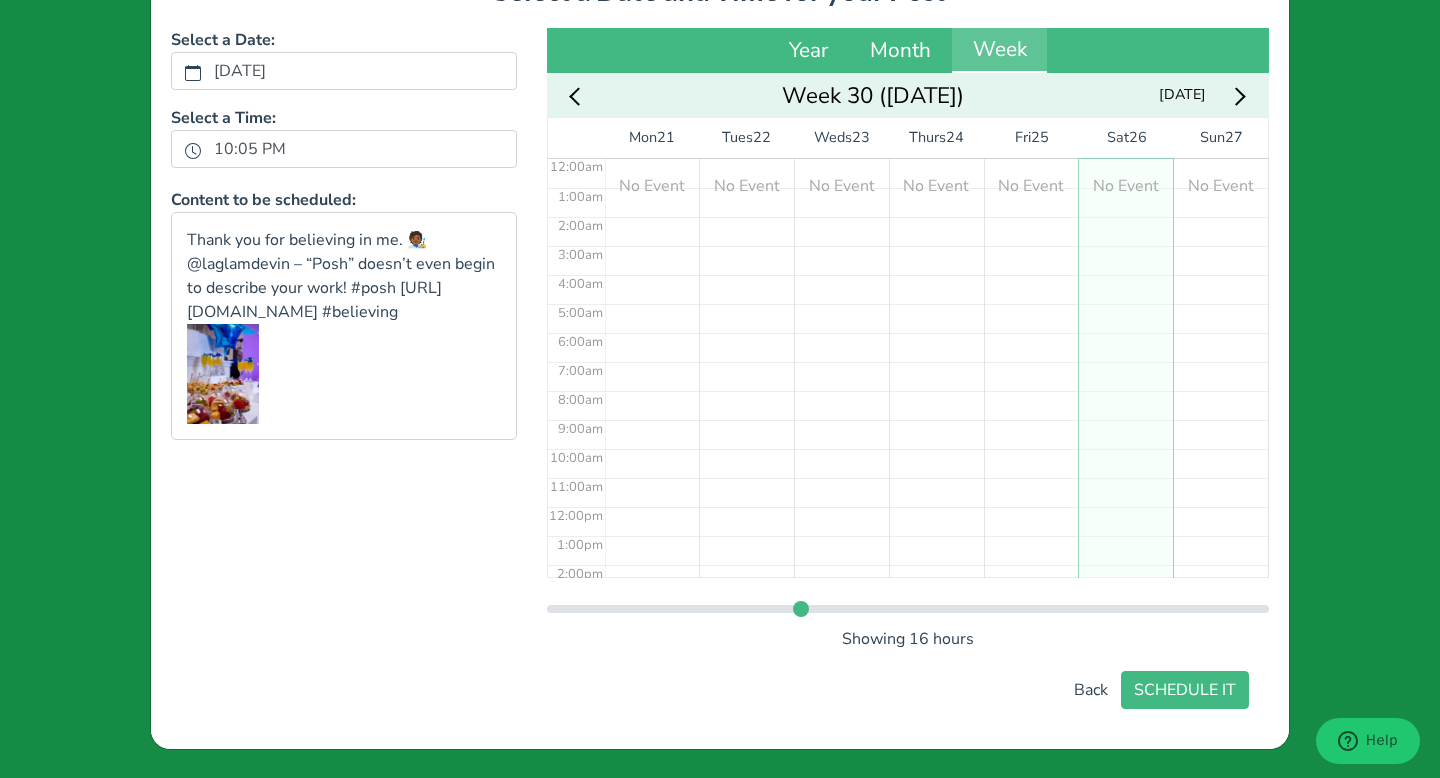 click on "No Event" at bounding box center [746, 506] 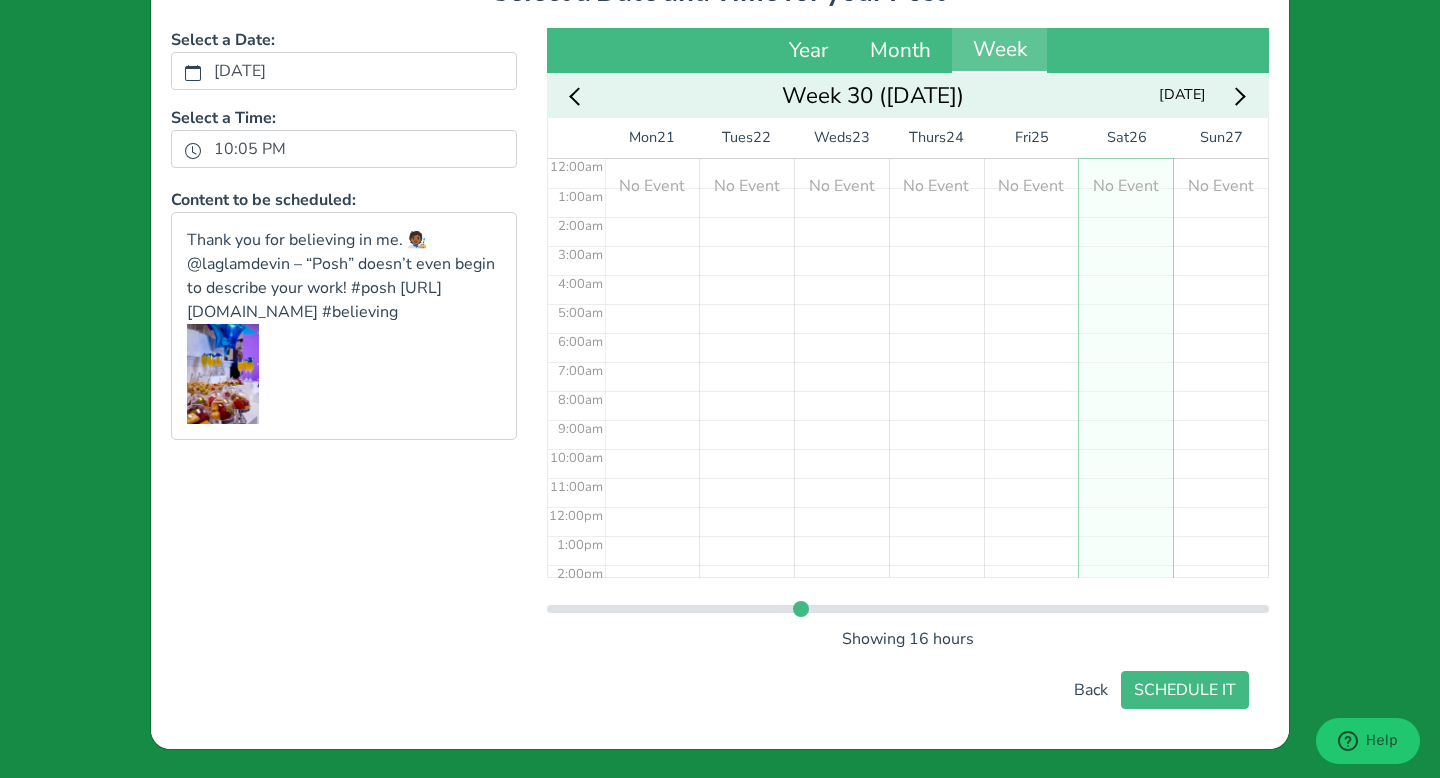 click at bounding box center (1236, 95) 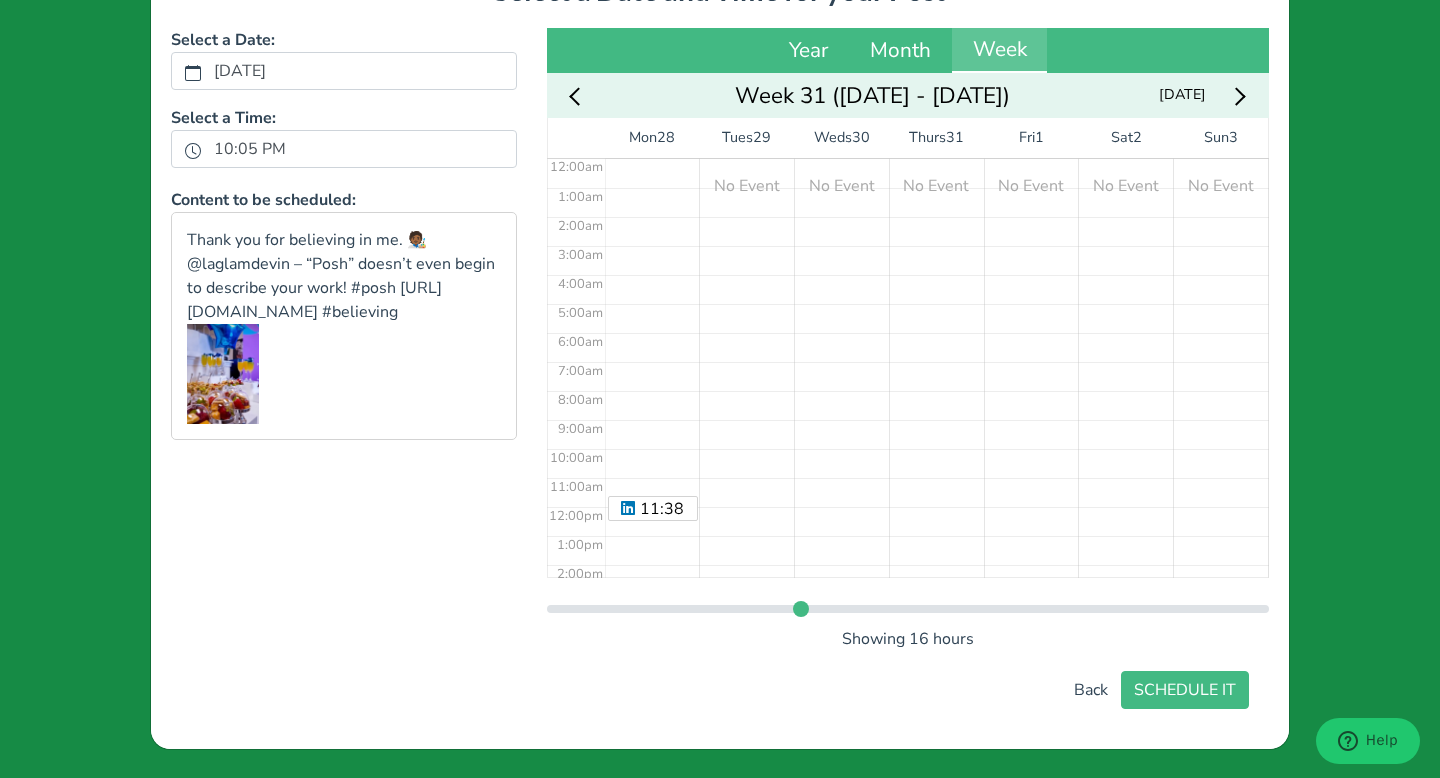 scroll, scrollTop: 278, scrollLeft: 0, axis: vertical 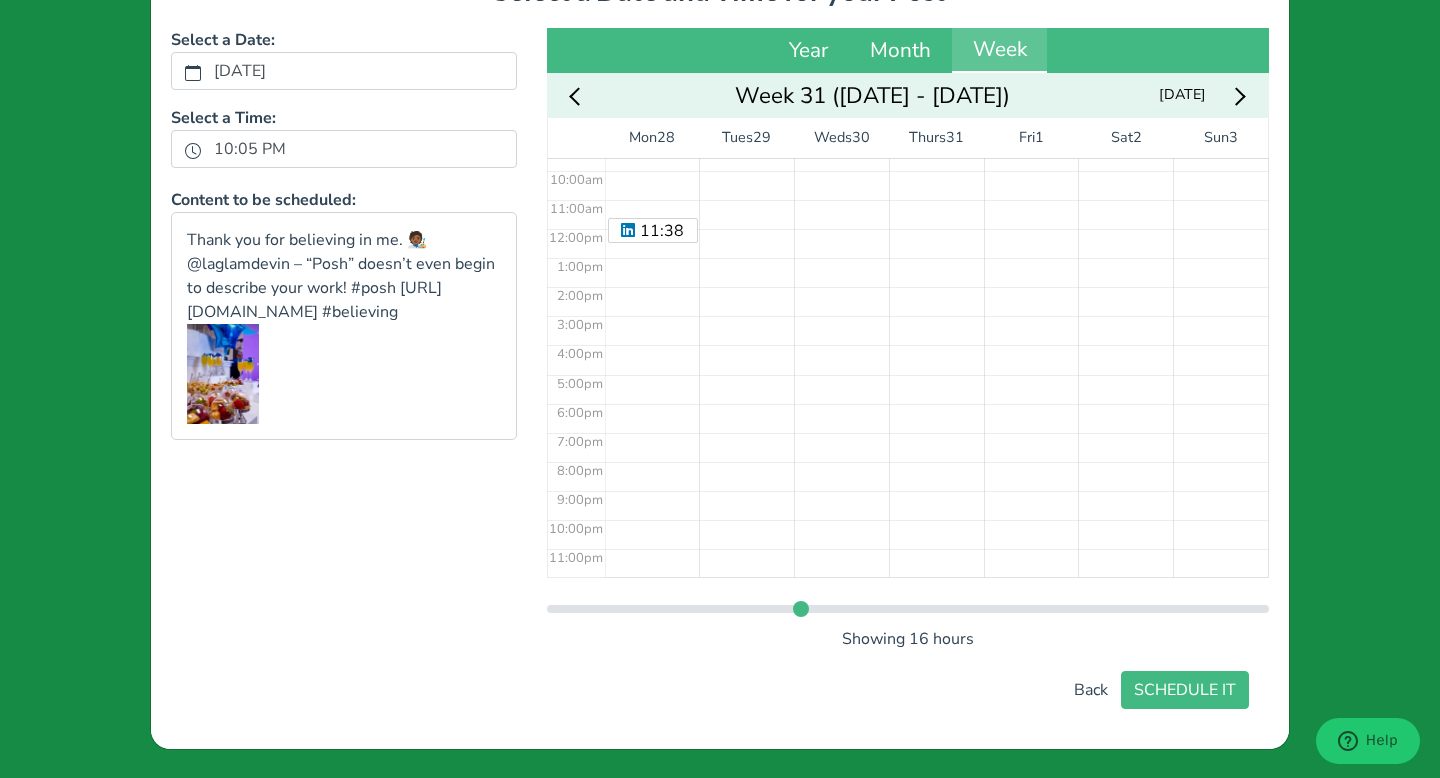 click on "No Event" at bounding box center [746, 228] 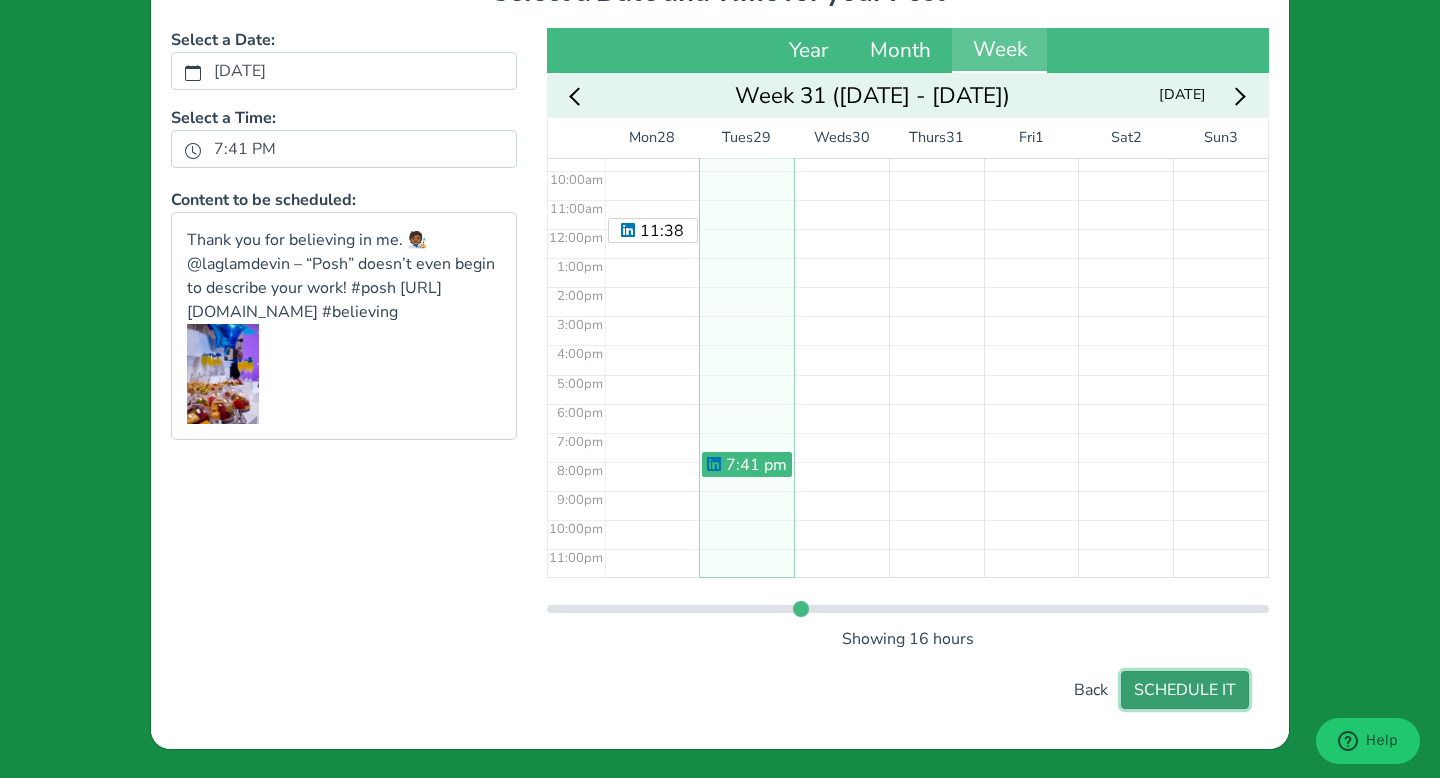 click on "SCHEDULE IT" at bounding box center [1185, 690] 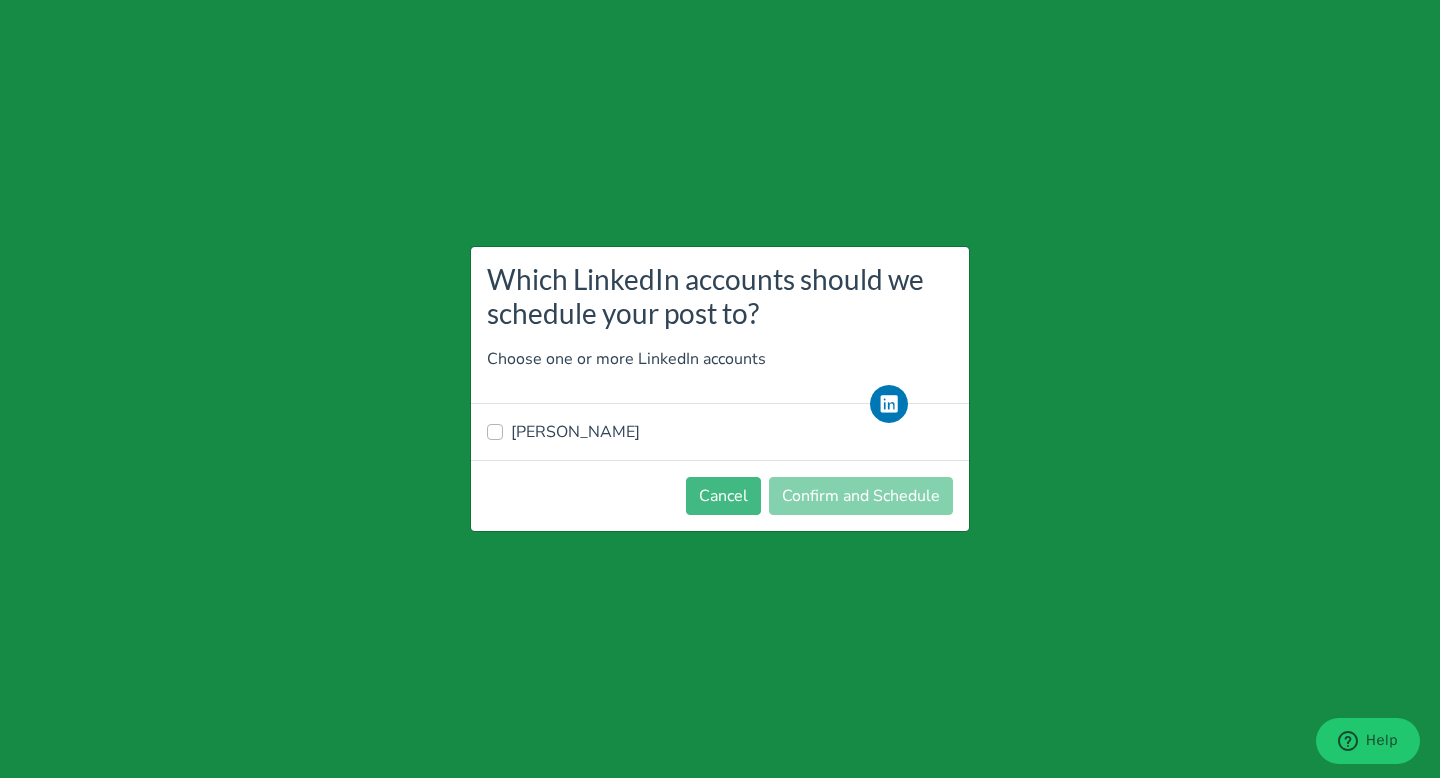 click on "[PERSON_NAME]" at bounding box center (575, 432) 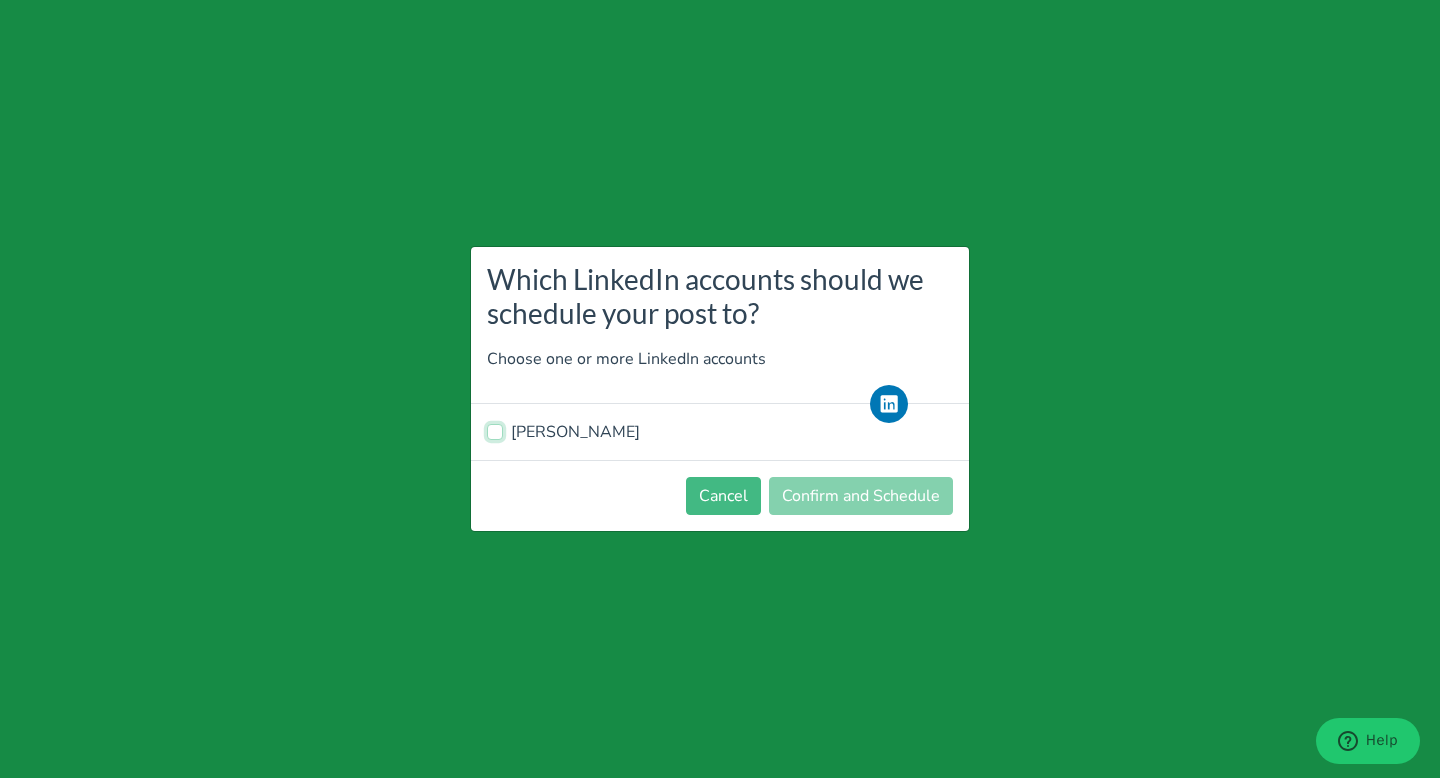 click on "[PERSON_NAME]" at bounding box center [495, 430] 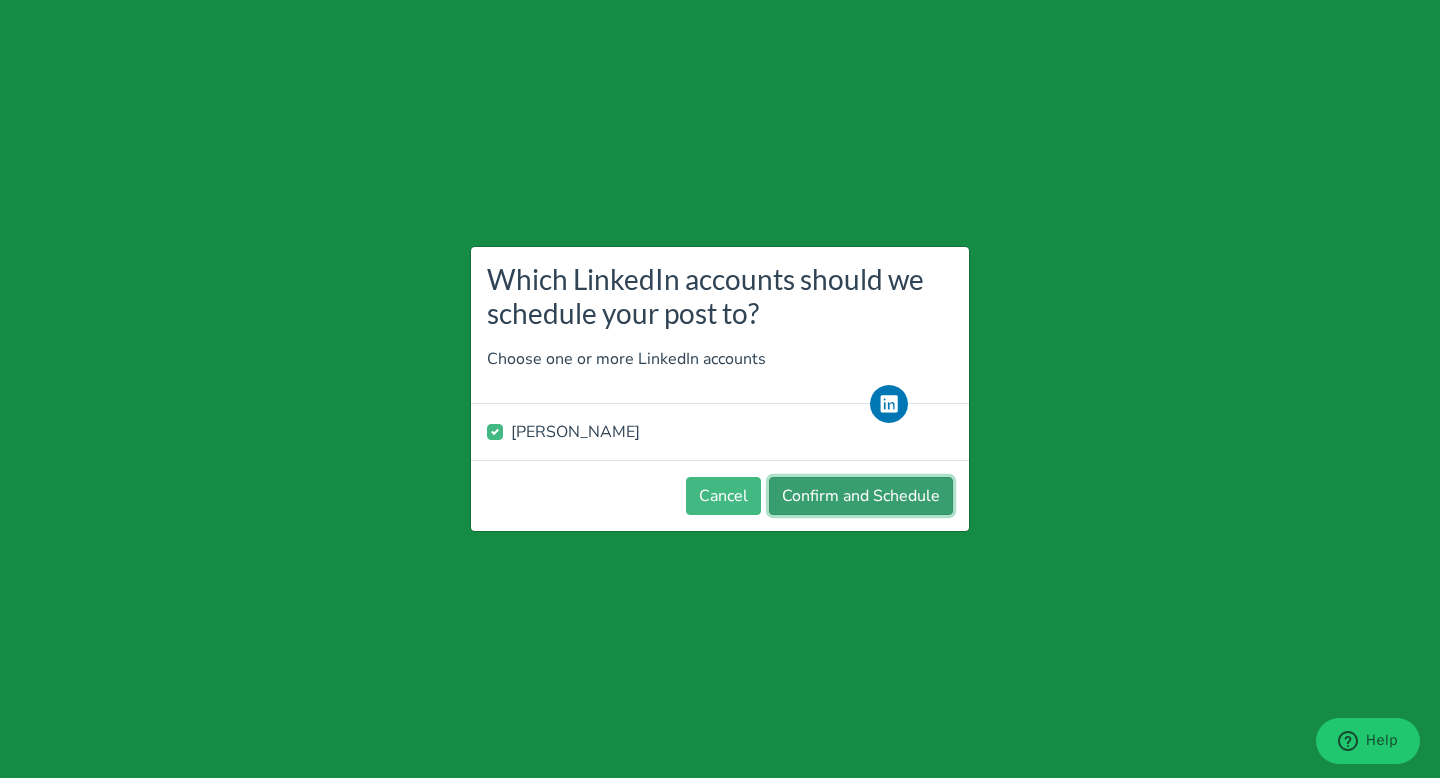 click on "Confirm and Schedule" at bounding box center [861, 496] 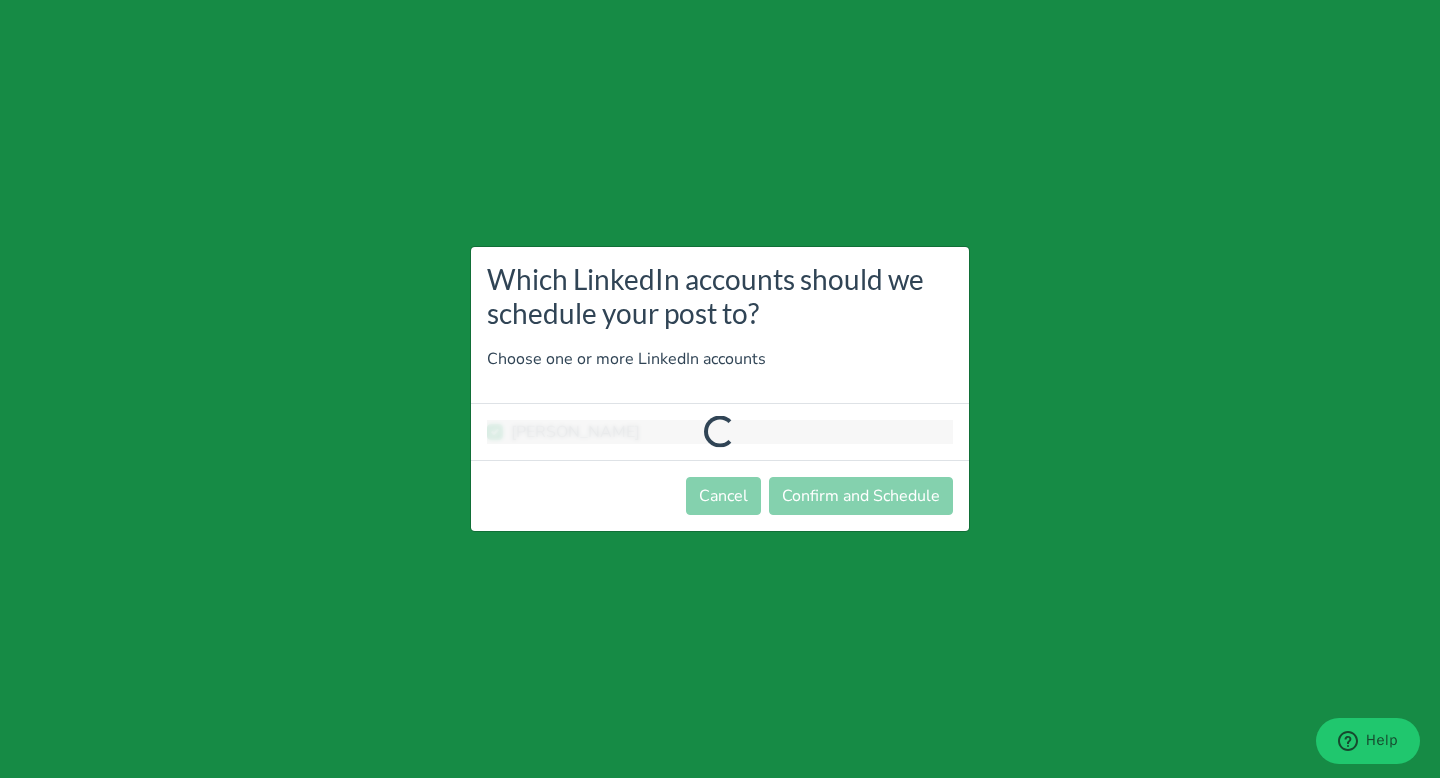 scroll, scrollTop: 557, scrollLeft: 0, axis: vertical 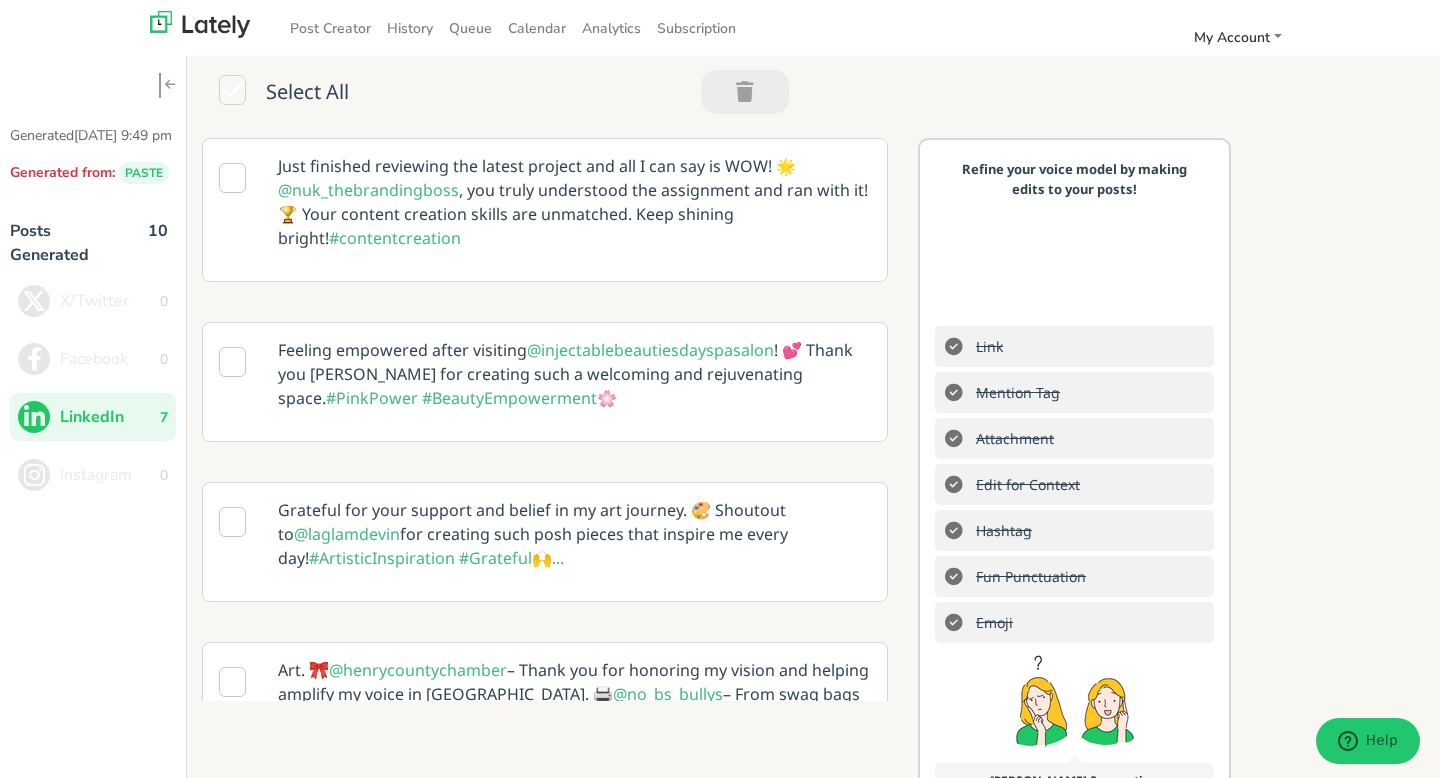 click on "LinkedIn" at bounding box center [110, 417] 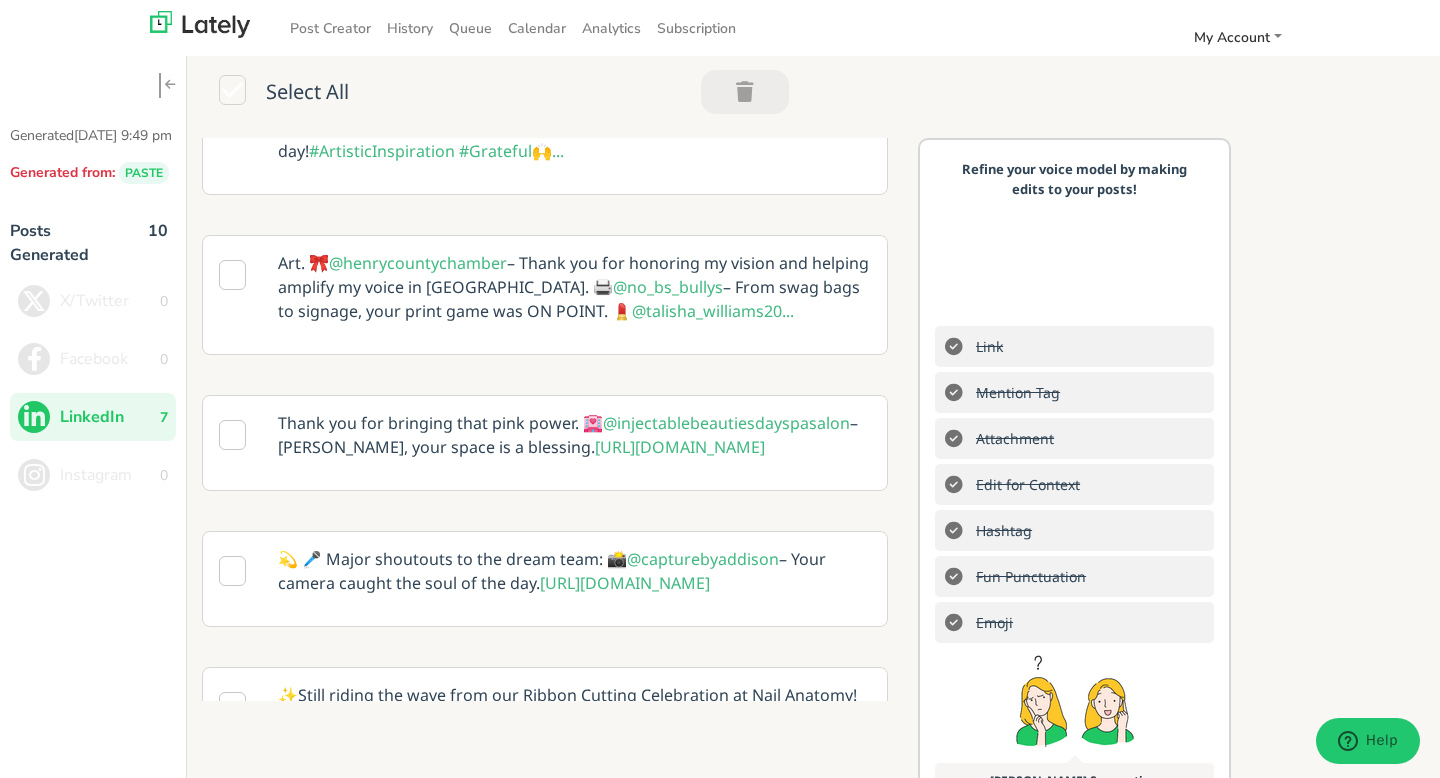 scroll, scrollTop: 557, scrollLeft: 0, axis: vertical 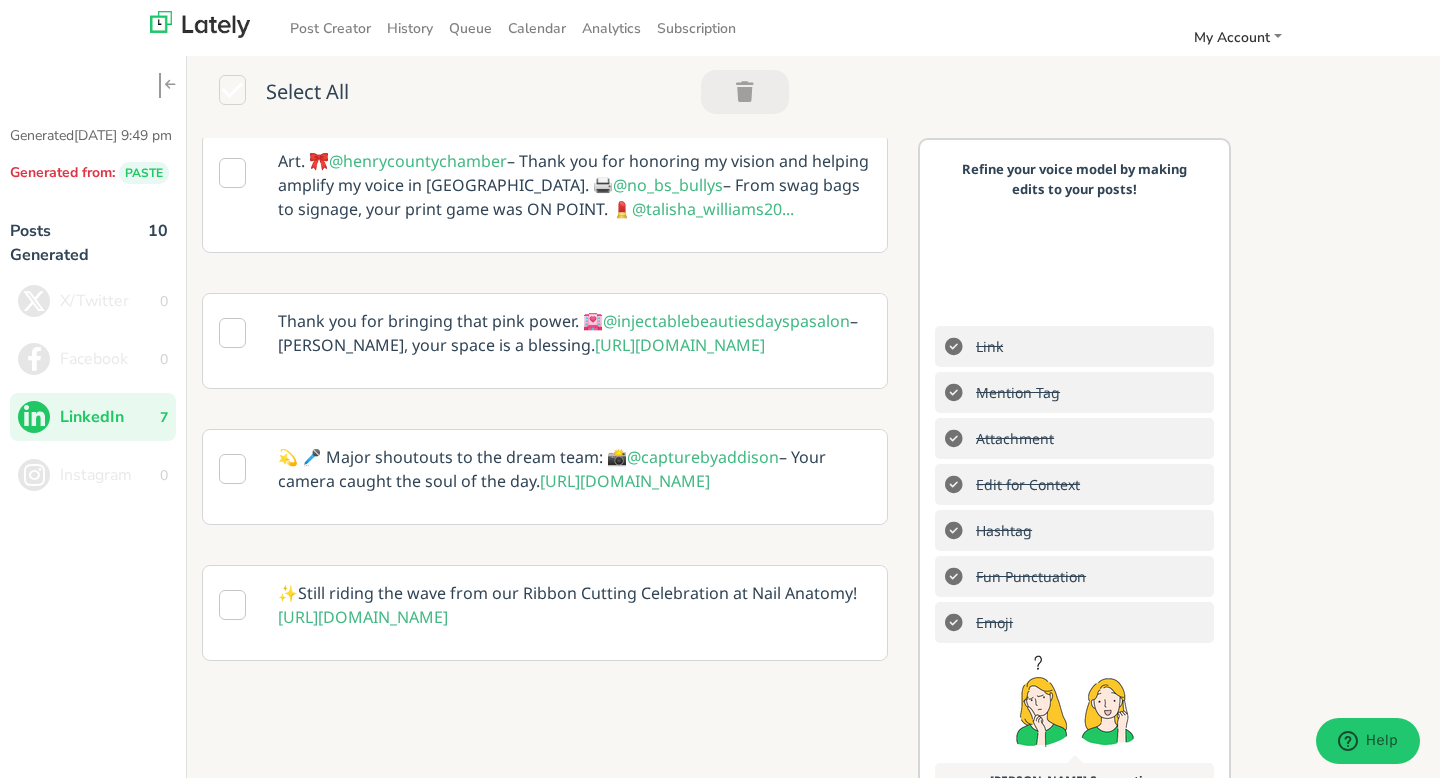 click on "LinkedIn" at bounding box center (110, 417) 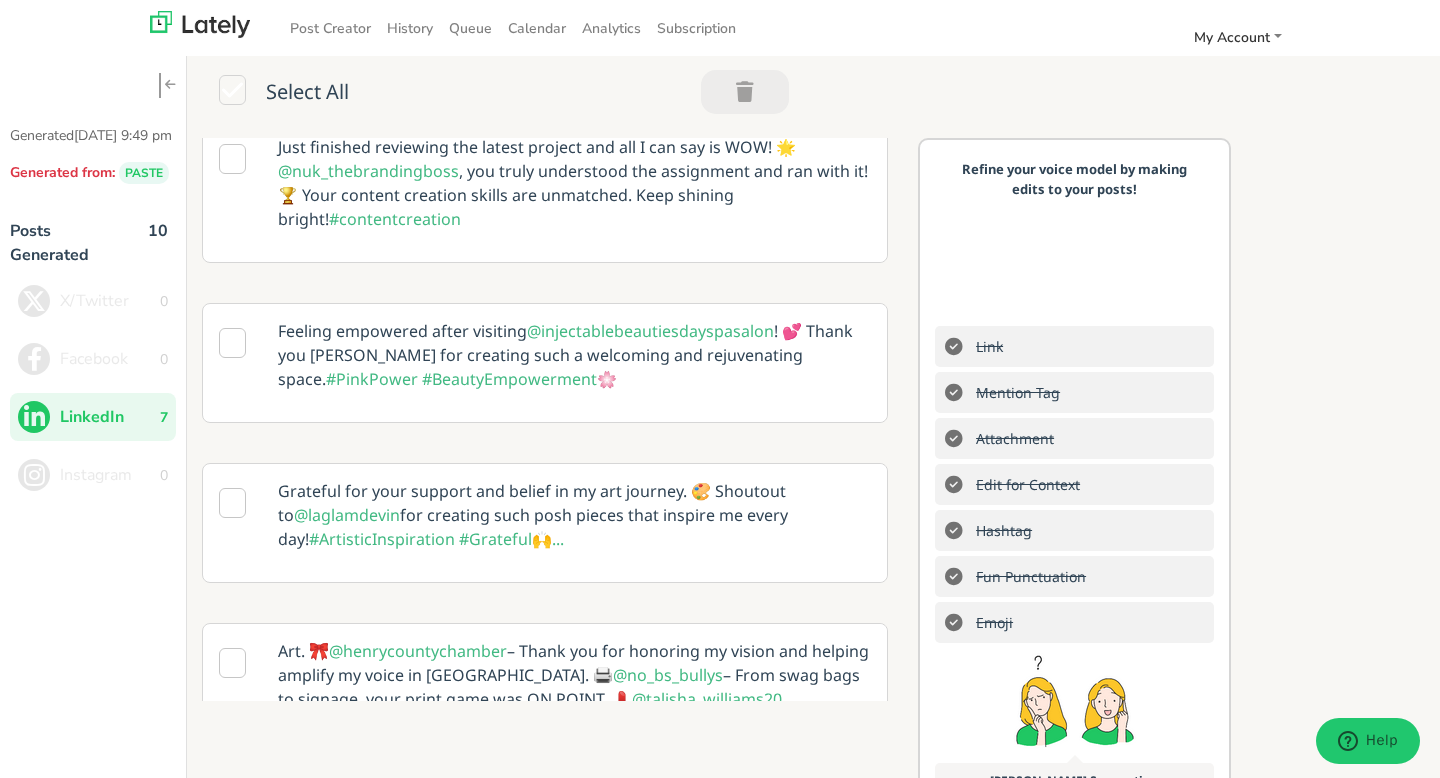 scroll, scrollTop: 0, scrollLeft: 0, axis: both 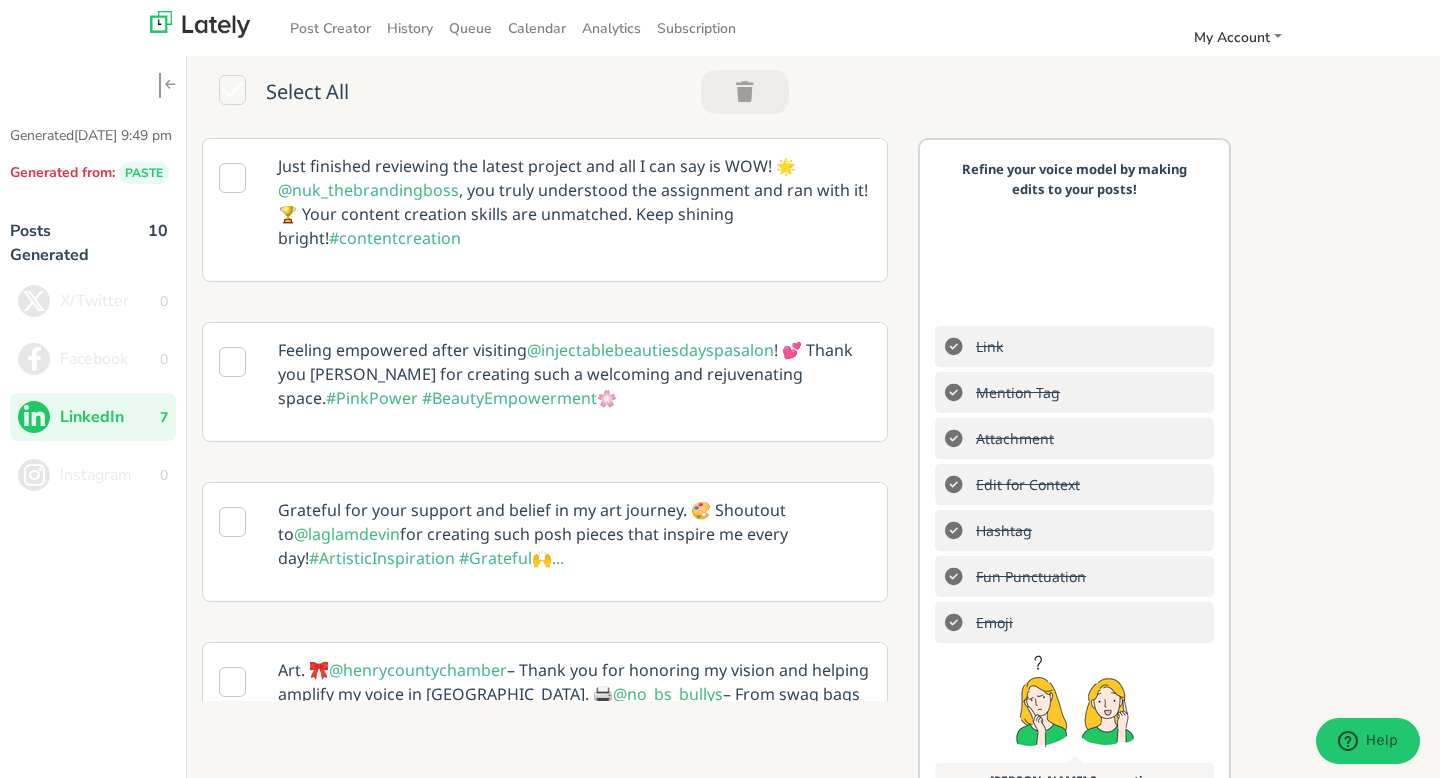 click at bounding box center (170, 85) 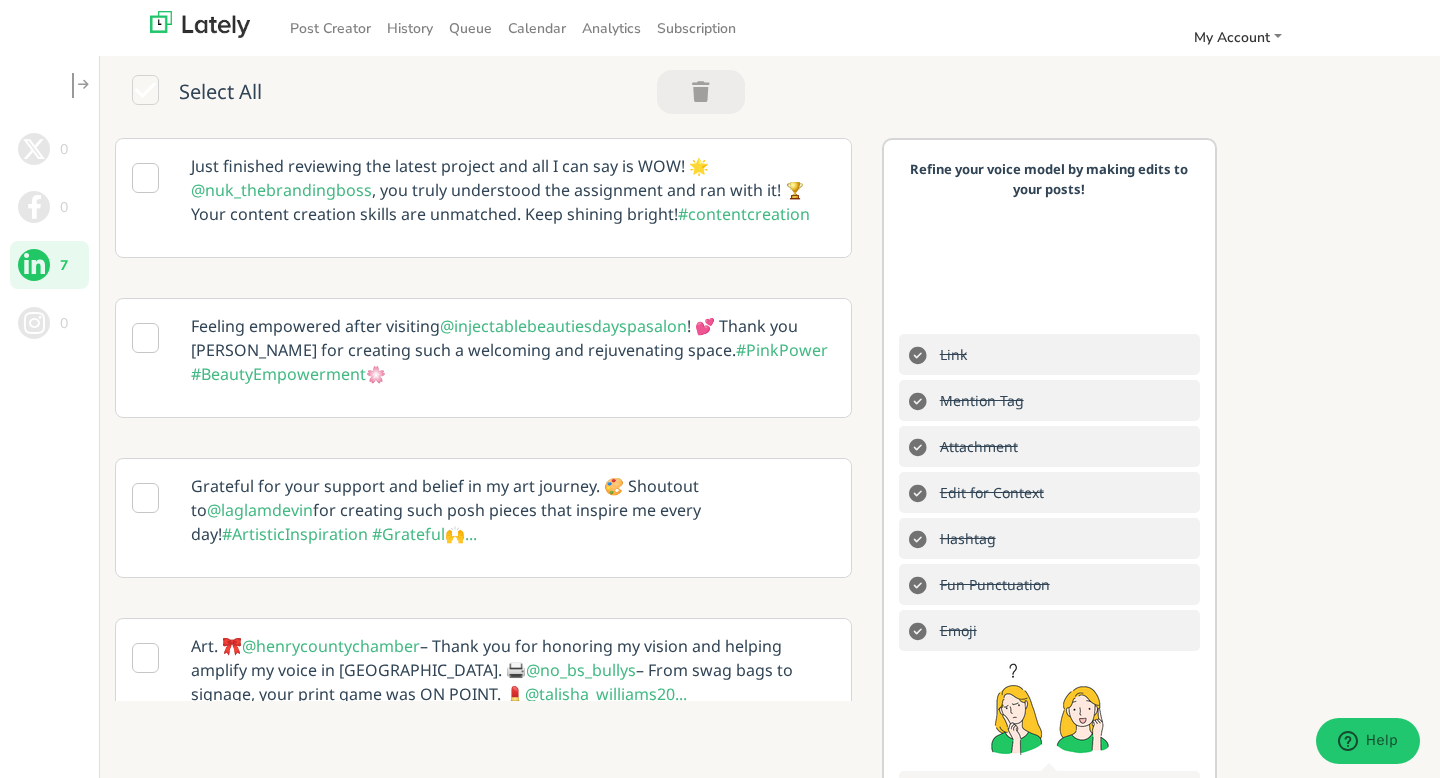 click at bounding box center (83, 85) 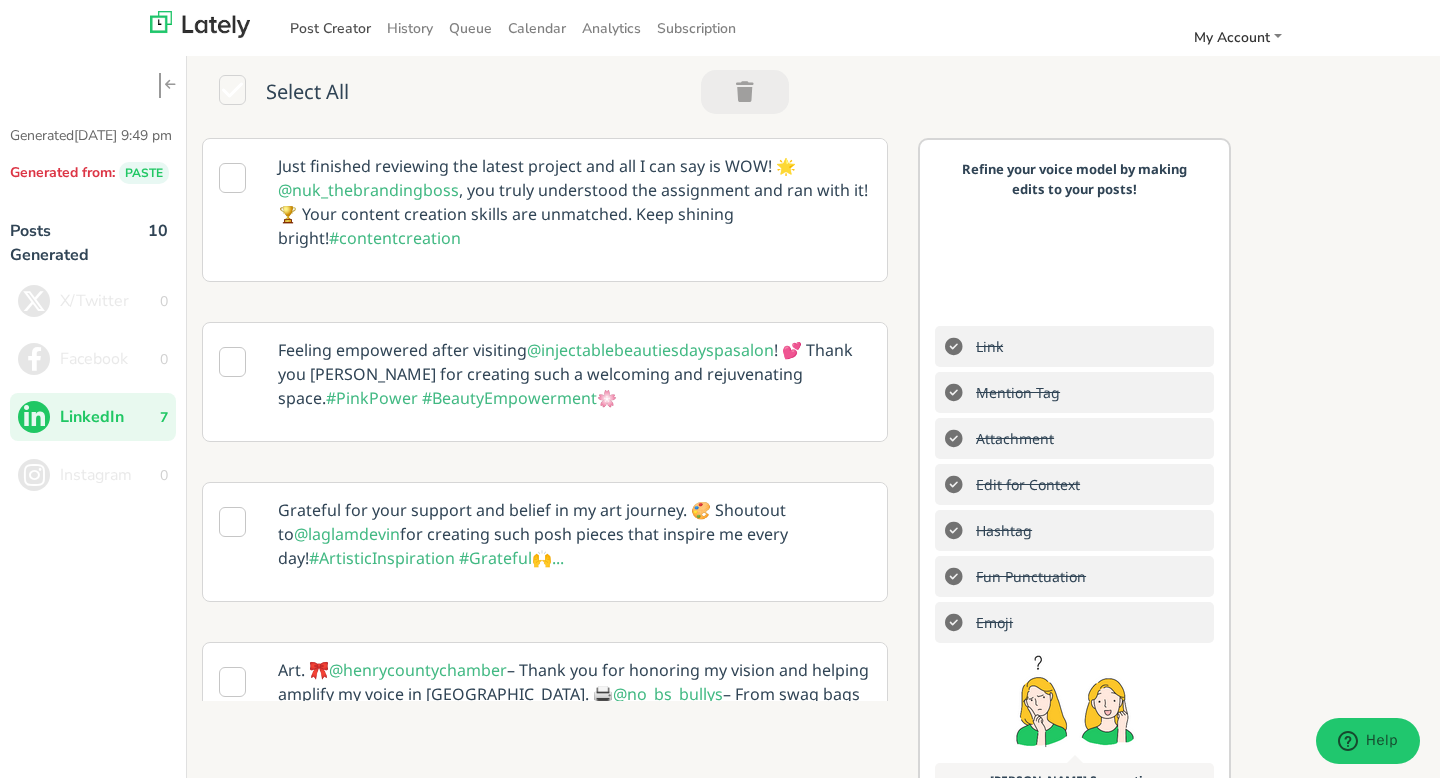 click on "Post Creator" at bounding box center [330, 28] 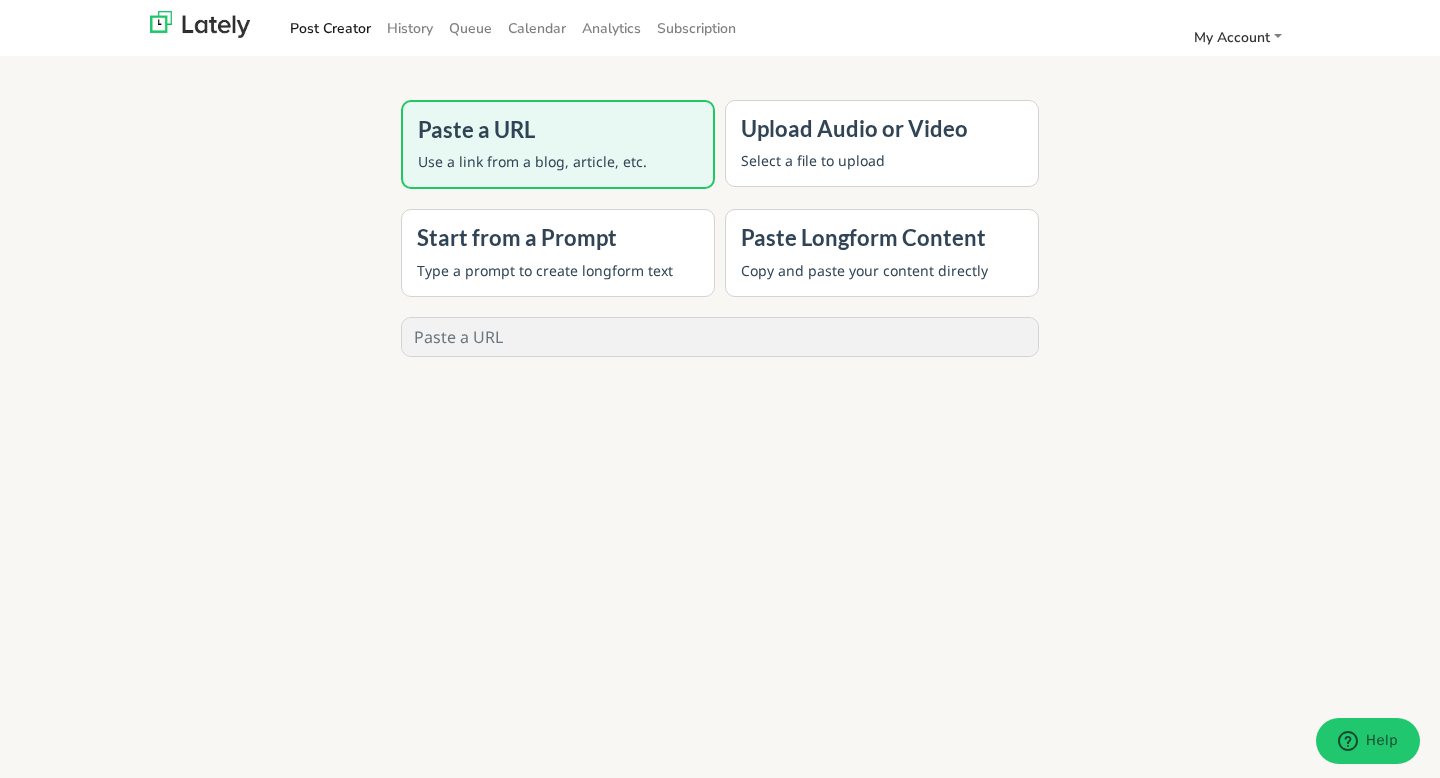 click on "Type a prompt to create longform text" at bounding box center [558, 270] 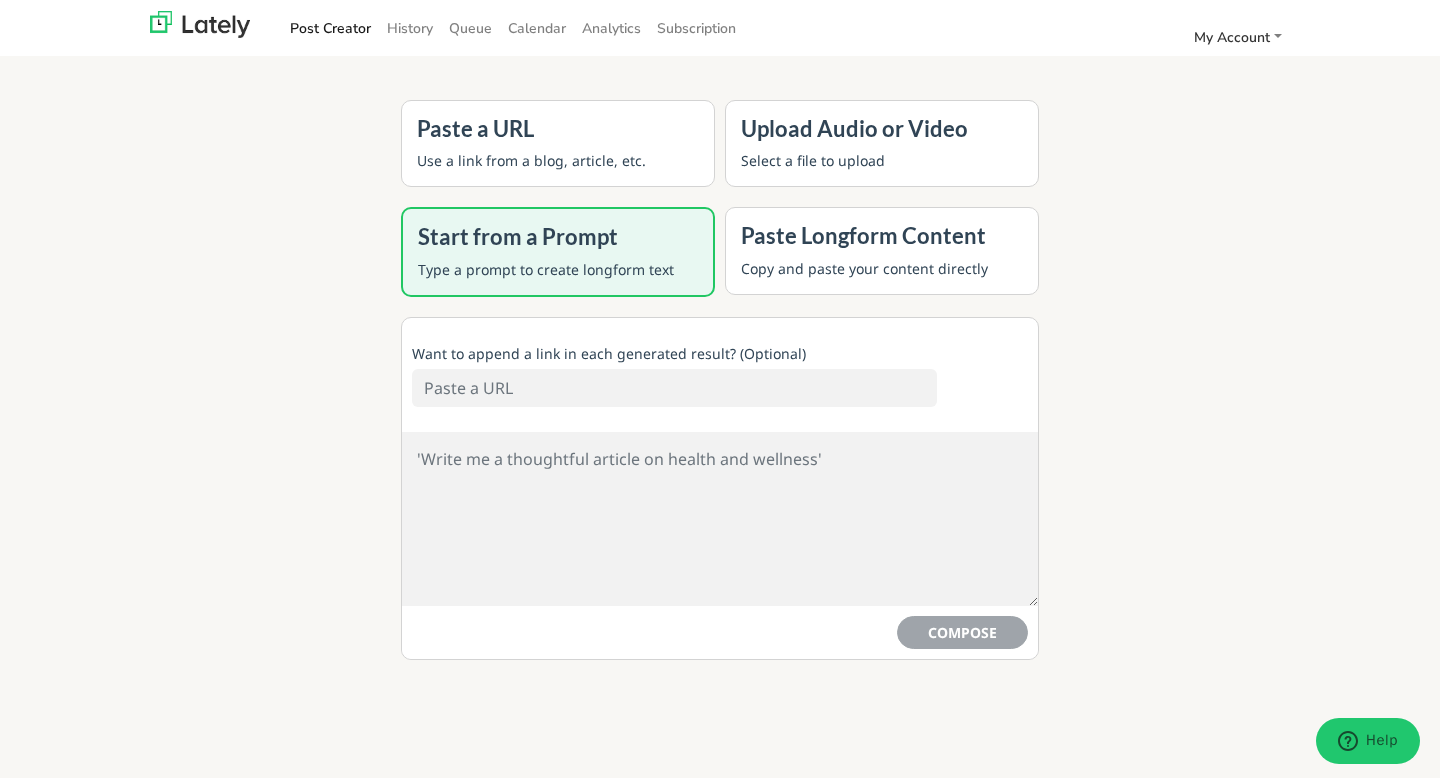 click at bounding box center (674, 388) 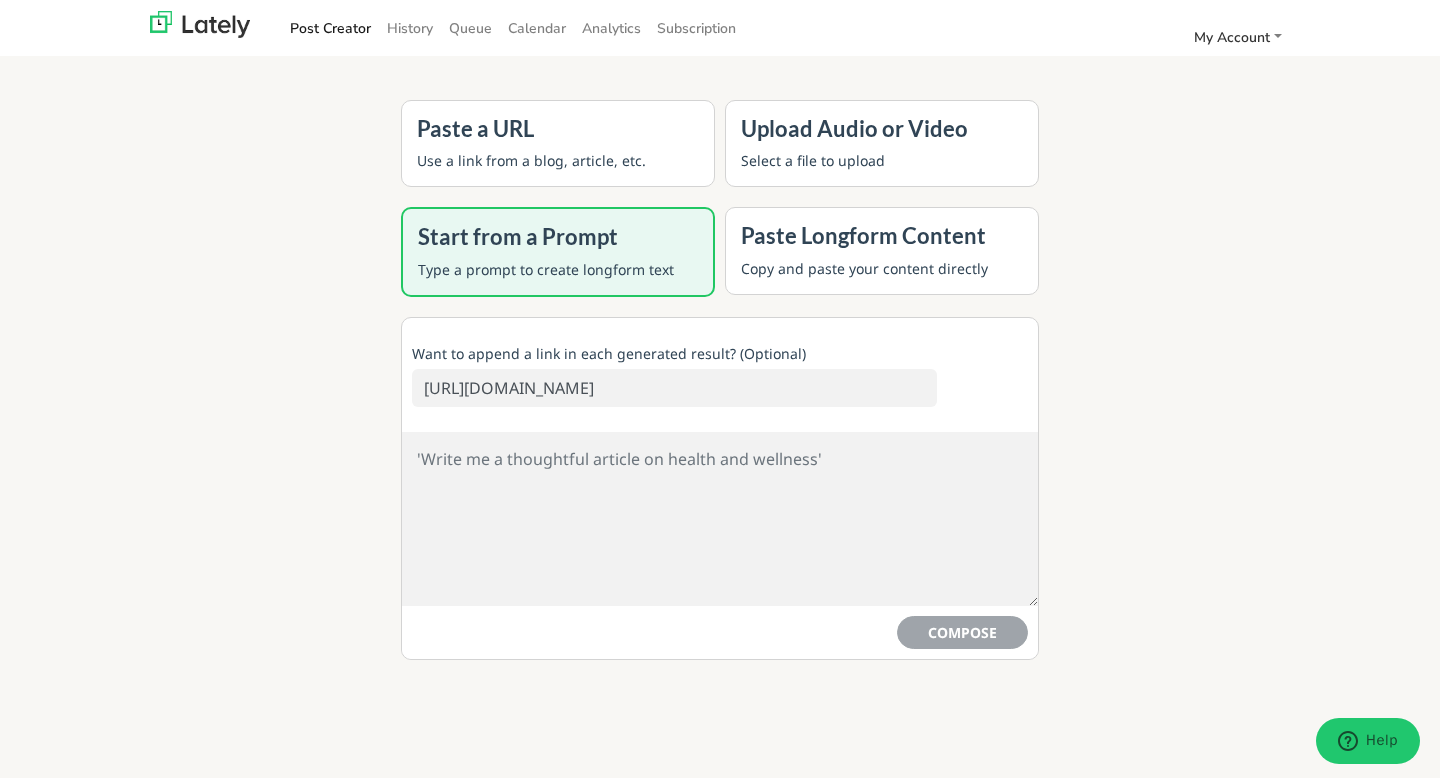 type on "[URL][DOMAIN_NAME]" 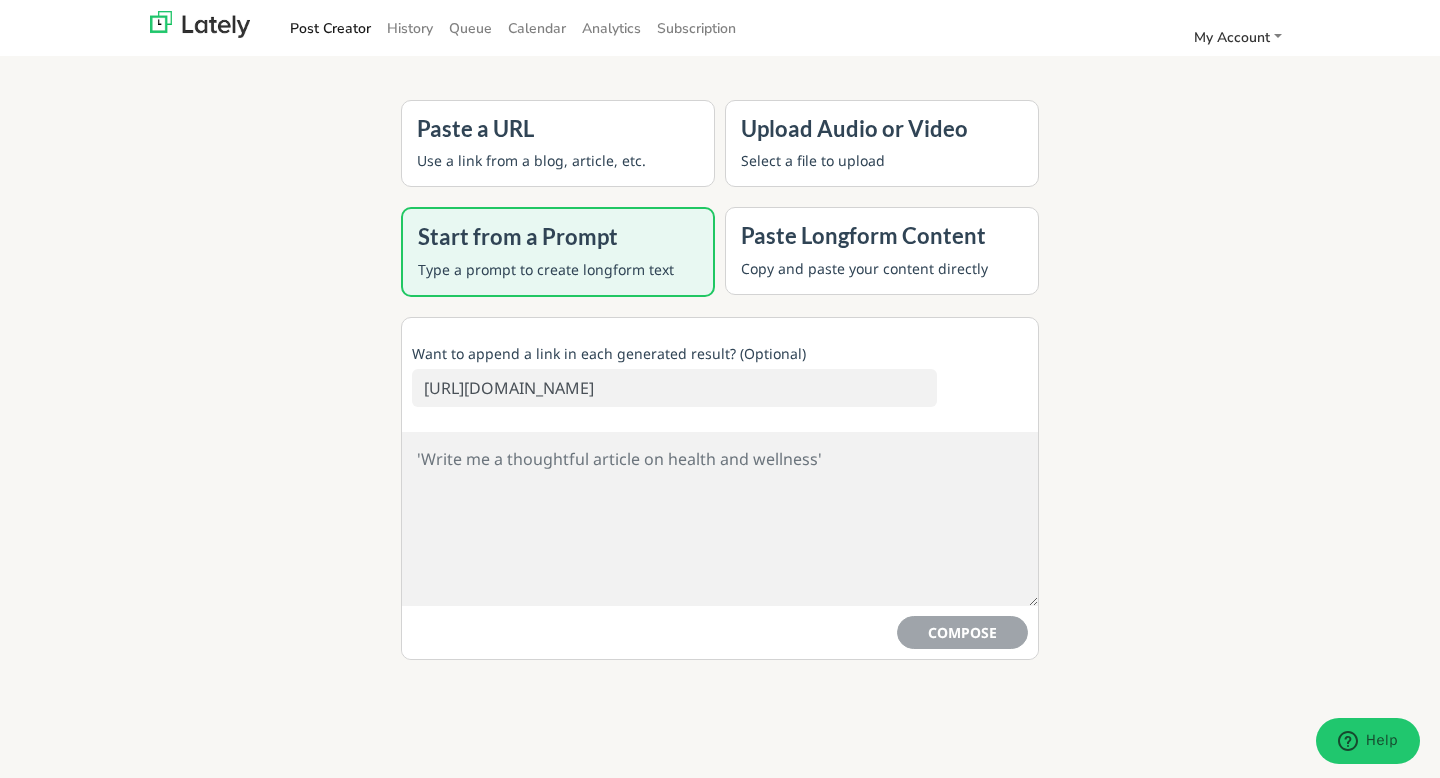 click at bounding box center [720, 519] 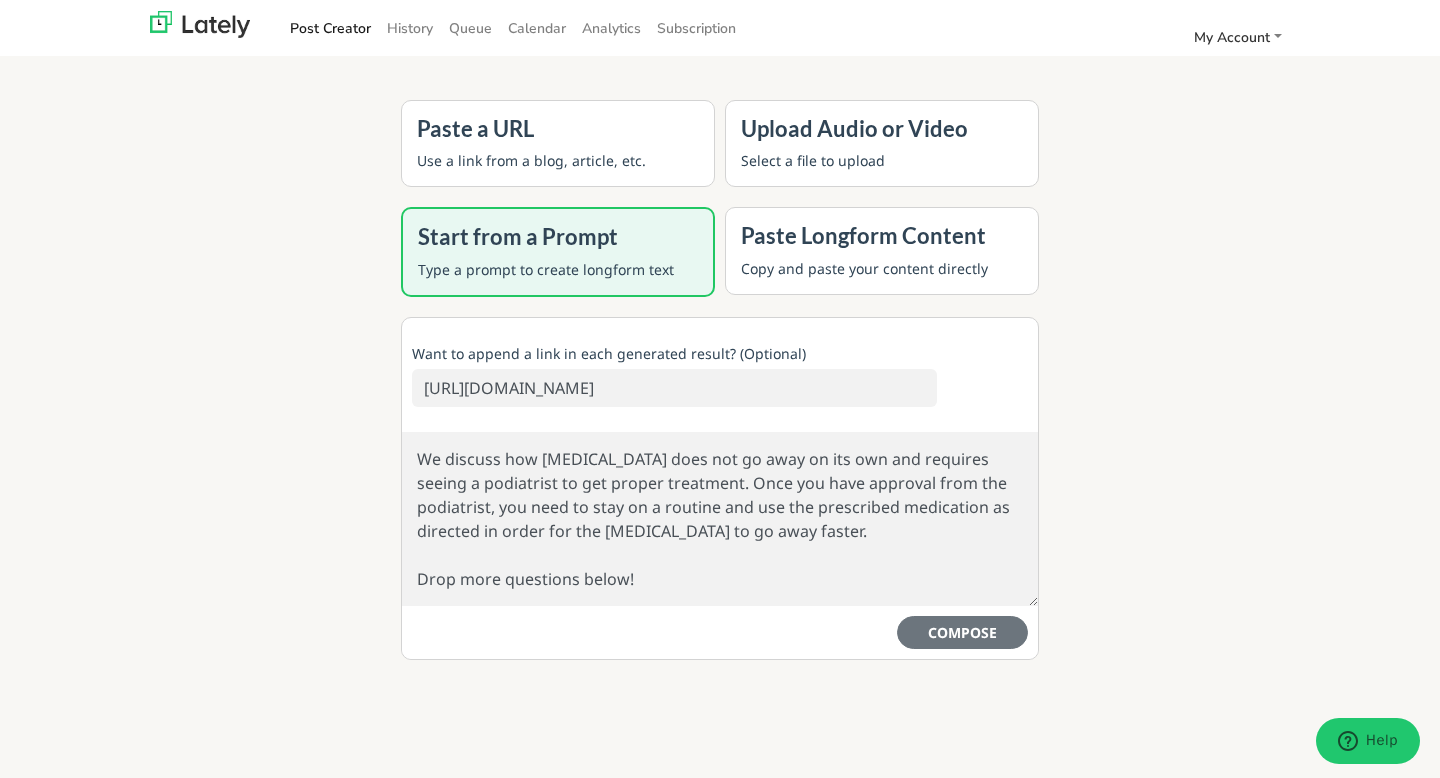 scroll, scrollTop: 48, scrollLeft: 0, axis: vertical 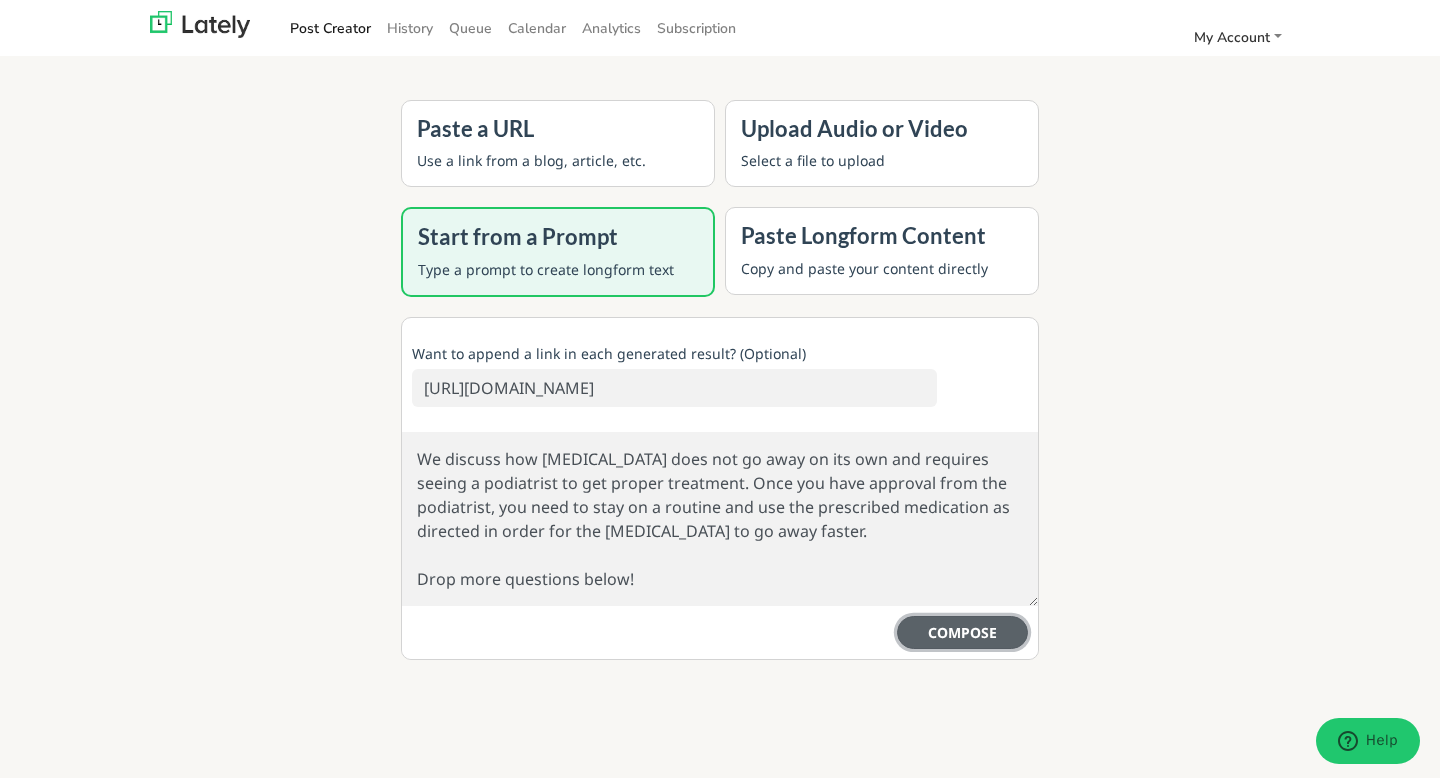 click on "COMPOSE" at bounding box center (962, 632) 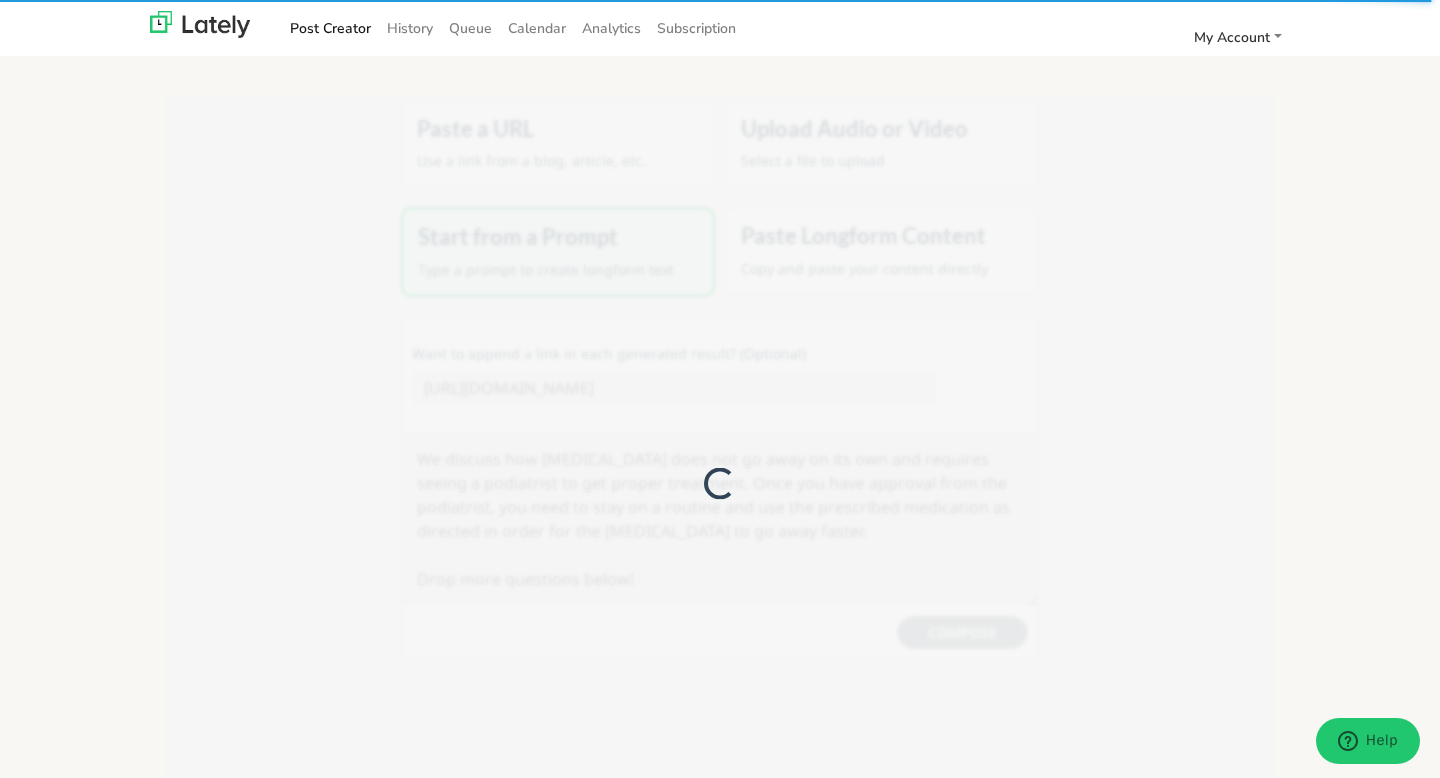 type on "[MEDICAL_DATA], also known as [MEDICAL_DATA], is a common condition that affects many people. It is caused by a [MEDICAL_DATA] in the nails, which can lead to discoloration, thickening, and crumbling of the nails. If left untreated, [MEDICAL_DATA] can spread to other nails and even cause pain and discomfort.
Many people wonder if [MEDICAL_DATA] can go away on its own without treatment. Unfortunately, the answer is no. [MEDICAL_DATA] is a stubborn and persistent condition that typically does not resolve on its own. While some mild cases of [MEDICAL_DATA] may seem to improve temporarily, the infection often returns and continues to worsen over time if not properly treated.
There are several reasons why [MEDICAL_DATA] does not go away on its own. First, the fungus that causes the infection is able to thrive in the warm, moist environment of the nail bed. This makes it difficult for the body's immune system to effectively fight off the infection on its own. Additionally, the fungus can spread to other nails or even to other ..." 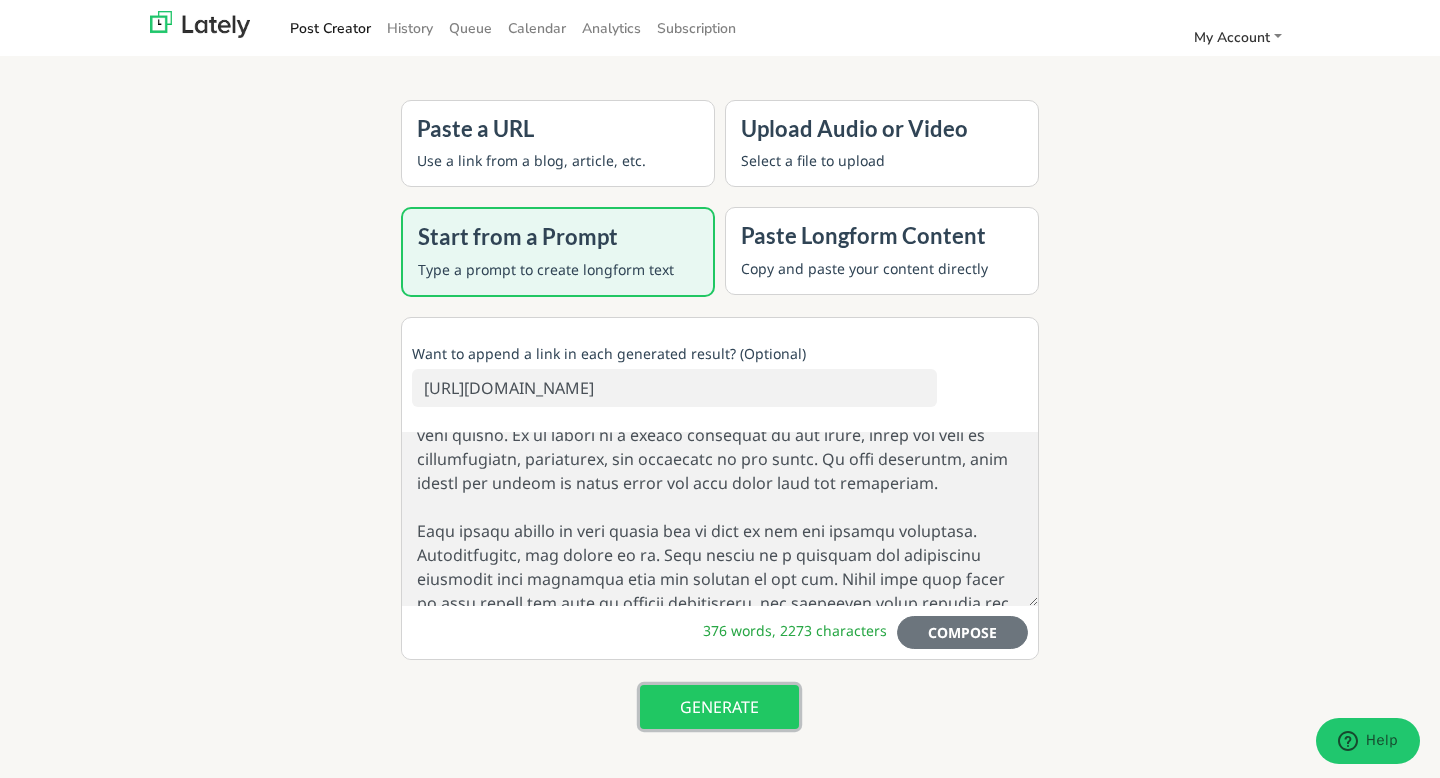 click on "GENERATE" at bounding box center (719, 707) 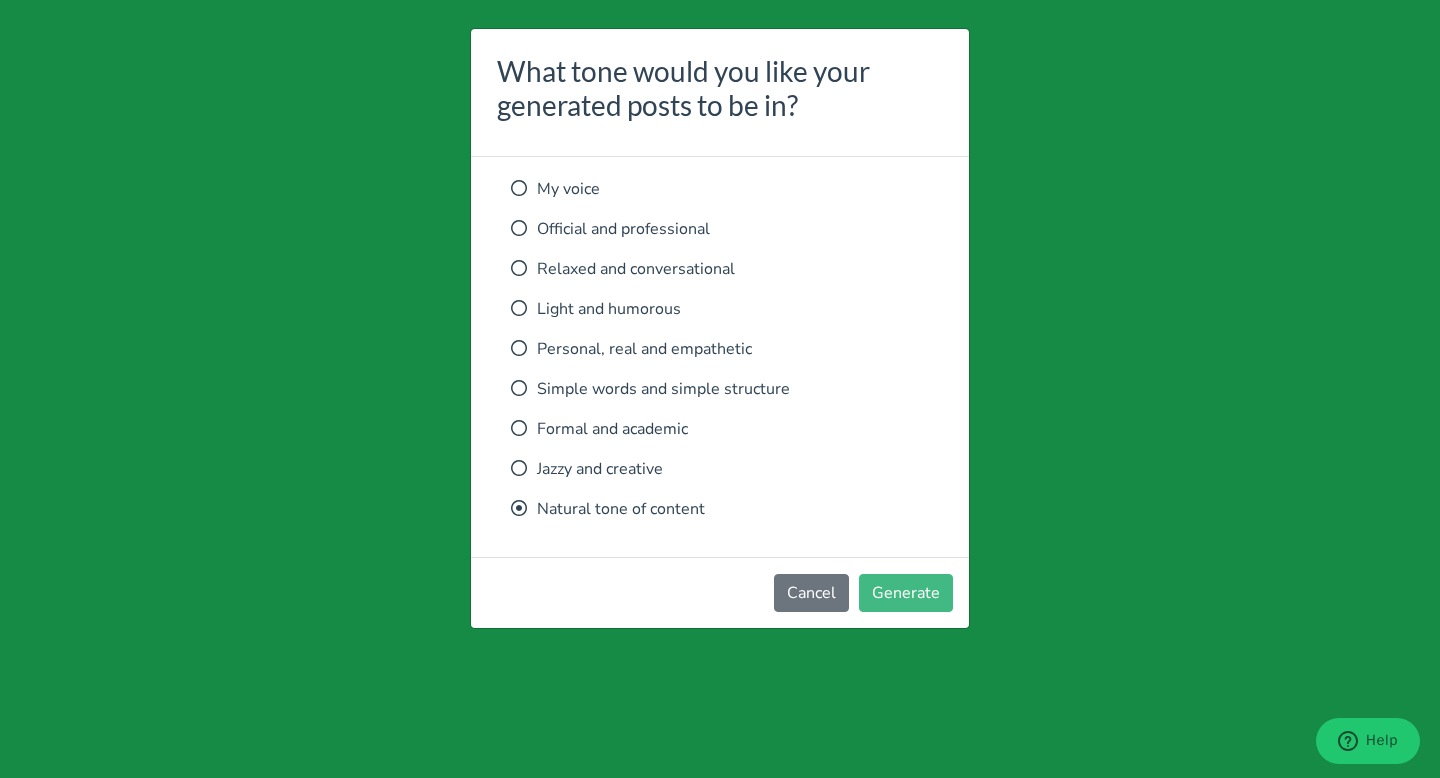 click on "My voice" at bounding box center (720, 189) 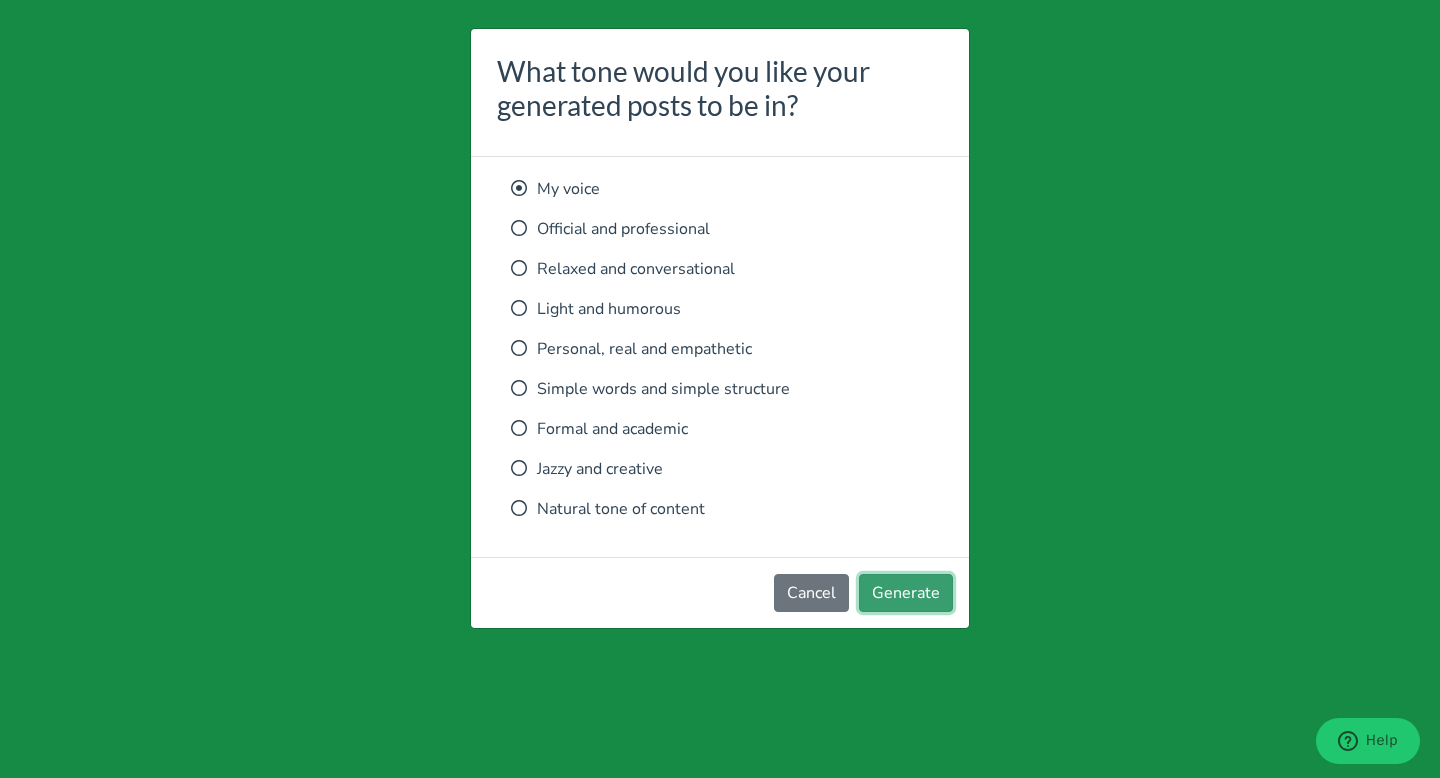 click on "Generate" at bounding box center [906, 593] 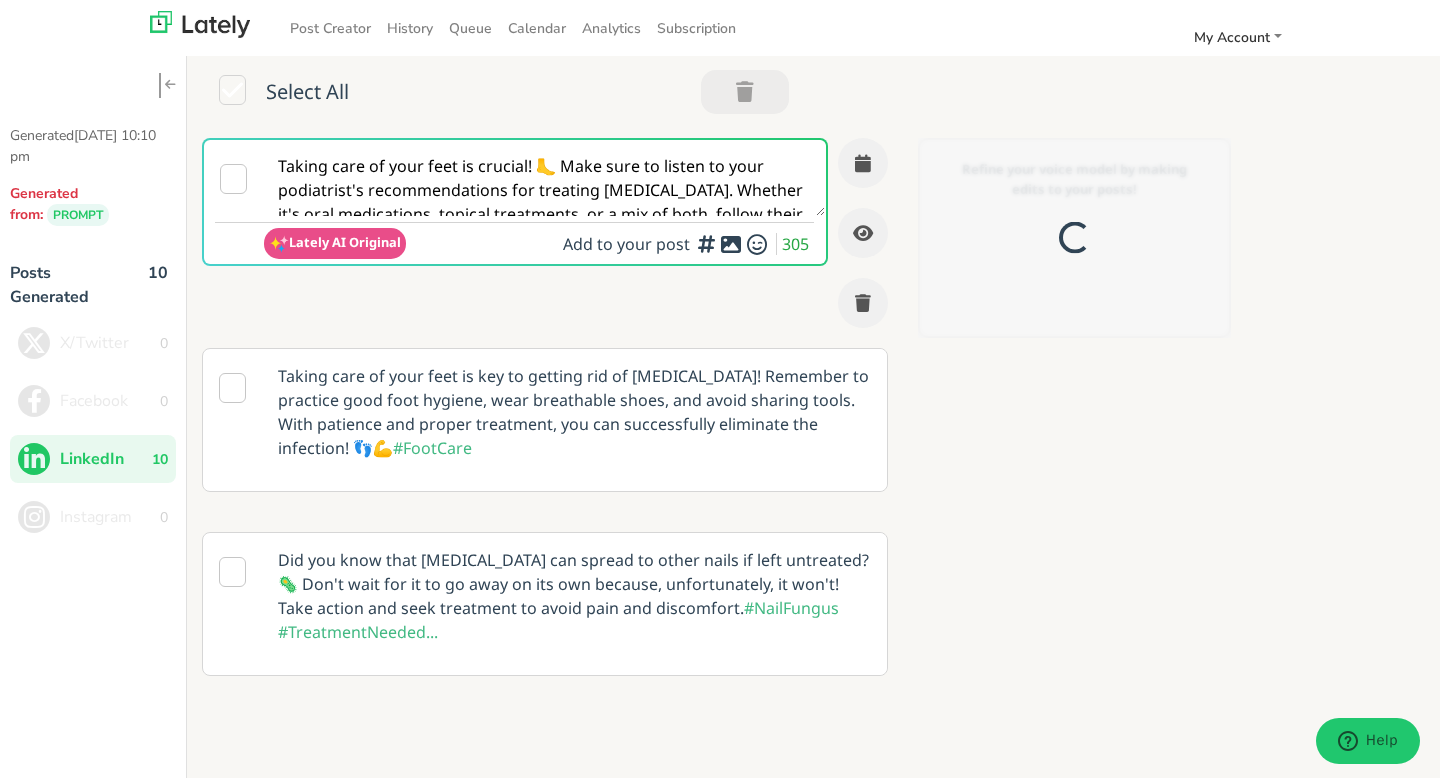 scroll, scrollTop: 0, scrollLeft: 0, axis: both 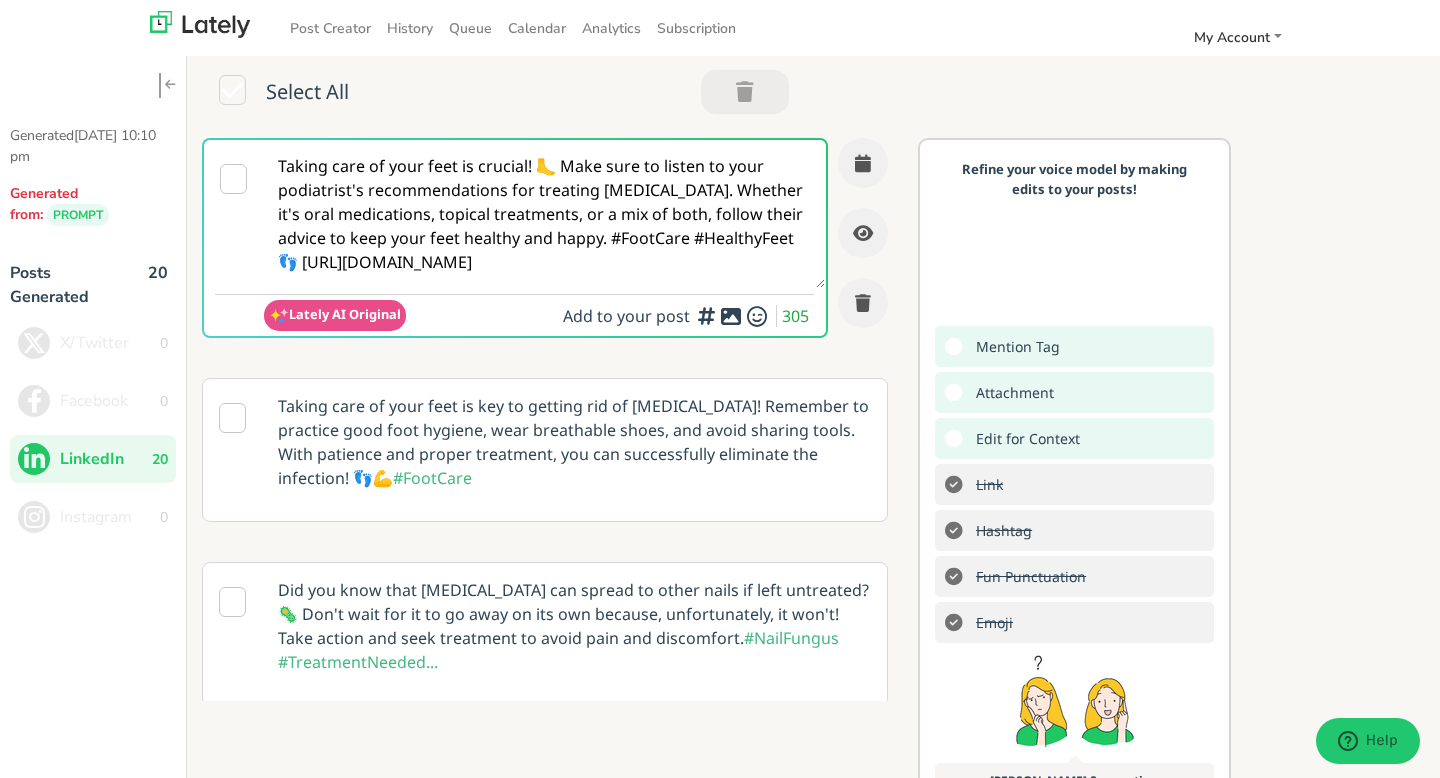 click at bounding box center (233, 179) 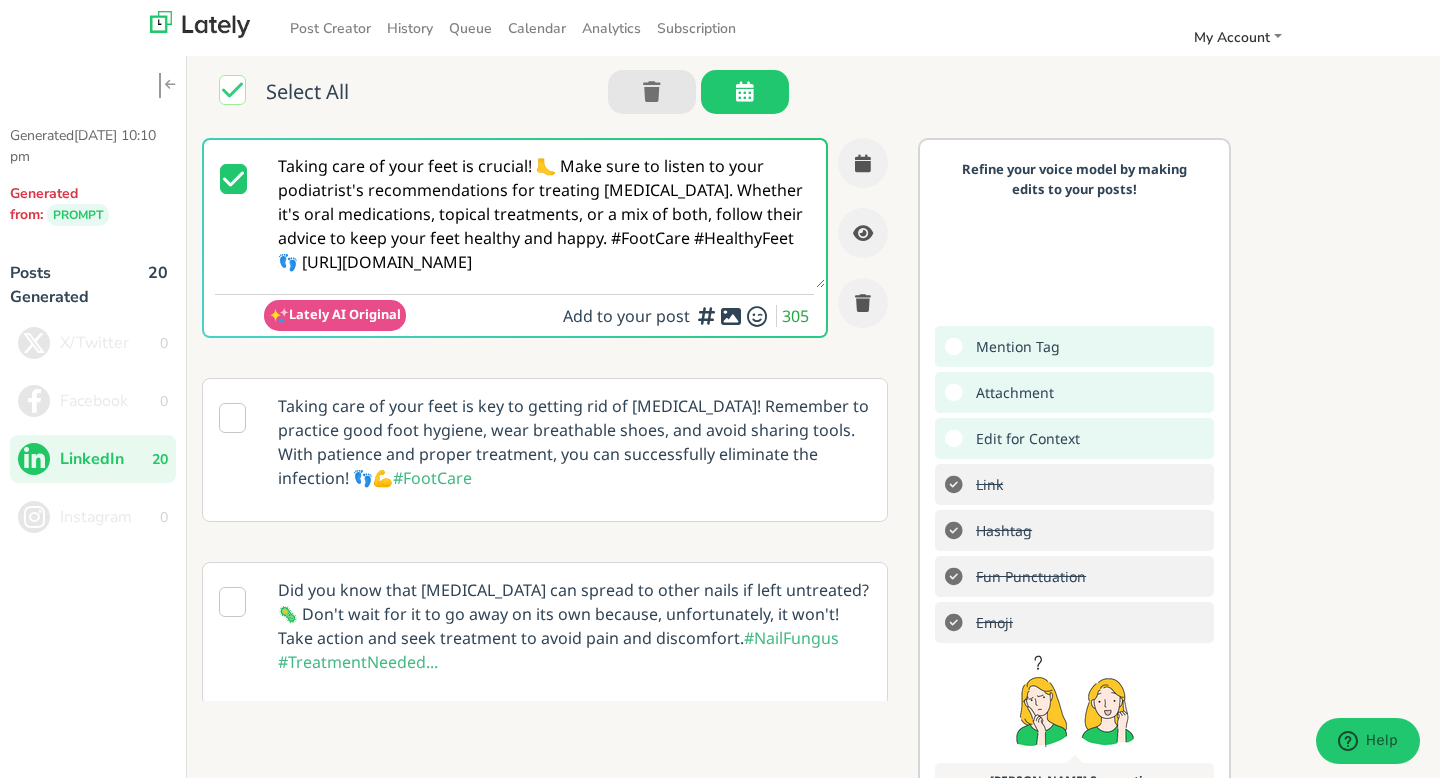 click at bounding box center (707, 315) 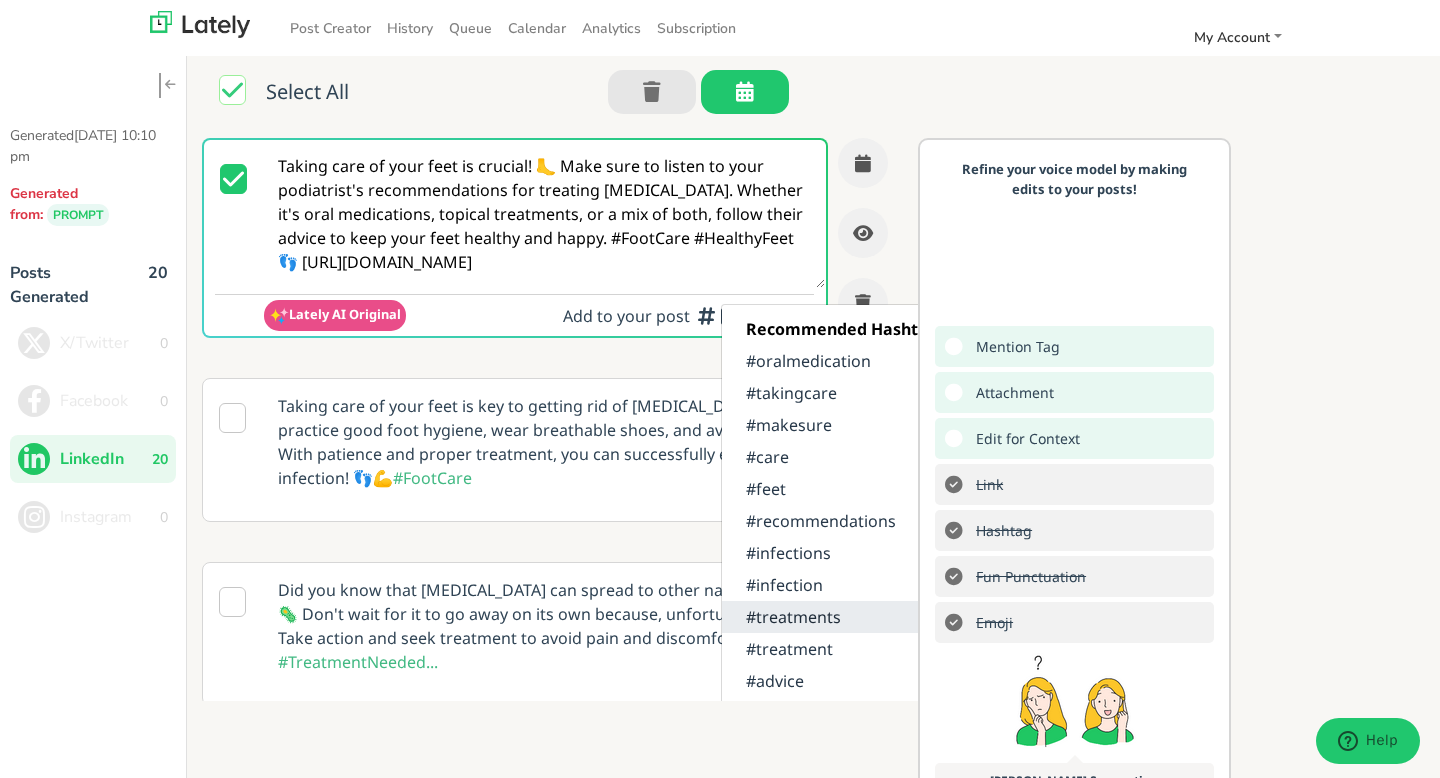 click on "#treatments" at bounding box center [846, 617] 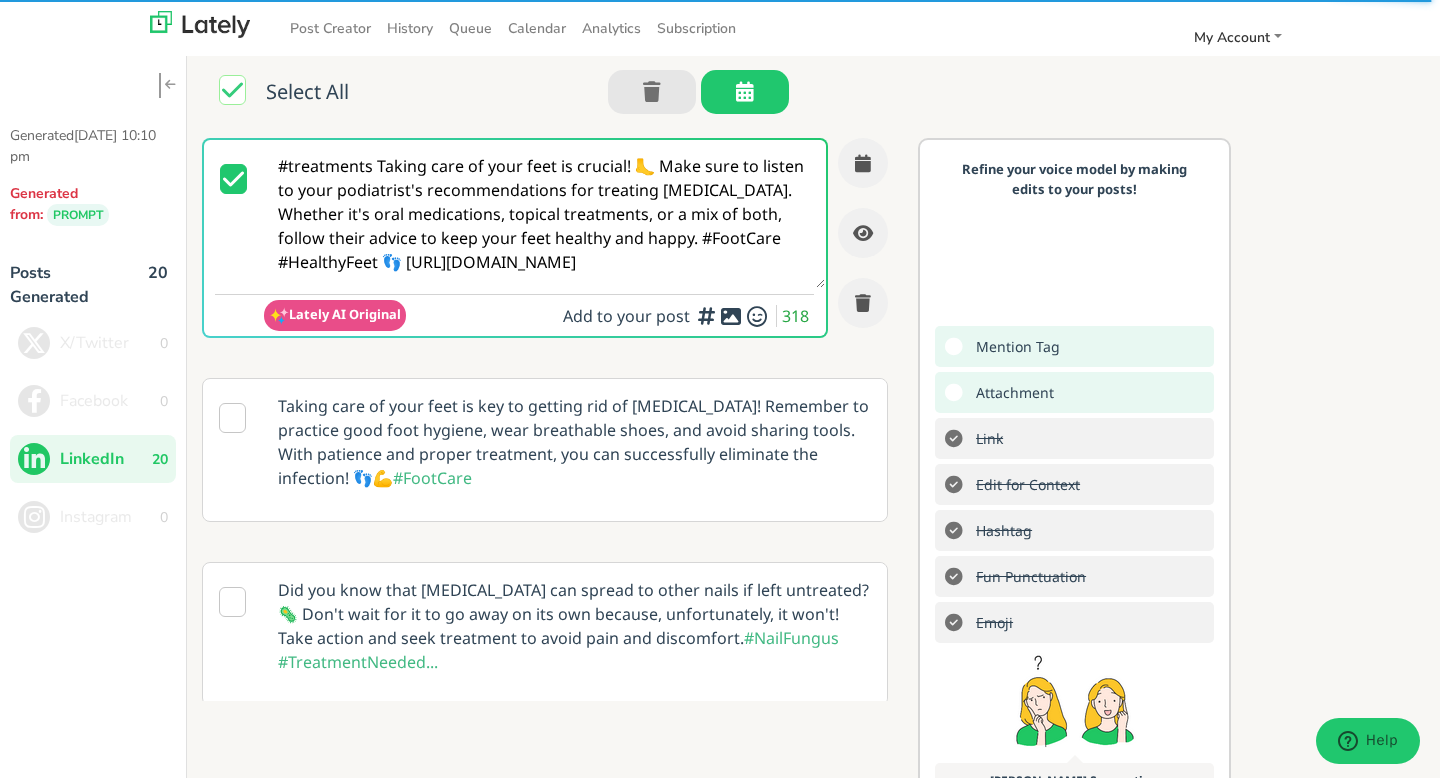click on "#treatments Taking care of your feet is crucial! 🦶 Make sure to listen to your podiatrist's recommendations for treating [MEDICAL_DATA]. Whether it's oral medications, topical treatments, or a mix of both, follow their advice to keep your feet healthy and happy. #FootCare #HealthyFeet 👣 [URL][DOMAIN_NAME]" at bounding box center [544, 214] 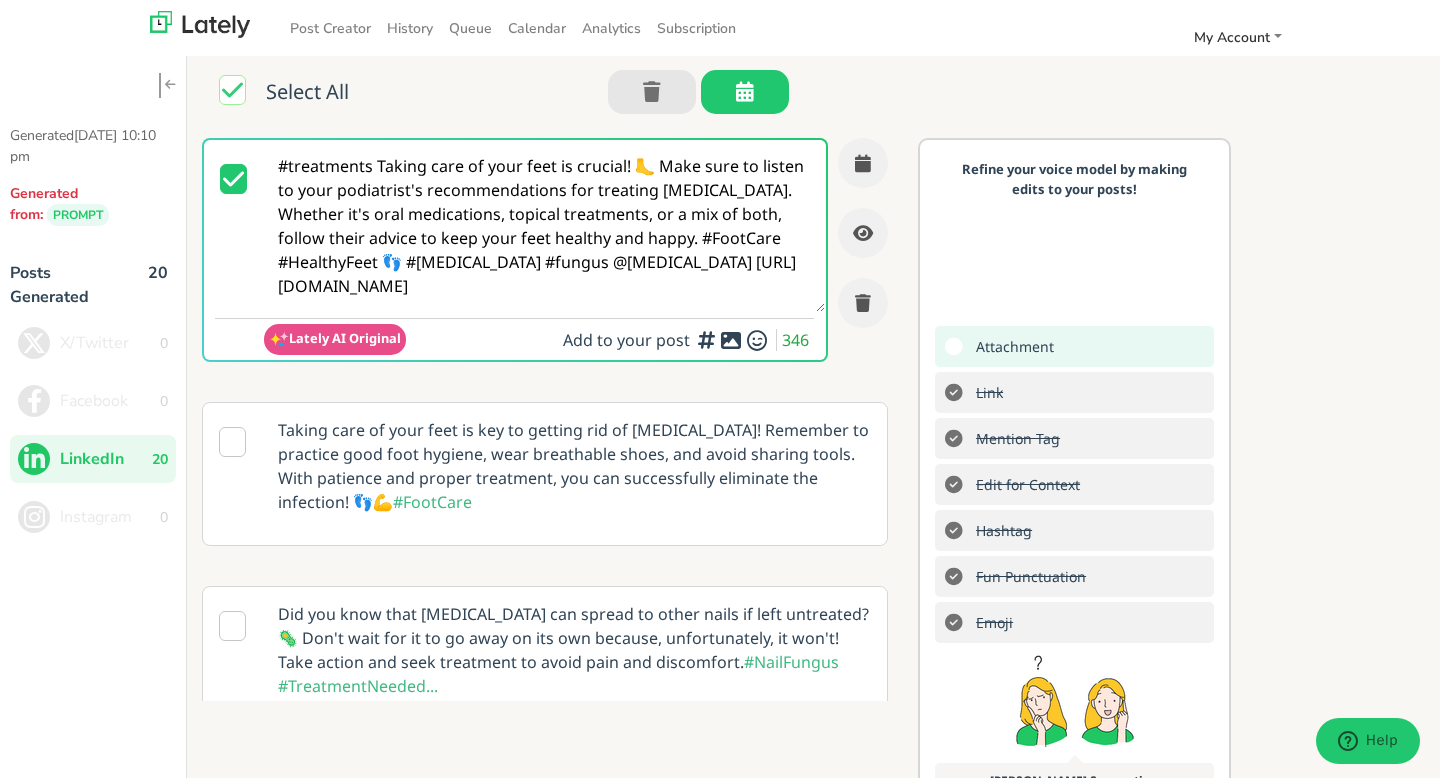 type on "#treatments Taking care of your feet is crucial! 🦶 Make sure to listen to your podiatrist's recommendations for treating [MEDICAL_DATA]. Whether it's oral medications, topical treatments, or a mix of both, follow their advice to keep your feet healthy and happy. #FootCare #HealthyFeet 👣 #[MEDICAL_DATA] #fungus @[MEDICAL_DATA] [URL][DOMAIN_NAME]" 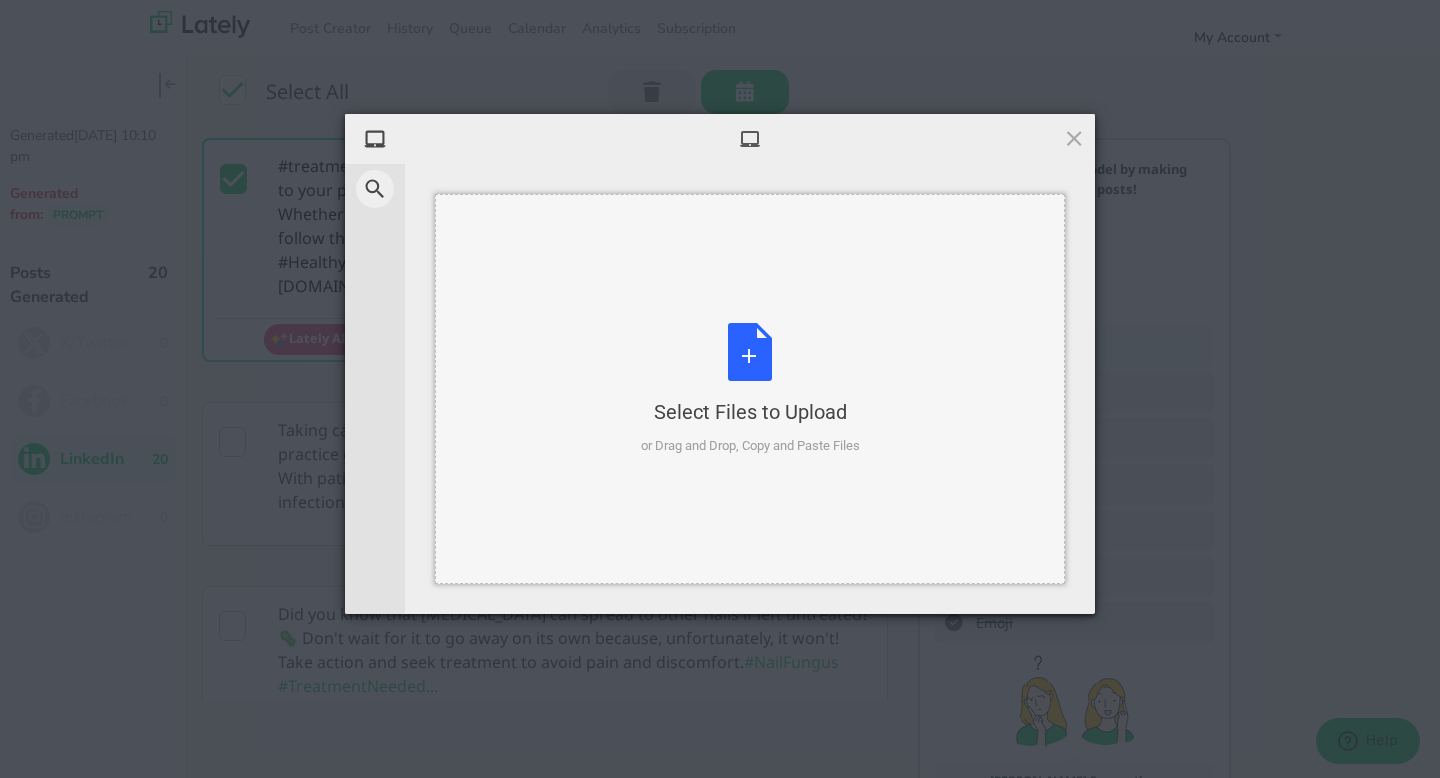 click on "Select Files to Upload
or Drag and Drop, Copy and Paste Files" at bounding box center [750, 389] 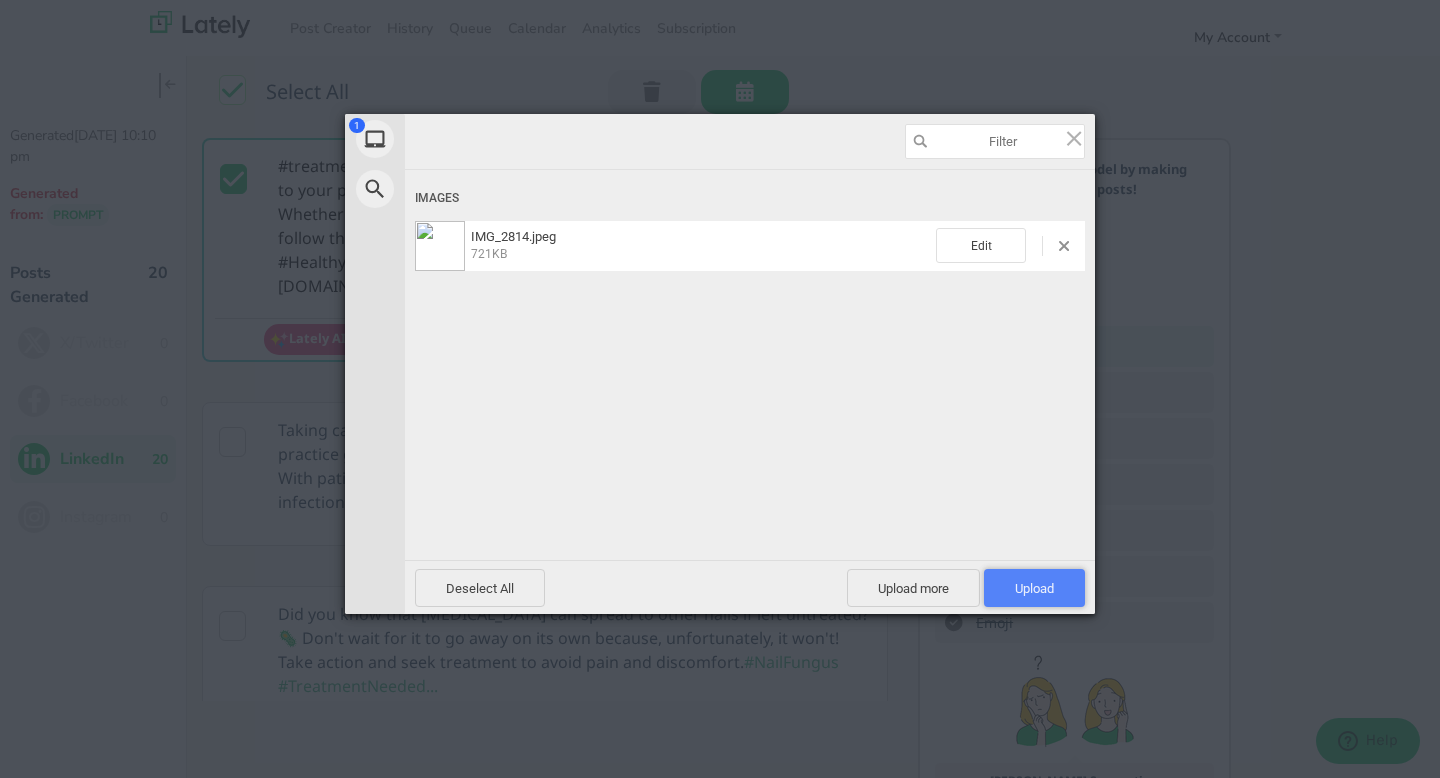 click on "Upload
1" at bounding box center (1034, 588) 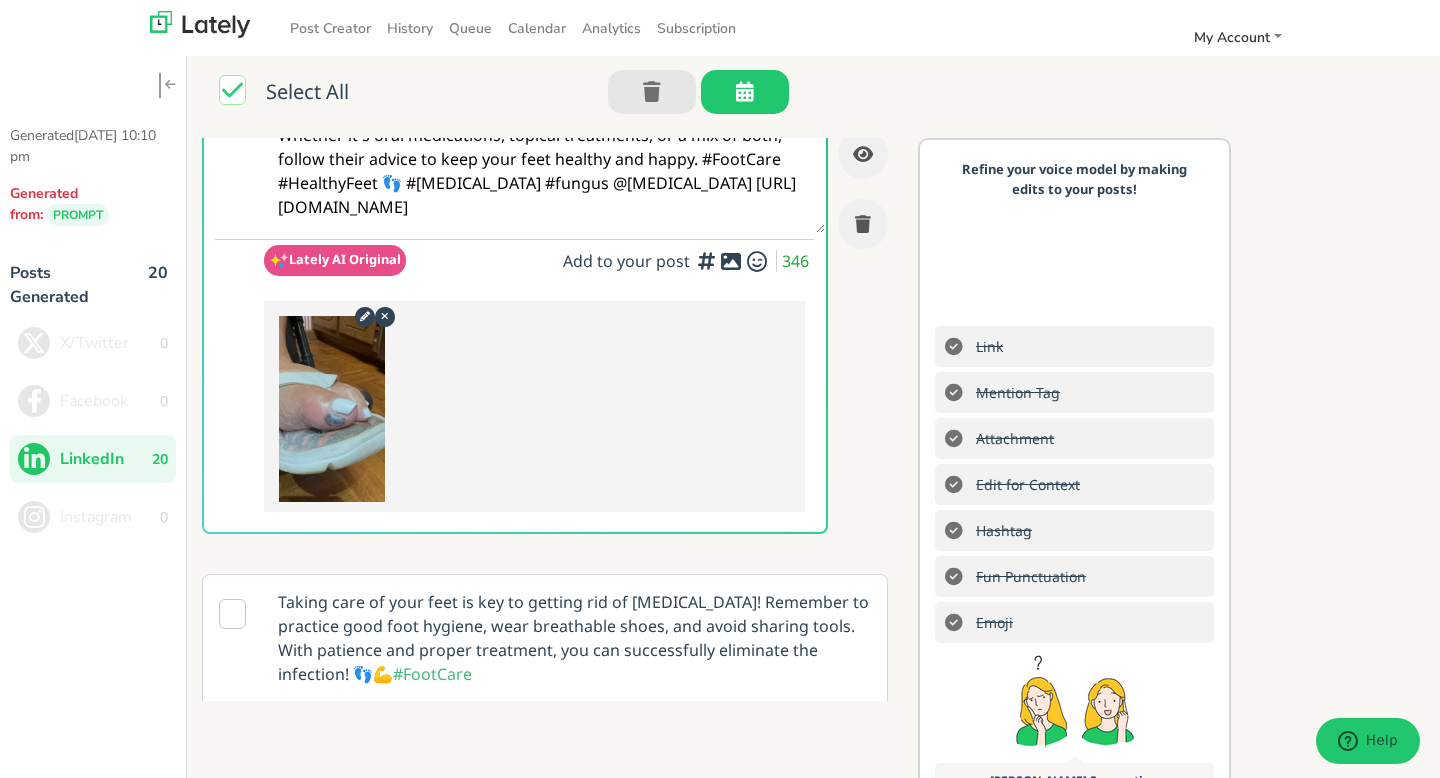 scroll, scrollTop: 71, scrollLeft: 0, axis: vertical 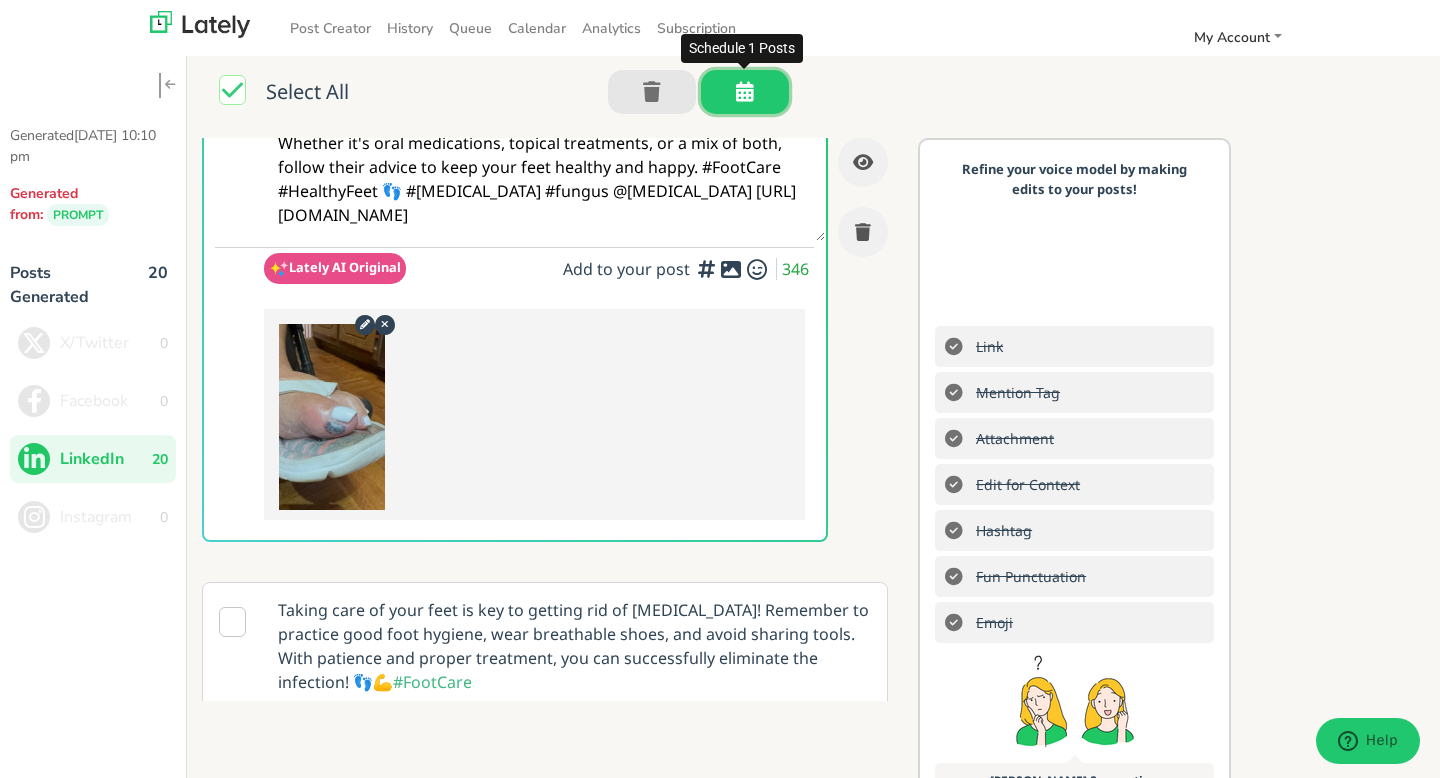 click at bounding box center (745, 91) 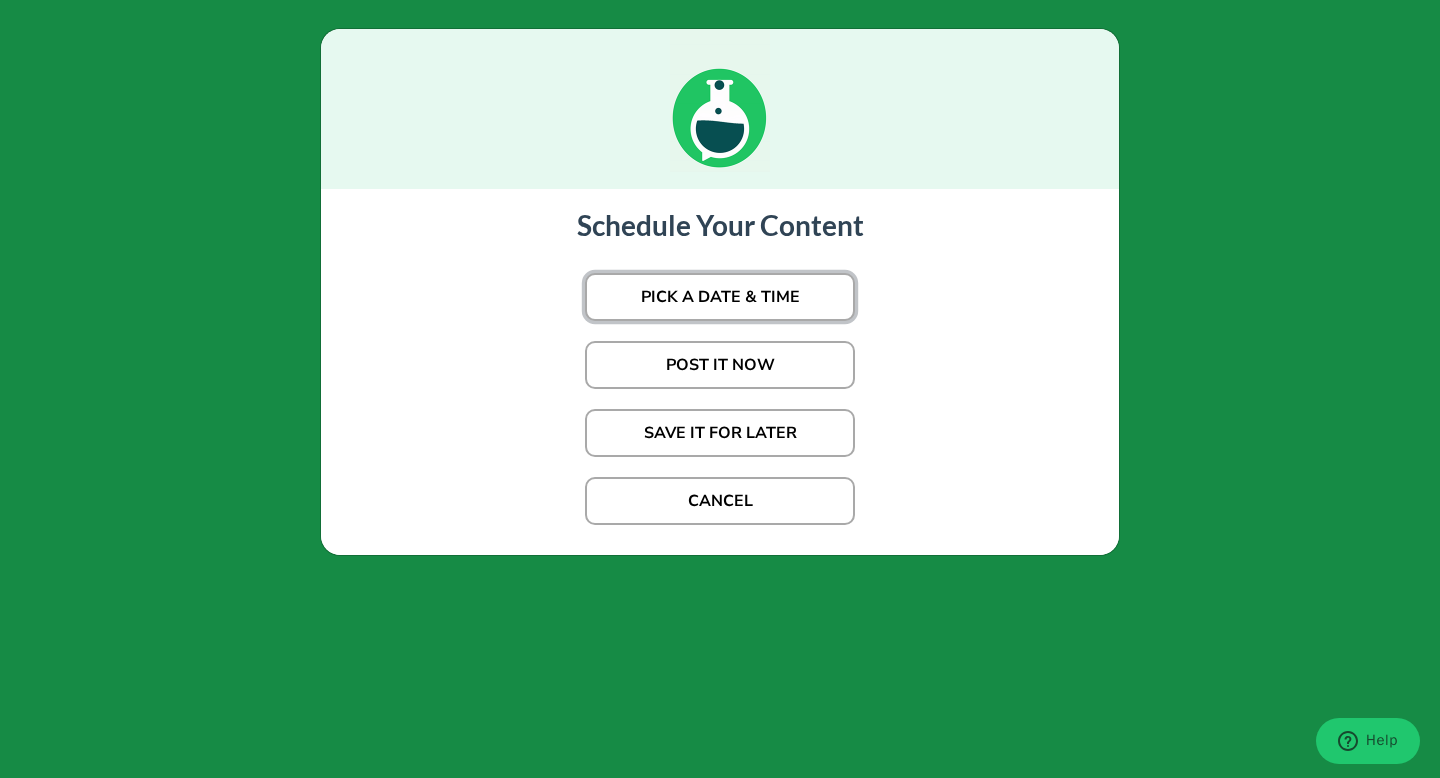 click on "PICK A DATE & TIME" at bounding box center (720, 297) 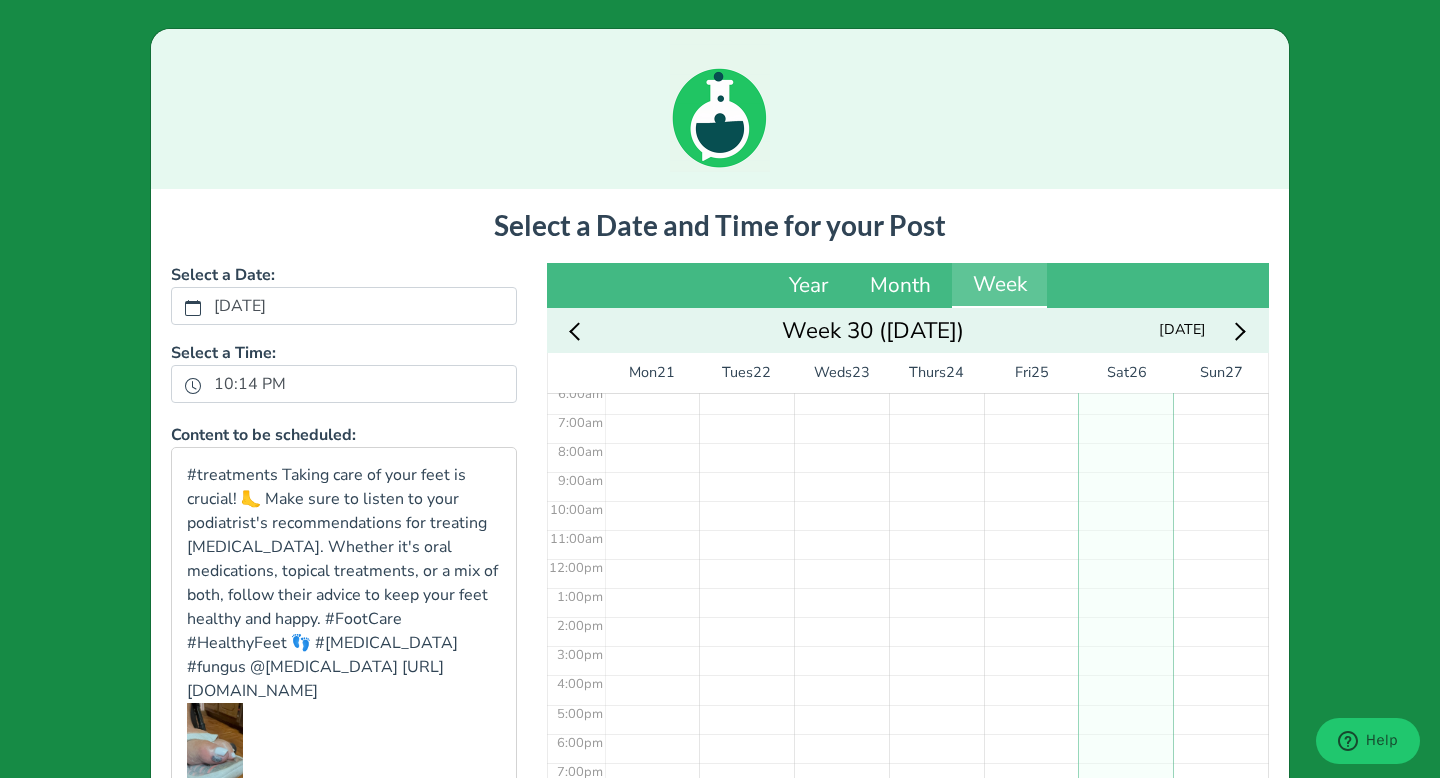 scroll, scrollTop: 278, scrollLeft: 0, axis: vertical 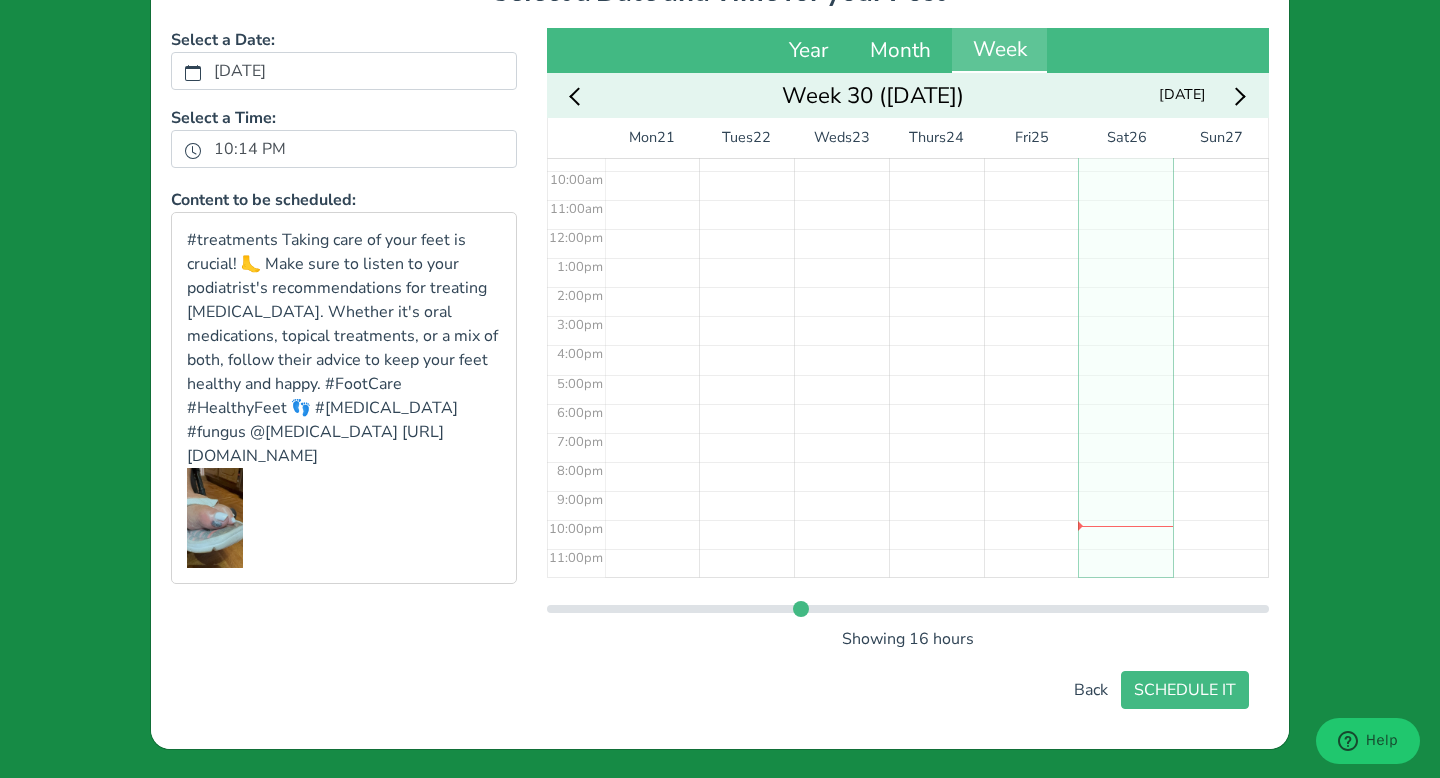 click at bounding box center [1236, 95] 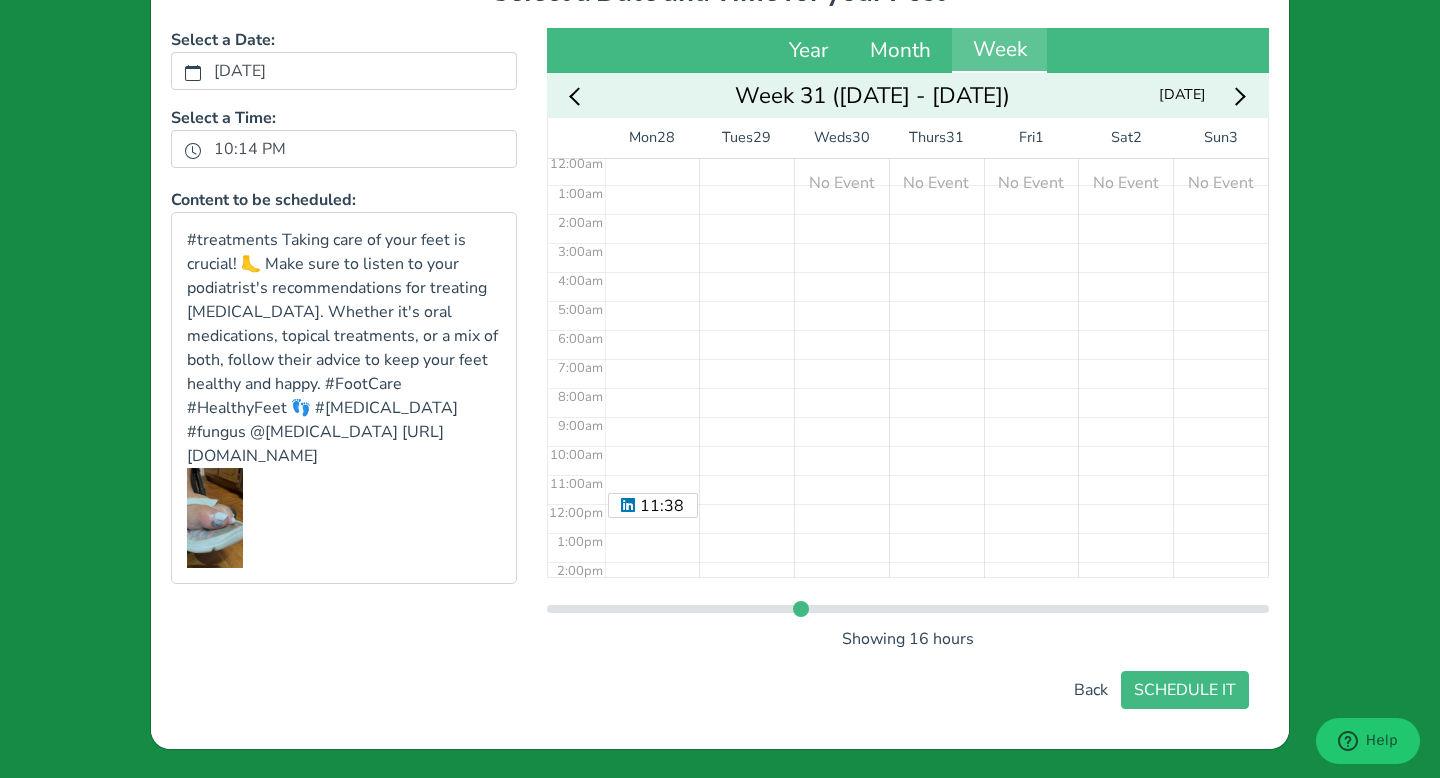 scroll, scrollTop: 0, scrollLeft: 0, axis: both 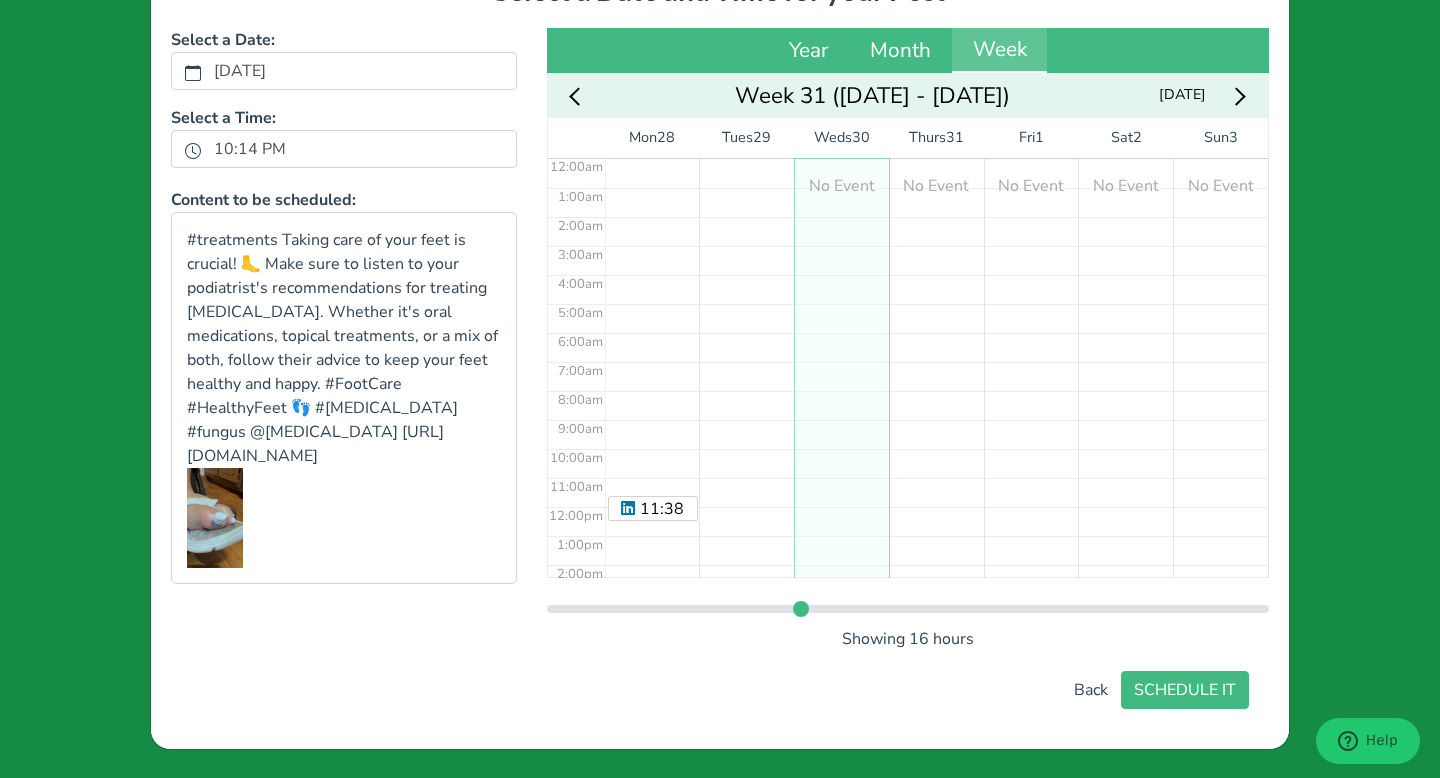 click on "No Event" at bounding box center (841, 506) 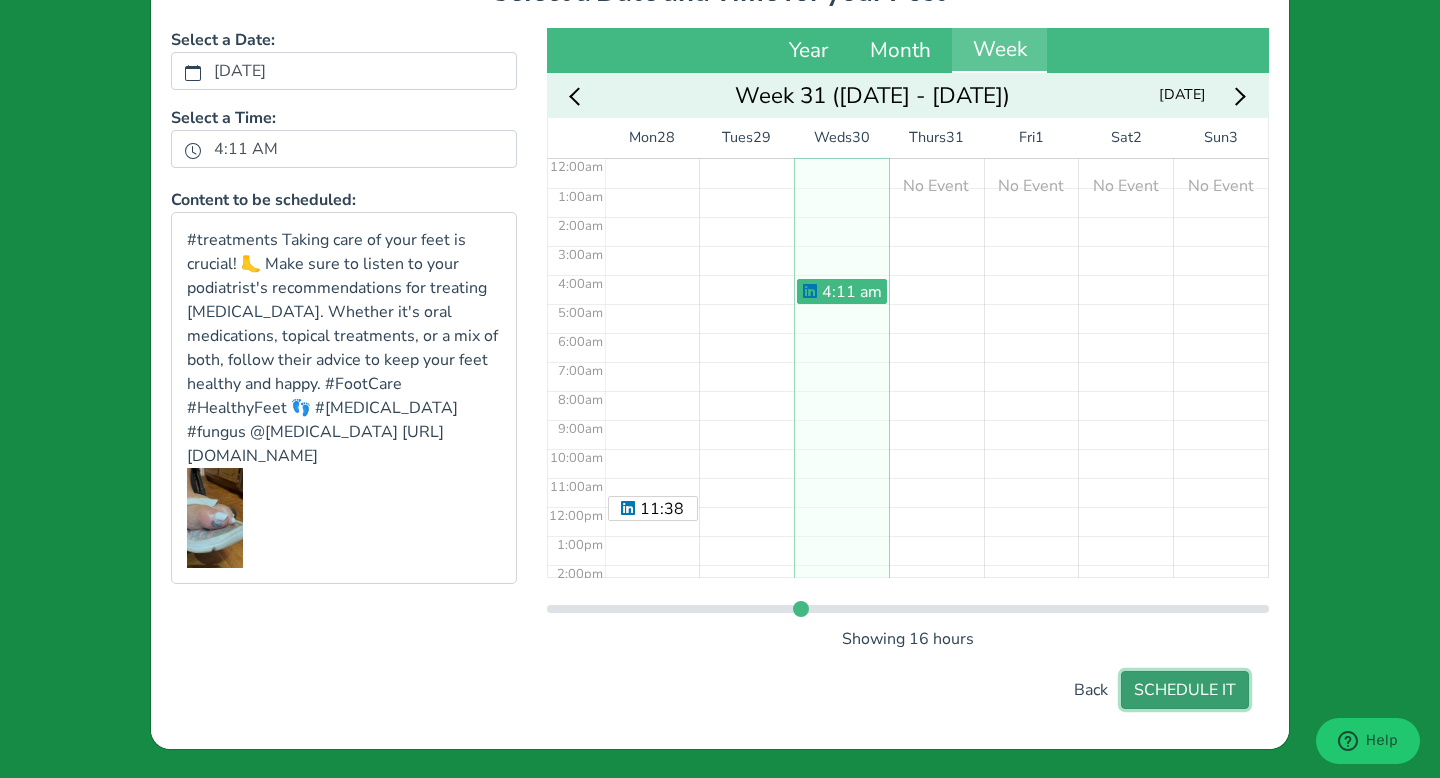 click on "SCHEDULE IT" at bounding box center (1185, 690) 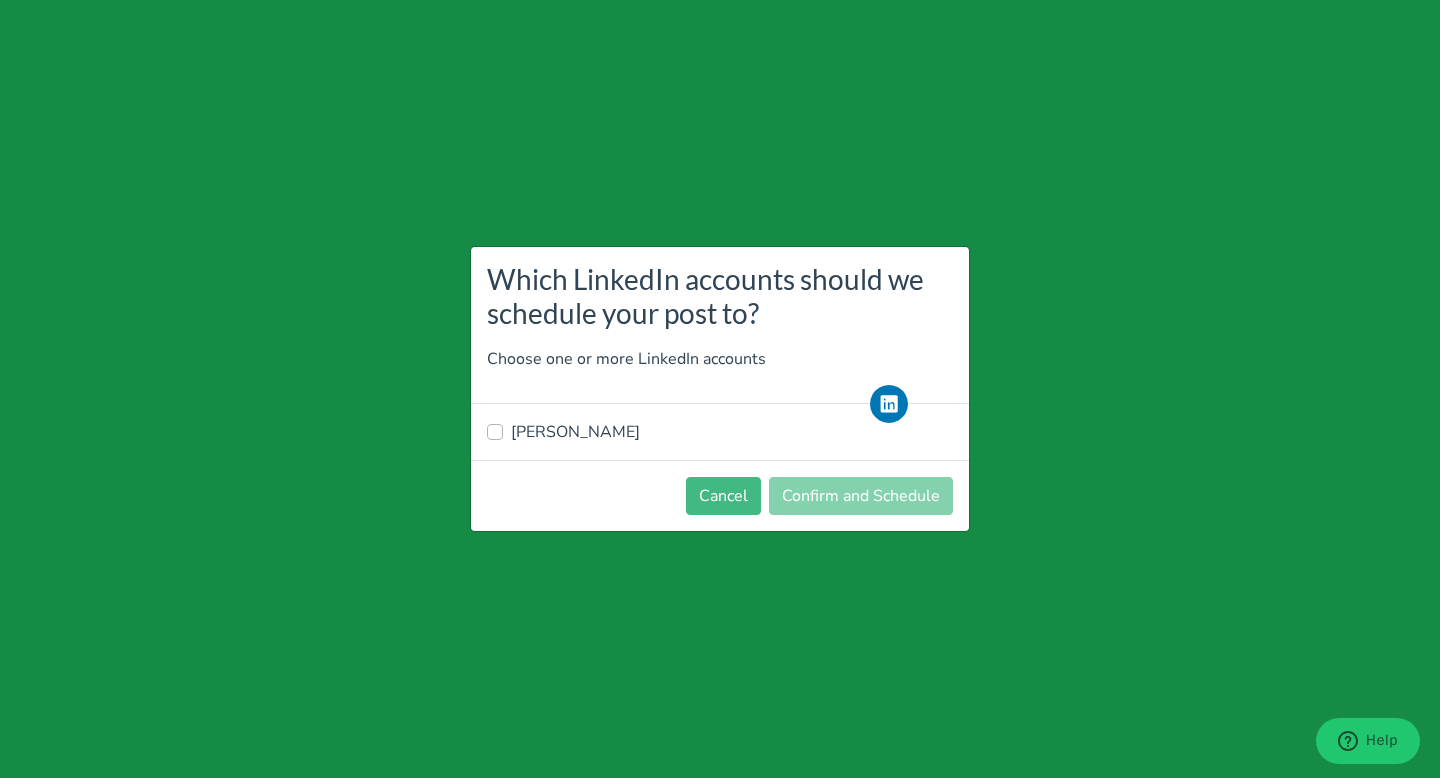 click on "[PERSON_NAME]" at bounding box center (720, 432) 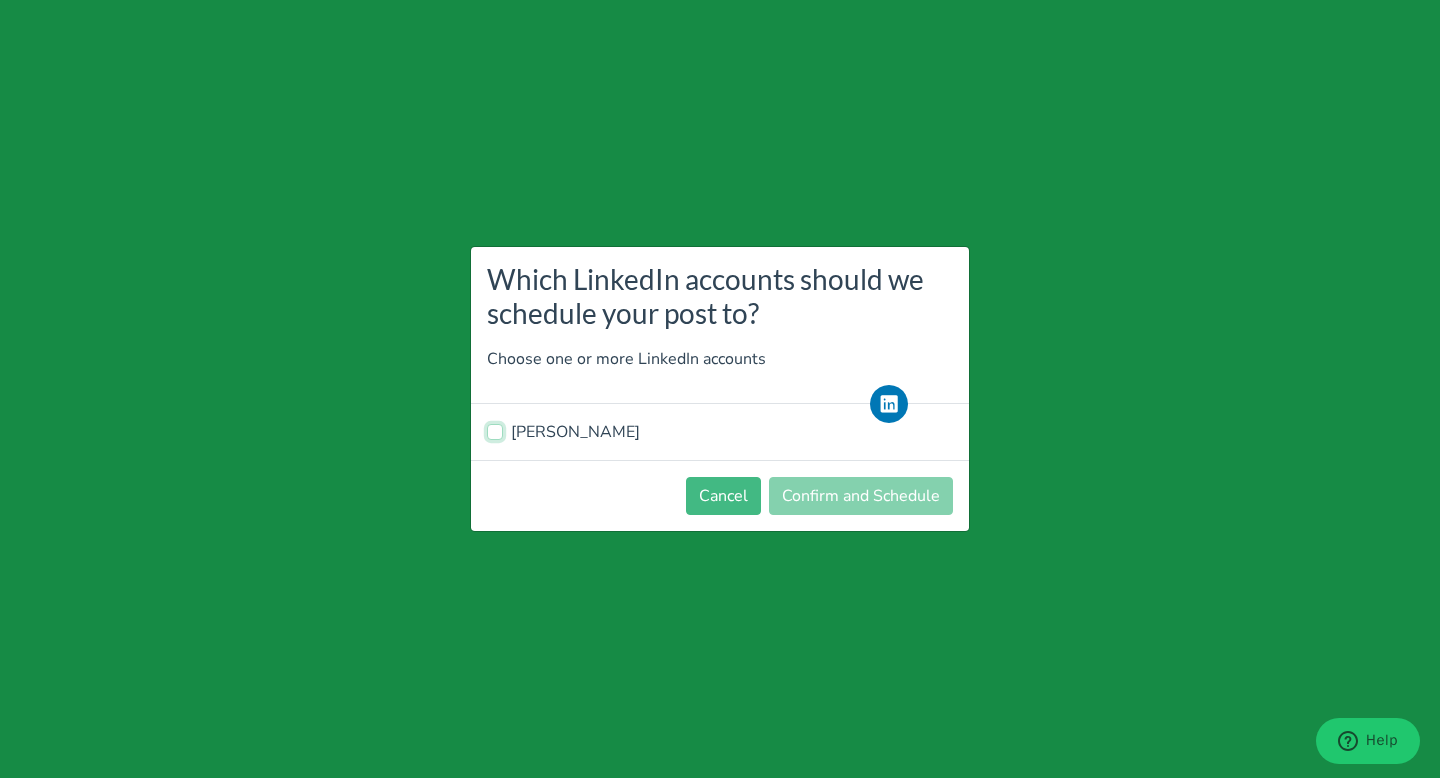 checkbox on "true" 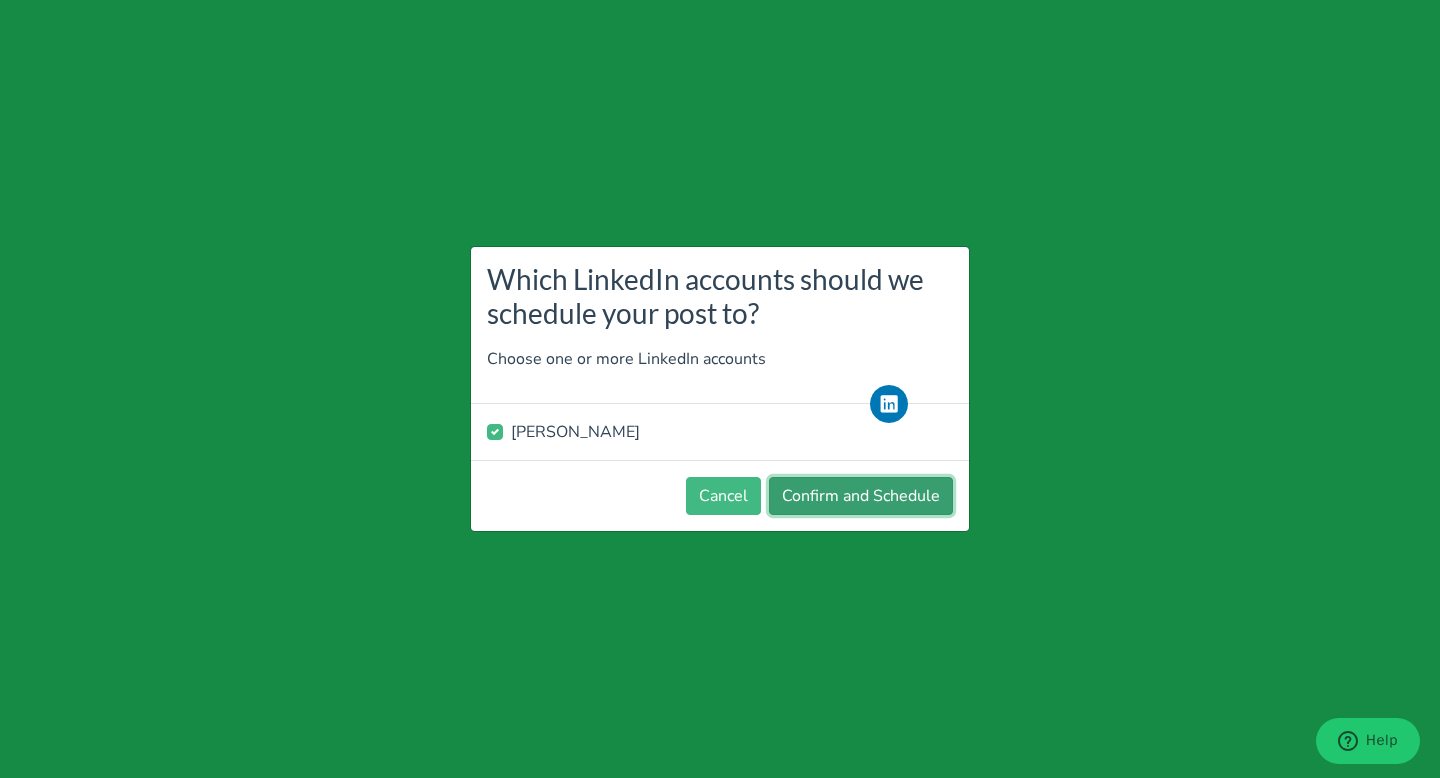 click on "Confirm and Schedule" at bounding box center [861, 496] 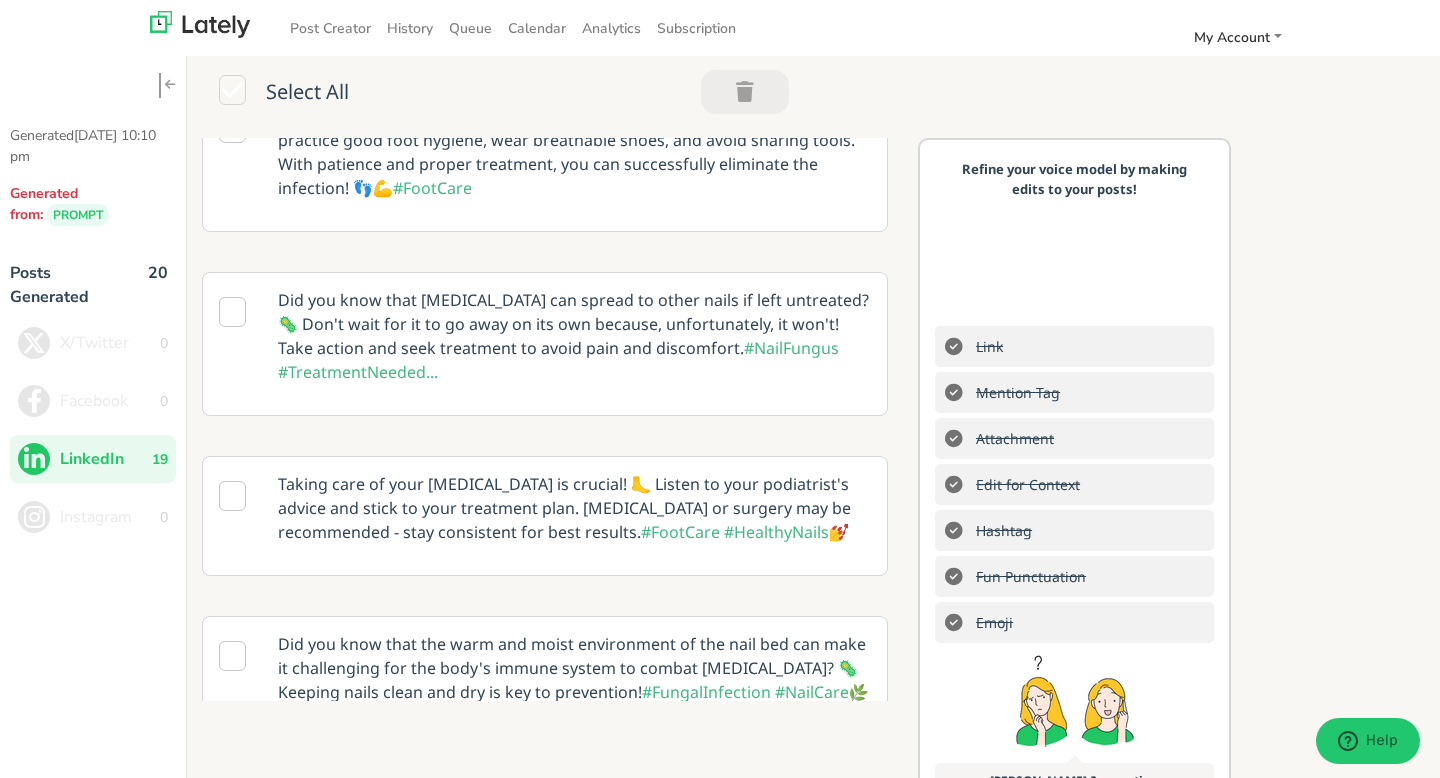 scroll, scrollTop: 0, scrollLeft: 0, axis: both 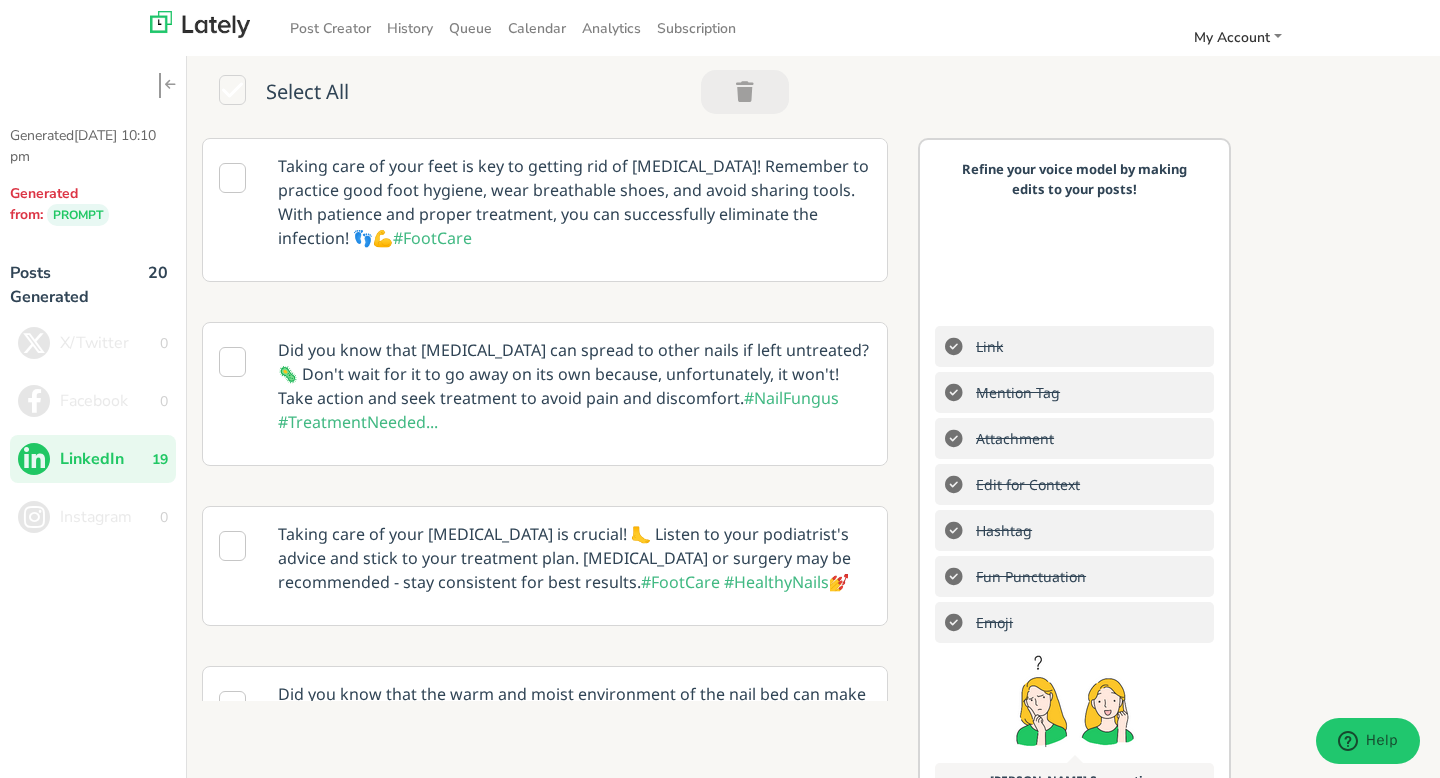 click at bounding box center (232, 178) 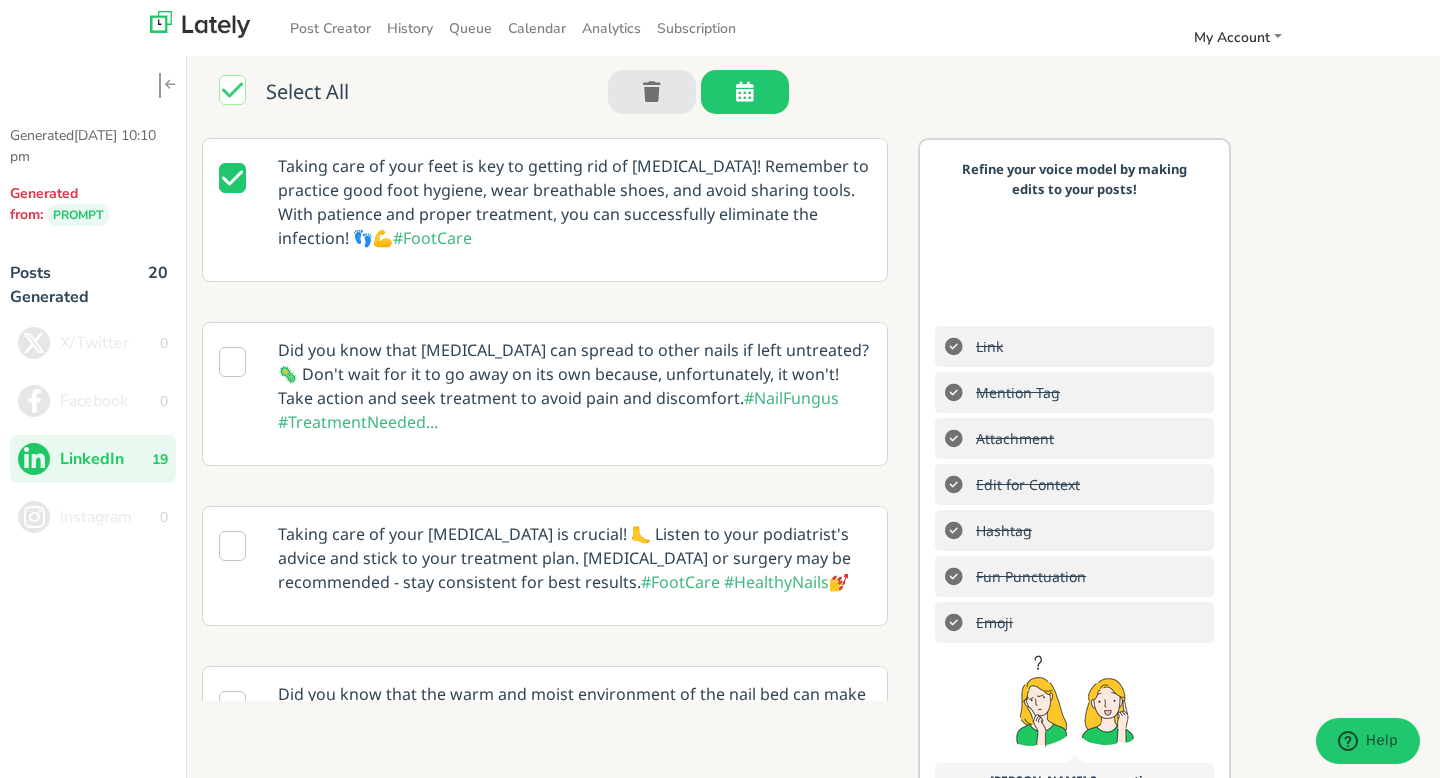 click on "Taking care of your feet is key to getting rid of [MEDICAL_DATA]! Remember to practice good foot hygiene, wear breathable shoes, and avoid sharing tools. With patience and proper treatment, you can successfully eliminate the infection! 👣💪  #FootCare" at bounding box center (574, 202) 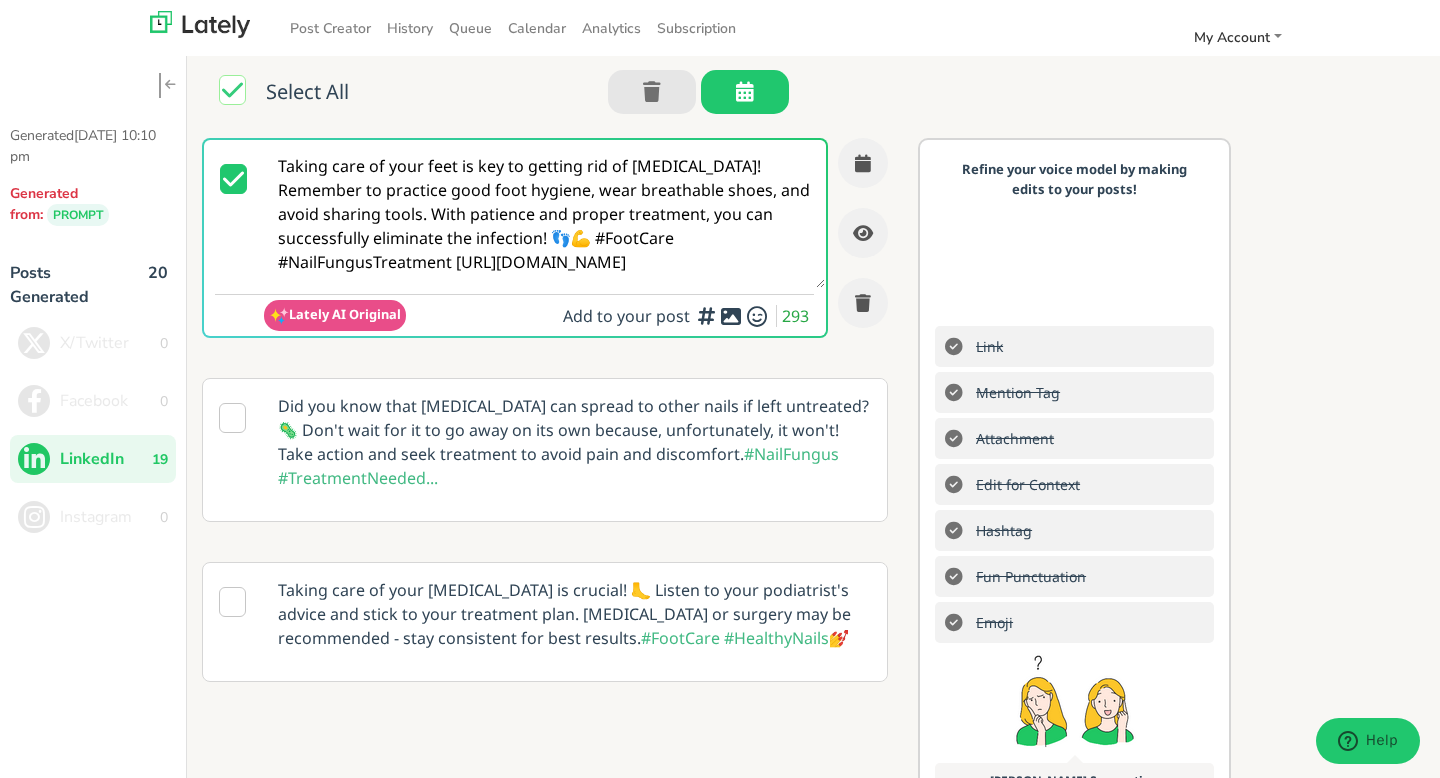 scroll, scrollTop: 0, scrollLeft: 0, axis: both 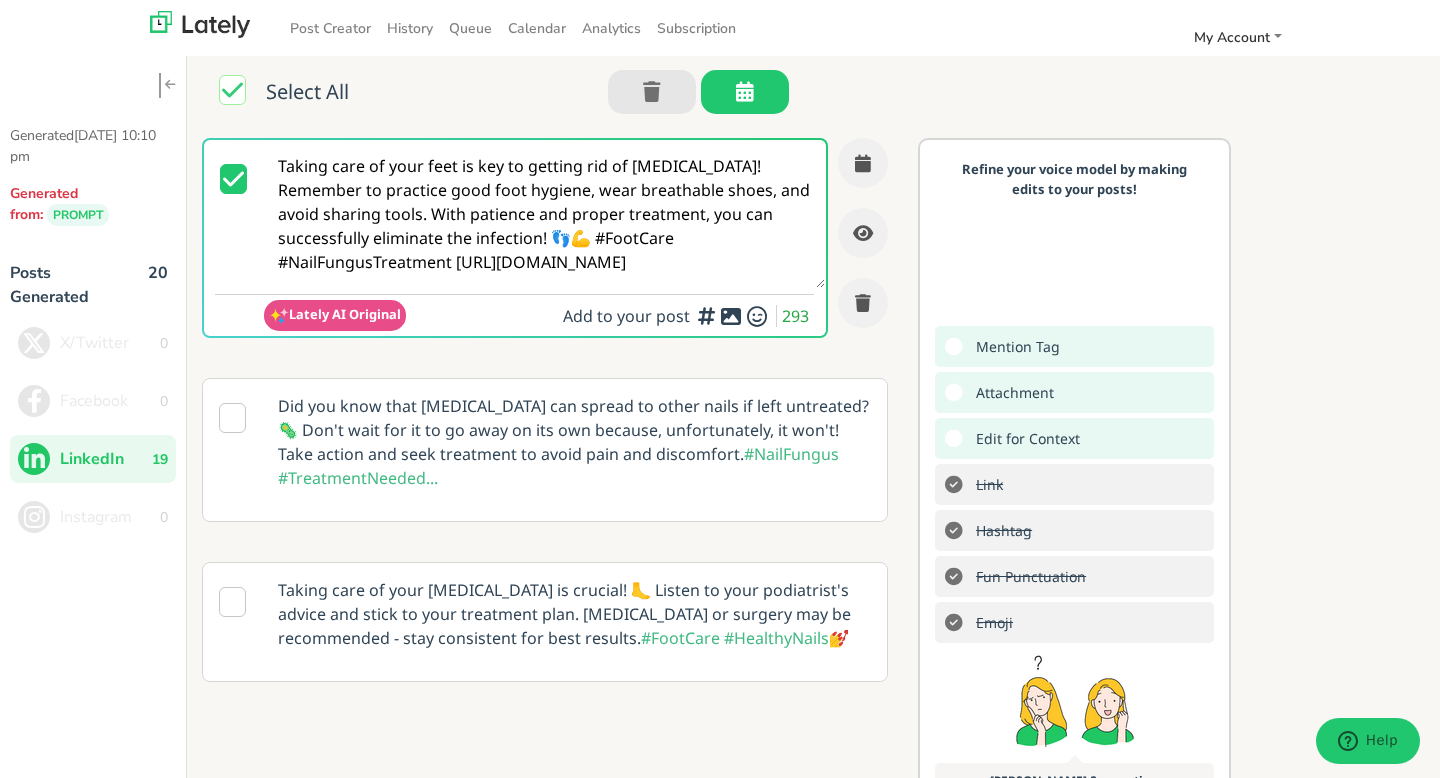 click on "Add to your post    293" at bounding box center (688, 316) 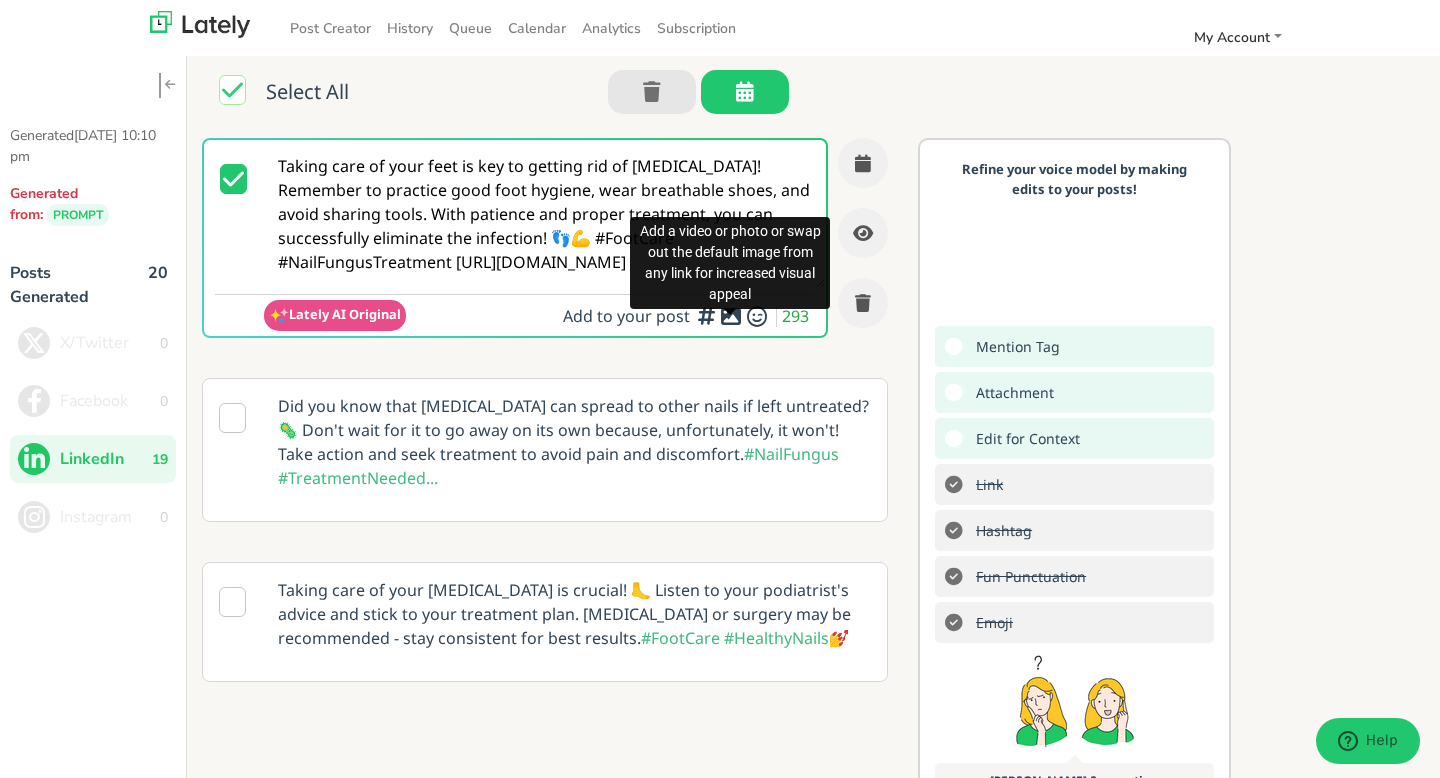 click at bounding box center (731, 316) 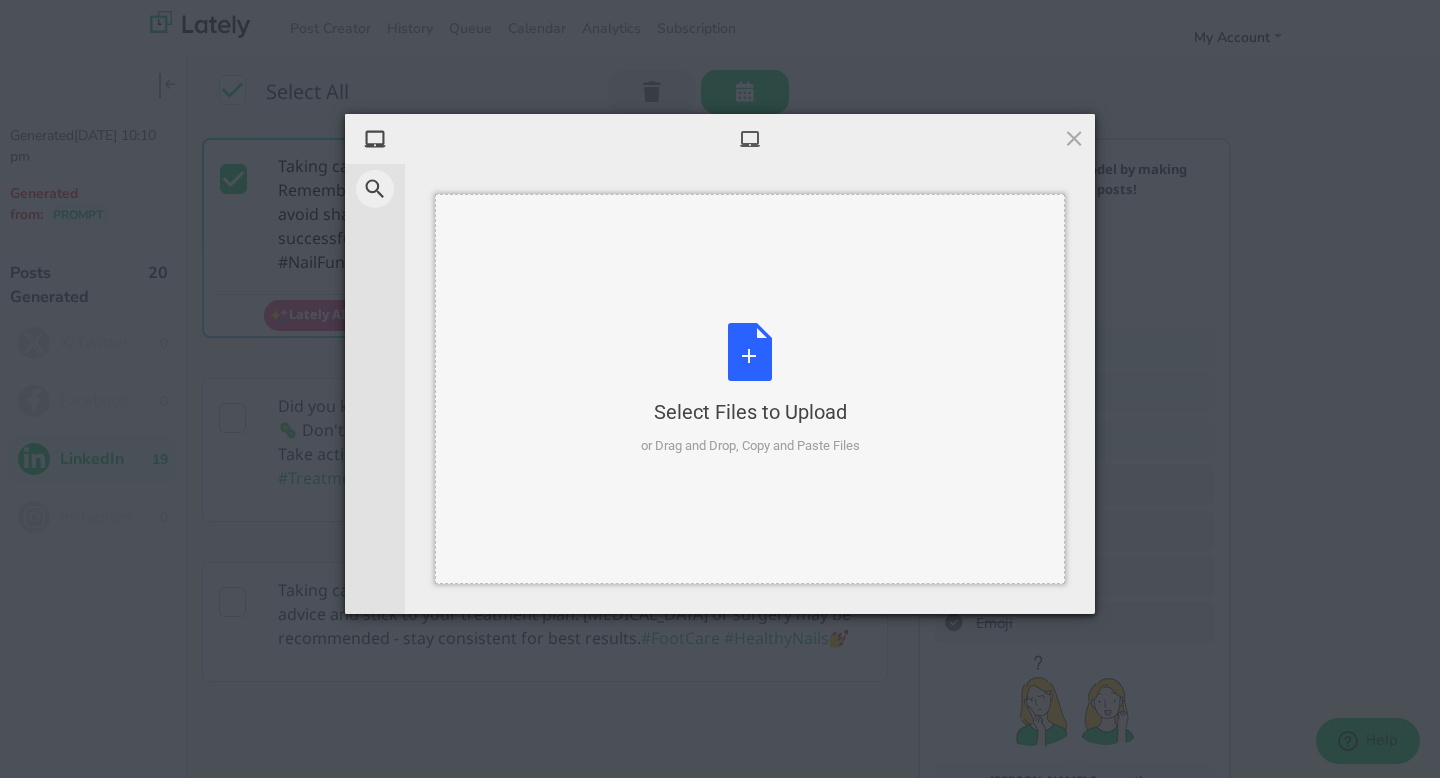 click on "Select Files to Upload
or Drag and Drop, Copy and Paste Files" at bounding box center (750, 389) 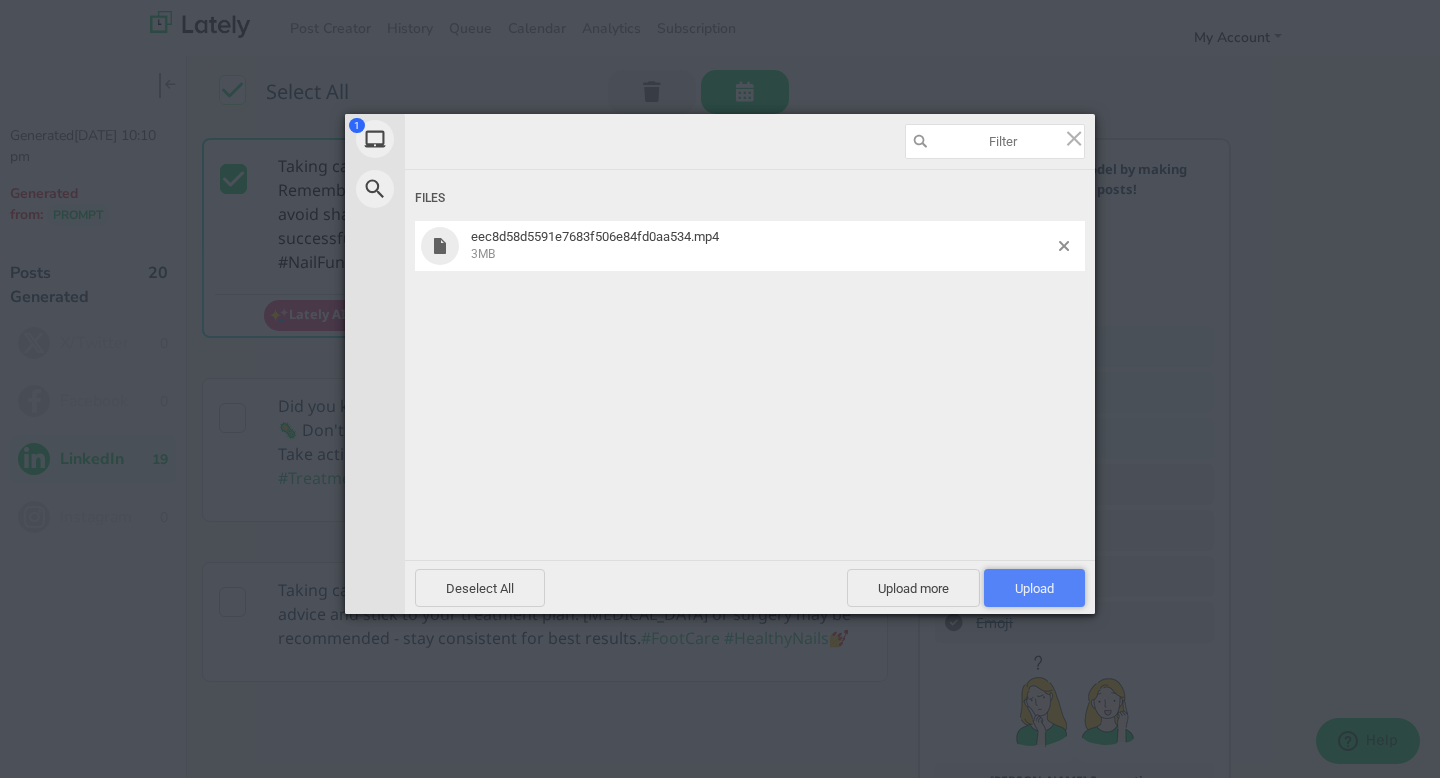 click on "Upload
1" at bounding box center (1034, 588) 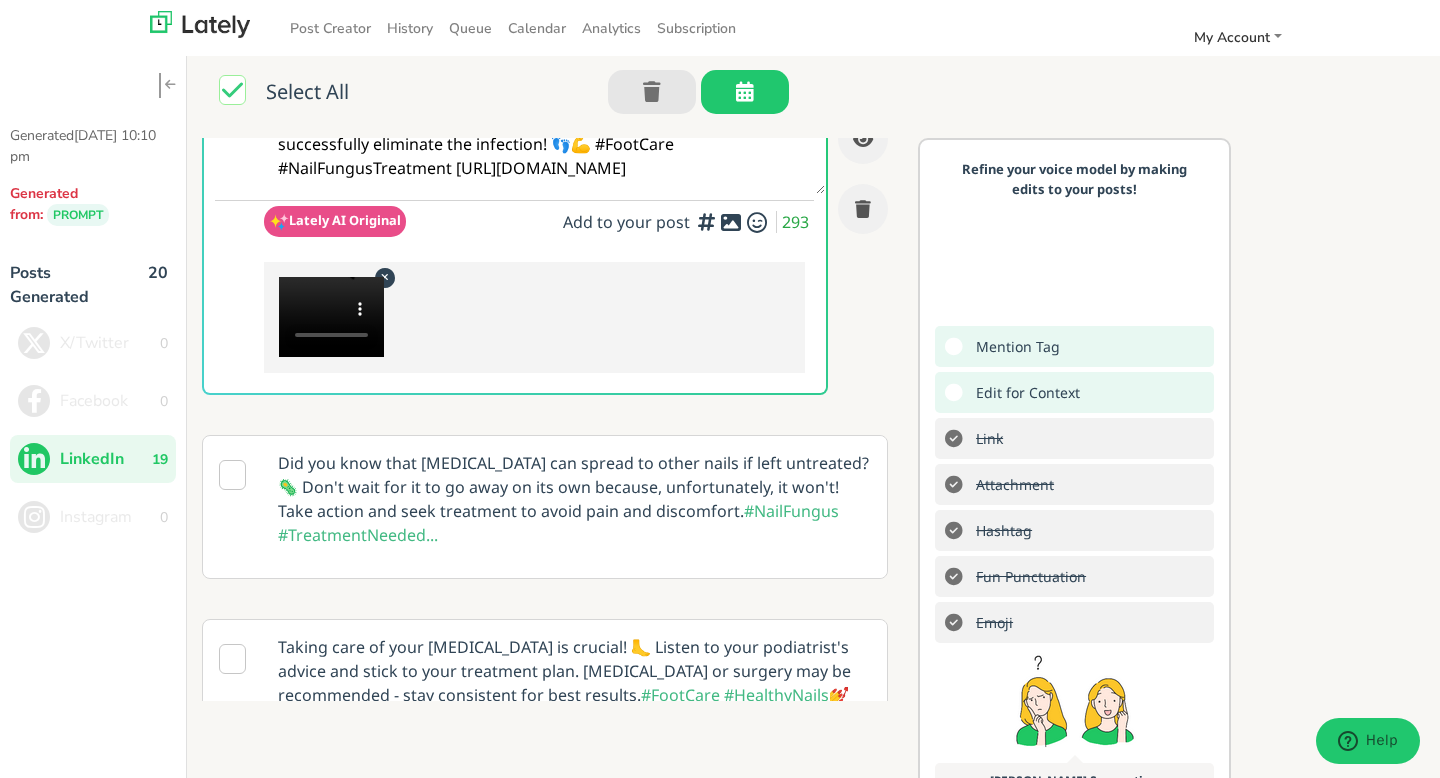 scroll, scrollTop: 0, scrollLeft: 0, axis: both 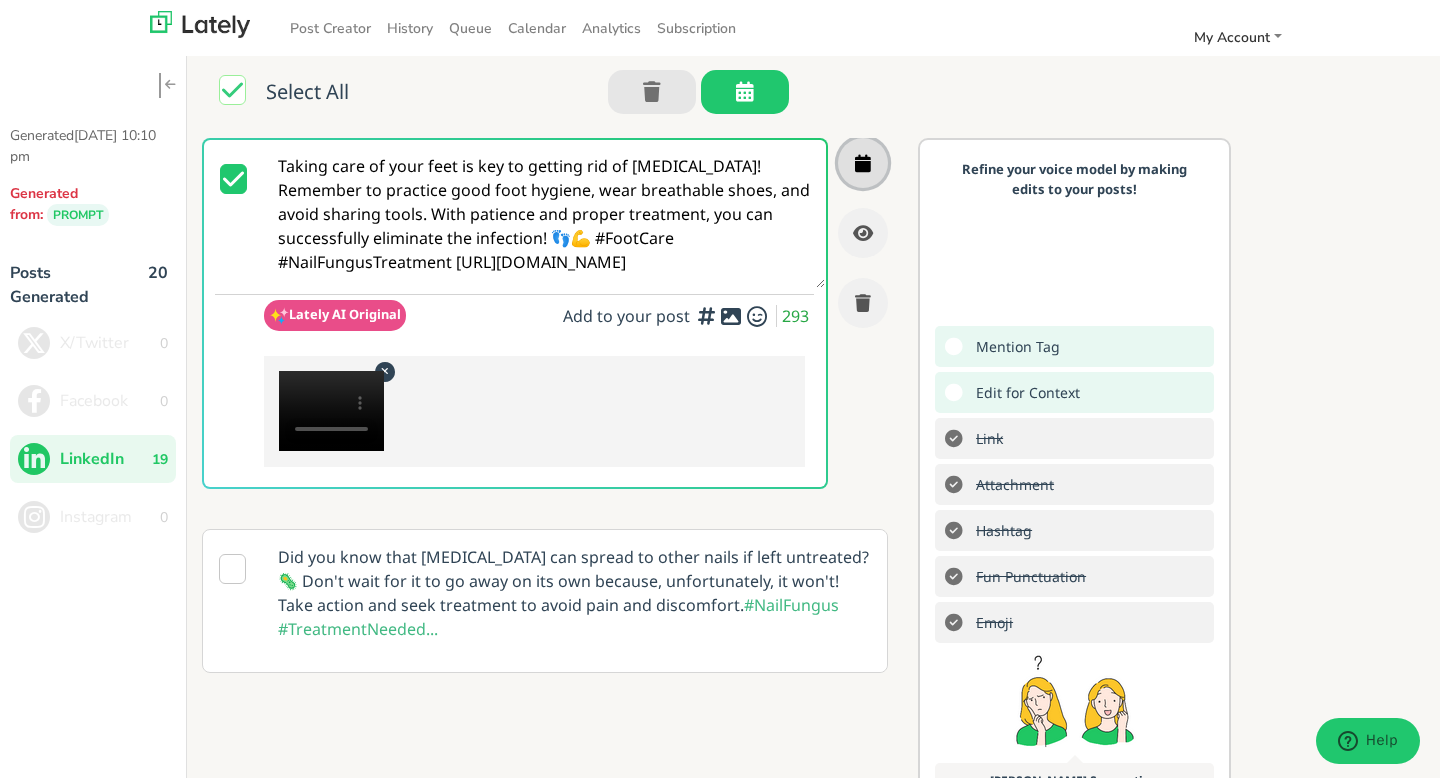click at bounding box center (863, 163) 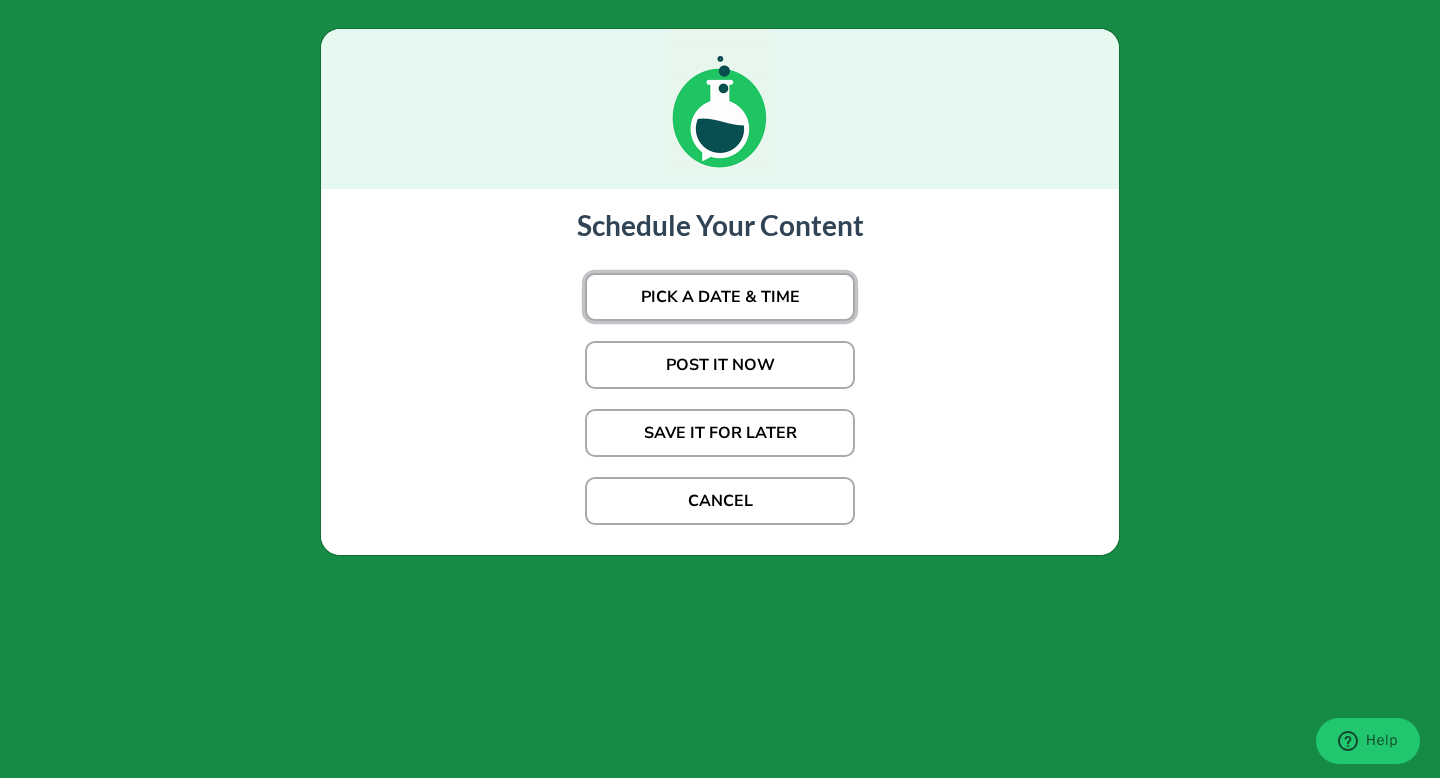 click on "PICK A DATE & TIME" at bounding box center (720, 297) 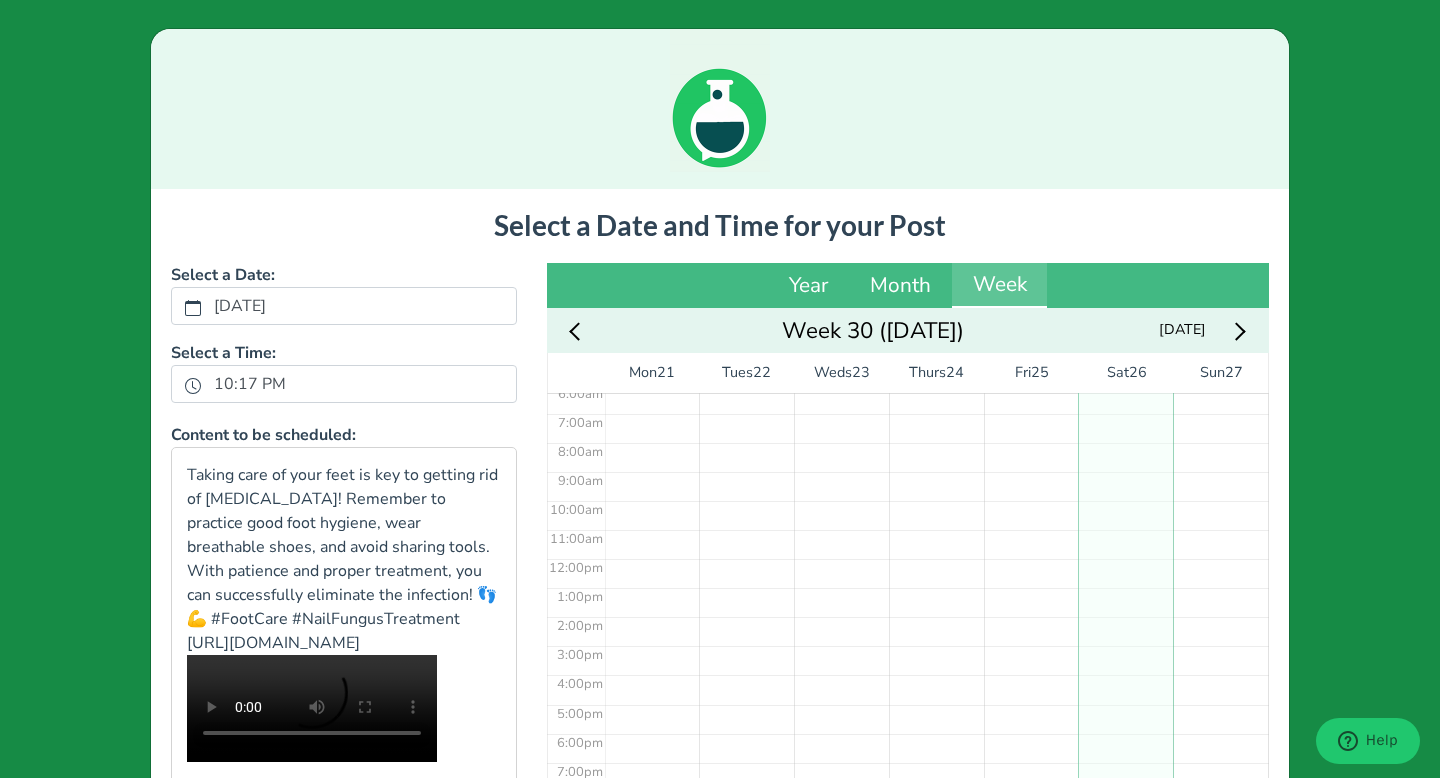 scroll, scrollTop: 278, scrollLeft: 0, axis: vertical 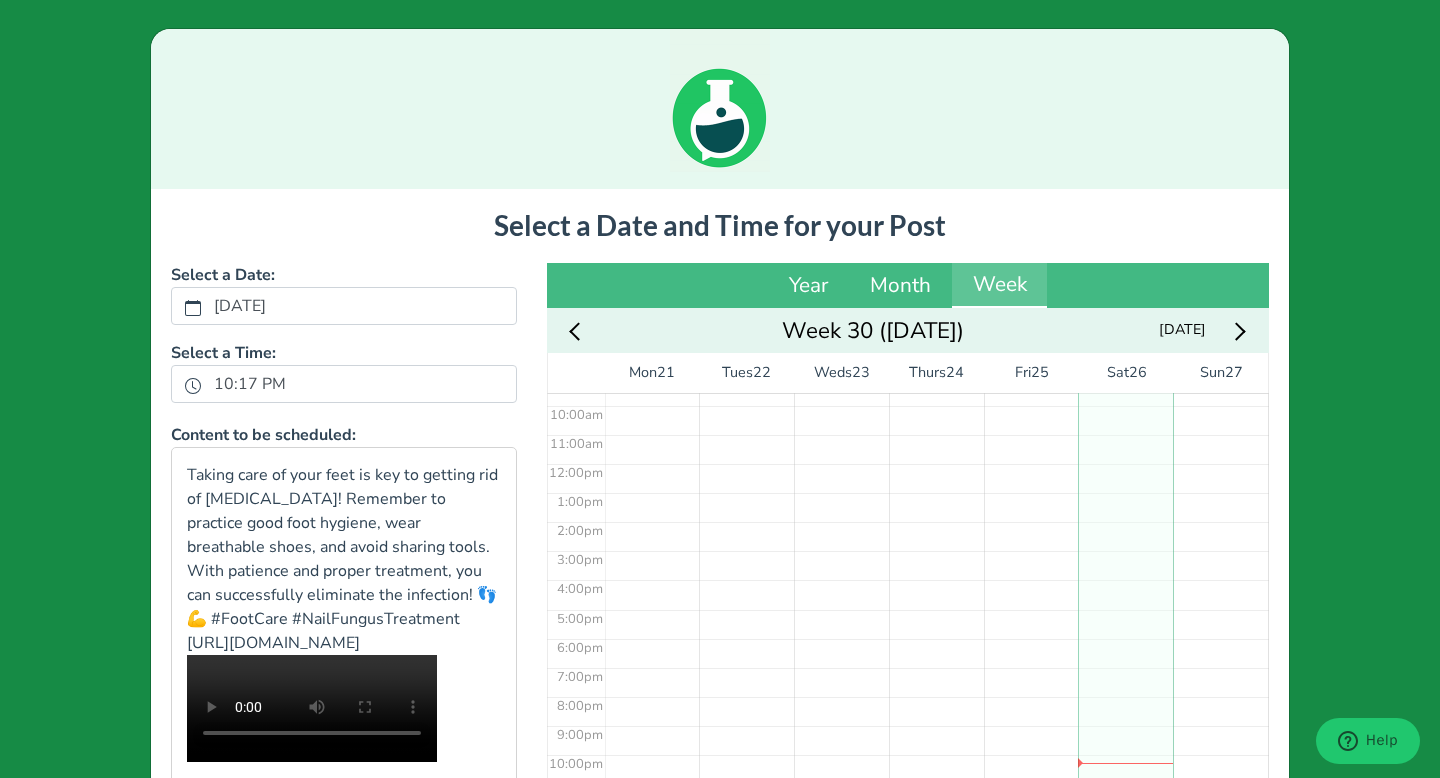 click at bounding box center [1236, 330] 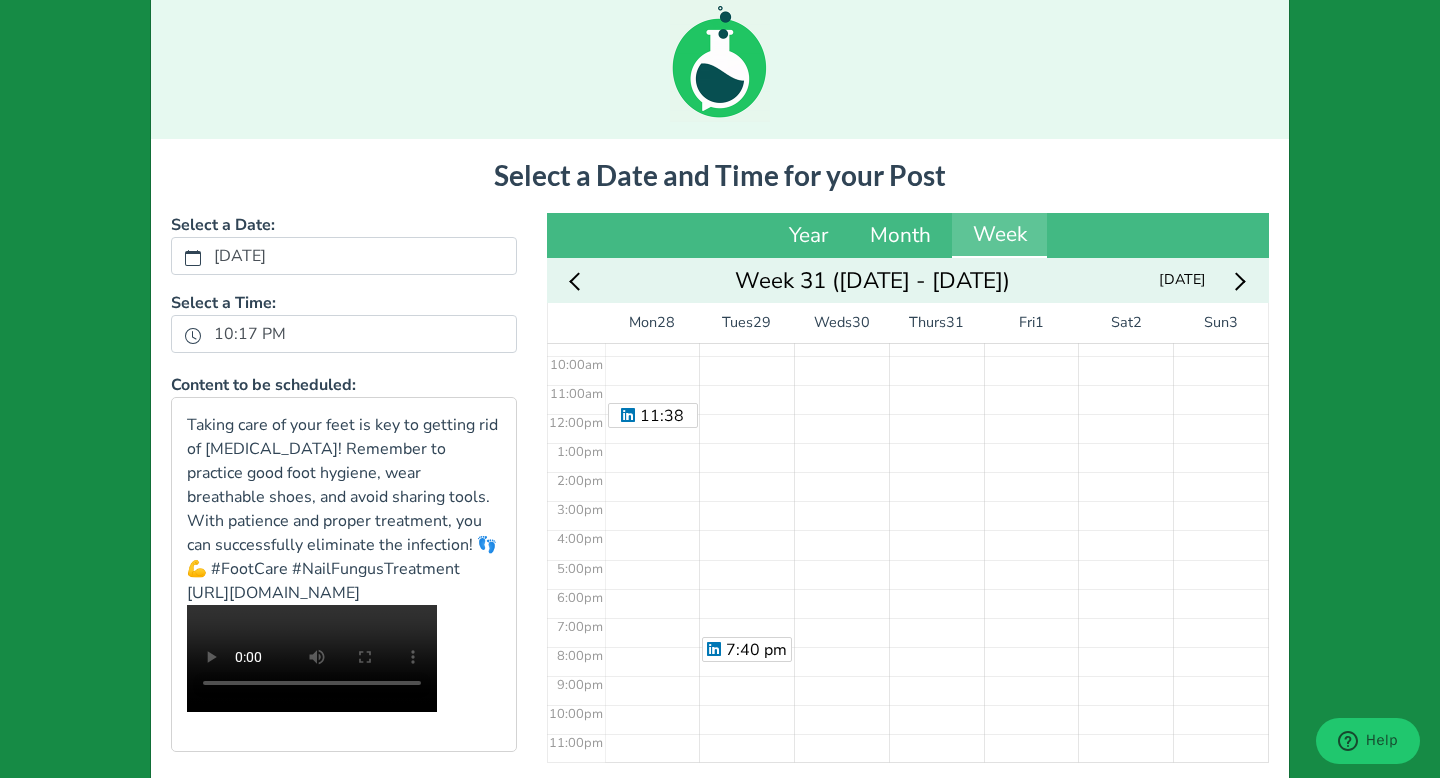 scroll, scrollTop: 0, scrollLeft: 0, axis: both 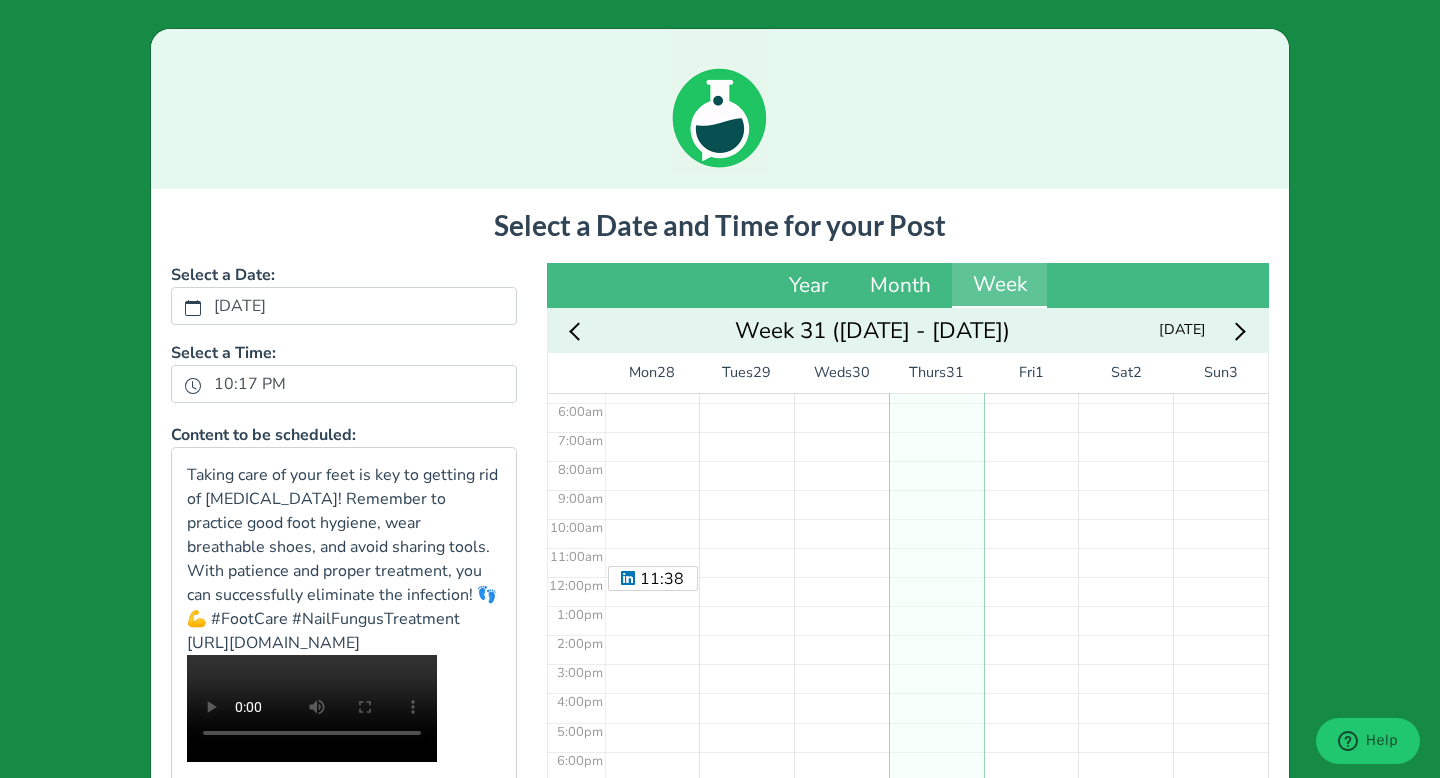 click on "No Event" at bounding box center [936, 576] 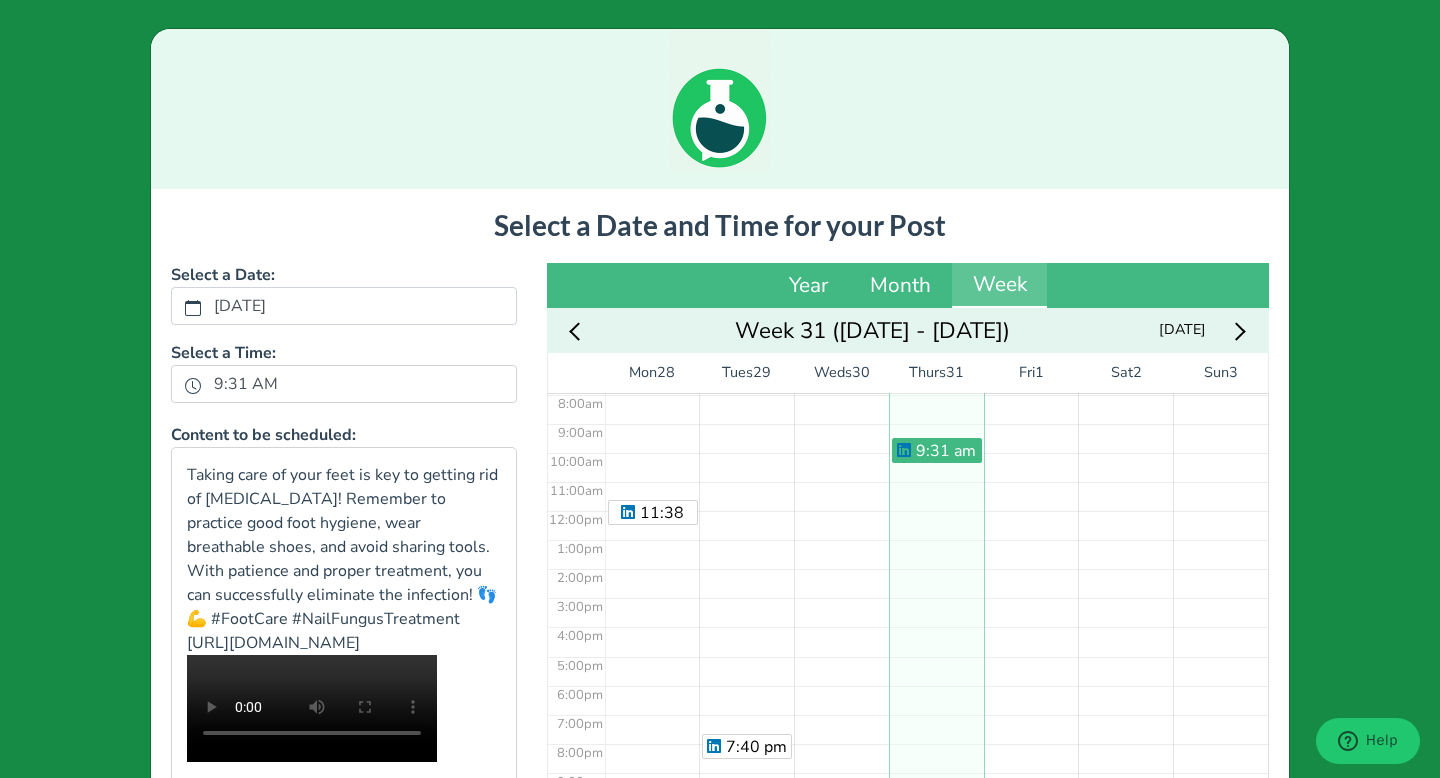 scroll, scrollTop: 244, scrollLeft: 0, axis: vertical 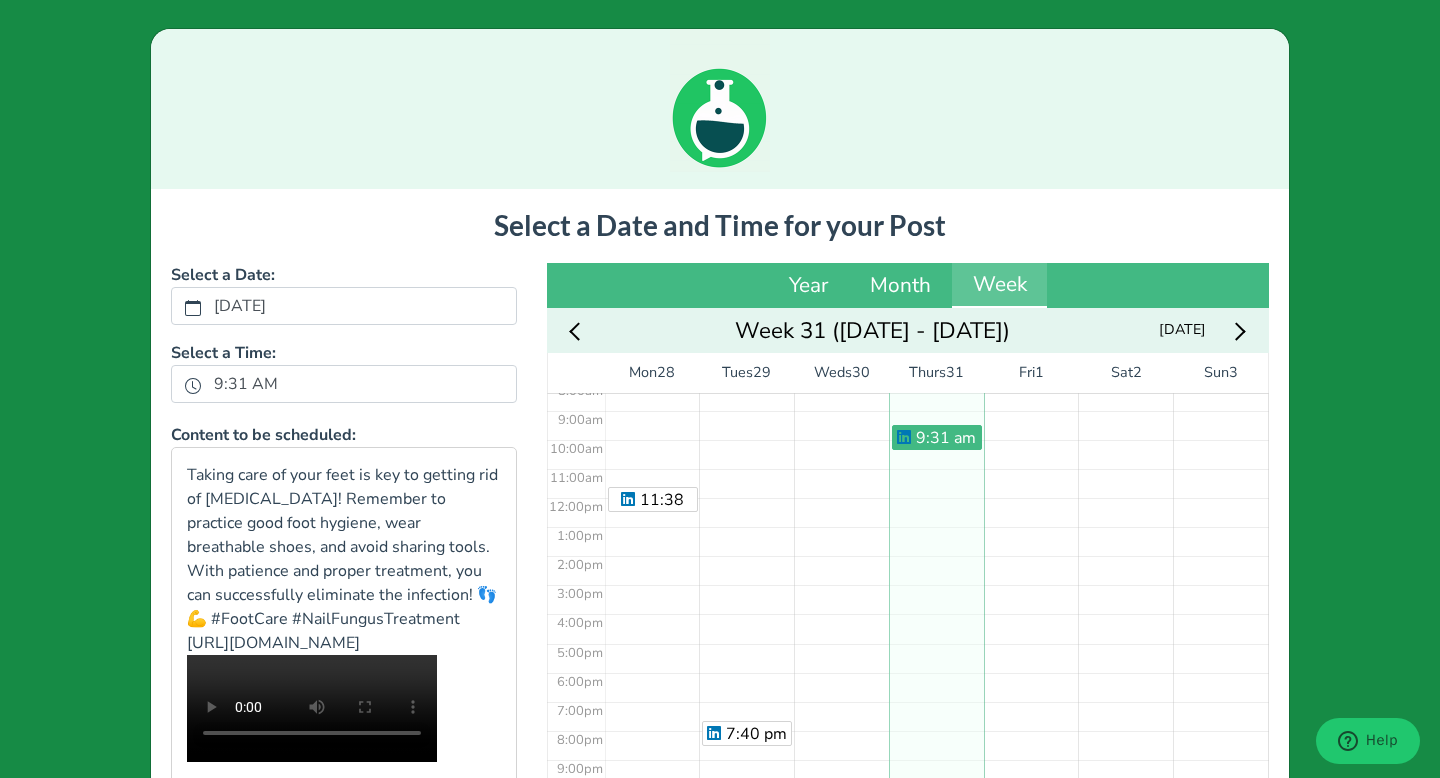 click on "9:31 am" at bounding box center [936, 497] 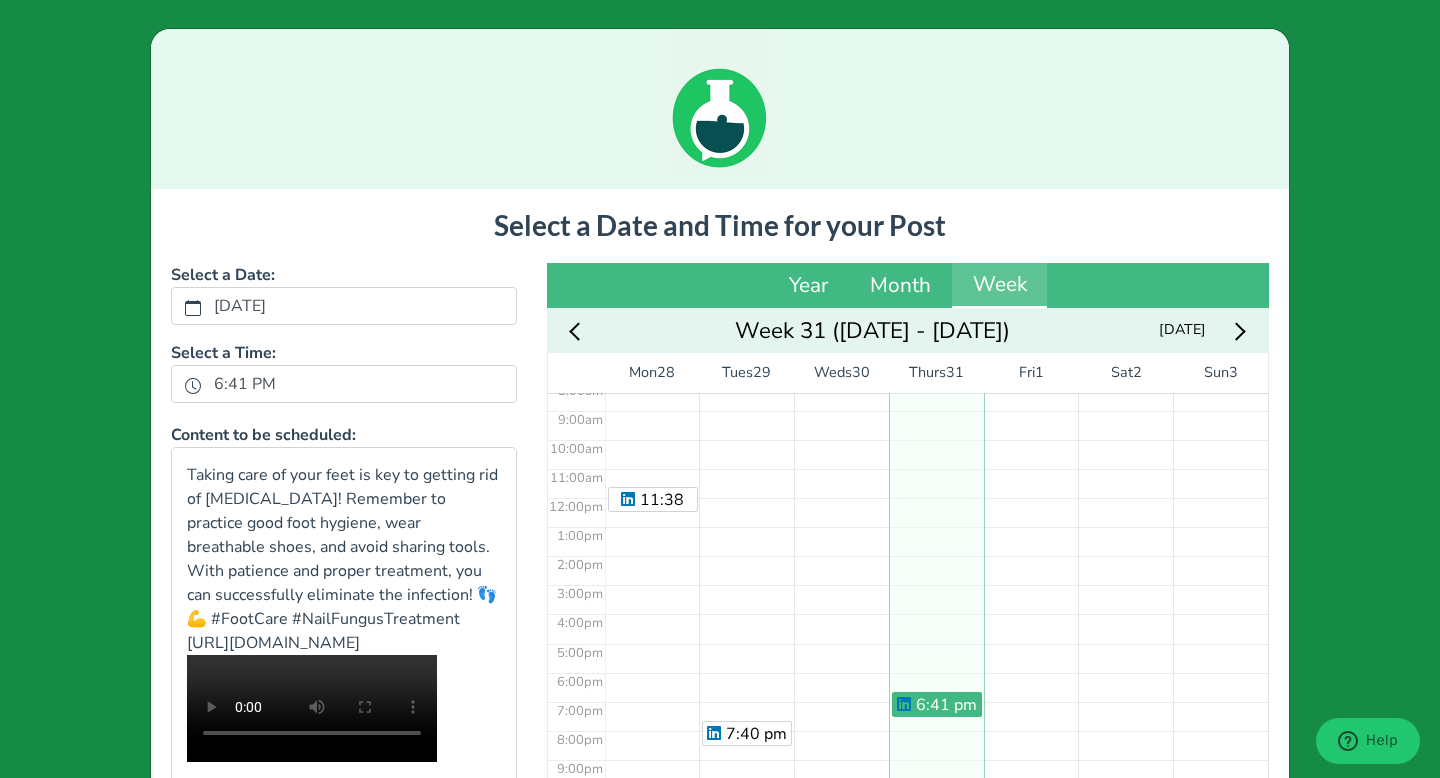 click on "6:41 pm" at bounding box center [936, 497] 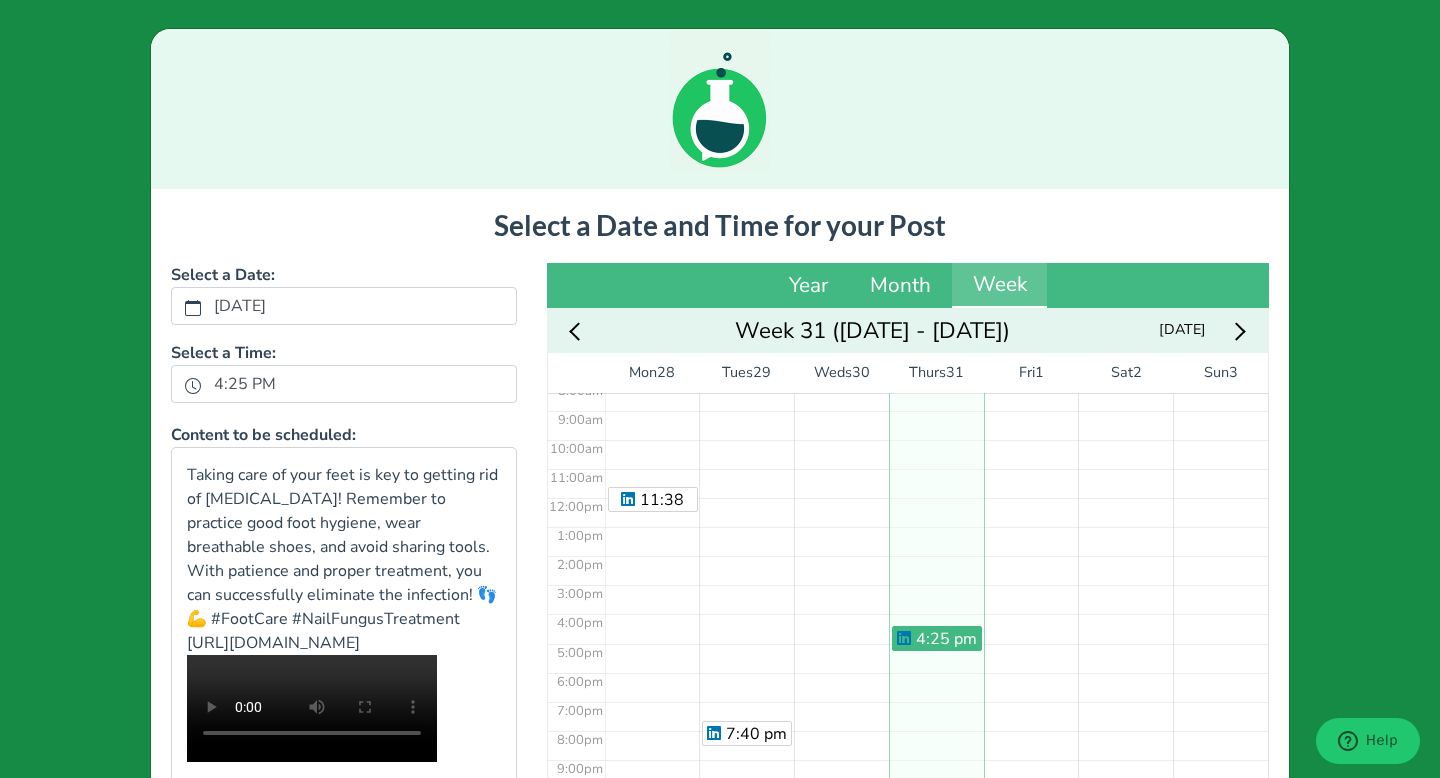 scroll, scrollTop: 278, scrollLeft: 0, axis: vertical 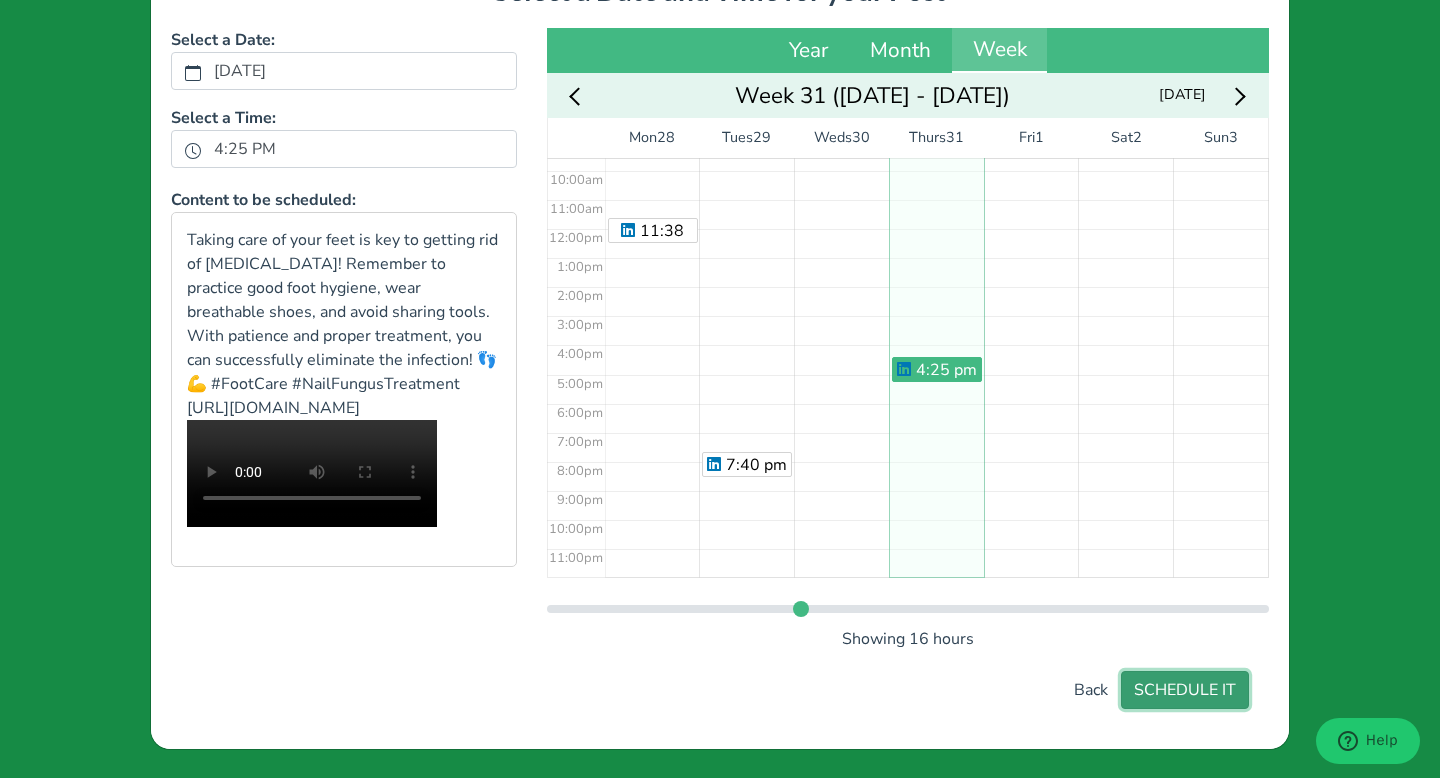 click on "SCHEDULE IT" at bounding box center [1185, 690] 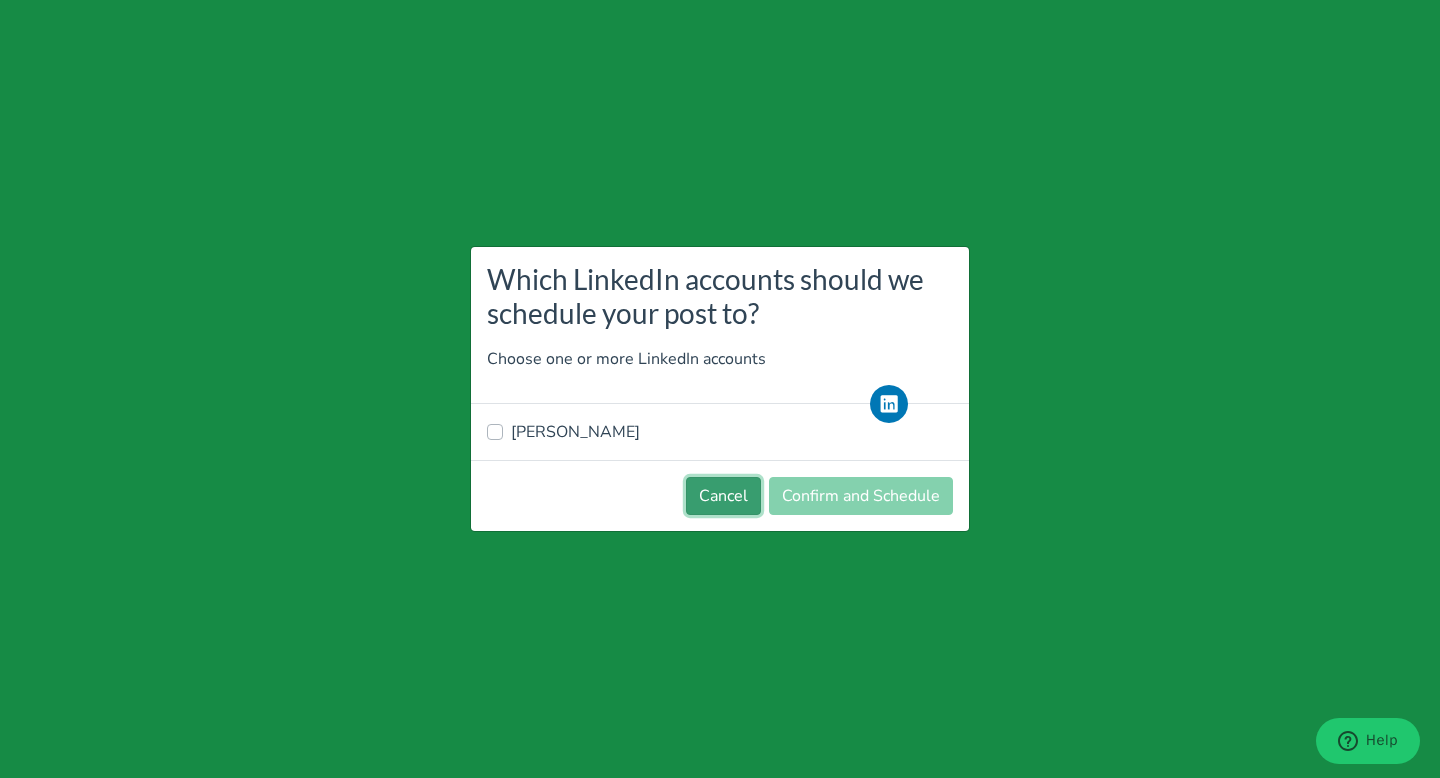 click on "Cancel" at bounding box center (723, 496) 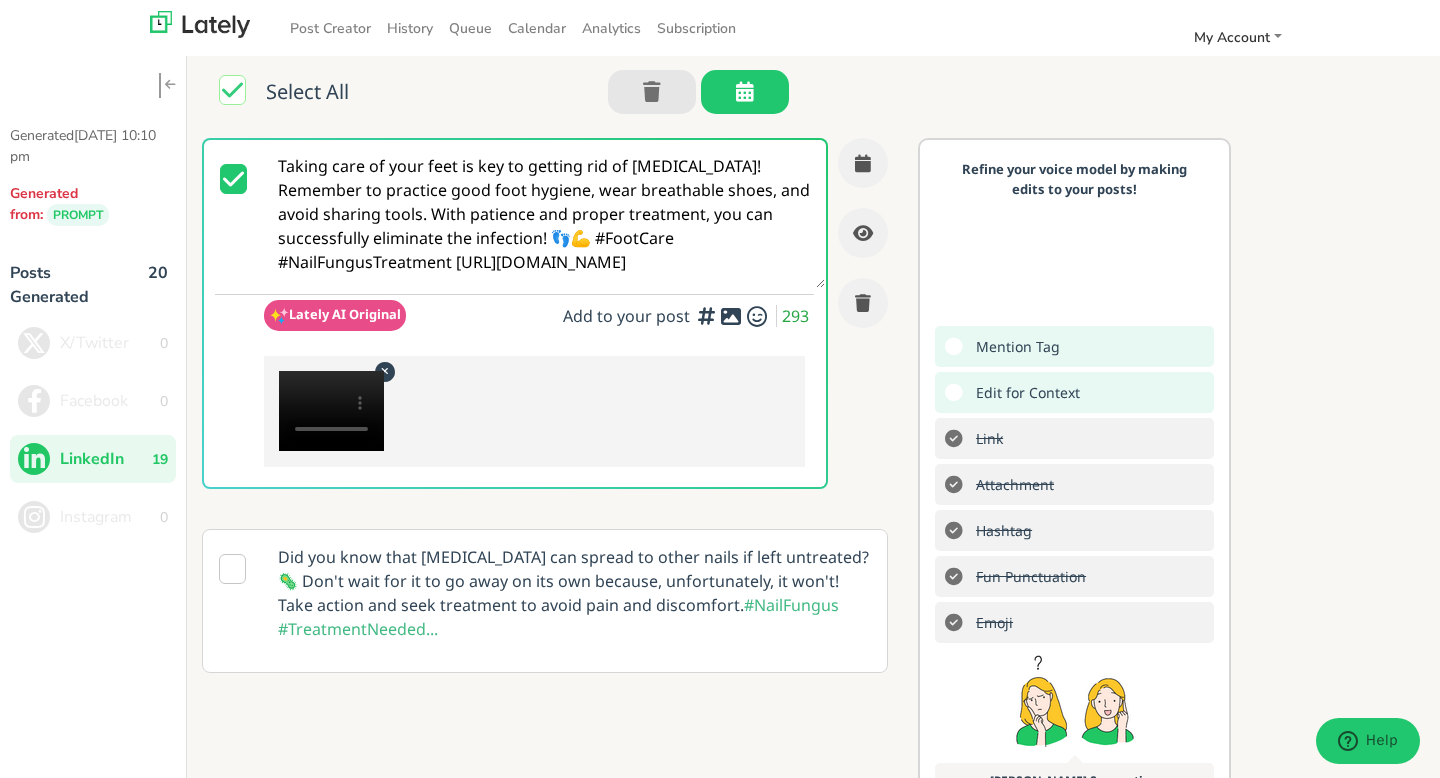 click at bounding box center (331, 411) 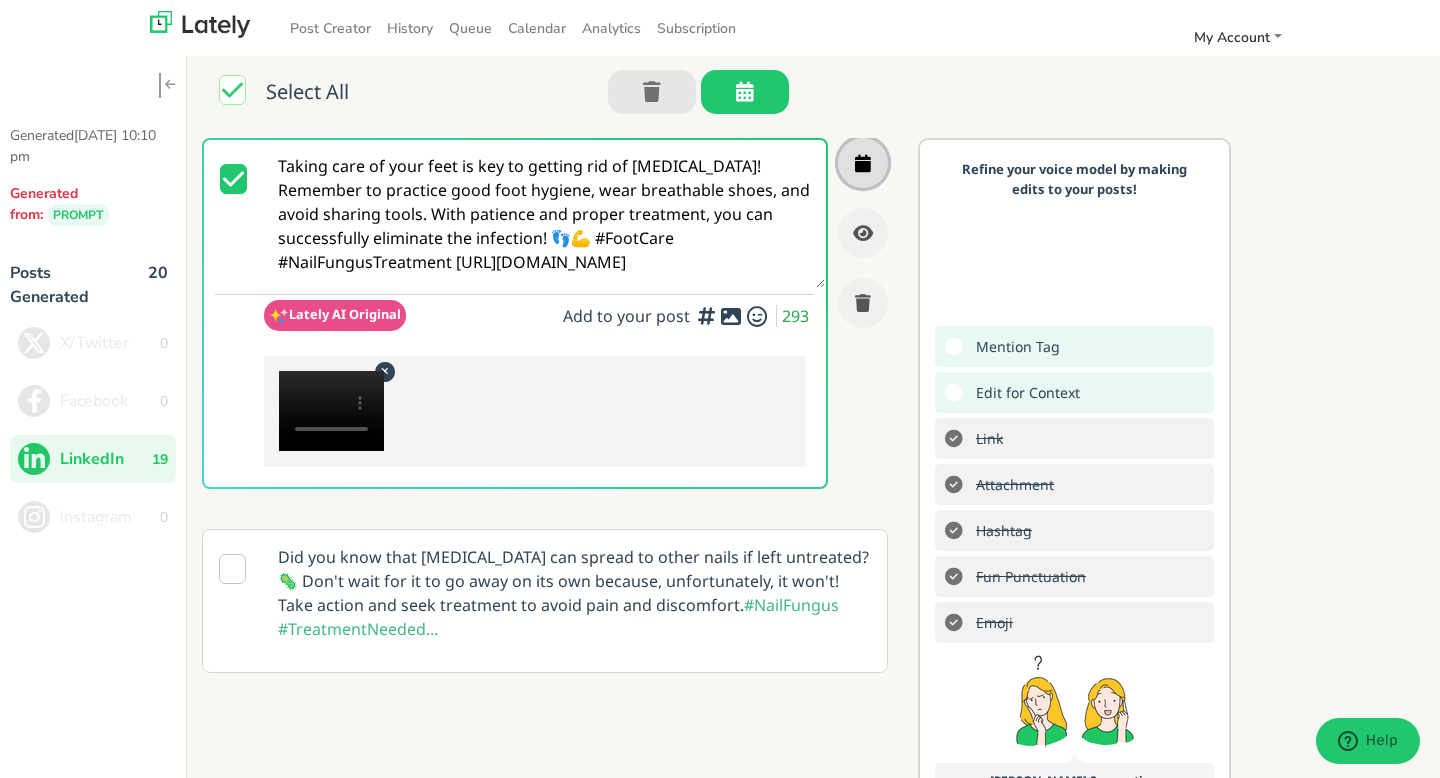 click at bounding box center [863, 163] 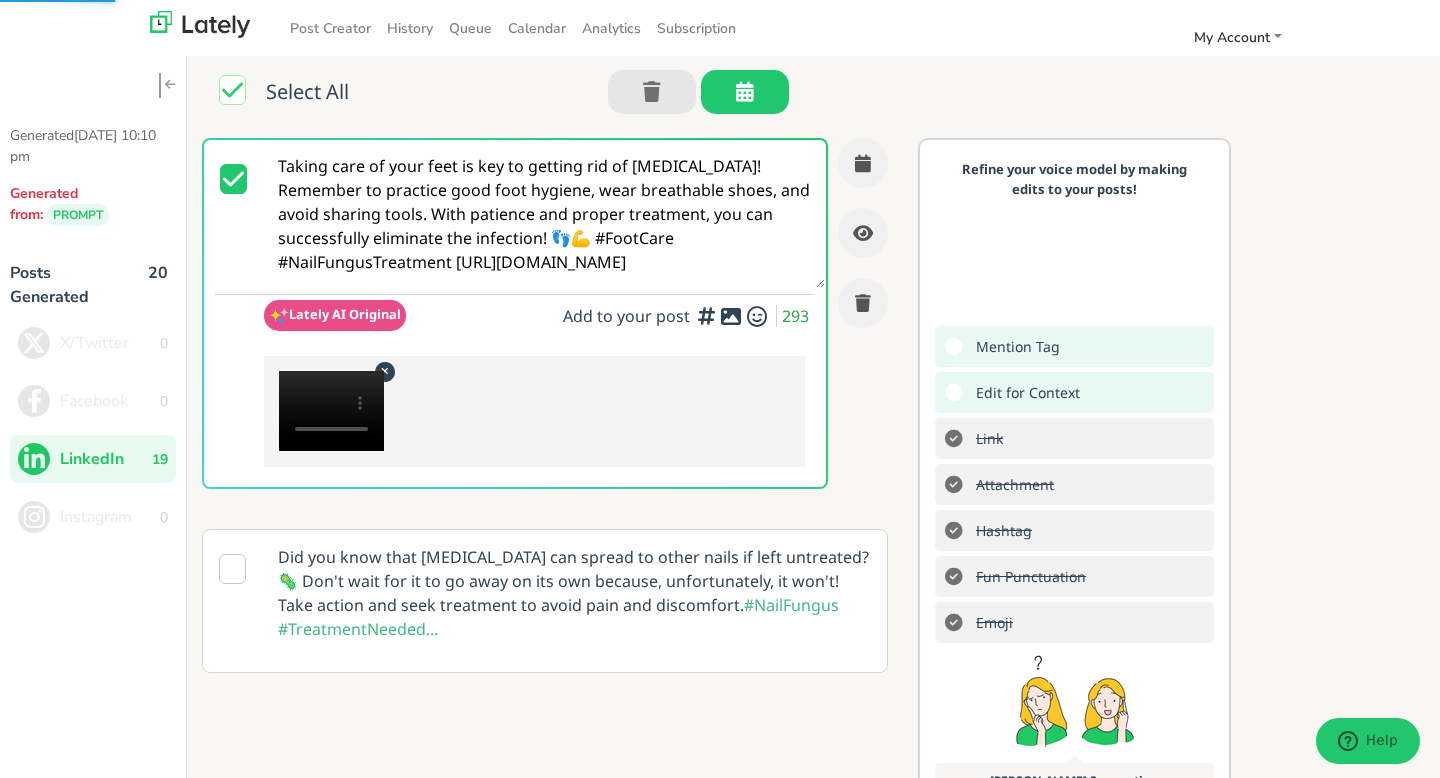 click at bounding box center [544, 411] 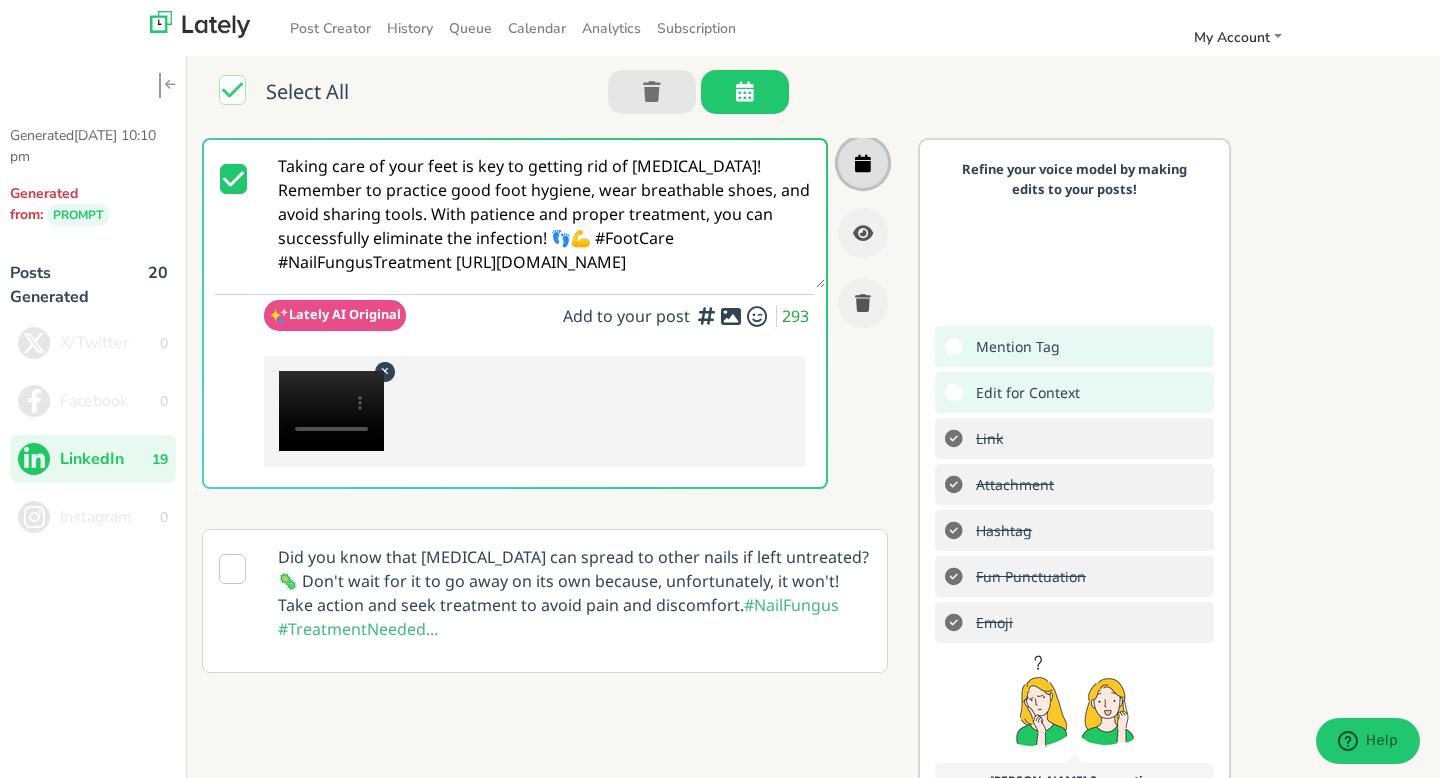 click at bounding box center [863, 163] 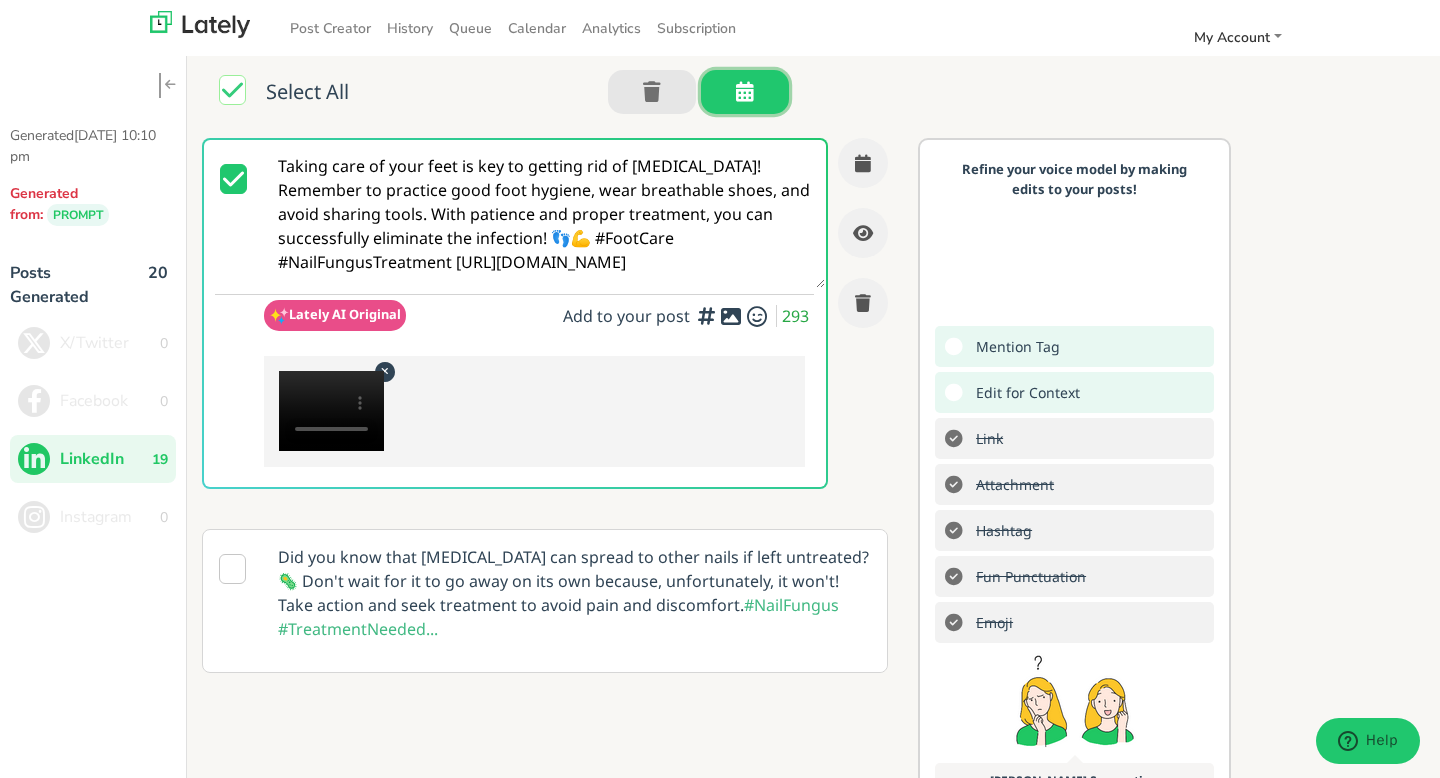 click at bounding box center [745, 92] 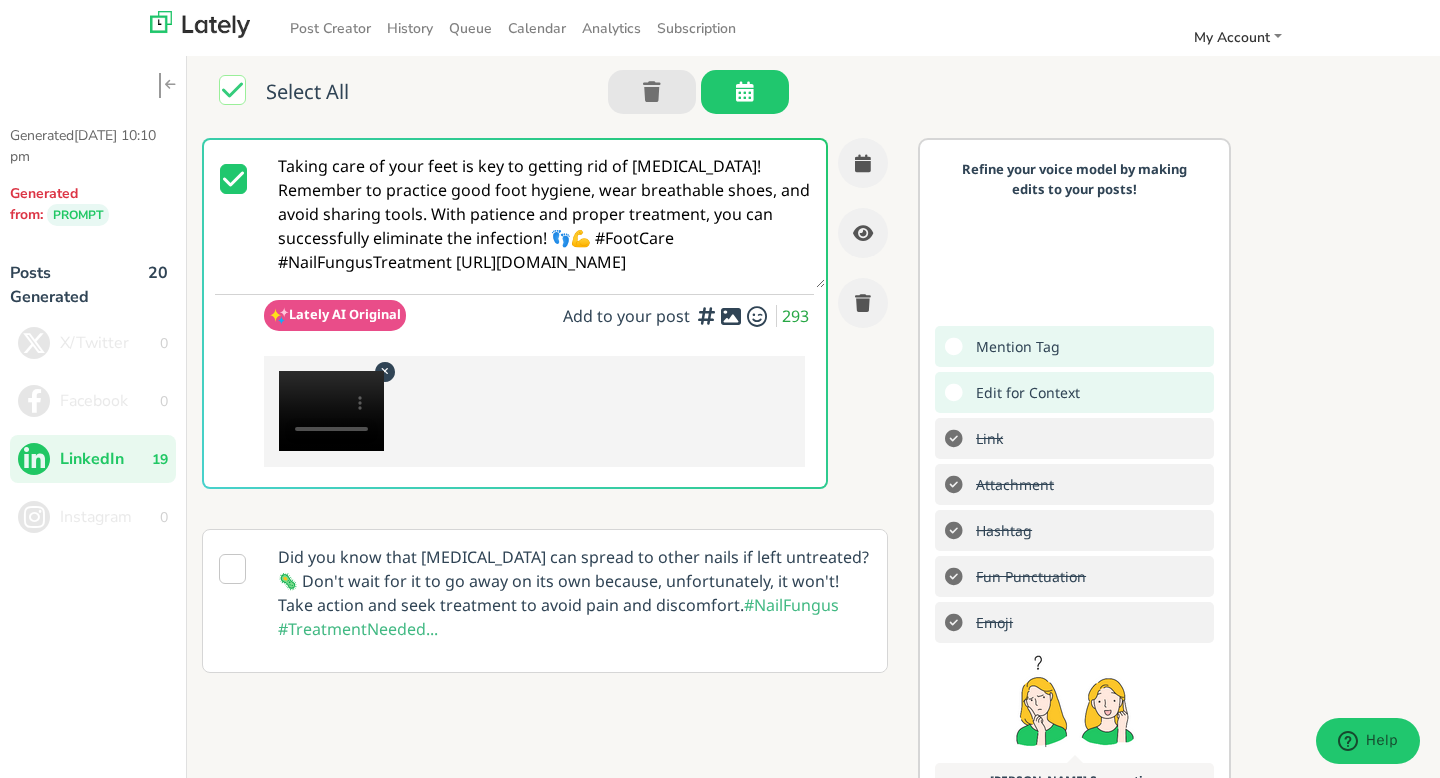 click on "Did you know that [MEDICAL_DATA] can spread to other nails if left untreated? 🦠 Don't wait for it to go away on its own because, unfortunately, it won't! Take action and seek treatment to avoid pain and discomfort.  #NailFungus   #TreatmentNeeded..." at bounding box center (574, 593) 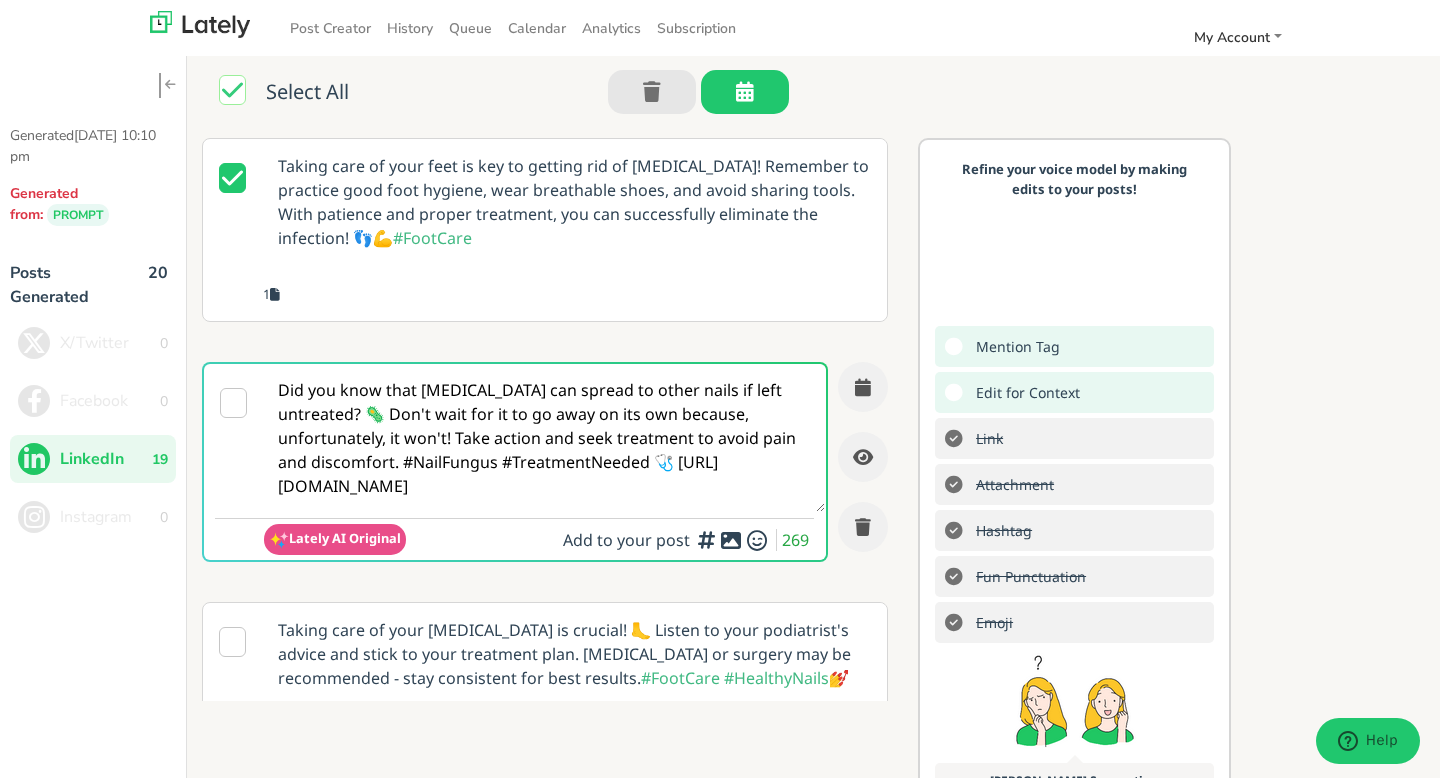 scroll, scrollTop: 0, scrollLeft: 0, axis: both 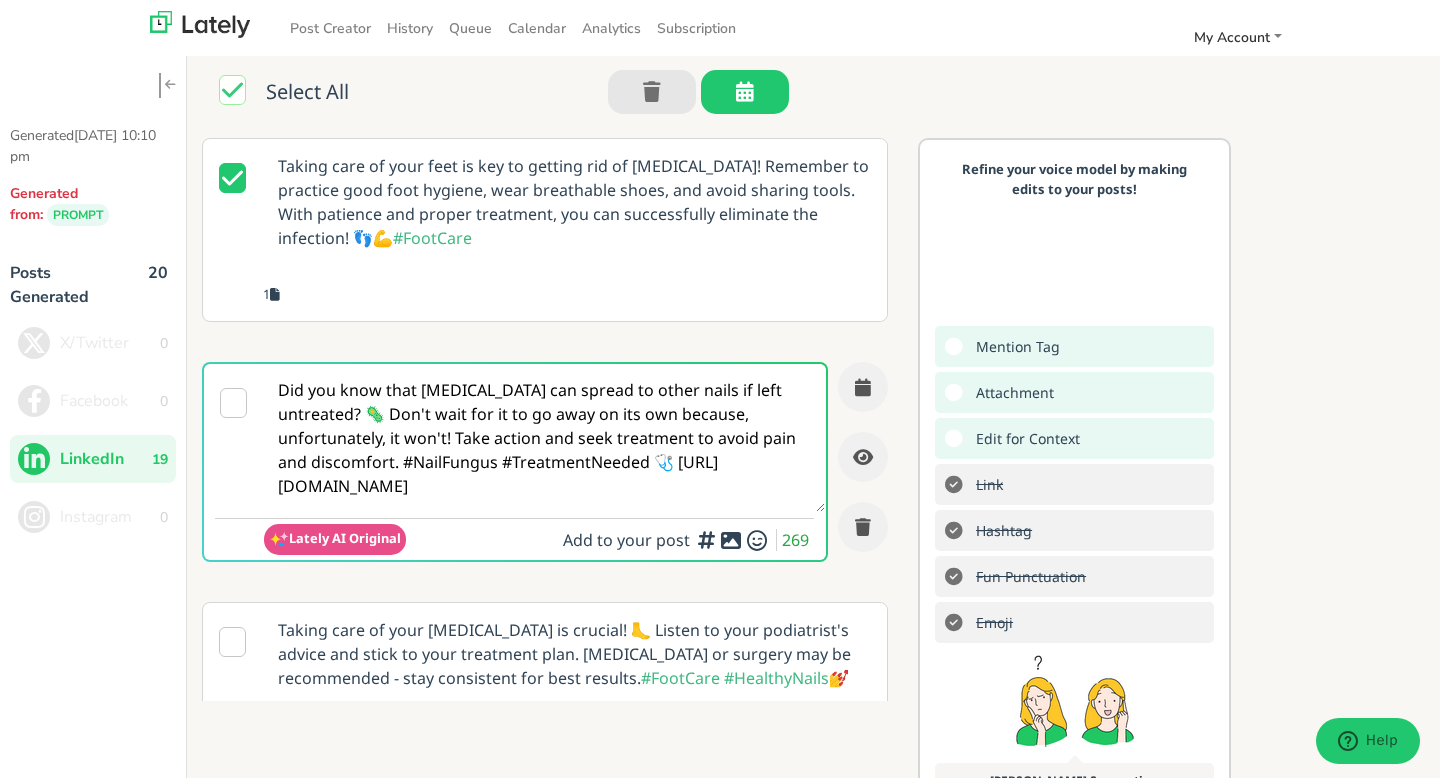 click on "Taking care of your feet is key to getting rid of [MEDICAL_DATA]! Remember to practice good foot hygiene, wear breathable shoes, and avoid sharing tools. With patience and proper treatment, you can successfully eliminate the infection! 👣💪  #FootCare" at bounding box center [574, 202] 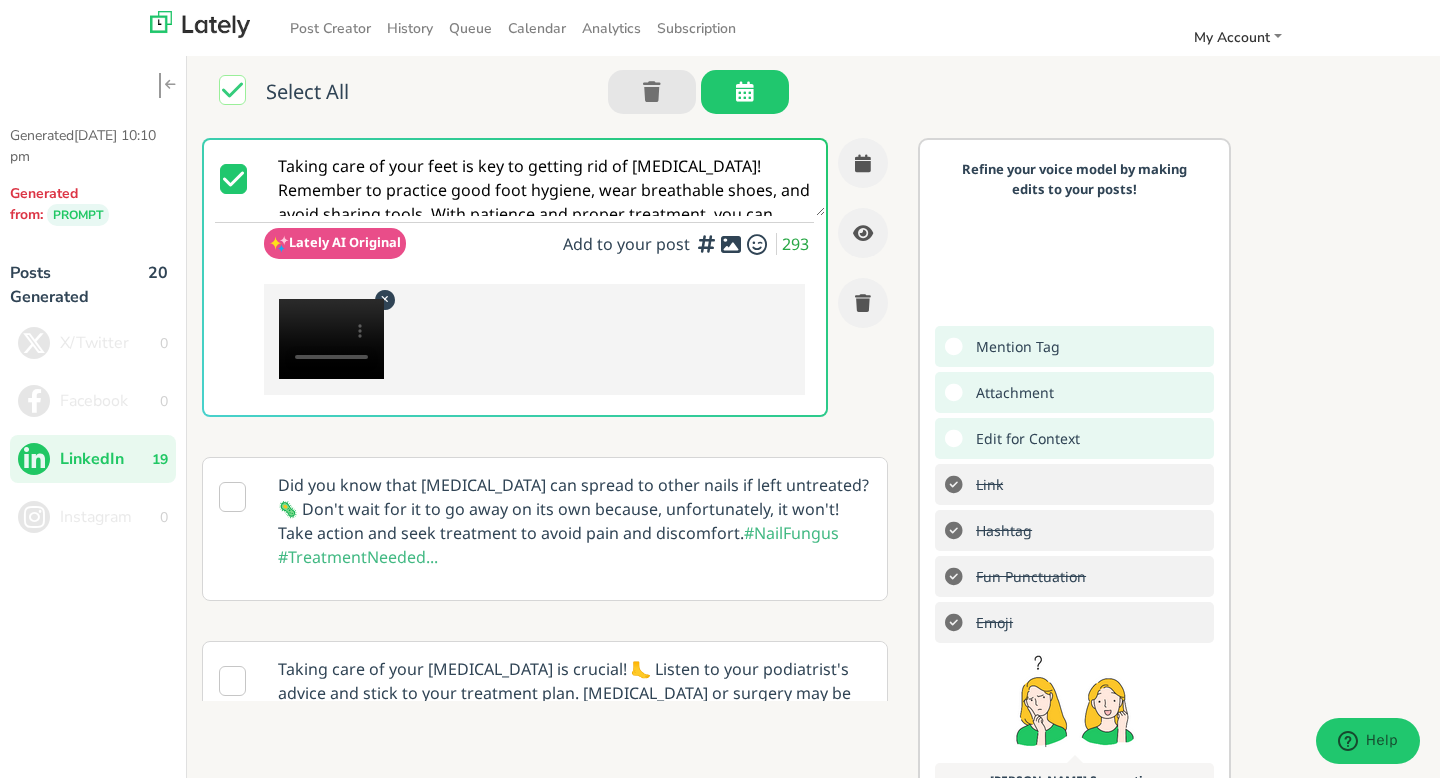 scroll, scrollTop: 0, scrollLeft: 0, axis: both 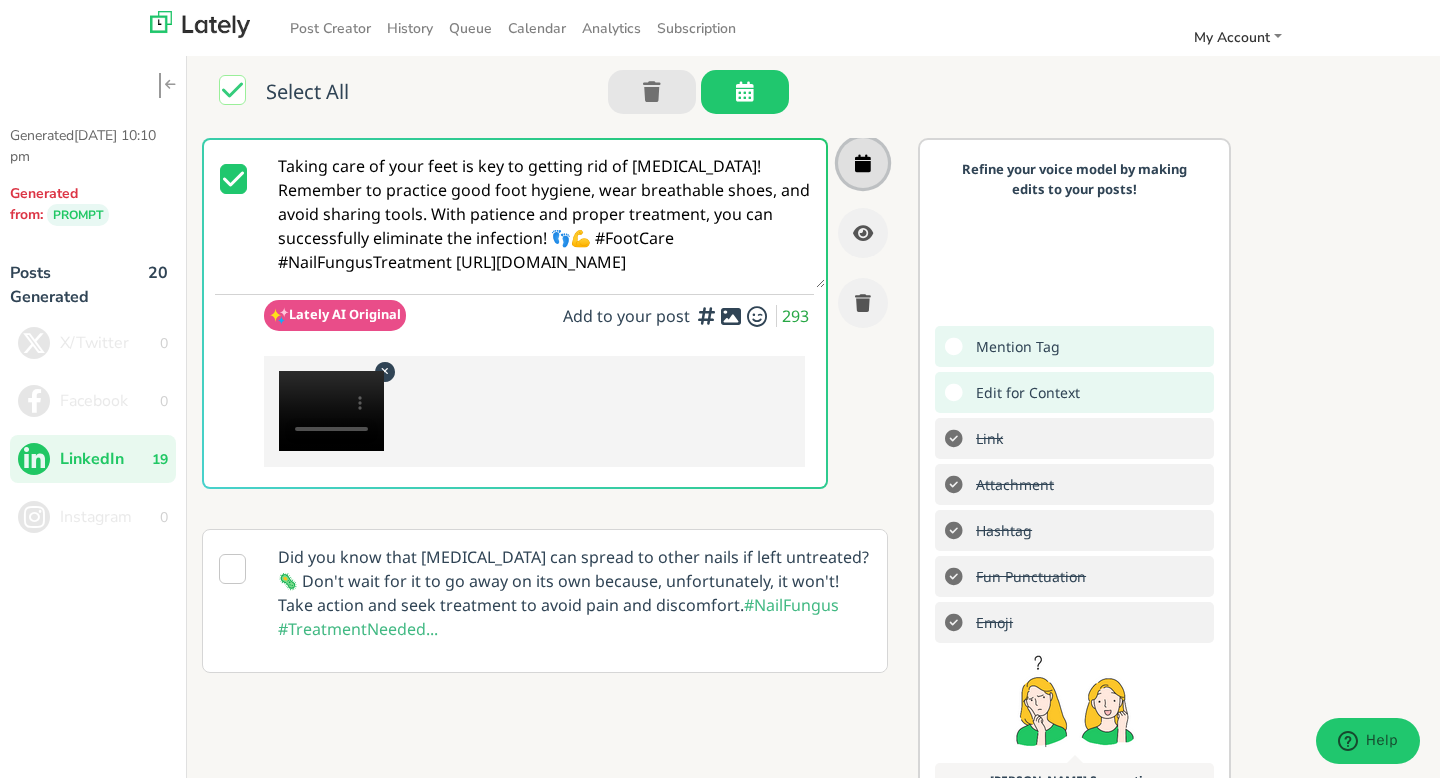 click at bounding box center [863, 163] 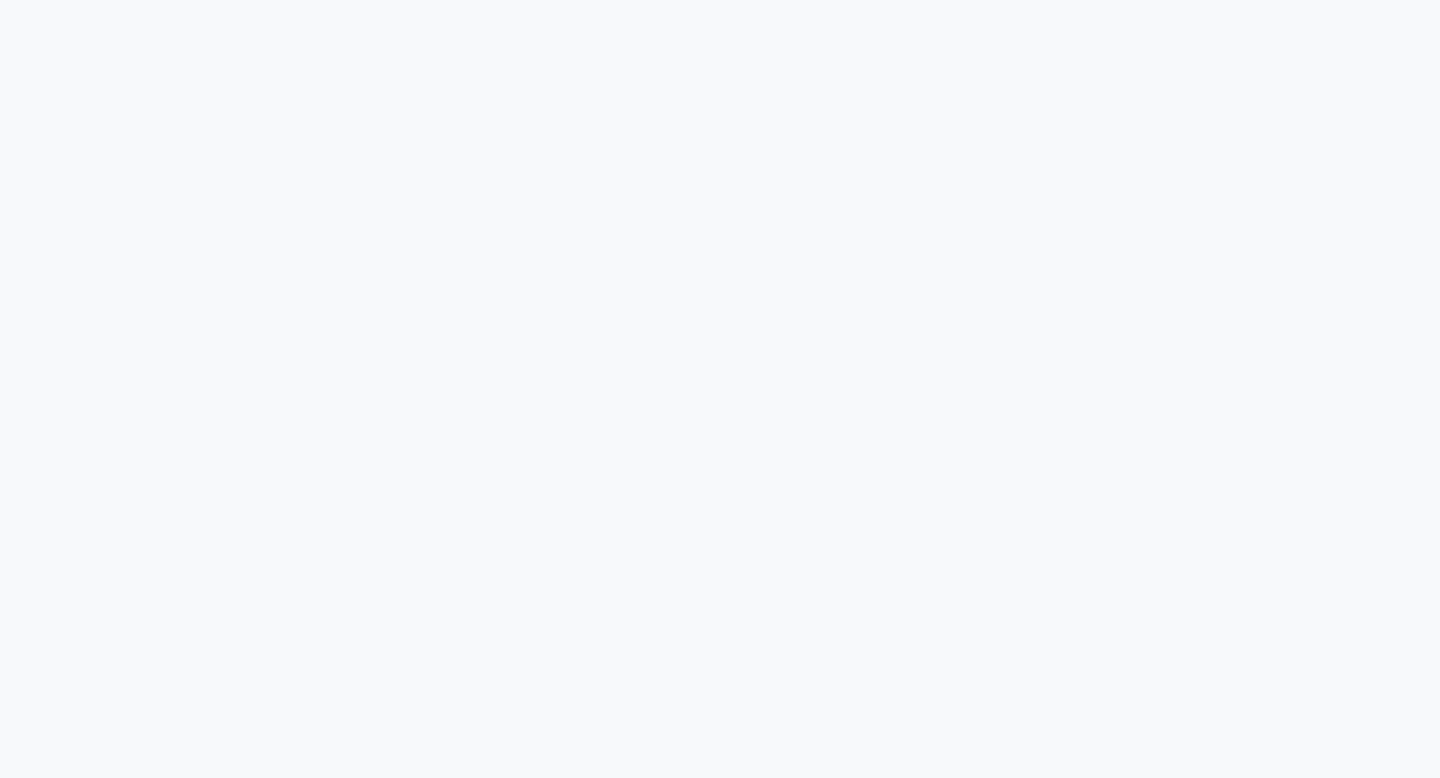 scroll, scrollTop: 0, scrollLeft: 0, axis: both 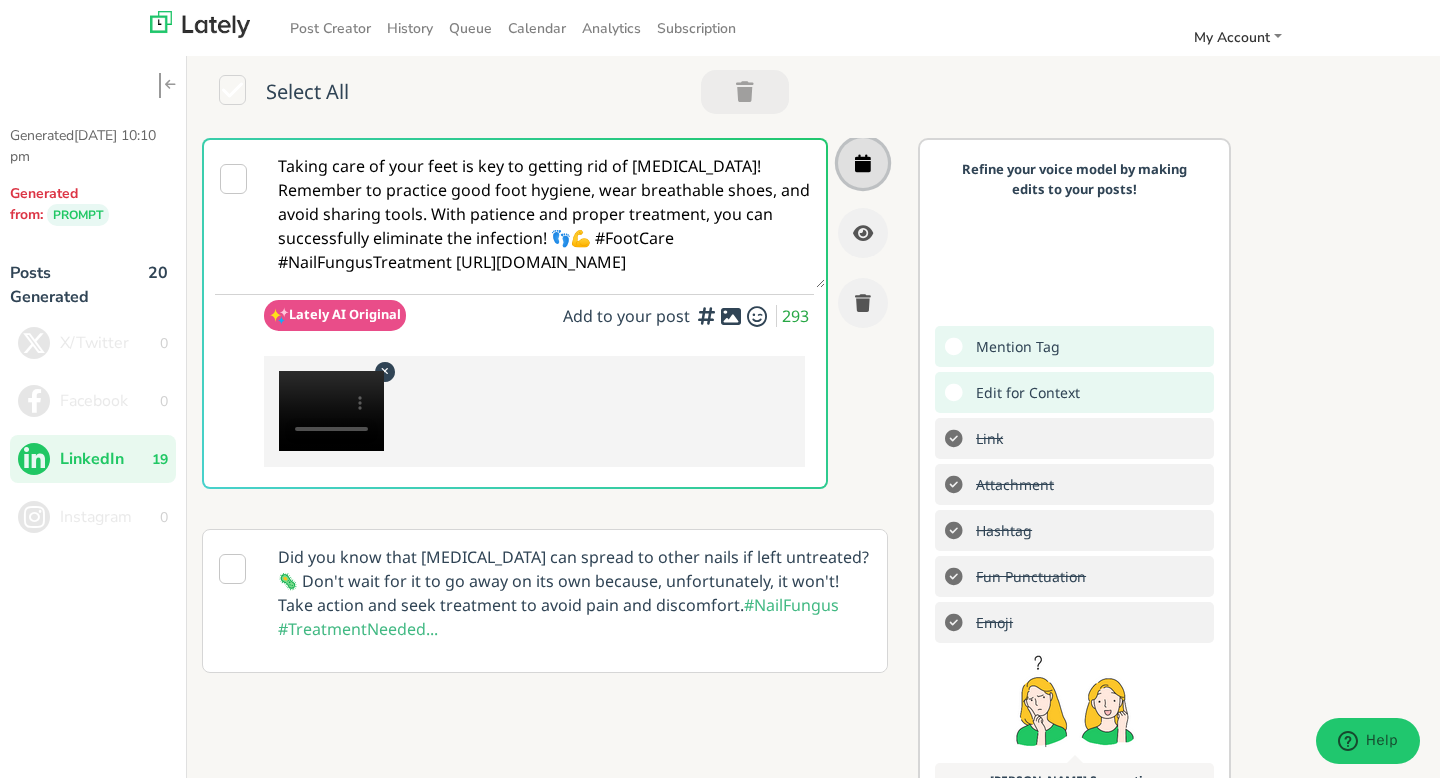 click at bounding box center (863, 163) 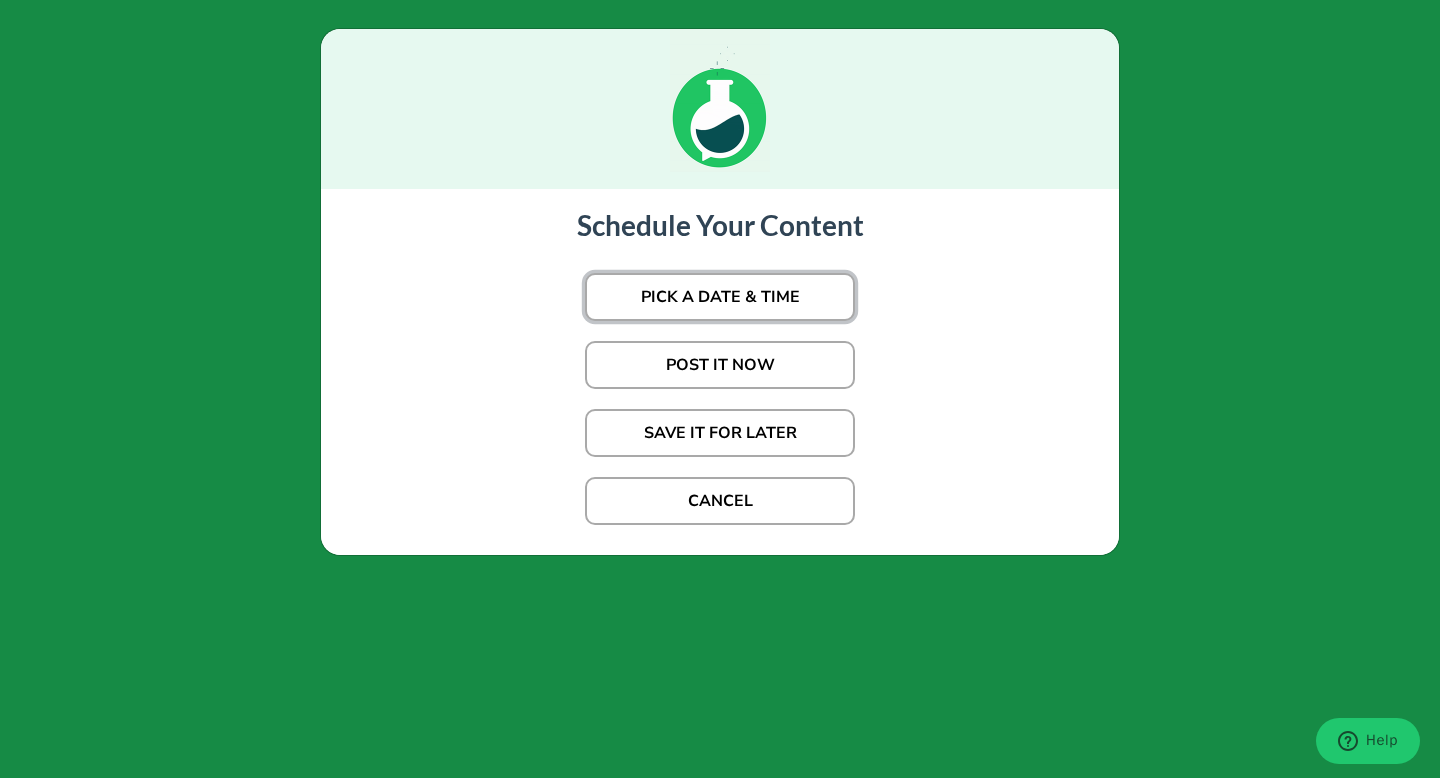 click on "PICK A DATE & TIME" at bounding box center (720, 297) 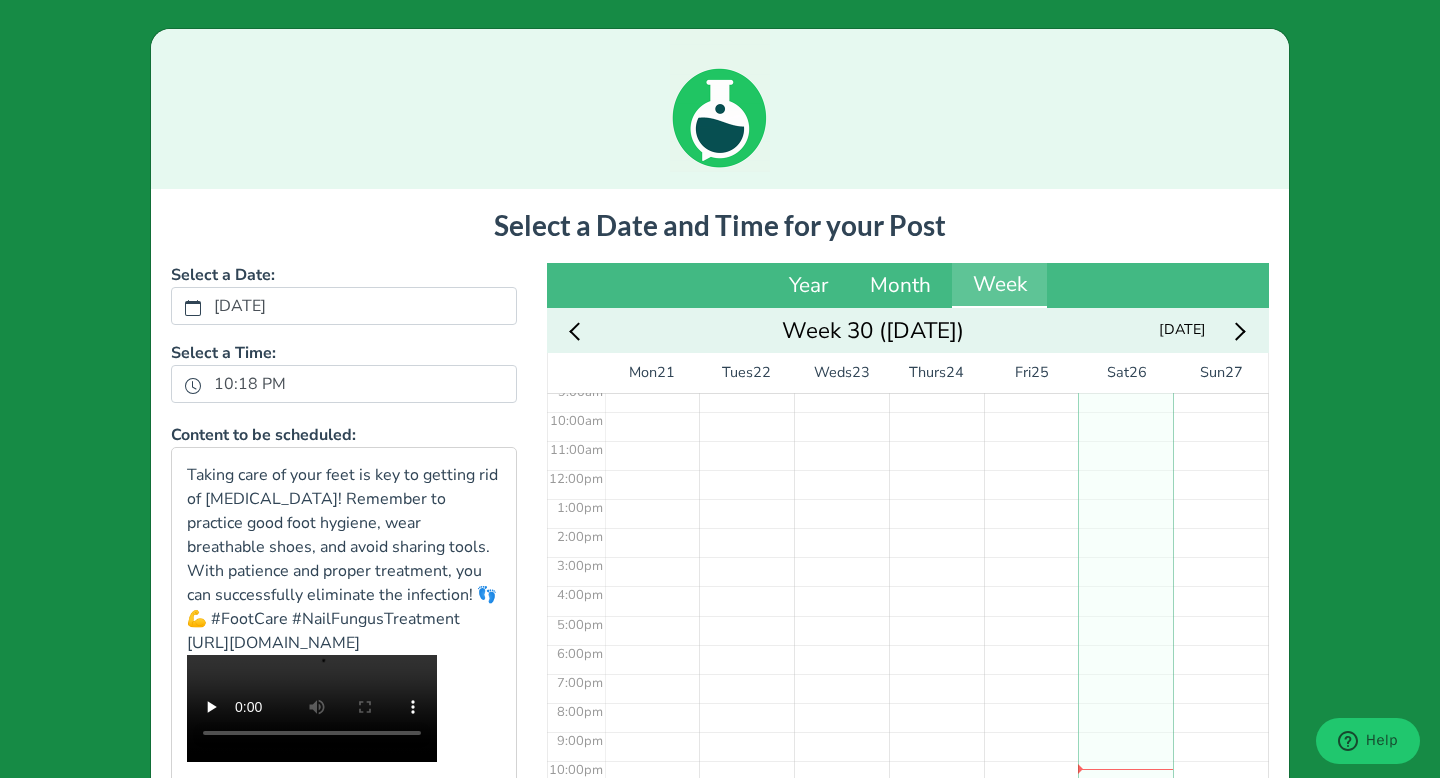 scroll, scrollTop: 278, scrollLeft: 0, axis: vertical 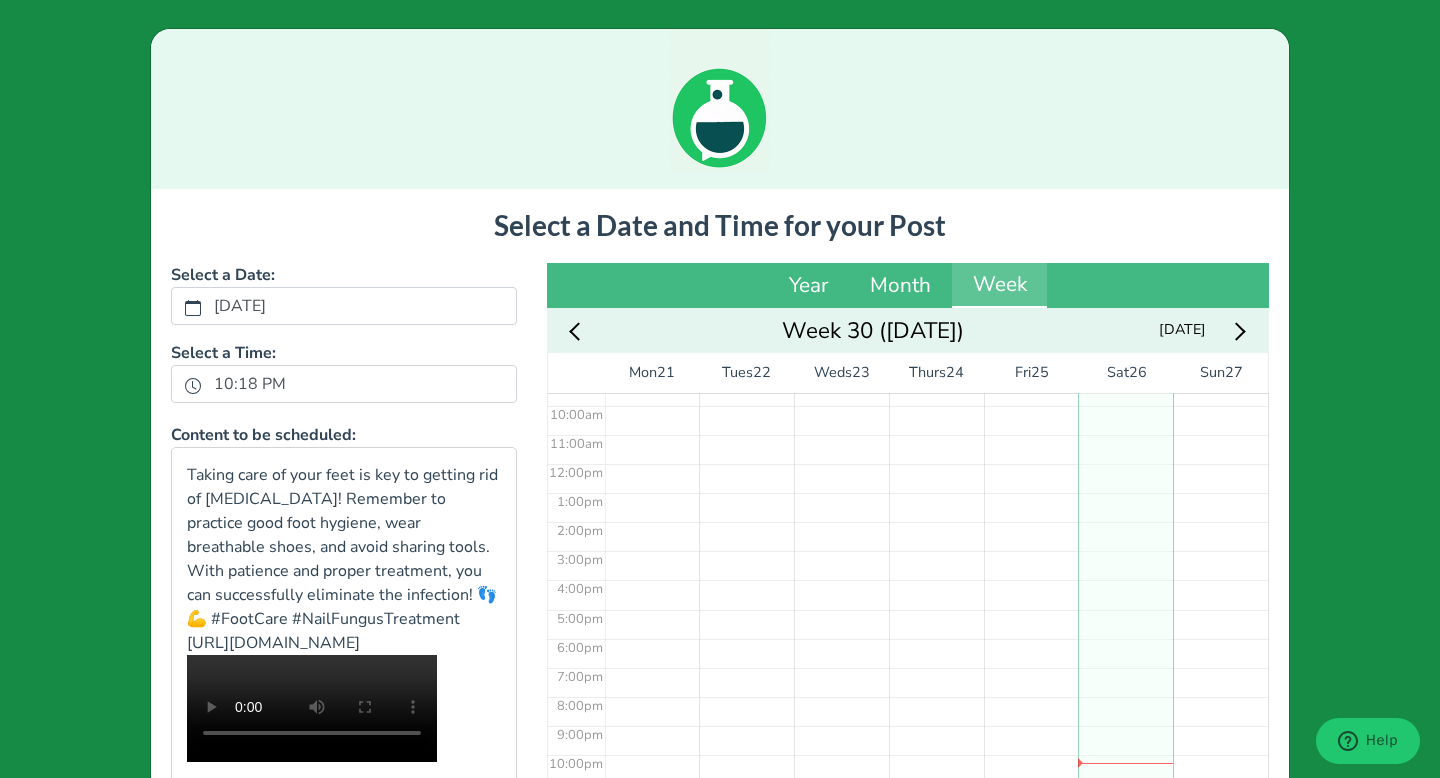 click at bounding box center [1236, 330] 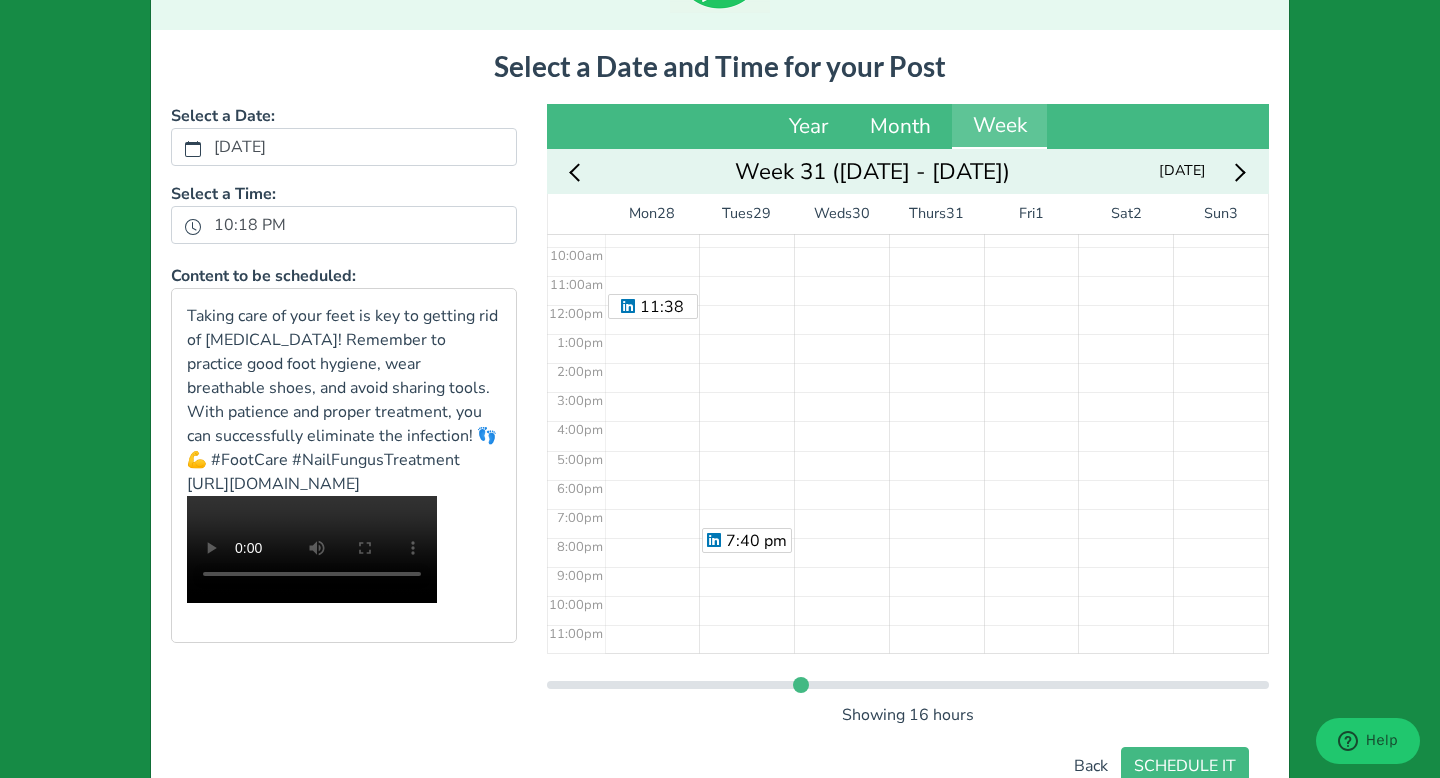 scroll, scrollTop: 235, scrollLeft: 0, axis: vertical 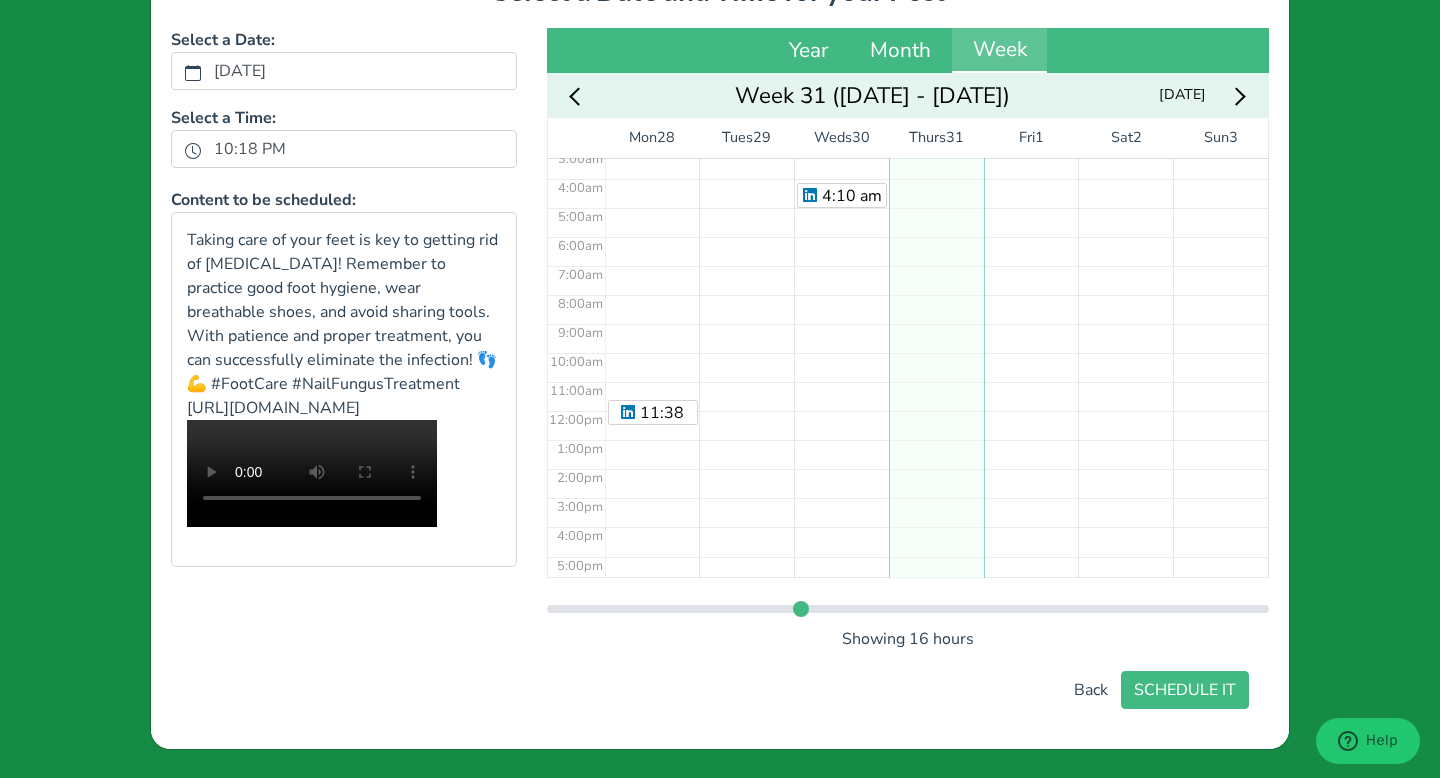 click on "No Event" at bounding box center (936, 410) 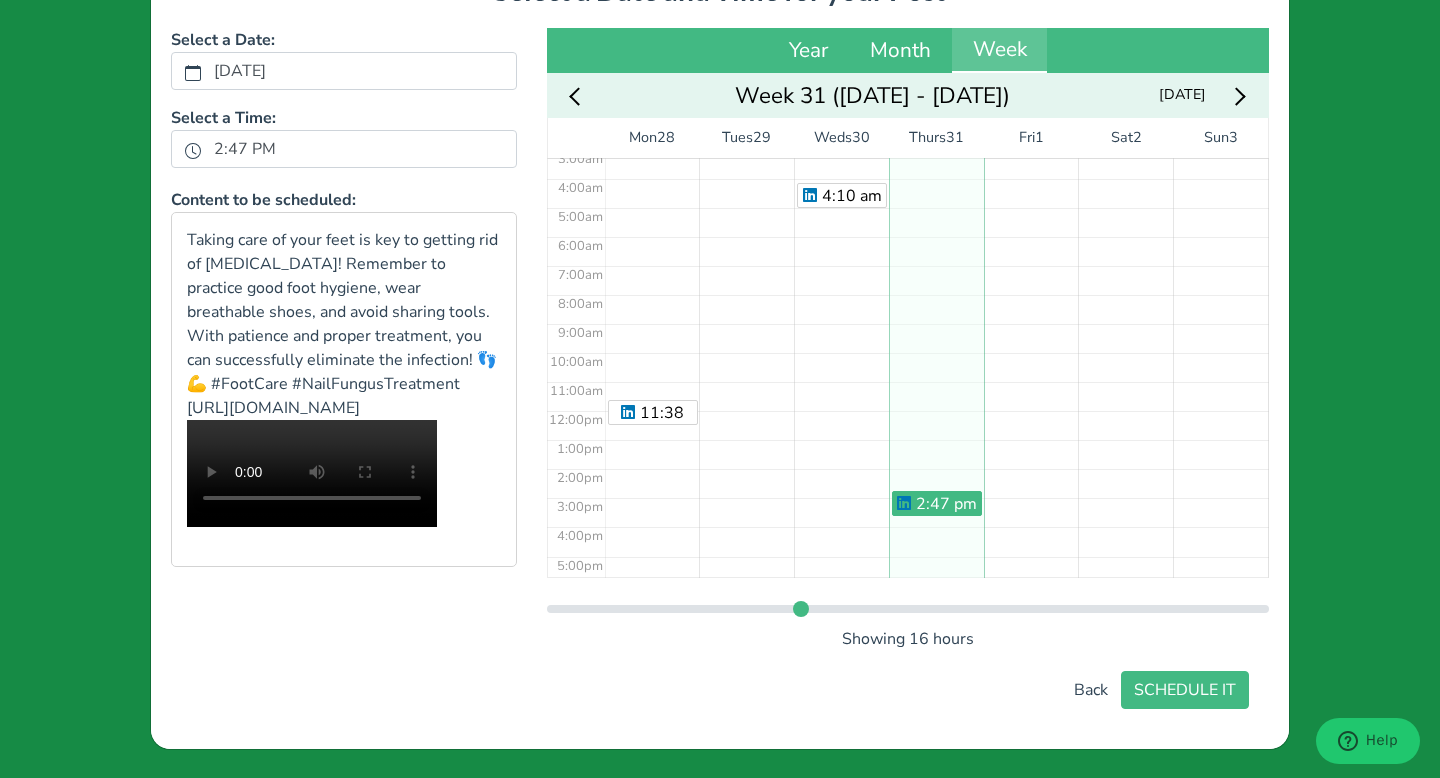 click on "2:47 pm" at bounding box center (936, 410) 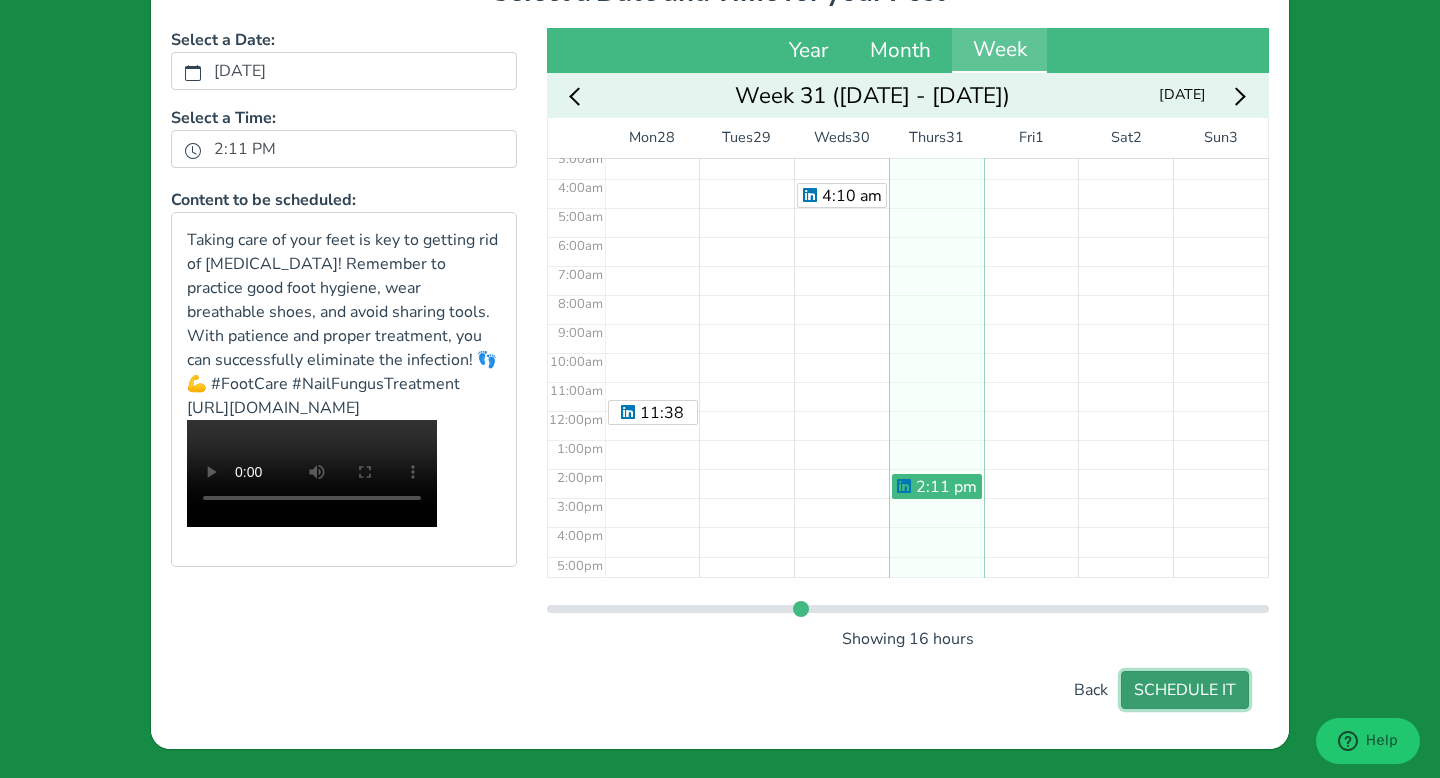 click on "SCHEDULE IT" at bounding box center (1185, 690) 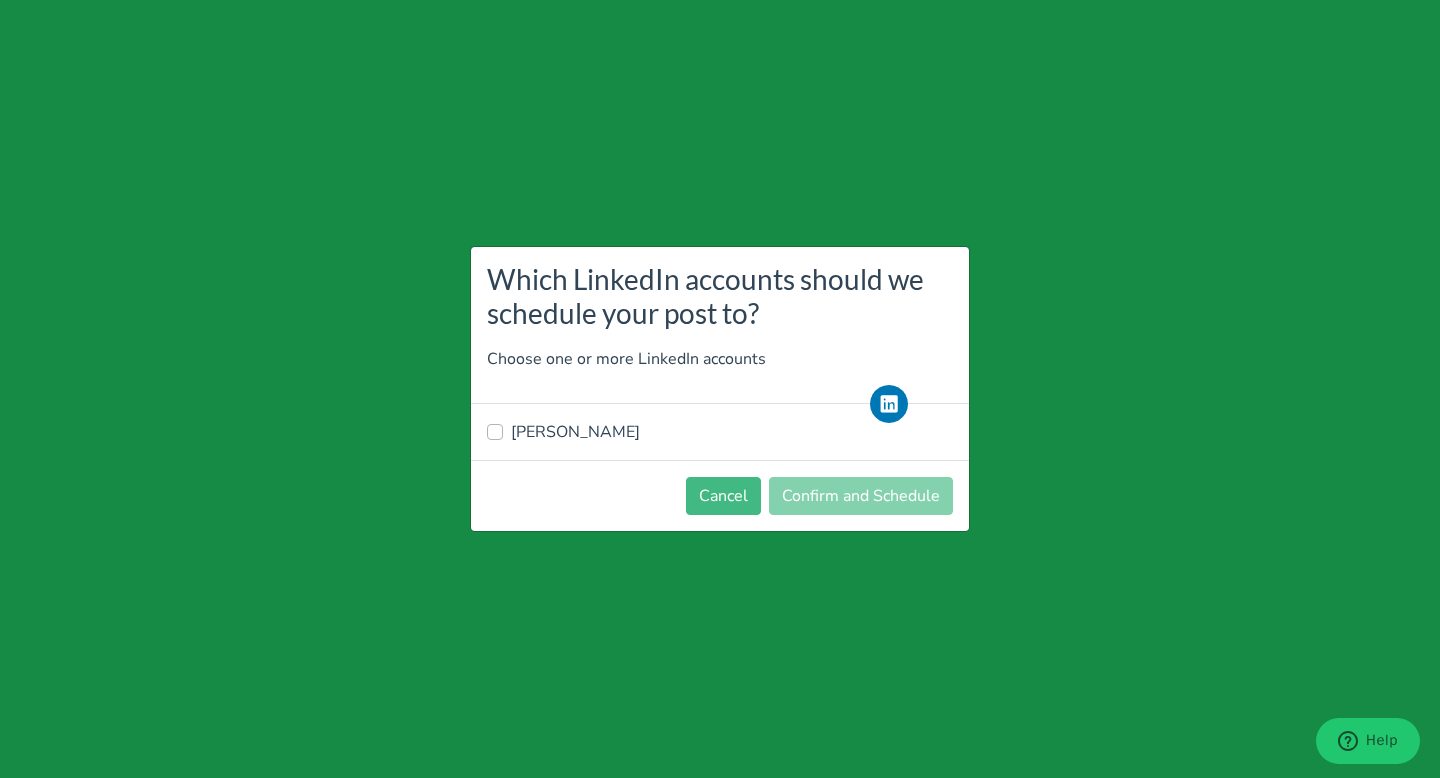 click on "[PERSON_NAME]" at bounding box center [575, 432] 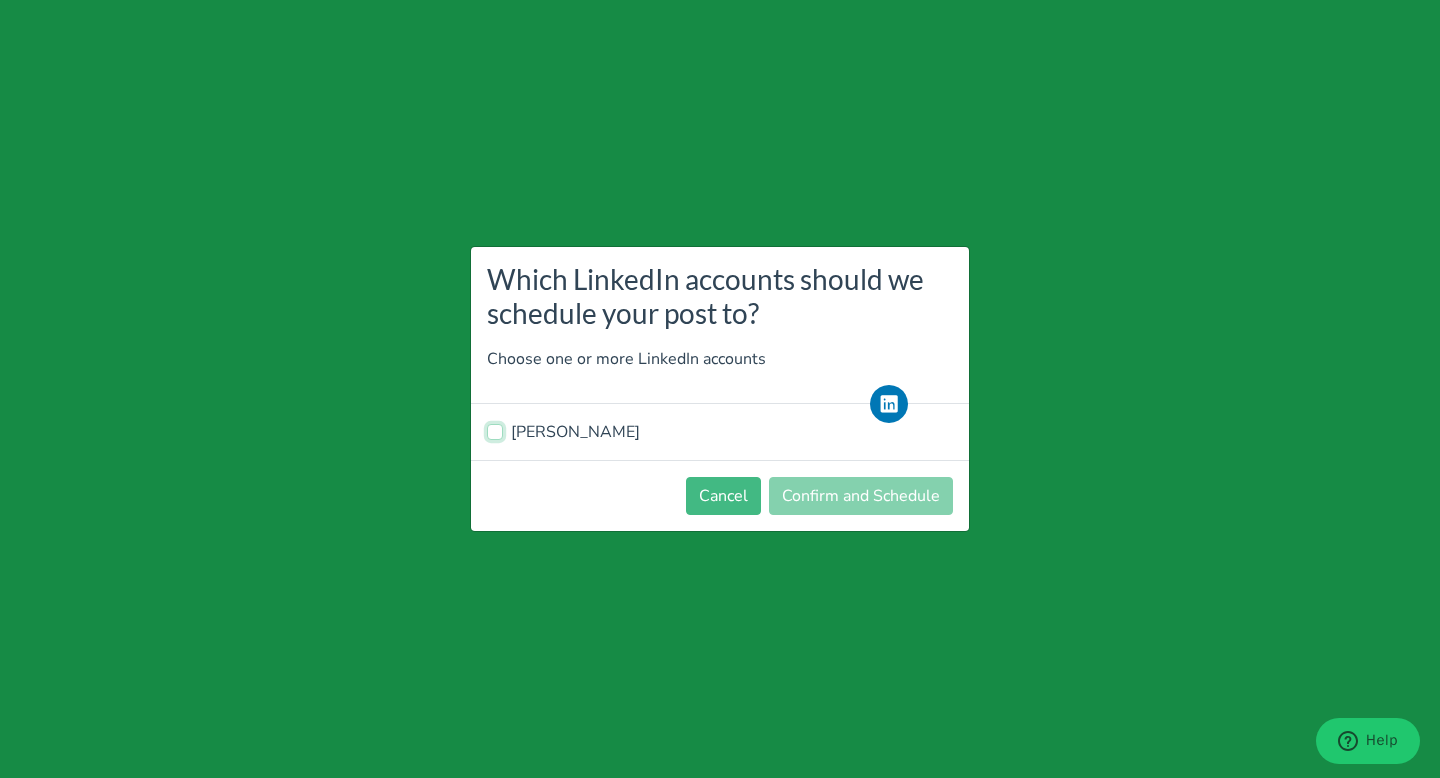 click on "[PERSON_NAME]" at bounding box center [495, 430] 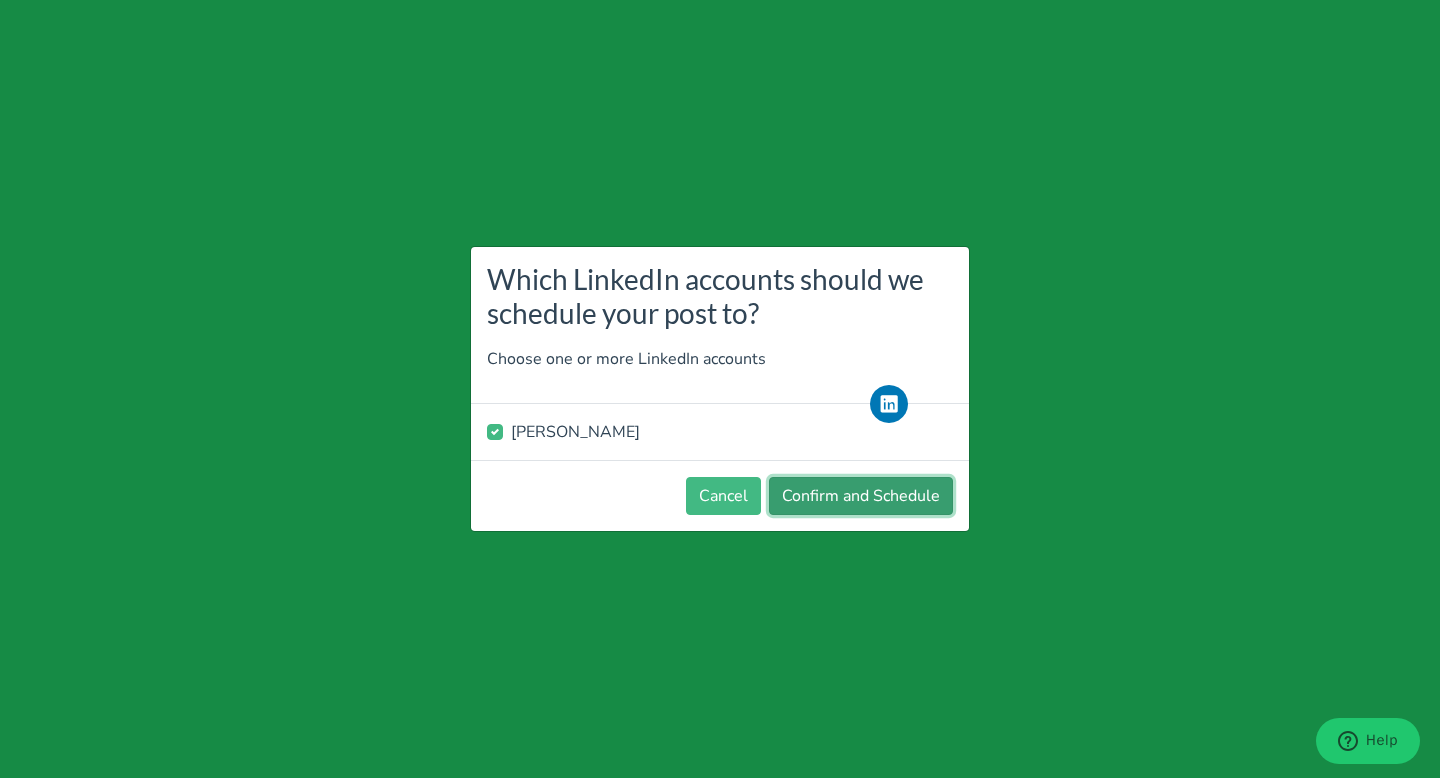 click on "Confirm and Schedule" at bounding box center (861, 496) 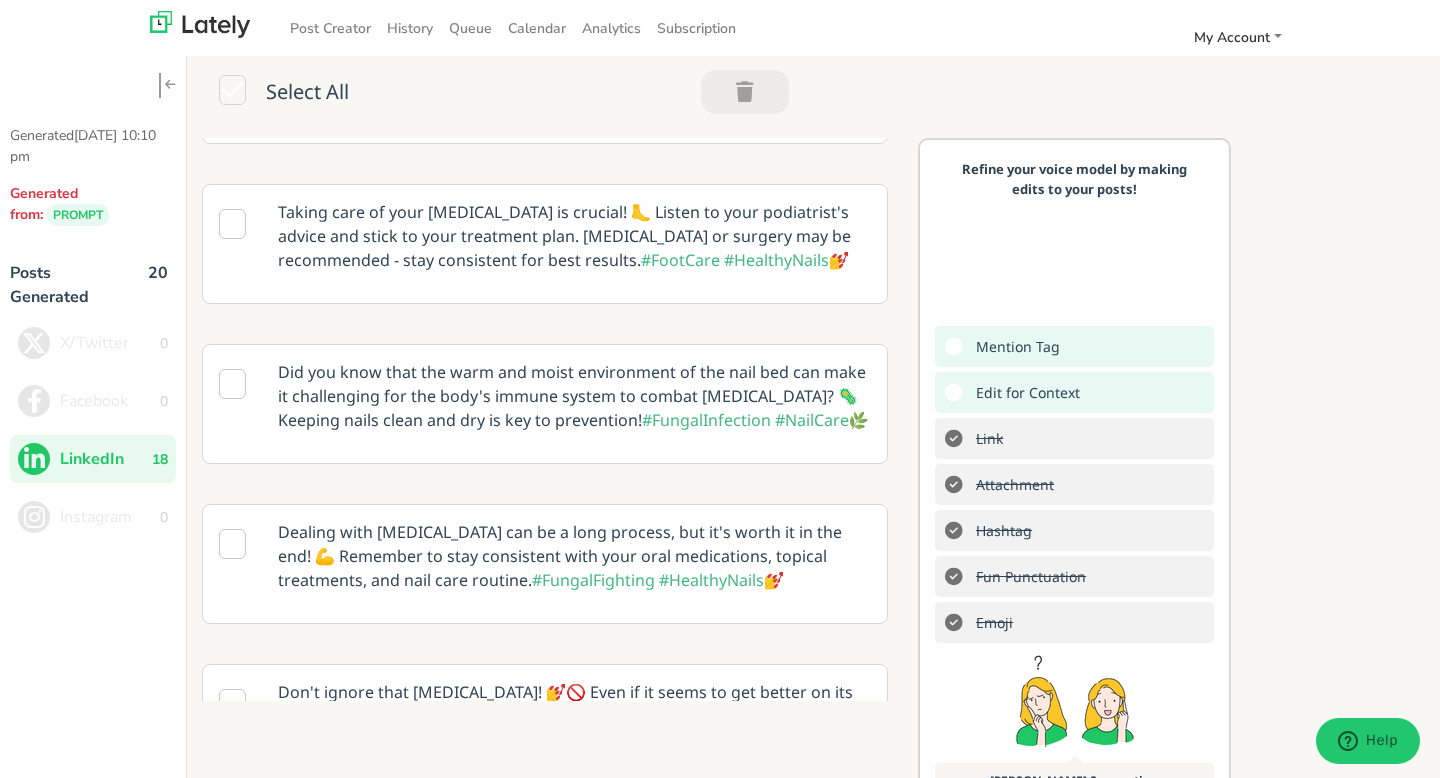 scroll, scrollTop: 0, scrollLeft: 0, axis: both 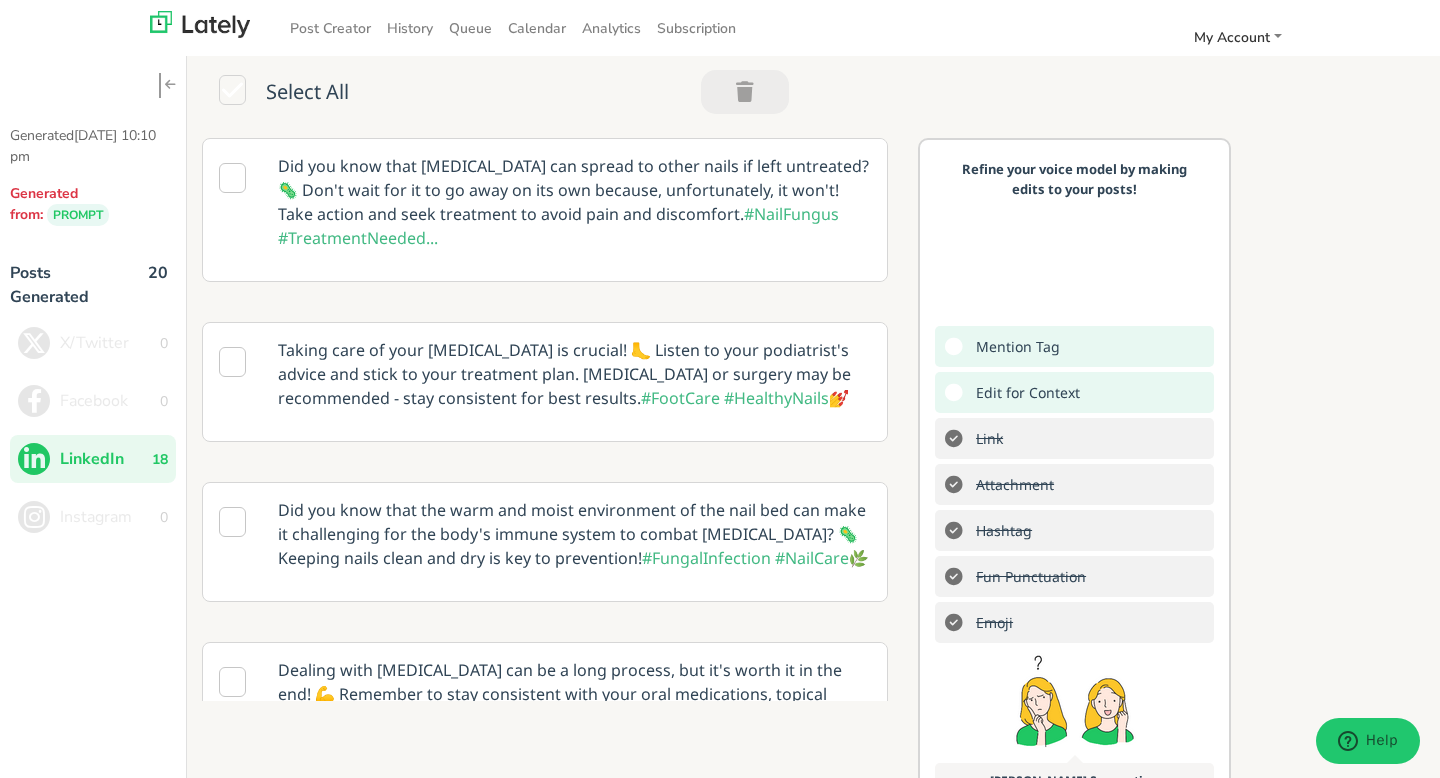 click at bounding box center (232, 178) 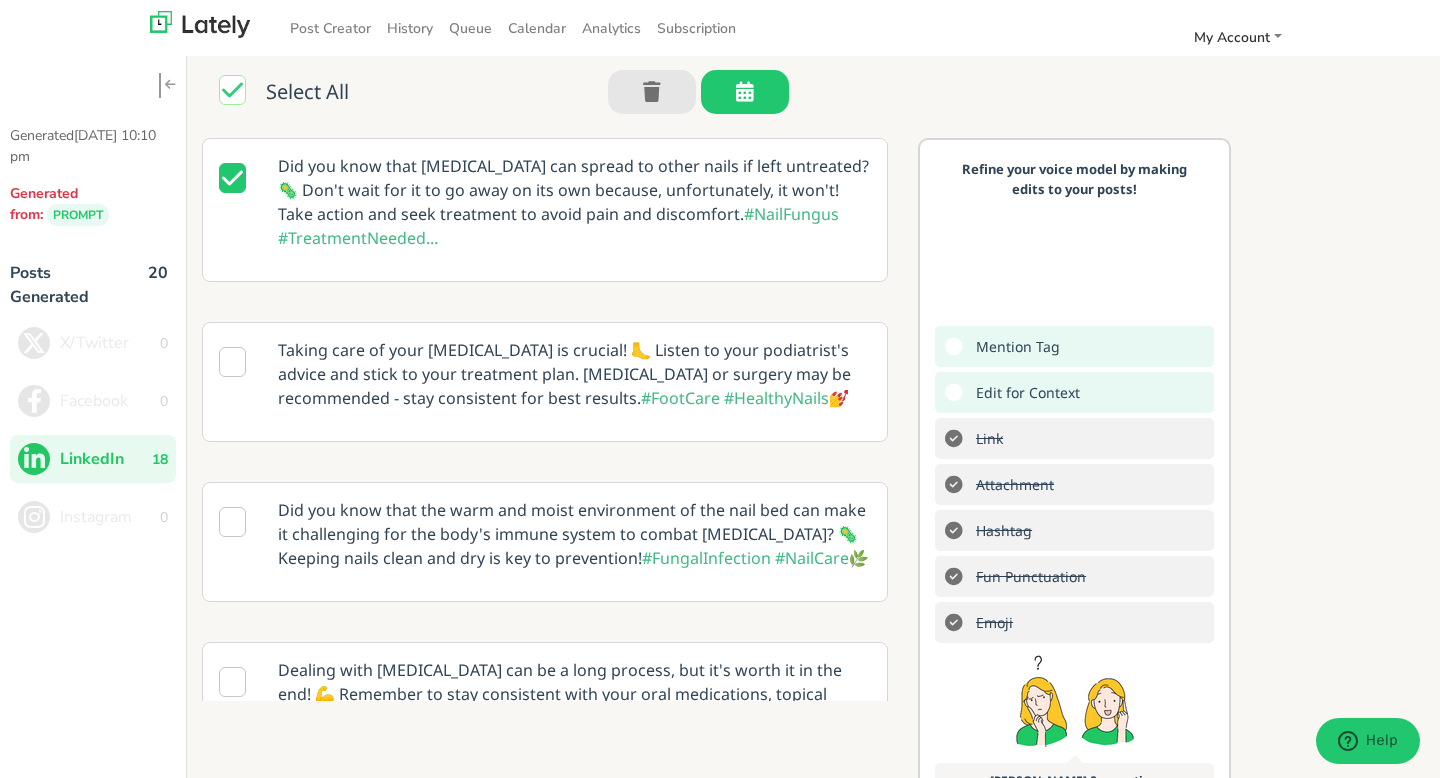 click on "Did you know that [MEDICAL_DATA] can spread to other nails if left untreated? 🦠 Don't wait for it to go away on its own because, unfortunately, it won't! Take action and seek treatment to avoid pain and discomfort.  #NailFungus   #TreatmentNeeded..." at bounding box center (574, 202) 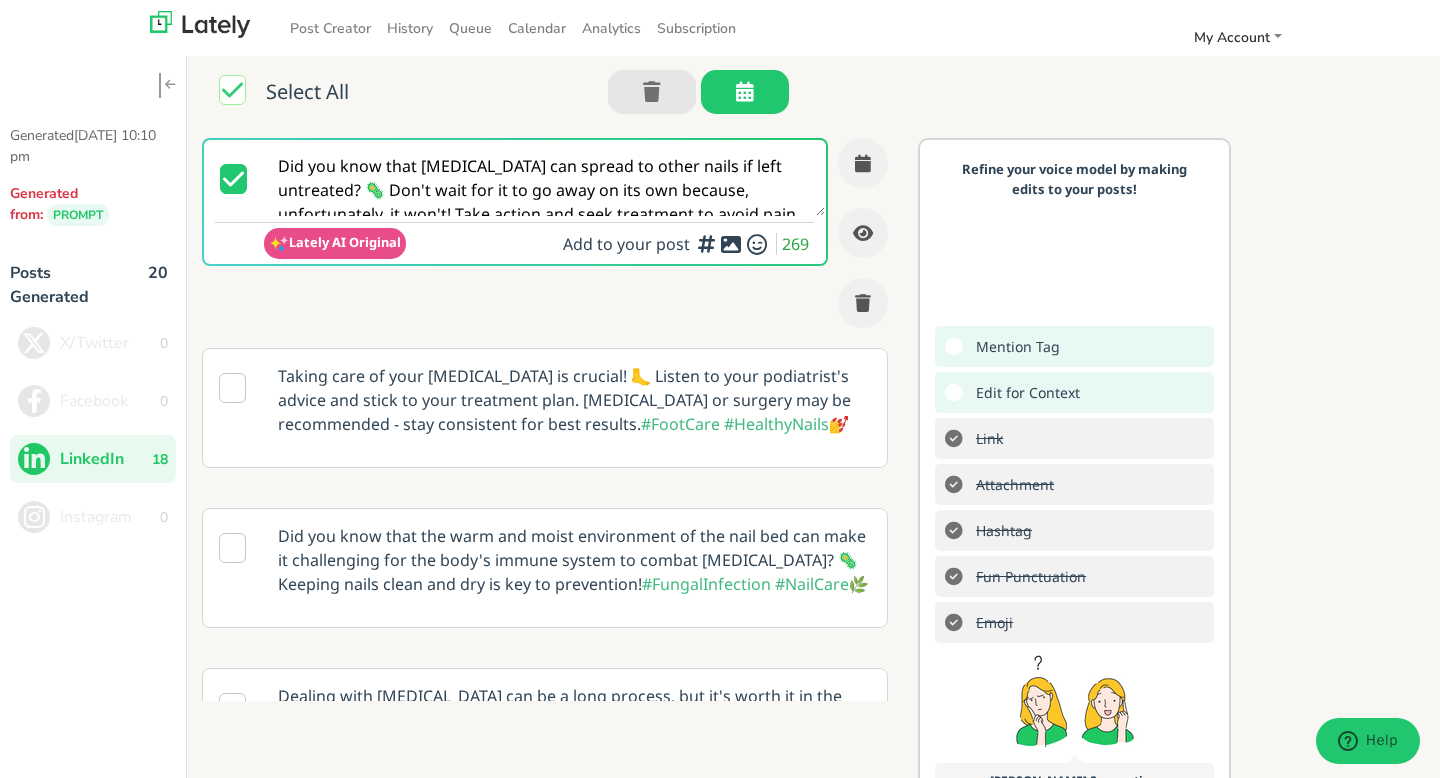 scroll, scrollTop: 0, scrollLeft: 0, axis: both 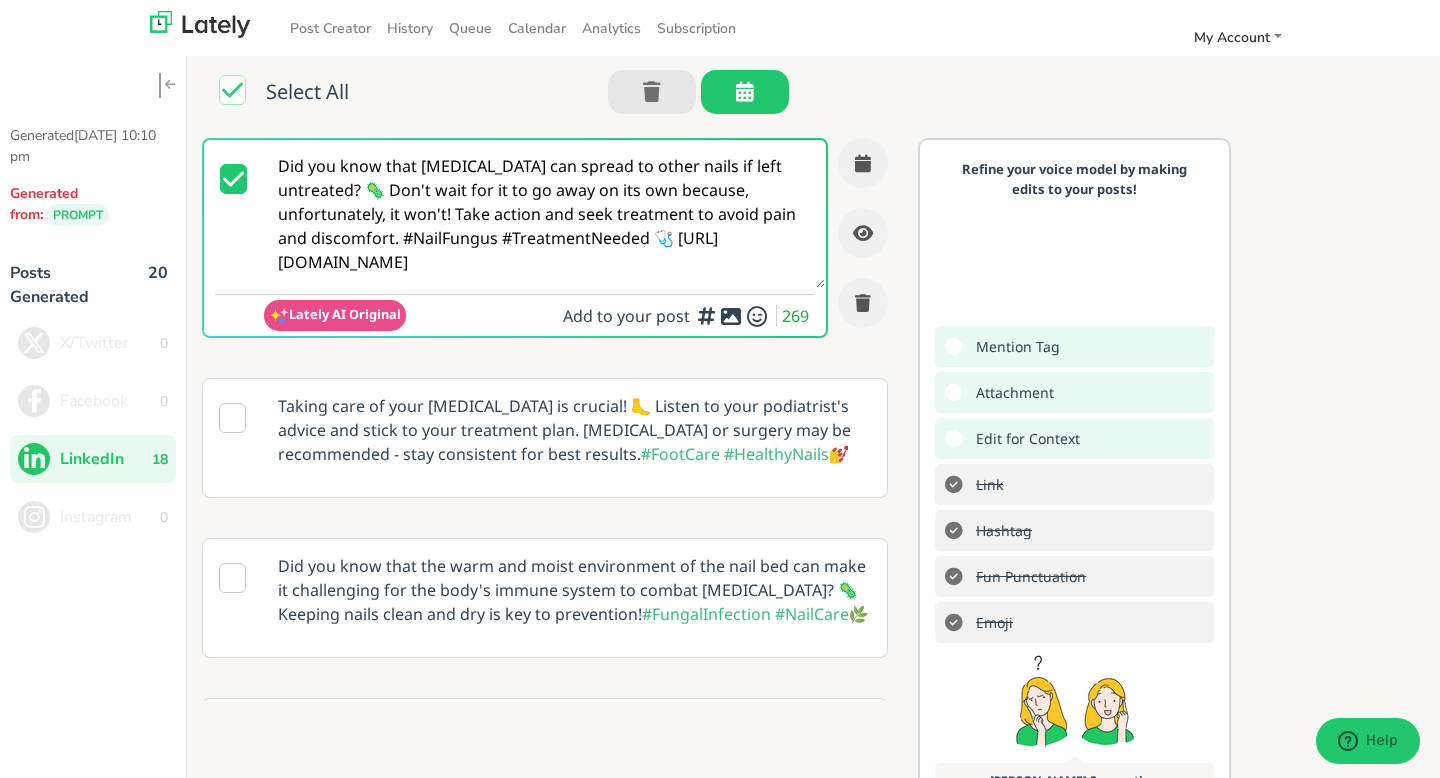 click at bounding box center [731, 316] 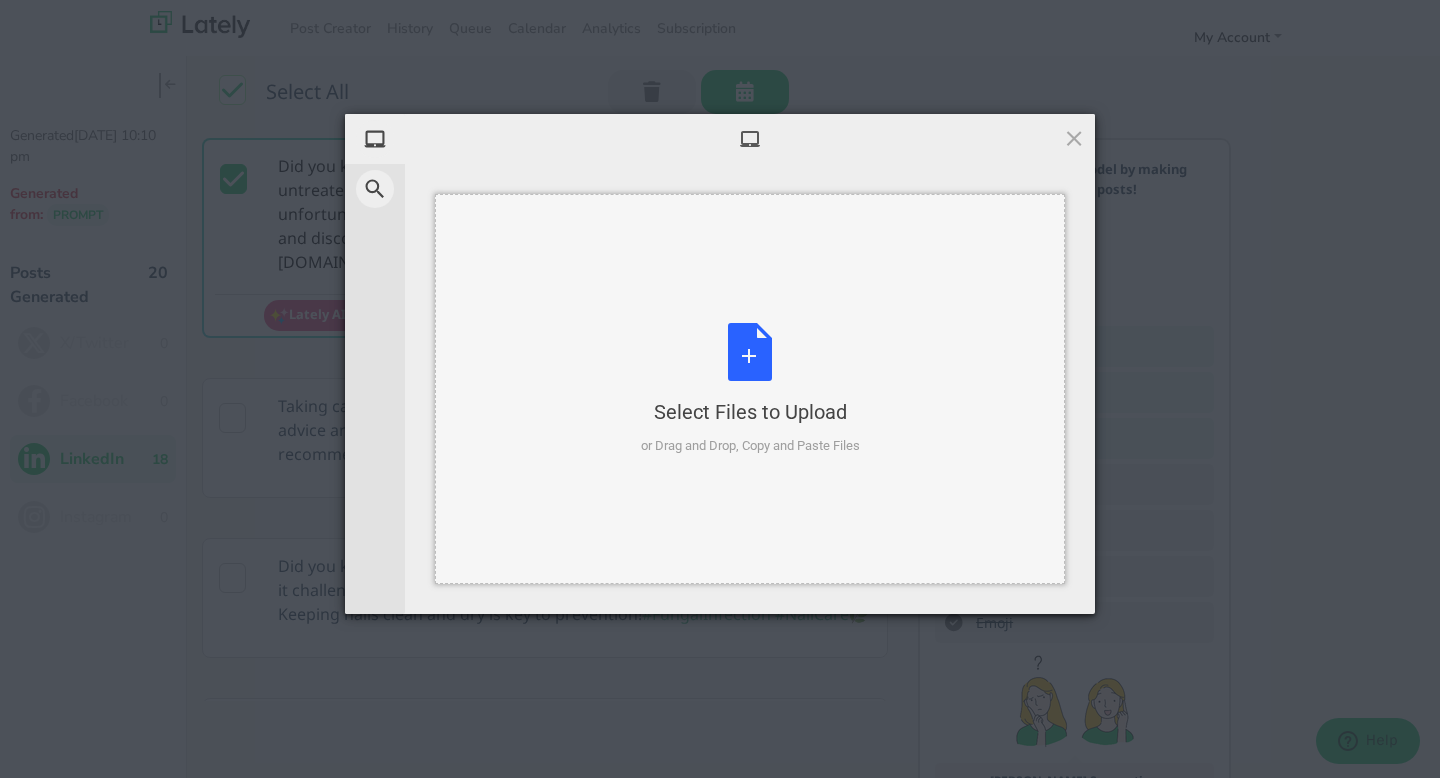 click on "Select Files to Upload
or Drag and Drop, Copy and Paste Files" at bounding box center [750, 389] 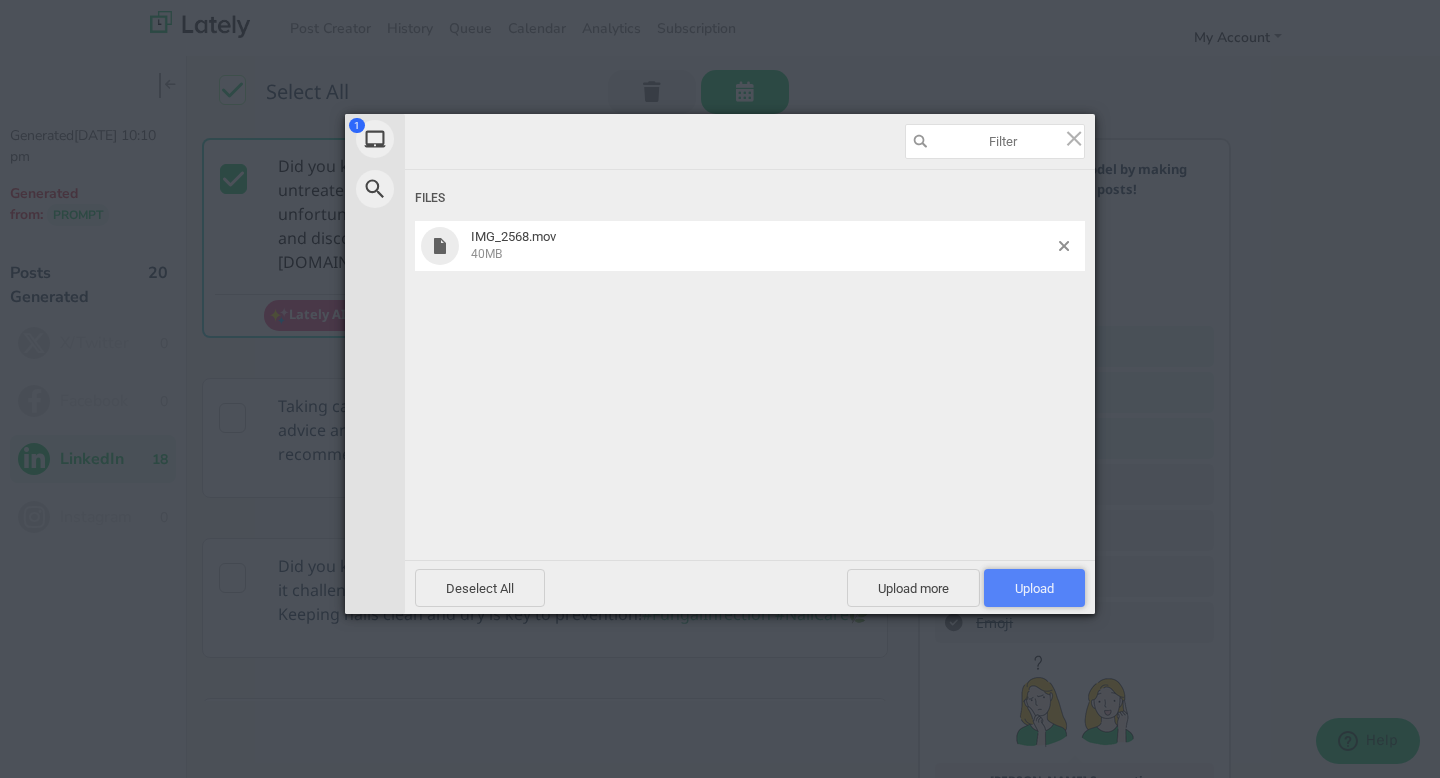 click on "Upload
1" at bounding box center [1034, 588] 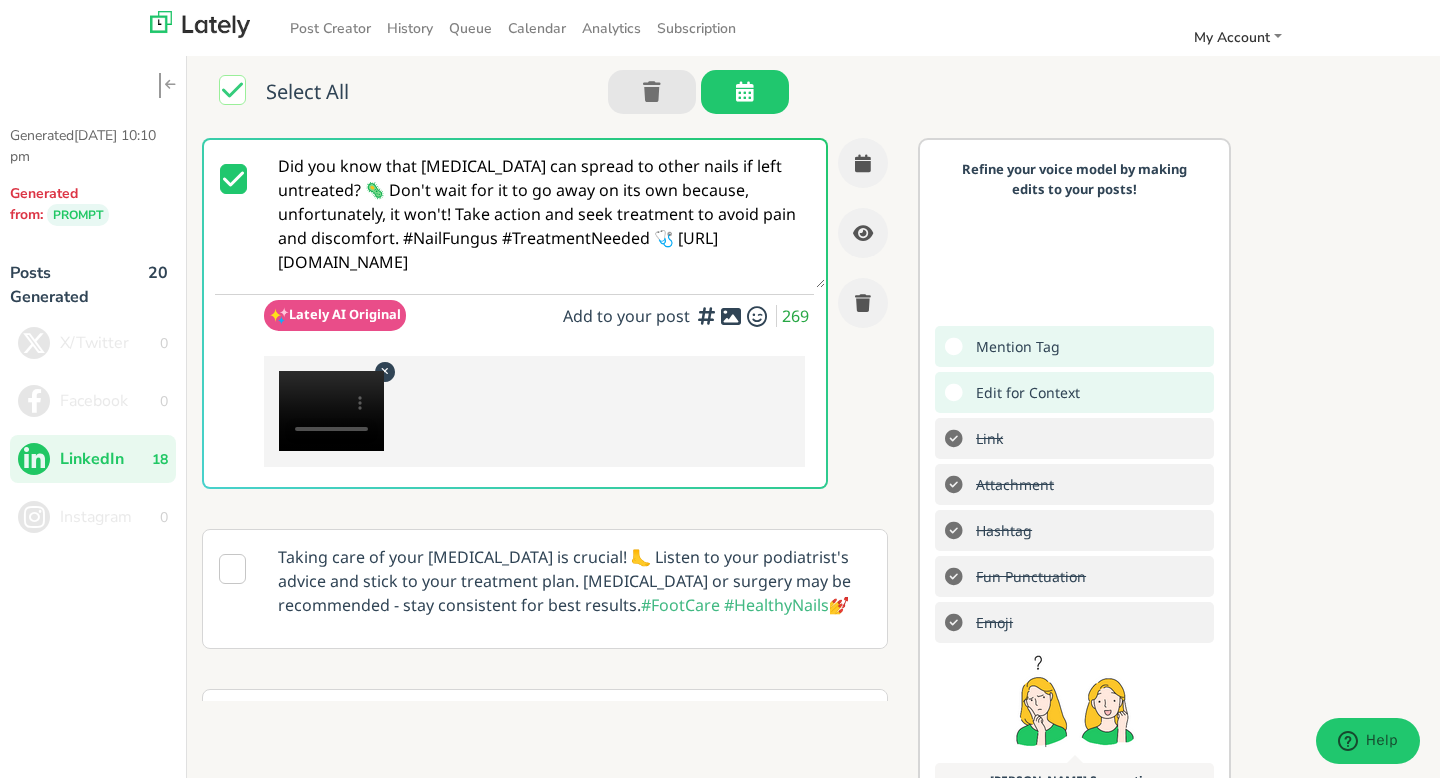 click at bounding box center (331, 411) 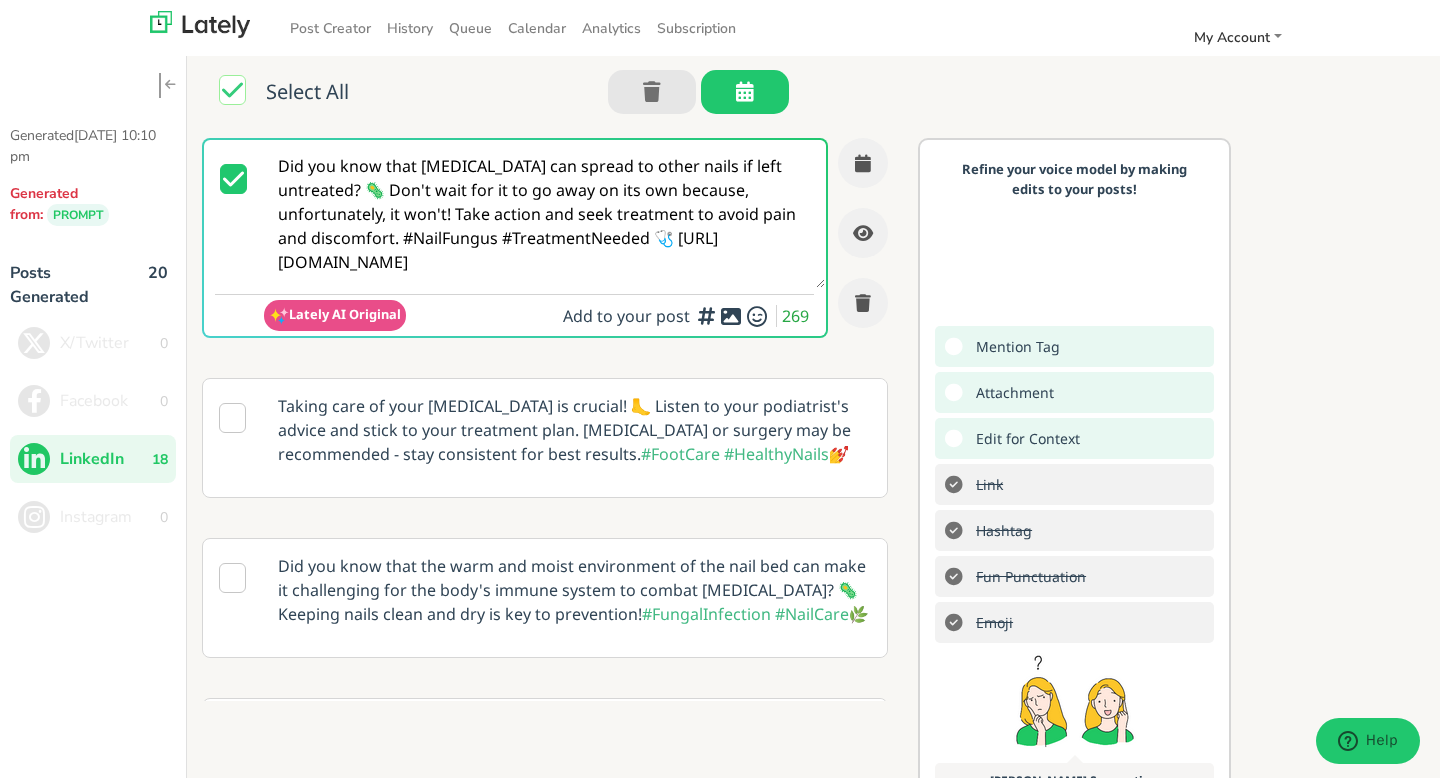 click on "Did you know that [MEDICAL_DATA] can spread to other nails if left untreated? 🦠 Don't wait for it to go away on its own because, unfortunately, it won't! Take action and seek treatment to avoid pain and discomfort. #NailFungus #TreatmentNeeded 🩺 [URL][DOMAIN_NAME]" at bounding box center (544, 214) 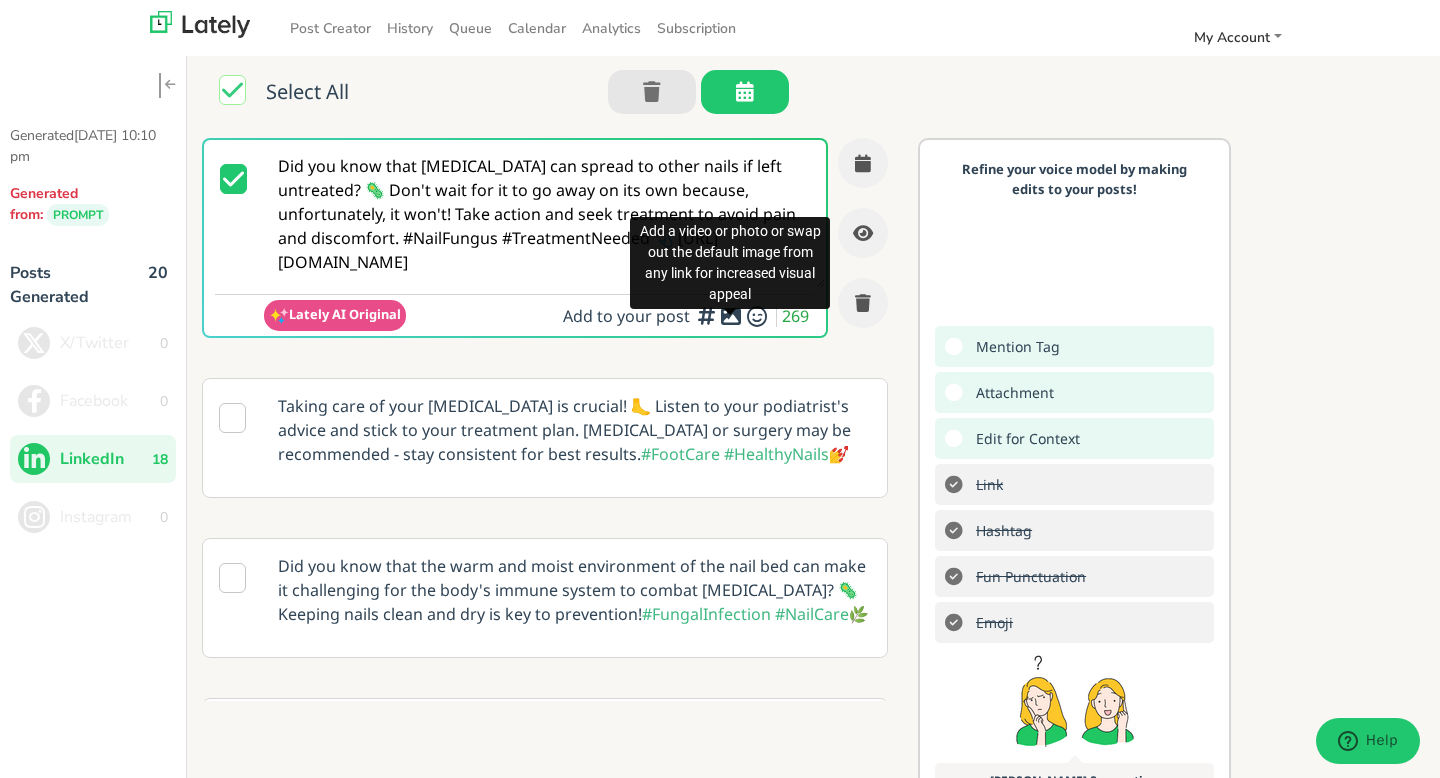 click at bounding box center (731, 316) 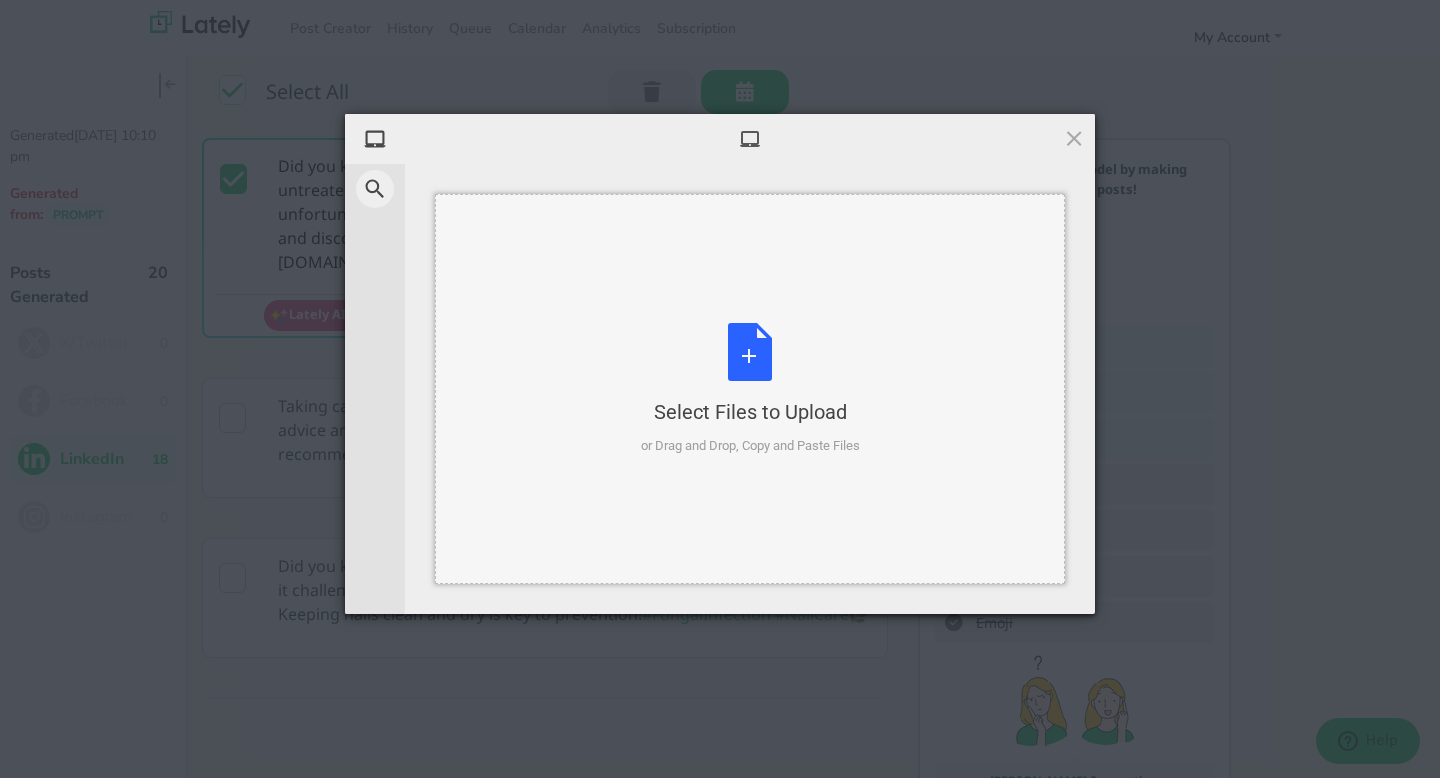 click on "Select Files to Upload
or Drag and Drop, Copy and Paste Files" at bounding box center [750, 389] 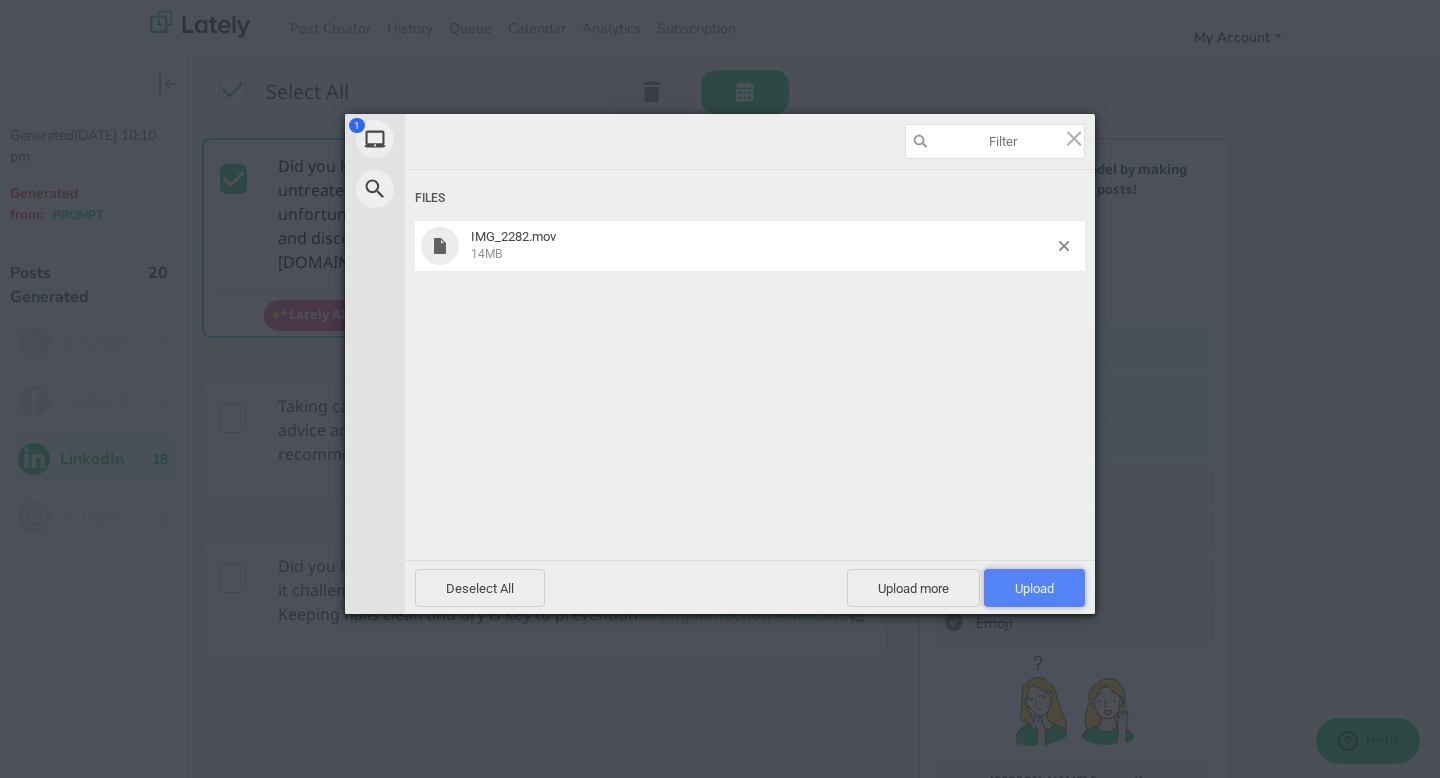 click on "Upload
1" at bounding box center [1034, 588] 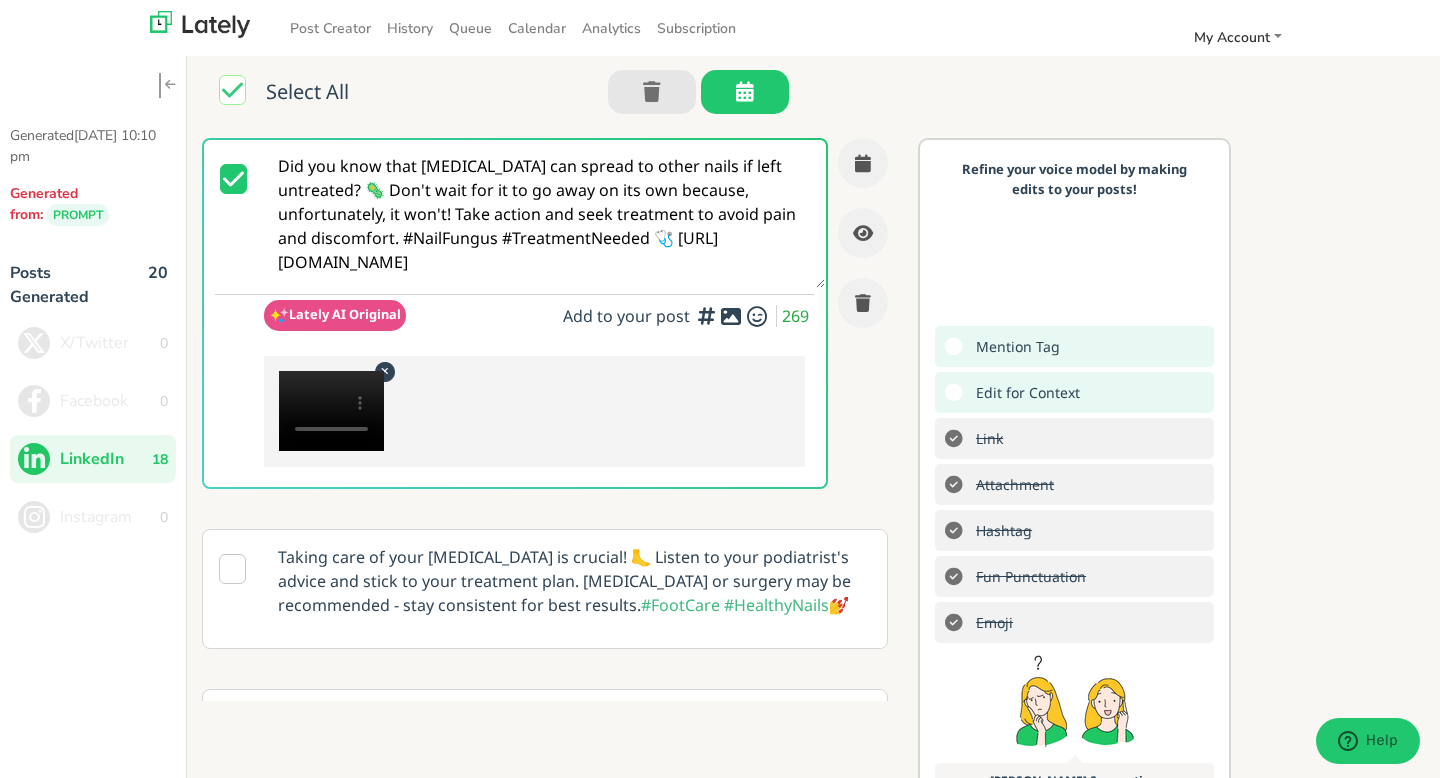 click at bounding box center [731, 316] 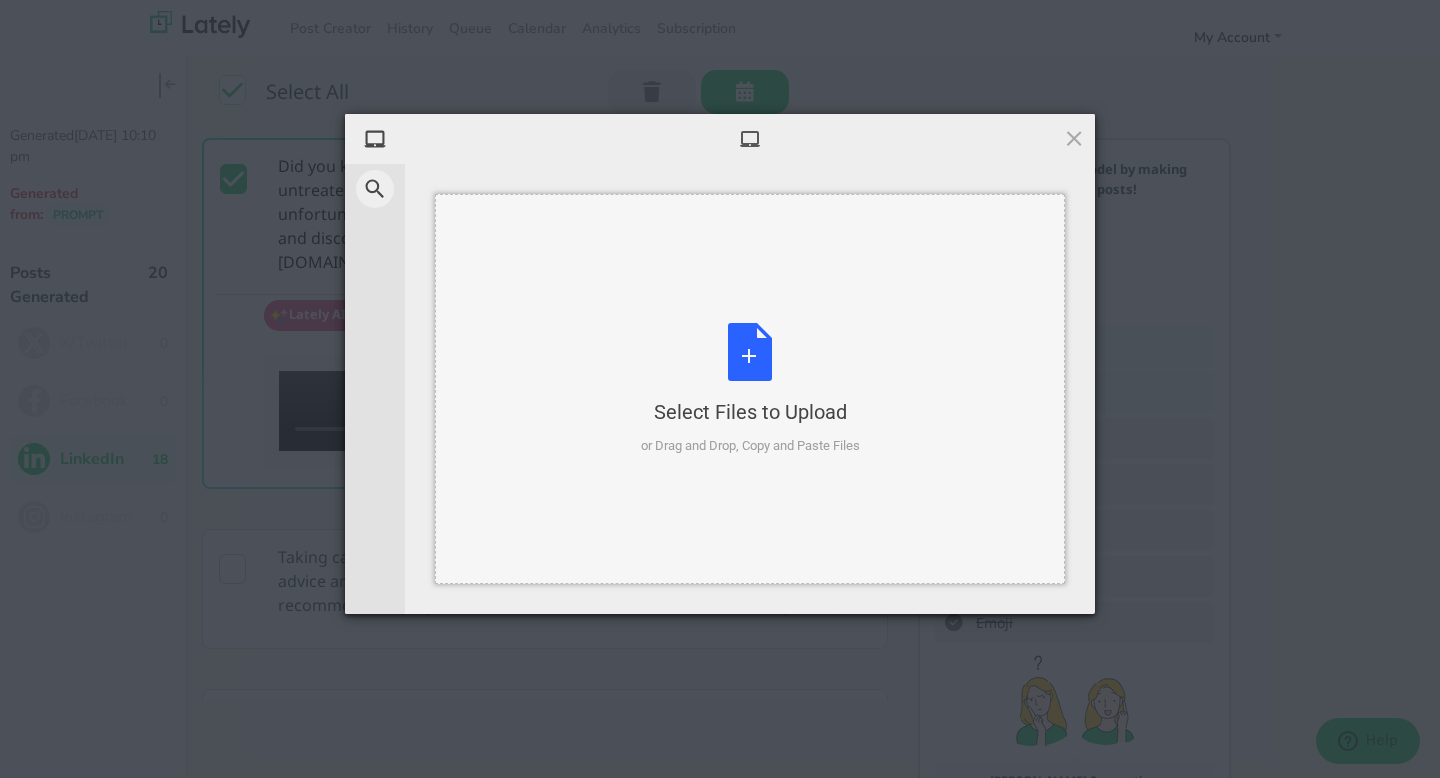click on "Select Files to Upload
or Drag and Drop, Copy and Paste Files" at bounding box center (750, 389) 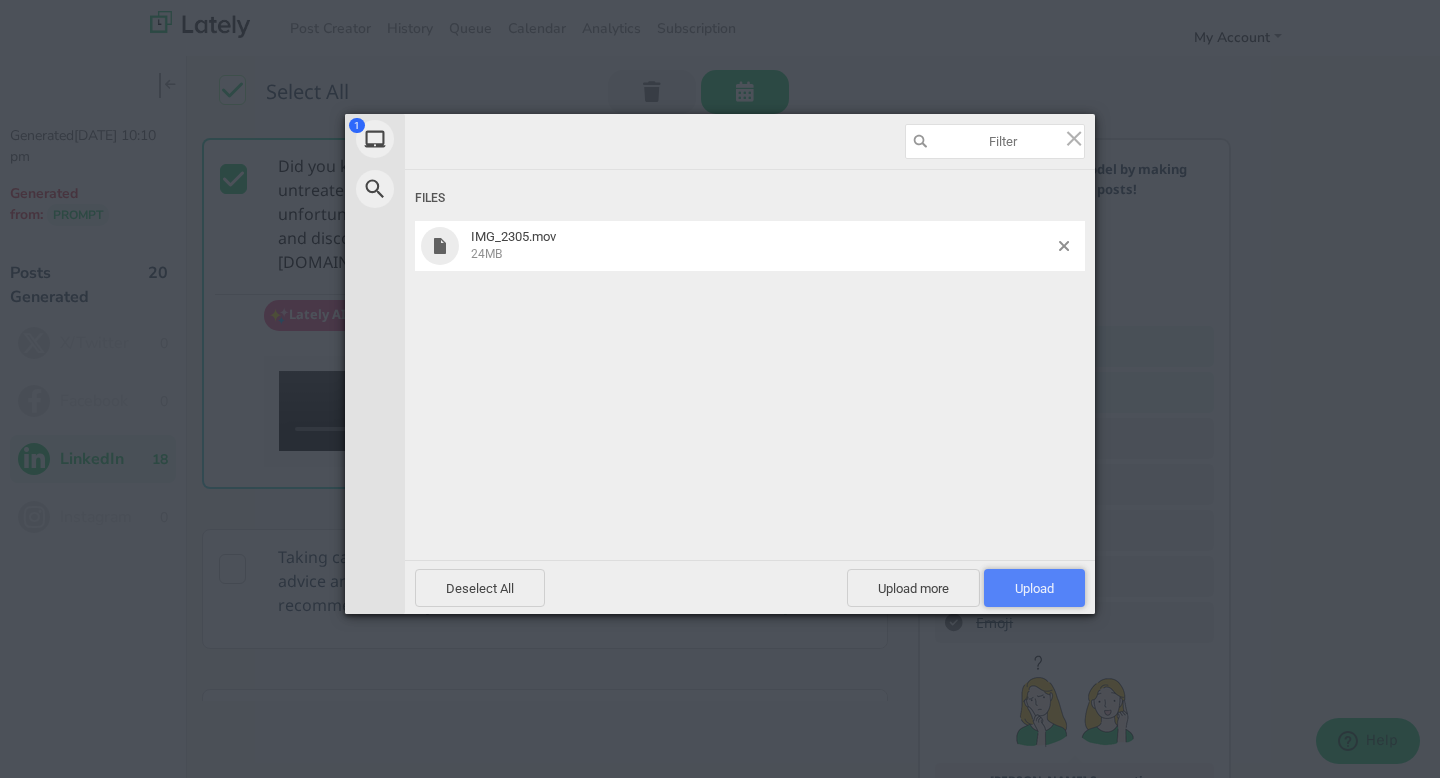 click on "Upload
1" at bounding box center [1034, 588] 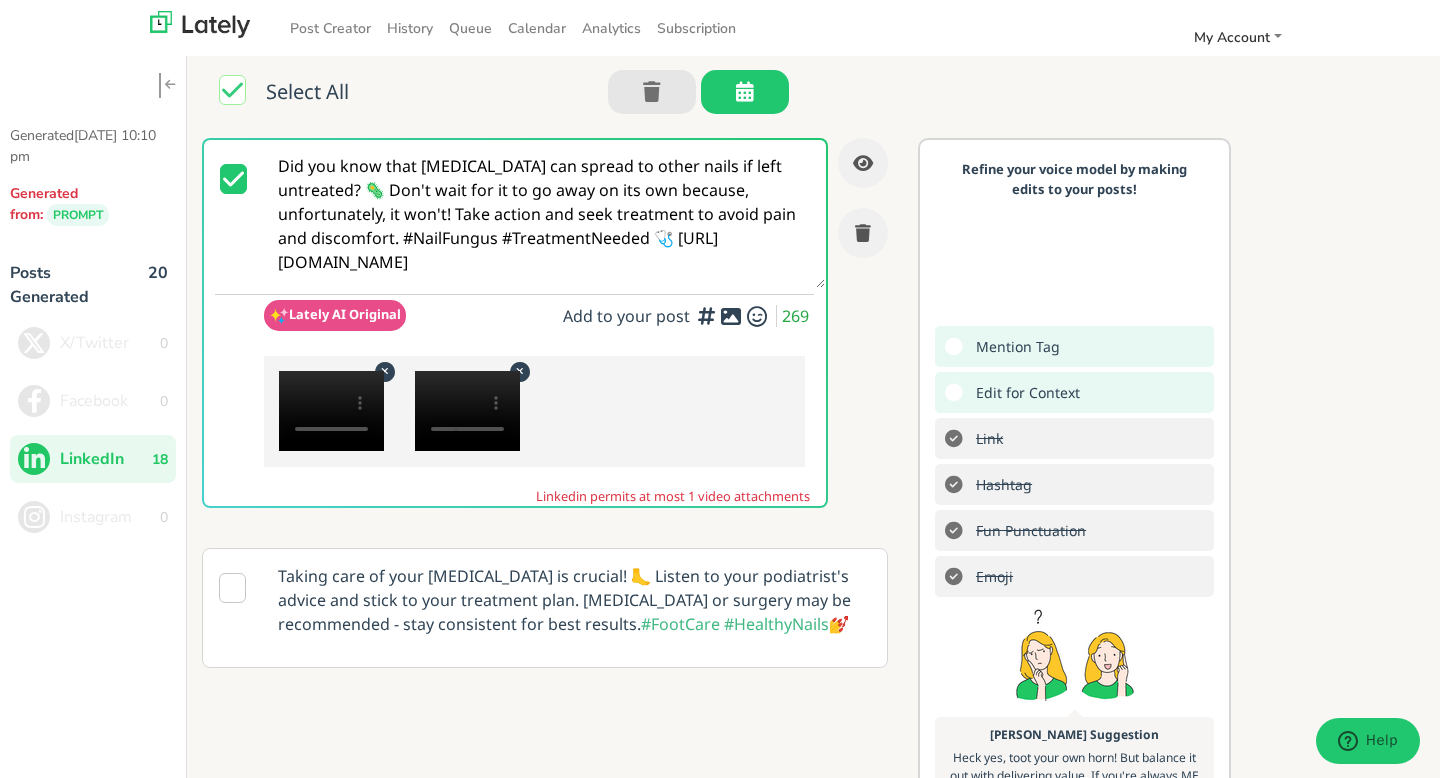 click at bounding box center [384, 371] 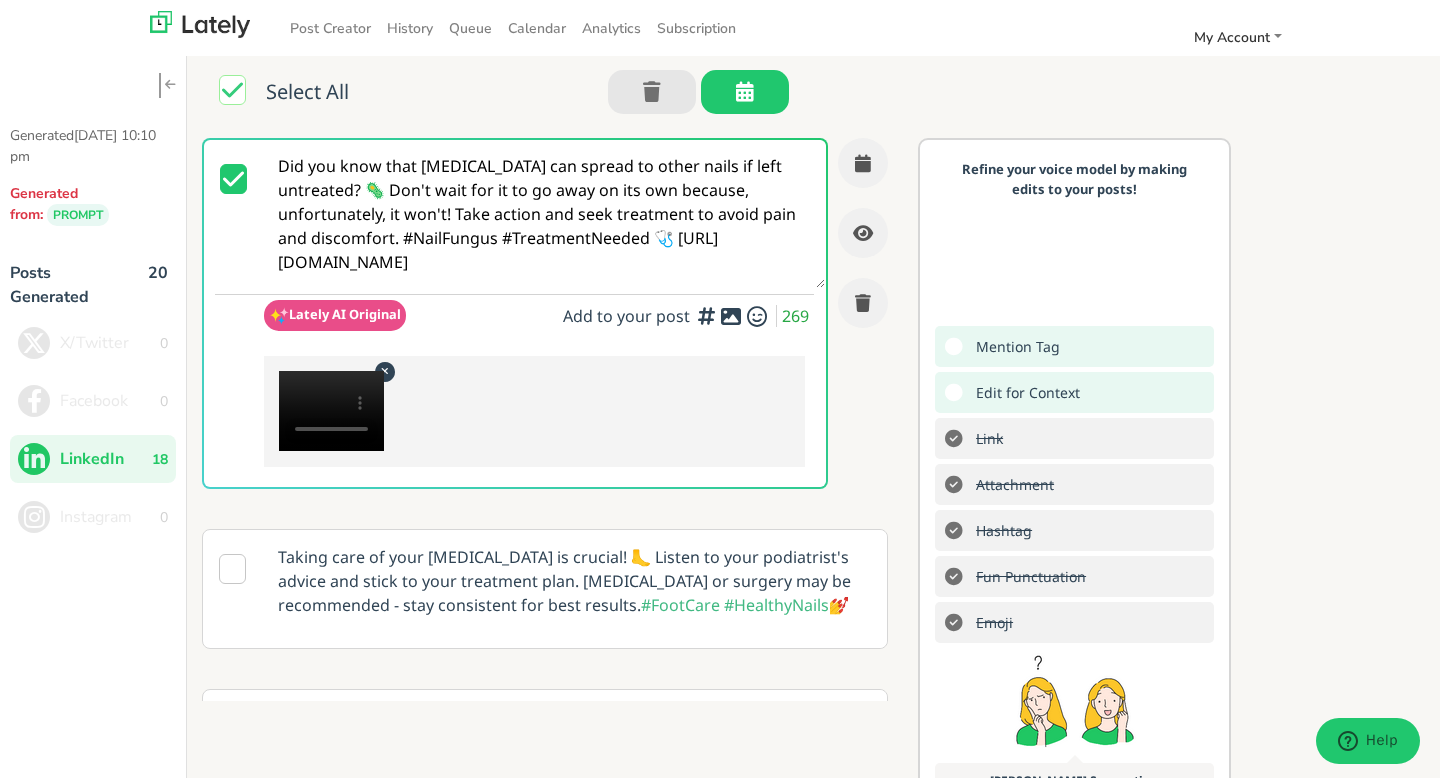 click at bounding box center [331, 411] 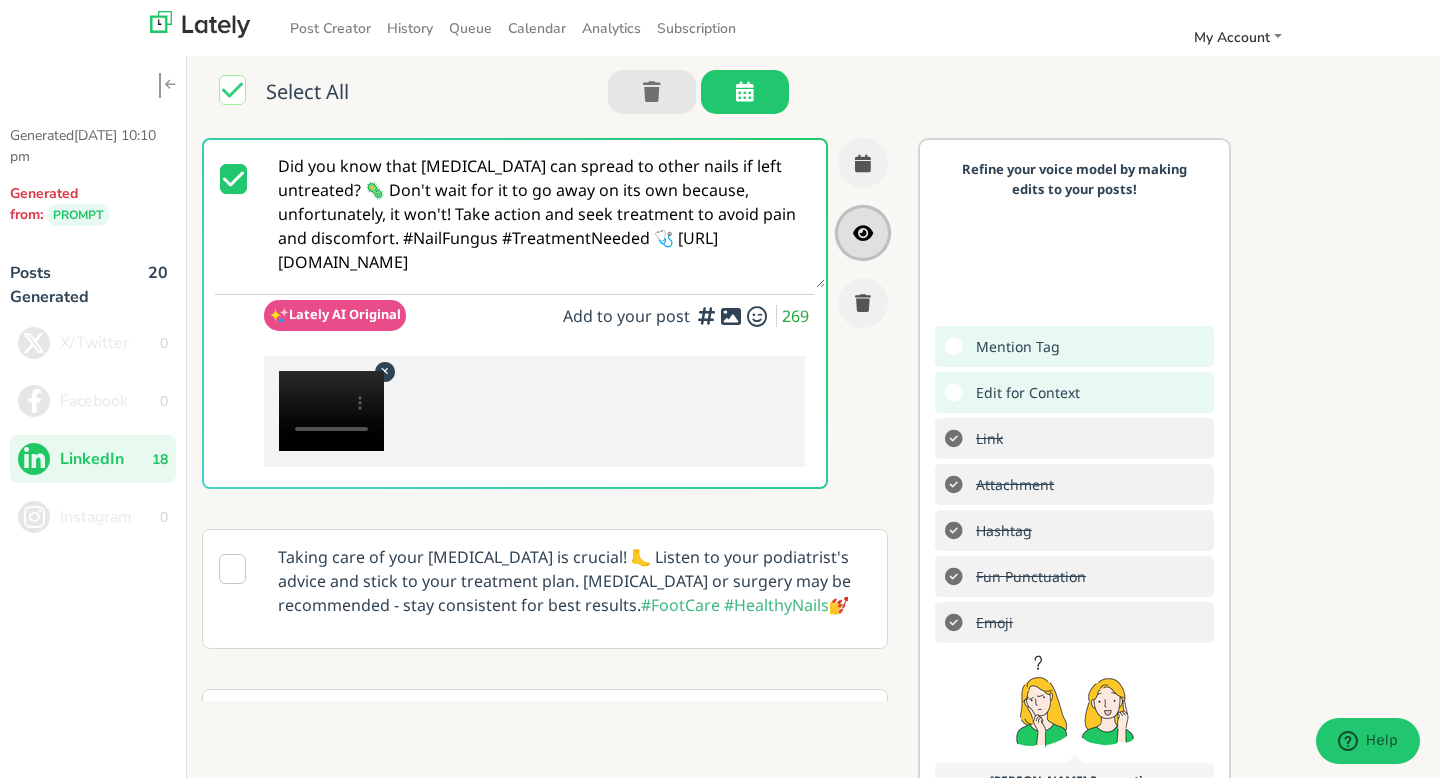 click at bounding box center (863, 233) 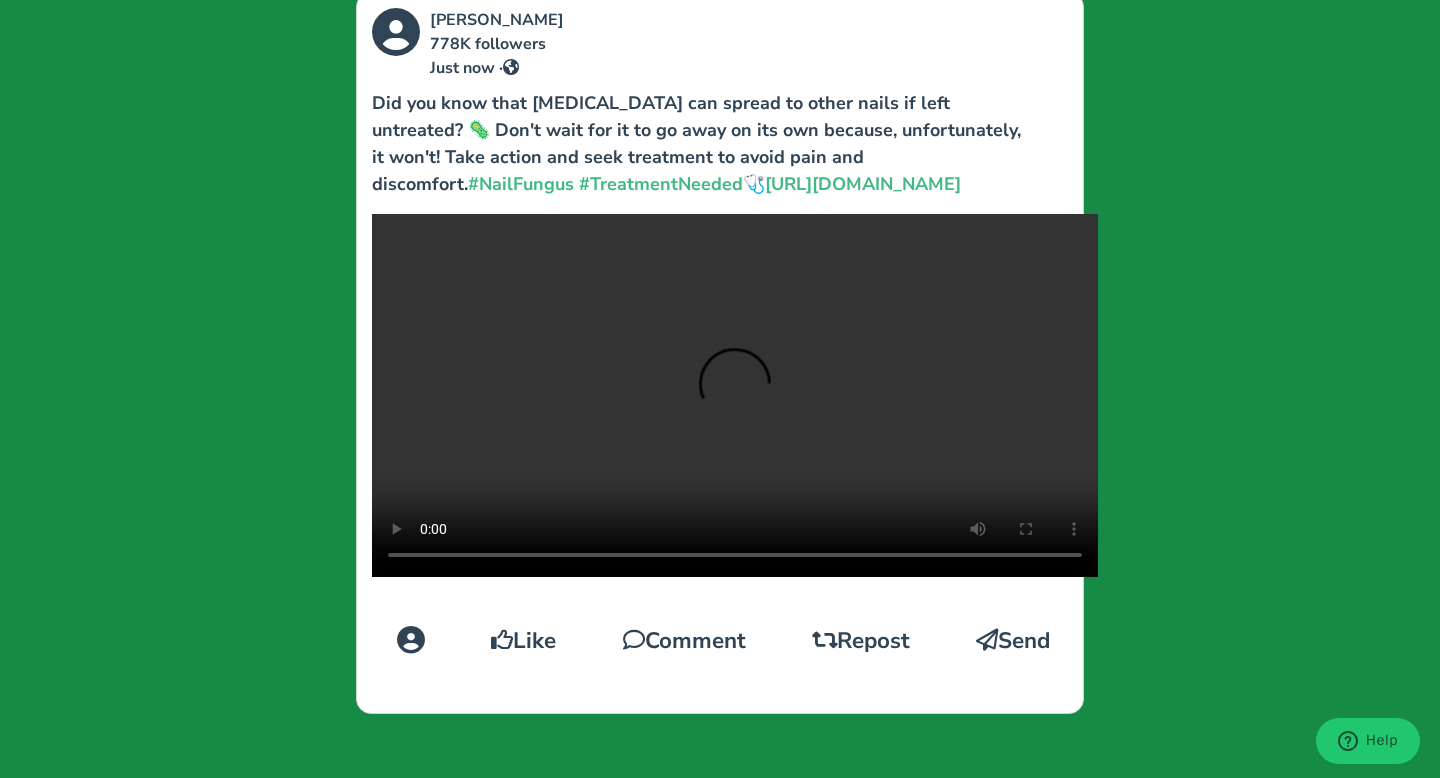 scroll, scrollTop: 485, scrollLeft: 0, axis: vertical 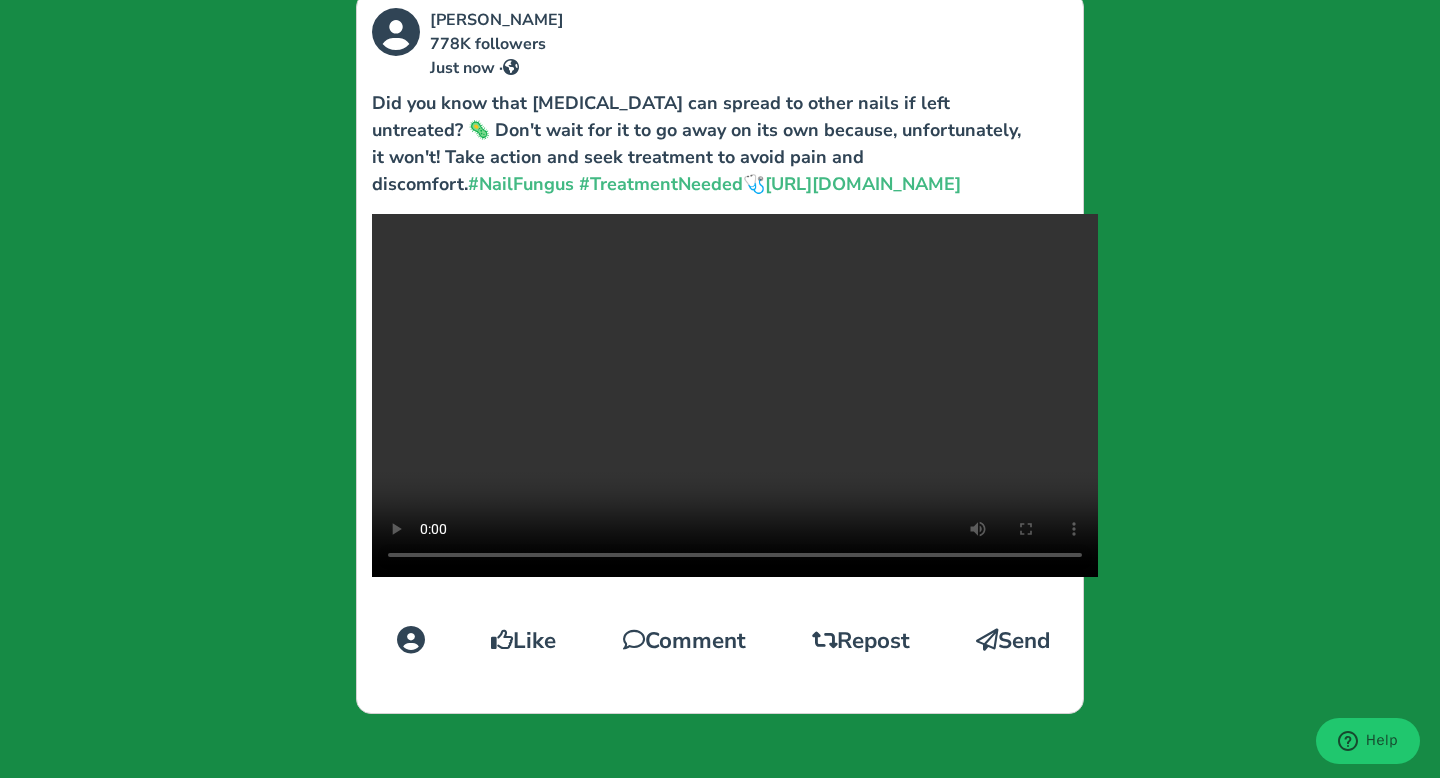 click at bounding box center (735, 395) 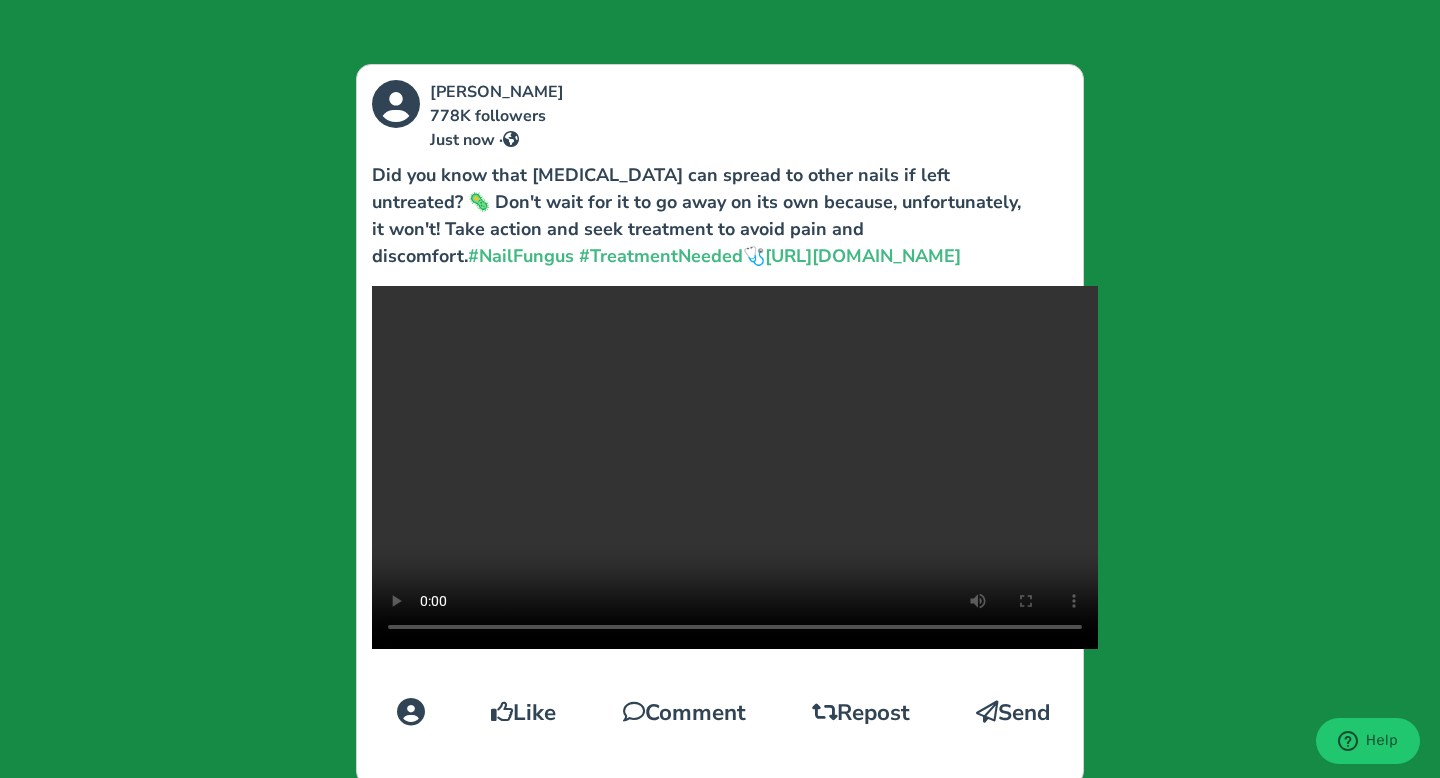 click on "Leilani Ross 778K followers Just now ·  Did you know that nail fungus can spread to other nails if left untreated? 🦠 Don't wait for it to go away on its own because, unfortunately, it won't! Take action and seek treatment to avoid pain and discomfort.  #NailFungus   #TreatmentNeeded  🩺  https://www.instagram.com/p/DLpmdgeAZsl/  Like  Comment  Repost  Send" at bounding box center [720, 389] 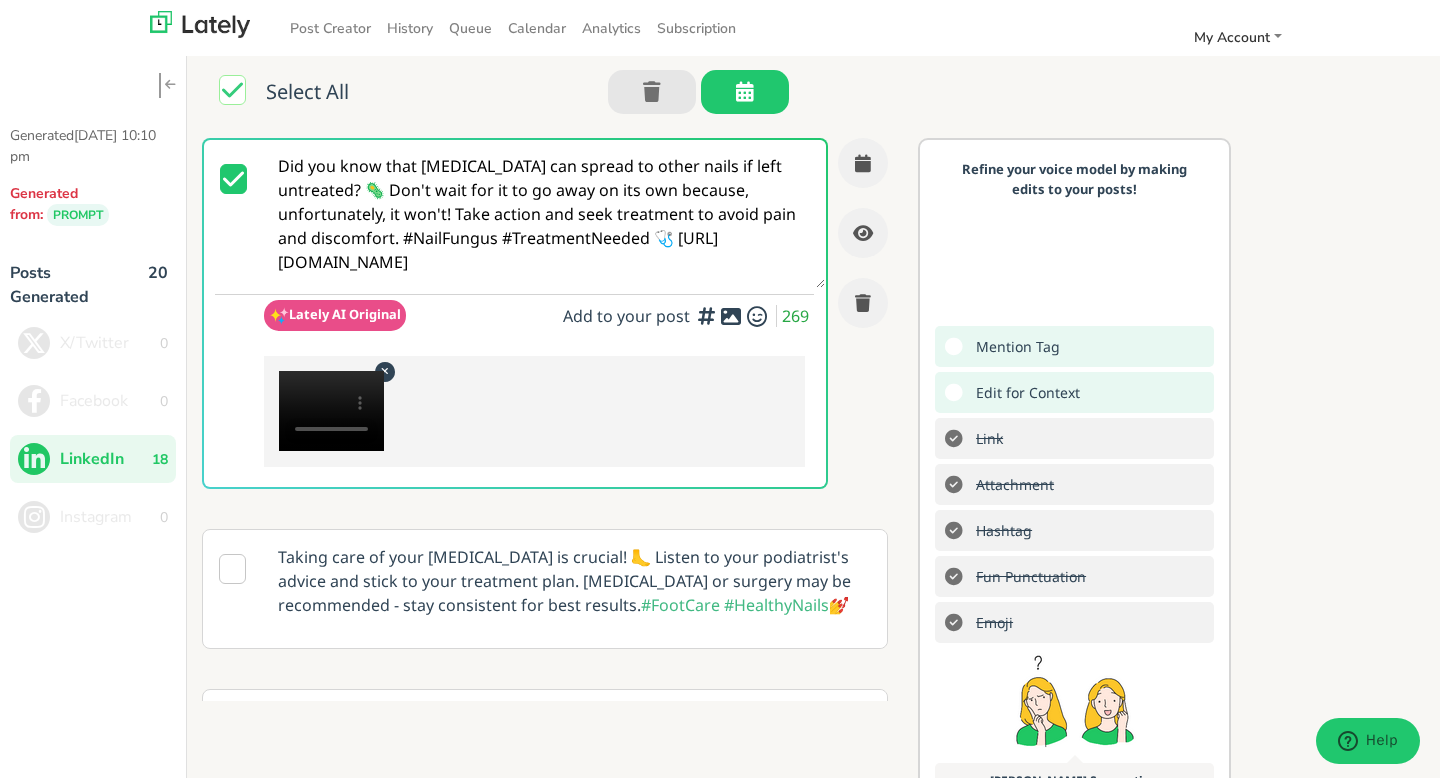 click at bounding box center (534, 411) 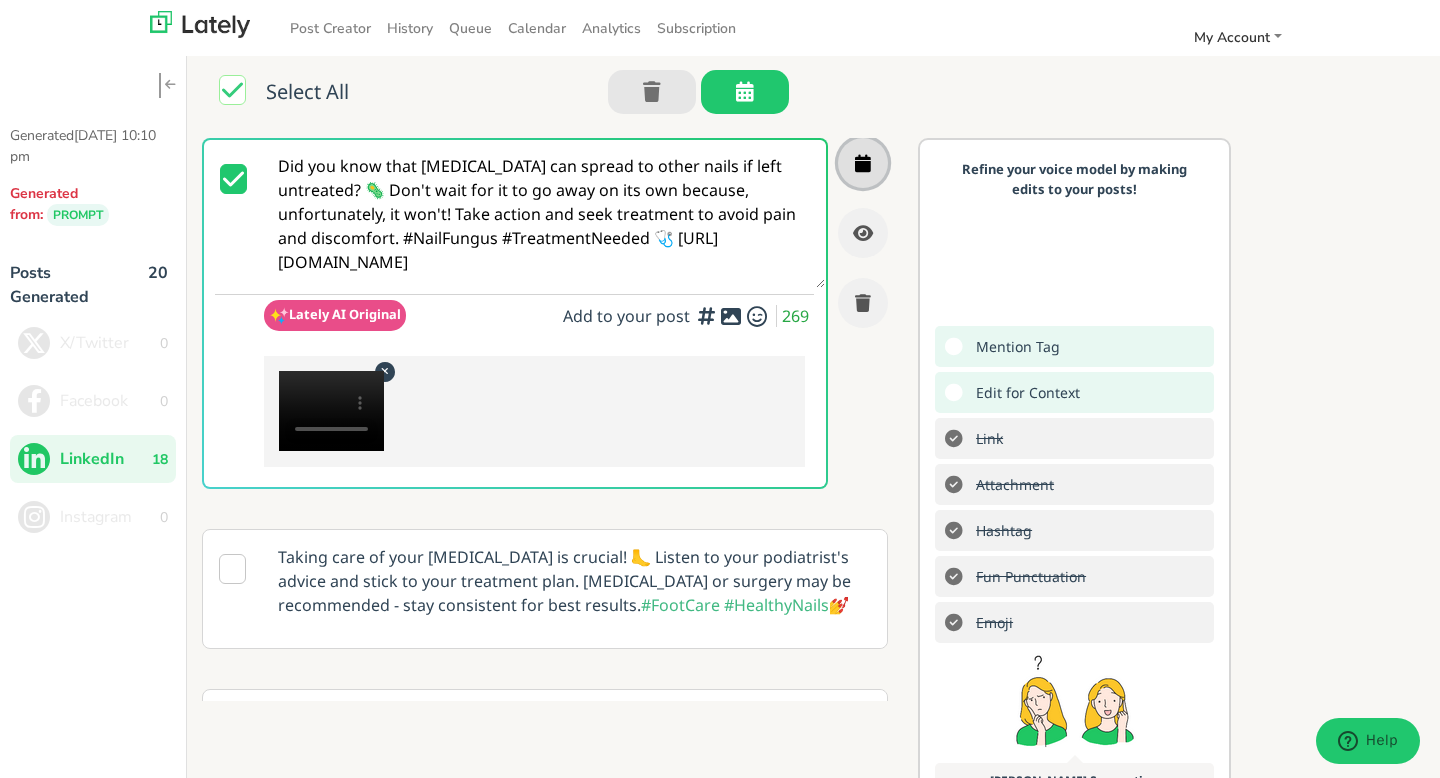 click at bounding box center [863, 163] 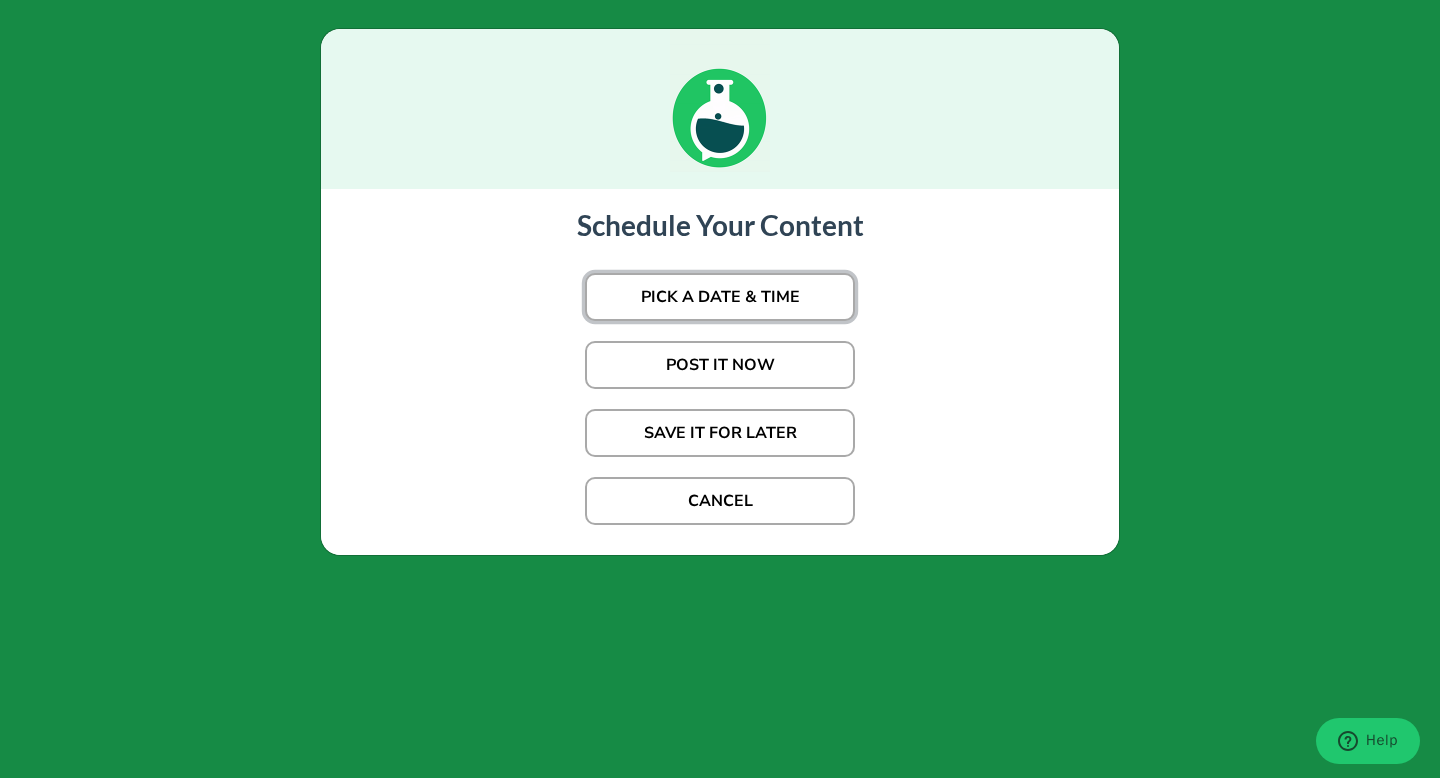 click on "PICK A DATE & TIME" at bounding box center (720, 297) 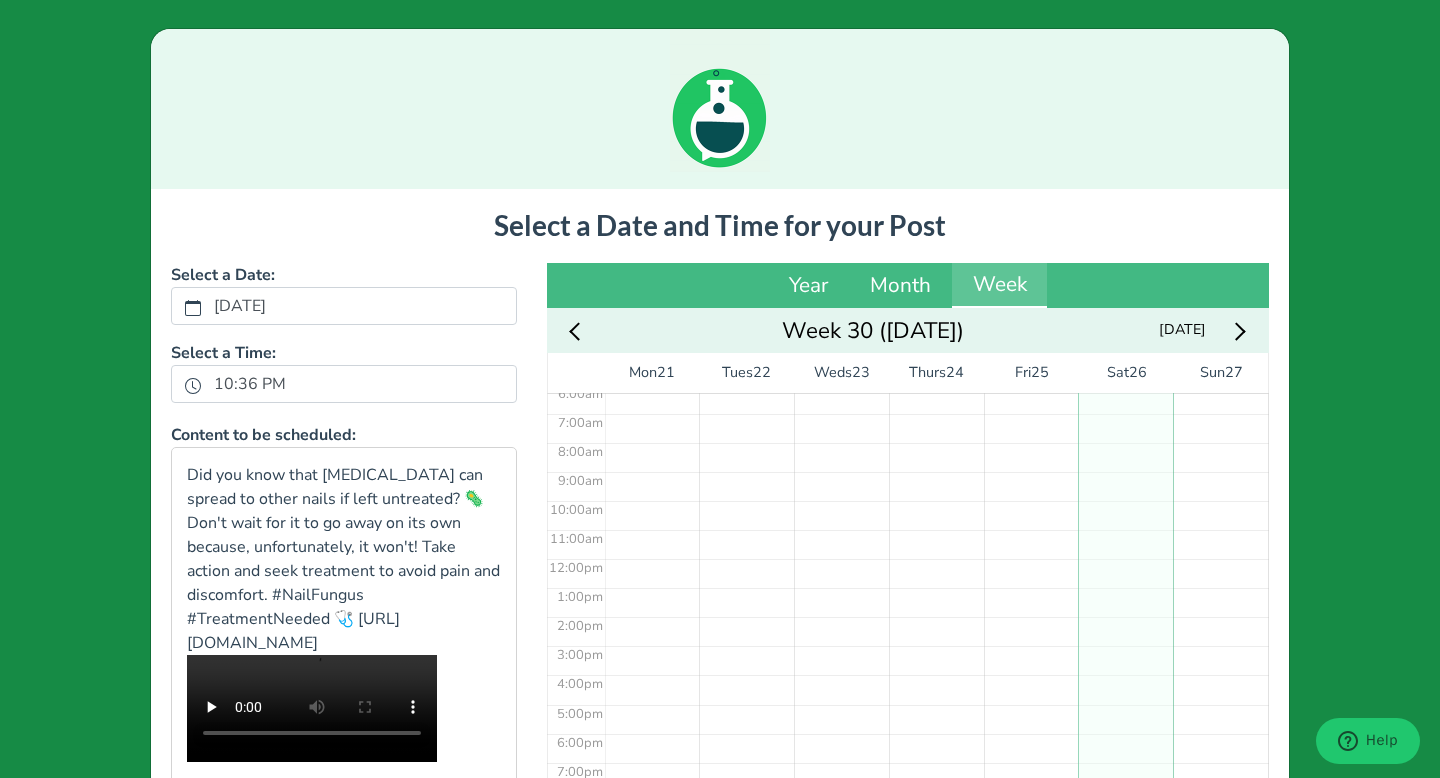 scroll, scrollTop: 278, scrollLeft: 0, axis: vertical 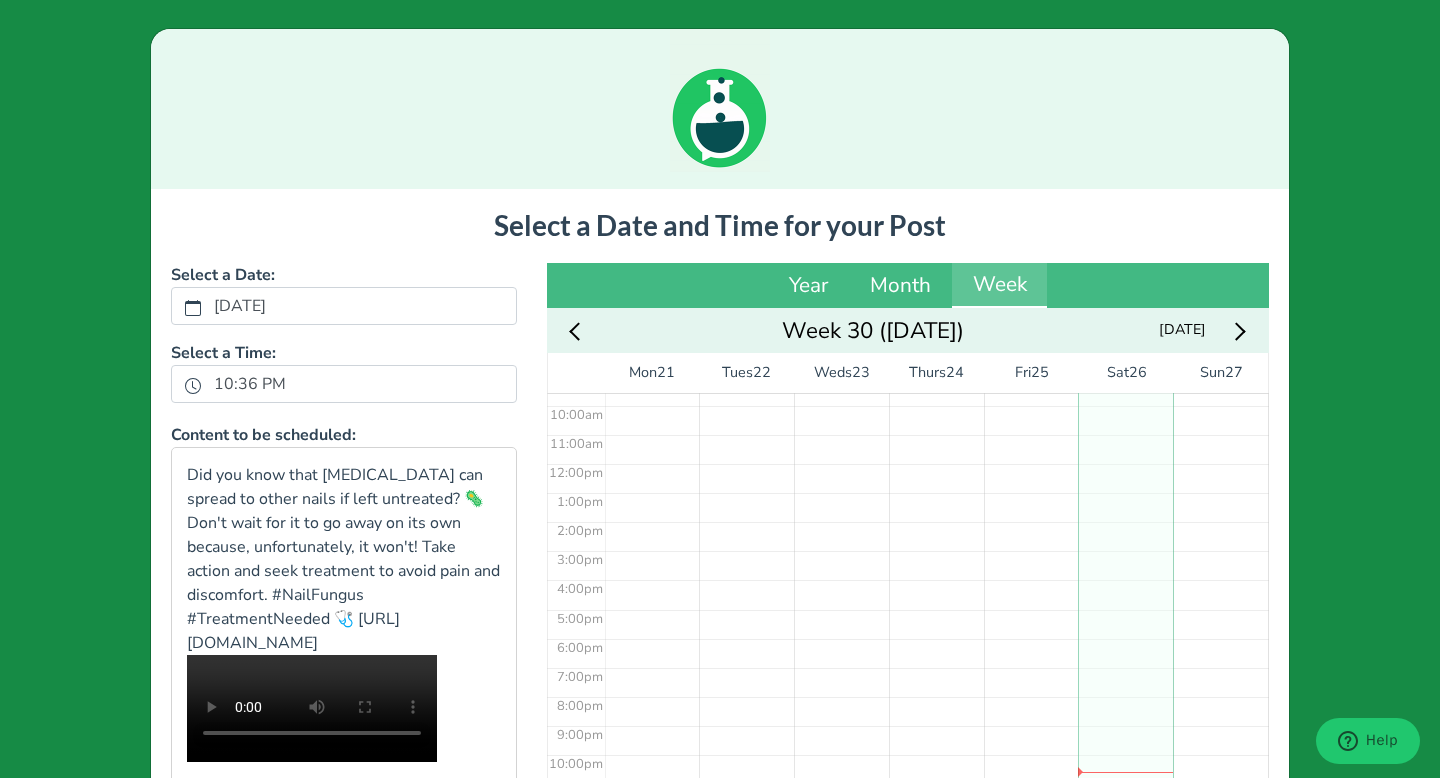 click at bounding box center (1237, 331) 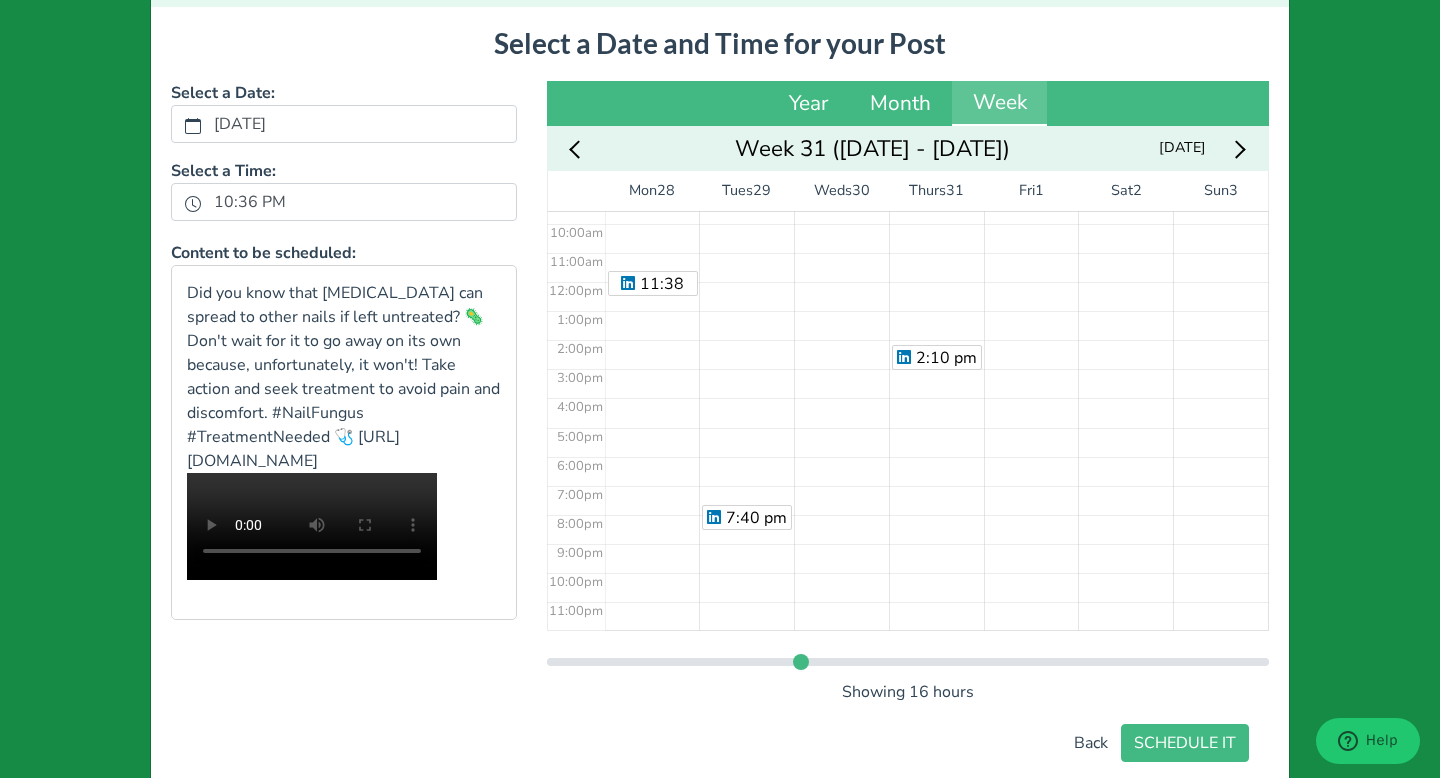 scroll, scrollTop: 235, scrollLeft: 0, axis: vertical 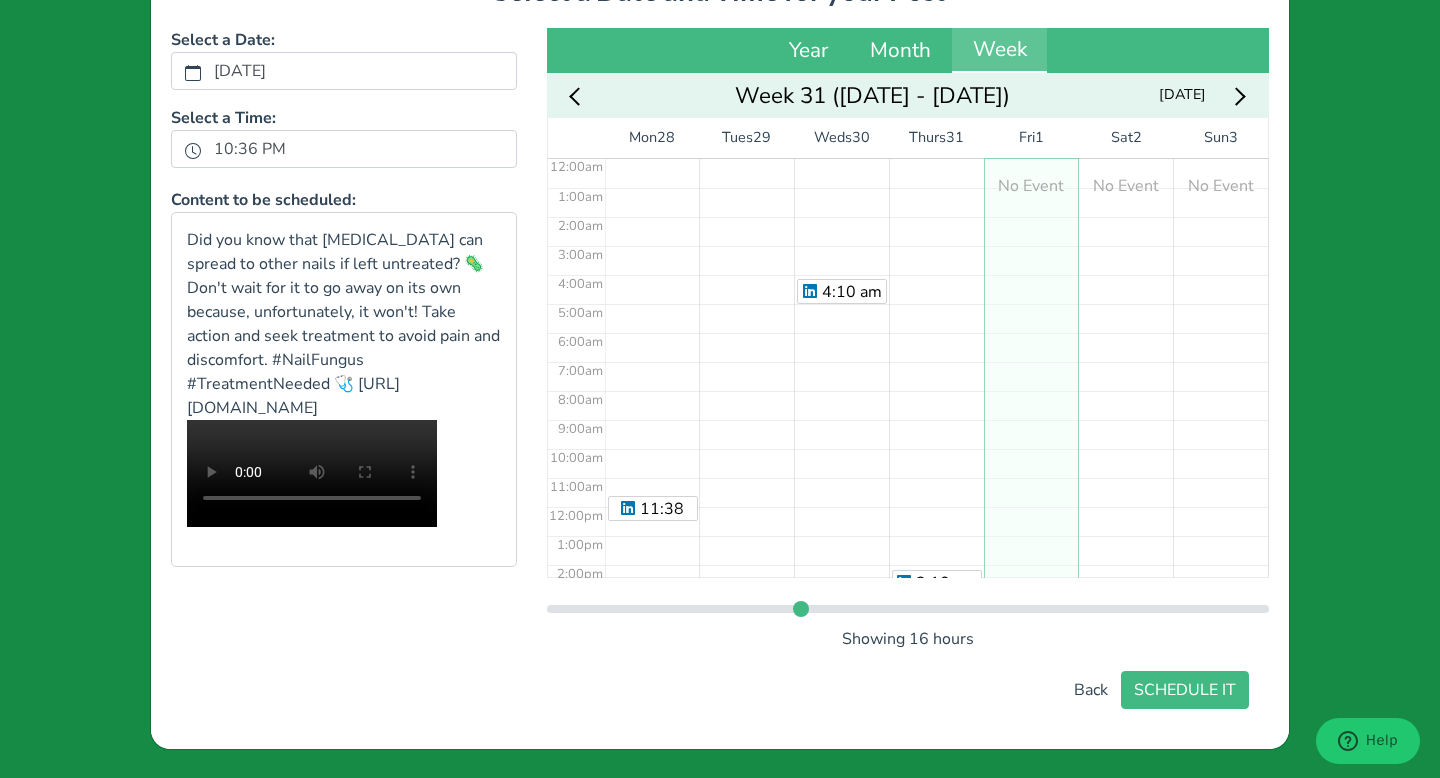 click on "No Event" at bounding box center (1031, 506) 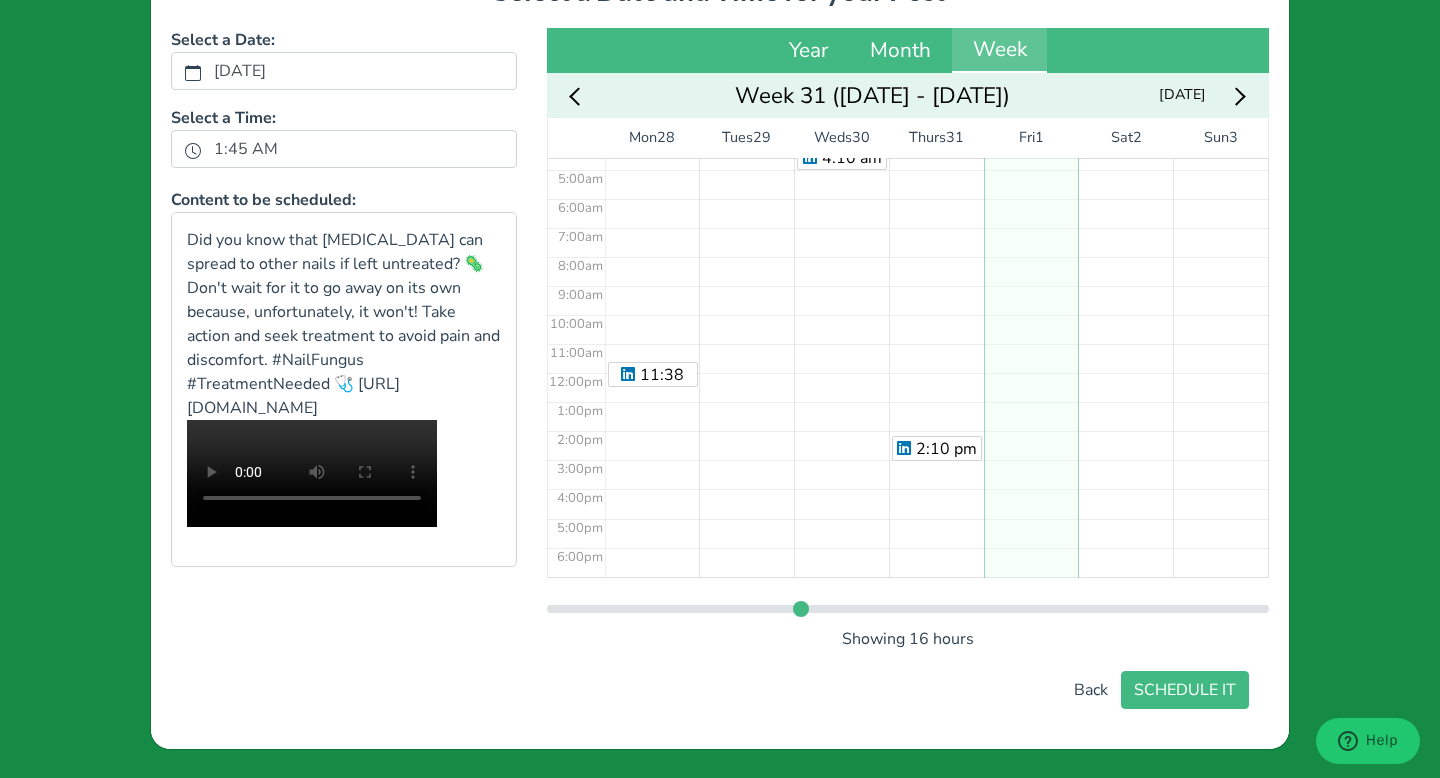 scroll, scrollTop: 278, scrollLeft: 0, axis: vertical 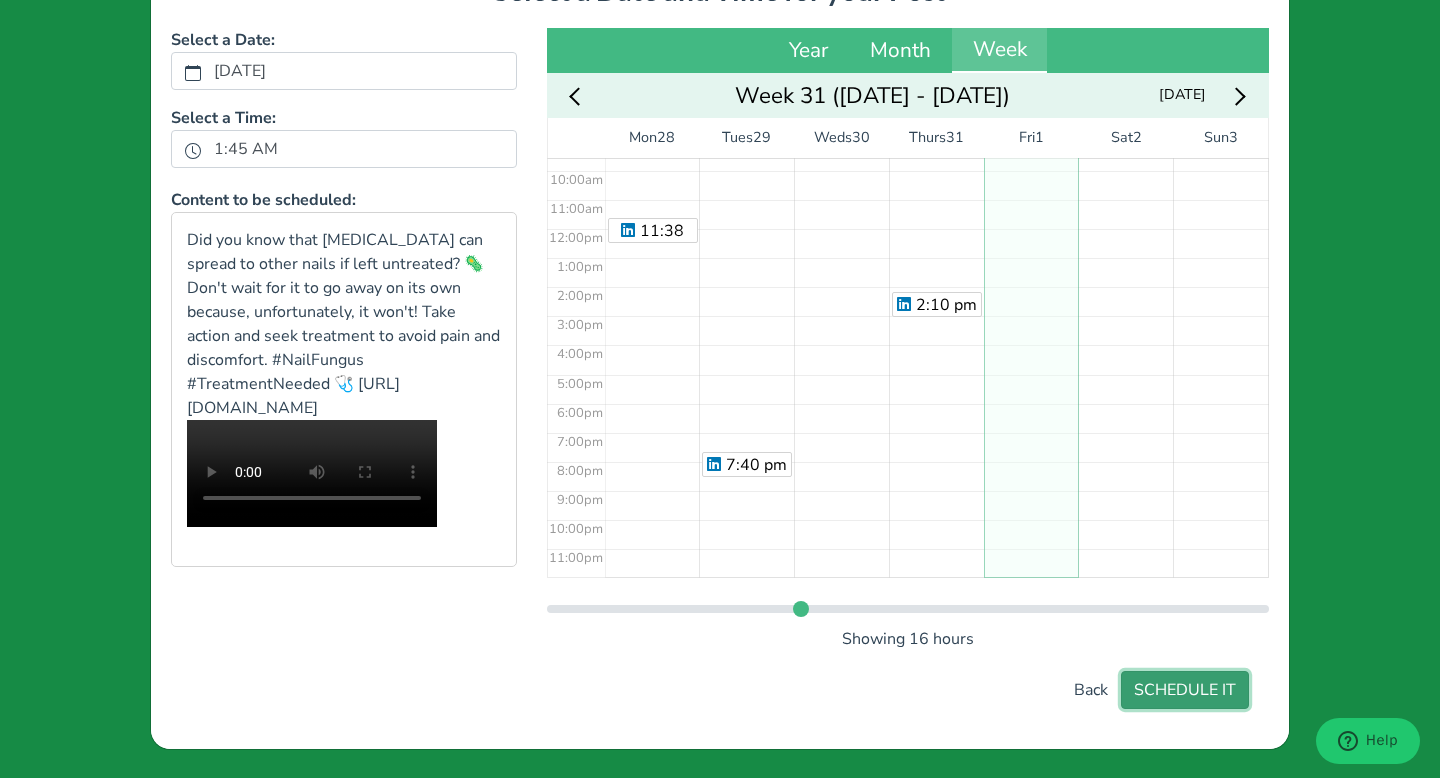 click on "SCHEDULE IT" at bounding box center [1185, 690] 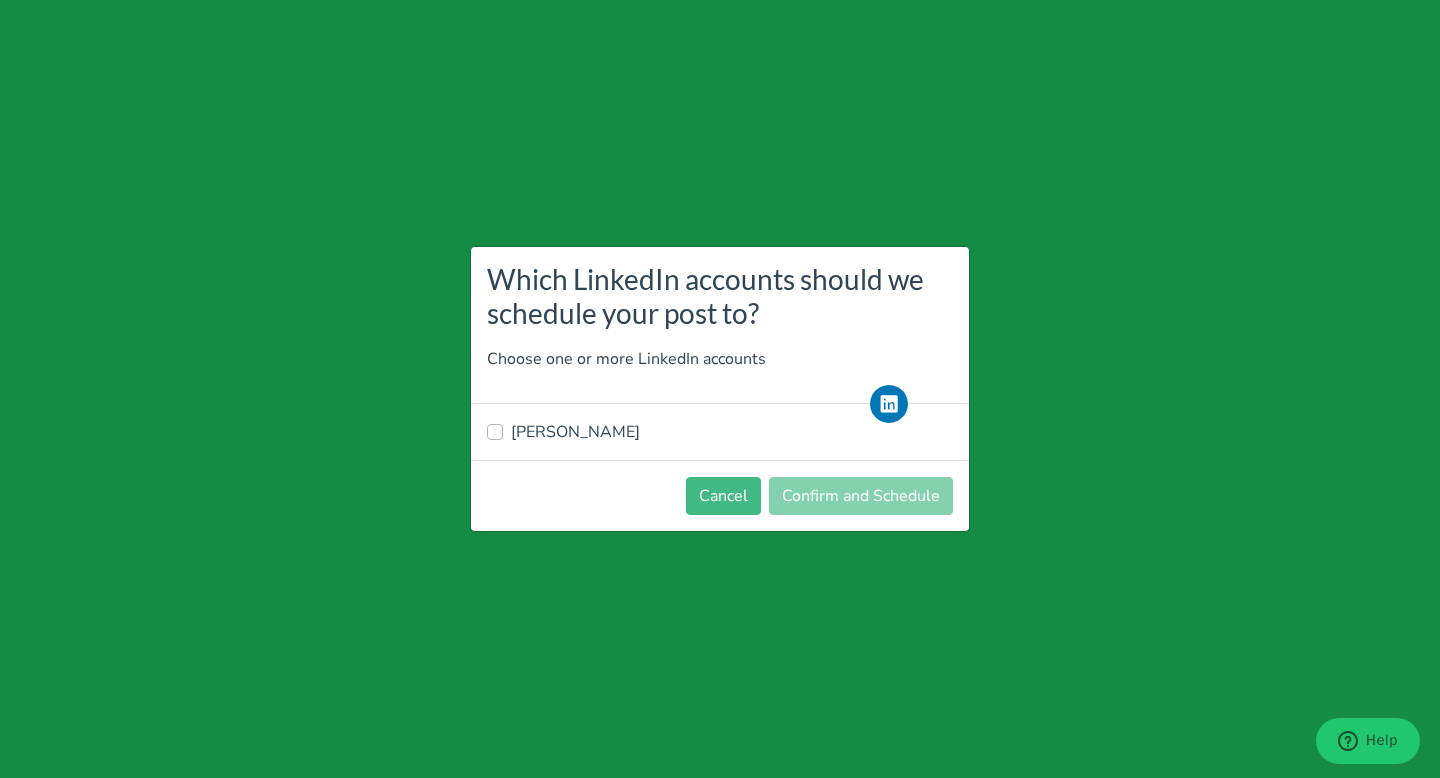 click on "[PERSON_NAME]" at bounding box center (575, 432) 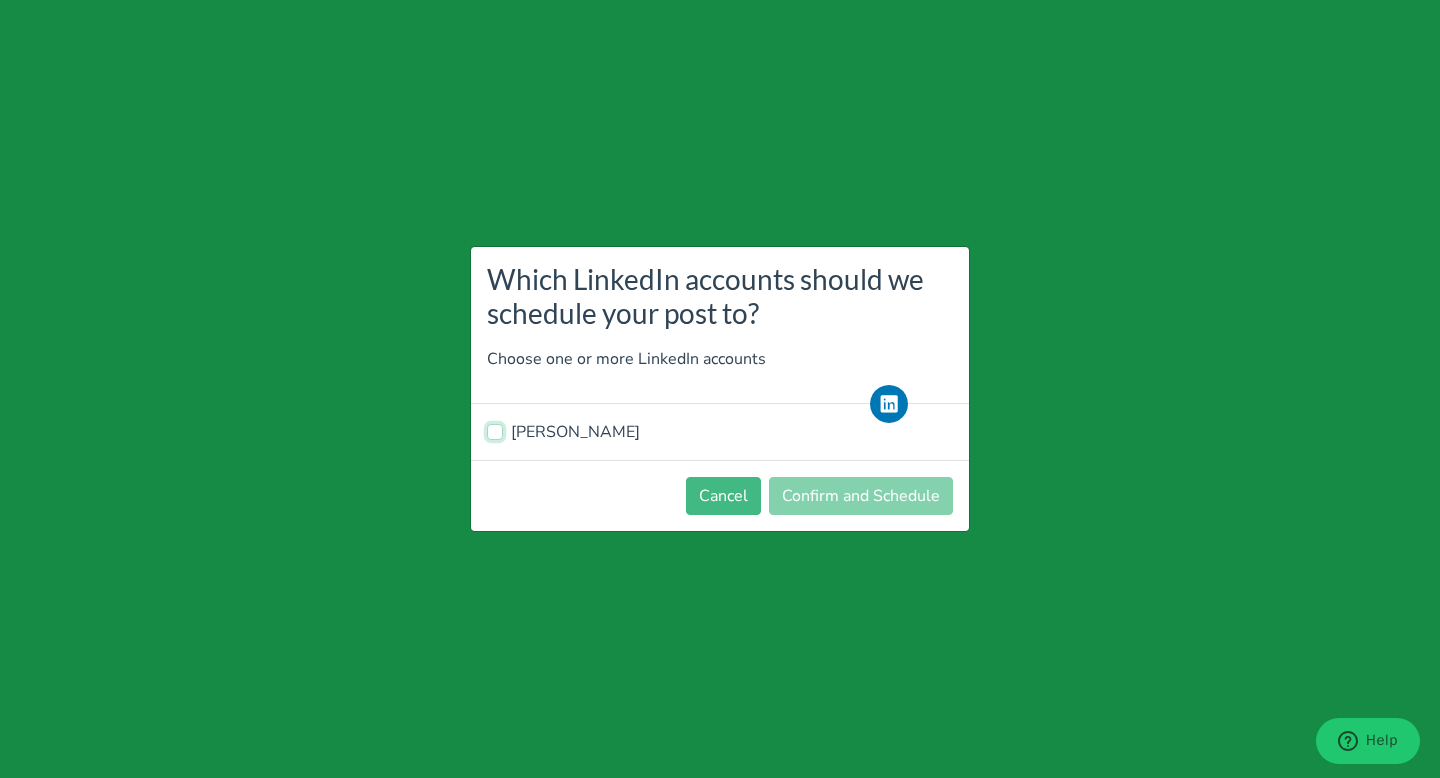 click on "[PERSON_NAME]" at bounding box center [495, 430] 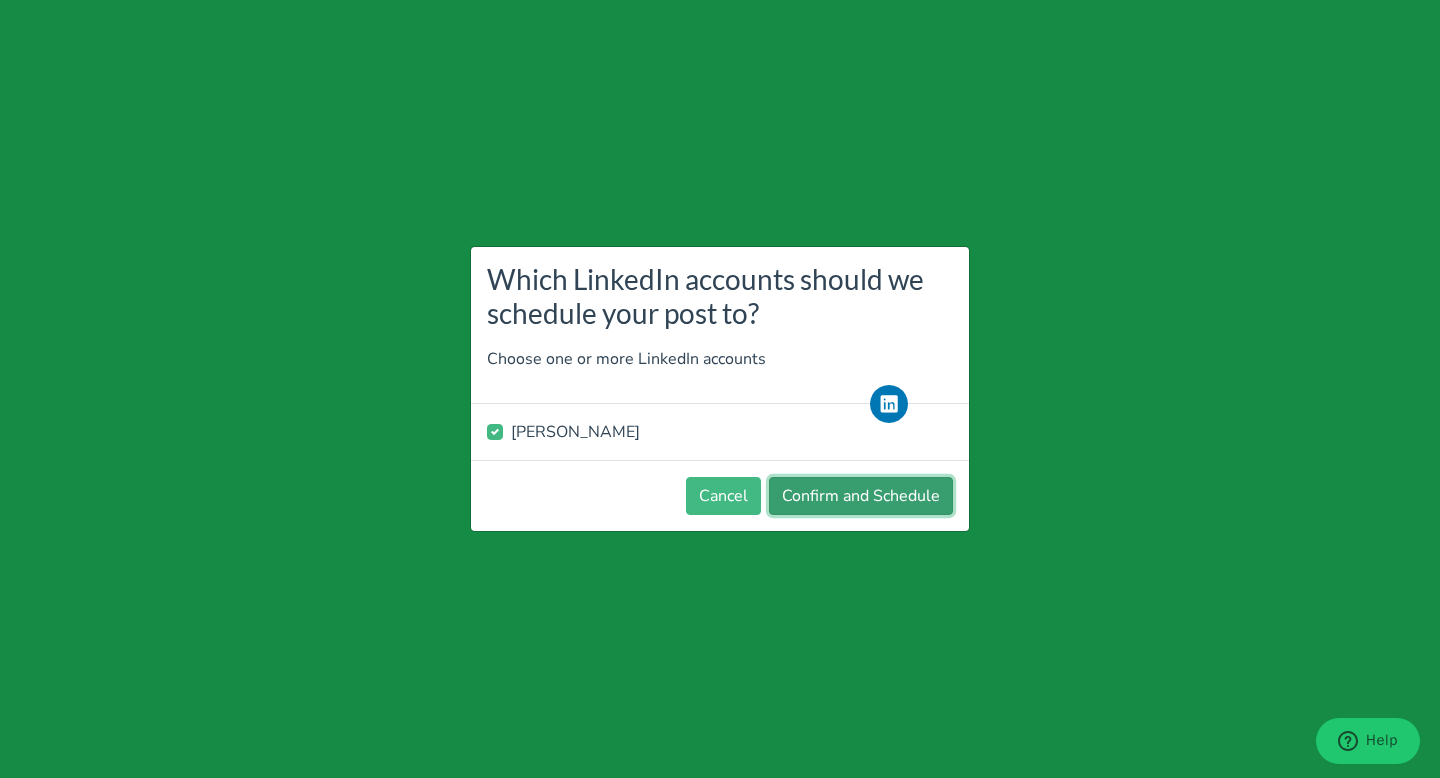 click on "Confirm and Schedule" at bounding box center (861, 496) 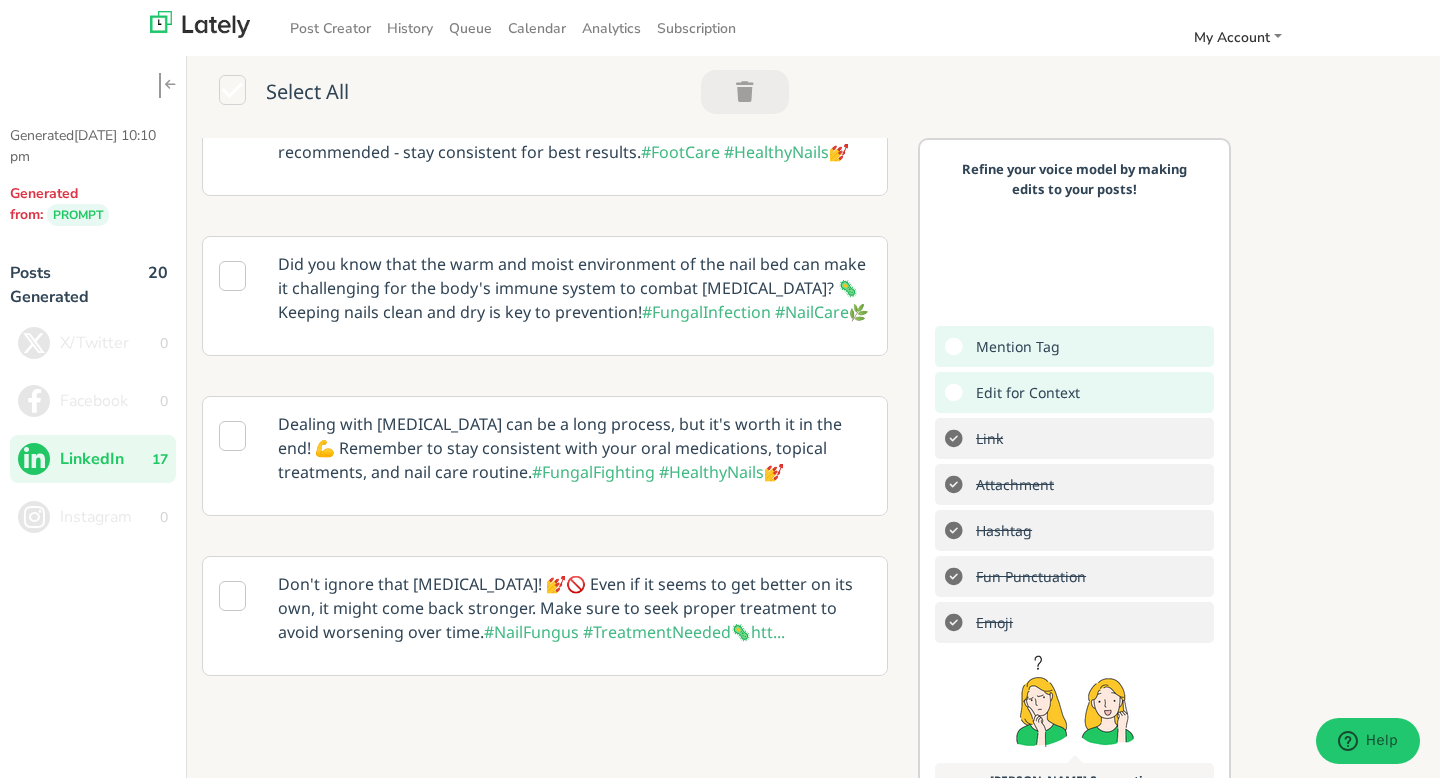 scroll, scrollTop: 0, scrollLeft: 0, axis: both 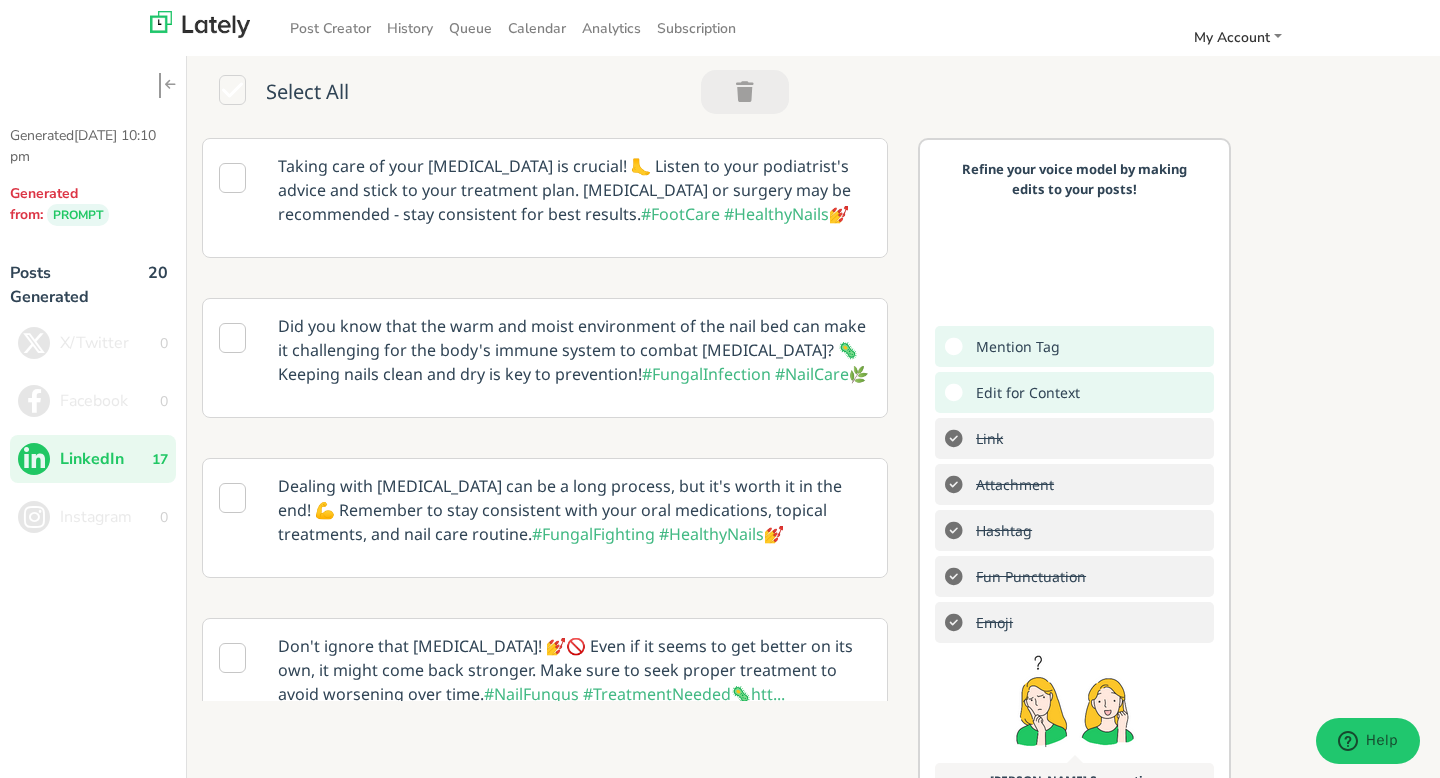 click on "Taking care of your nail fungus is crucial! 🦶 Listen to your podiatrist's advice and stick to your treatment plan. Laser therapy or surgery may be recommended - stay consistent for best results.  #FootCare   #HealthyNails  💅" at bounding box center [574, 190] 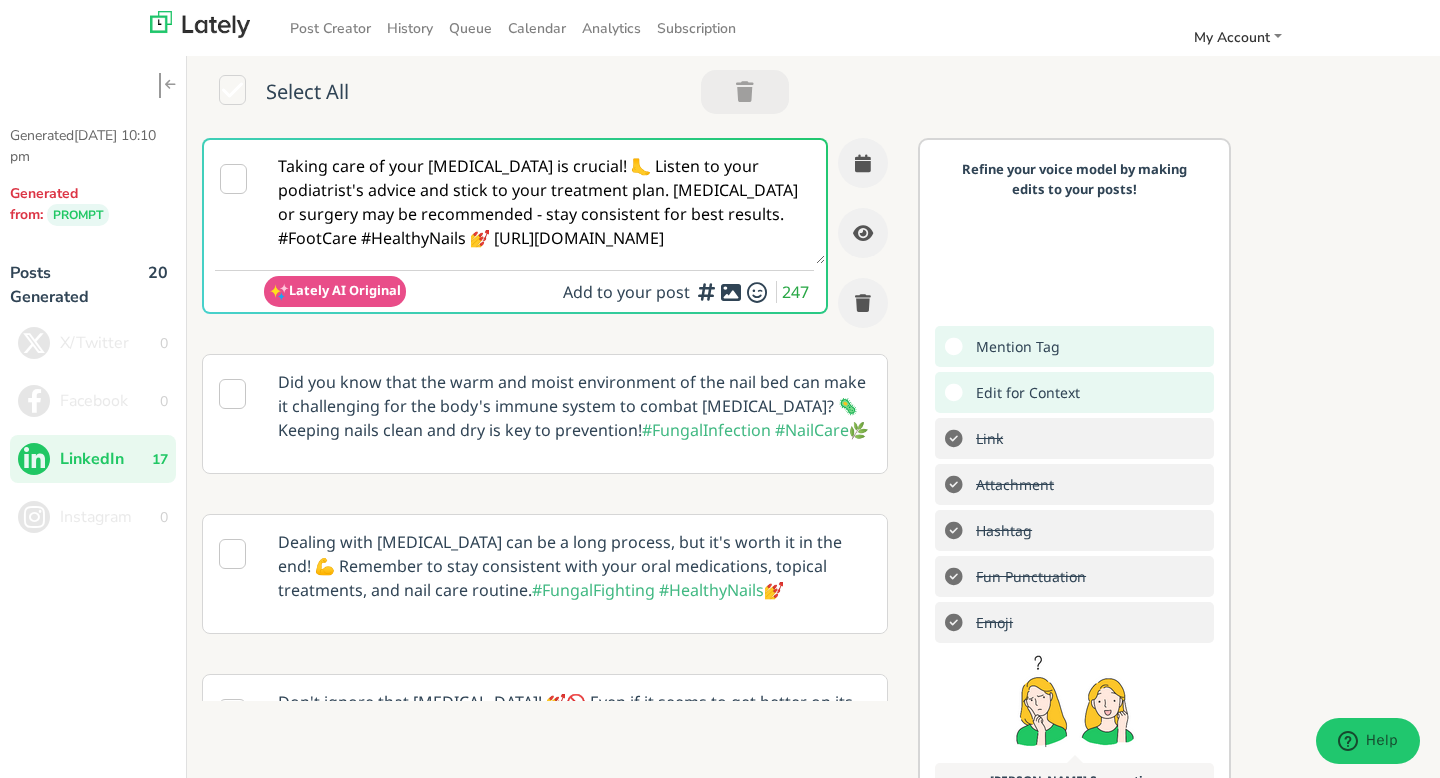 scroll, scrollTop: 0, scrollLeft: 0, axis: both 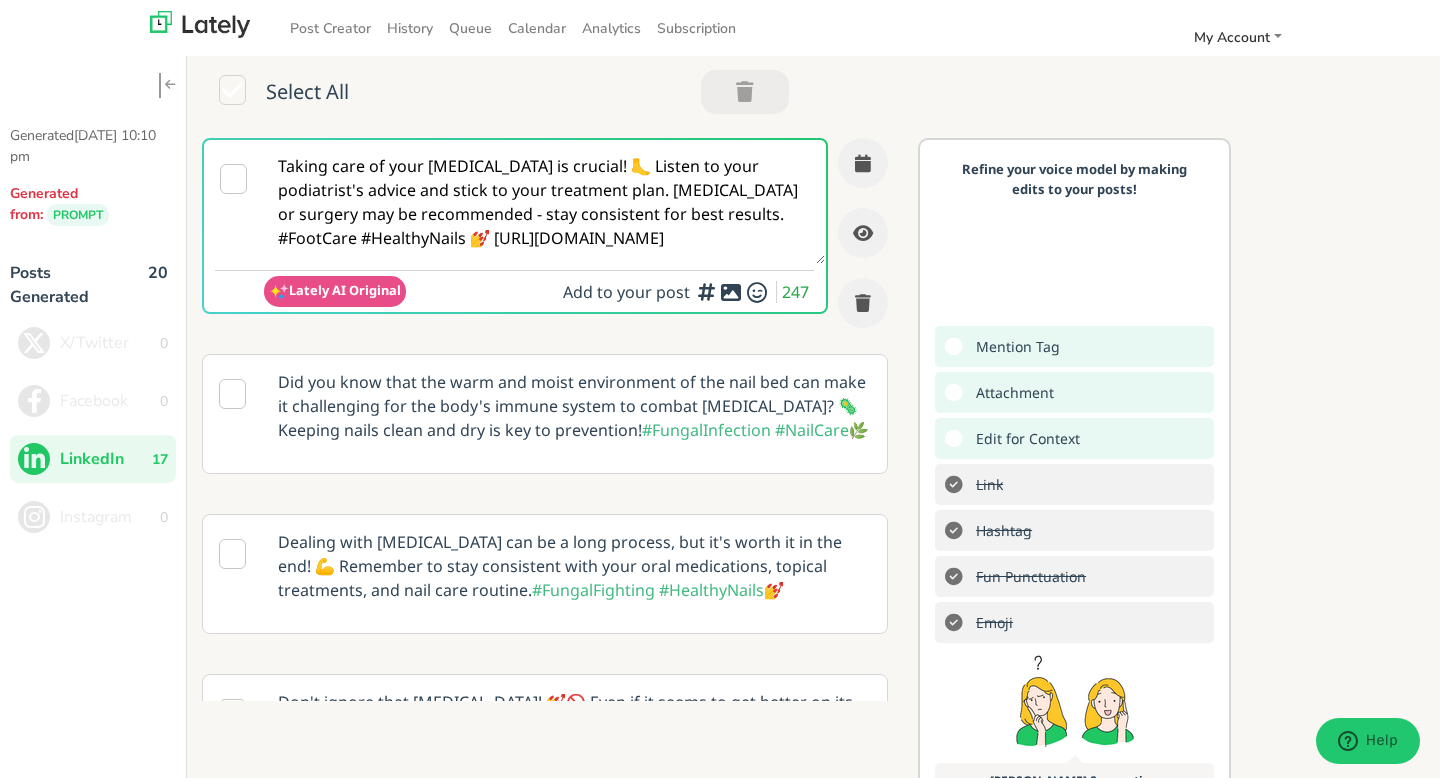 click at bounding box center [731, 292] 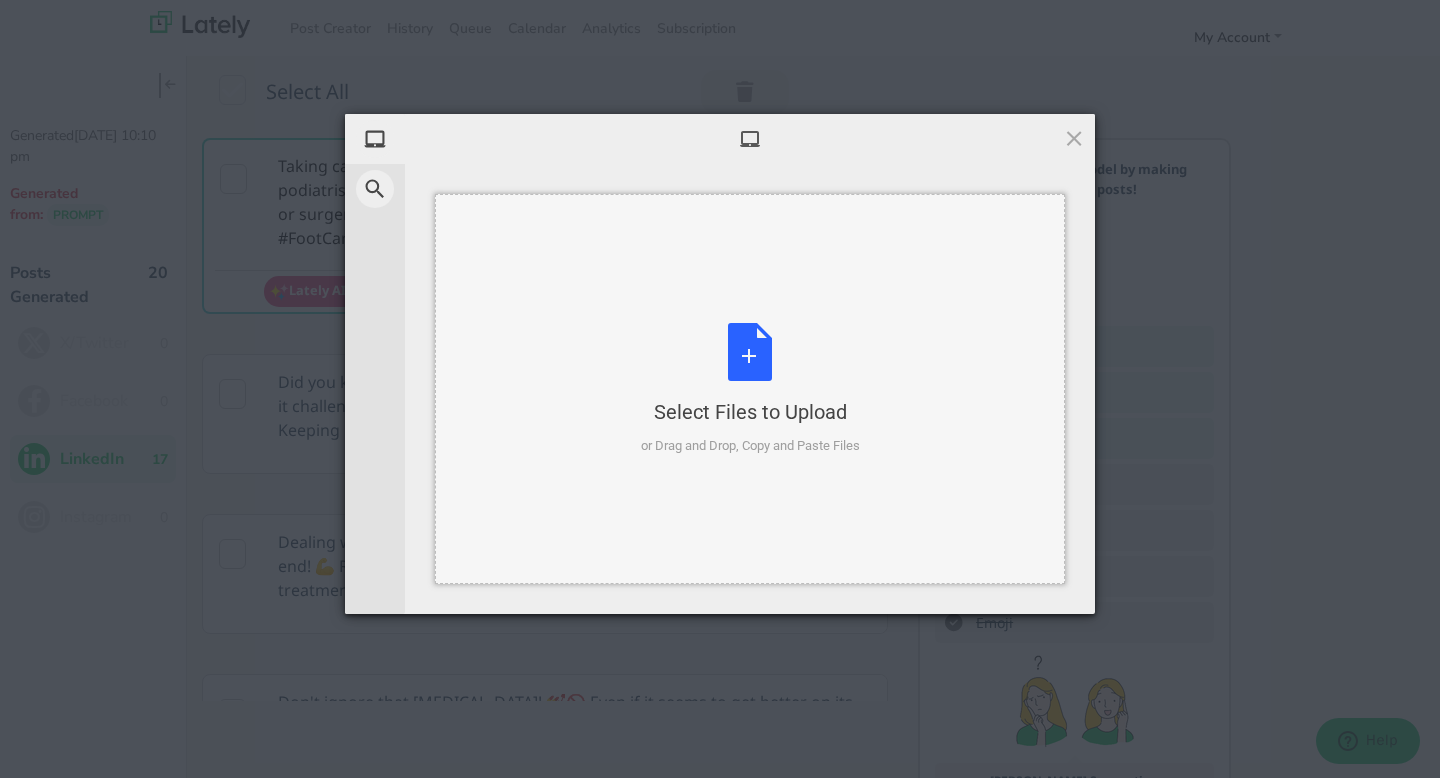 click on "Select Files to Upload
or Drag and Drop, Copy and Paste Files" at bounding box center (750, 389) 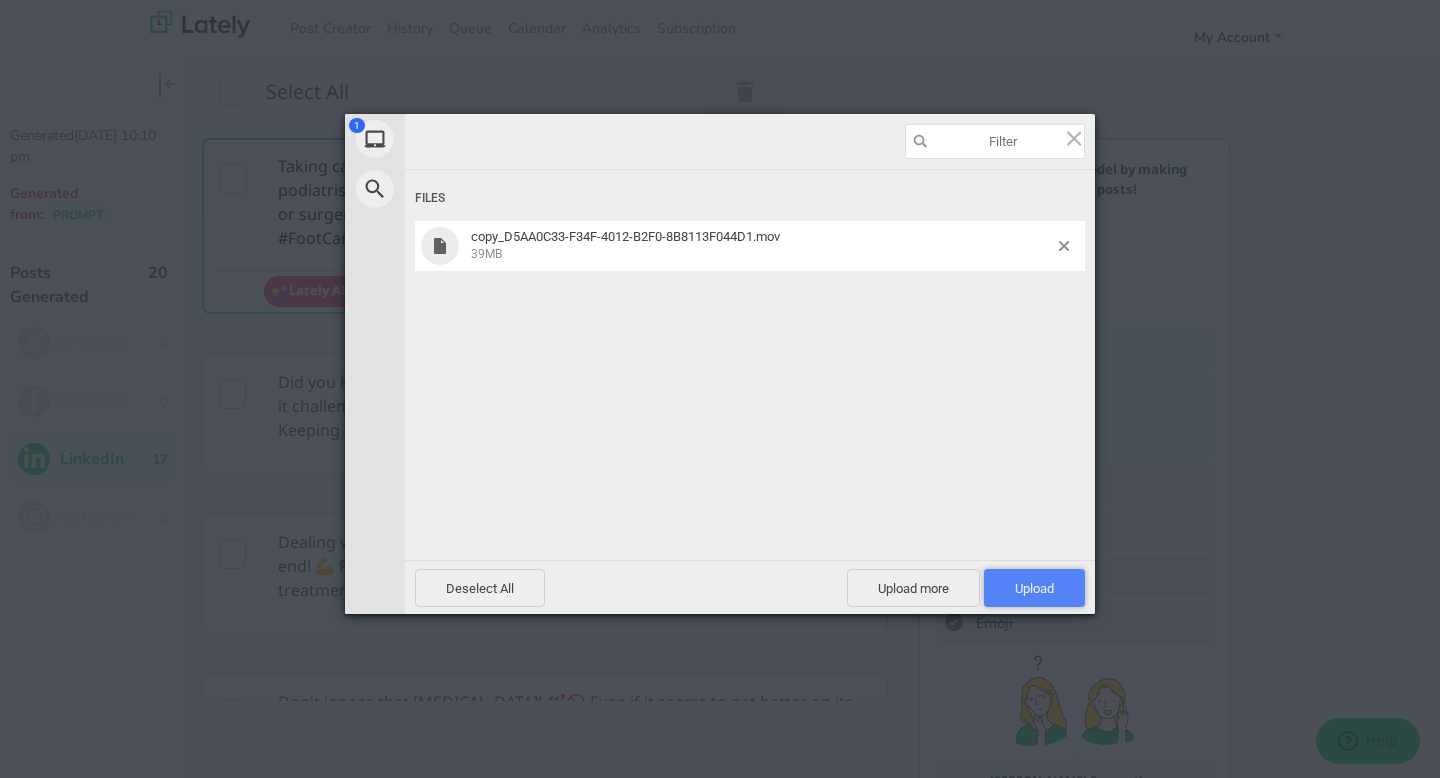 click on "Upload
1" at bounding box center (1034, 588) 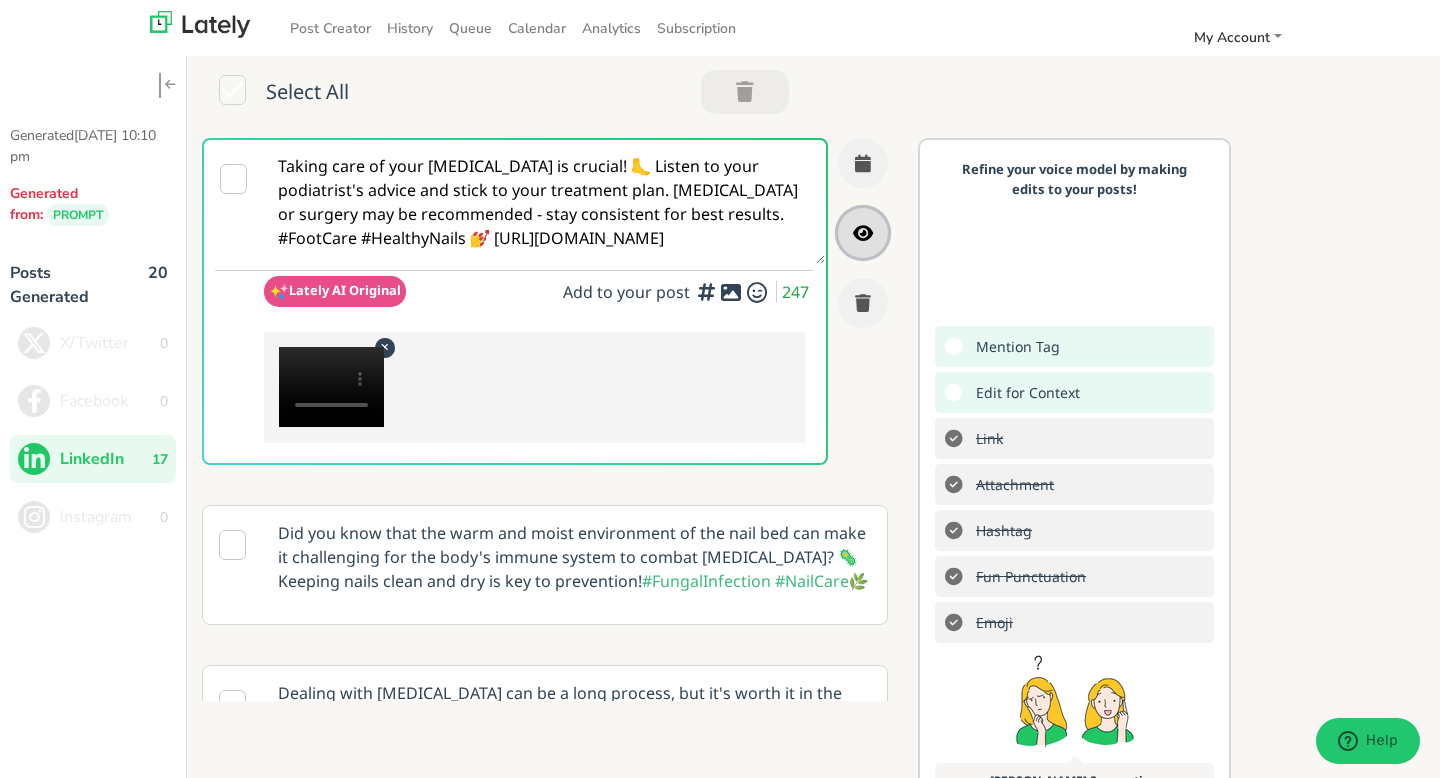 click at bounding box center (863, 233) 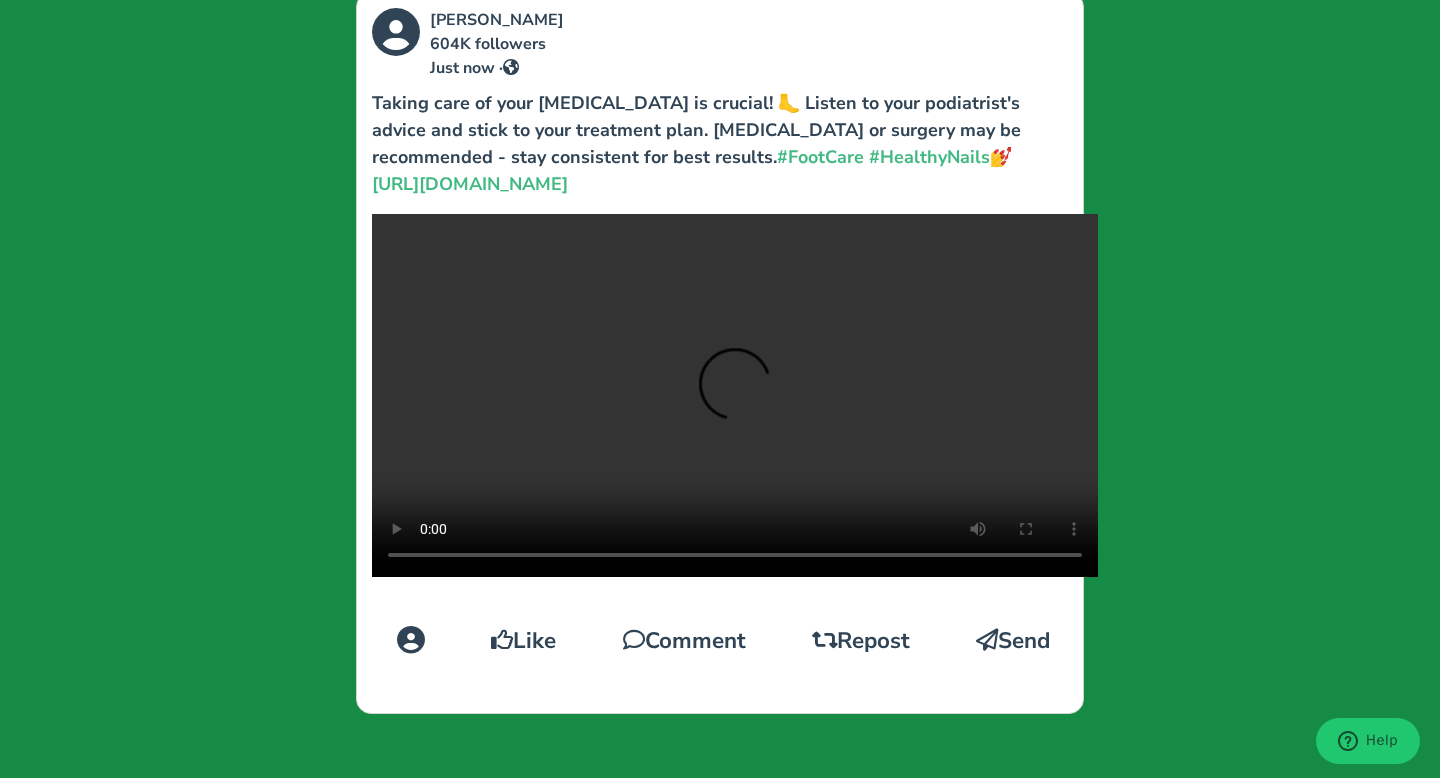 scroll, scrollTop: 369, scrollLeft: 0, axis: vertical 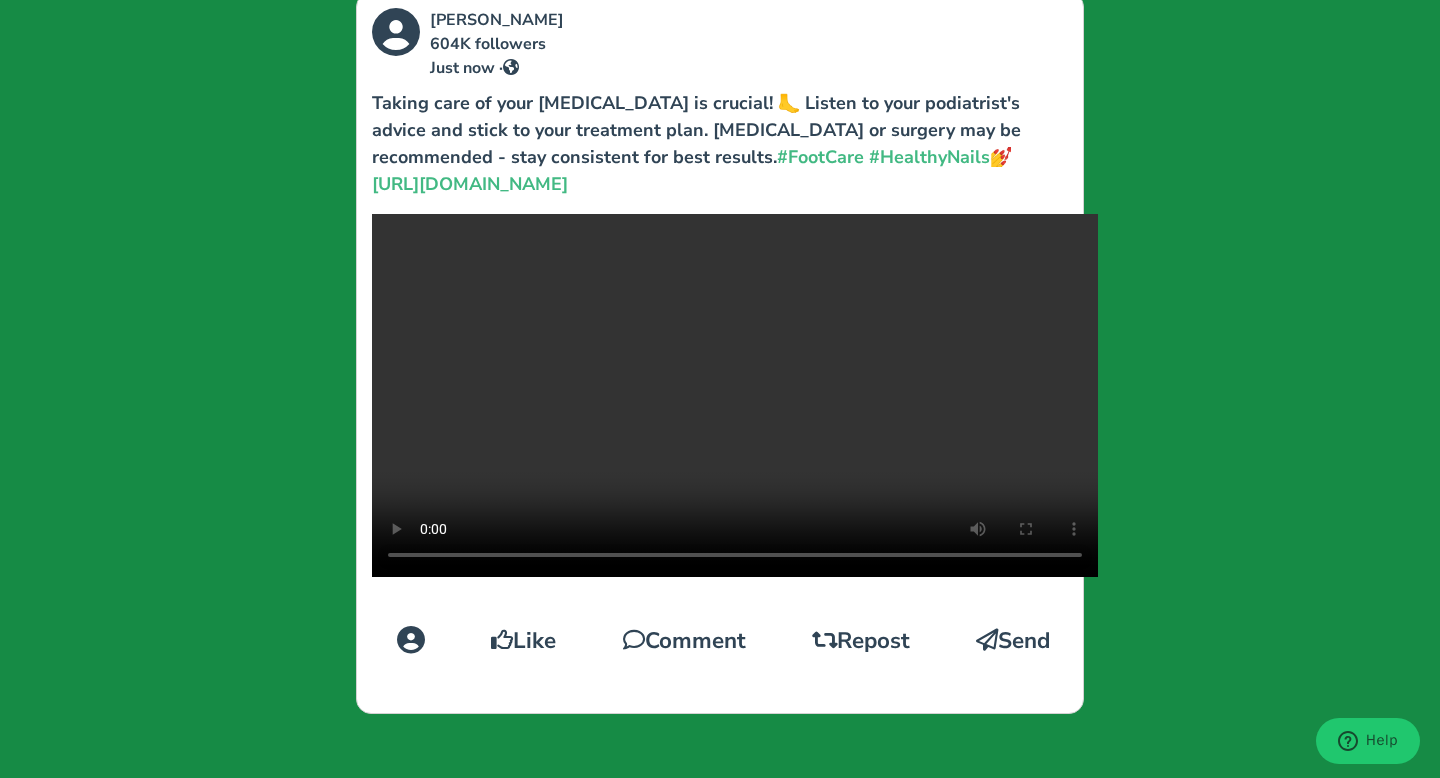 click at bounding box center (735, 395) 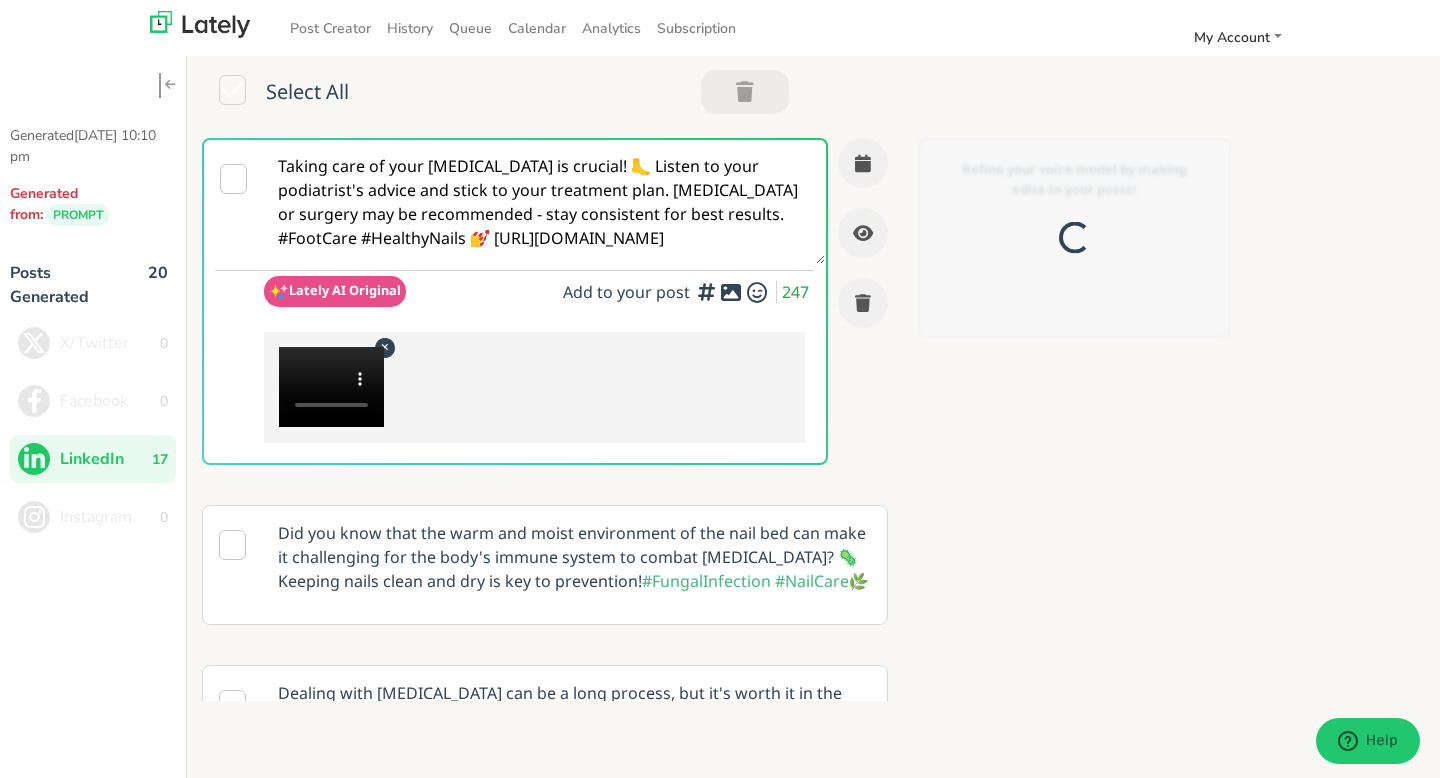 scroll, scrollTop: 0, scrollLeft: 0, axis: both 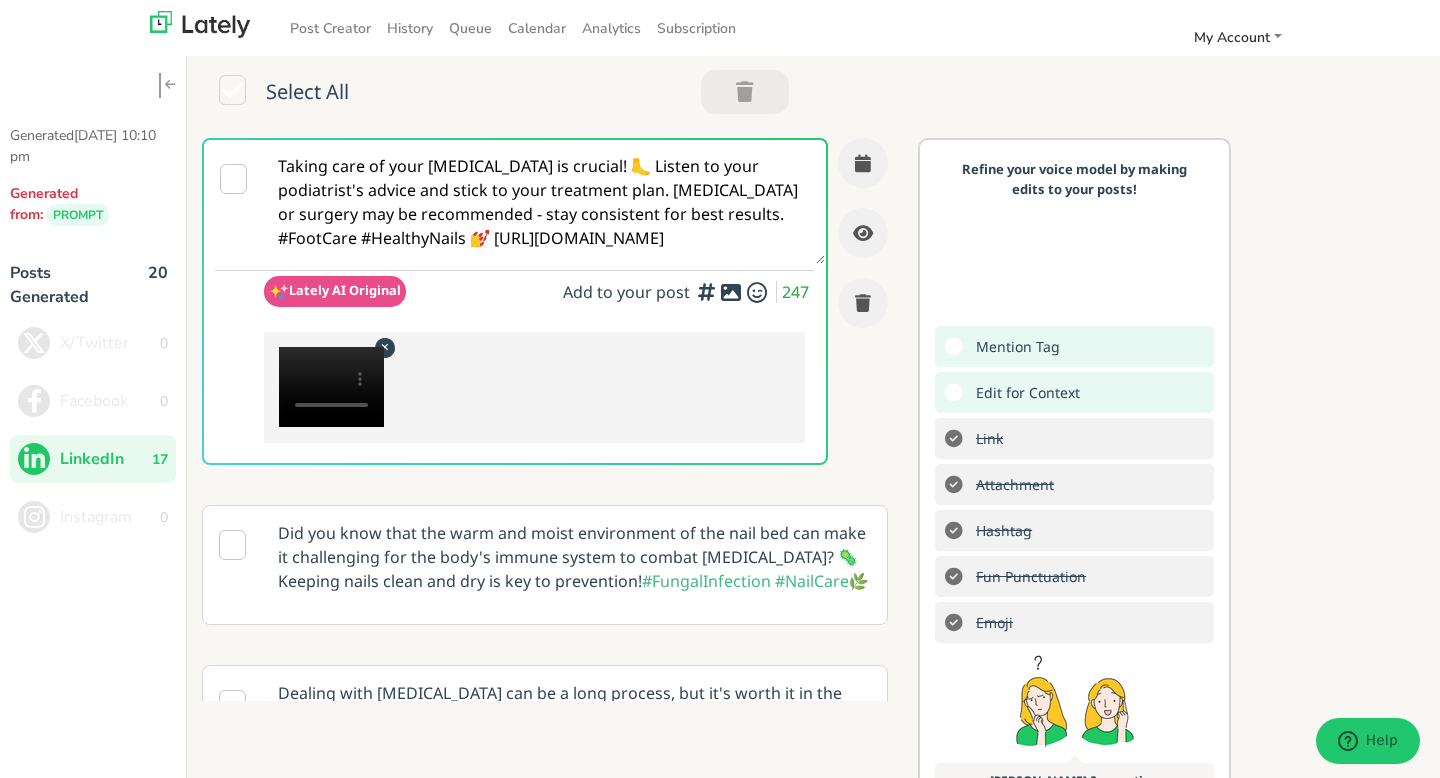 click at bounding box center (384, 347) 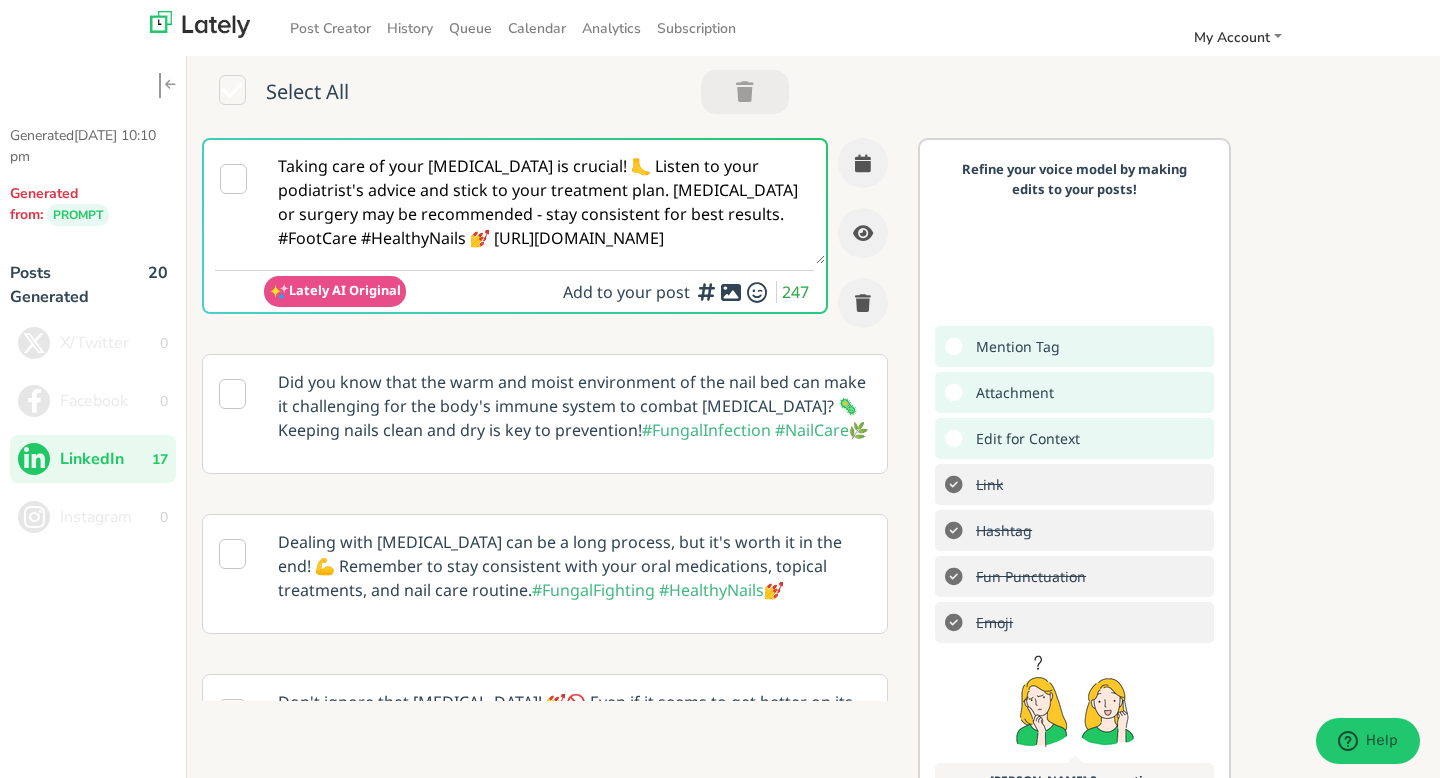 click at bounding box center [731, 292] 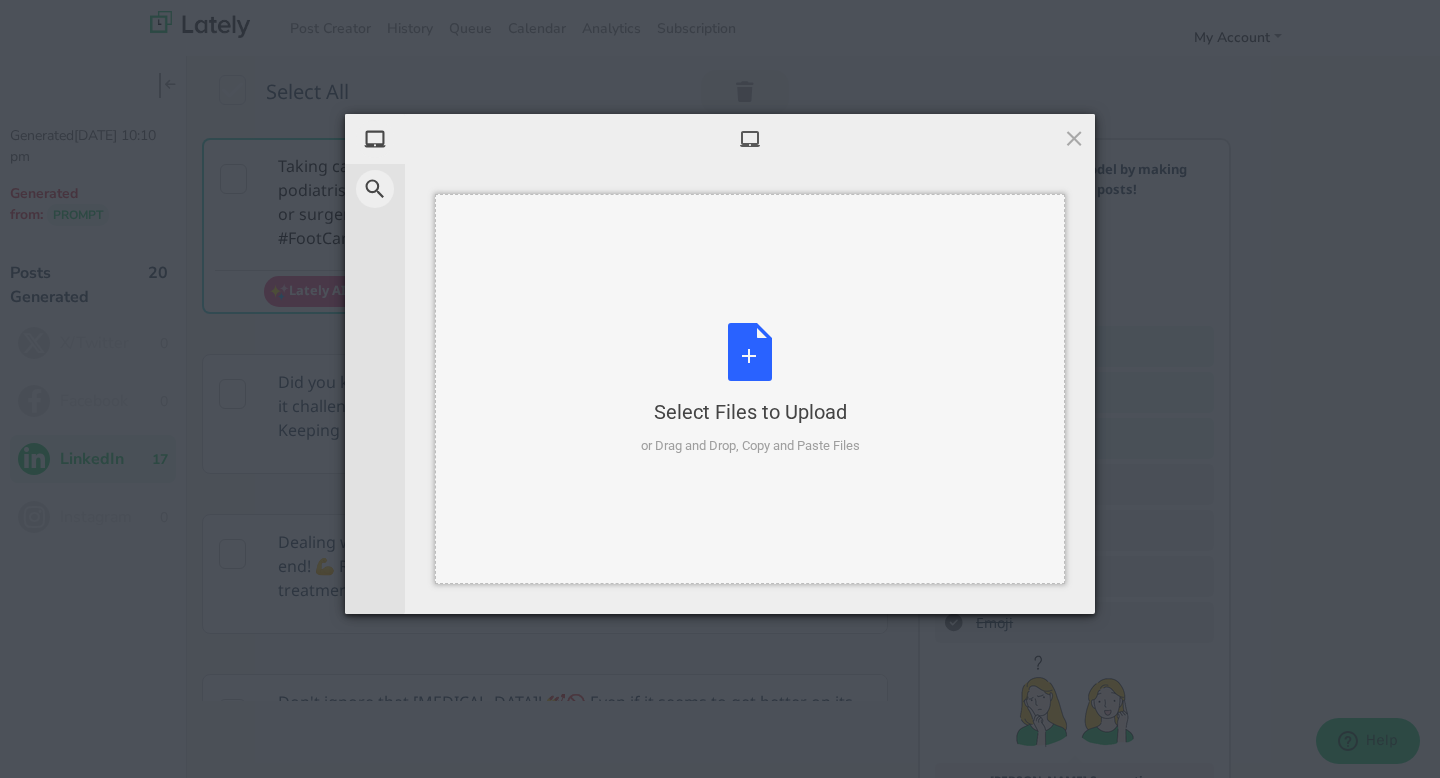 click on "Select Files to Upload
or Drag and Drop, Copy and Paste Files" at bounding box center (750, 389) 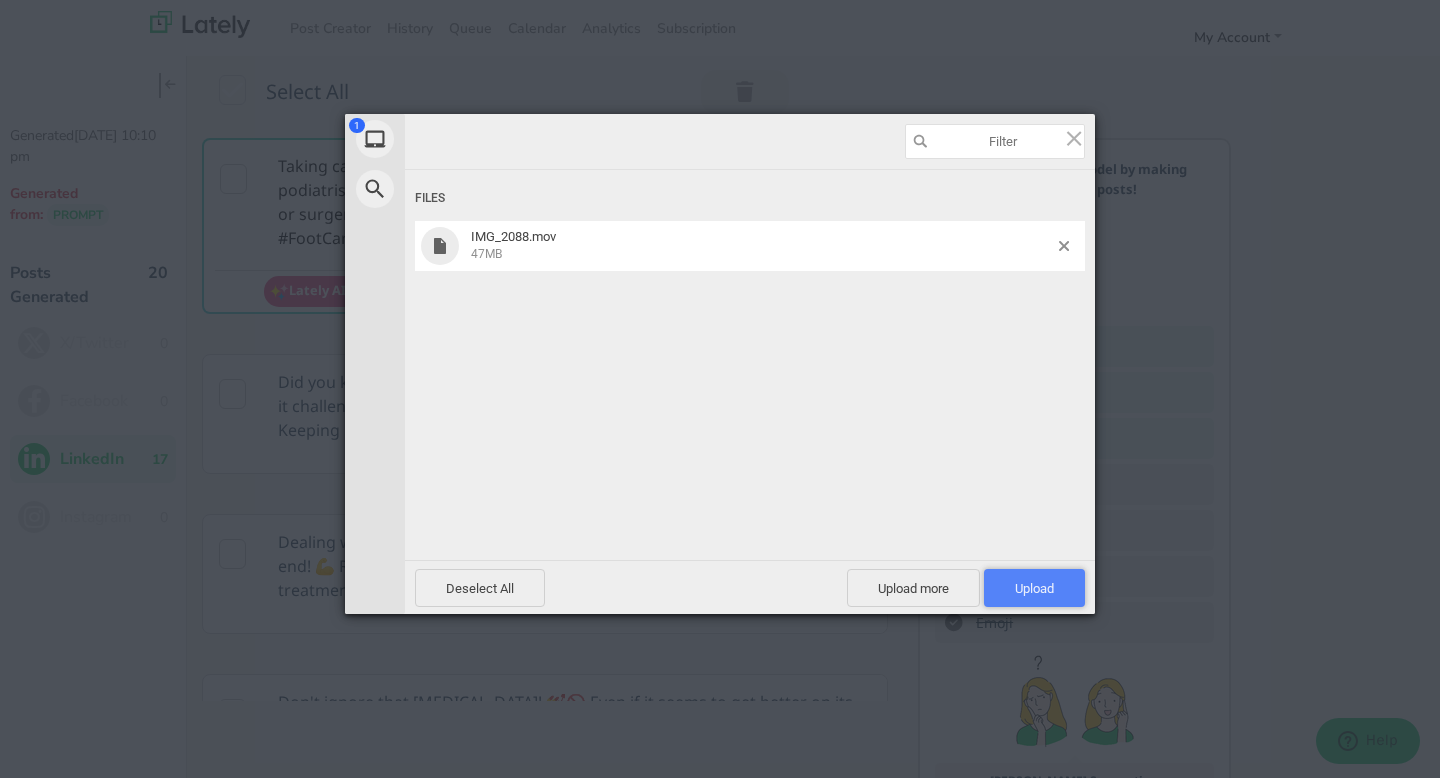 click on "Upload
1" at bounding box center (1034, 588) 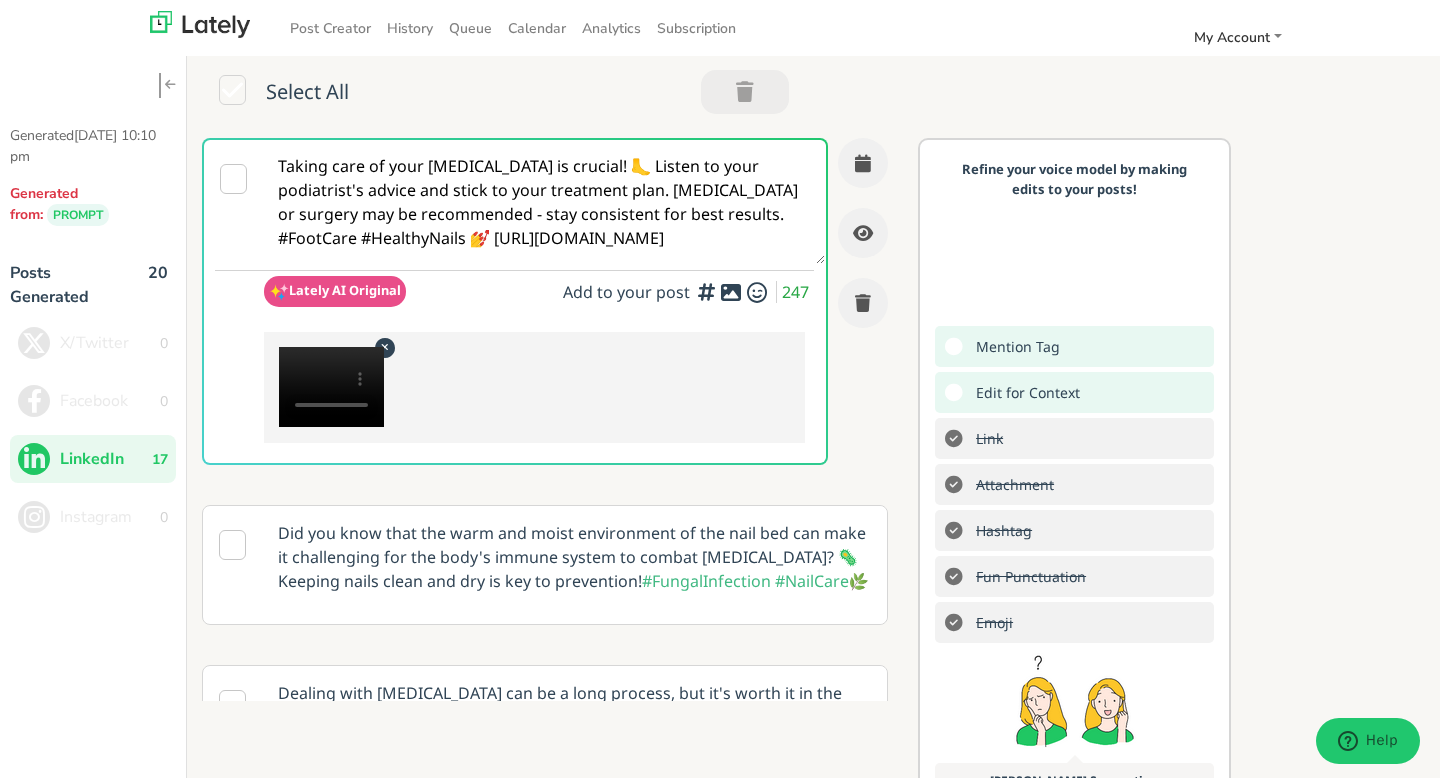 click at bounding box center [331, 387] 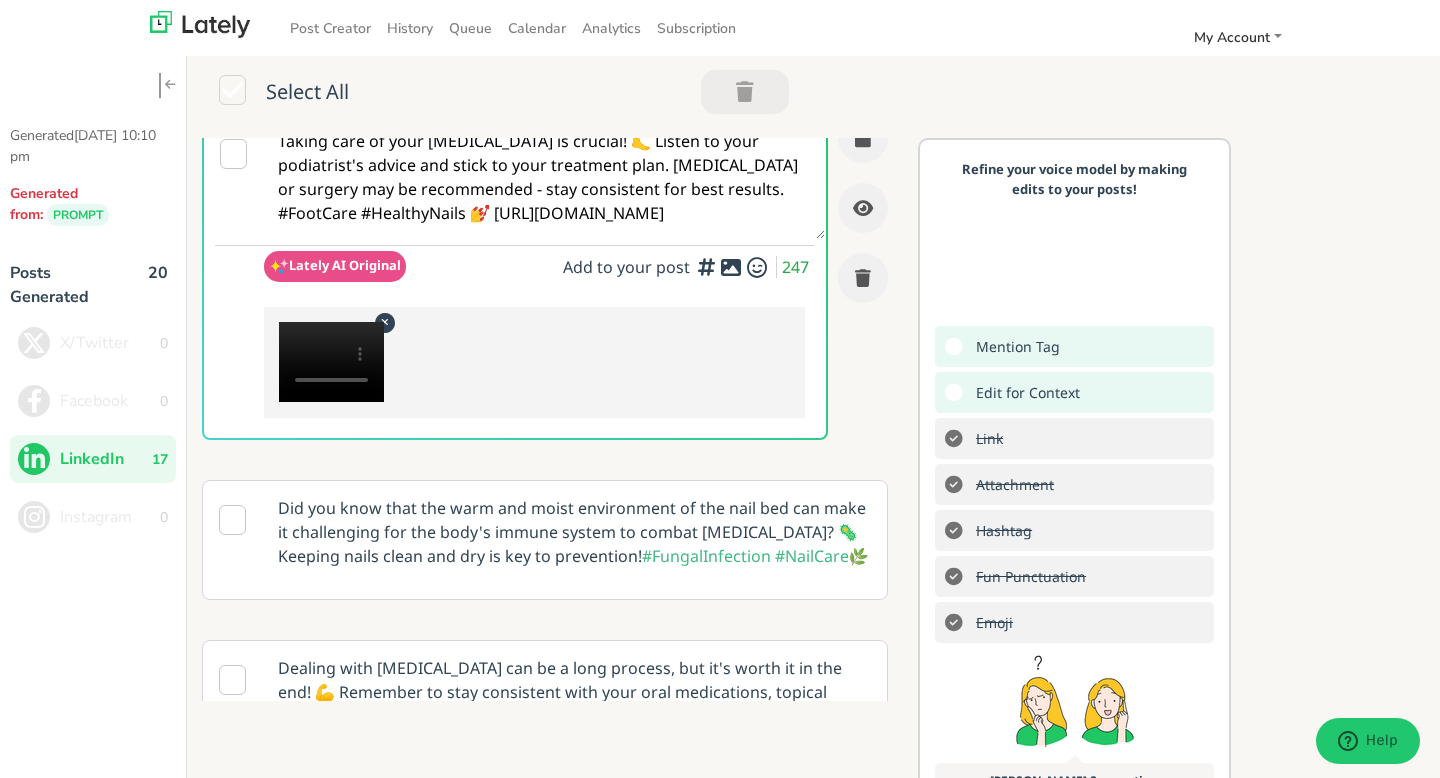 scroll, scrollTop: 0, scrollLeft: 0, axis: both 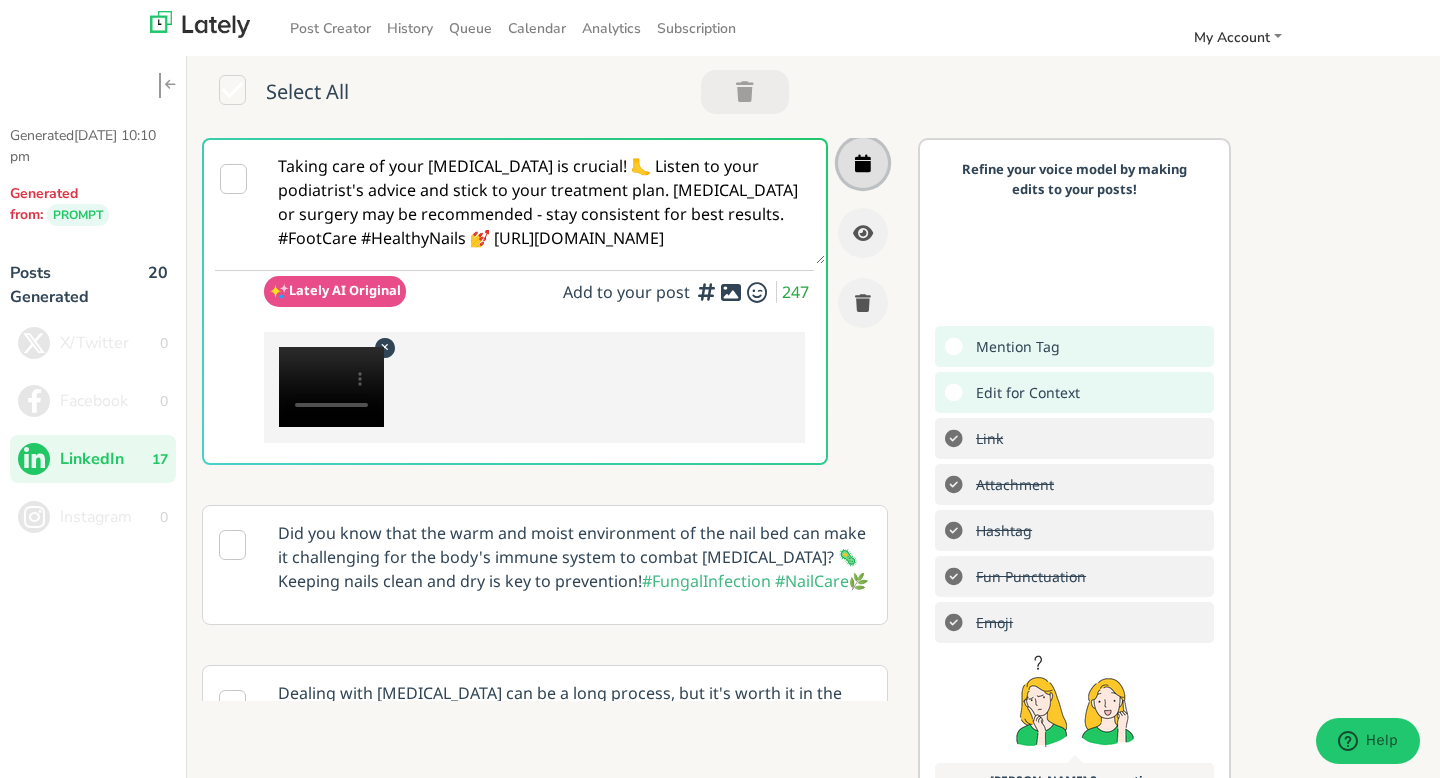 click at bounding box center (863, 163) 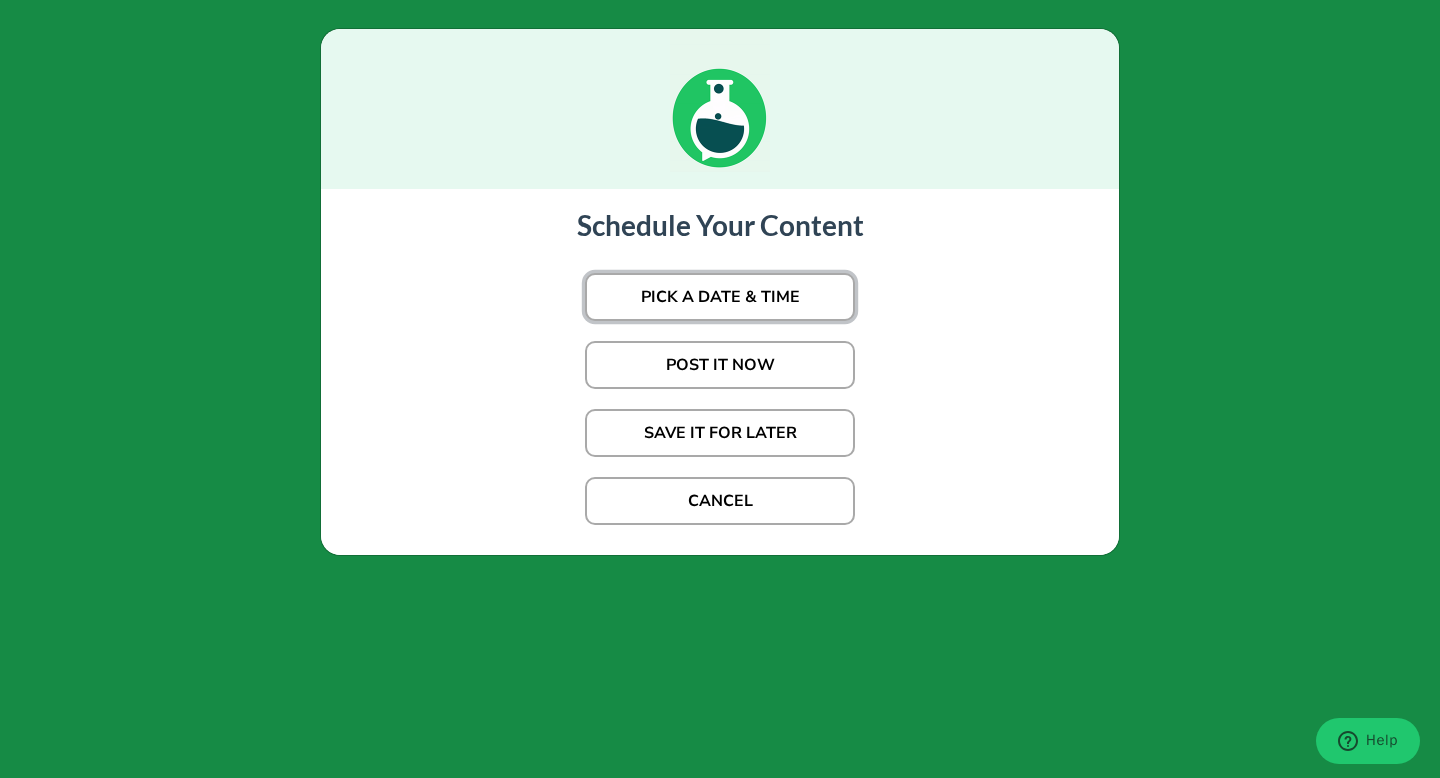 click on "PICK A DATE & TIME" at bounding box center [720, 297] 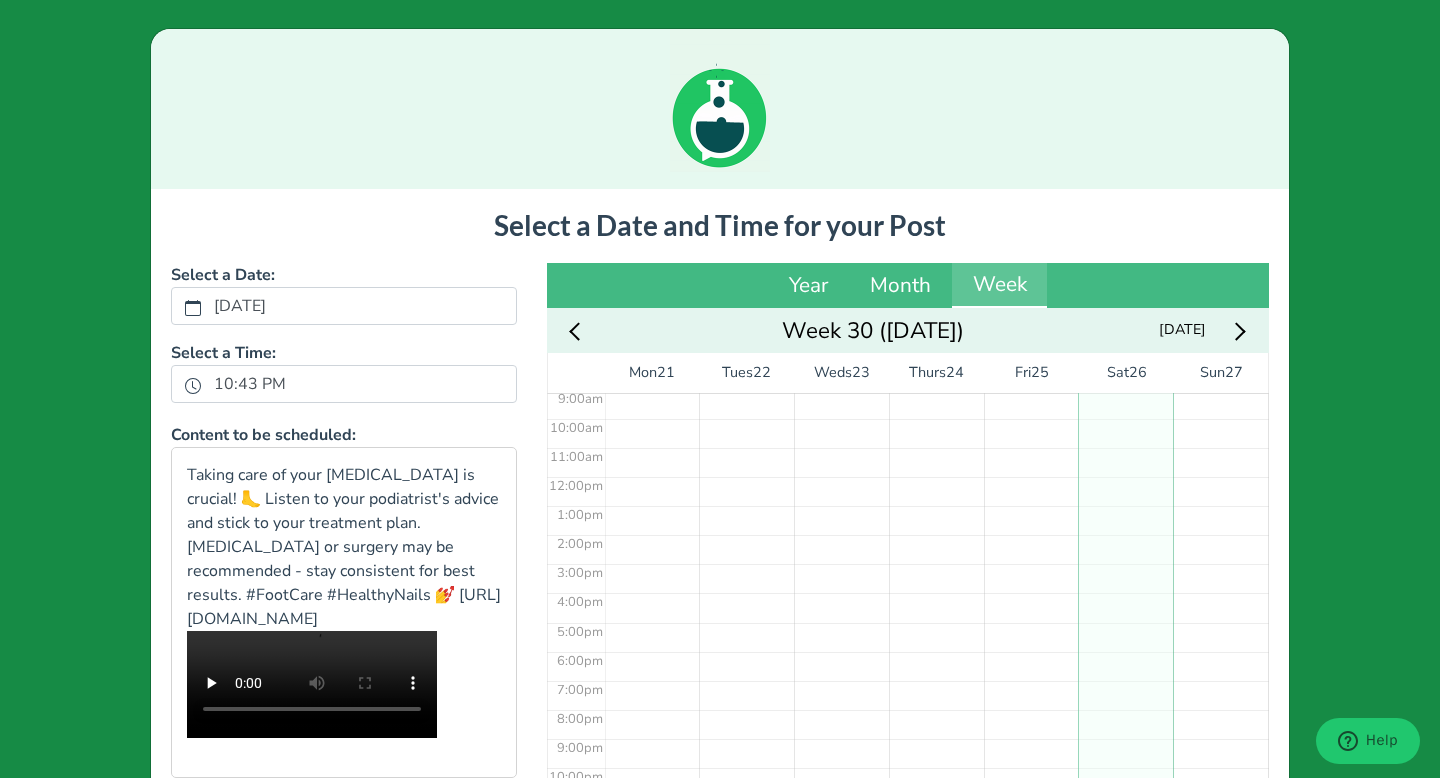 scroll, scrollTop: 278, scrollLeft: 0, axis: vertical 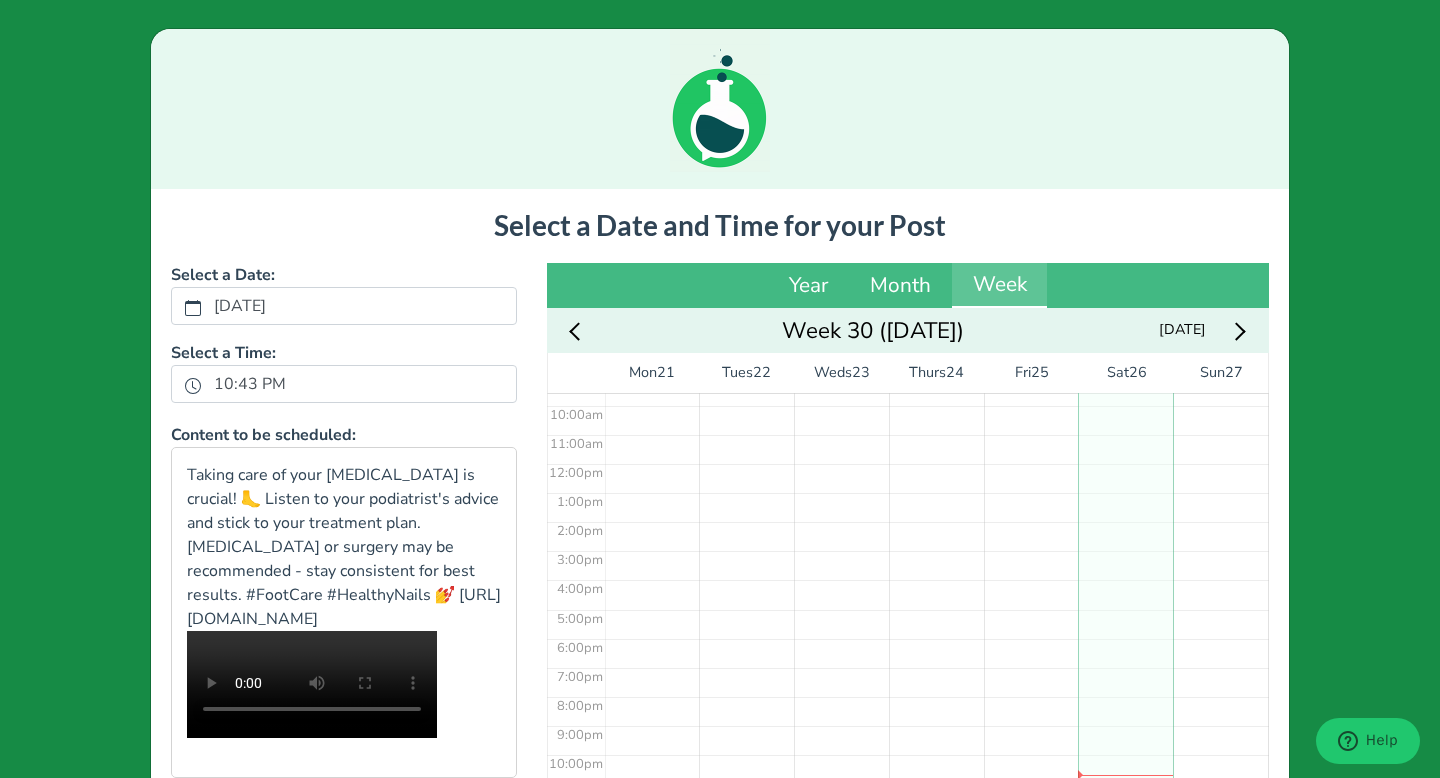 click at bounding box center [1236, 330] 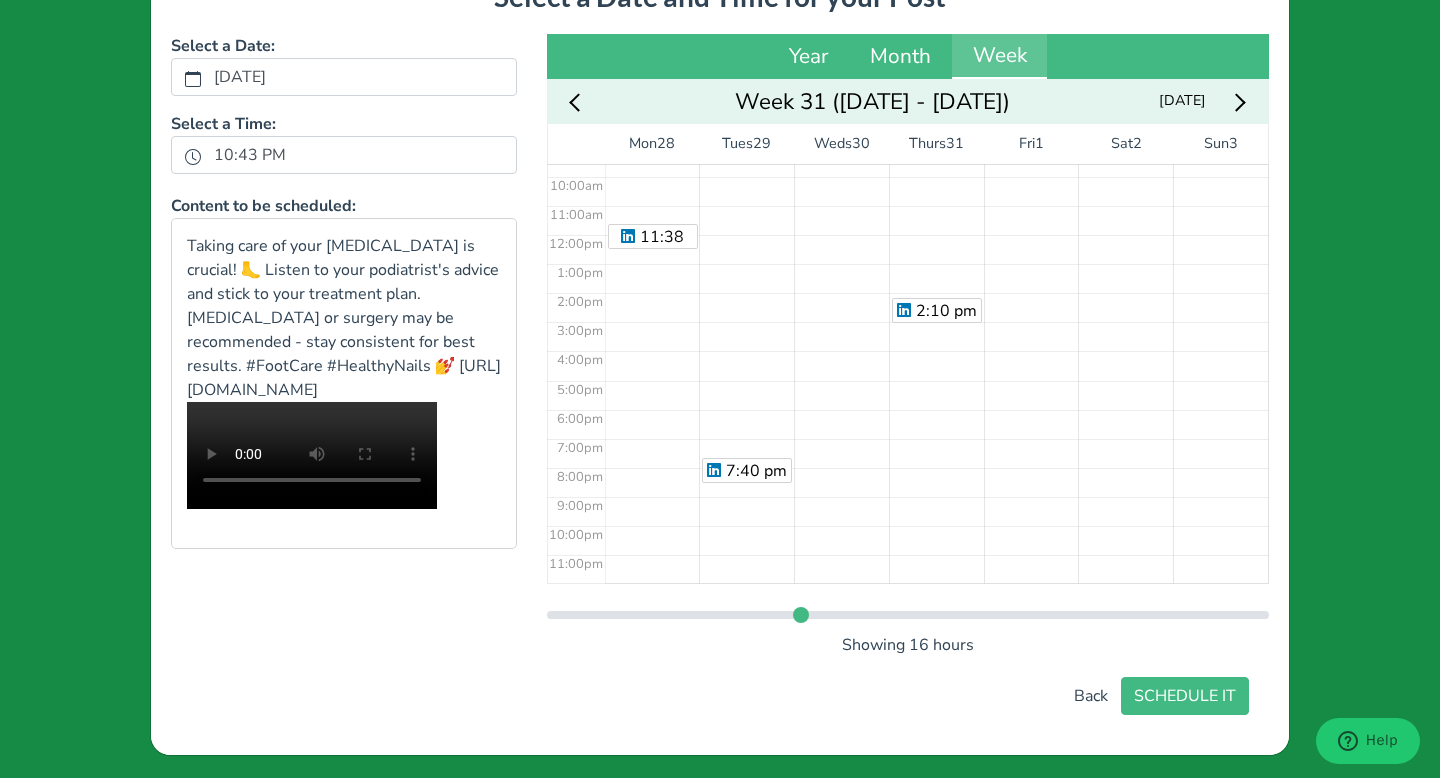 scroll, scrollTop: 235, scrollLeft: 0, axis: vertical 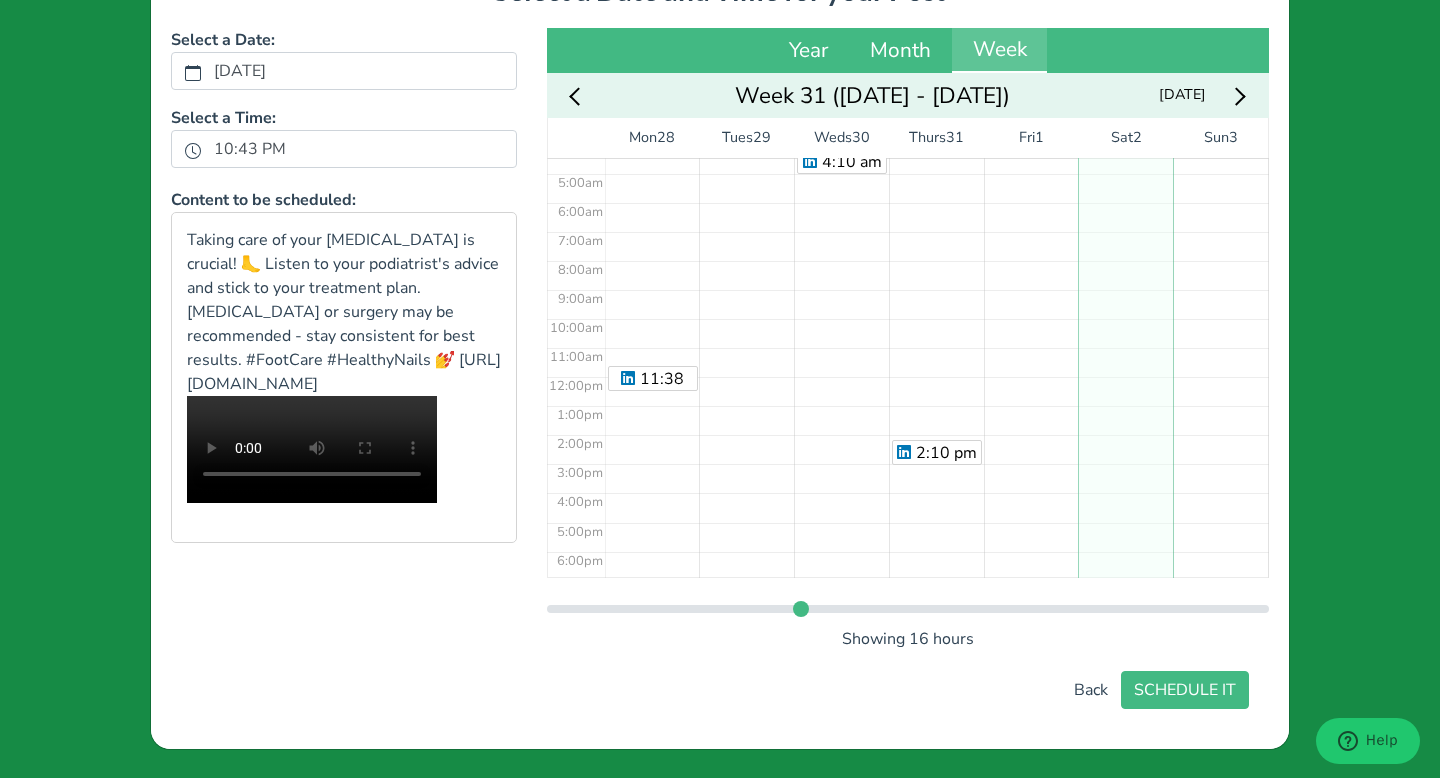 click on "No Event" at bounding box center [1125, 376] 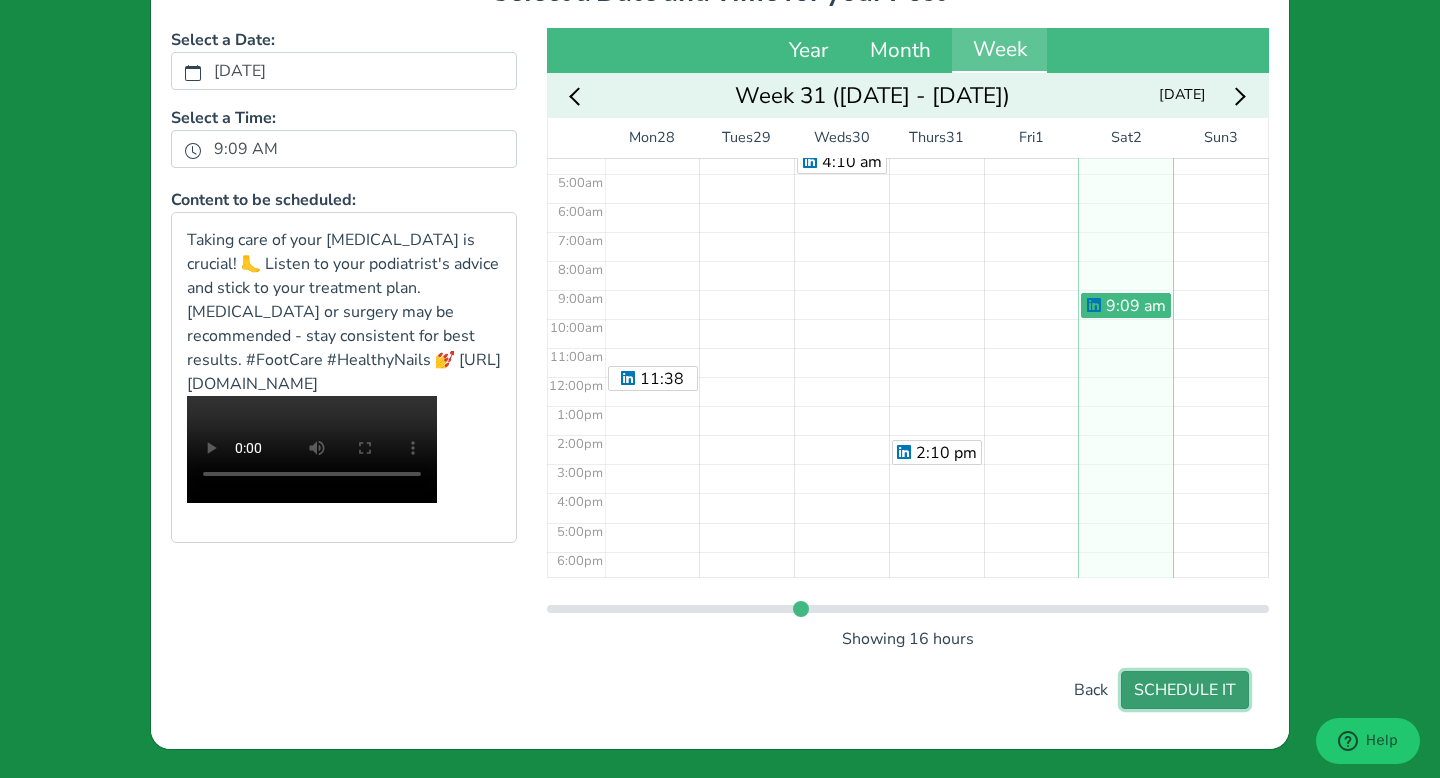 click on "SCHEDULE IT" at bounding box center (1185, 690) 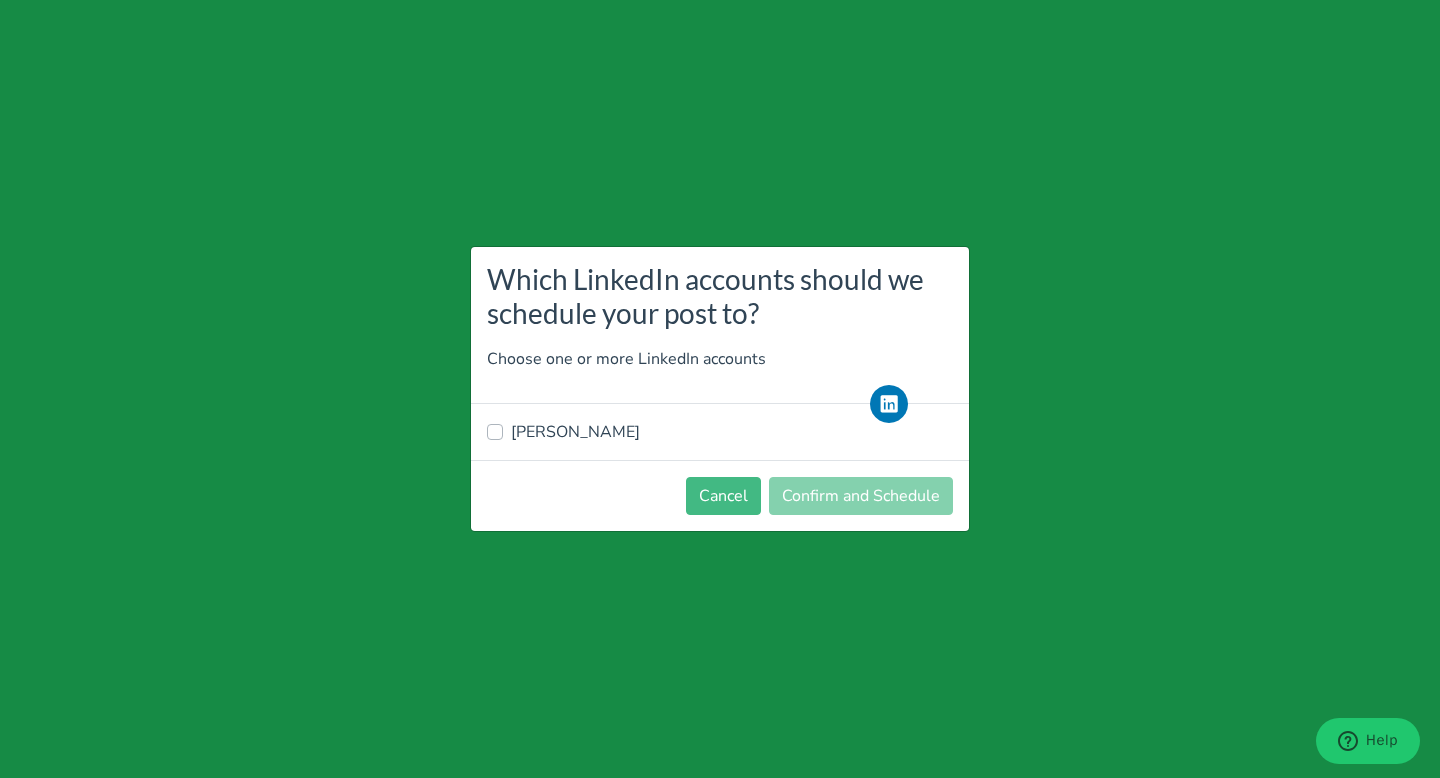 click on "[PERSON_NAME]" at bounding box center (575, 432) 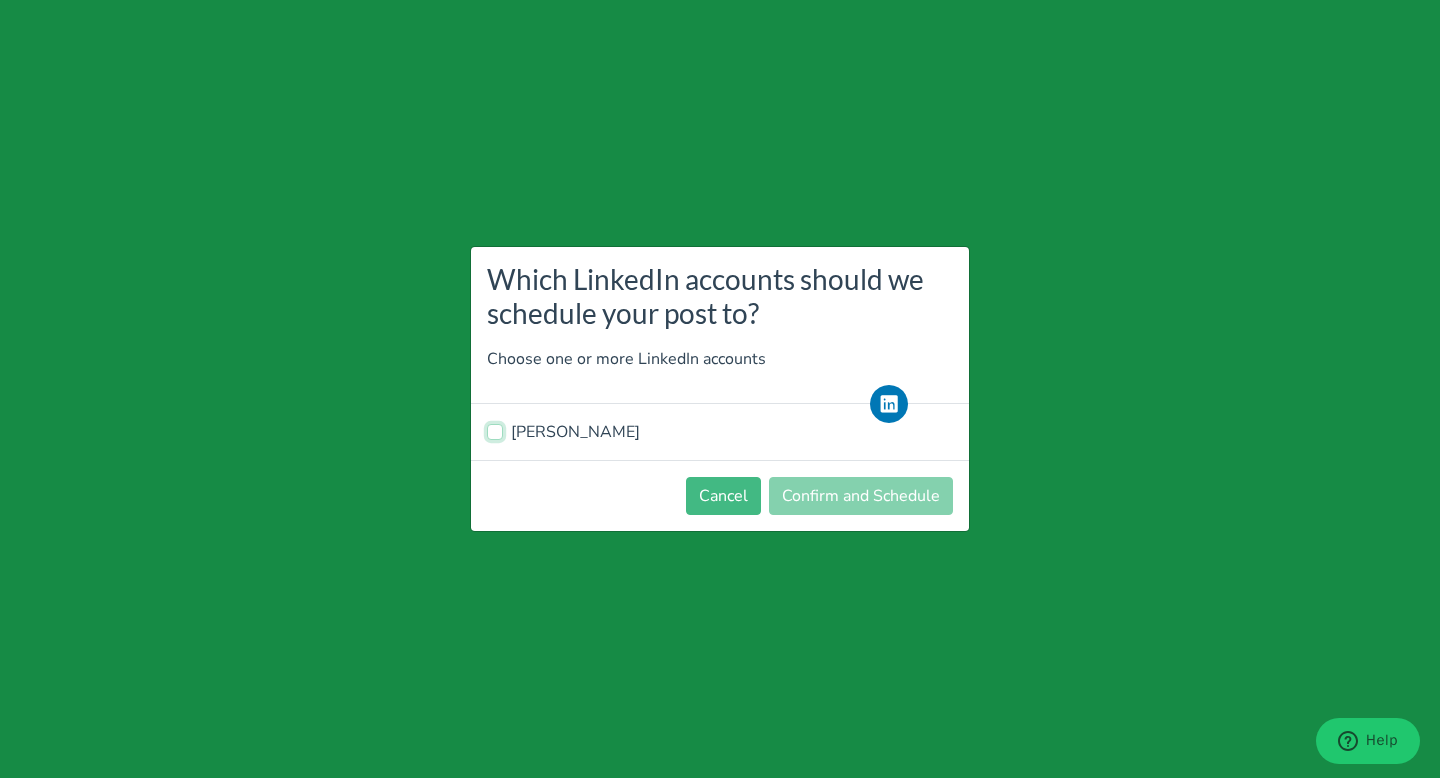 click on "[PERSON_NAME]" at bounding box center (495, 430) 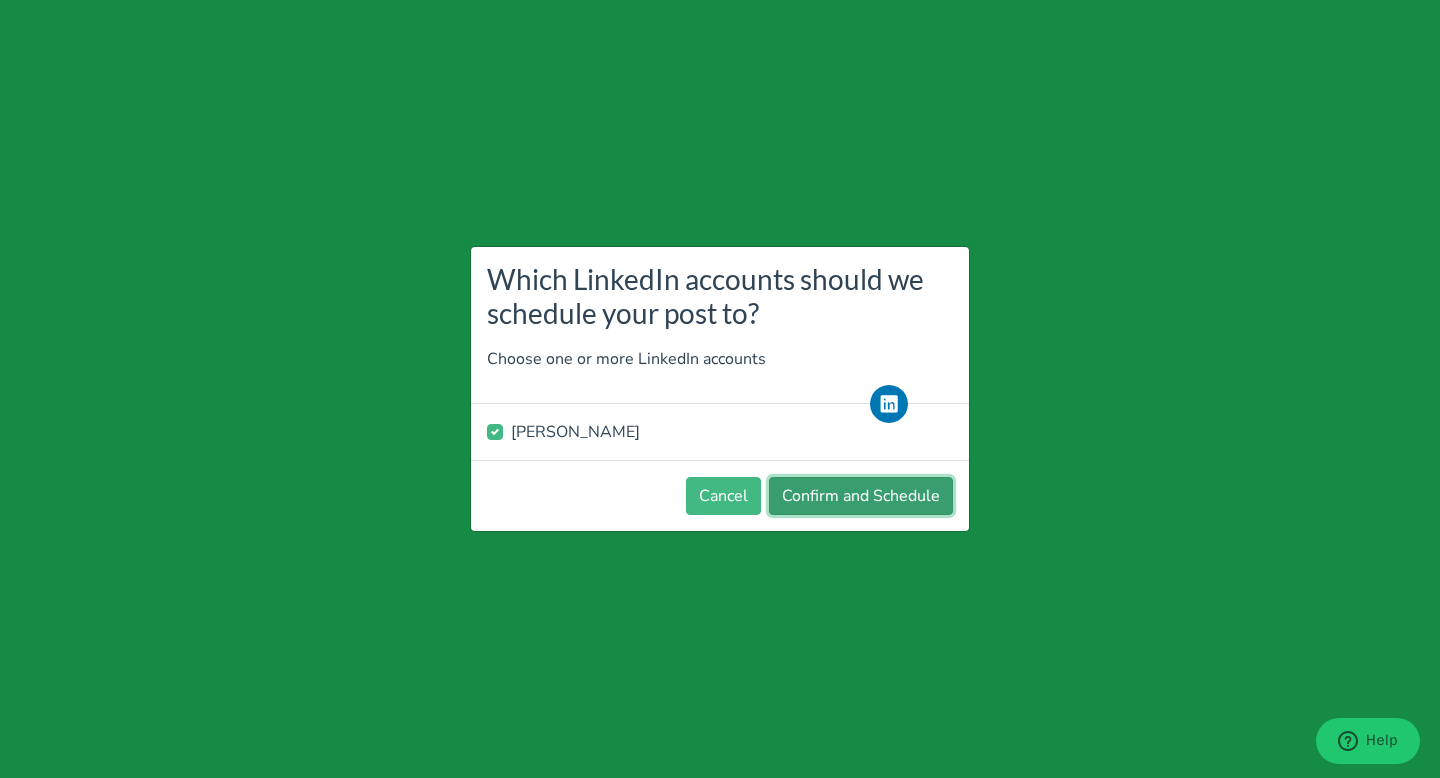 click on "Confirm and Schedule" at bounding box center (861, 496) 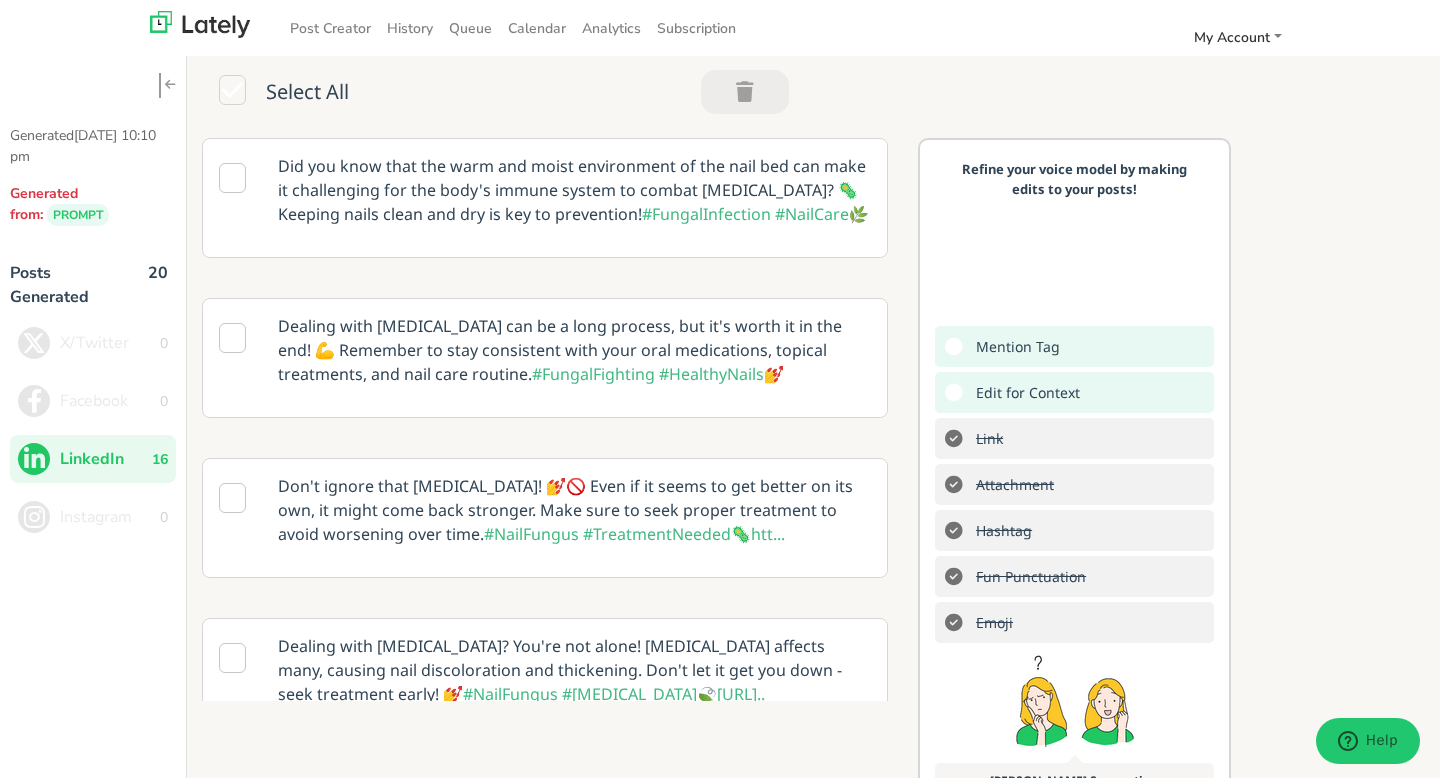 click on "Did you know that the warm and moist environment of the nail bed can make it challenging for the body's immune system to combat fungal infections? 🦠 Keeping nails clean and dry is key to prevention!  #FungalInfection   #NailCare  🌿" at bounding box center [574, 190] 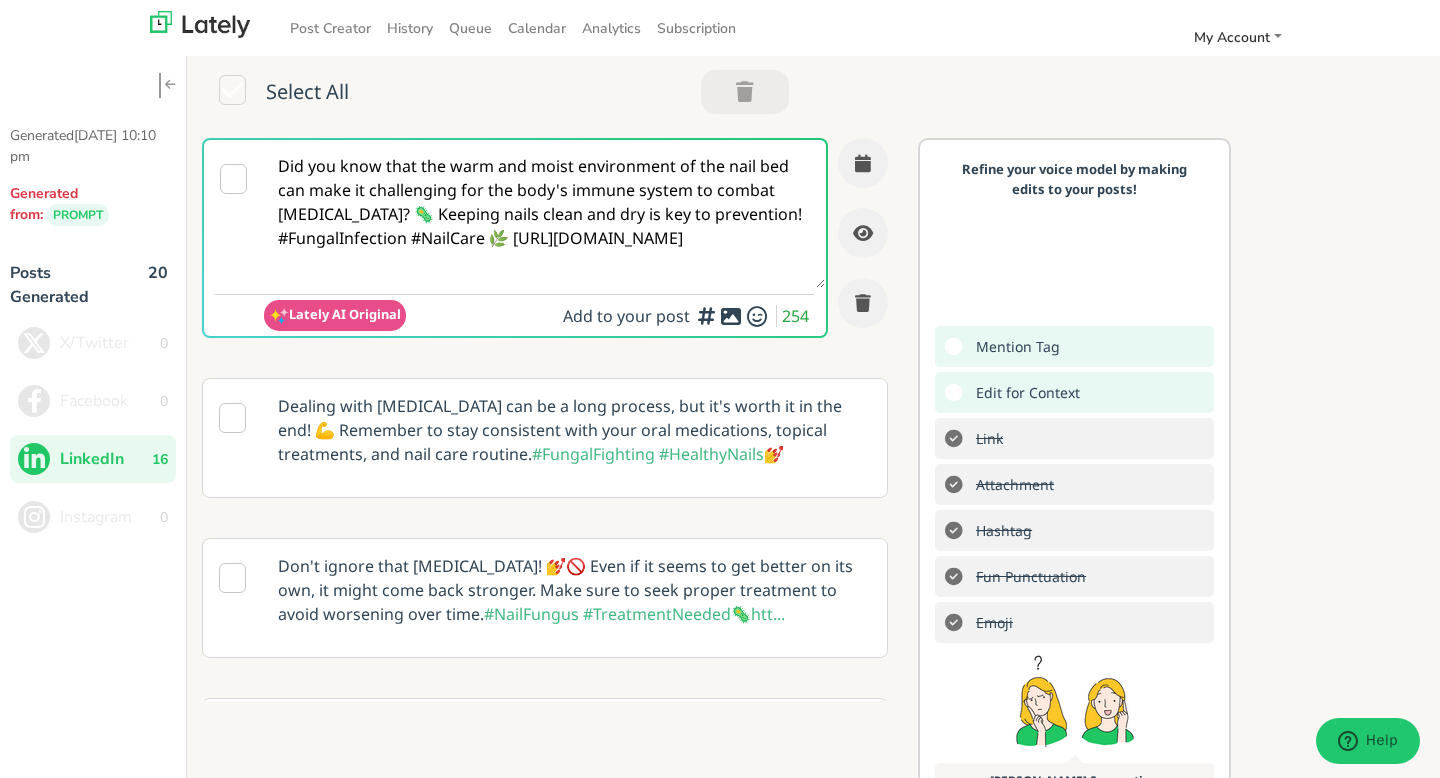 scroll, scrollTop: 0, scrollLeft: 0, axis: both 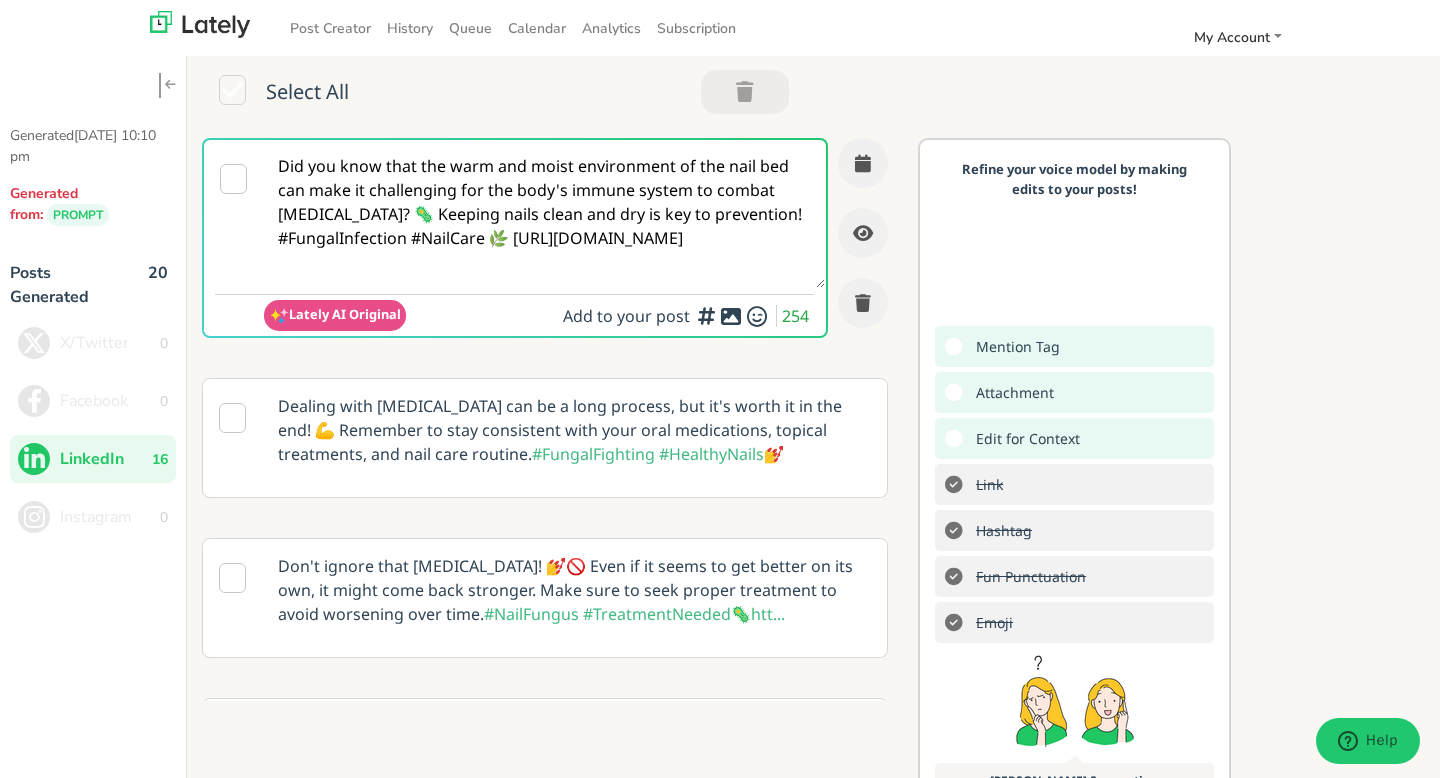 click at bounding box center (731, 316) 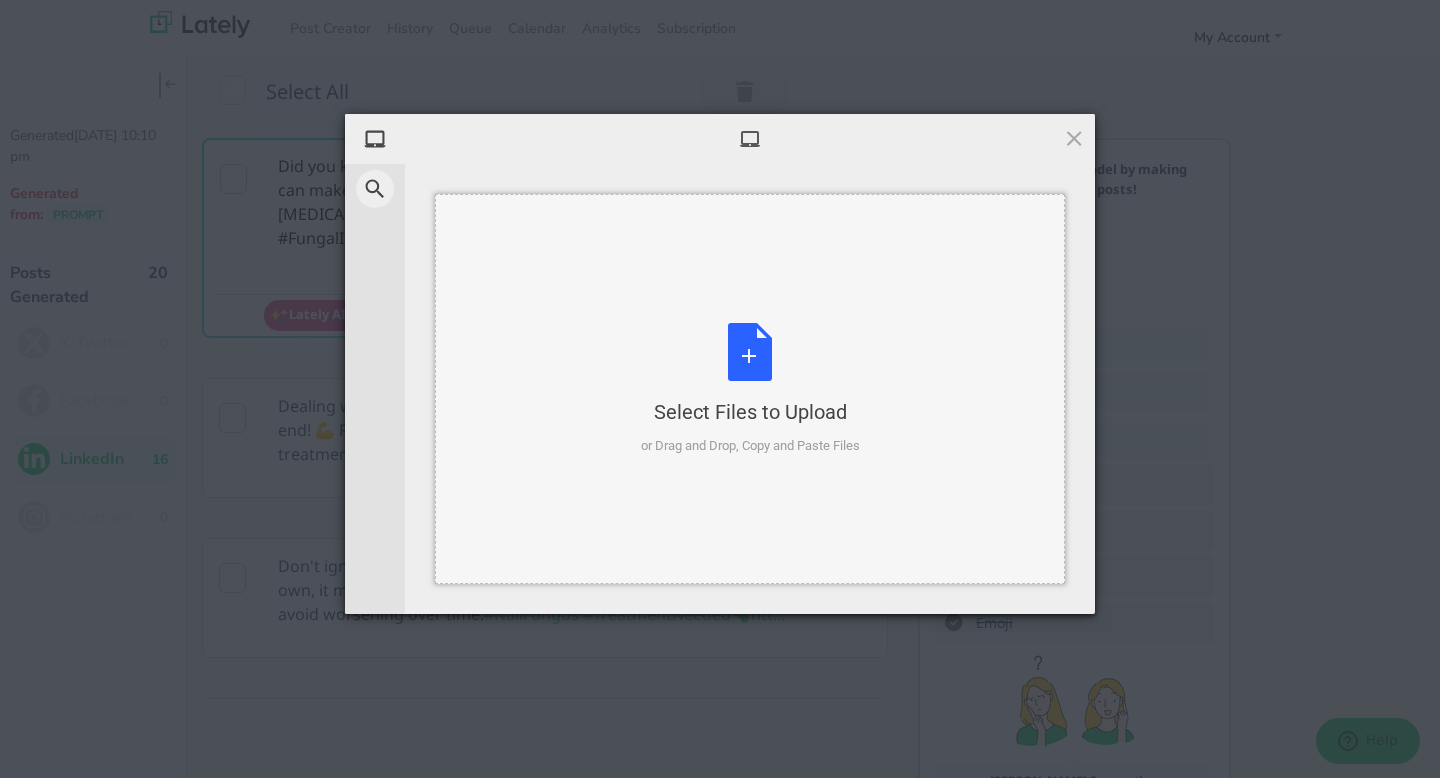click on "Select Files to Upload
or Drag and Drop, Copy and Paste Files" at bounding box center (750, 389) 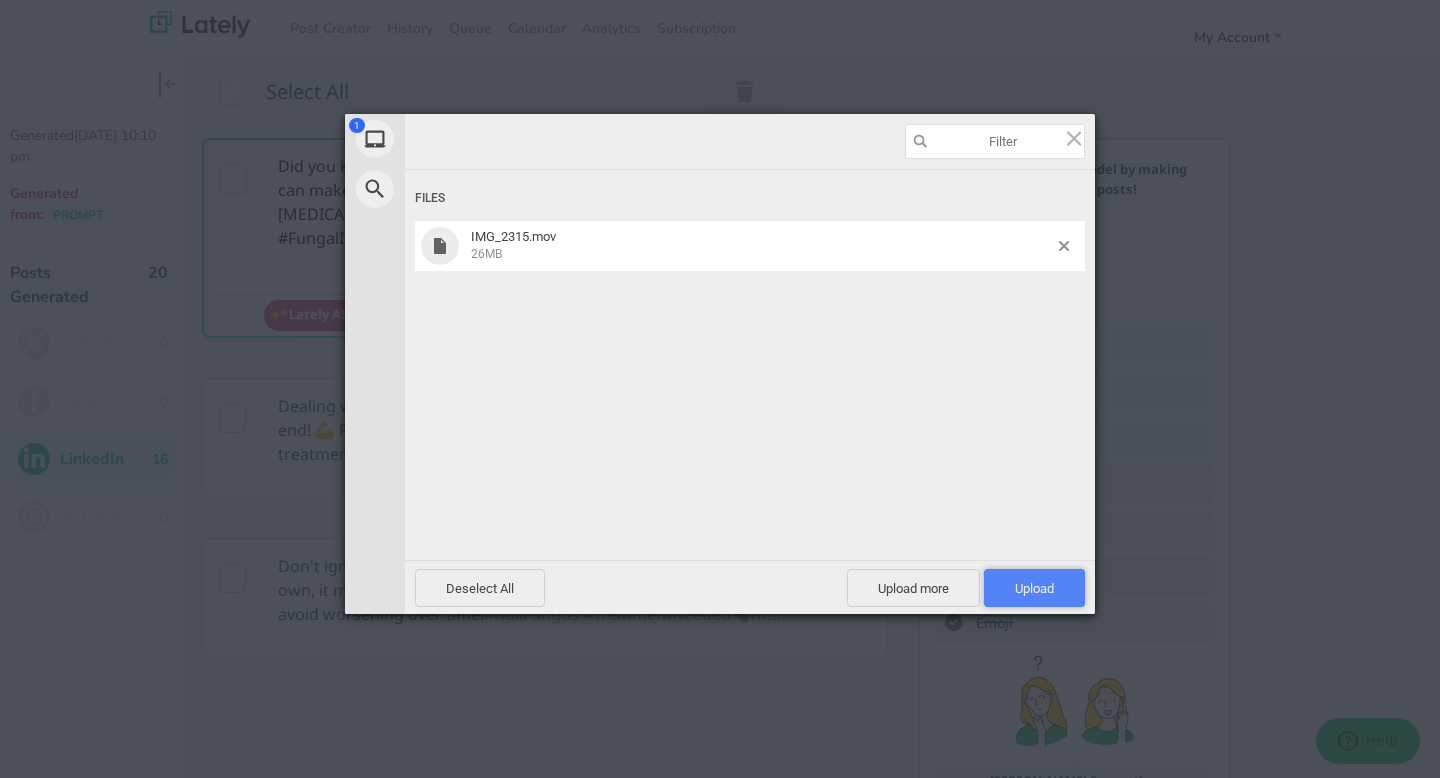 click on "Upload
1" at bounding box center (1034, 588) 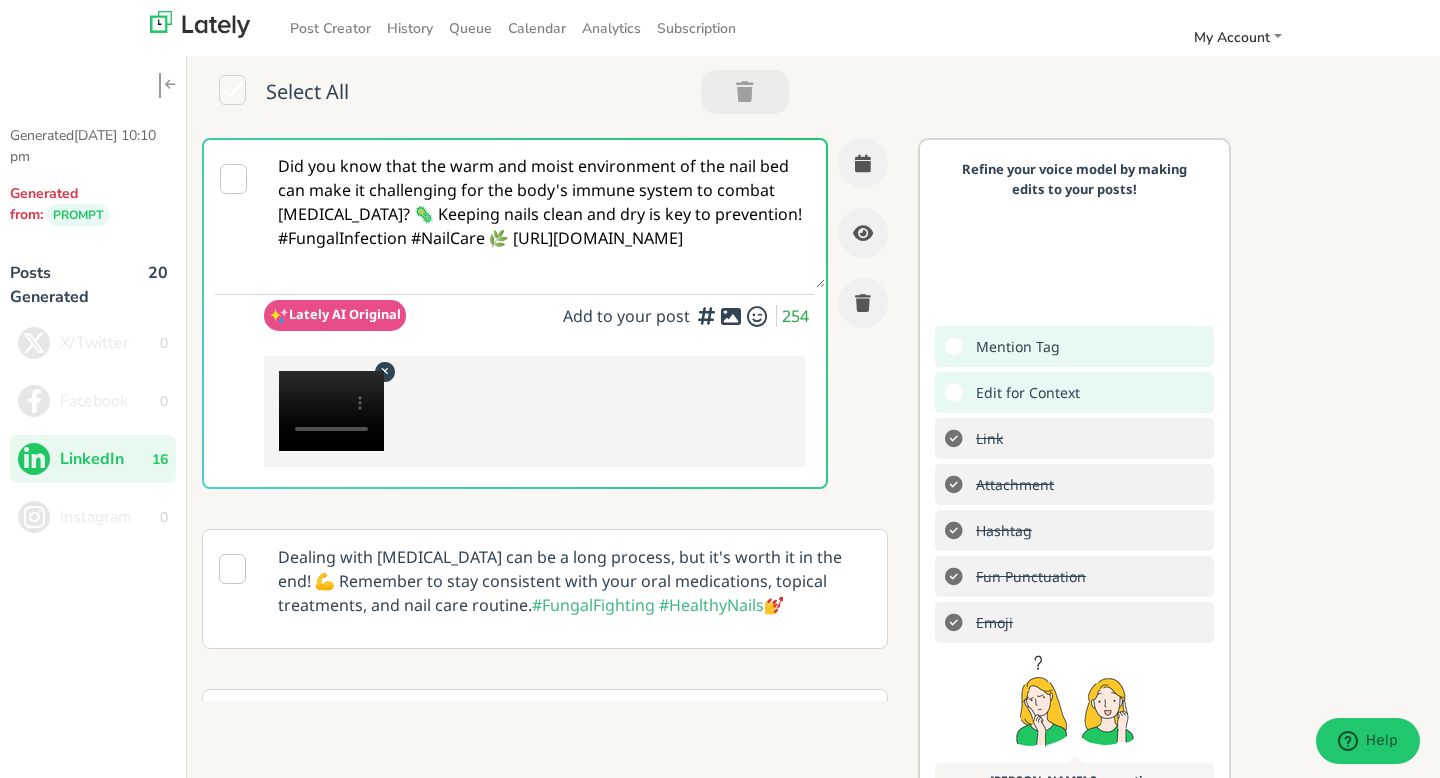 click at bounding box center (331, 411) 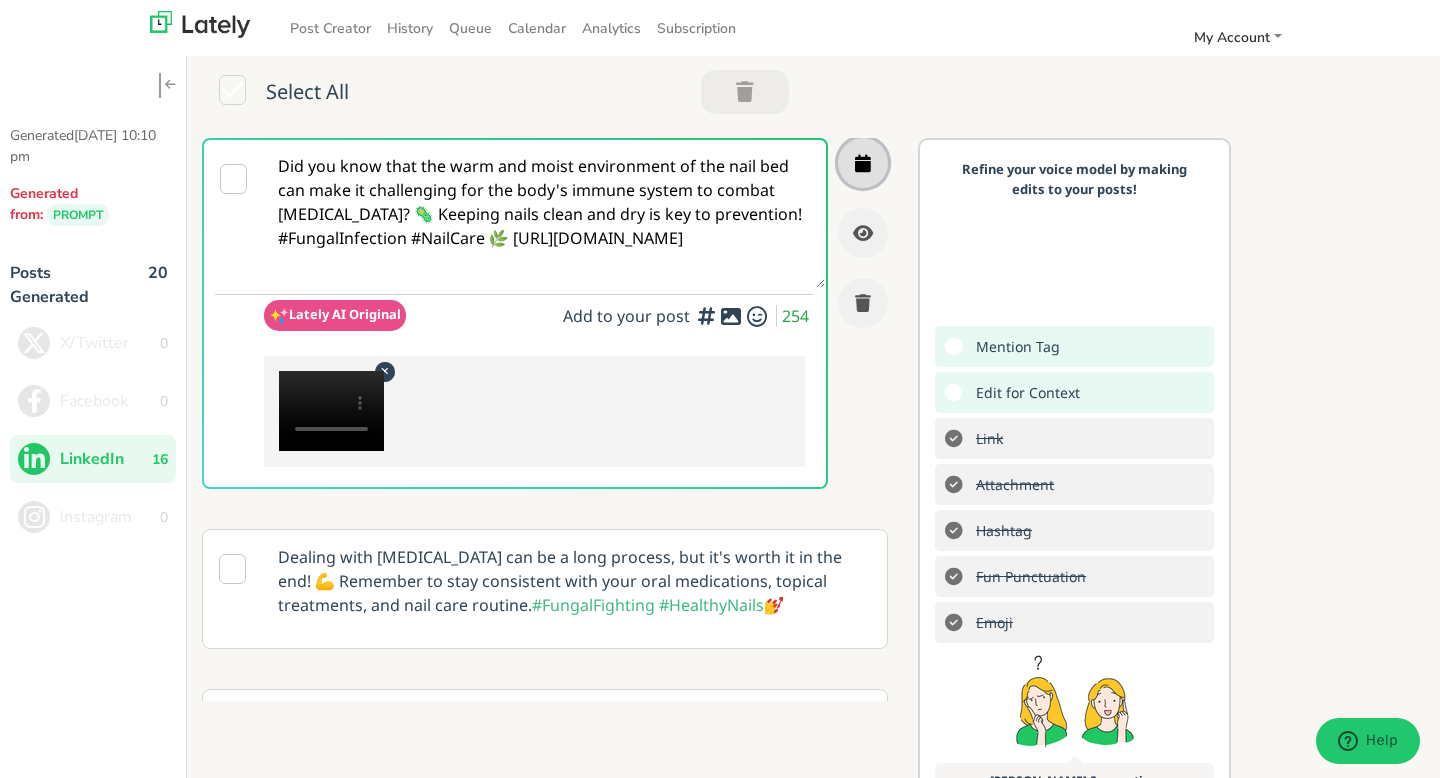 click at bounding box center [863, 163] 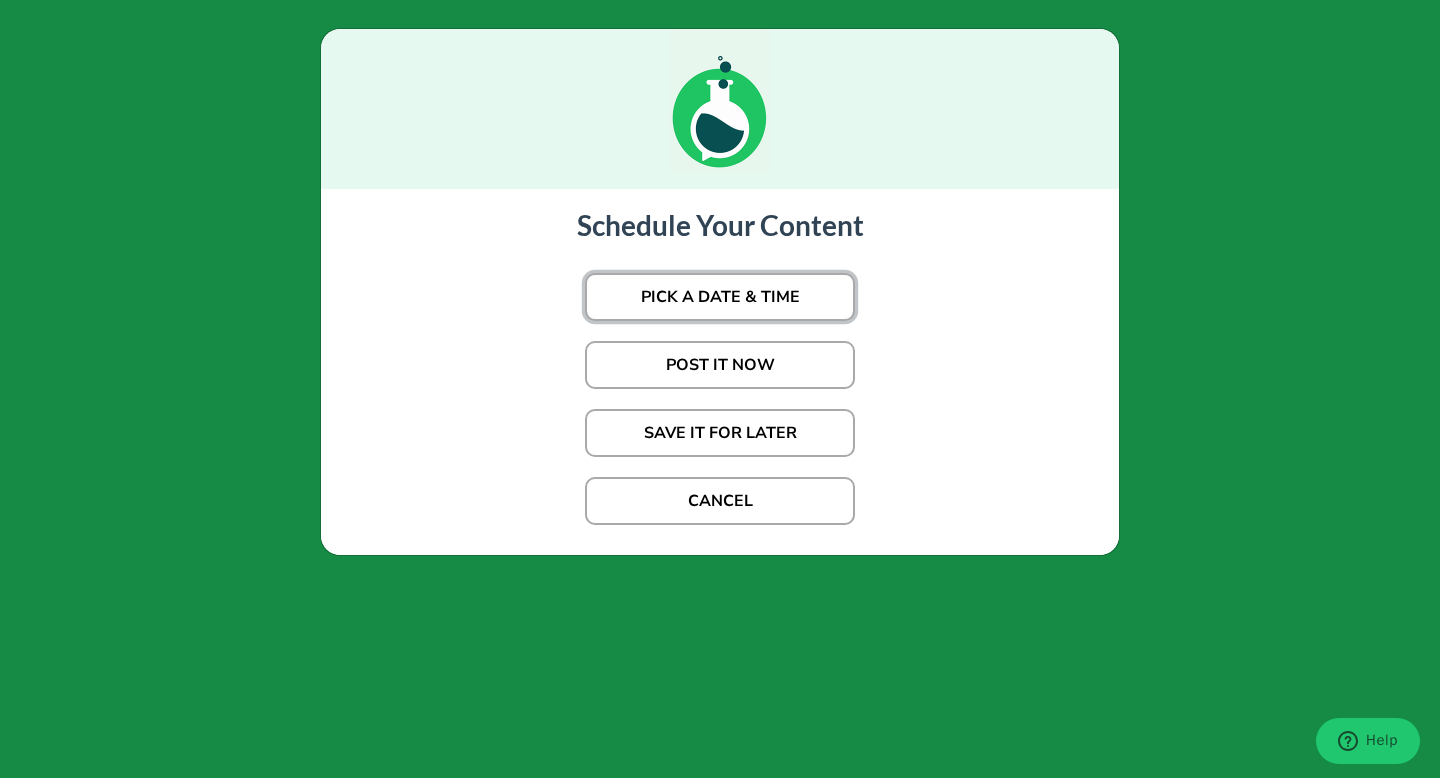 click on "PICK A DATE & TIME" at bounding box center (720, 297) 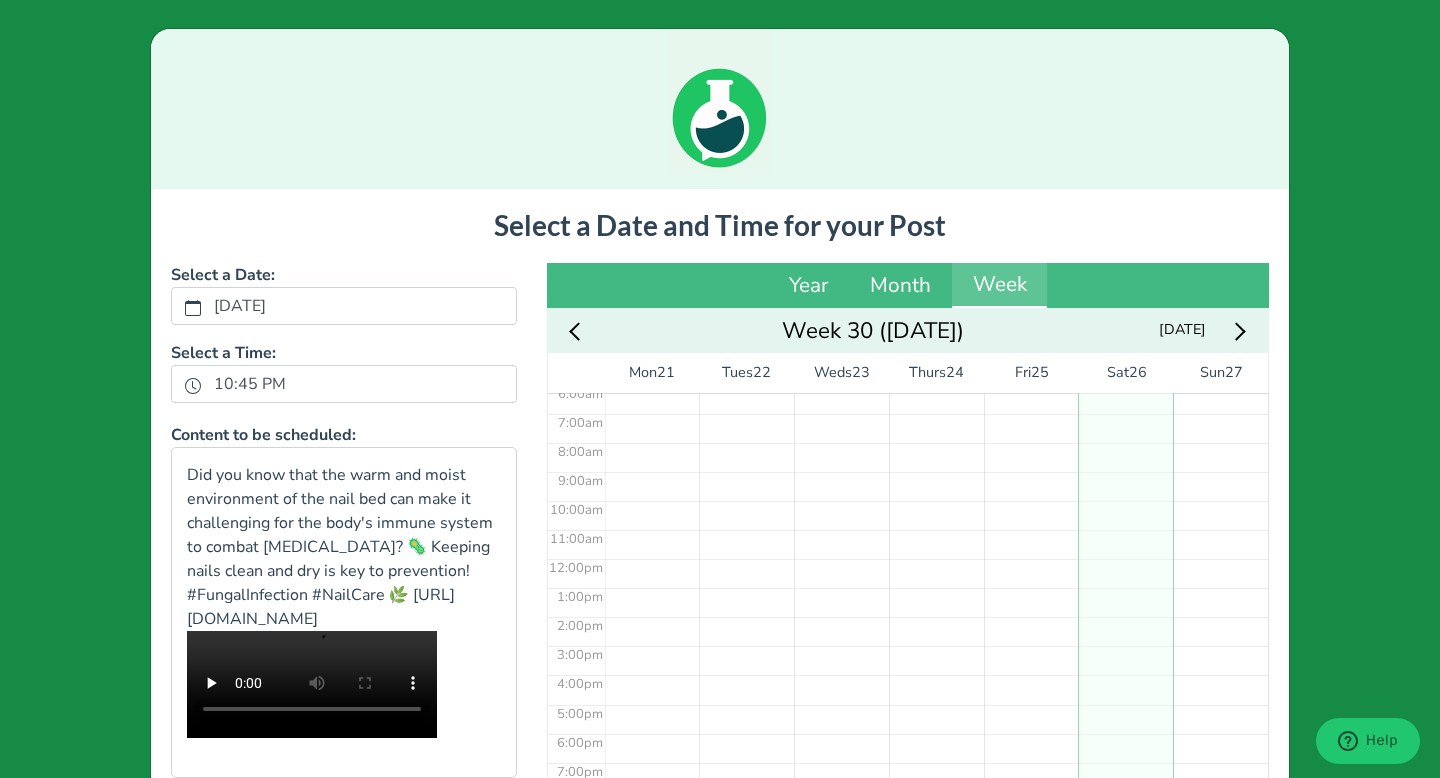 scroll, scrollTop: 278, scrollLeft: 0, axis: vertical 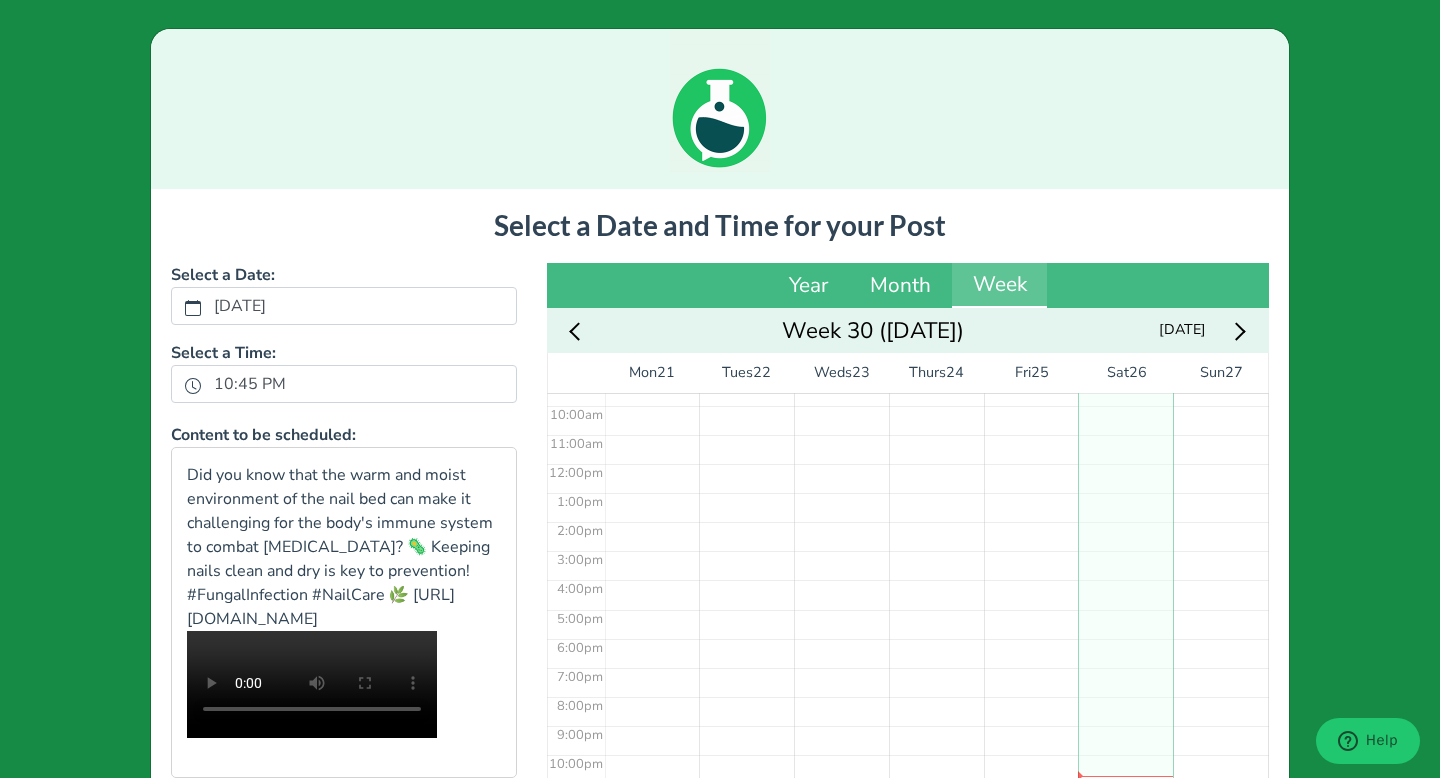 click at bounding box center [1236, 330] 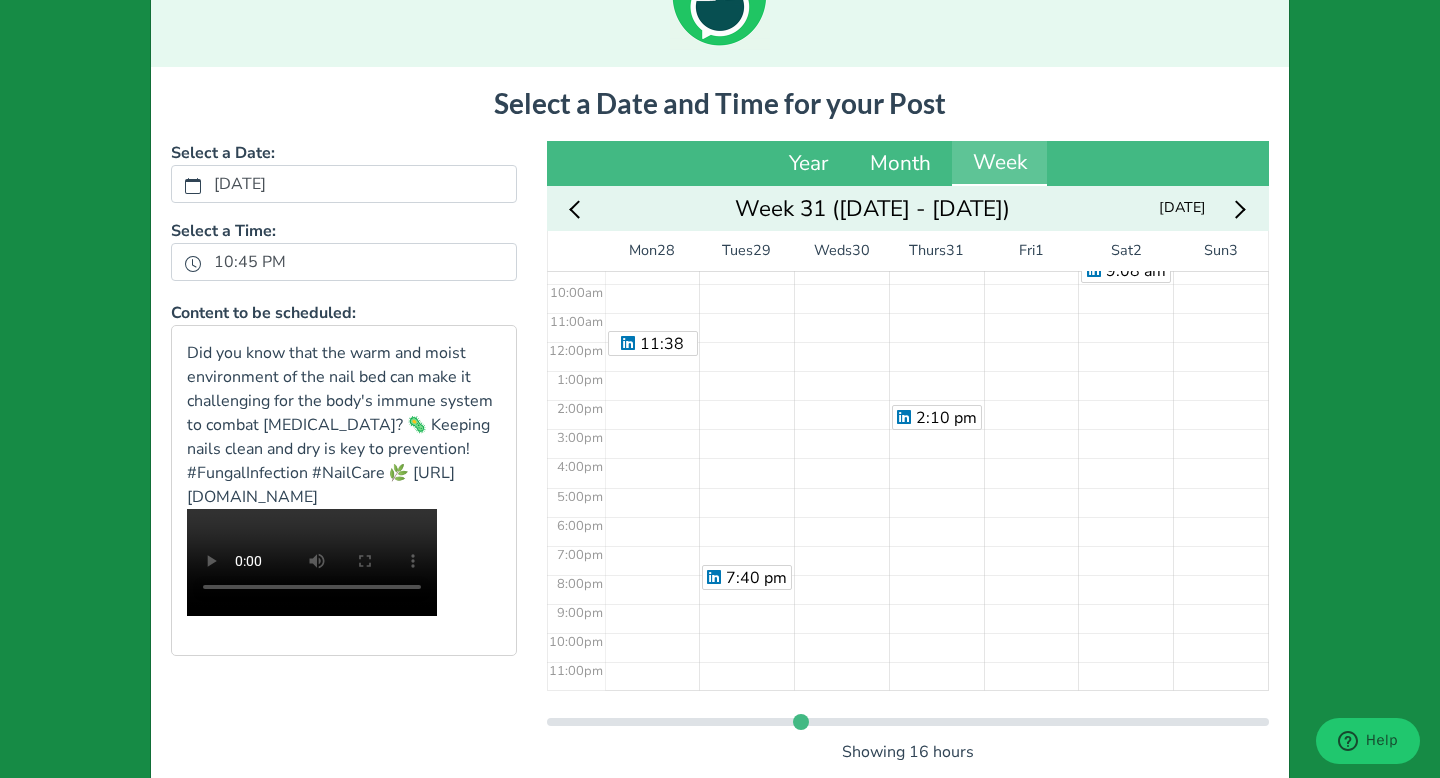 scroll, scrollTop: 235, scrollLeft: 0, axis: vertical 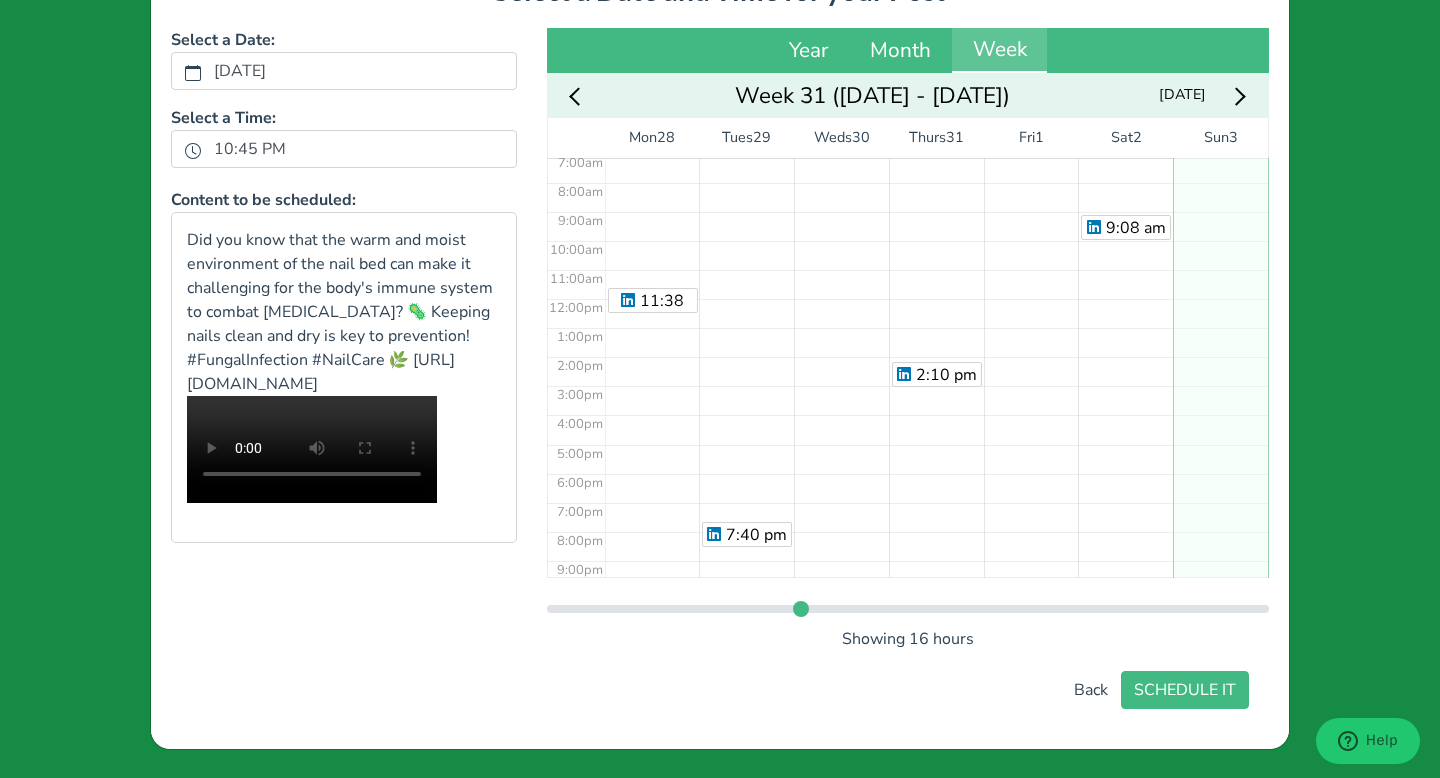 click on "No Event" at bounding box center [1220, 298] 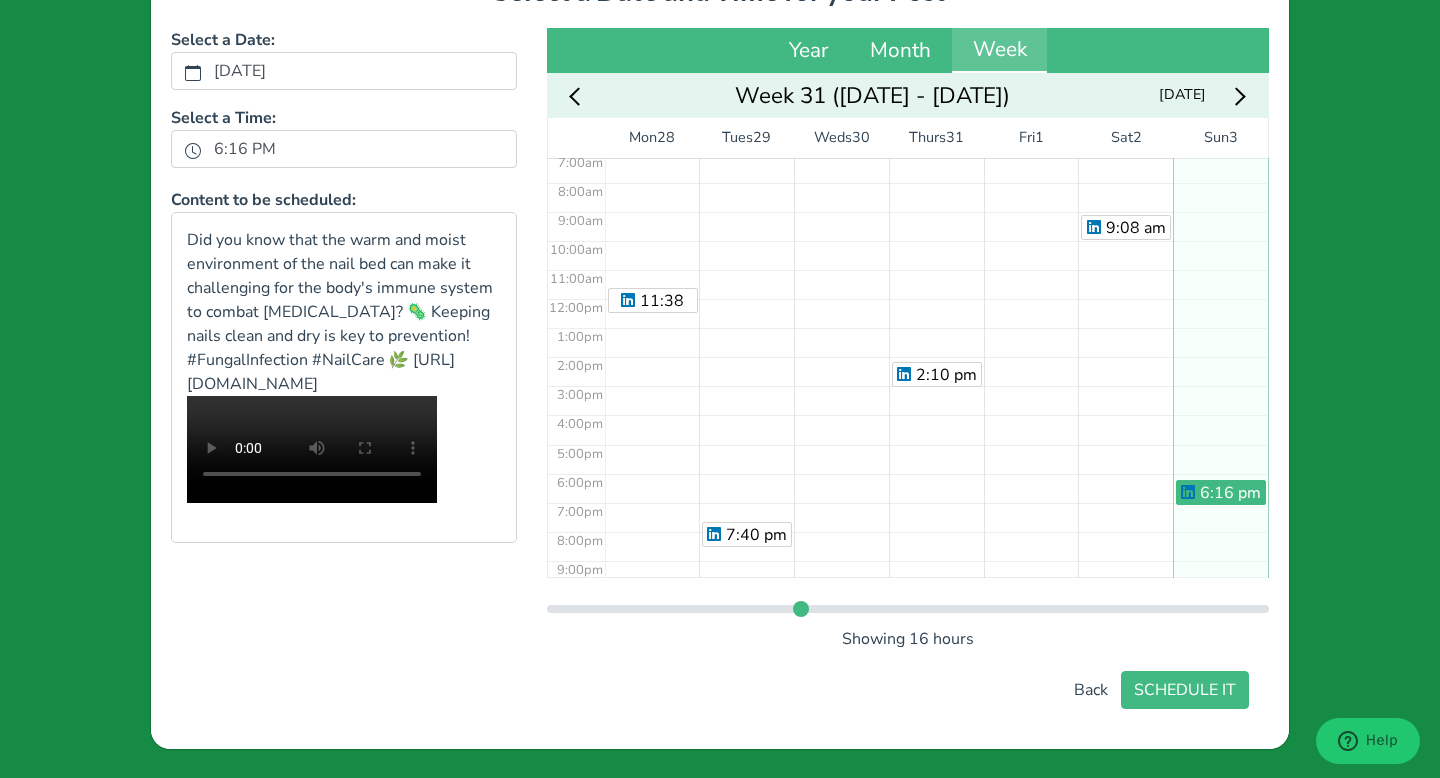 click on "6:16 pm" at bounding box center [1220, 298] 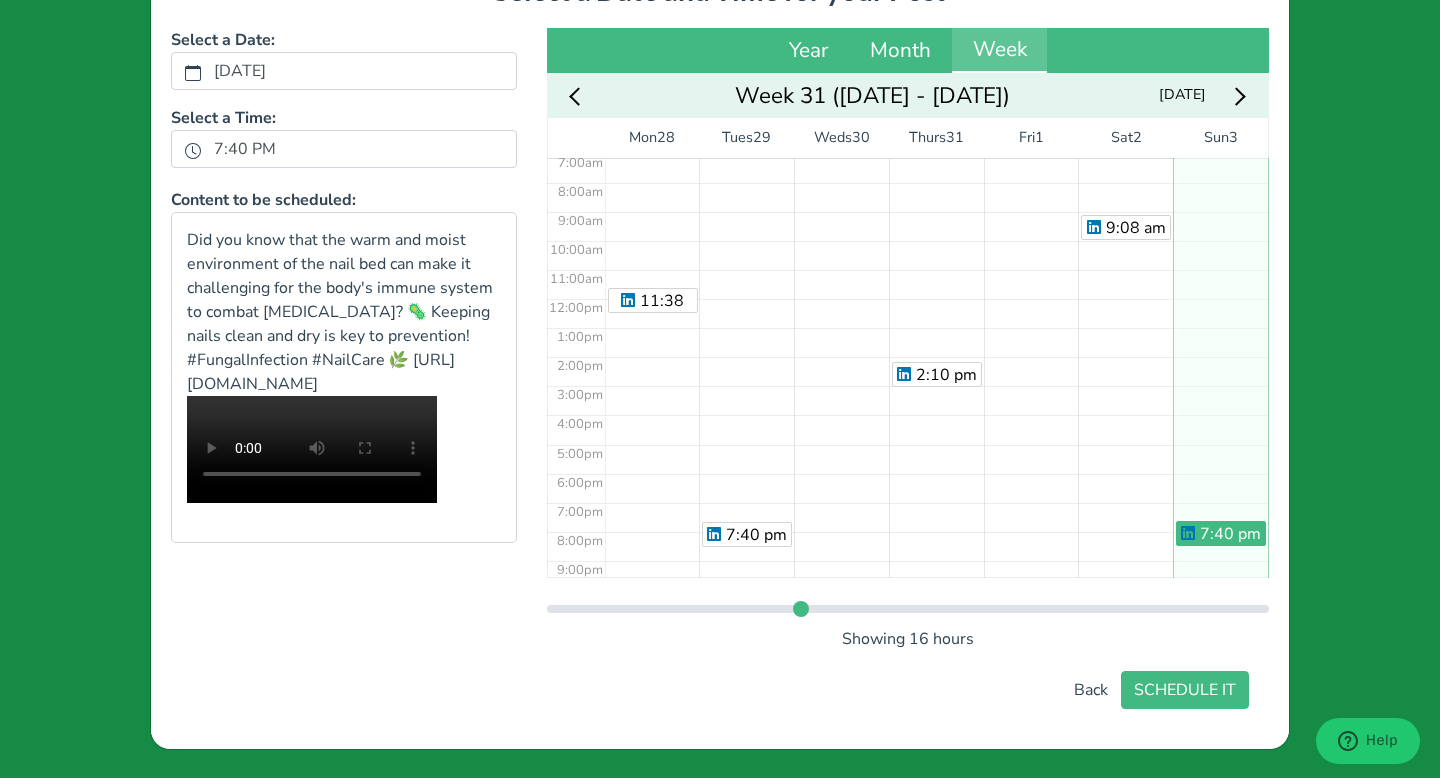 click on "7:40 pm" at bounding box center (1220, 298) 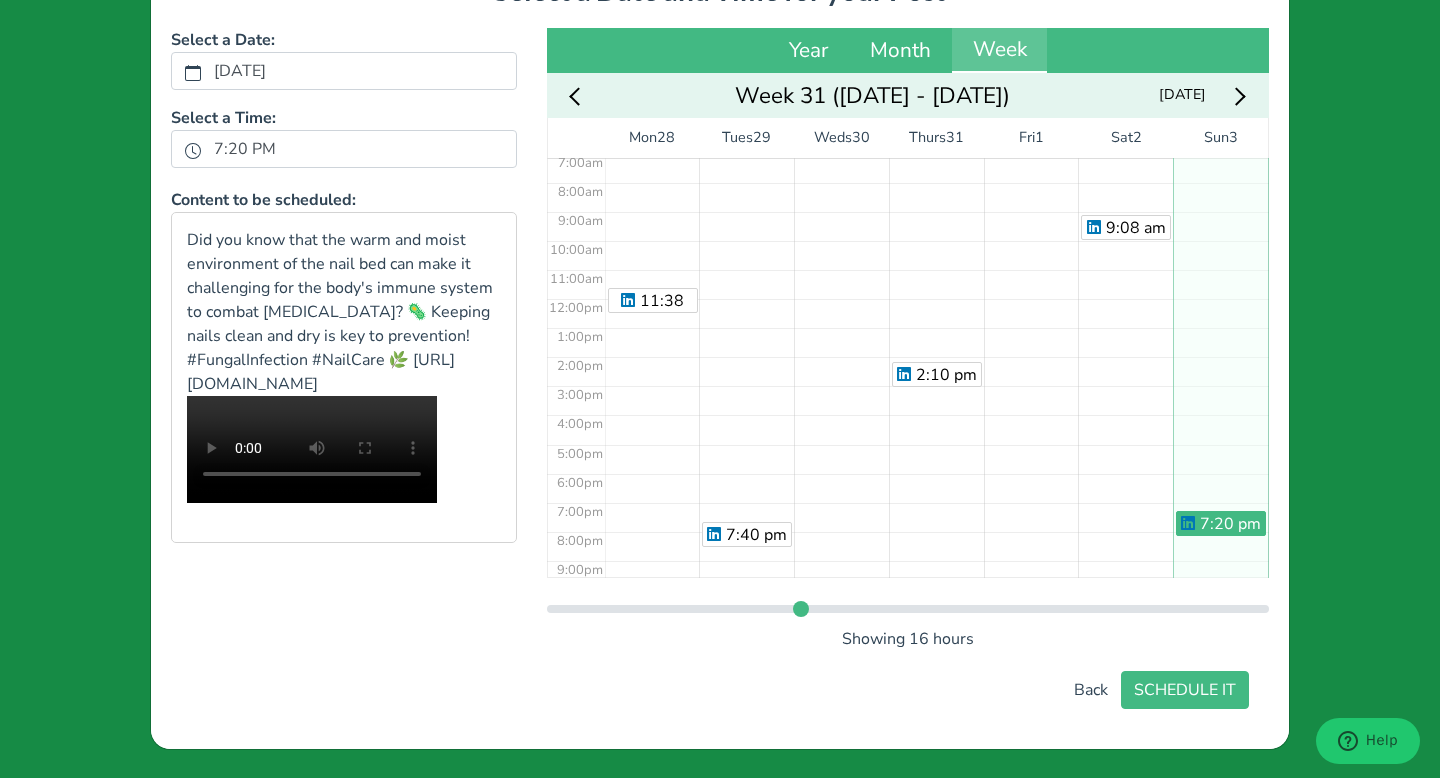 click on "7:20 pm" at bounding box center (1220, 298) 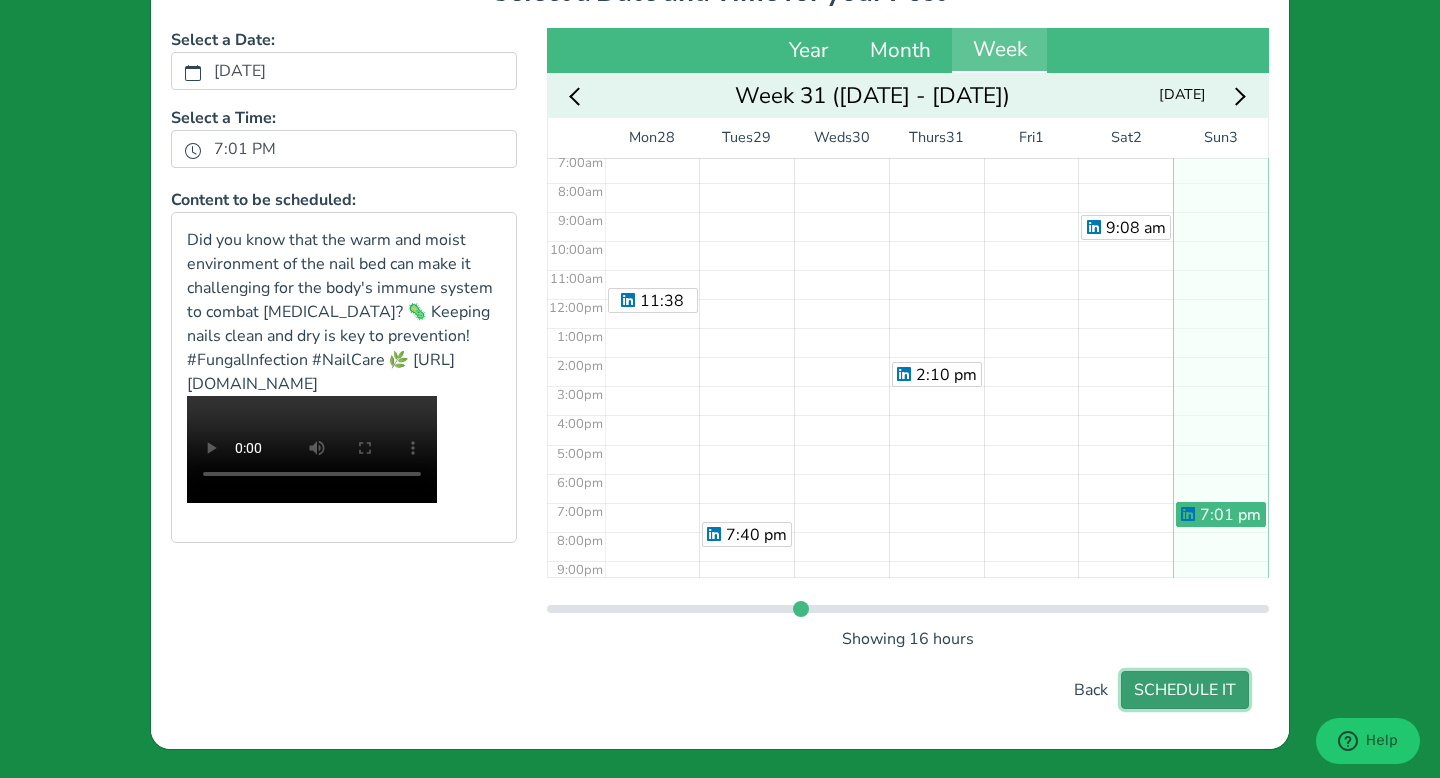 click on "SCHEDULE IT" at bounding box center [1185, 690] 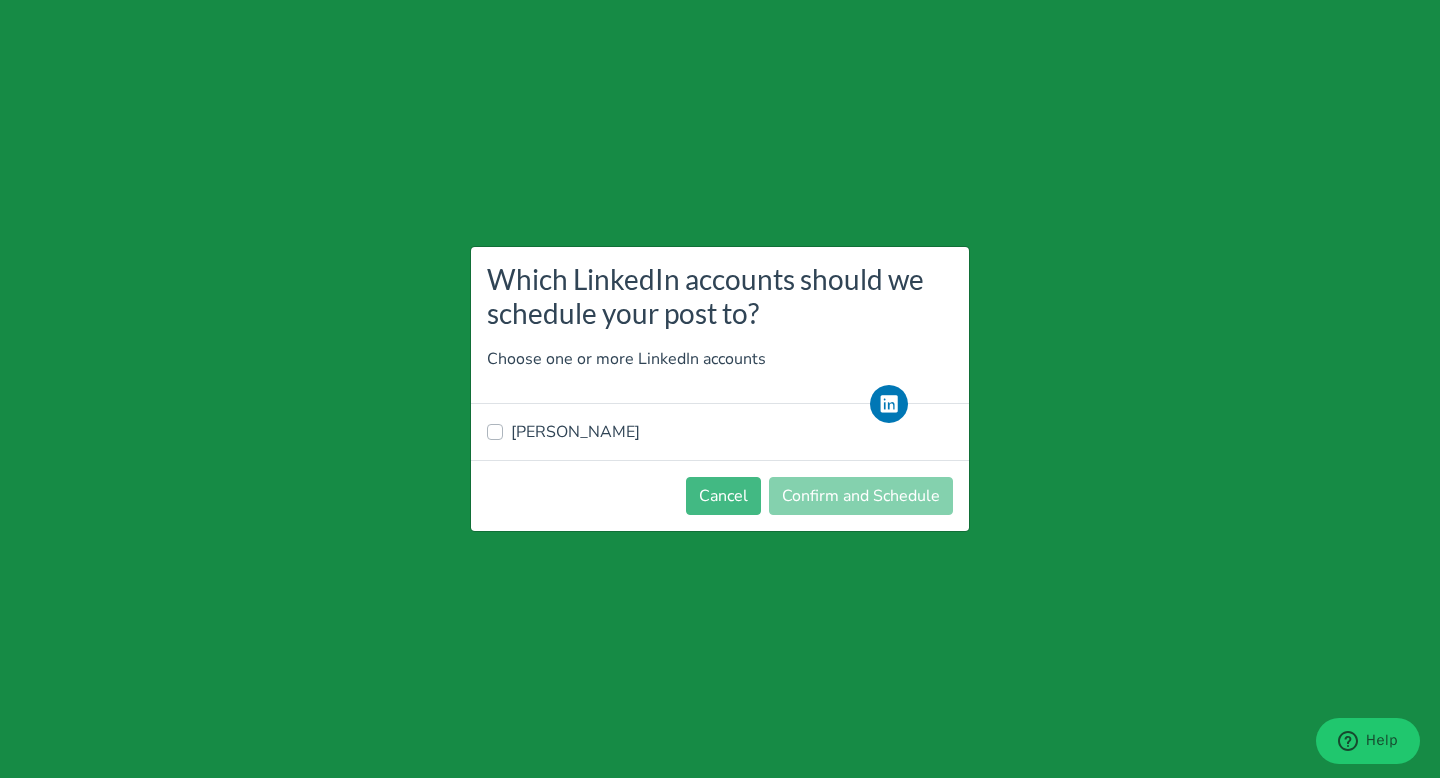 click on "[PERSON_NAME]" at bounding box center [575, 432] 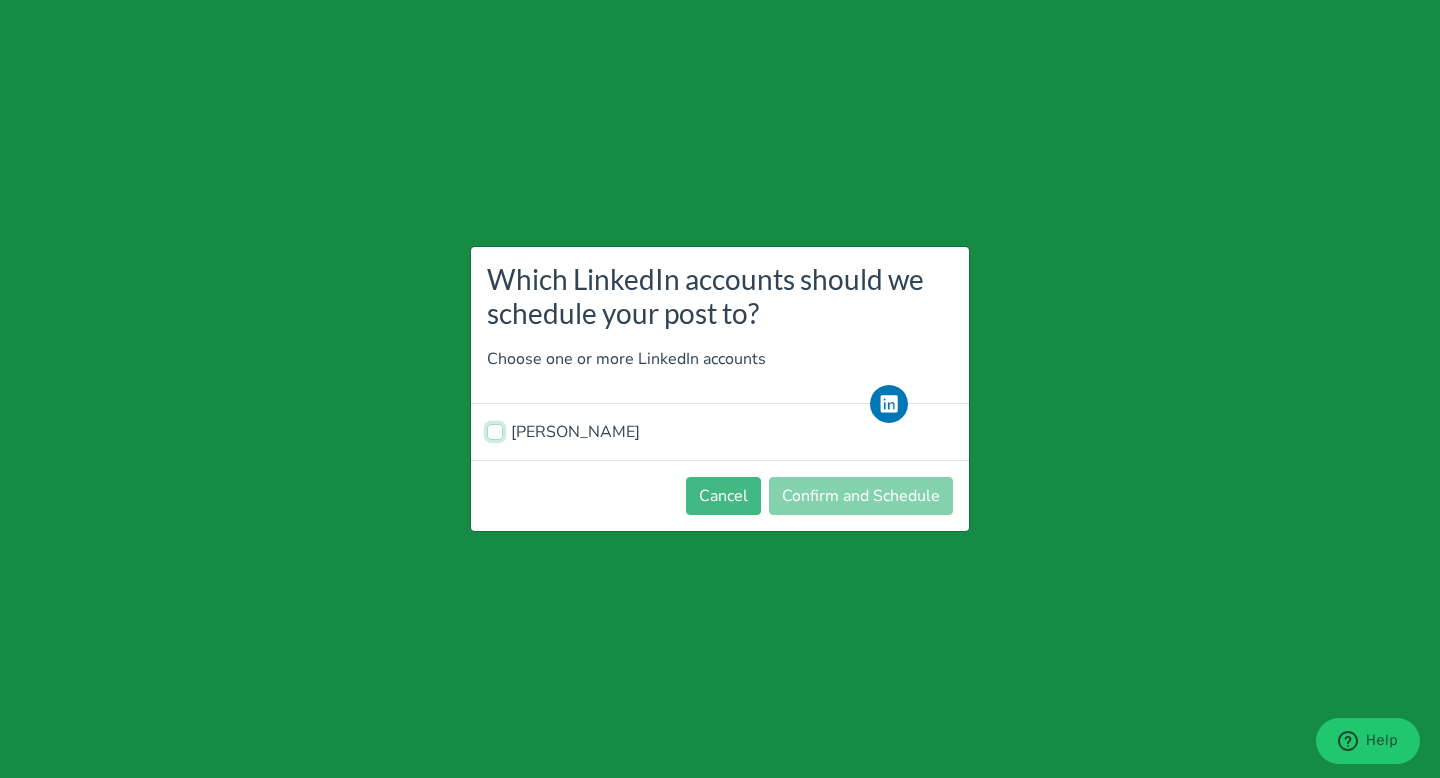 checkbox on "true" 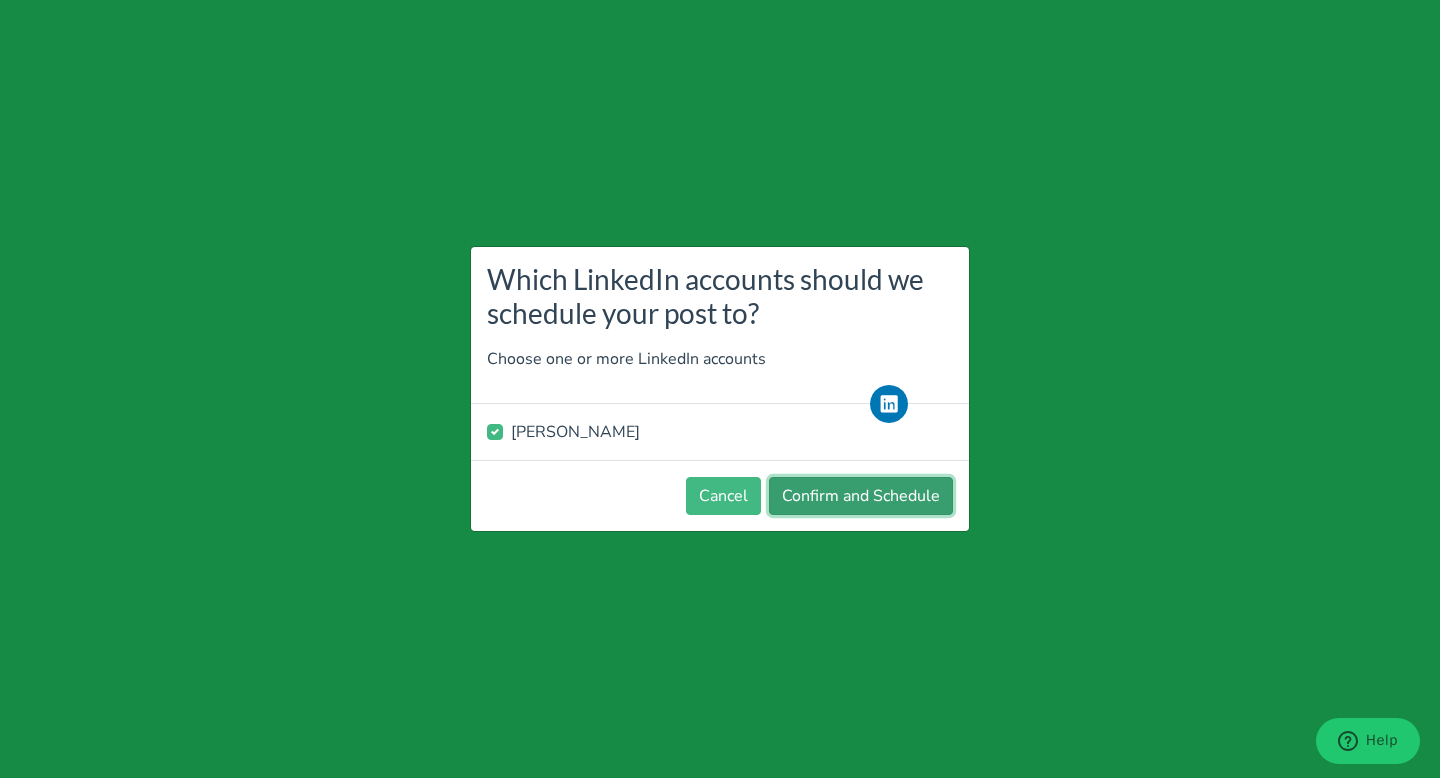 click on "Confirm and Schedule" at bounding box center (861, 496) 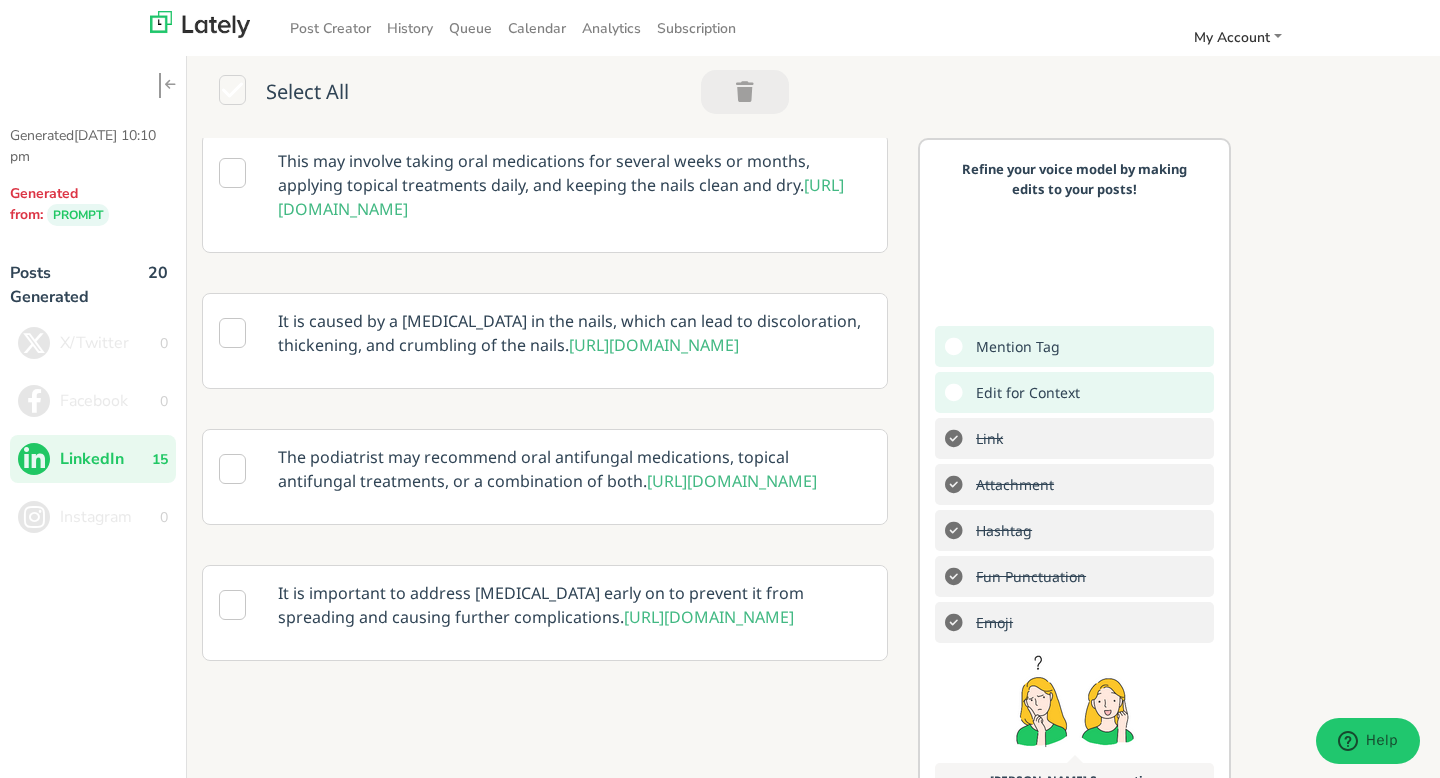 scroll, scrollTop: 1909, scrollLeft: 0, axis: vertical 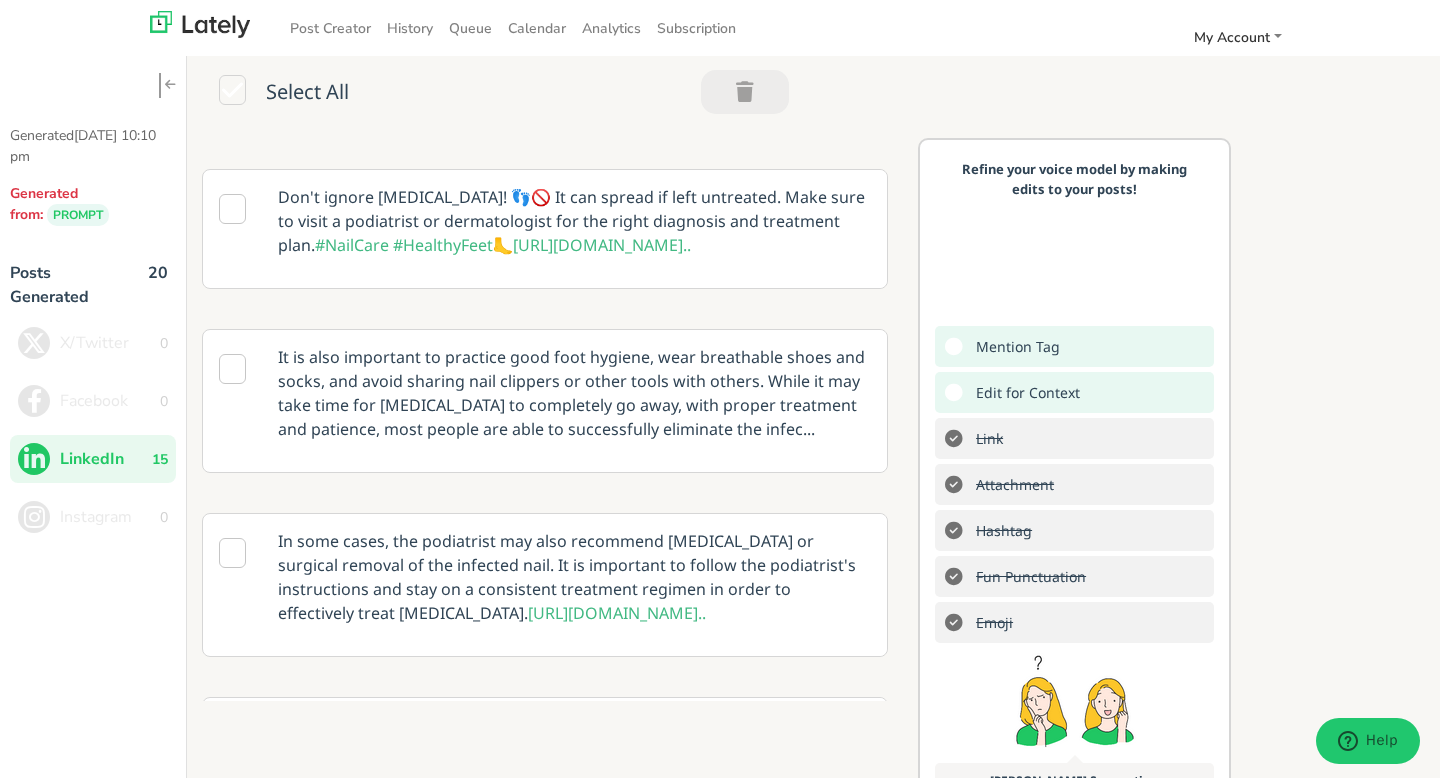 click on "It is also important to practice good foot hygiene, wear breathable shoes and socks, and avoid sharing nail clippers or other tools with others.
While it may take time for [MEDICAL_DATA] to completely go away, with proper treatment and patience, most people are able to successfully eliminate the infec..." at bounding box center [574, 393] 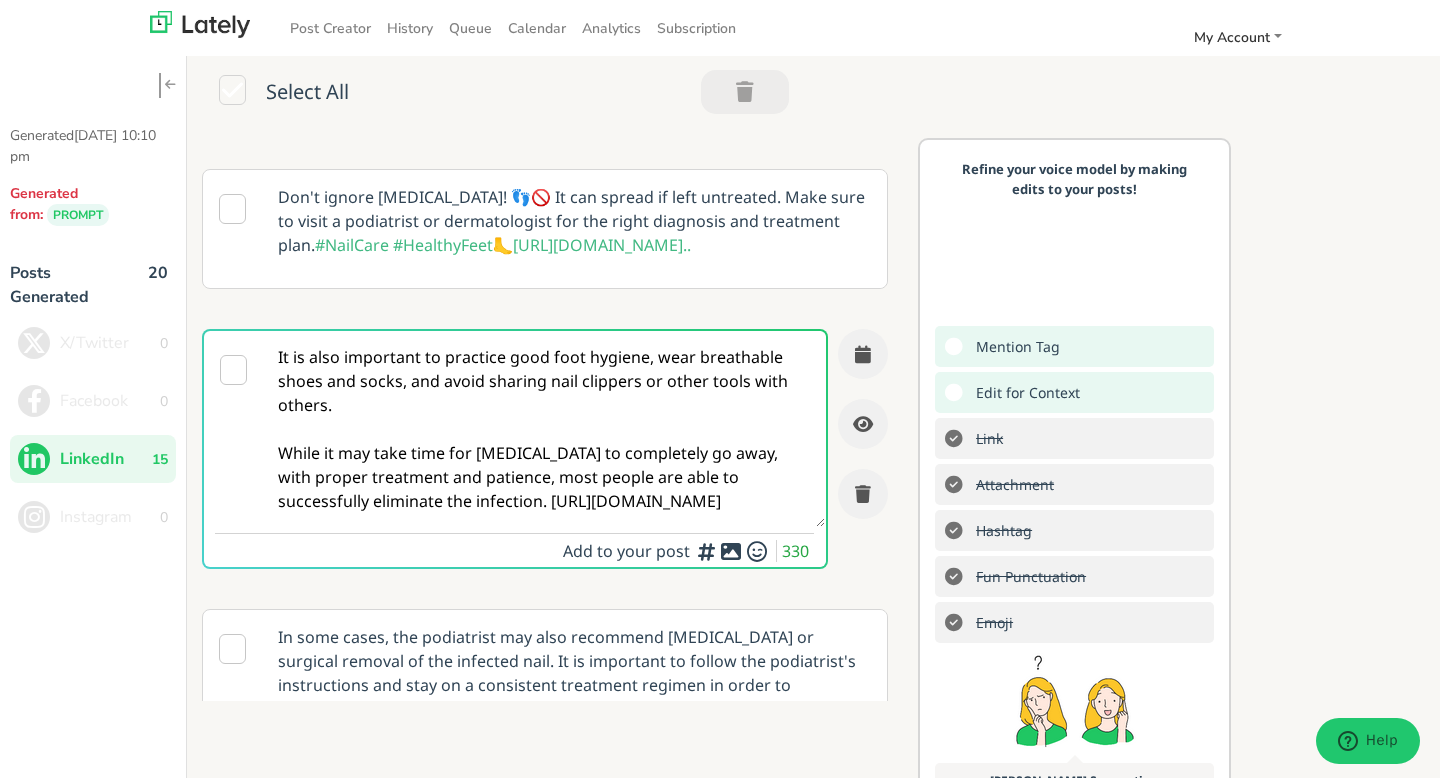 scroll, scrollTop: 0, scrollLeft: 0, axis: both 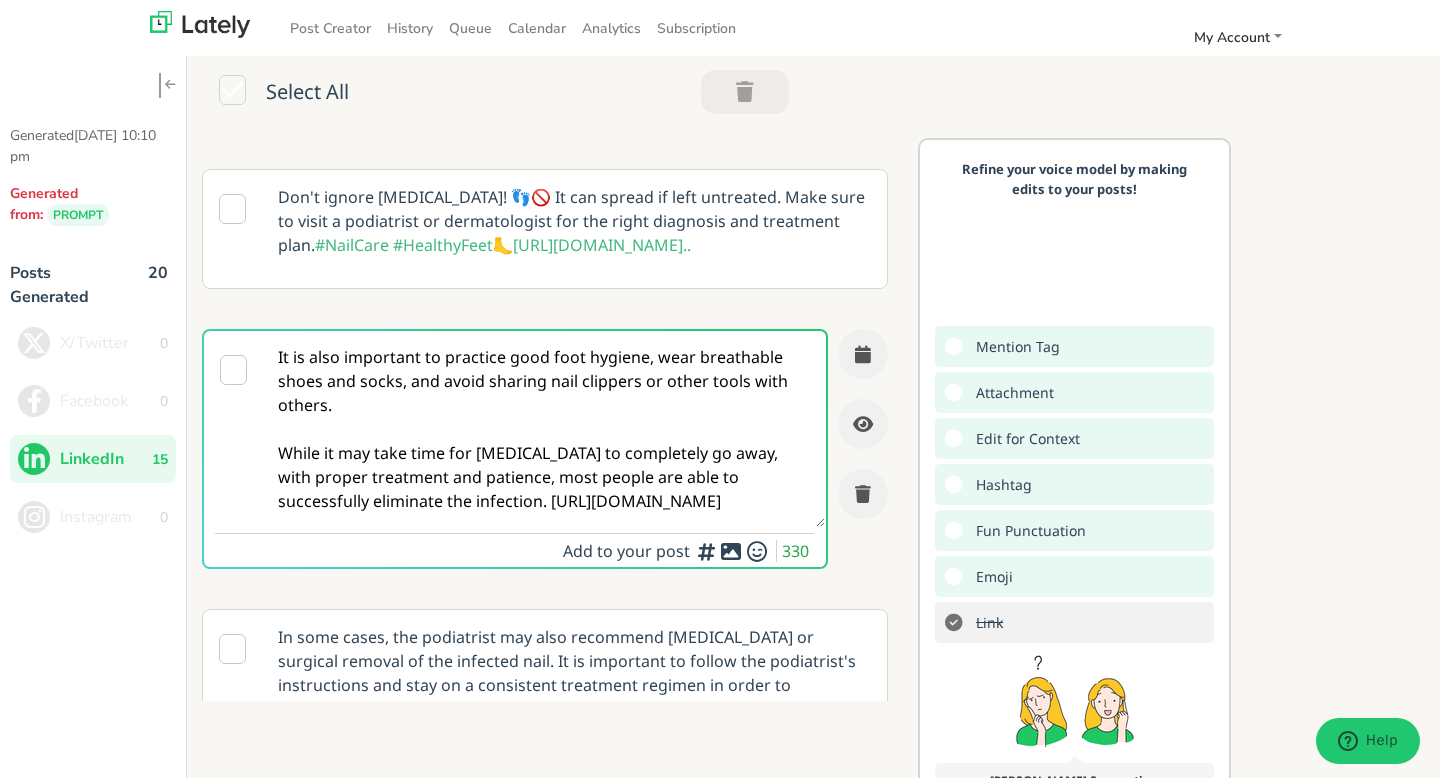 click on "It is also important to practice good foot hygiene, wear breathable shoes and socks, and avoid sharing nail clippers or other tools with others.
While it may take time for nail fungus to completely go away, with proper treatment and patience, most people are able to successfully eliminate the infection. https://www.instagram.com/p/DLpmdgeAZsl/" at bounding box center (544, 429) 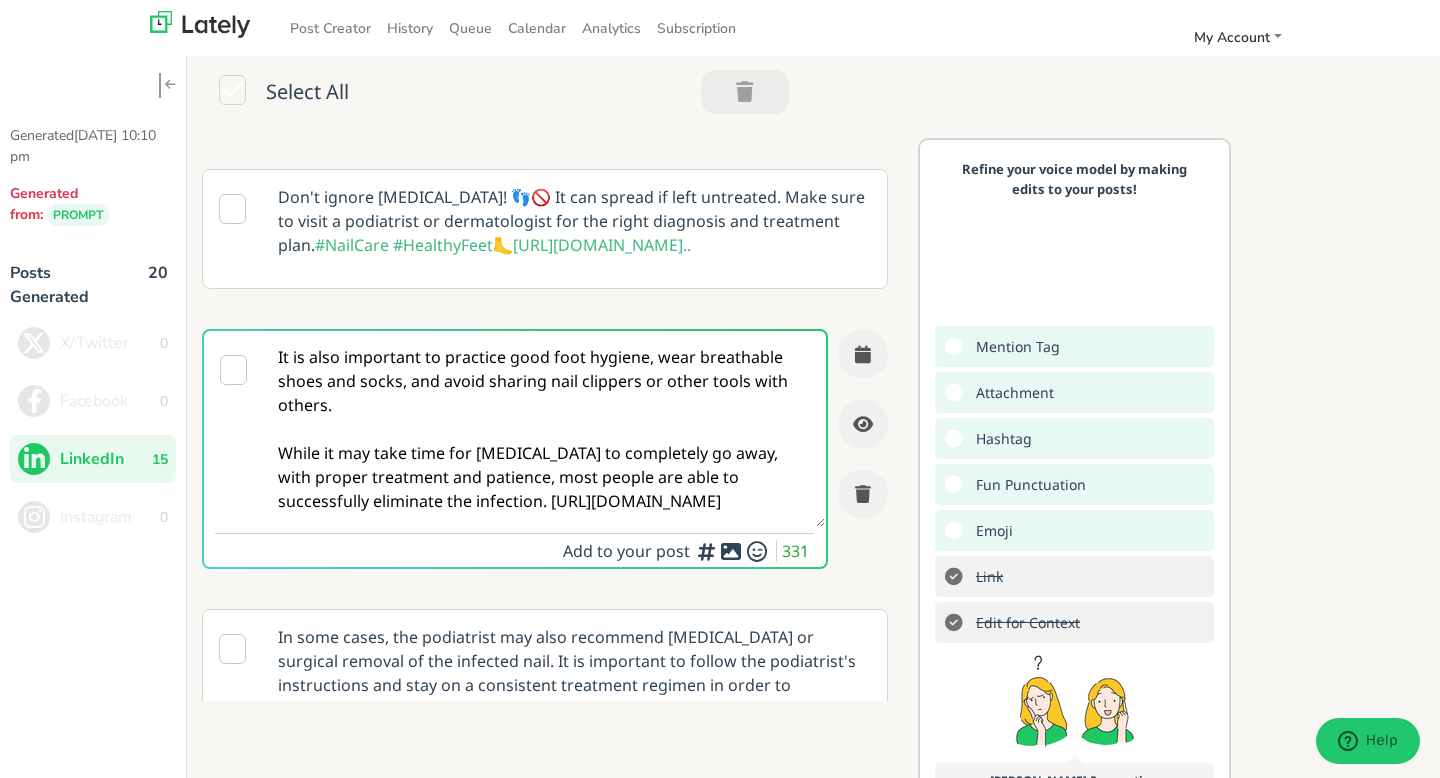 type on "It is also important to practice good foot hygiene, wear breathable shoes and socks, and avoid sharing nail clippers or other tools with others.
While it may take time for nail fungus to completely go away, with proper treatment and patience, most people are able to successfully eliminate the infection. https://www.instagram.com/p/DLpmdgeAZsl/" 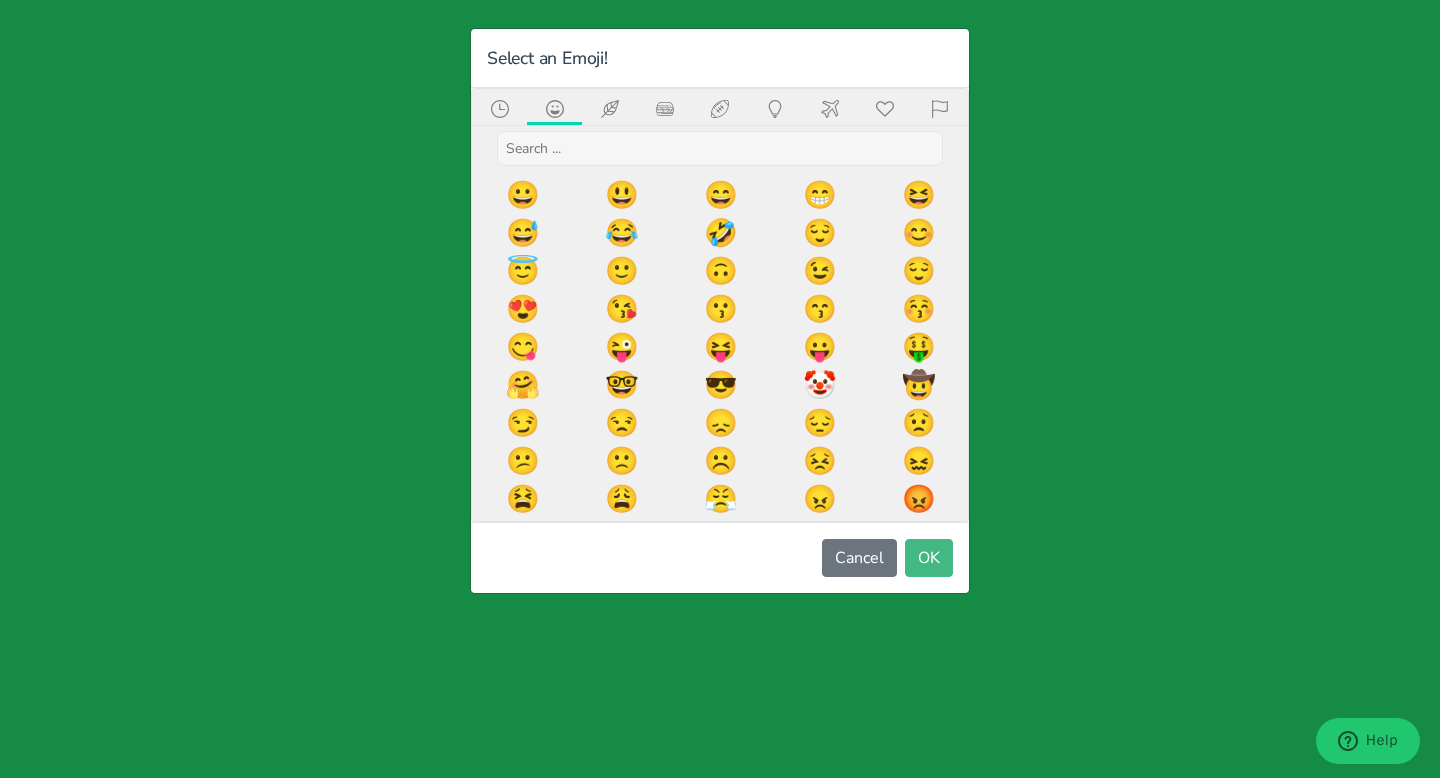 click on "Select an Emoji! ×" at bounding box center (720, 58) 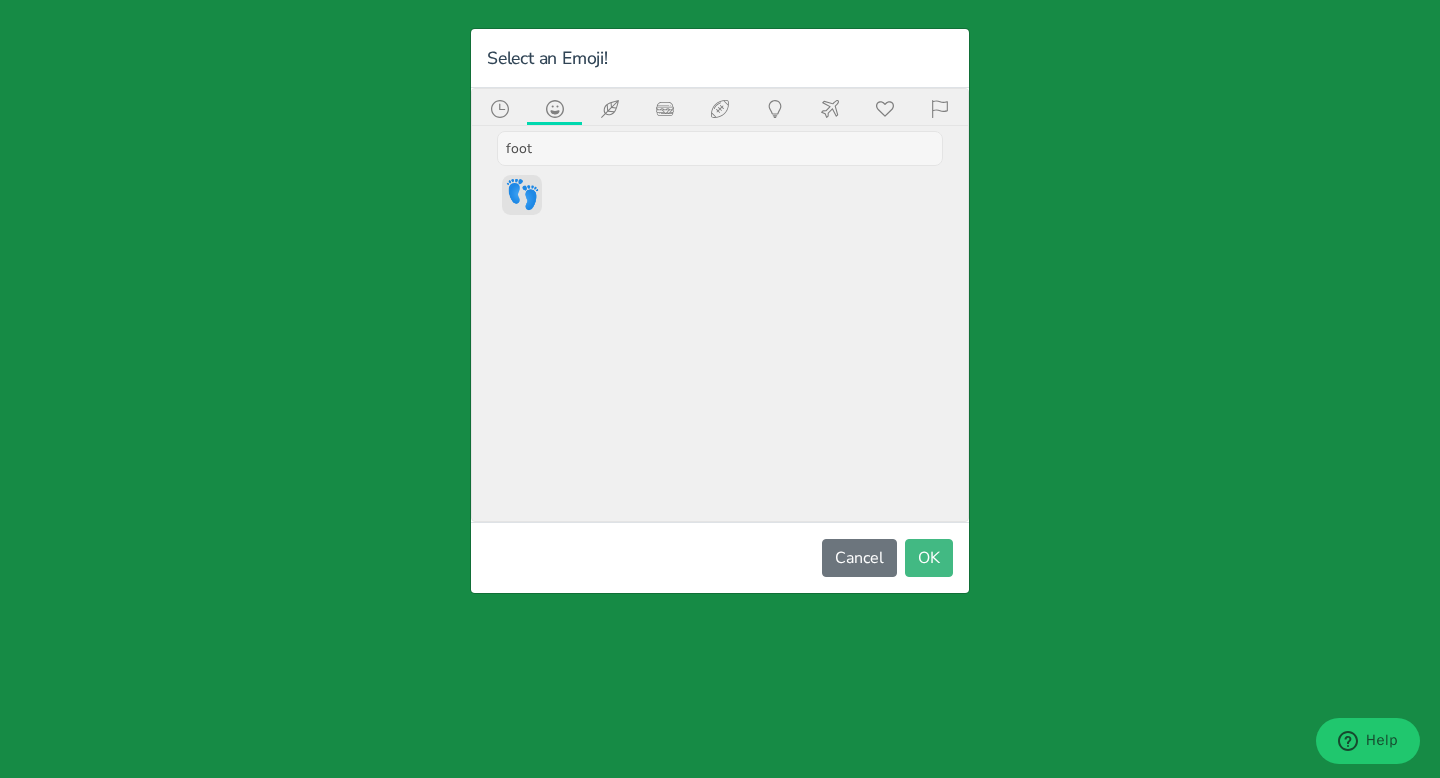 type on "foot" 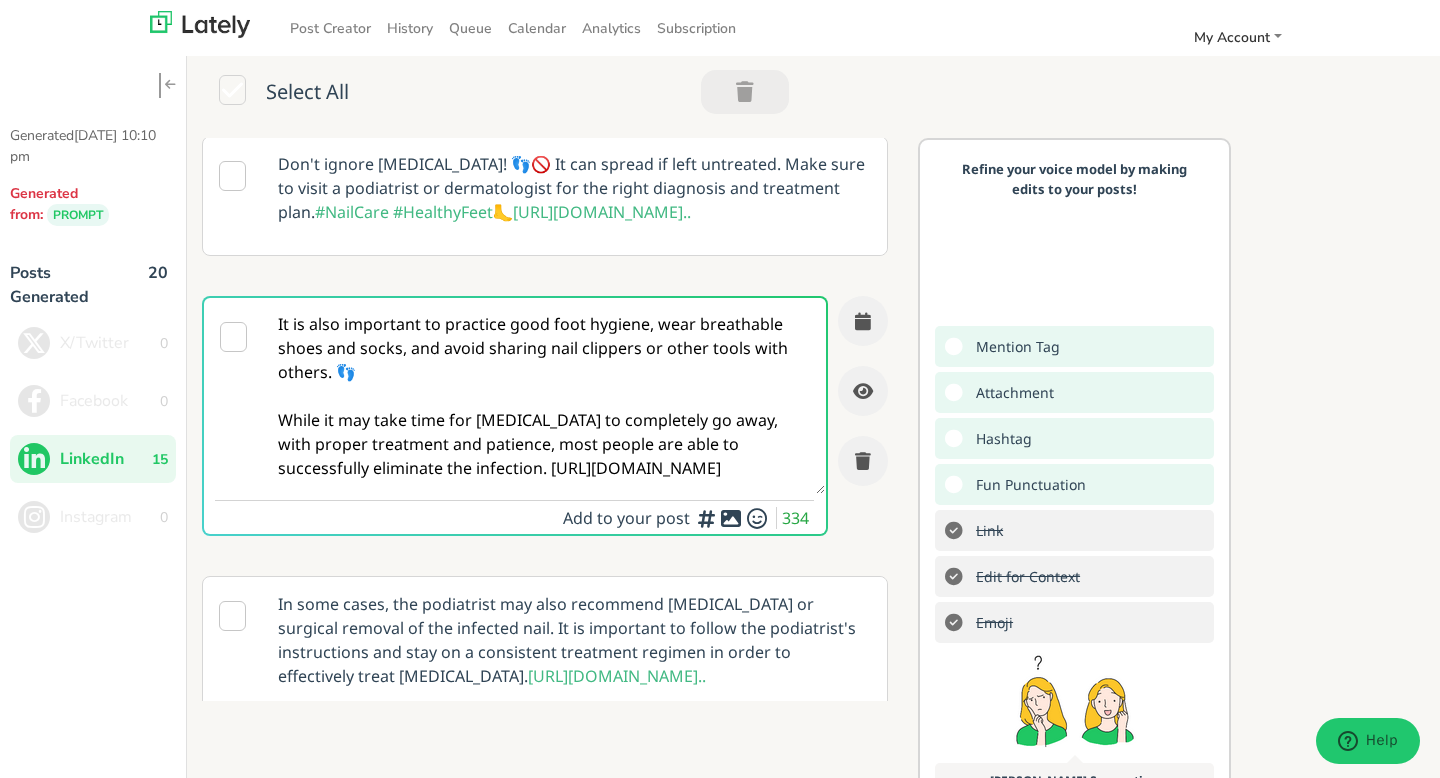 scroll, scrollTop: 649, scrollLeft: 0, axis: vertical 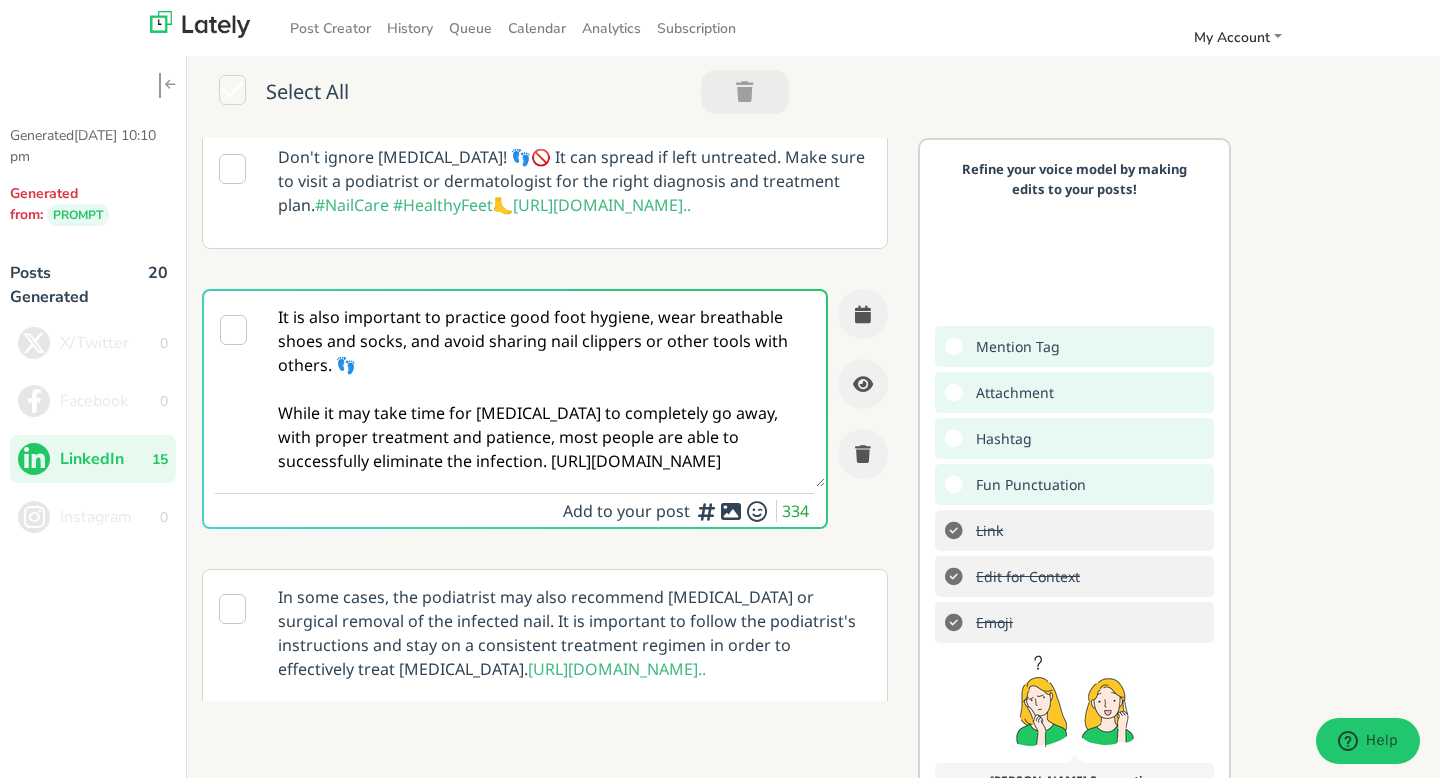 click on "It is also important to practice good foot hygiene, wear breathable shoes and socks, and avoid sharing nail clippers or other tools with others. 👣
While it may take time for nail fungus to completely go away, with proper treatment and patience, most people are able to successfully eliminate the infection. https://www.instagram.com/p/DLpmdgeAZsl/" at bounding box center [544, 389] 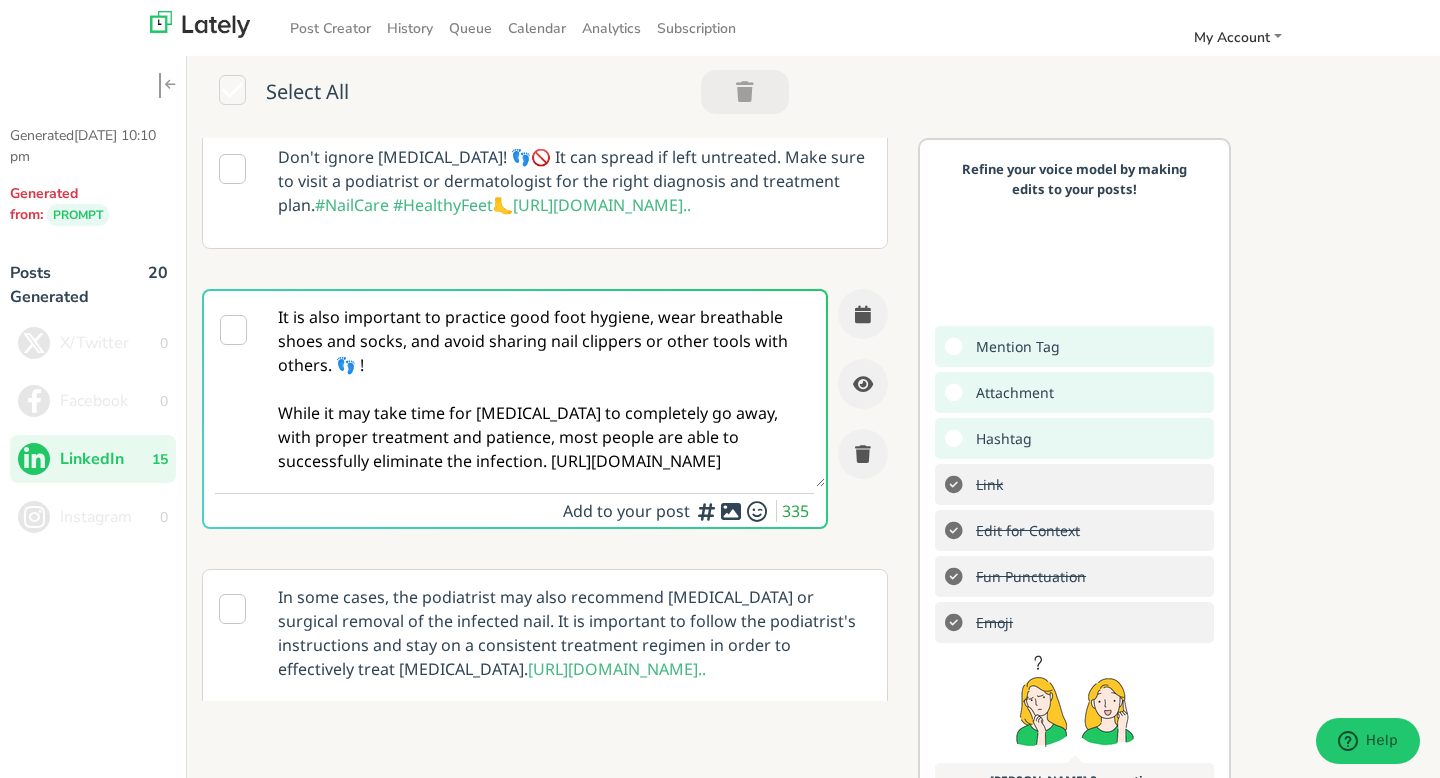 click at bounding box center (707, 511) 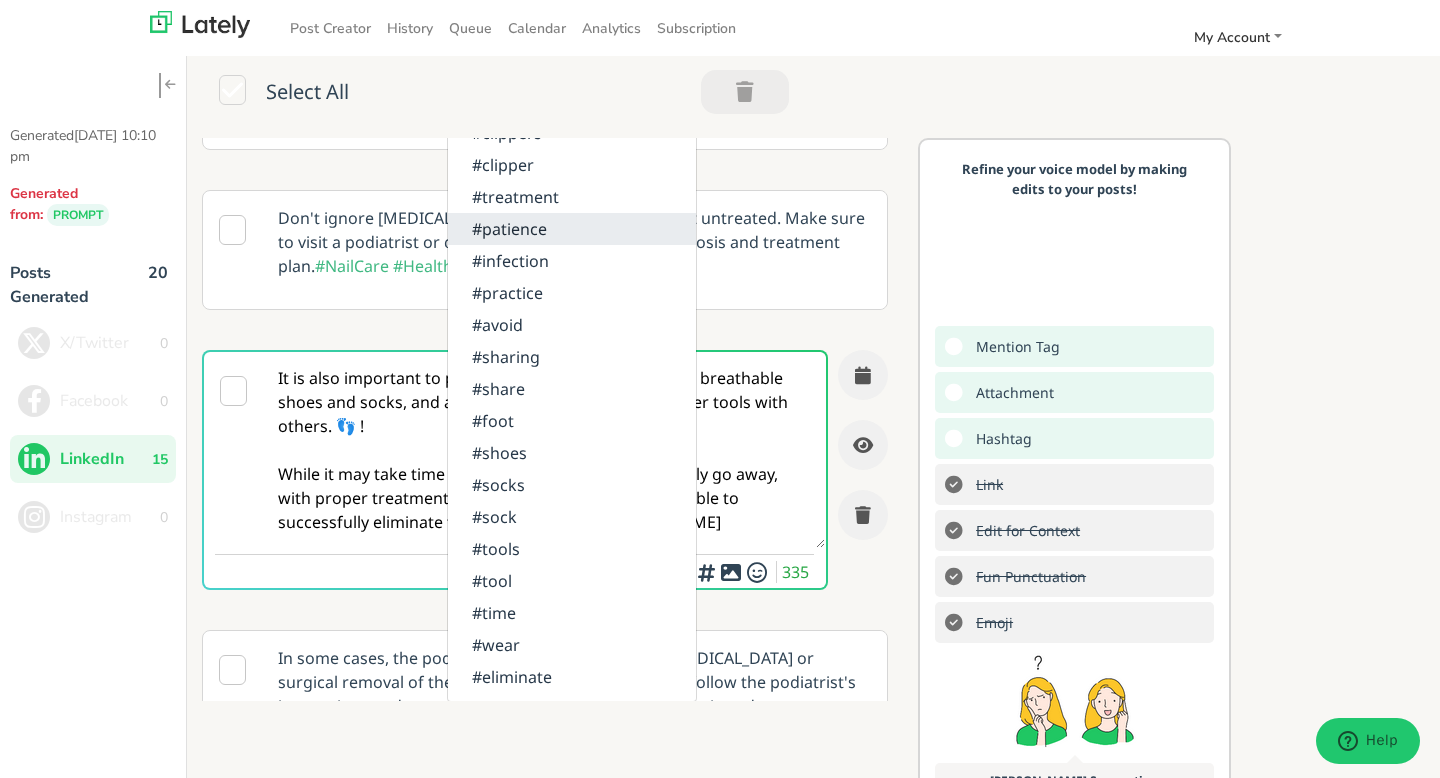scroll, scrollTop: 580, scrollLeft: 0, axis: vertical 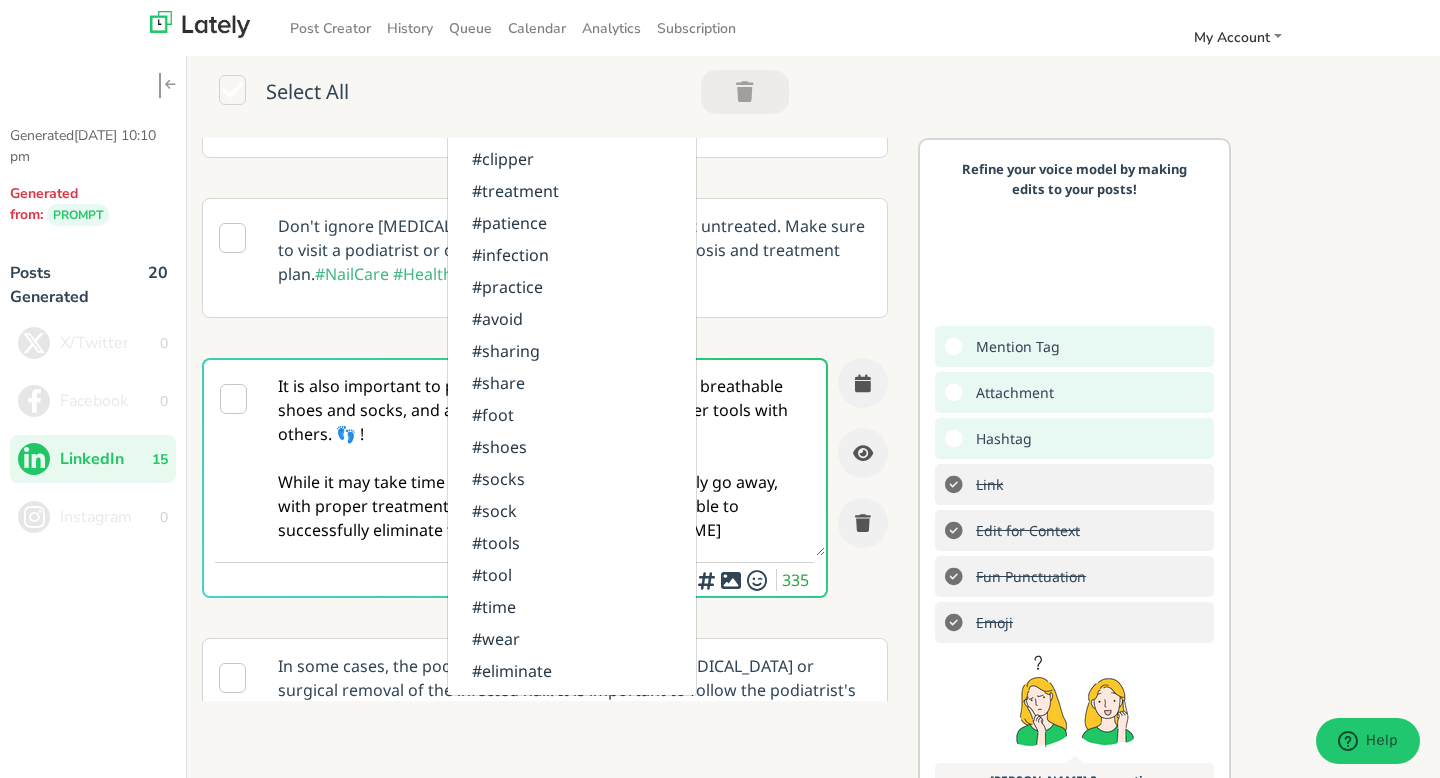 click on "Dealing with nail fungus can be a long process, but it's worth it in the end! 💪 Remember to stay consistent with your oral medications, topical treatments, and nail care routine.  #FungalFighting   #HealthyNails  💅  Don't ignore that nail fungus! 💅🚫 Even if it seems to get better on its own, it might come back stronger. Make sure to seek proper treatment to avoid worsening over time.  #NailFungus   #TreatmentNeeded  🦠  htt... Dealing with nail fungus? You're not alone! Onychomycosis affects many, causing nail discoloration and thickening. Don't let it get you down - seek treatment early! 💅  #NailFungus   #Onychomycosis  🍃  https://ww... Don't ignore nail fungus symptoms! ⚠️ It won't disappear on its own. Take action and see a podiatrist ASAP to address the issue. Your feet will thank you! 👣  #NailFungus   #PodiatristCare   https://www.instagram.... #NailCare   #HealthyFeet  🦶  https://www.instagram.com... Add to your post  Recommended Hashtags  #goodfoot #mostpeople #taketime" at bounding box center [552, 419] 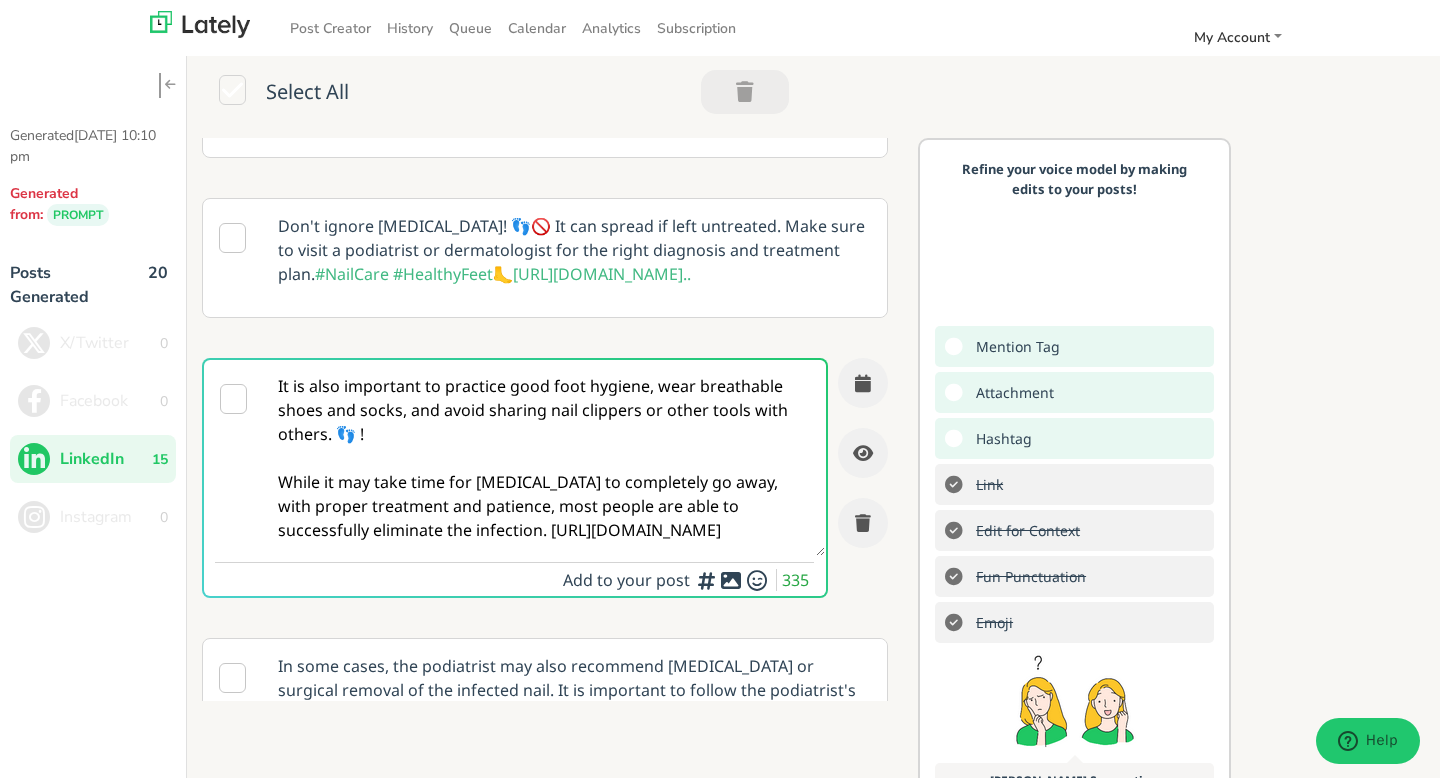 click on "It is also important to practice good foot hygiene, wear breathable shoes and socks, and avoid sharing nail clippers or other tools with others. 👣 !
While it may take time for nail fungus to completely go away, with proper treatment and patience, most people are able to successfully eliminate the infection. https://www.instagram.com/p/DLpmdgeAZsl/" at bounding box center (544, 458) 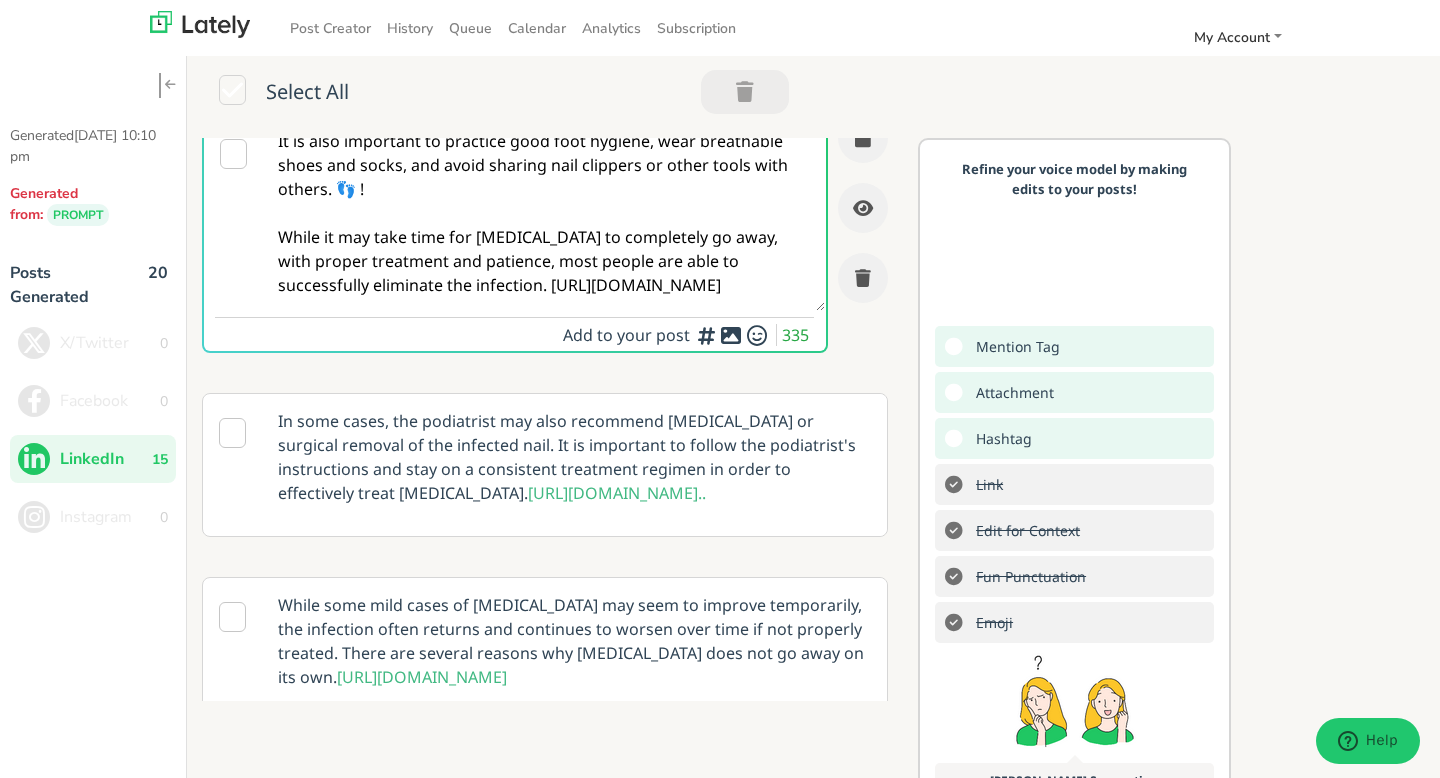 scroll, scrollTop: 830, scrollLeft: 0, axis: vertical 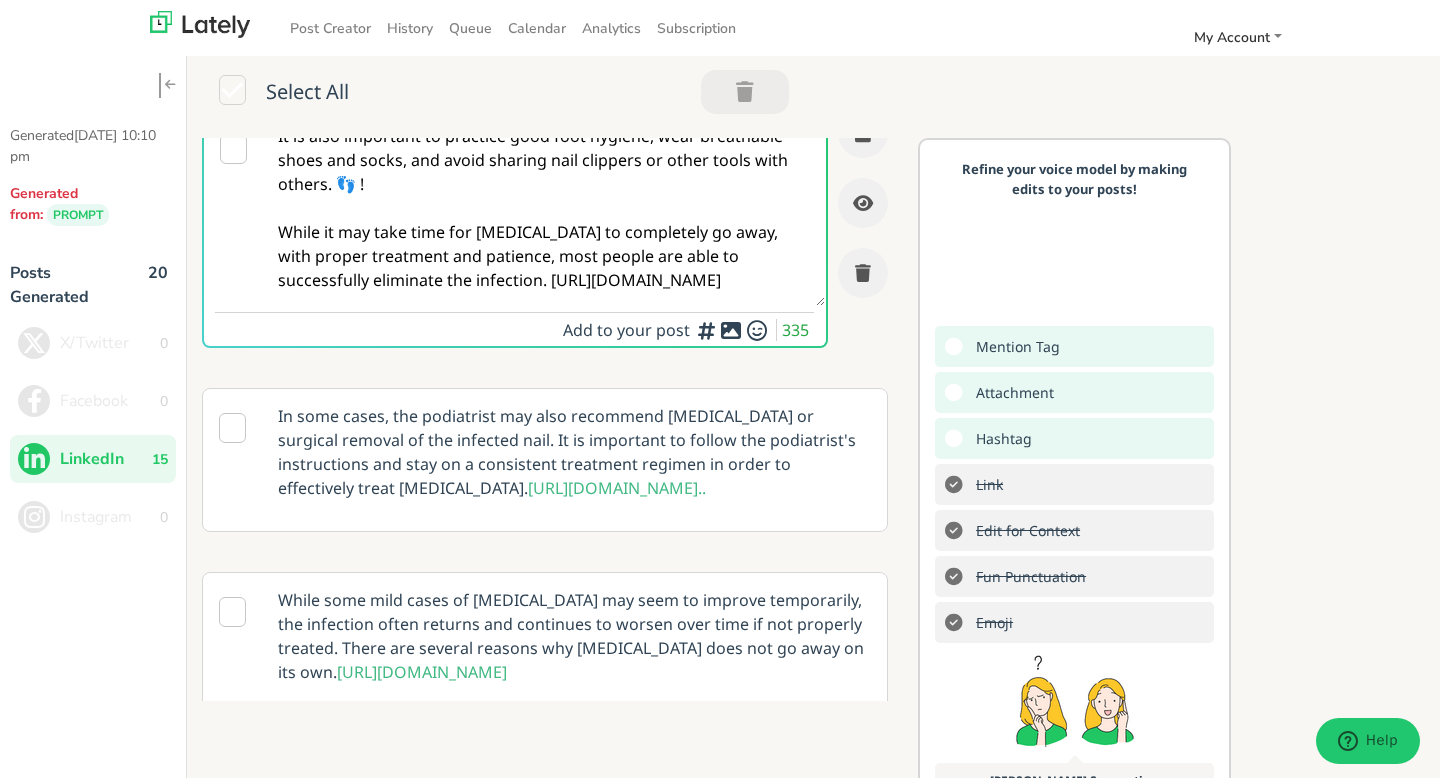 click on "It is also important to practice good foot hygiene, wear breathable shoes and socks, and avoid sharing nail clippers or other tools with others. 👣 !
While it may take time for nail fungus to completely go away, with proper treatment and patience, most people are able to successfully eliminate the infection. https://www.instagram.com/p/DLpmdgeAZsl/" at bounding box center (544, 208) 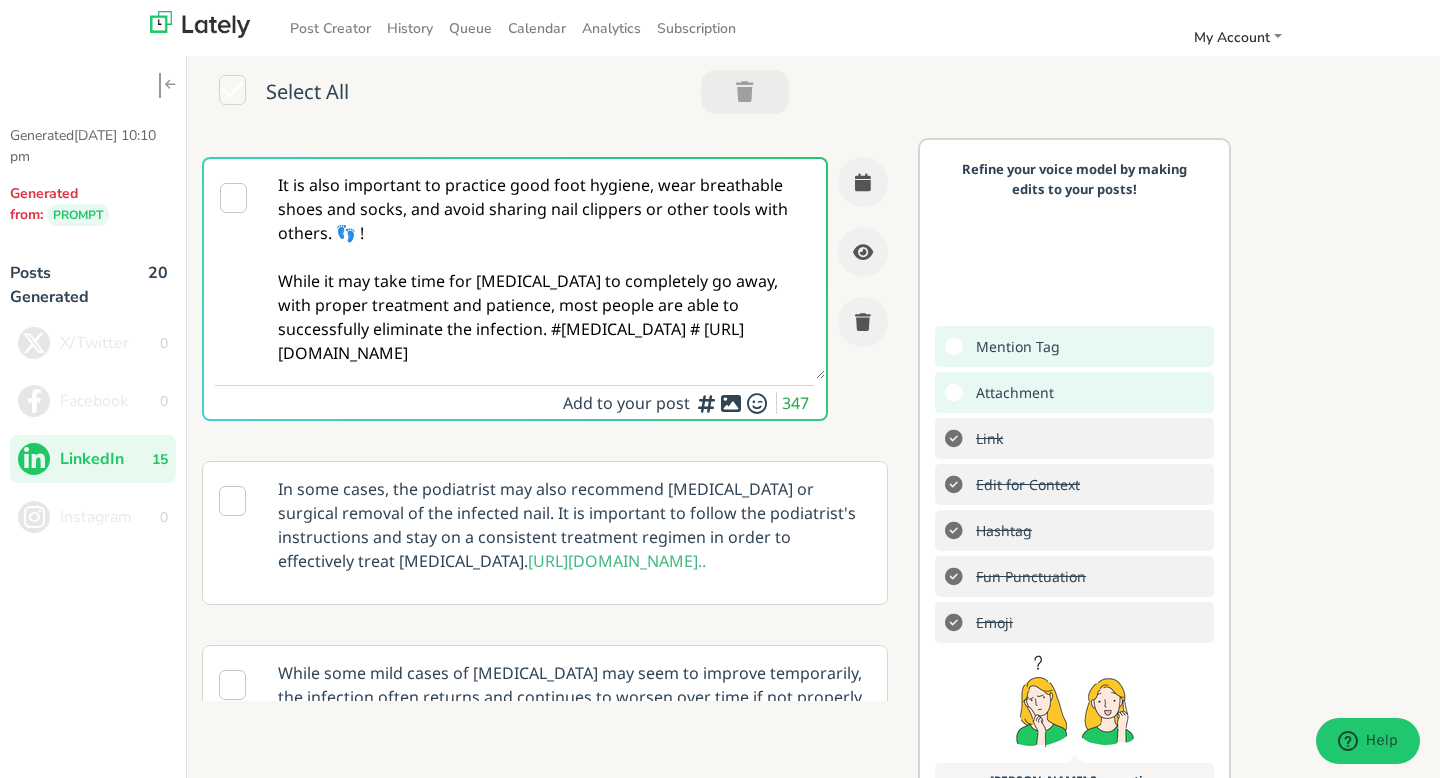 scroll, scrollTop: 783, scrollLeft: 0, axis: vertical 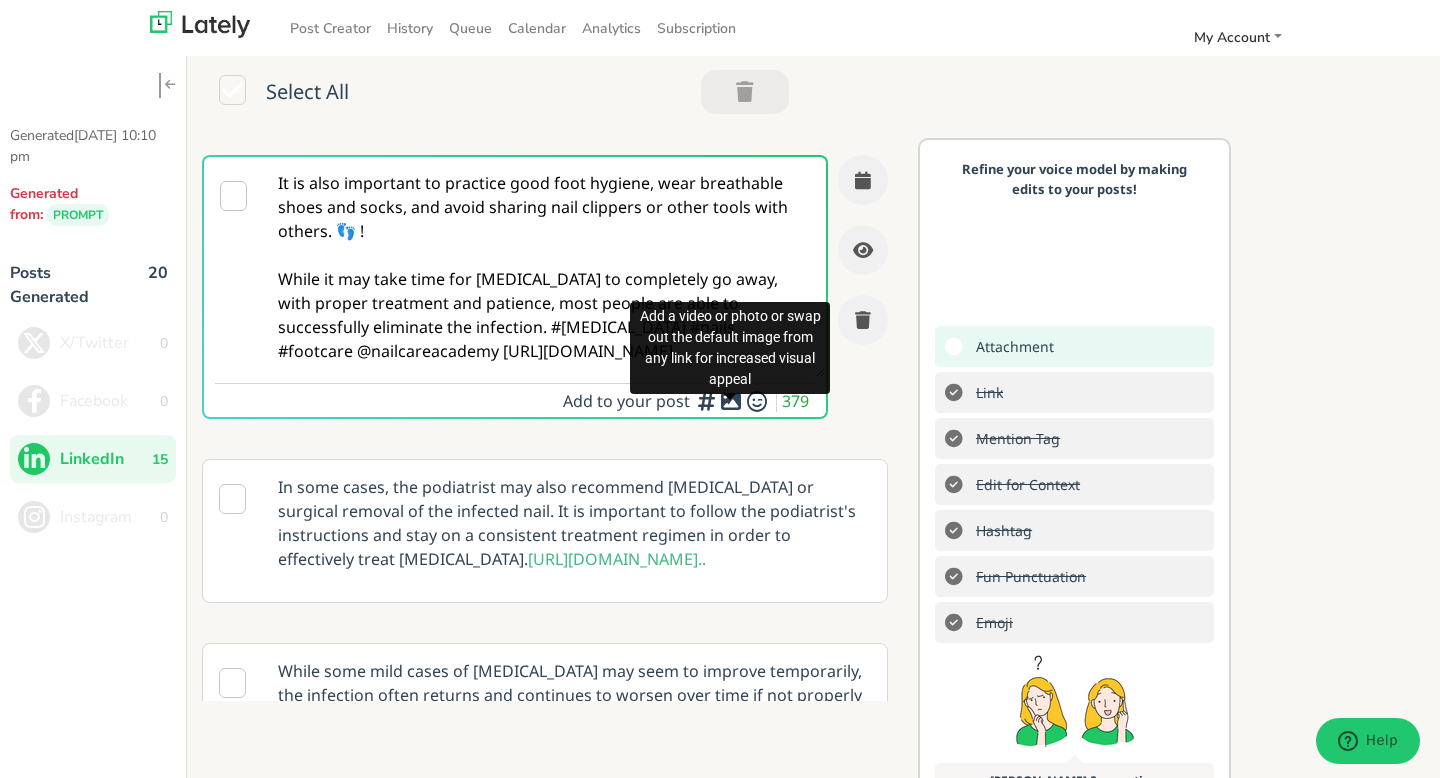 type on "It is also important to practice good foot hygiene, wear breathable shoes and socks, and avoid sharing nail clippers or other tools with others. 👣 !
While it may take time for nail fungus to completely go away, with proper treatment and patience, most people are able to successfully eliminate the infection. #podiatry #nails #footcare @nailcareacademy https://www.instagram.com/p/DLpmdgeAZsl/" 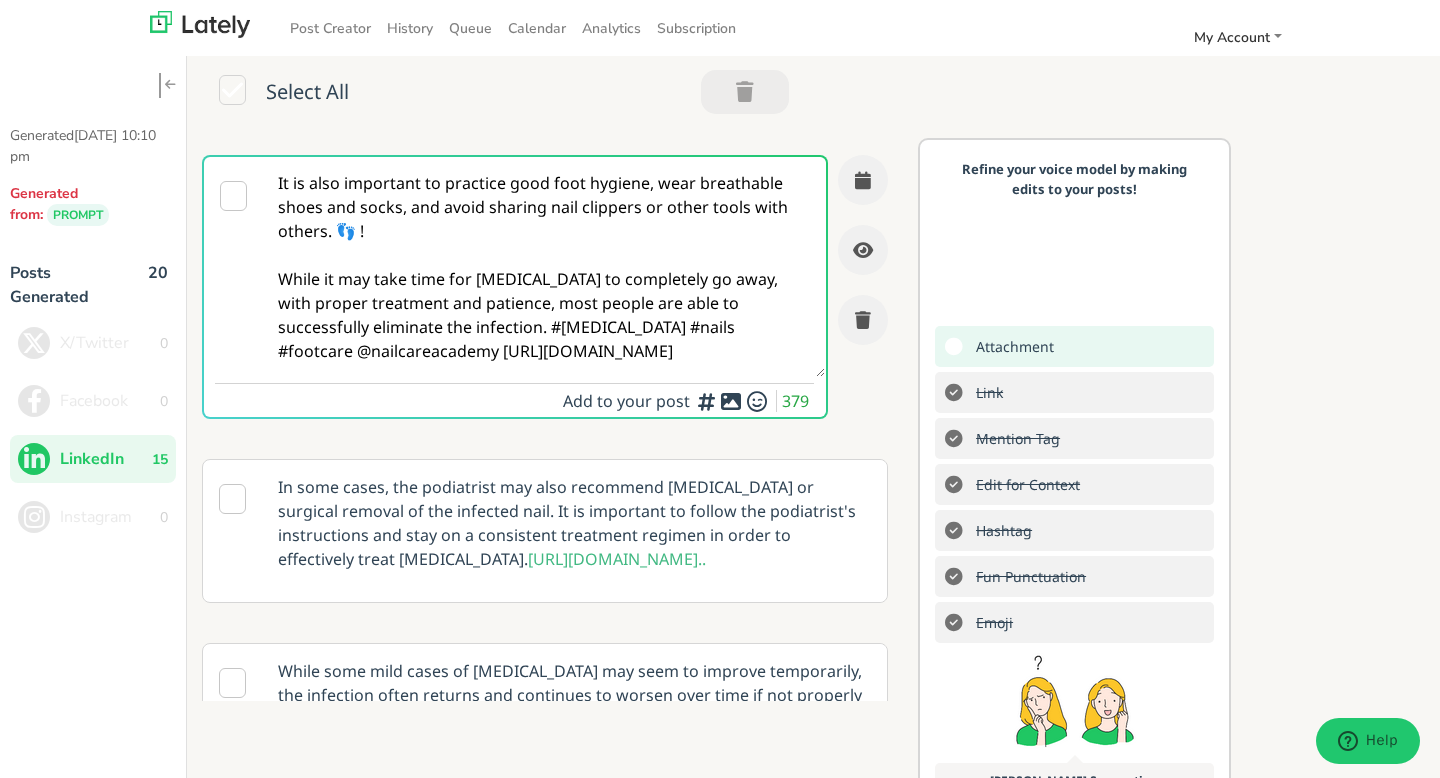 click at bounding box center [731, 401] 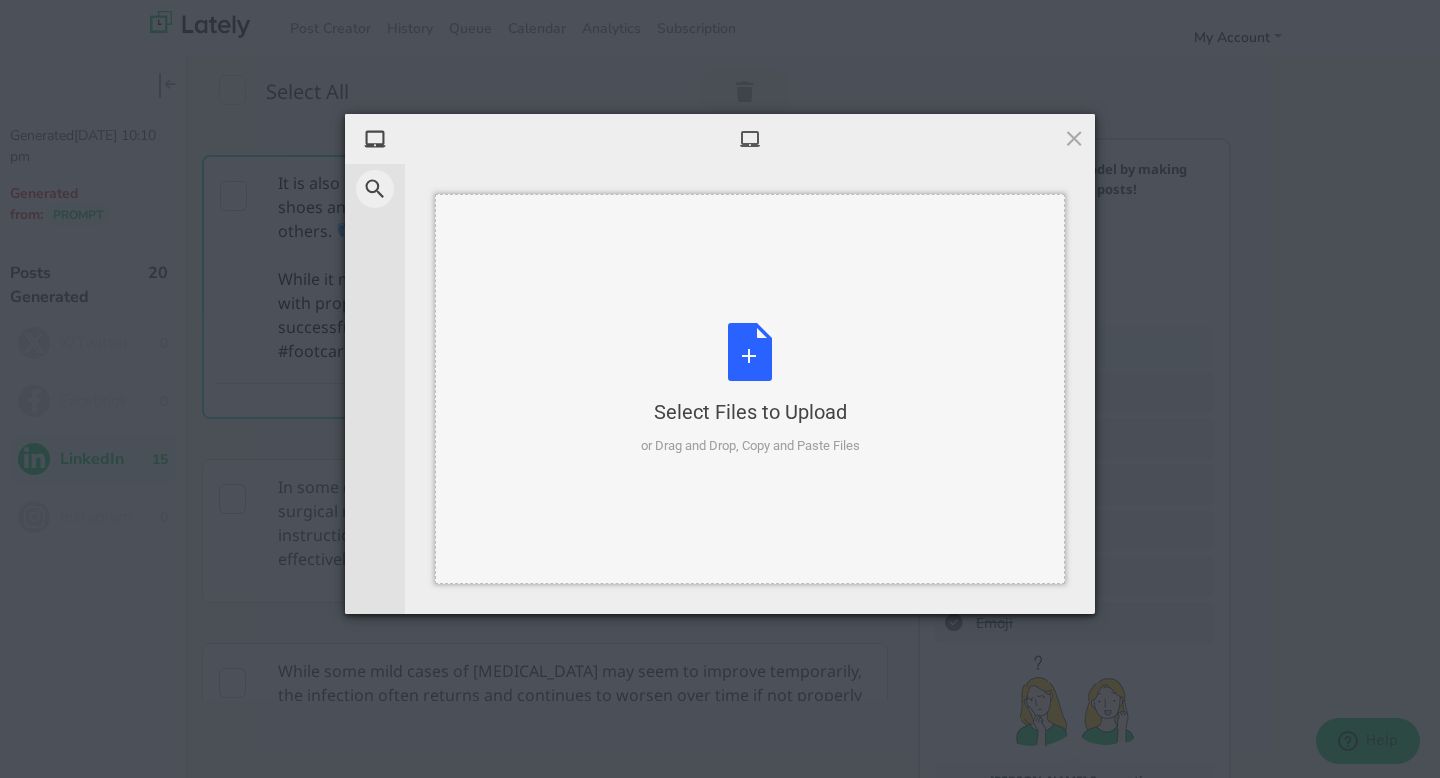 click on "Select Files to Upload
or Drag and Drop, Copy and Paste Files" at bounding box center [750, 389] 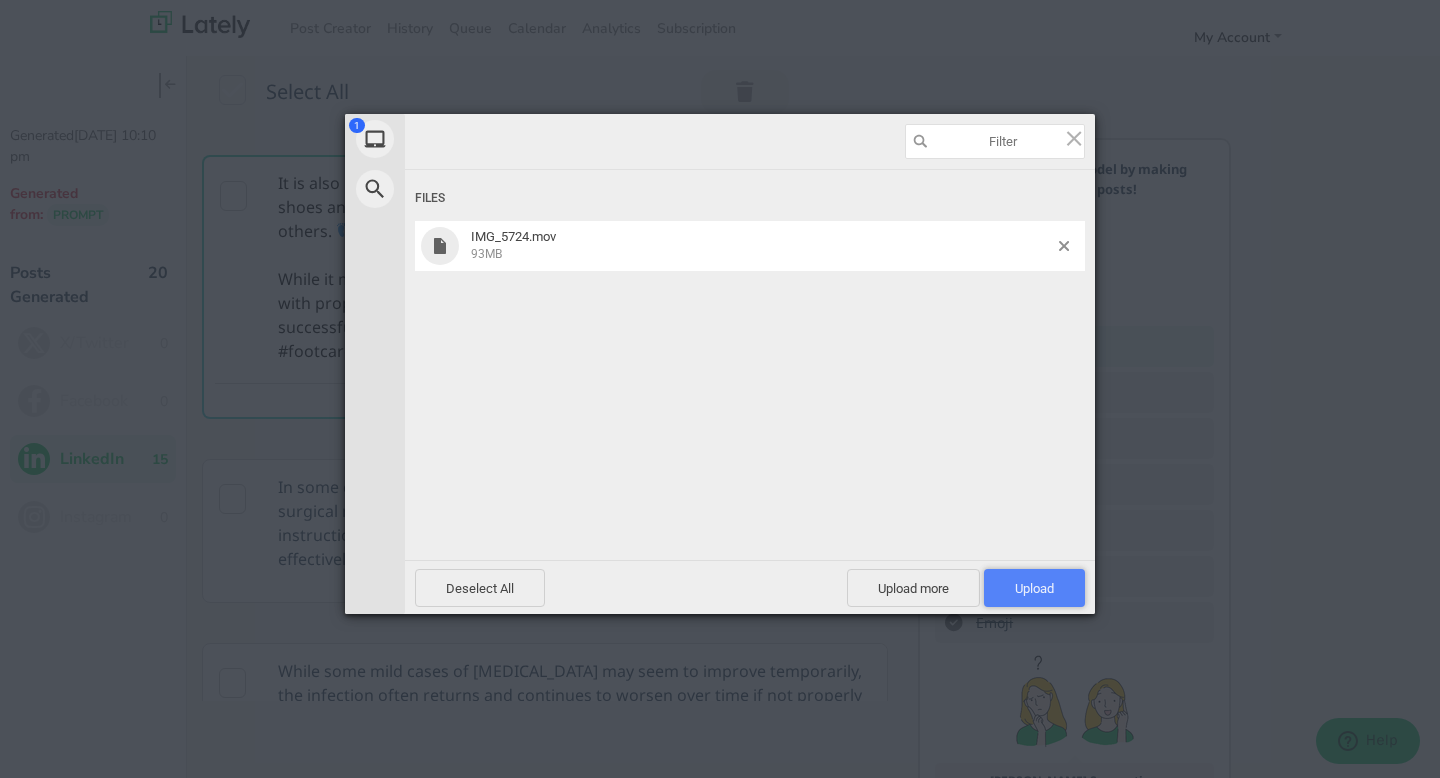 click on "Upload
1" at bounding box center (1034, 588) 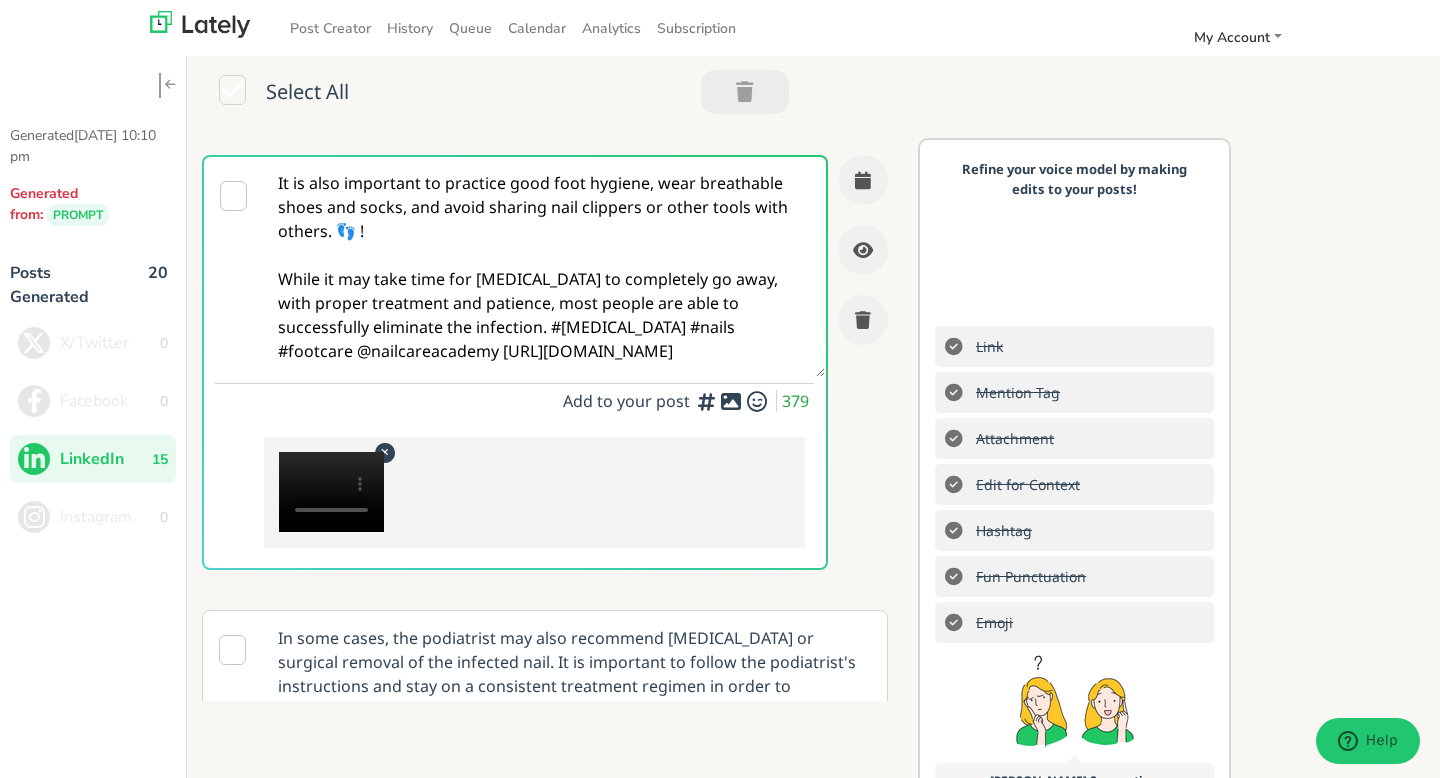 click at bounding box center (331, 492) 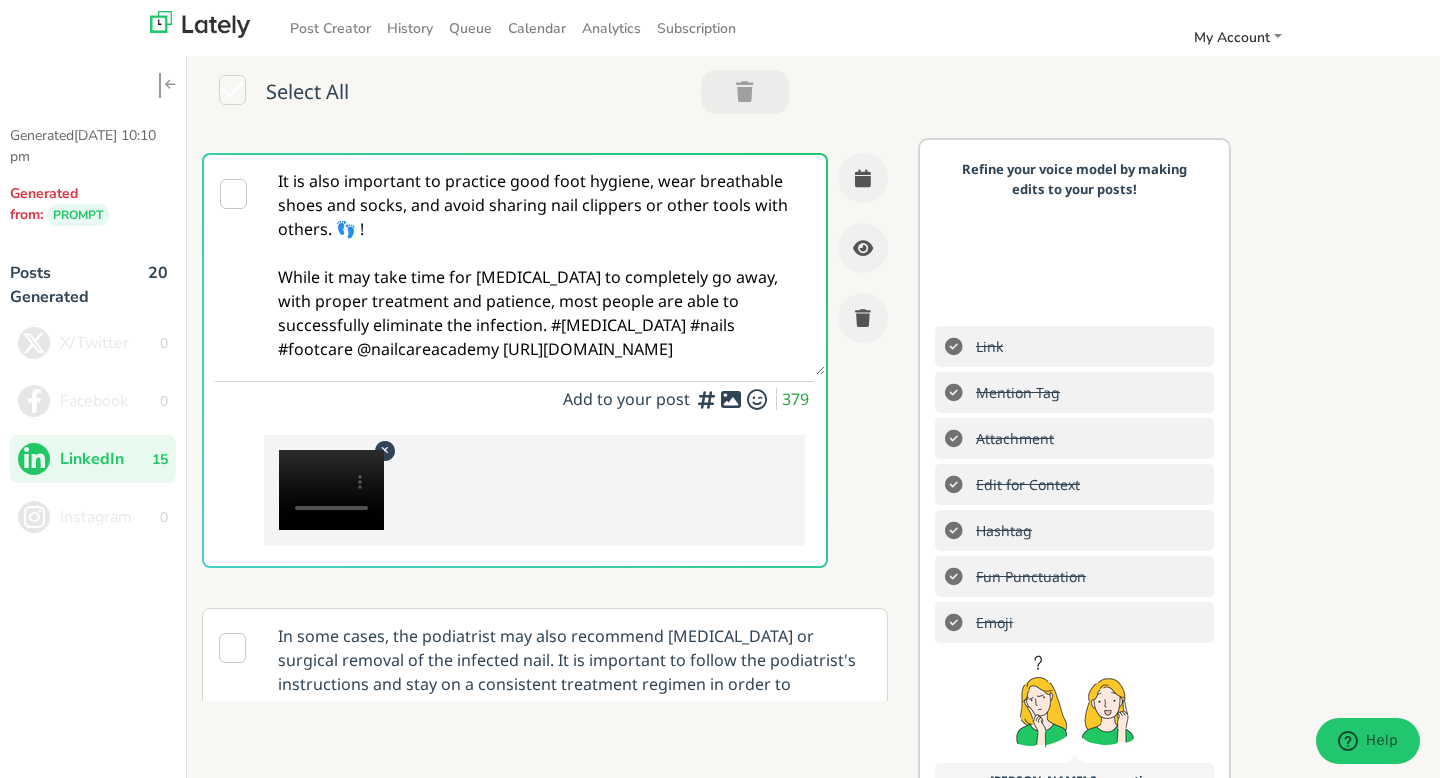 scroll, scrollTop: 784, scrollLeft: 0, axis: vertical 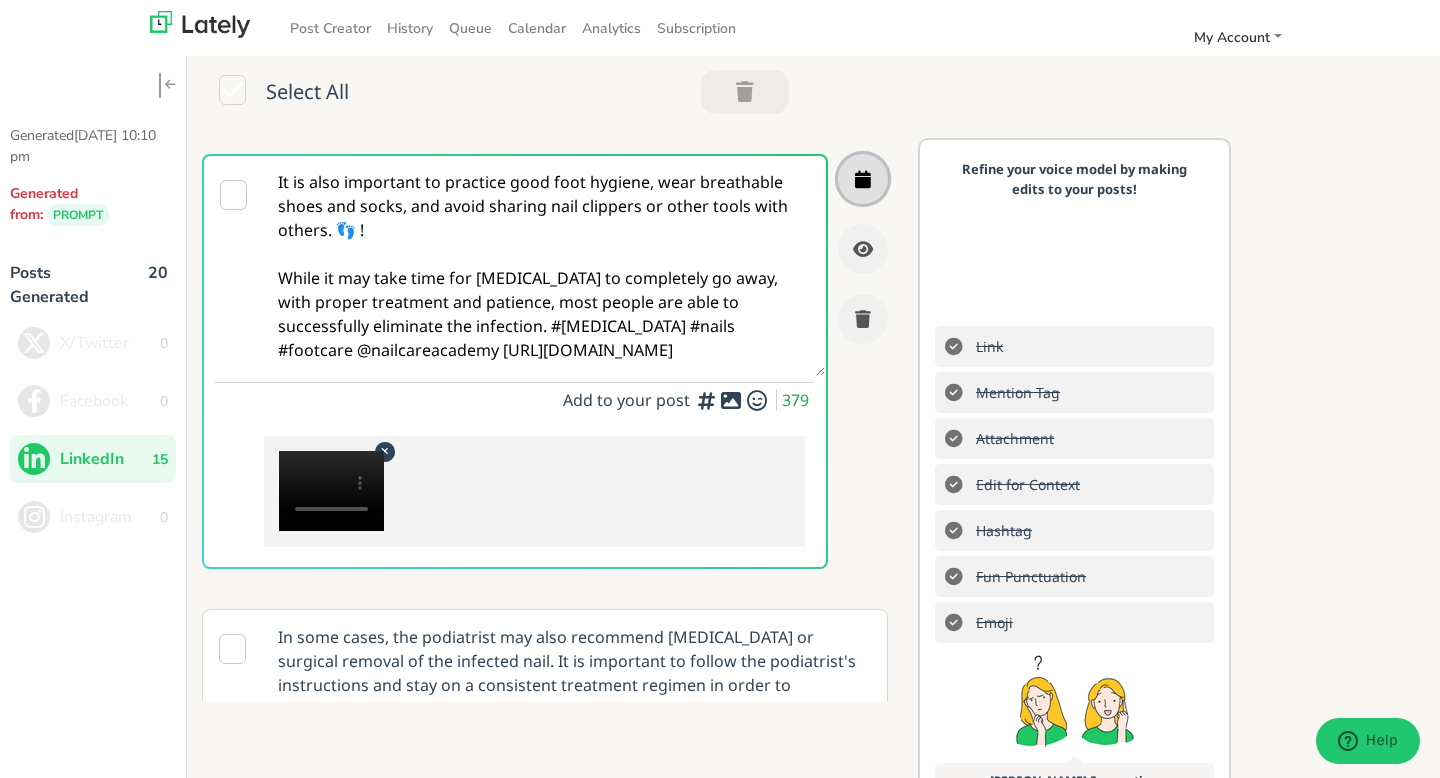 click at bounding box center (863, 179) 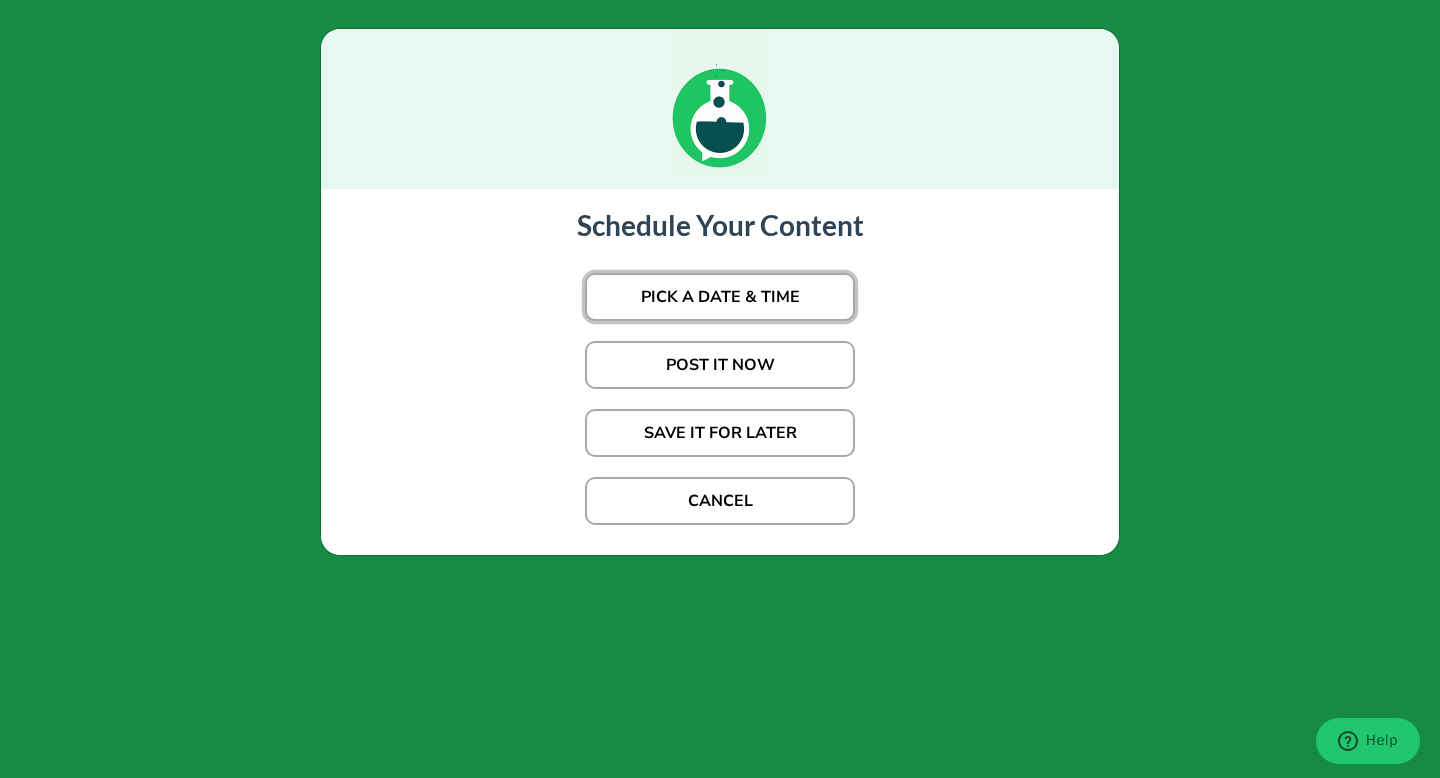 click on "PICK A DATE & TIME" at bounding box center (720, 297) 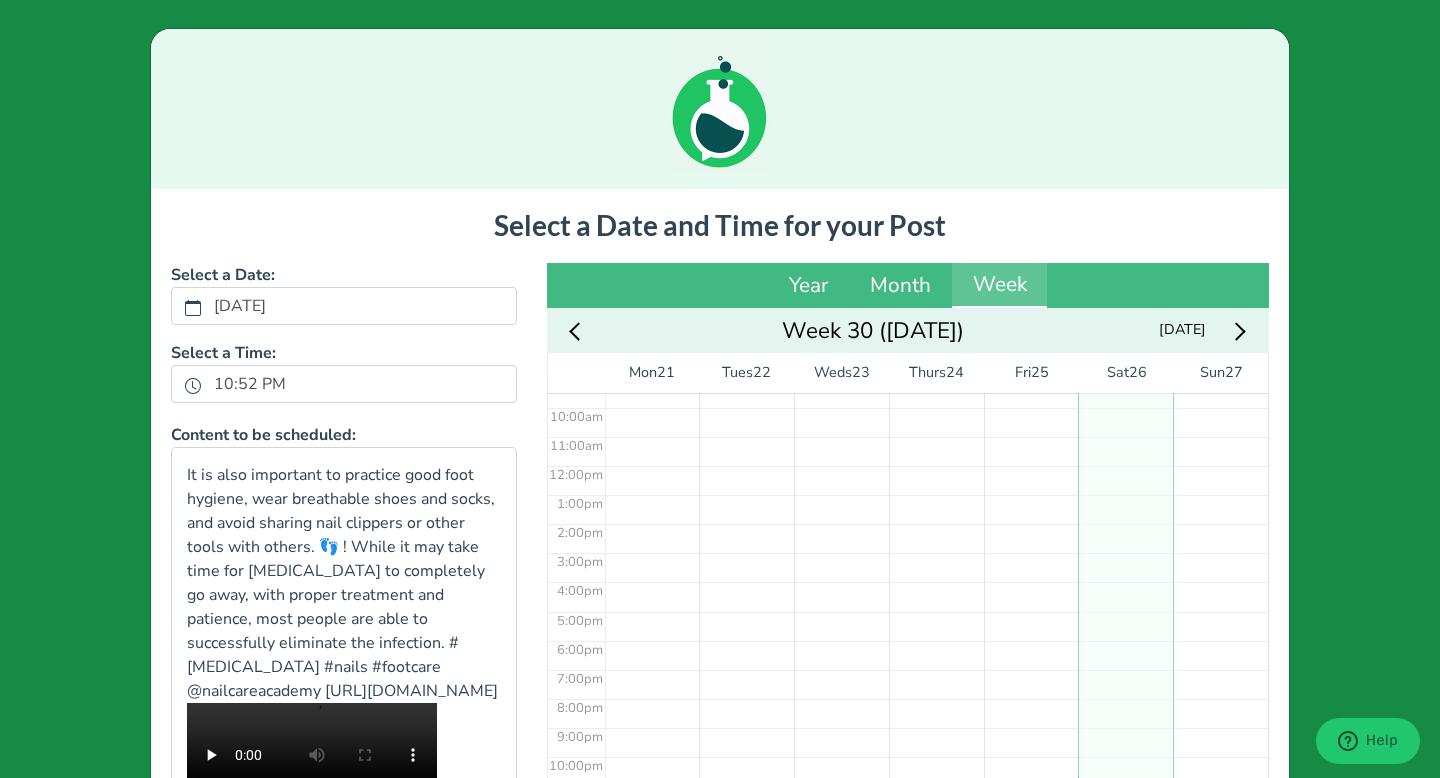 scroll, scrollTop: 278, scrollLeft: 0, axis: vertical 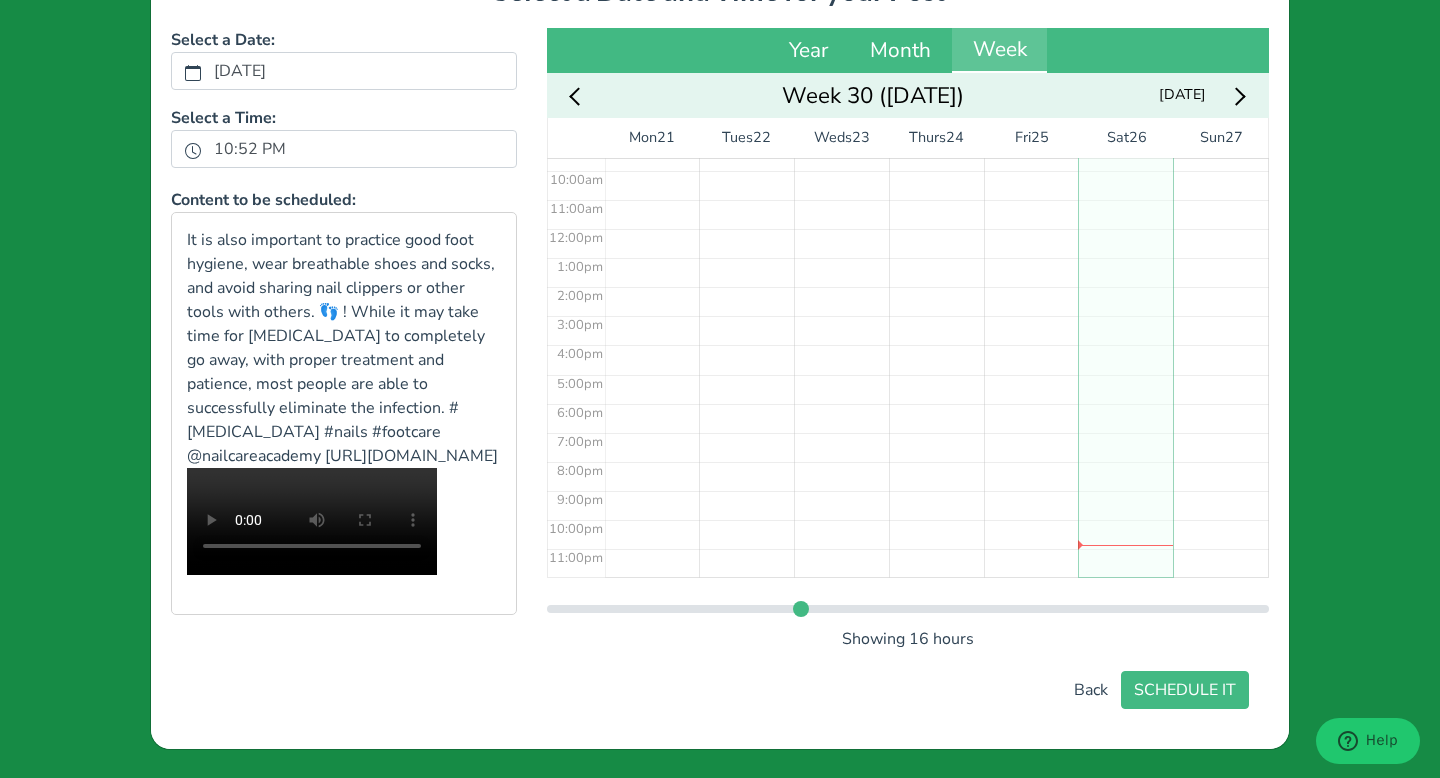 click at bounding box center [1237, 96] 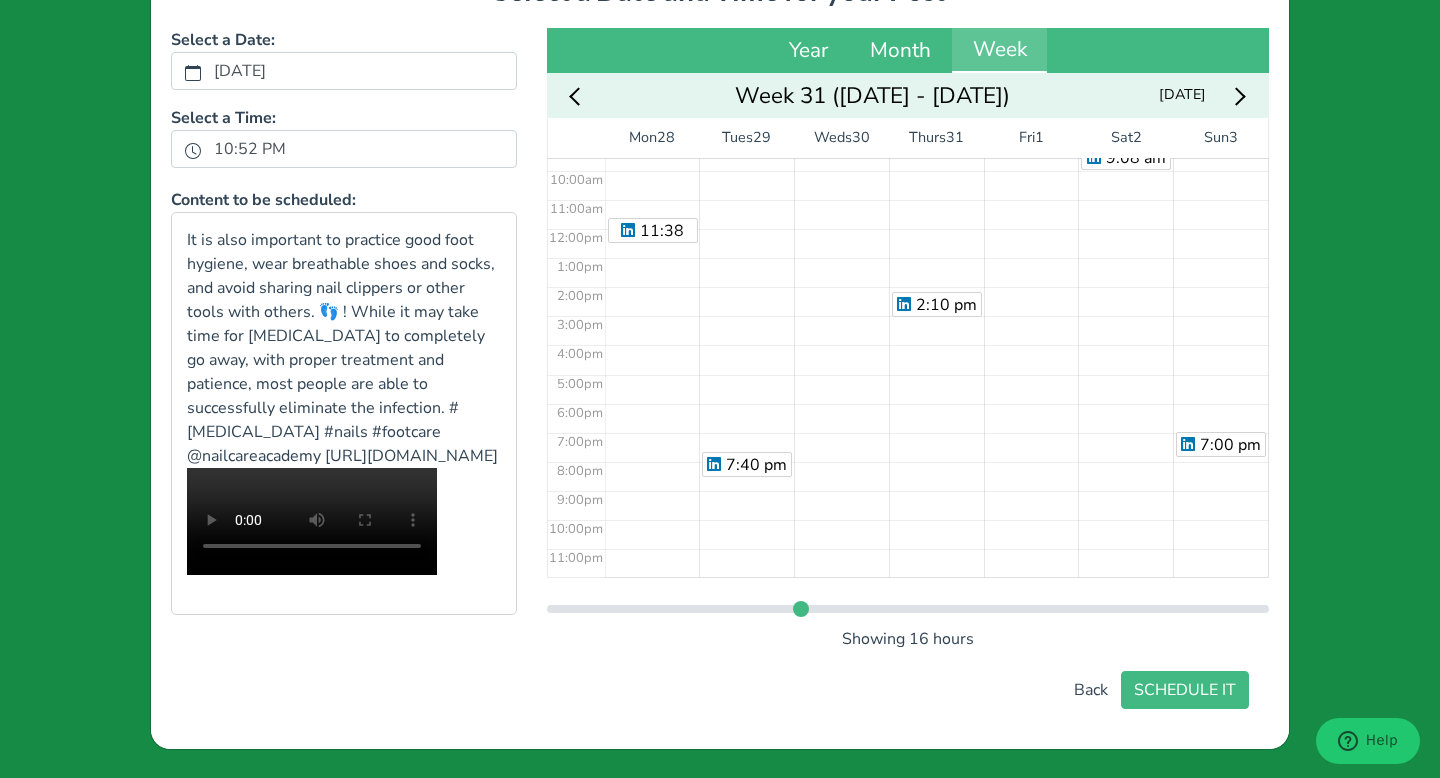 click at bounding box center [1237, 96] 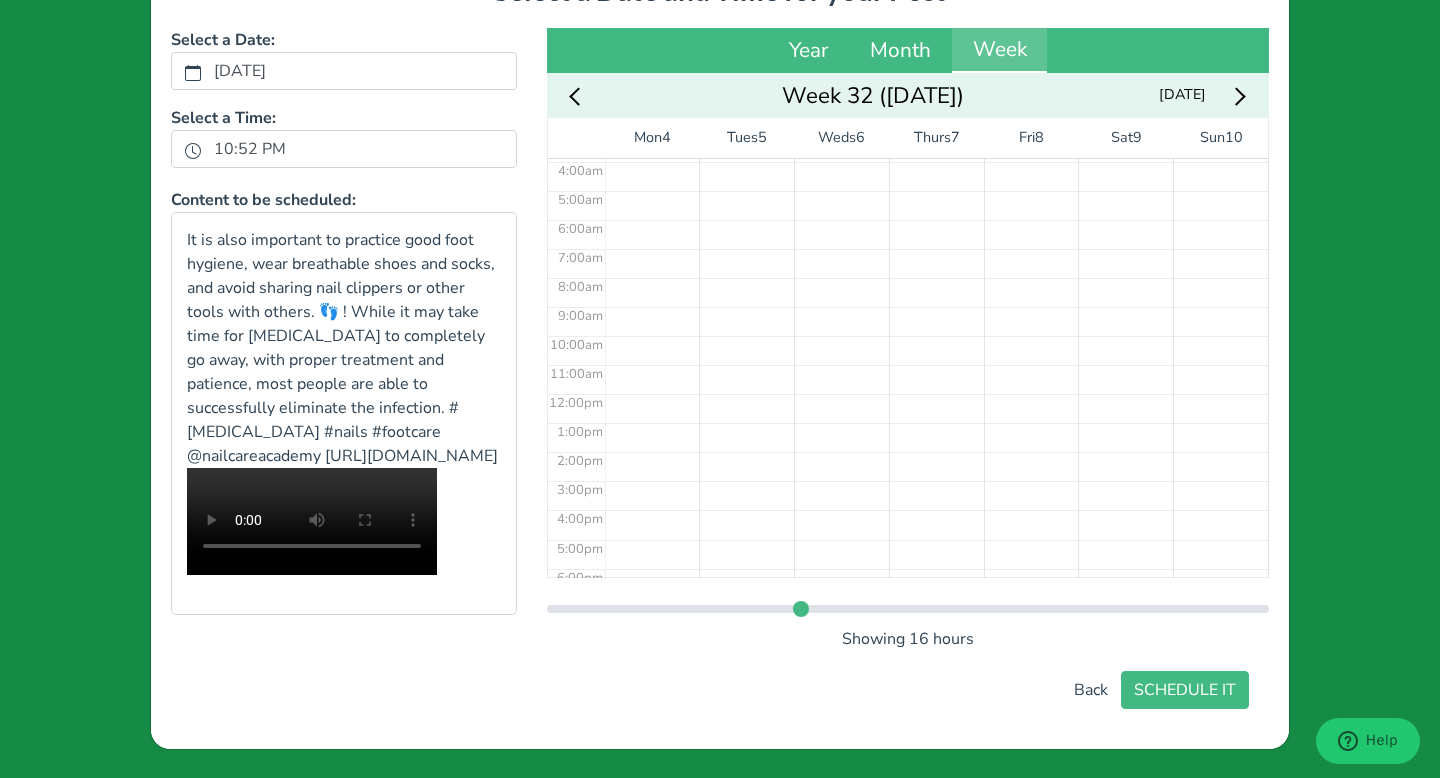 scroll, scrollTop: 0, scrollLeft: 0, axis: both 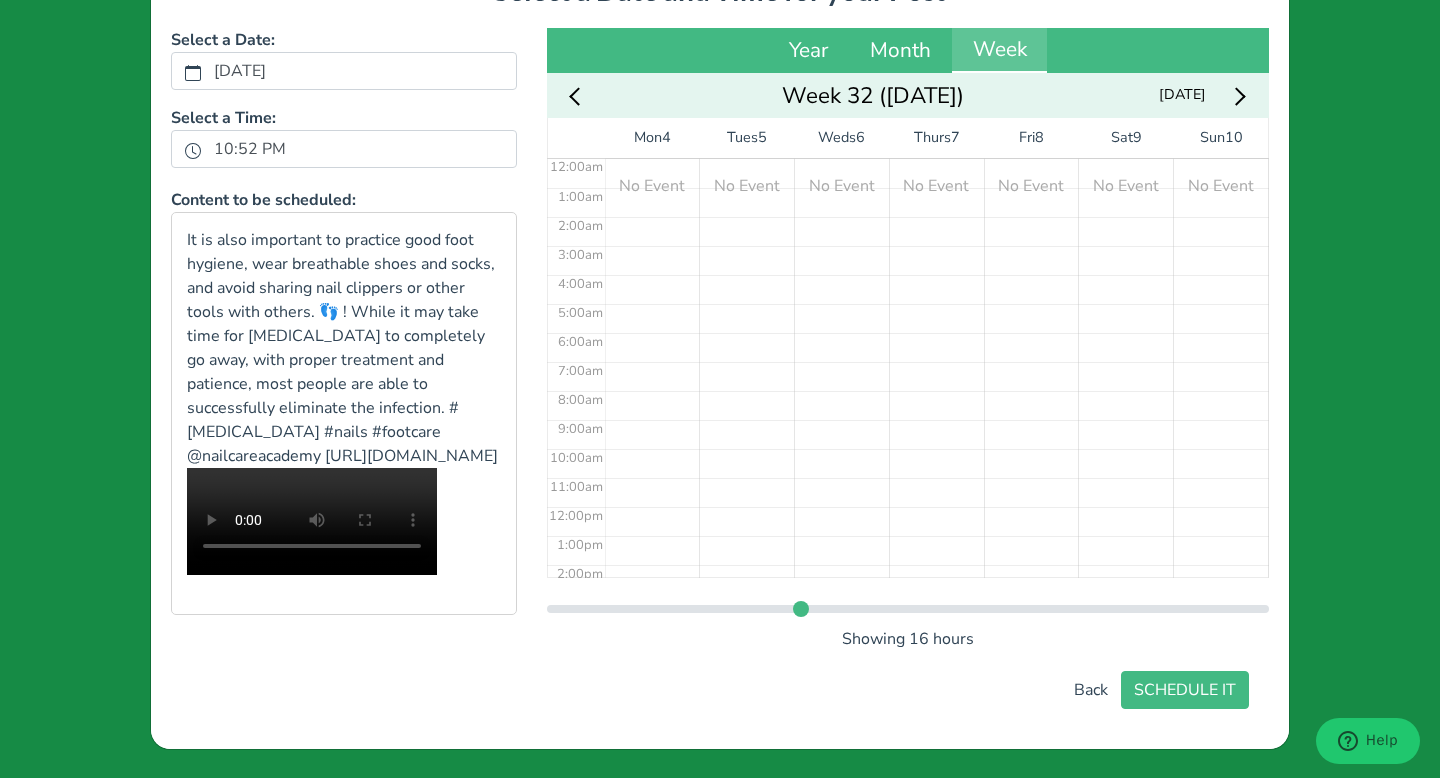 click at bounding box center [579, 96] 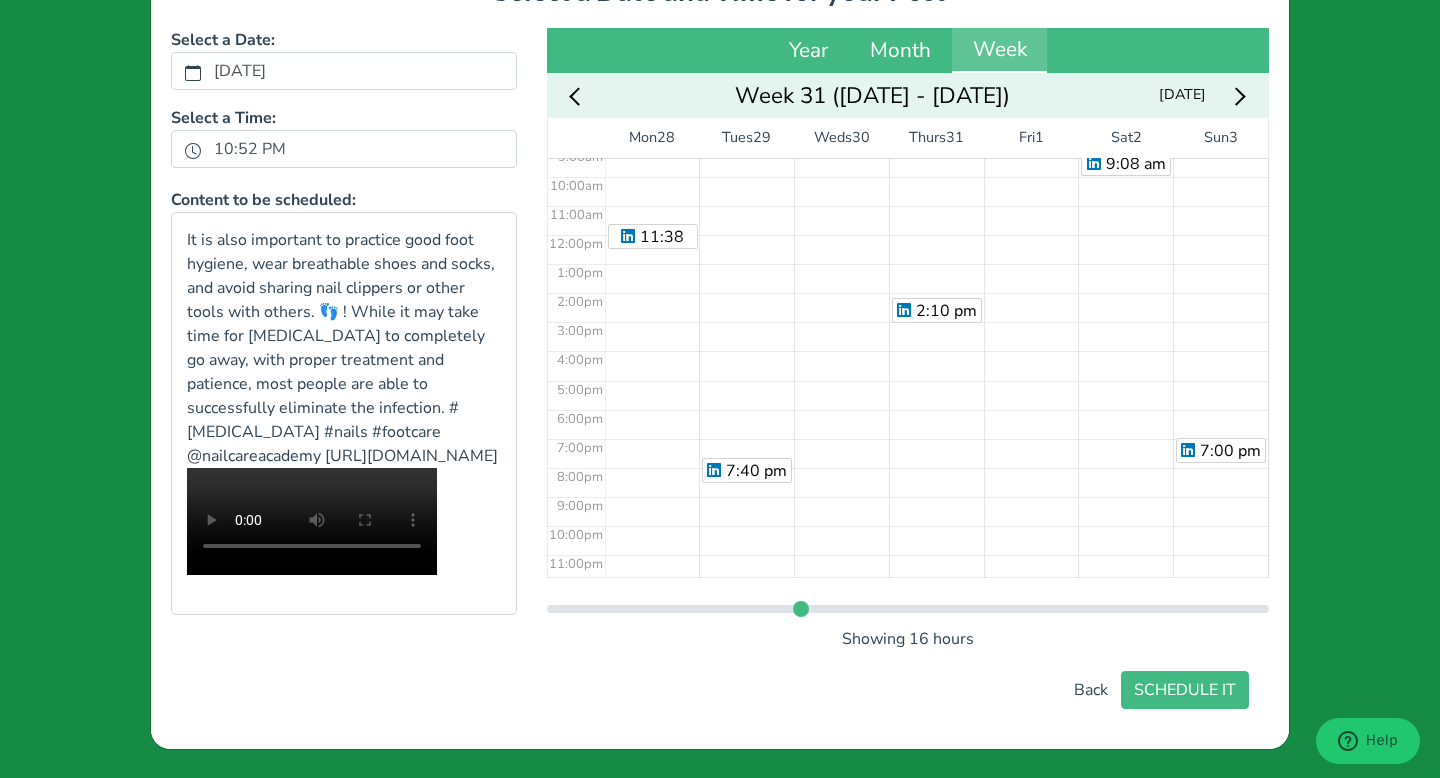 scroll, scrollTop: 278, scrollLeft: 0, axis: vertical 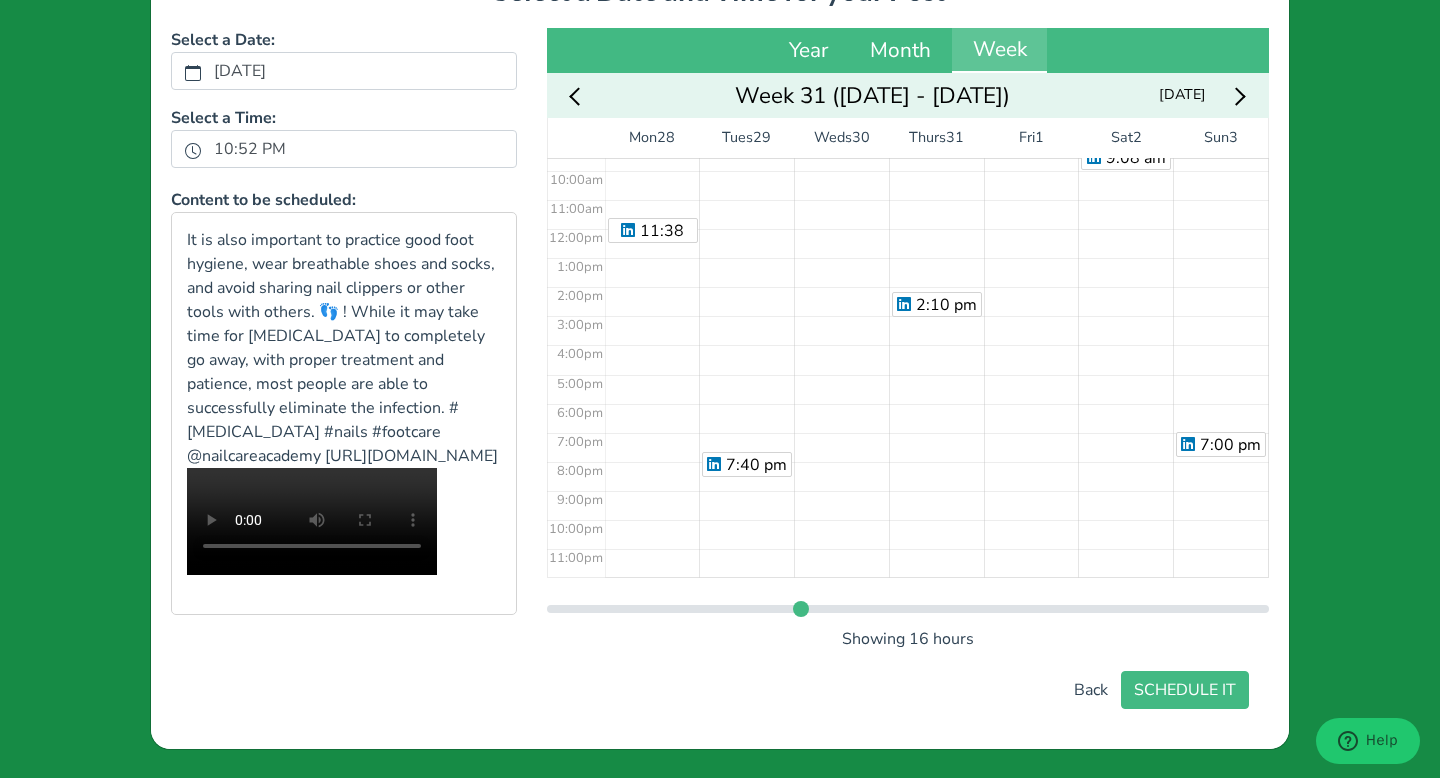 click at bounding box center [1236, 95] 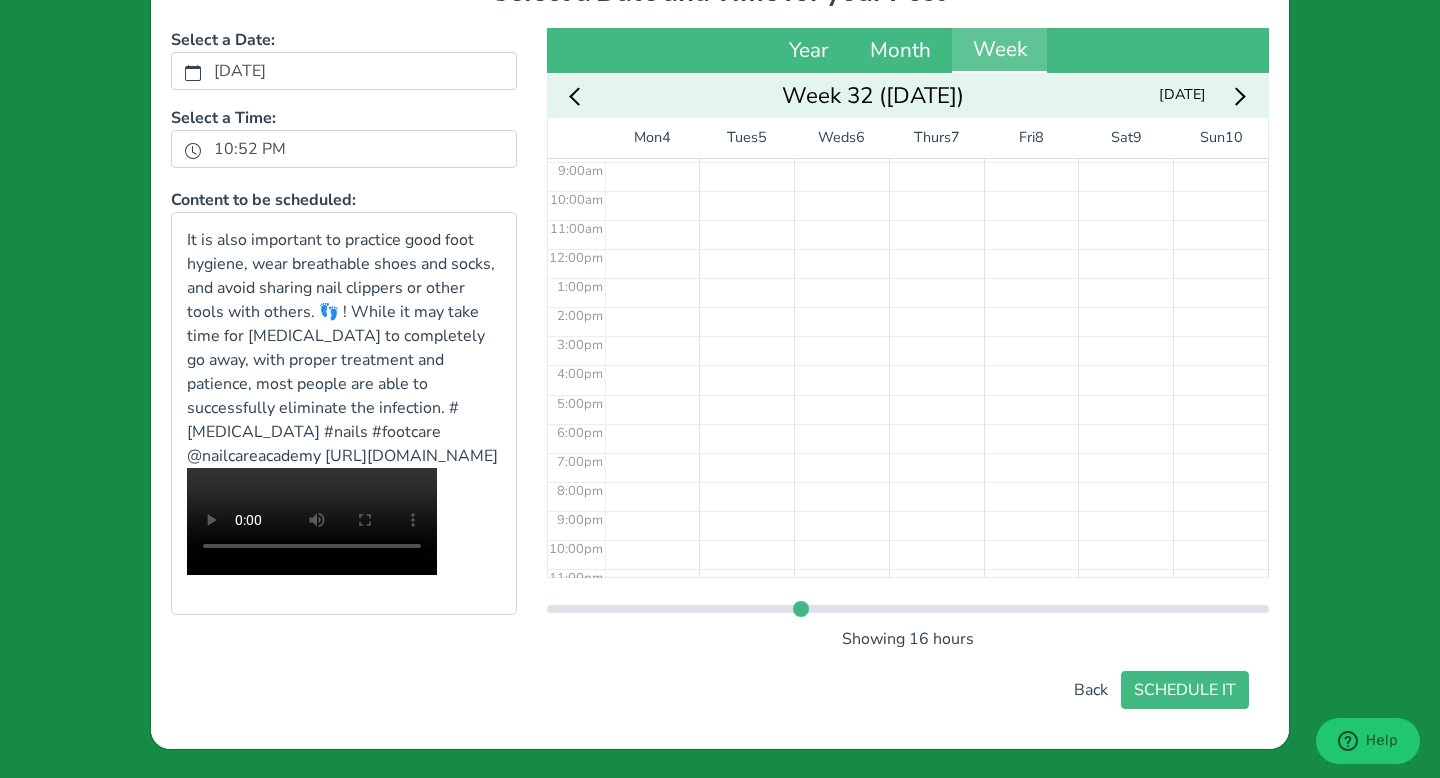 scroll, scrollTop: 278, scrollLeft: 0, axis: vertical 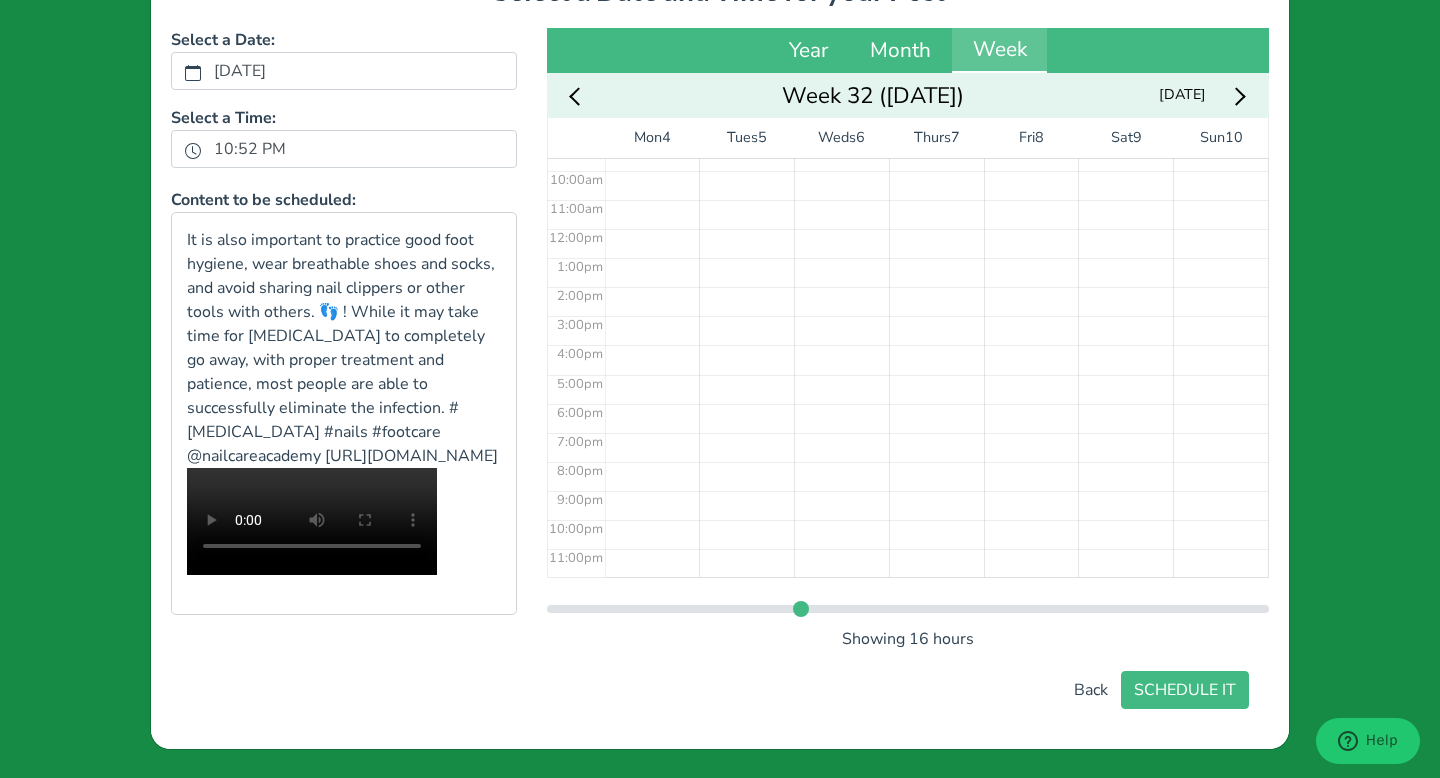 click on "No Event" at bounding box center [652, 228] 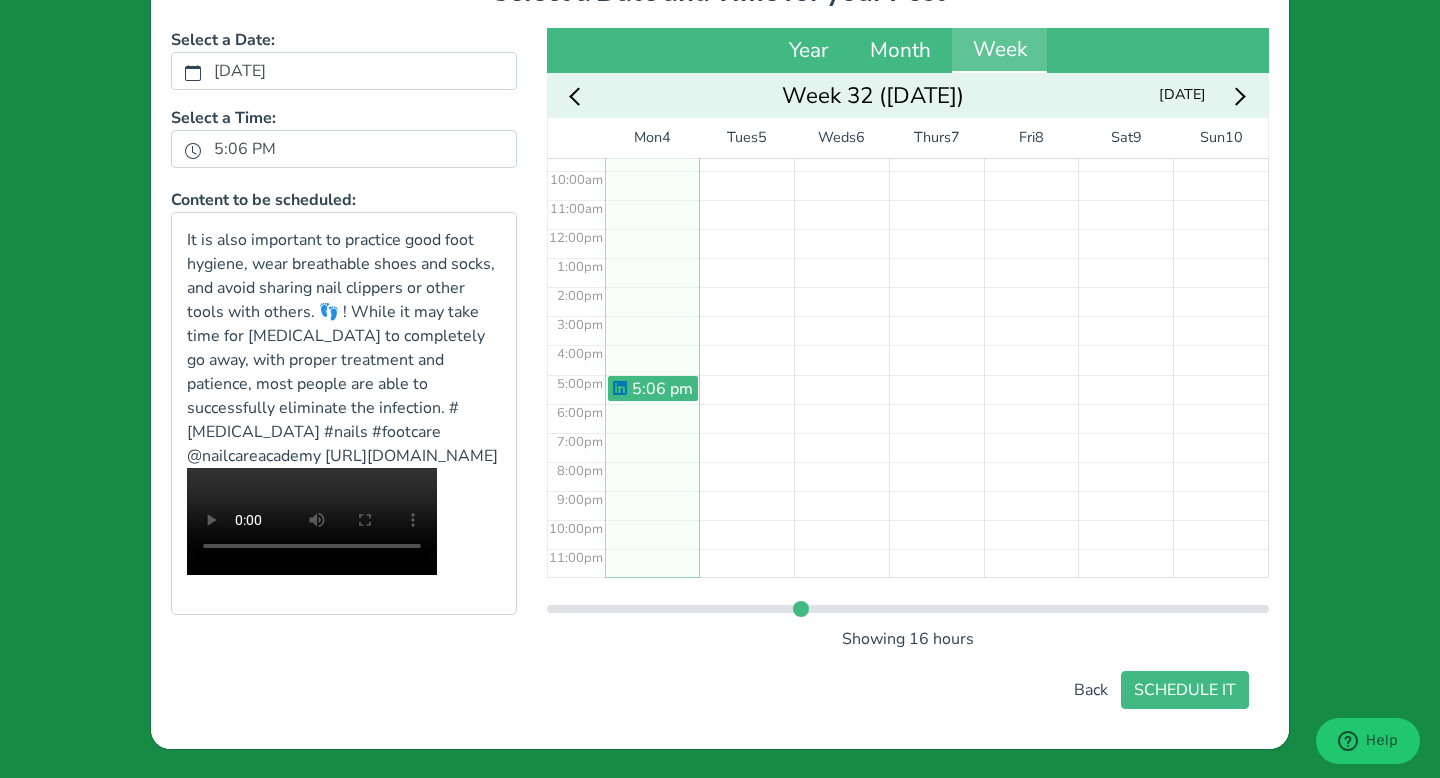 click on "5:06 pm" at bounding box center [652, 228] 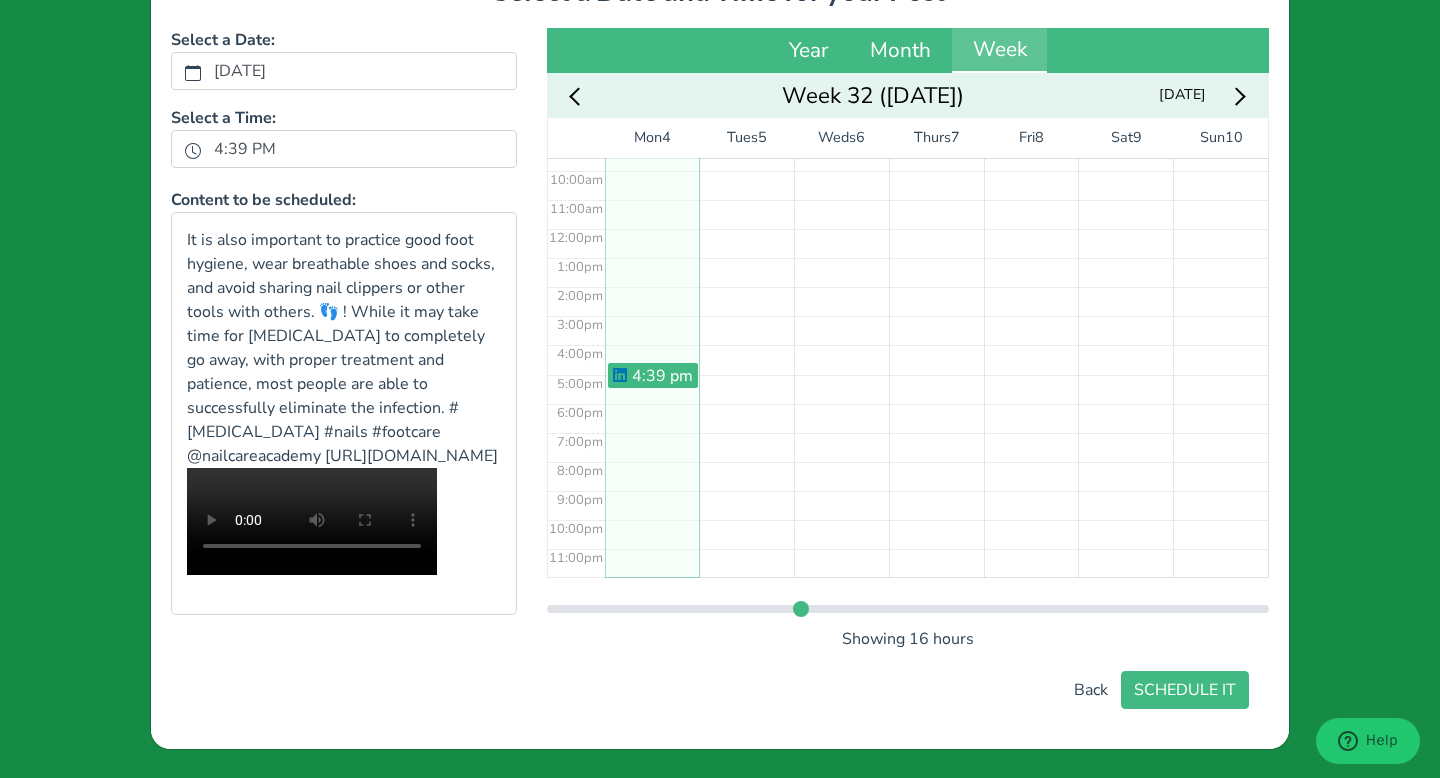 click on "4:39 pm" at bounding box center (652, 228) 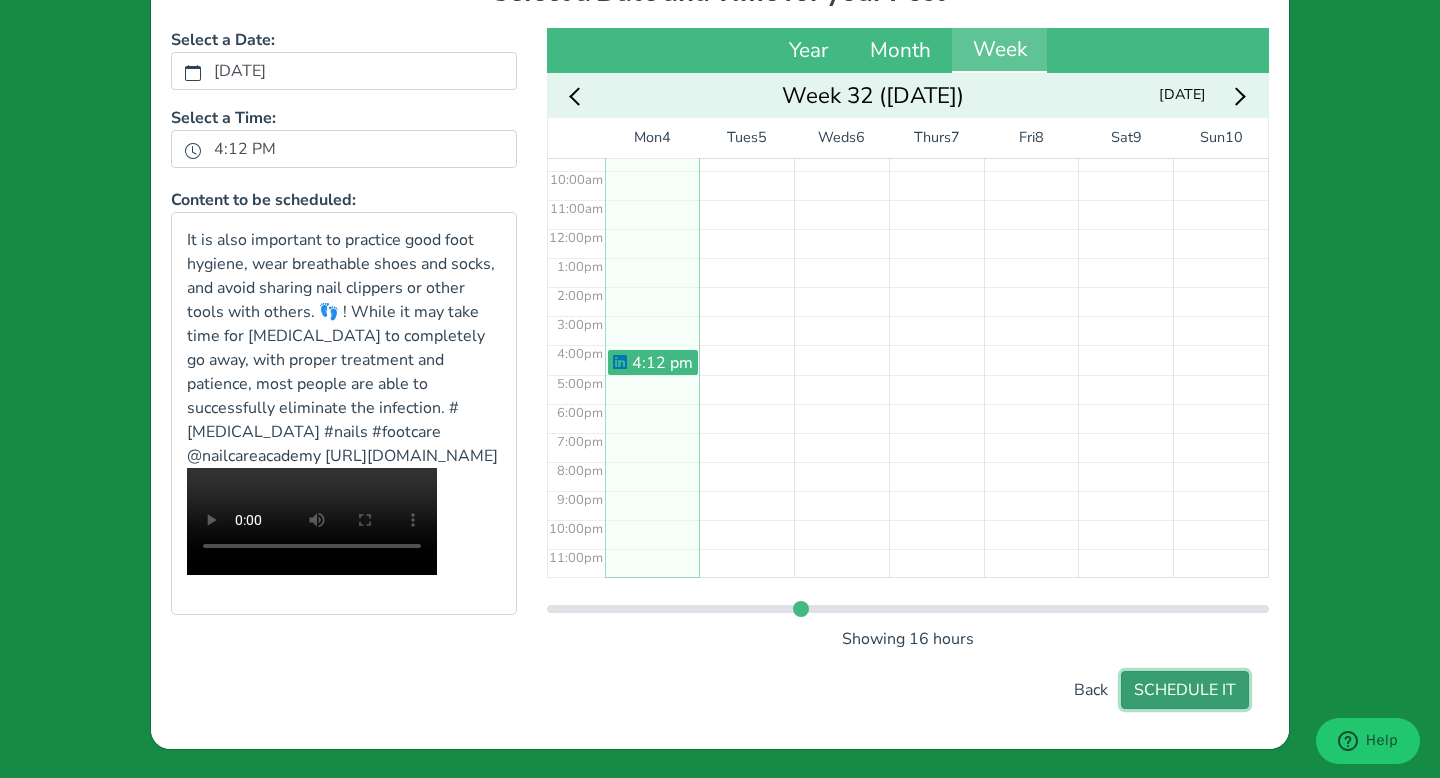 click on "SCHEDULE IT" at bounding box center (1185, 690) 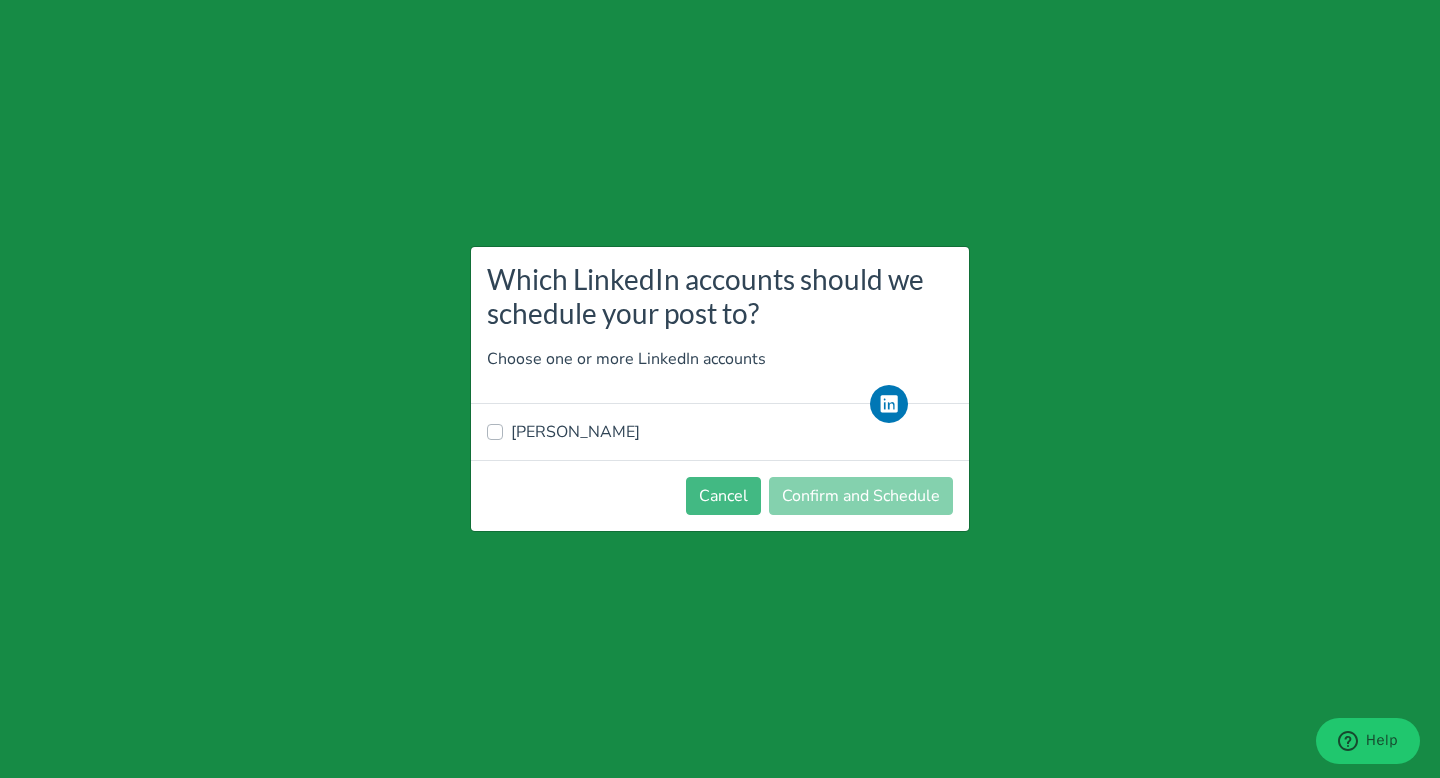 click on "[PERSON_NAME]" at bounding box center [575, 432] 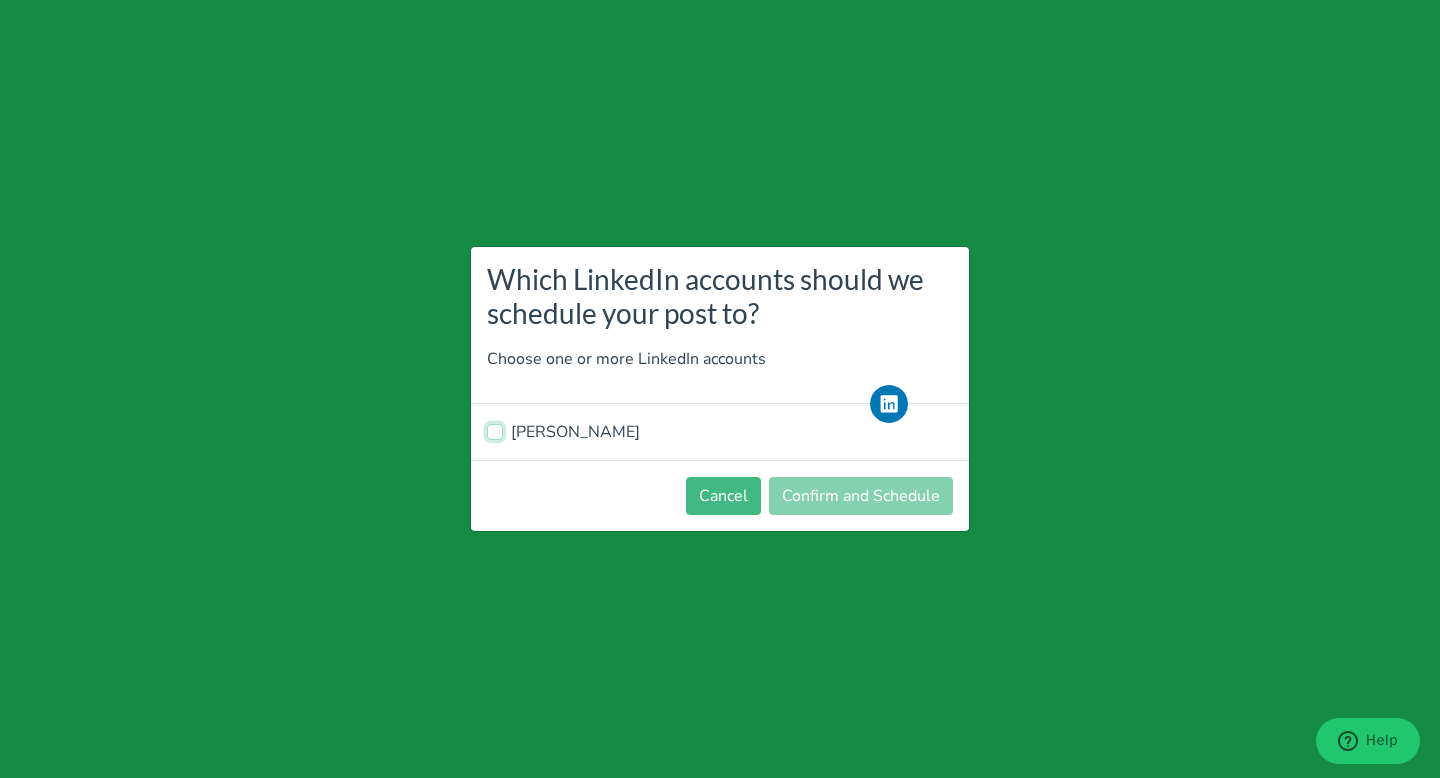 click on "[PERSON_NAME]" at bounding box center (495, 430) 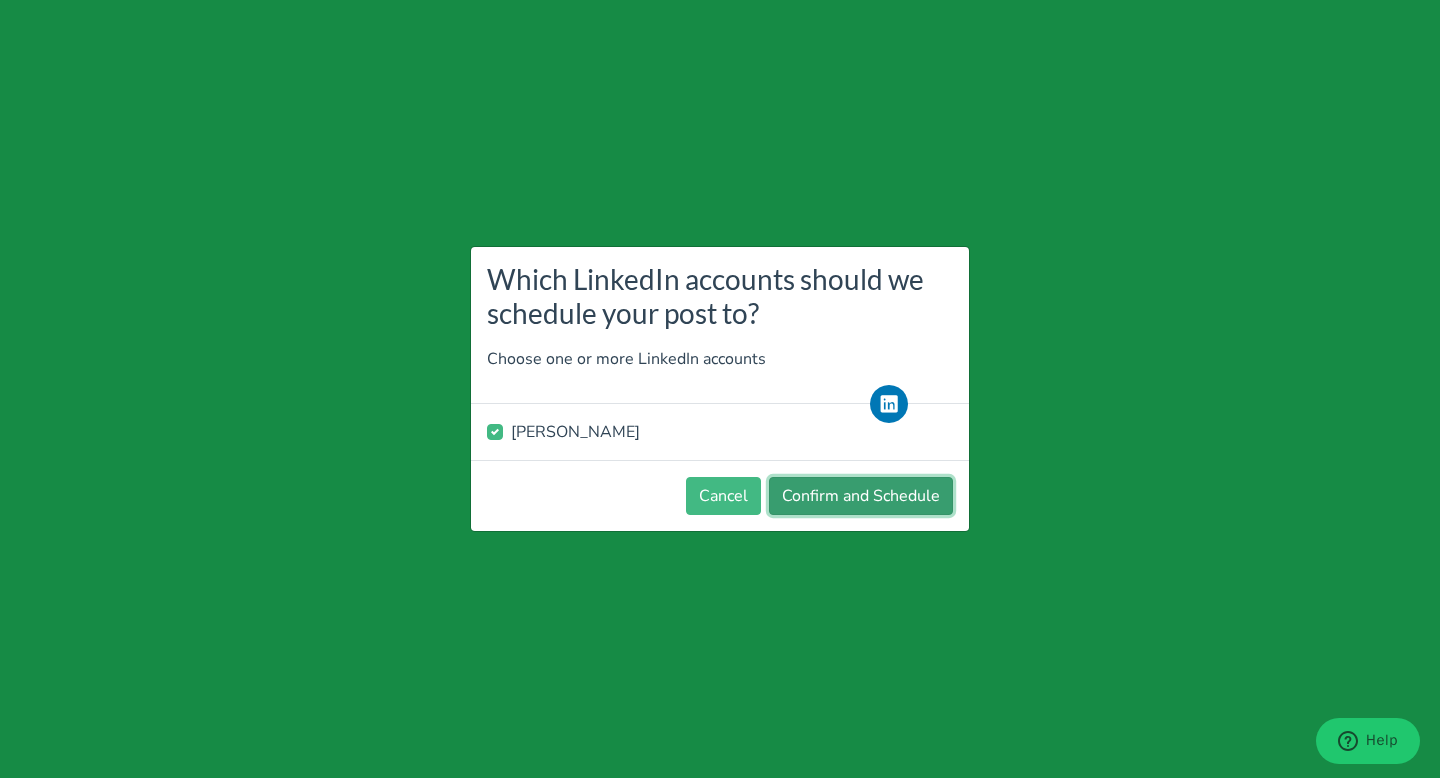 click on "Confirm and Schedule" at bounding box center [861, 496] 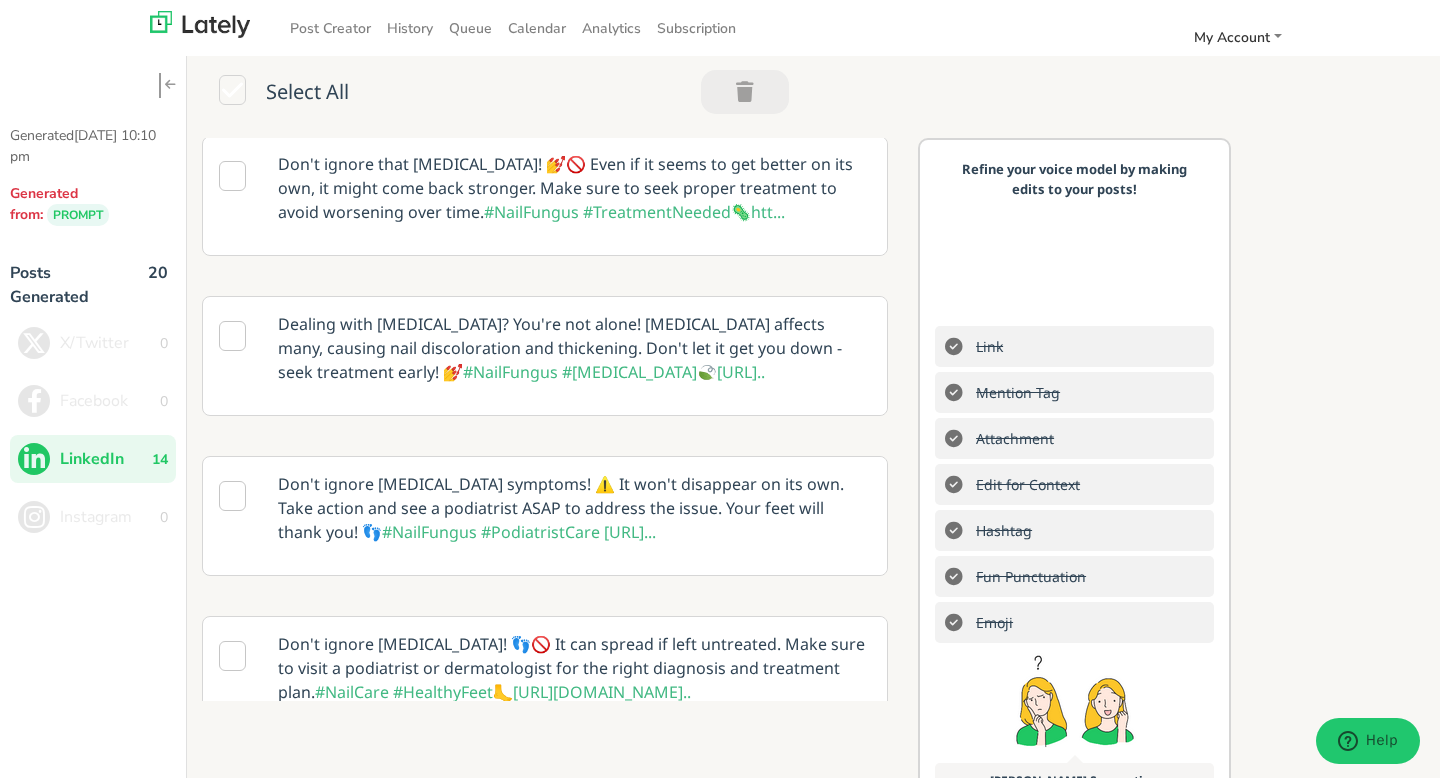 scroll, scrollTop: 0, scrollLeft: 0, axis: both 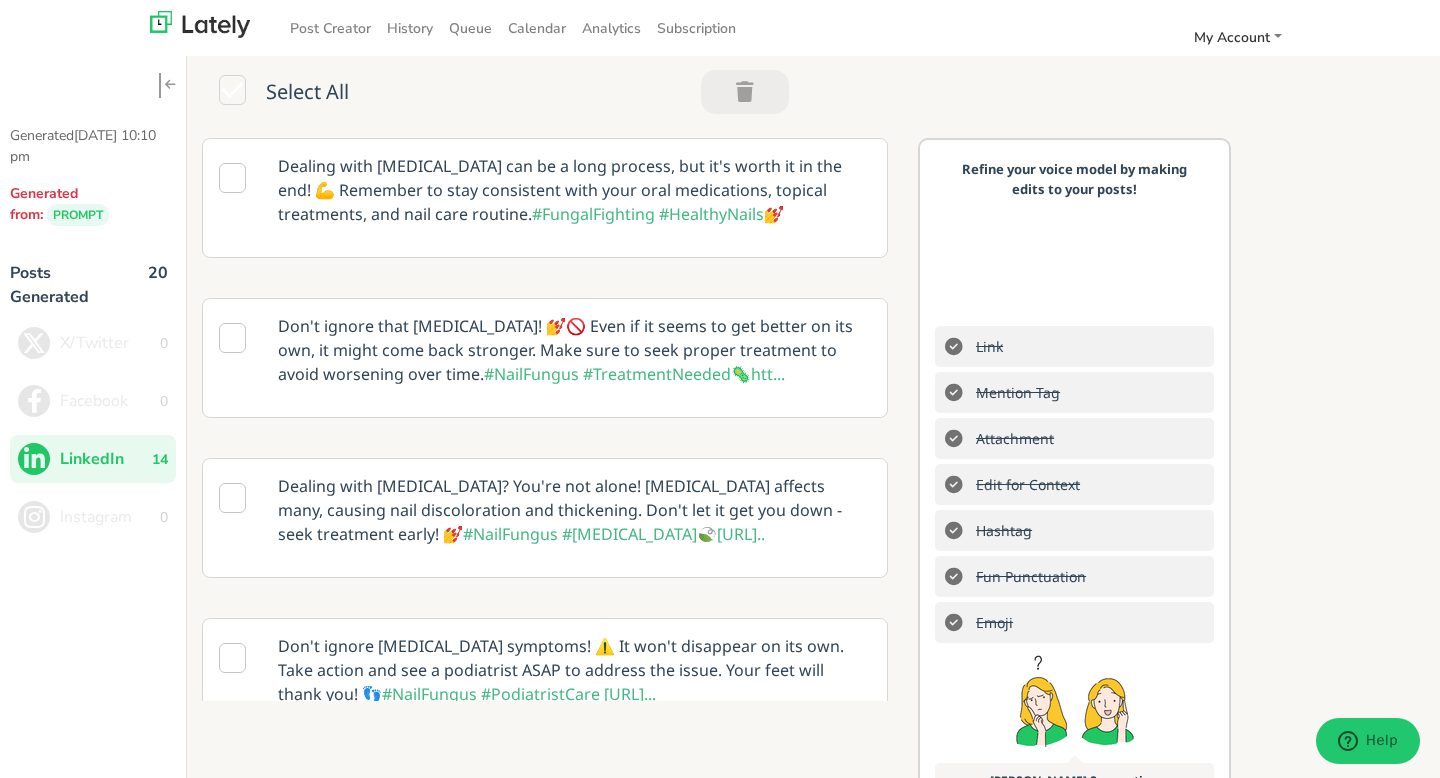 click on "Dealing with nail fungus can be a long process, but it's worth it in the end! 💪 Remember to stay consistent with your oral medications, topical treatments, and nail care routine.  #FungalFighting   #HealthyNails  💅" at bounding box center [574, 190] 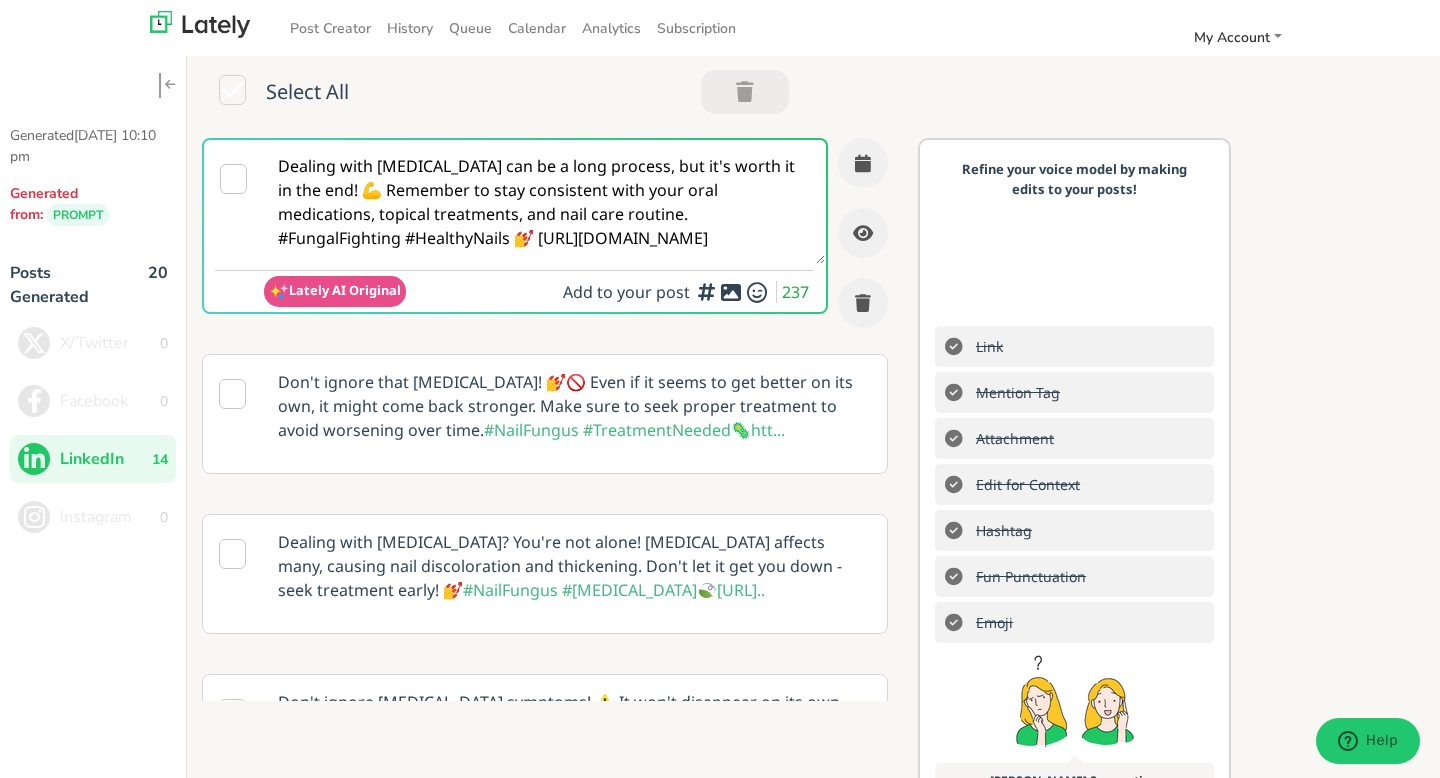 scroll, scrollTop: 0, scrollLeft: 0, axis: both 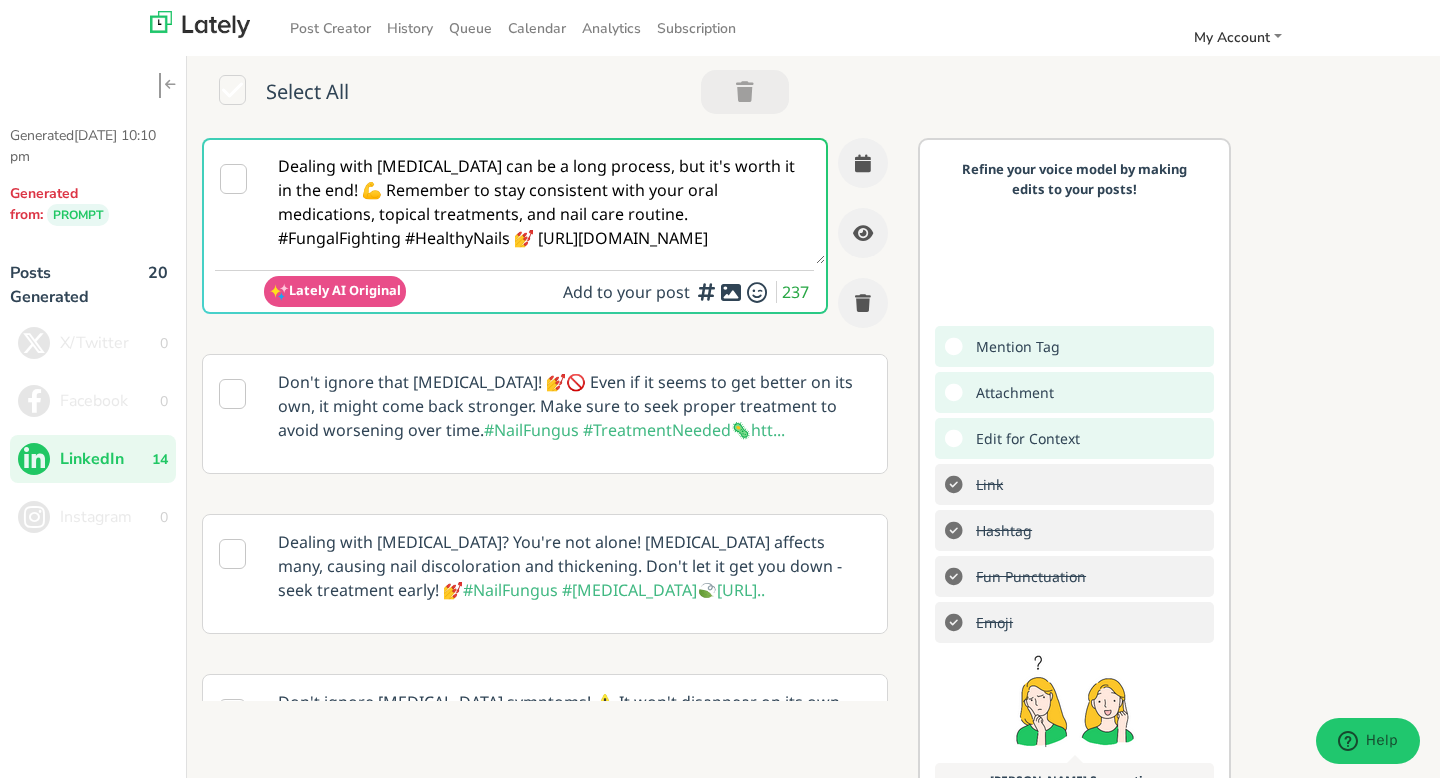 click at bounding box center (731, 292) 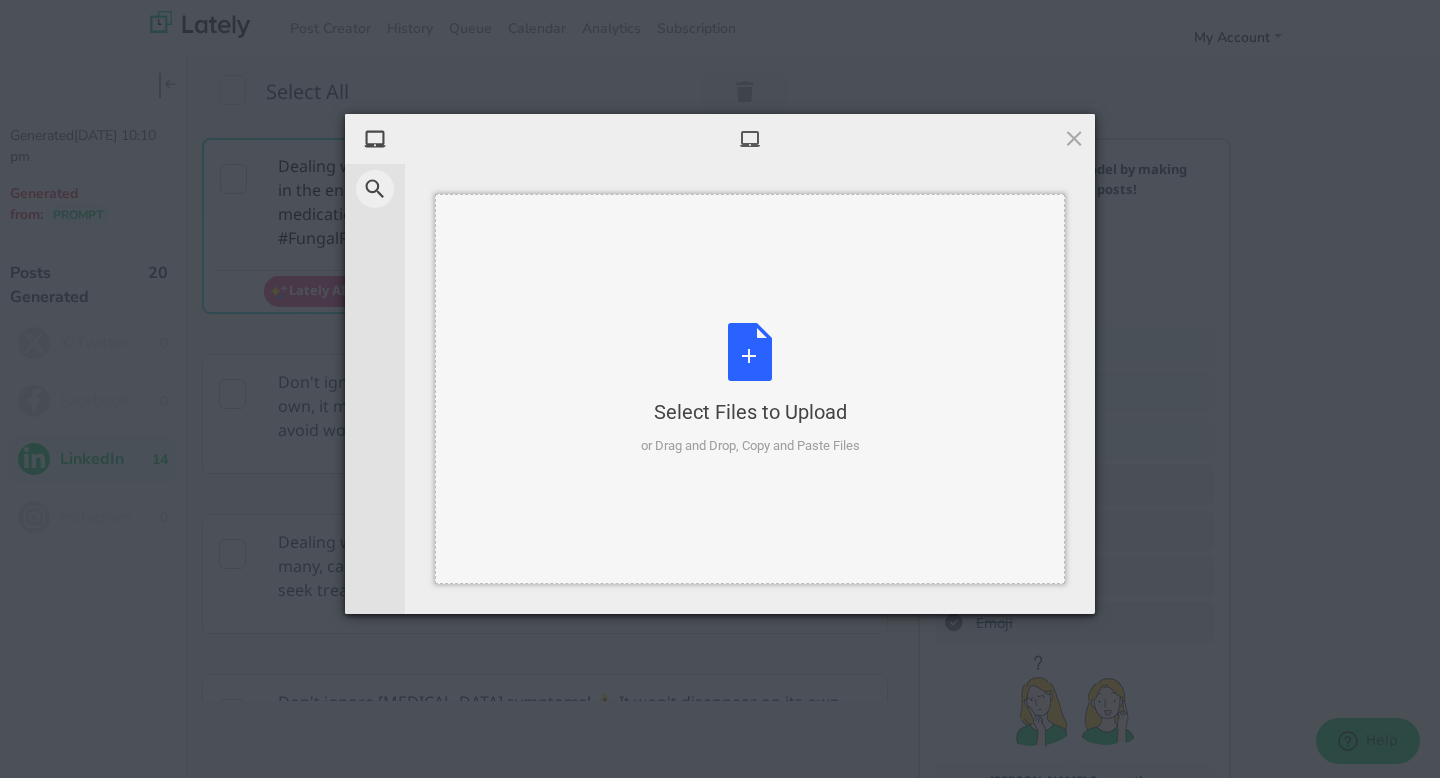 click on "Select Files to Upload
or Drag and Drop, Copy and Paste Files" at bounding box center [750, 389] 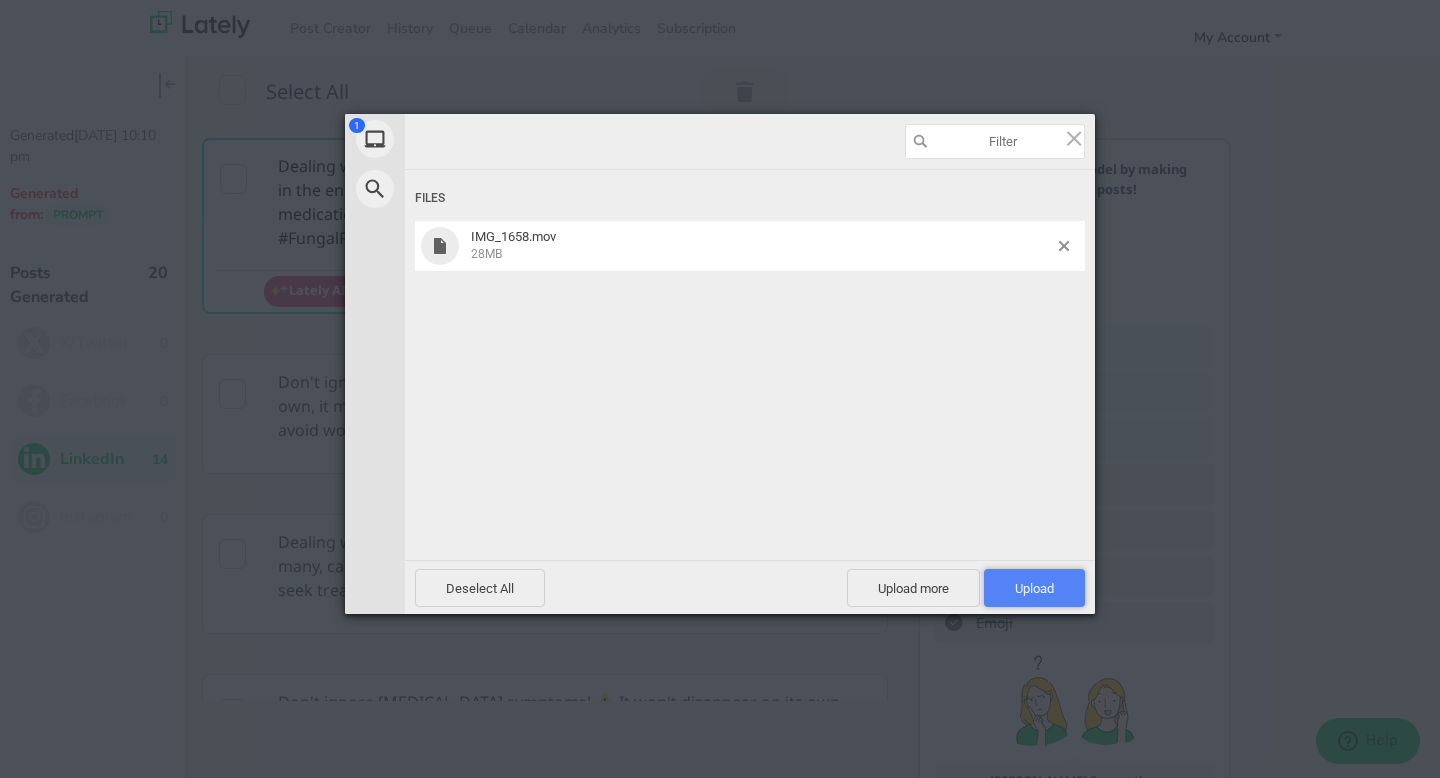 click on "Upload
1" at bounding box center (1034, 588) 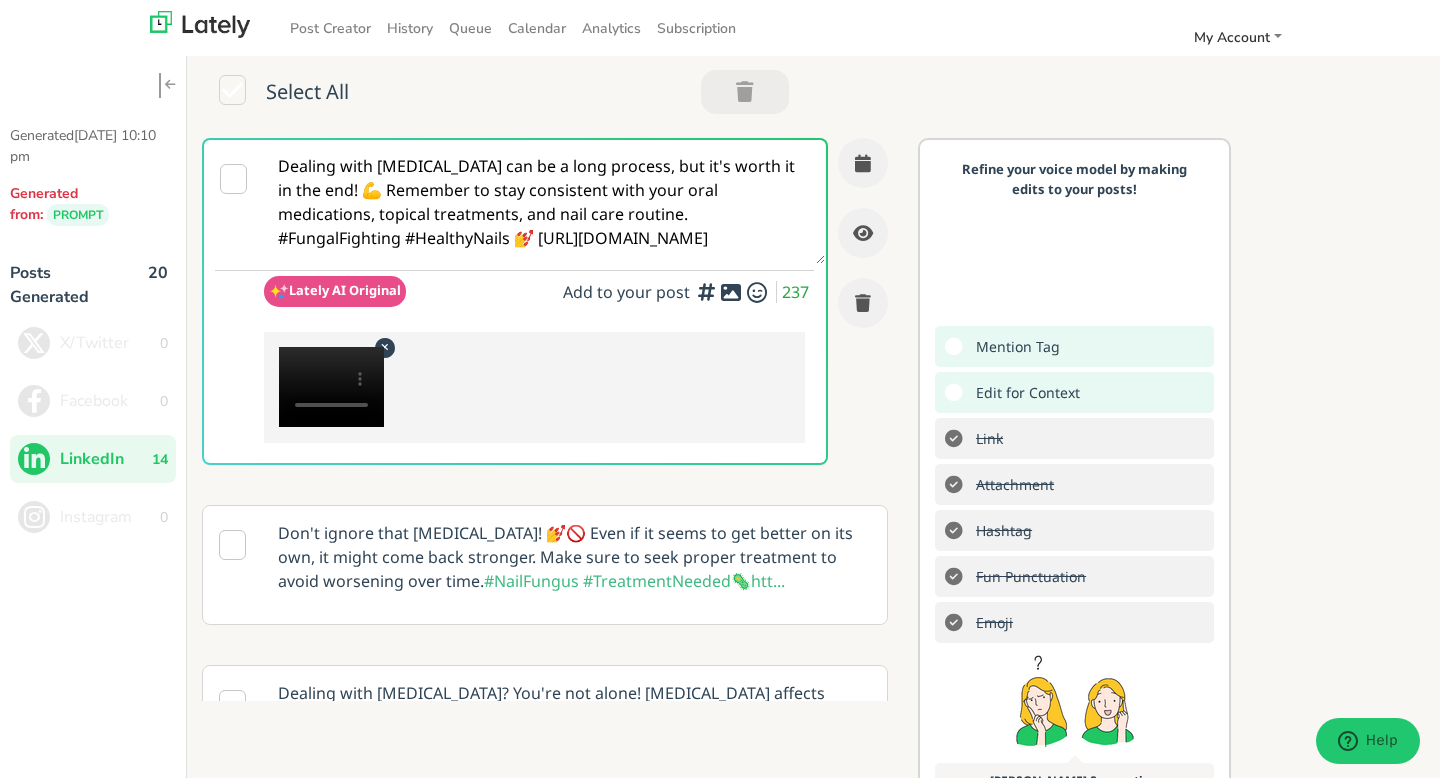 click at bounding box center (331, 387) 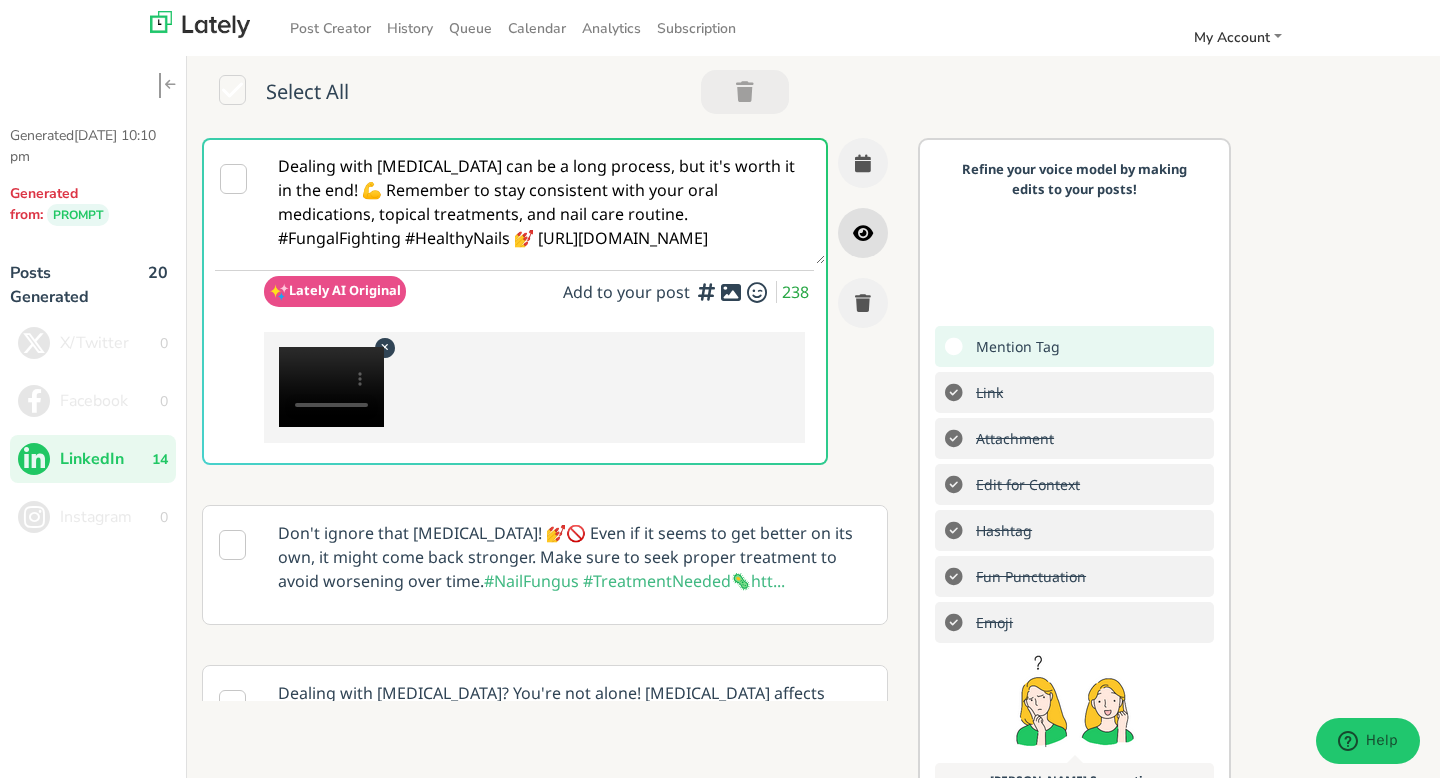 type on "Dealing with nail fungus can be a long process, but it's worth it in the end! 💪 Remember to stay consistent with your oral medications, topical treatments, and nail care routine.  #FungalFighting #HealthyNails 💅 https://www.instagram.com/p/DLpmdgeAZsl/" 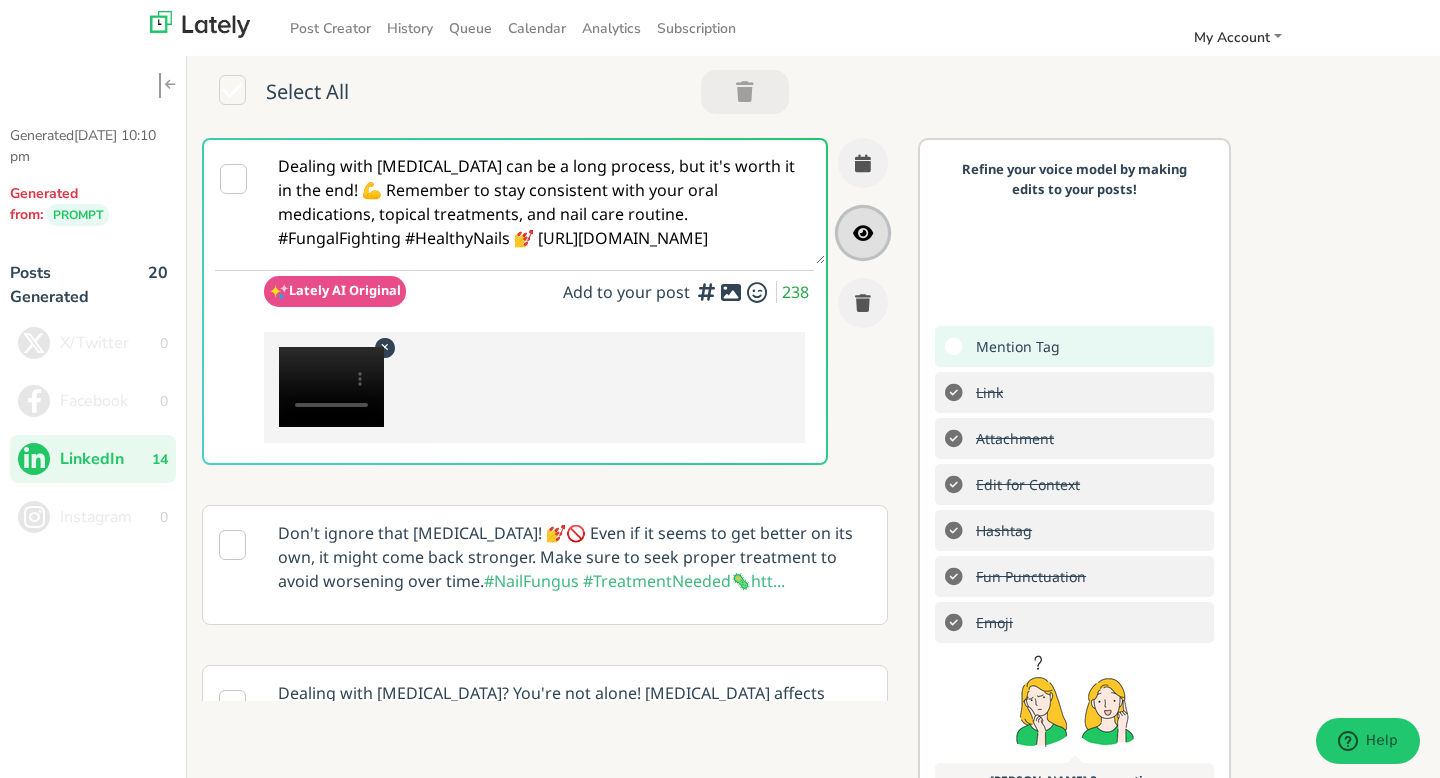click at bounding box center (863, 233) 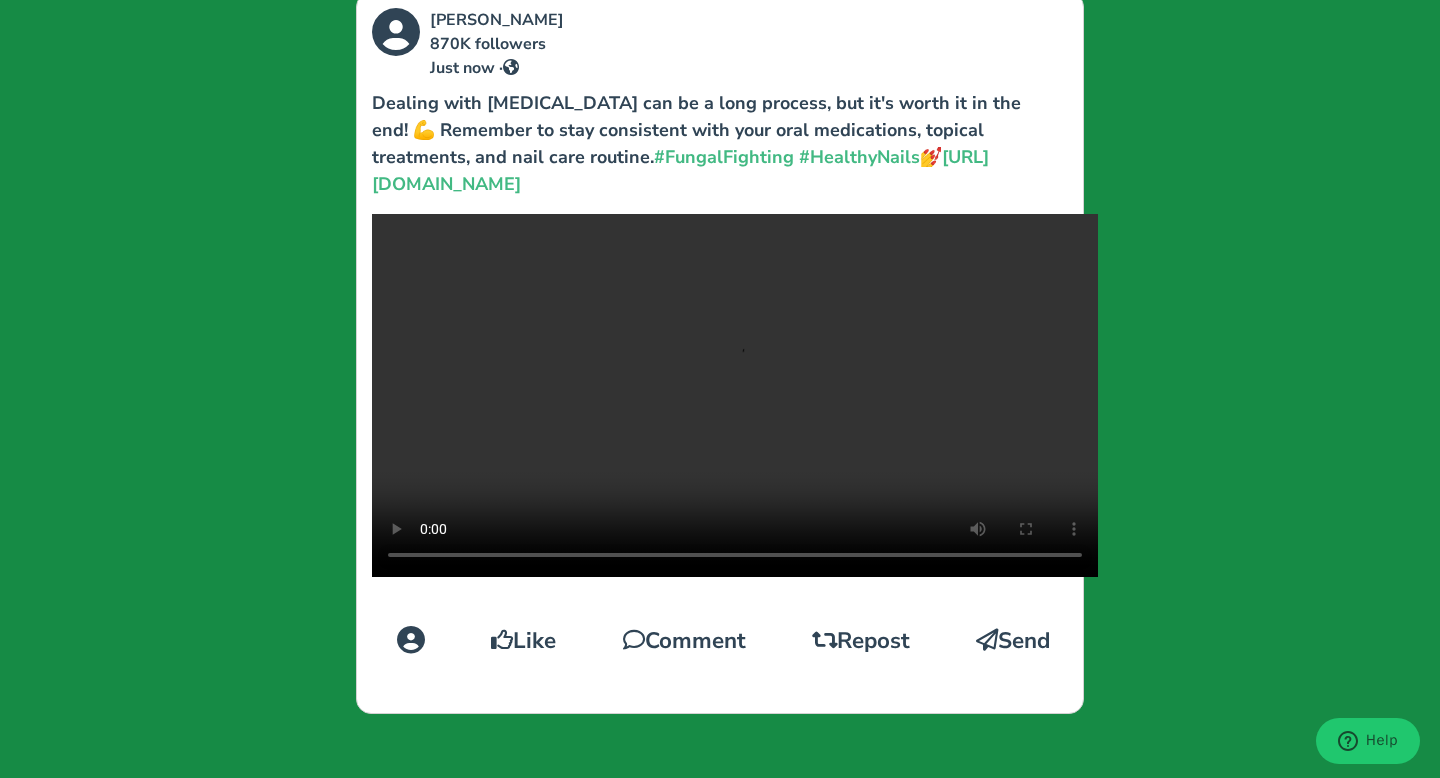 scroll, scrollTop: 403, scrollLeft: 0, axis: vertical 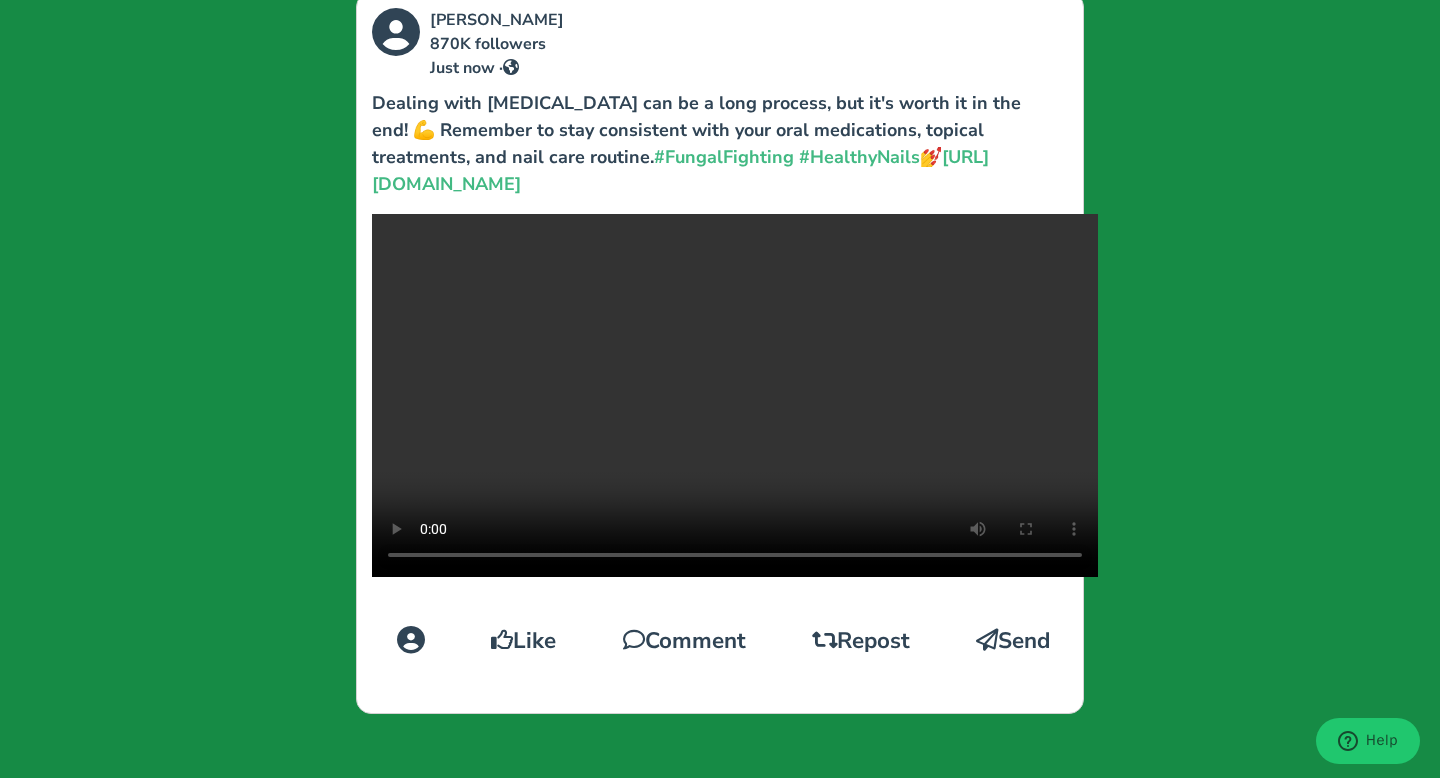 click at bounding box center [735, 395] 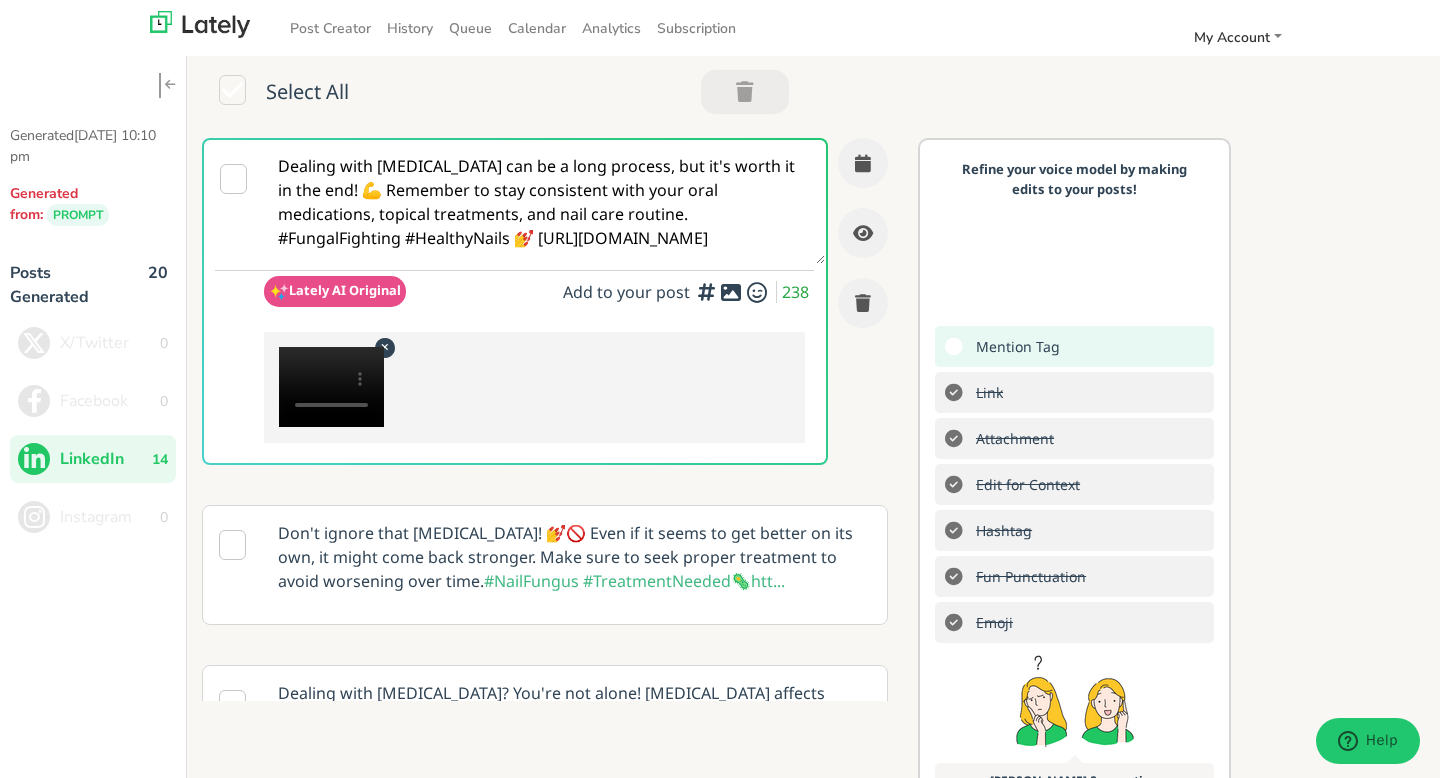 scroll, scrollTop: 0, scrollLeft: 0, axis: both 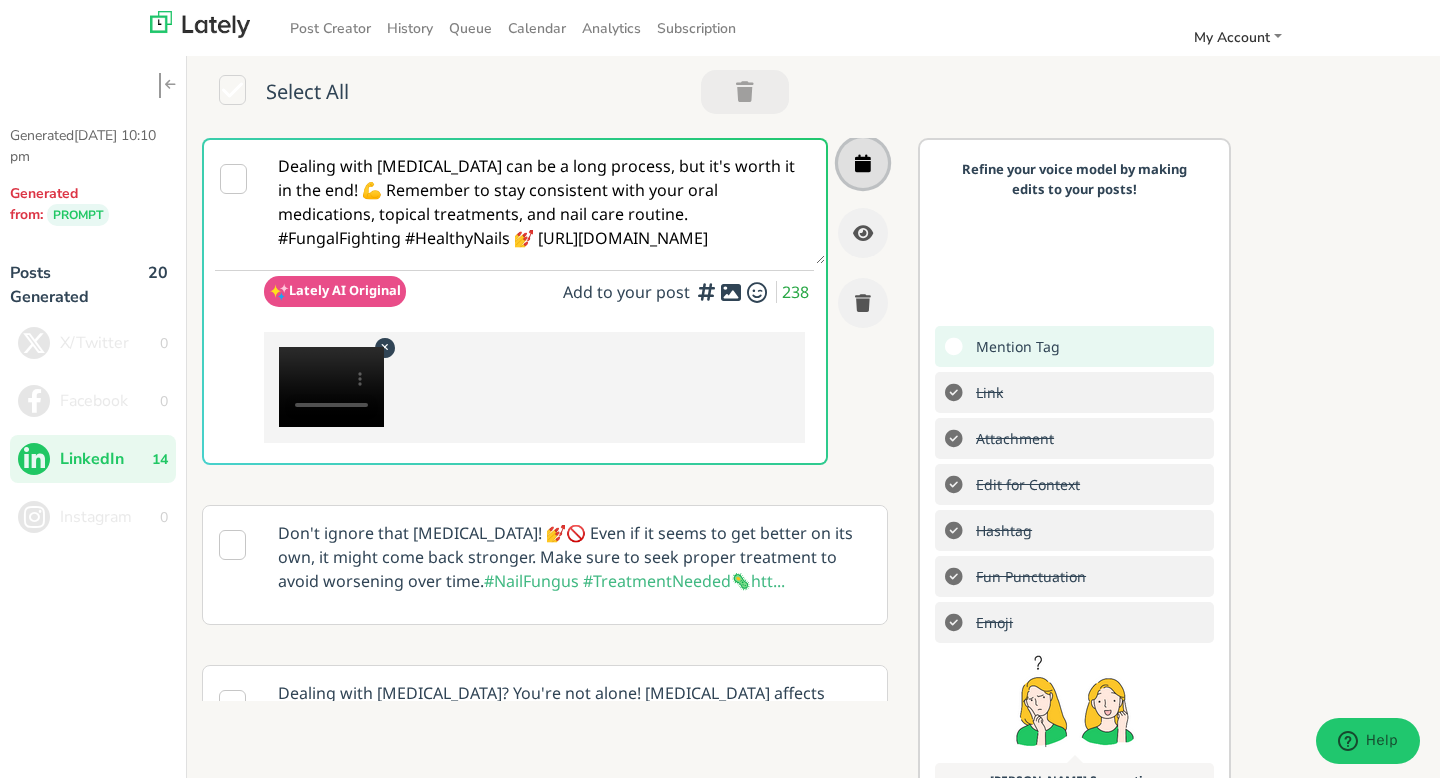 click at bounding box center [863, 163] 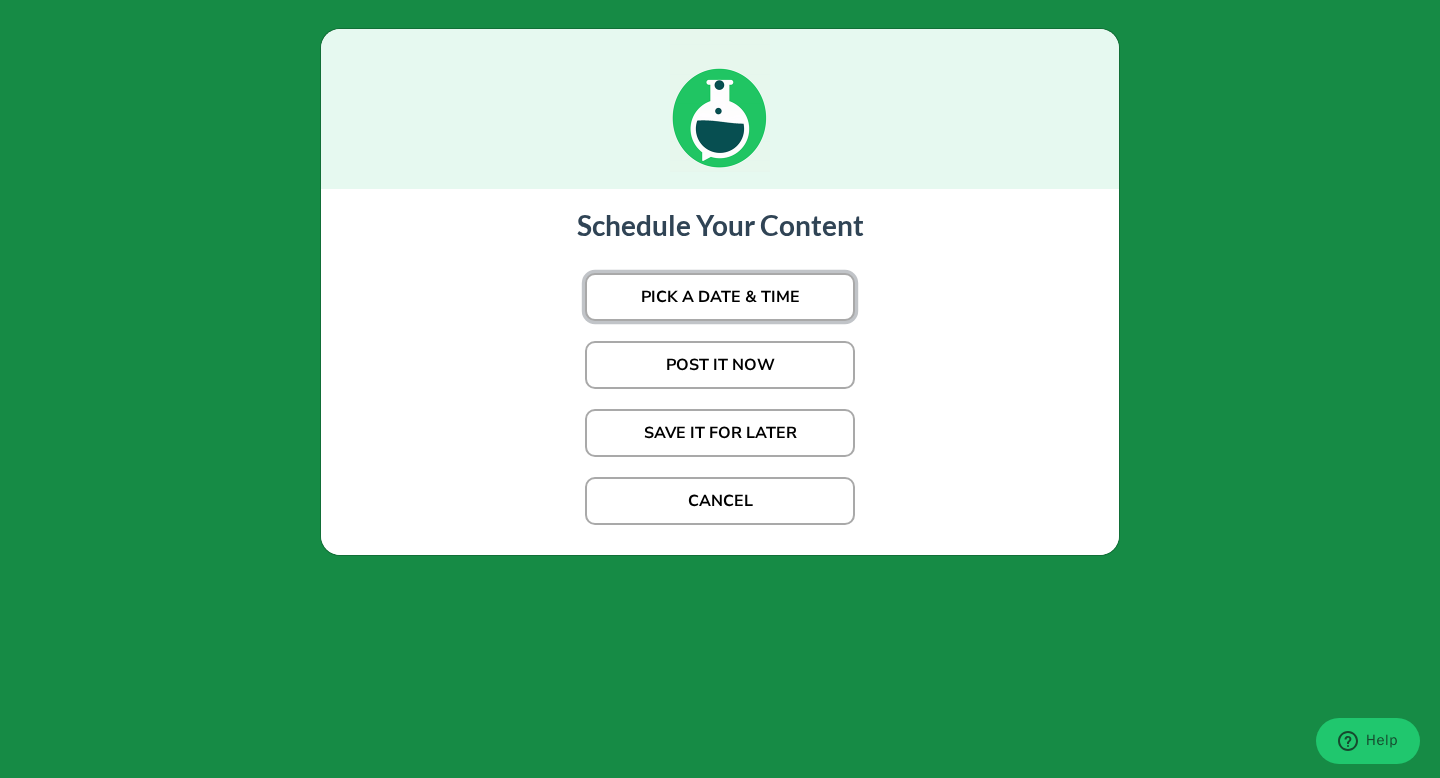 click on "PICK A DATE & TIME" at bounding box center (720, 297) 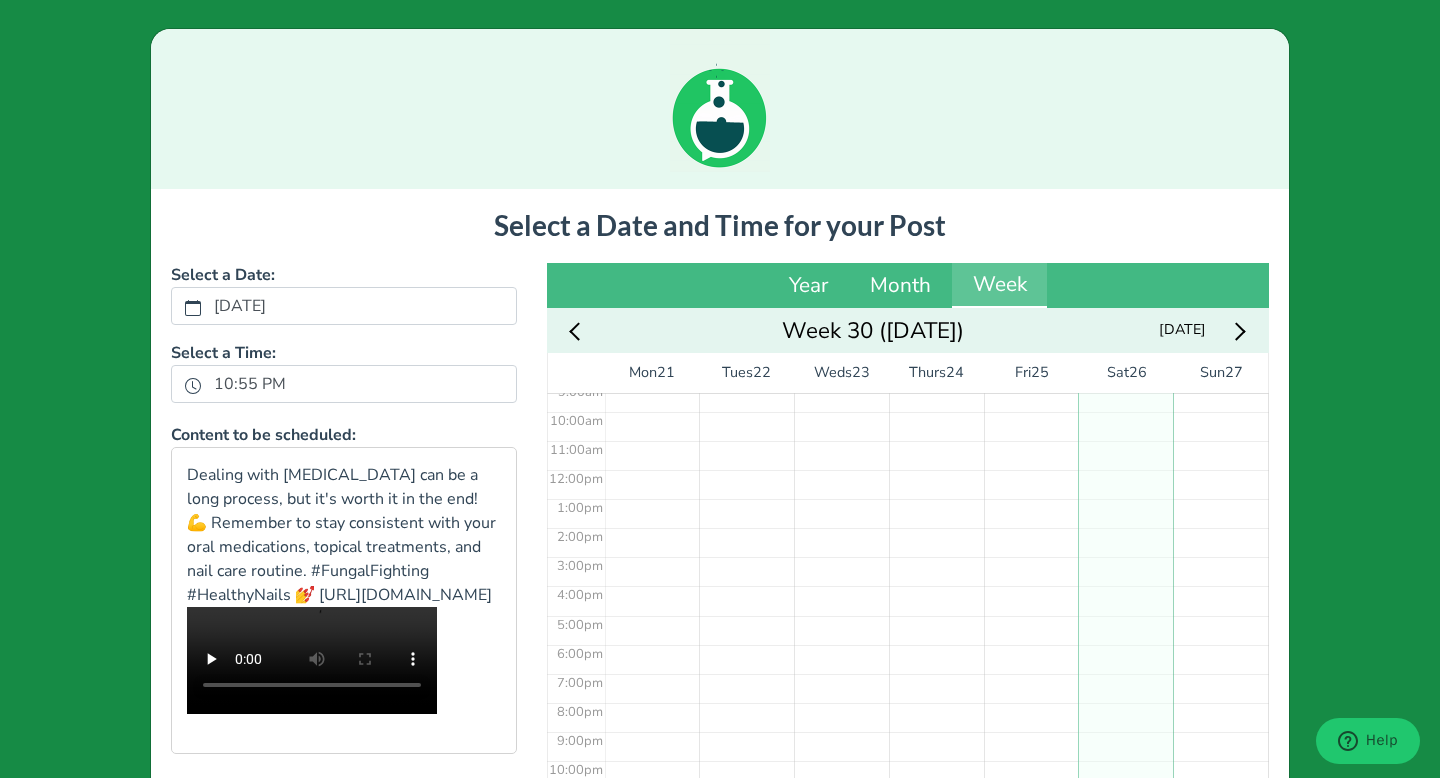 scroll, scrollTop: 278, scrollLeft: 0, axis: vertical 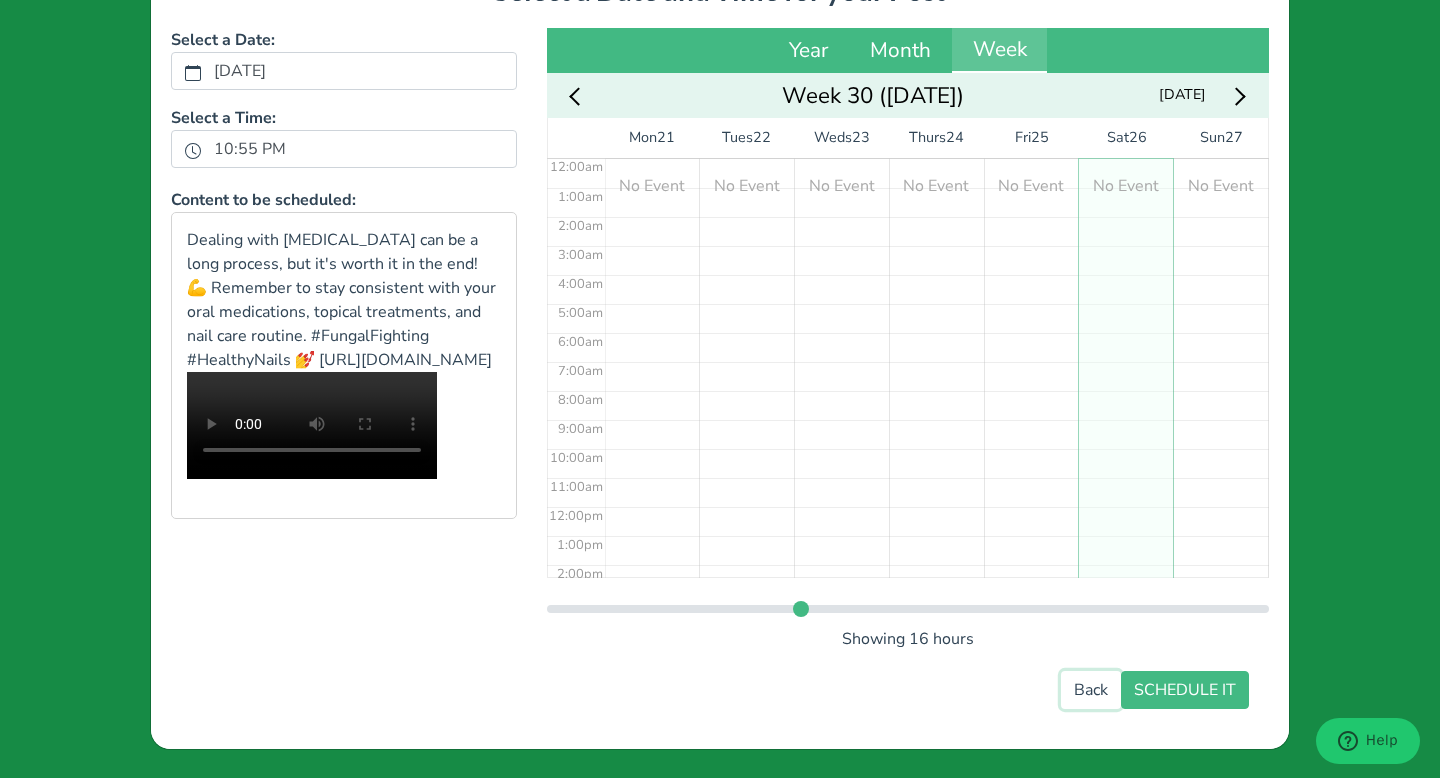 click on "Back" at bounding box center (1091, 690) 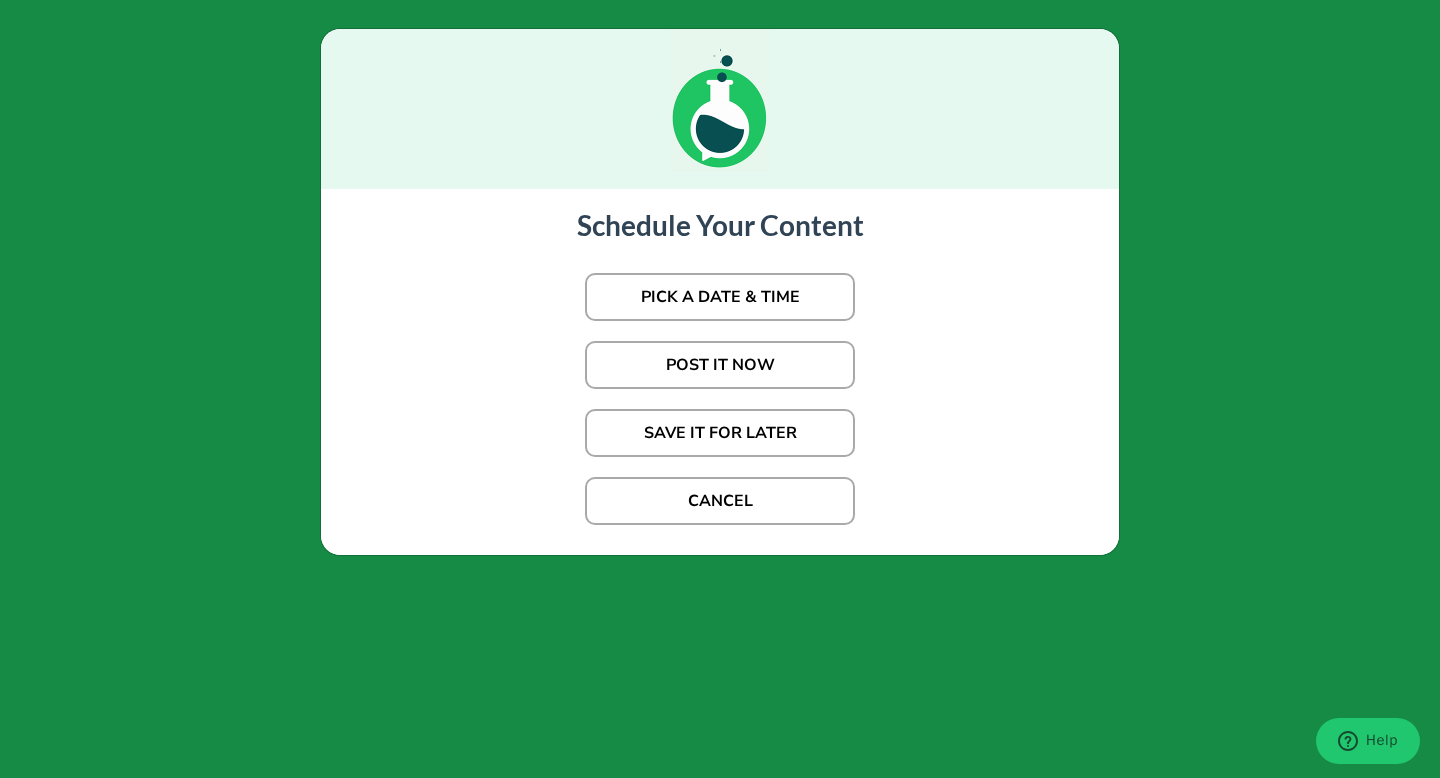scroll, scrollTop: 0, scrollLeft: 0, axis: both 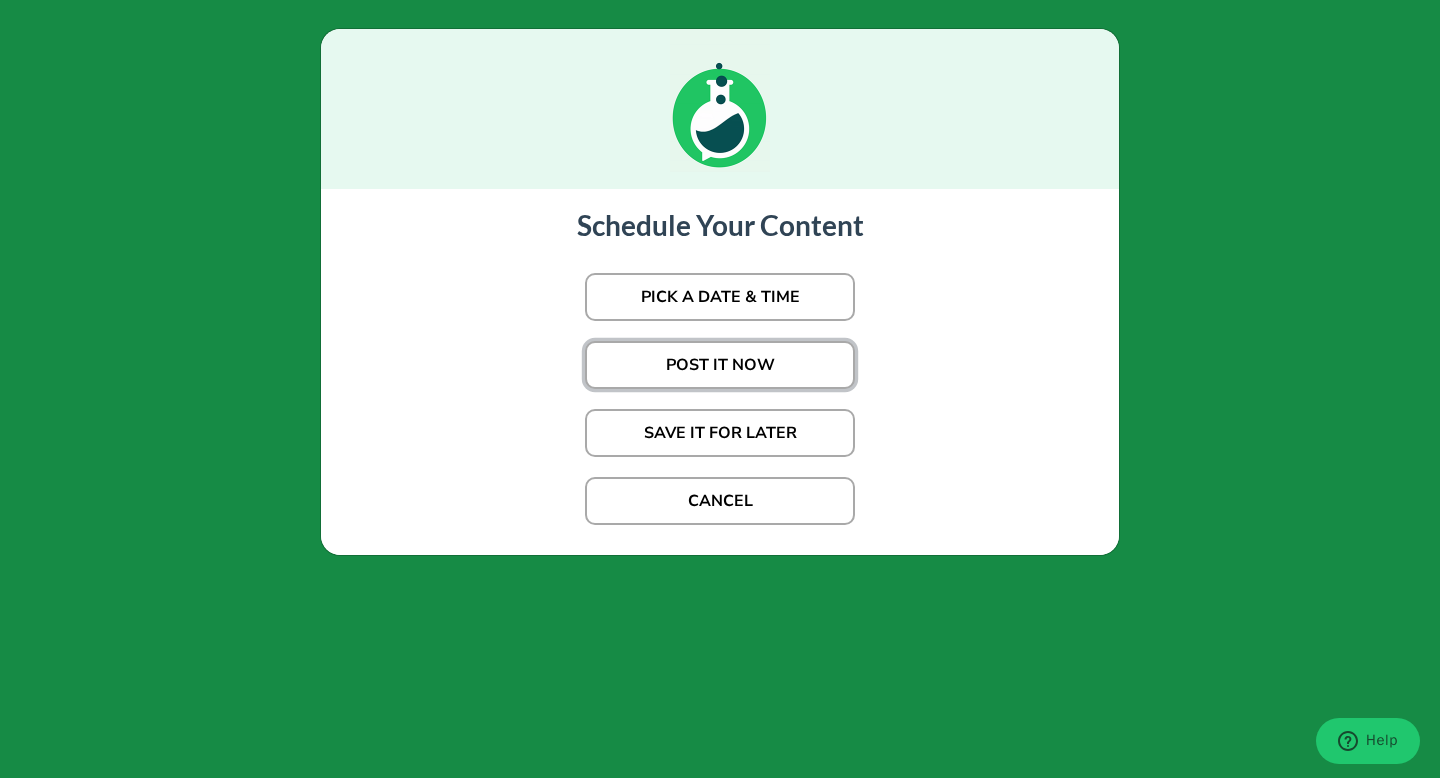 click on "POST IT NOW" at bounding box center [720, 365] 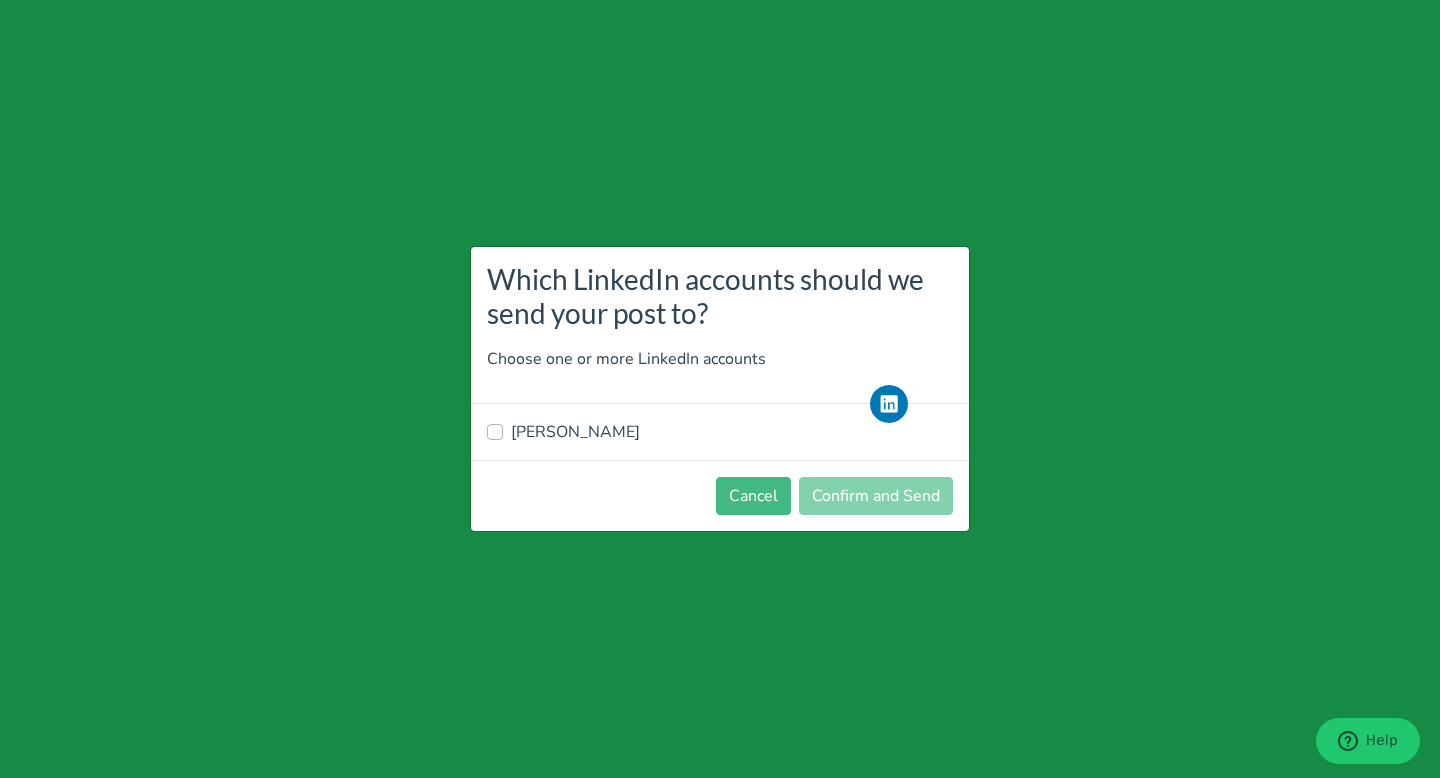 click on "[PERSON_NAME]" at bounding box center (575, 432) 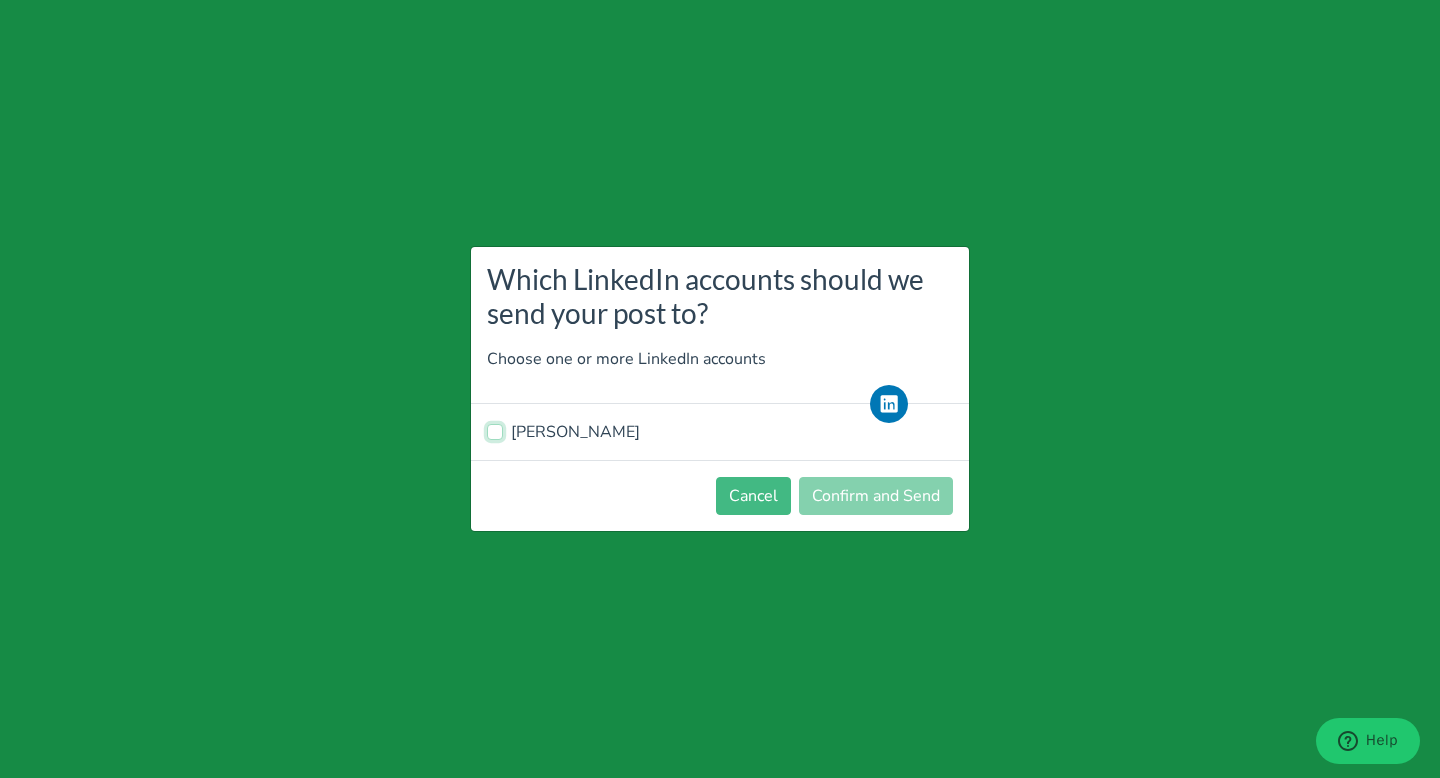 click on "[PERSON_NAME]" at bounding box center (495, 430) 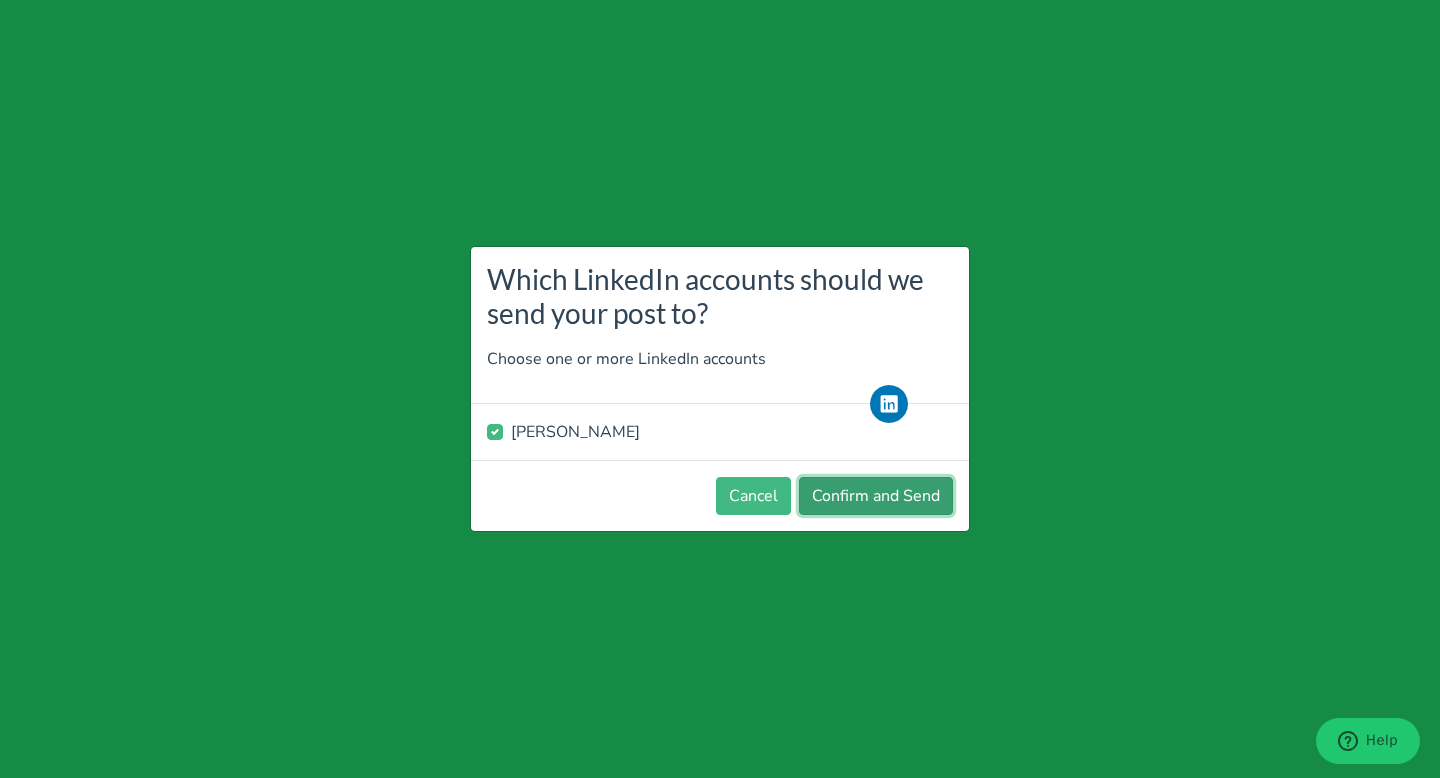 click on "Confirm and Send" at bounding box center [876, 496] 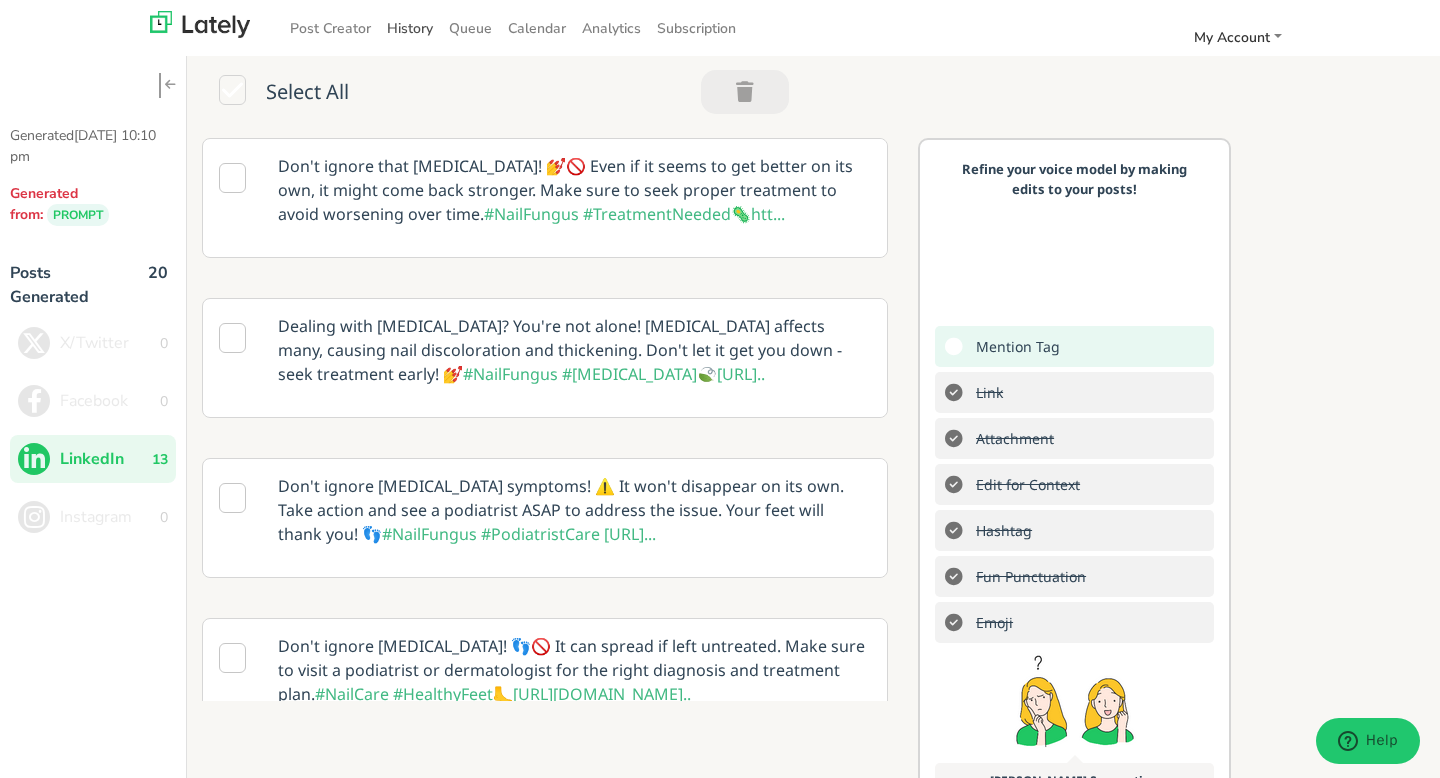 click on "History" at bounding box center (410, 28) 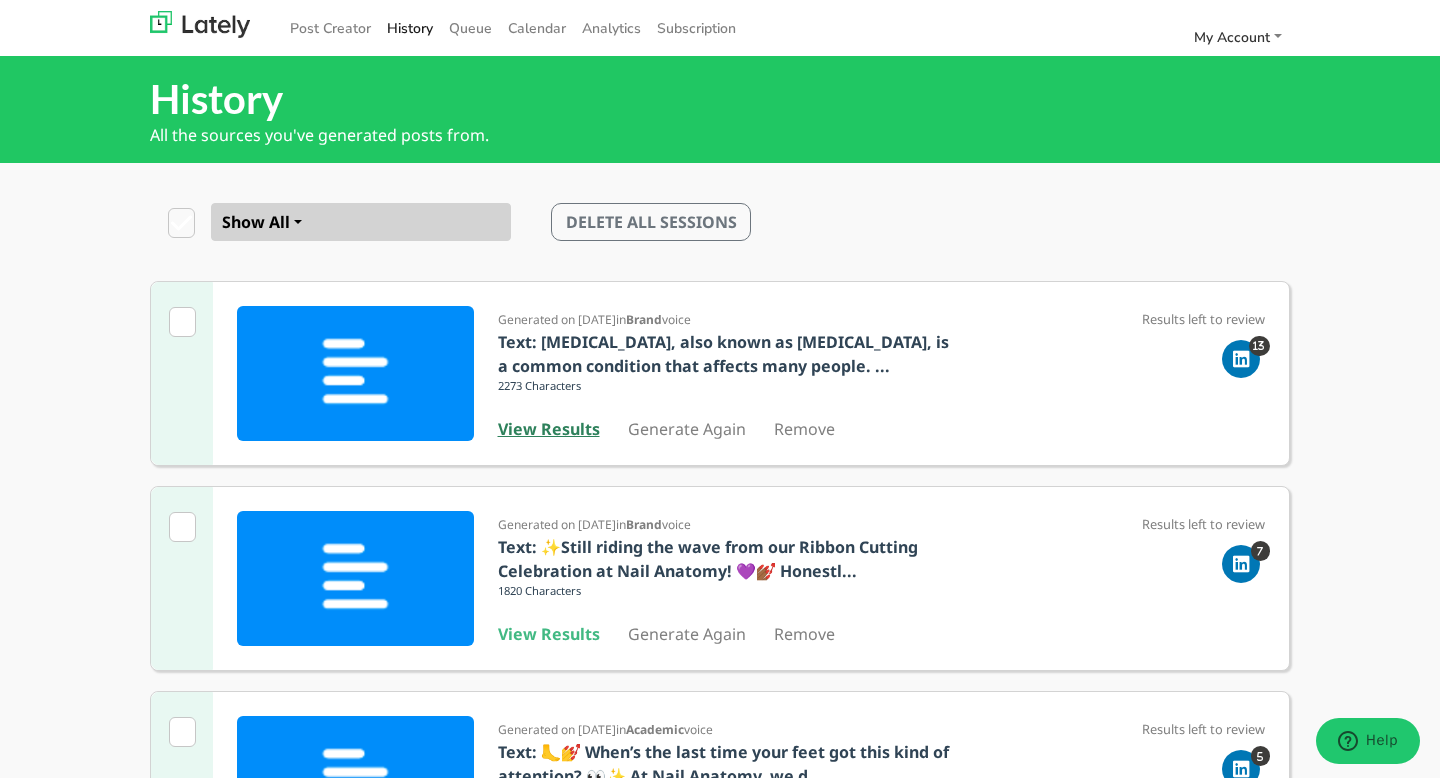click on "View Results" at bounding box center (549, 429) 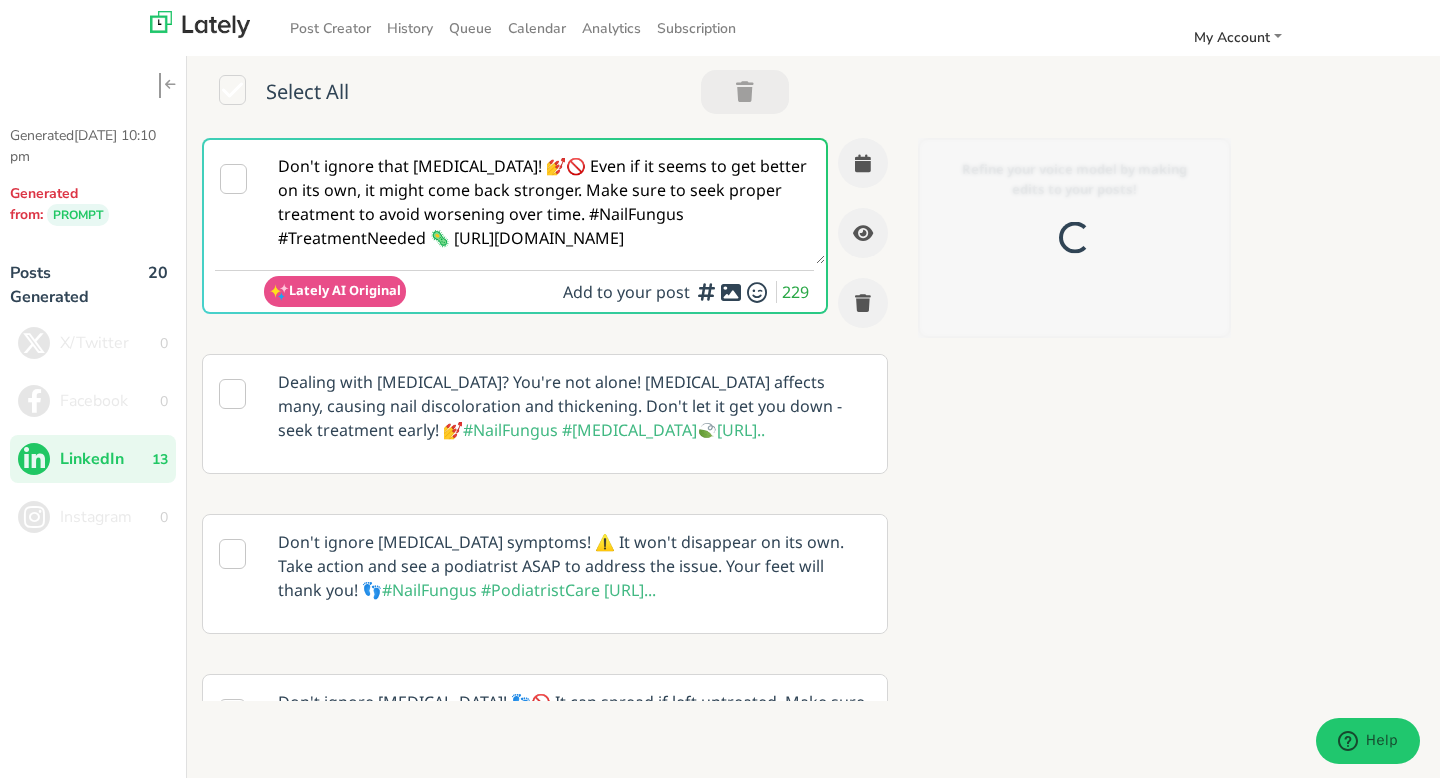 scroll, scrollTop: 0, scrollLeft: 0, axis: both 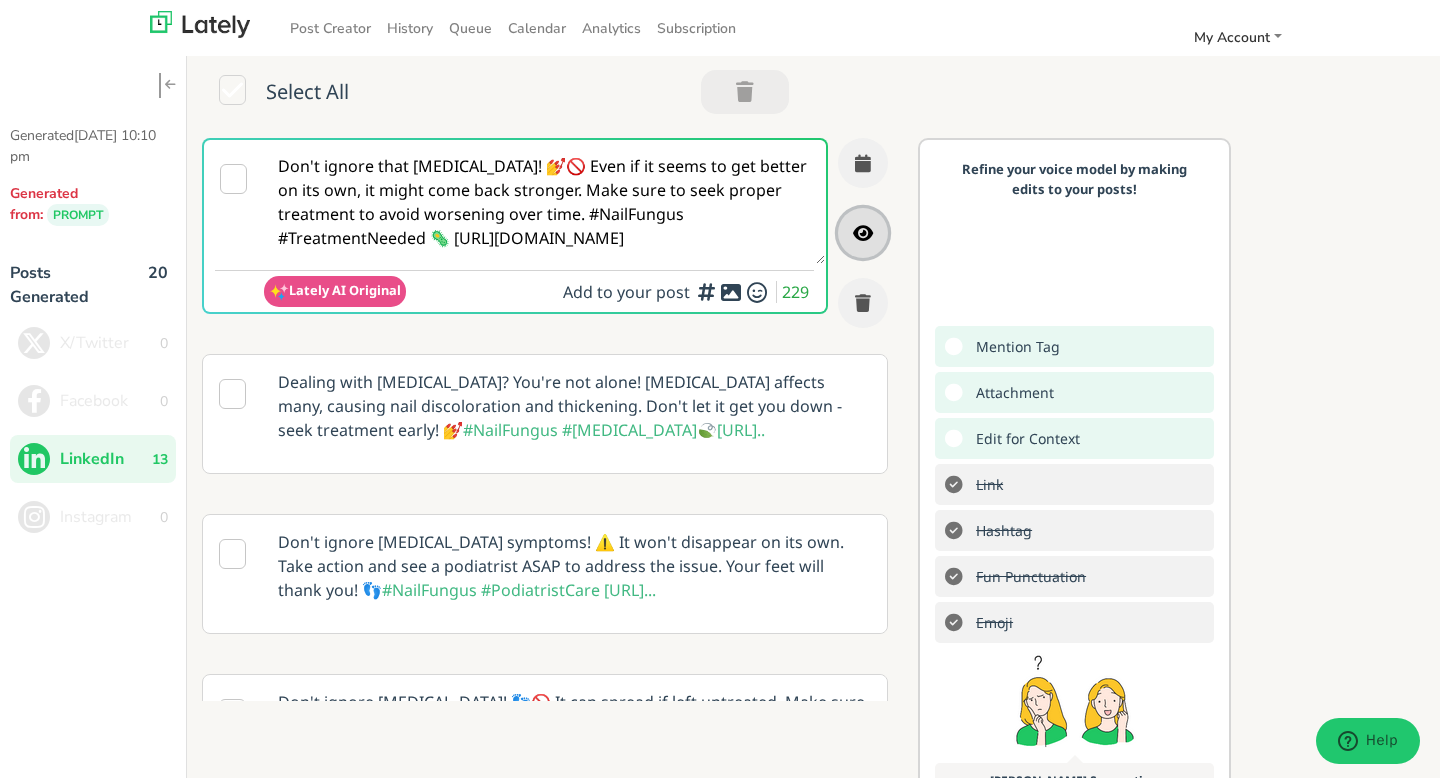 click at bounding box center [863, 233] 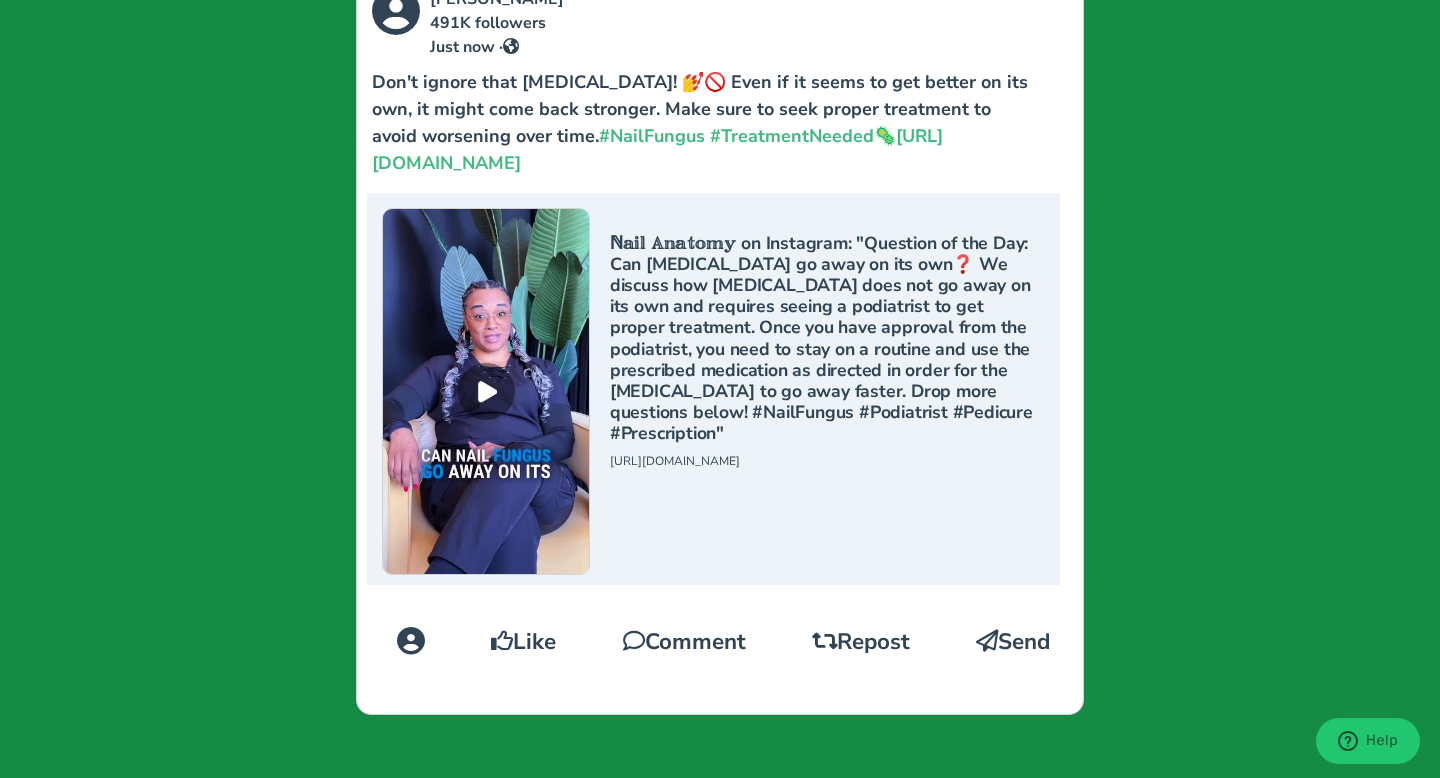 scroll, scrollTop: 0, scrollLeft: 0, axis: both 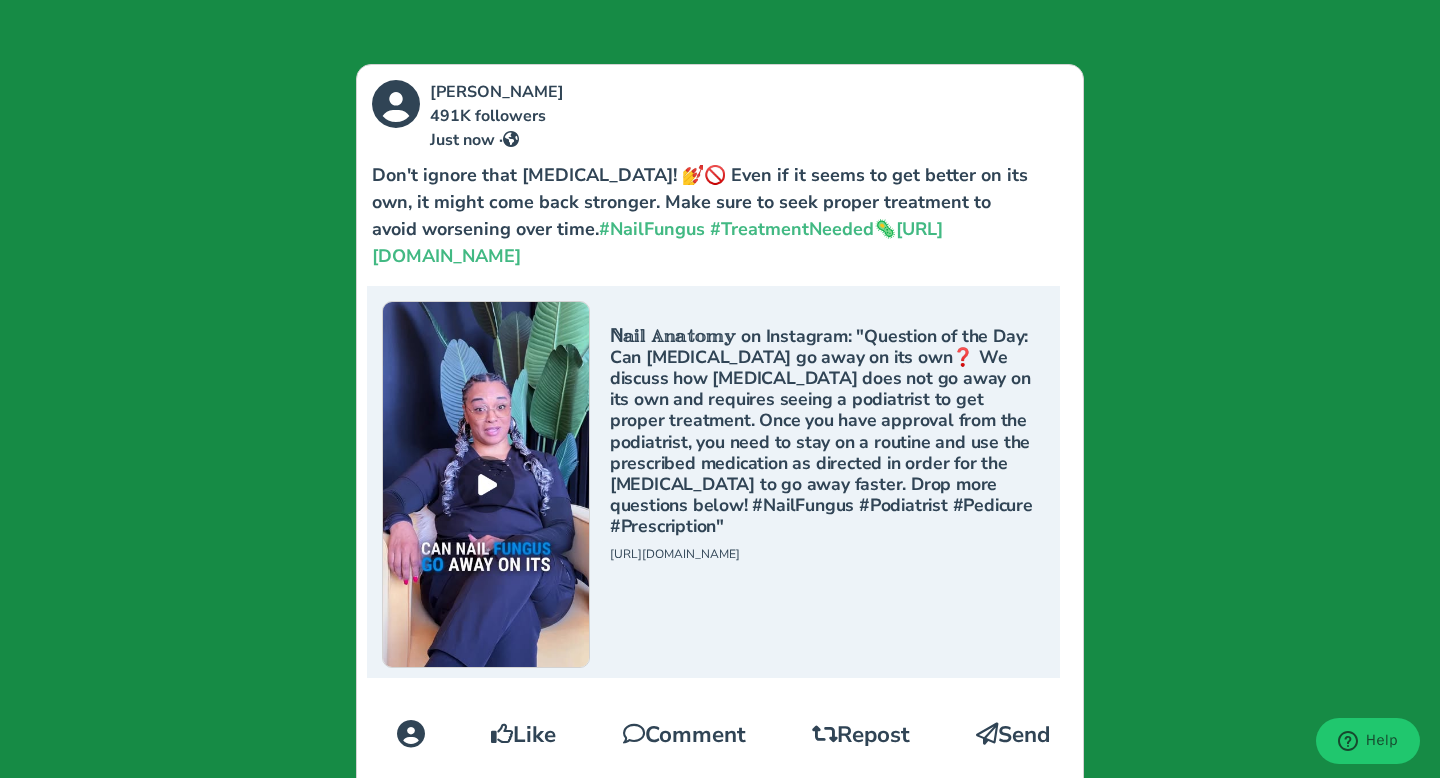 click on "Leilani Ross 491K followers Just now ·  Don't ignore that nail fungus! 💅🚫 Even if it seems to get better on its own, it might come back stronger. Make sure to seek proper treatment to avoid worsening over time.  #NailFungus   #TreatmentNeeded  🦠  https://www.instagram.com/p/DLpmdgeAZsl/ ℕ𝕒𝕚𝕝 𝔸𝕟𝕒𝕥𝕠𝕞𝕪 on Instagram: "Question of the Day: Can nail fungus go away on its own❓
We discuss how nail fungus does not go away on its own and requires seeing a podiatrist to get proper treatment. Once you have approval from the podiatrist, you need to stay on a routine and use the prescribed medication as directed in order for the nail fungus to go away faster.
Drop more questions below!
#NailFungus #Podiatrist #Pedicure #Prescription" https://www.instagram.com/p/DLpmdgeAZsl/  Like  Comment  Repost  Send" at bounding box center [720, 389] 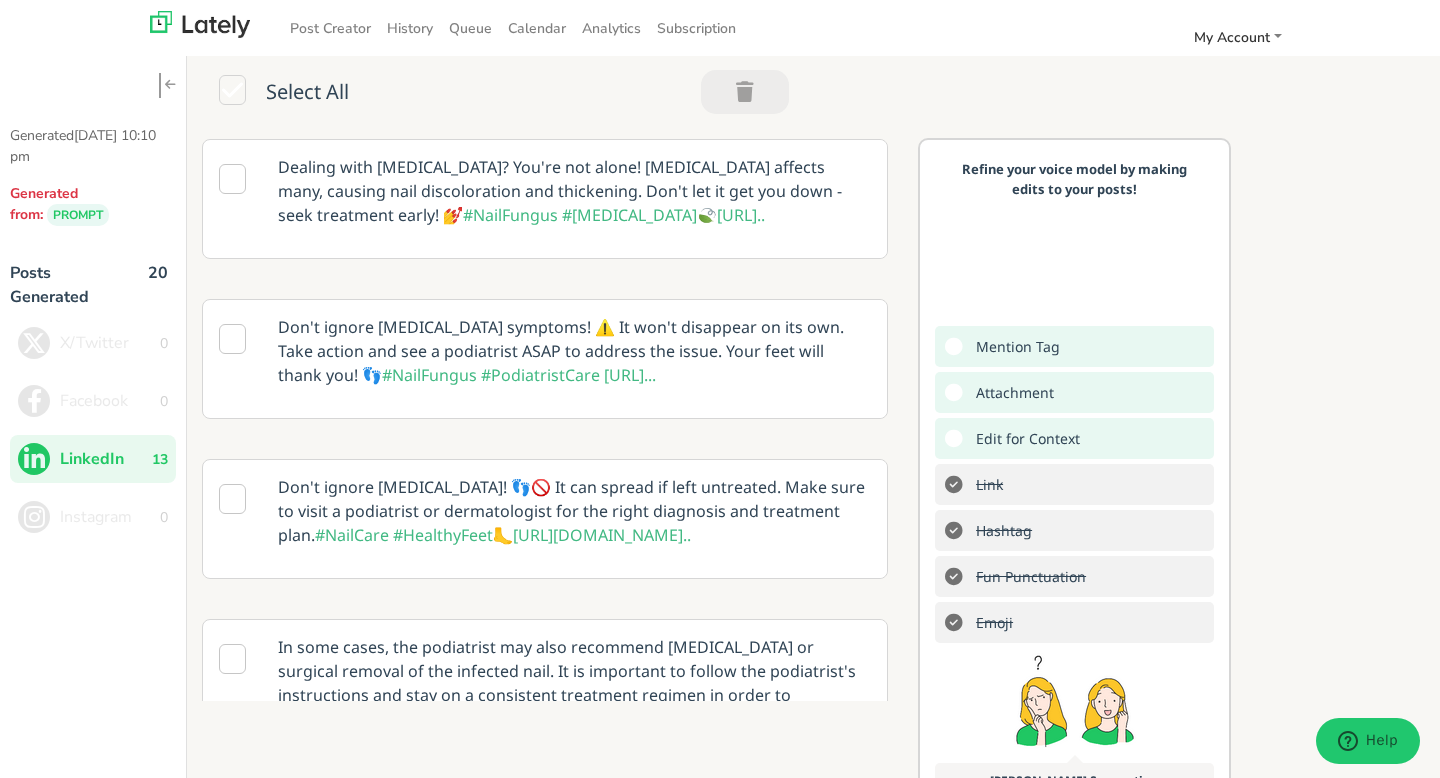 scroll, scrollTop: 0, scrollLeft: 0, axis: both 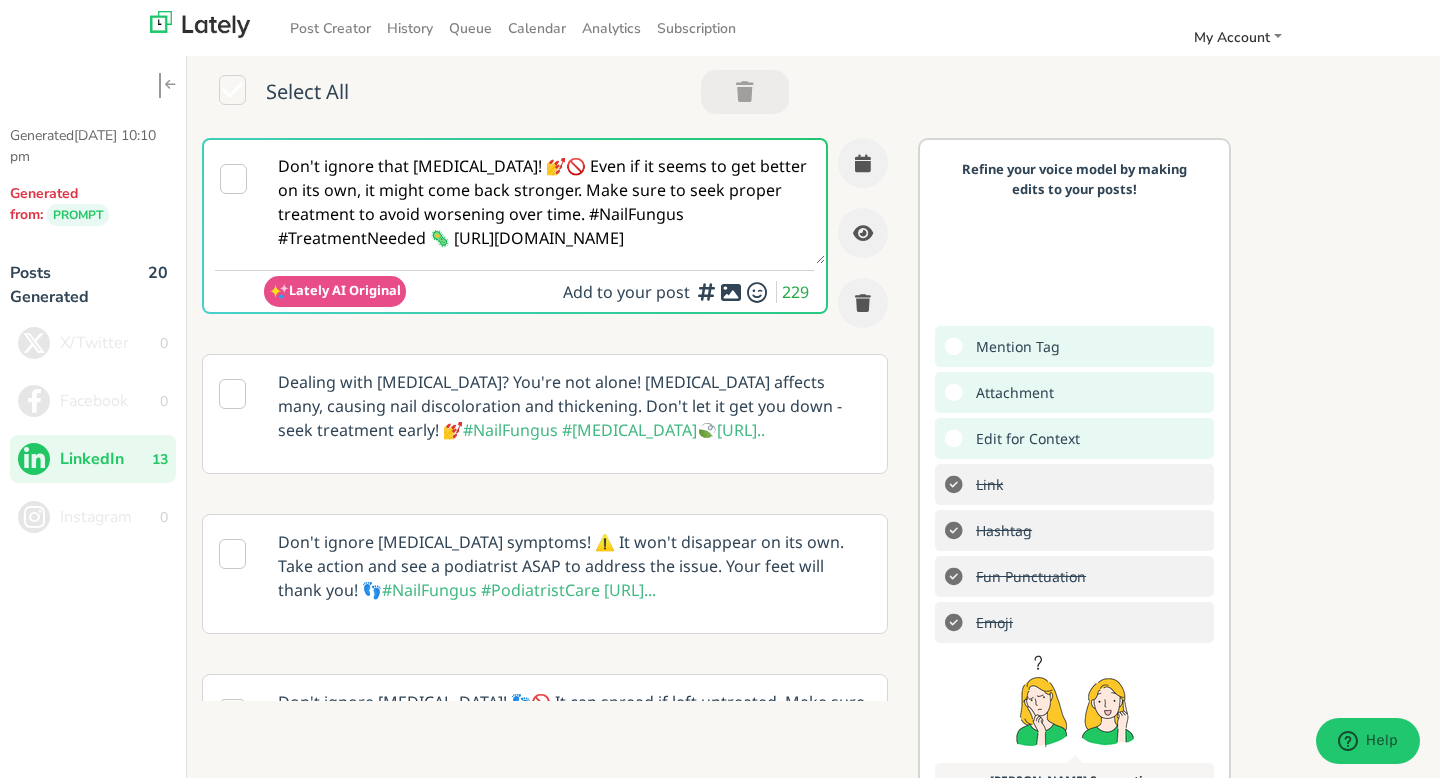 click on "#[MEDICAL_DATA]" at bounding box center [629, 430] 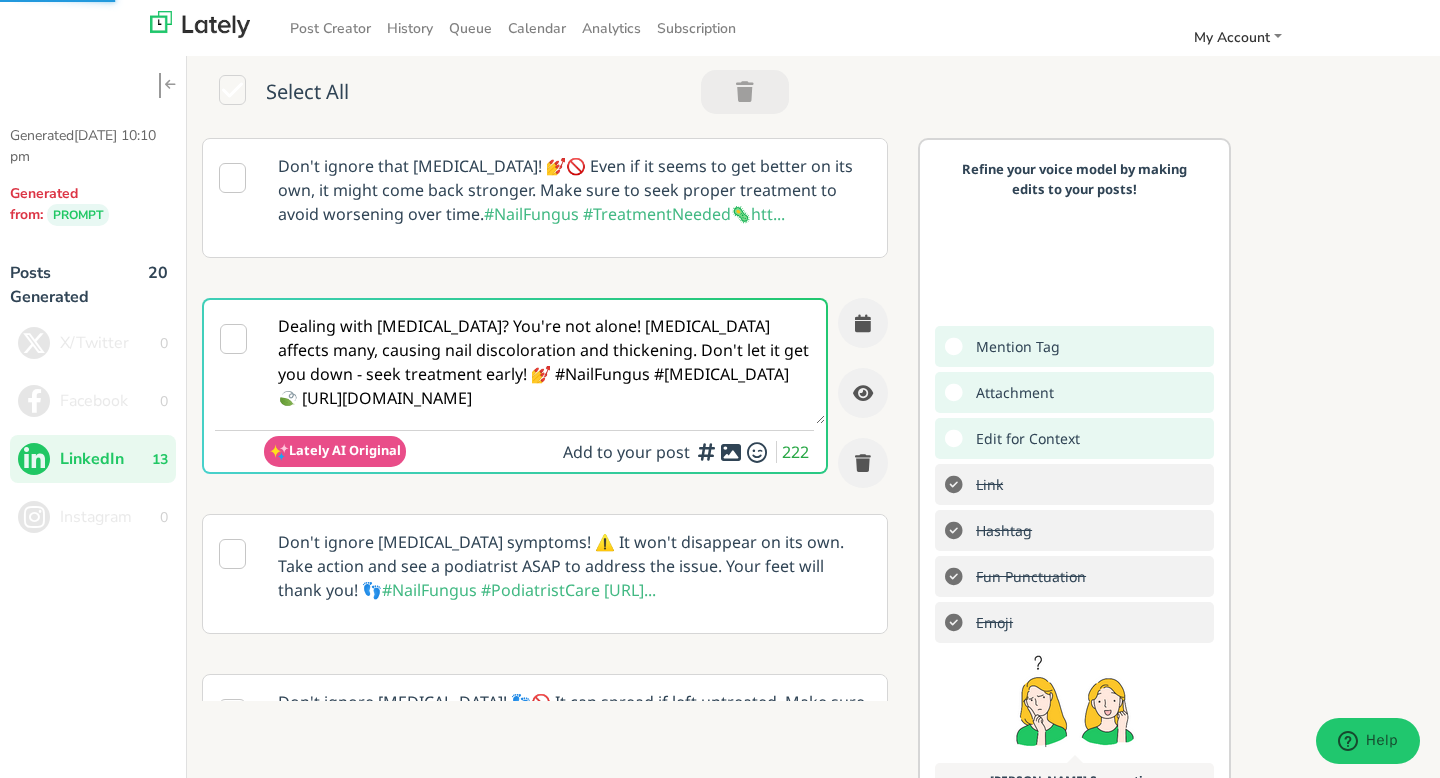 scroll, scrollTop: 0, scrollLeft: 0, axis: both 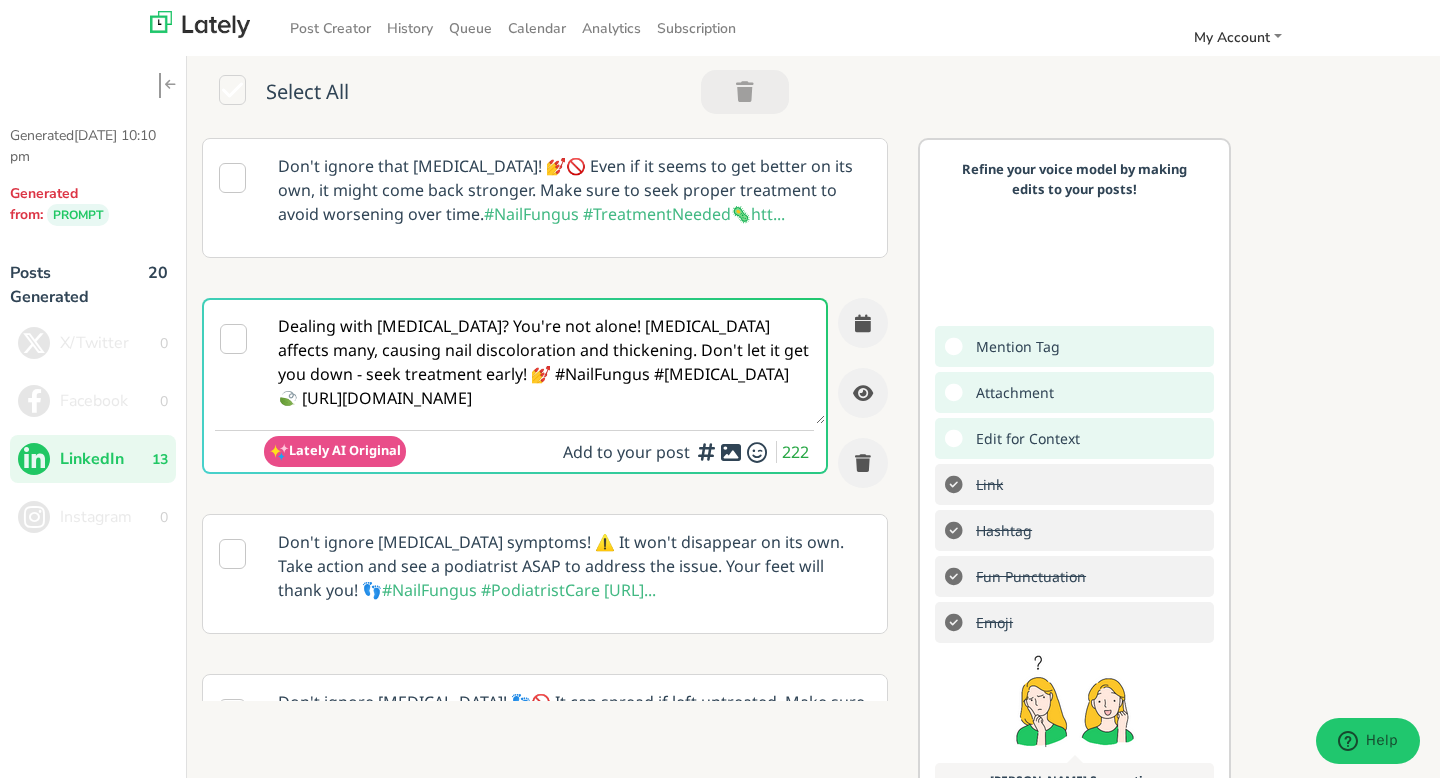 click on "Select All" at bounding box center (813, 96) 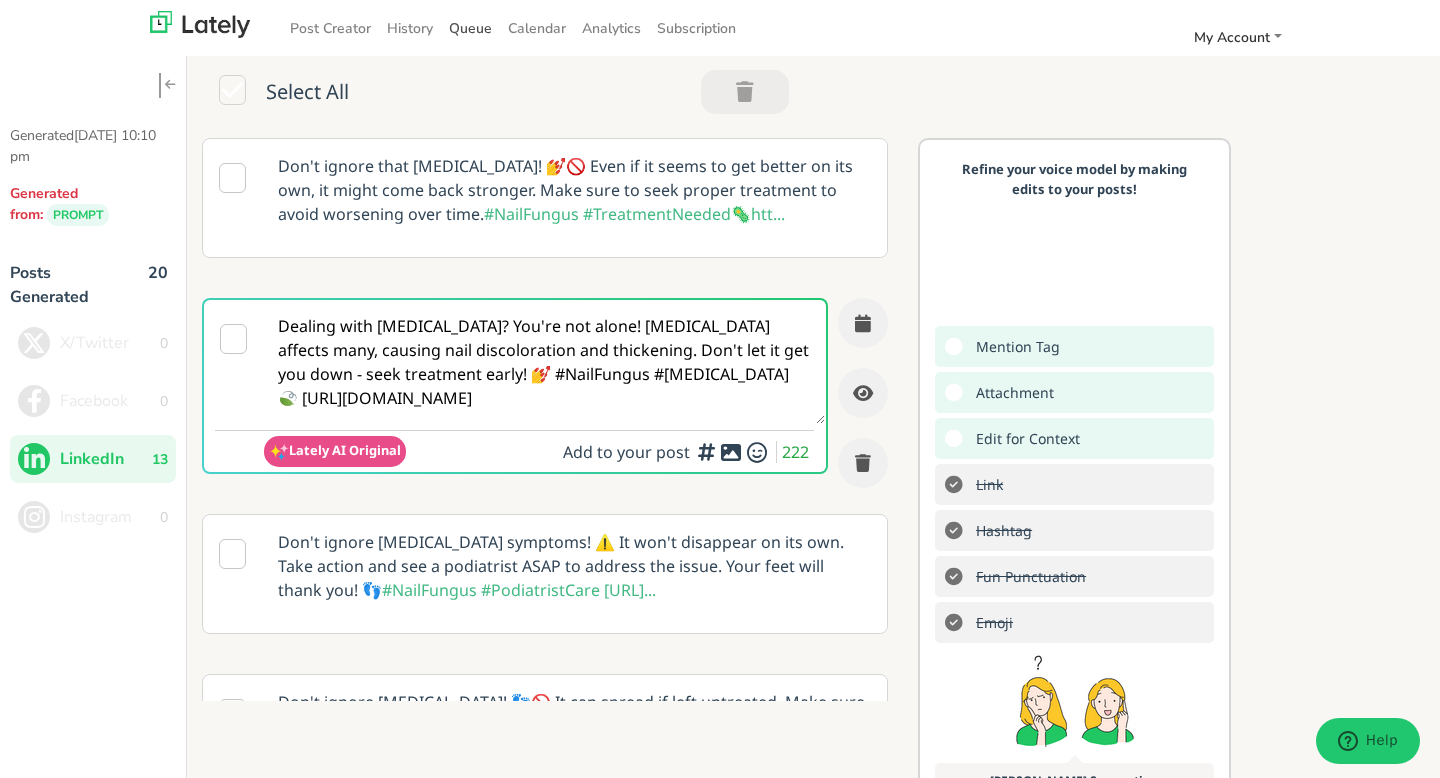 click on "Queue" at bounding box center (470, 28) 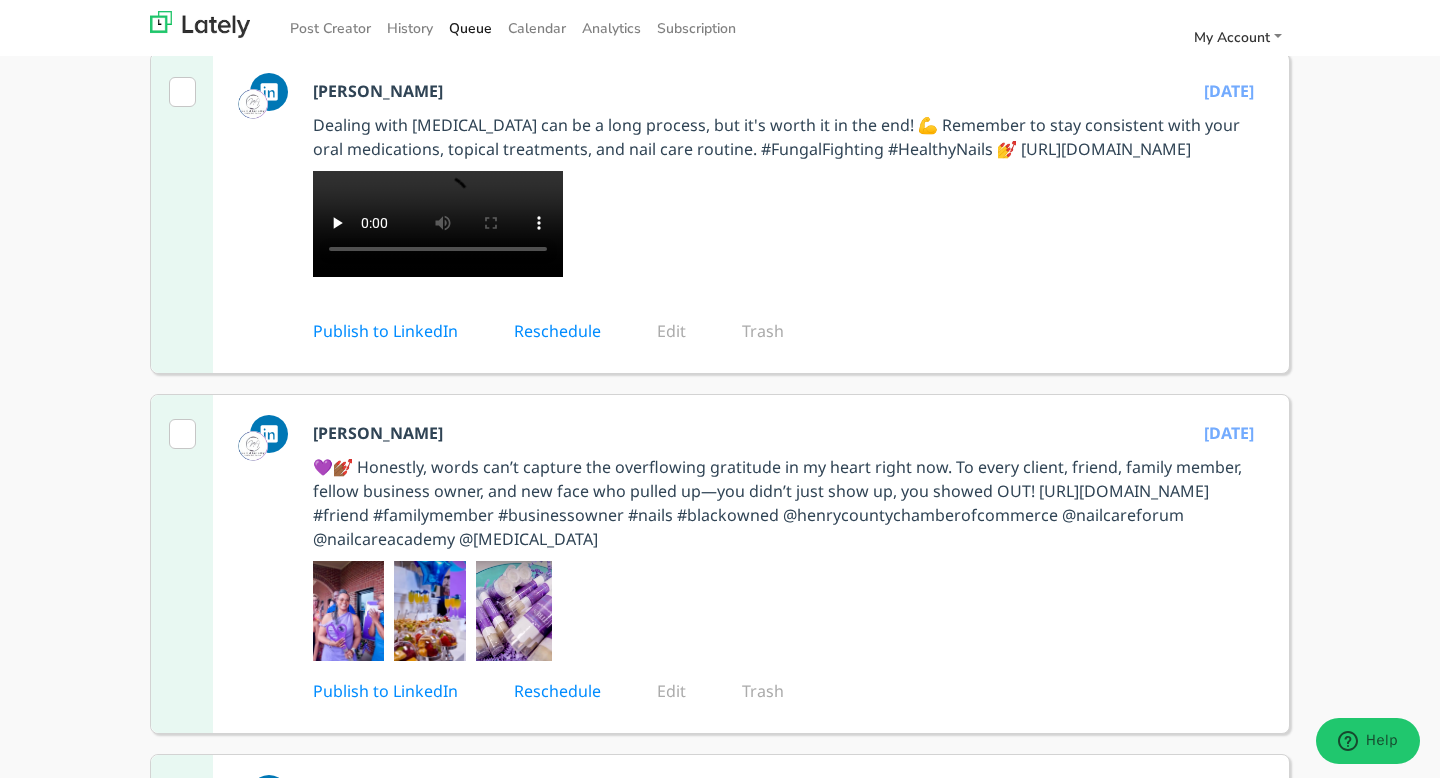 scroll, scrollTop: 232, scrollLeft: 0, axis: vertical 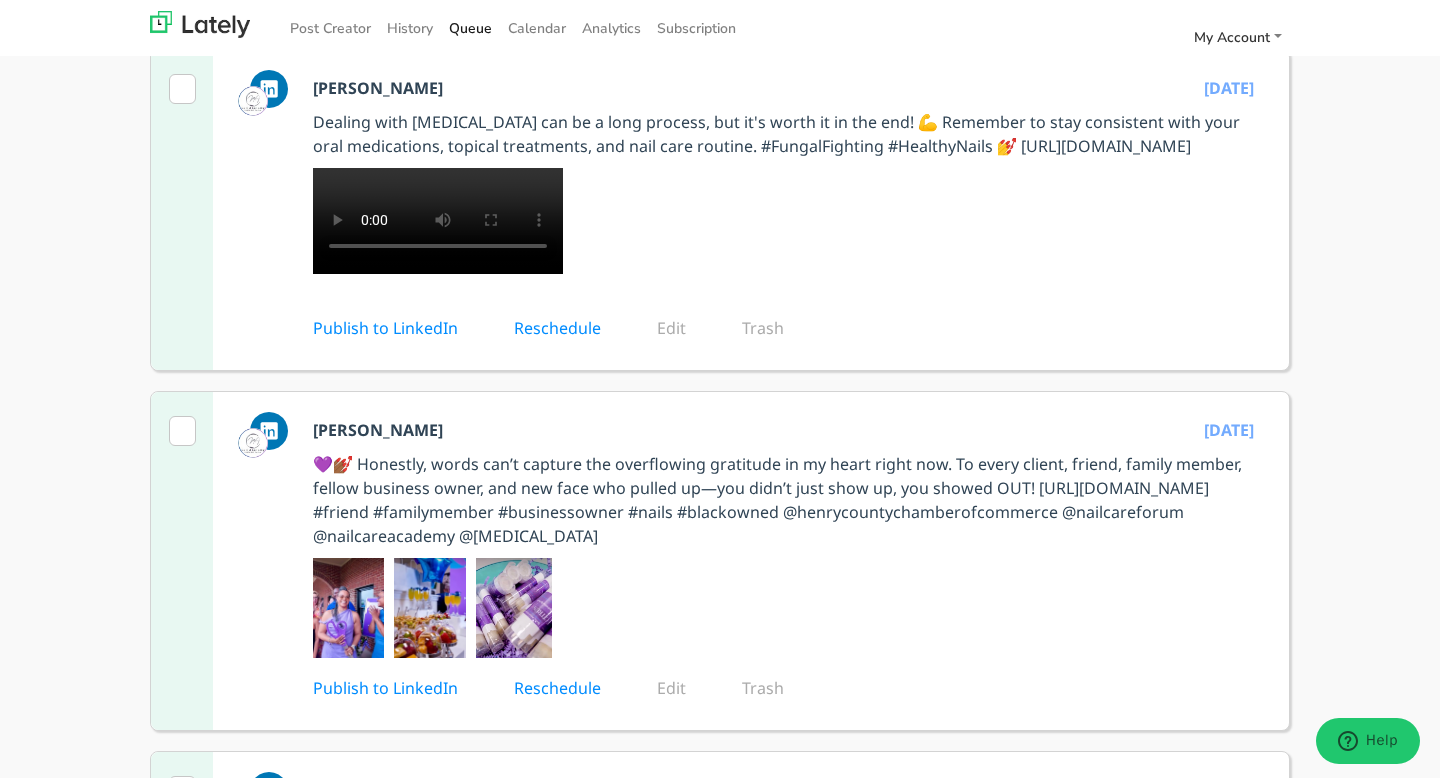 click at bounding box center [801, 221] 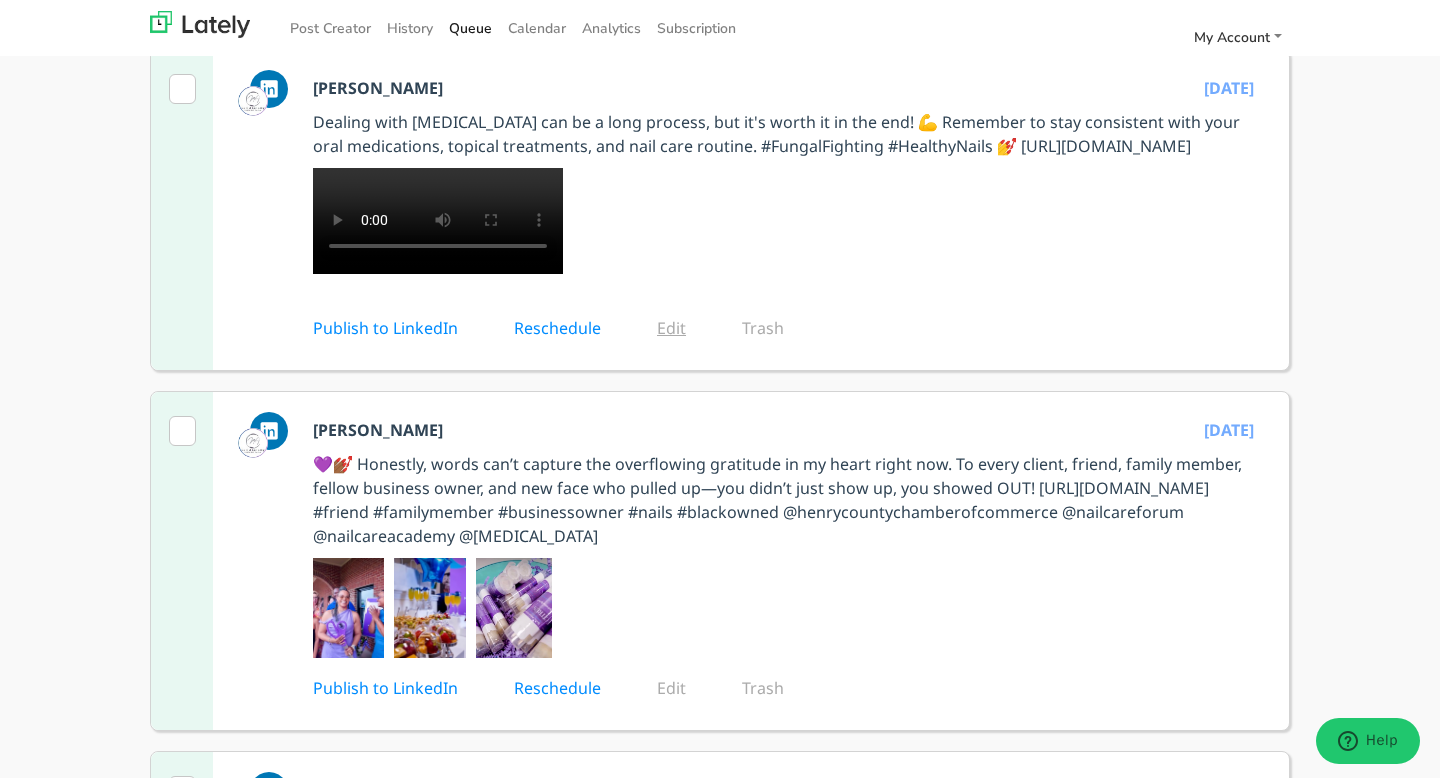 click on "Edit" at bounding box center (685, 328) 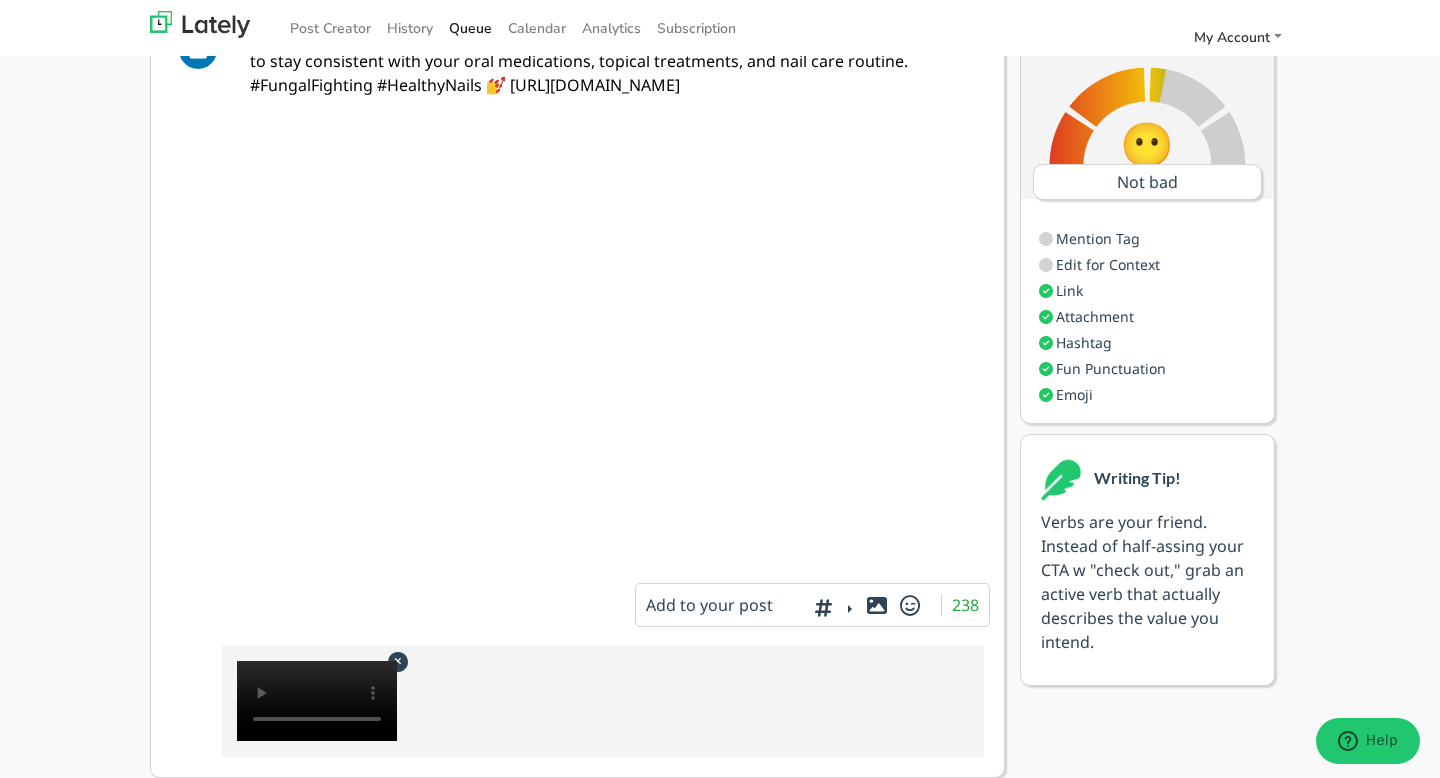 scroll, scrollTop: 368, scrollLeft: 0, axis: vertical 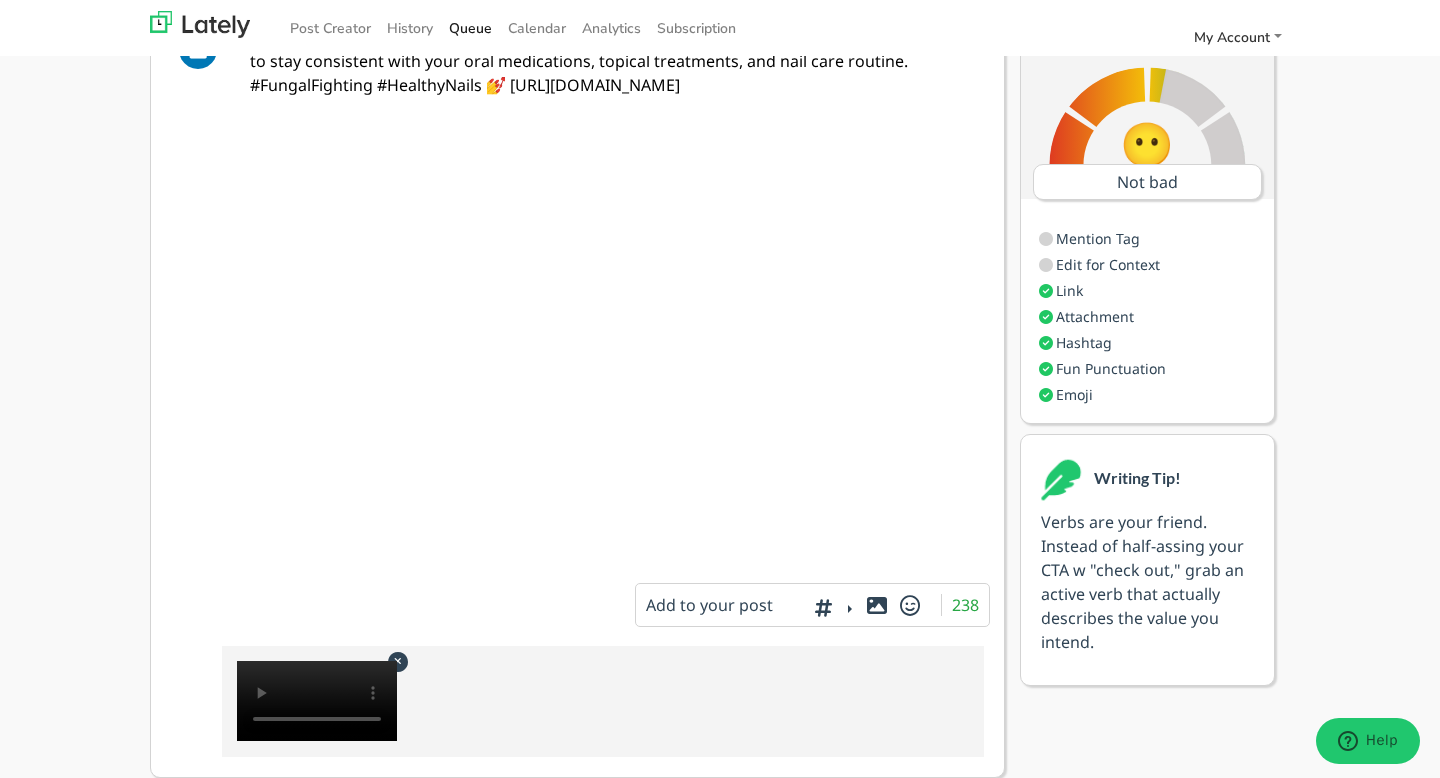 click on "Add to your post    238" at bounding box center [613, 599] 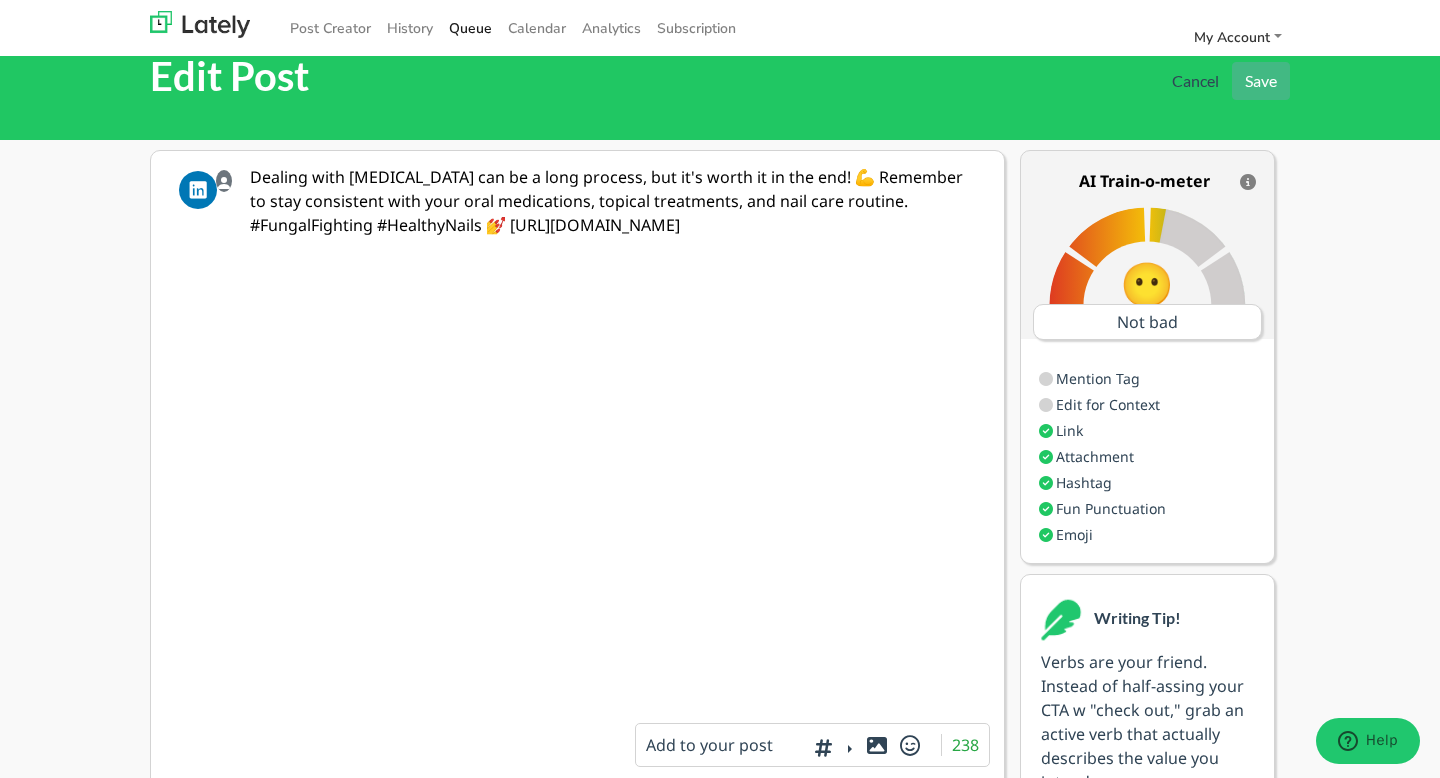 scroll, scrollTop: 0, scrollLeft: 0, axis: both 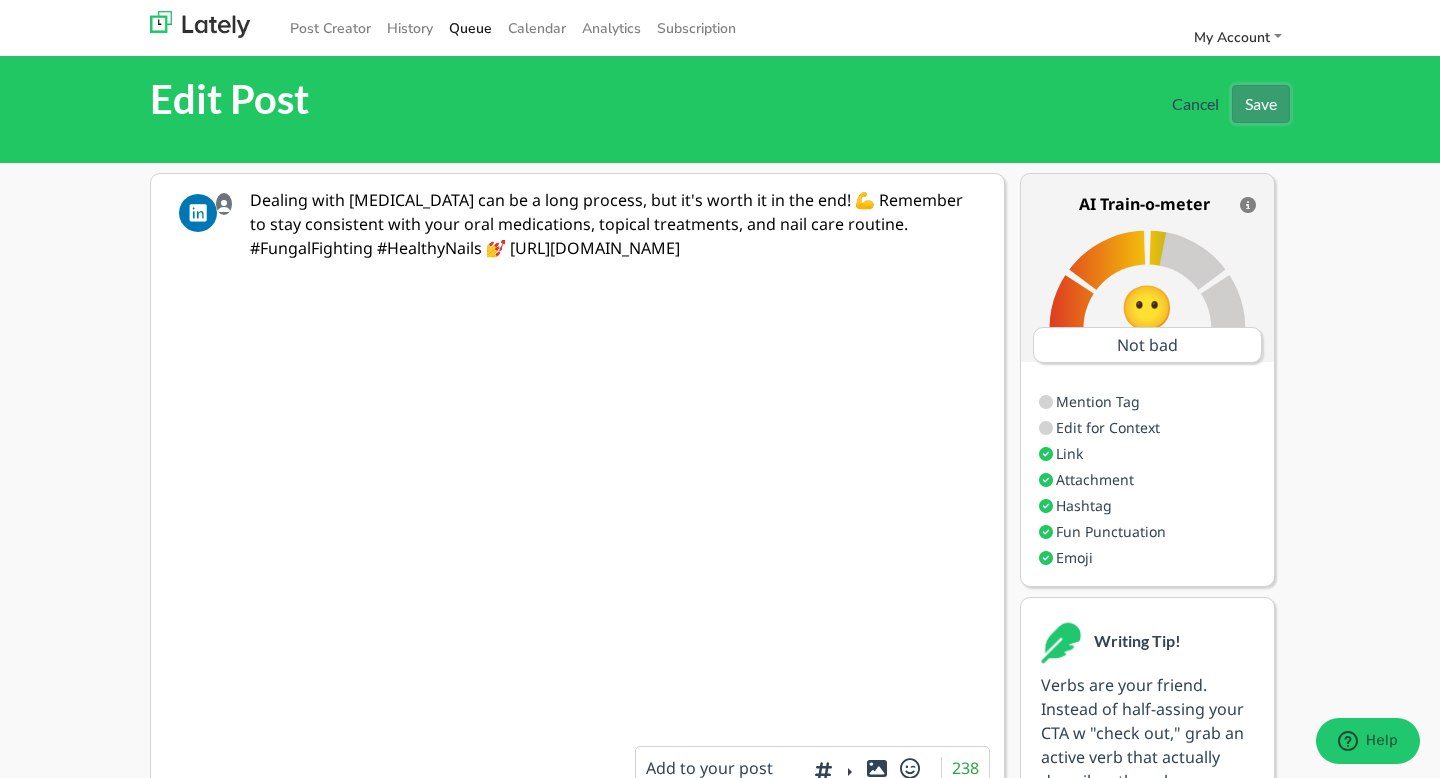 click on "Save" at bounding box center [1261, 104] 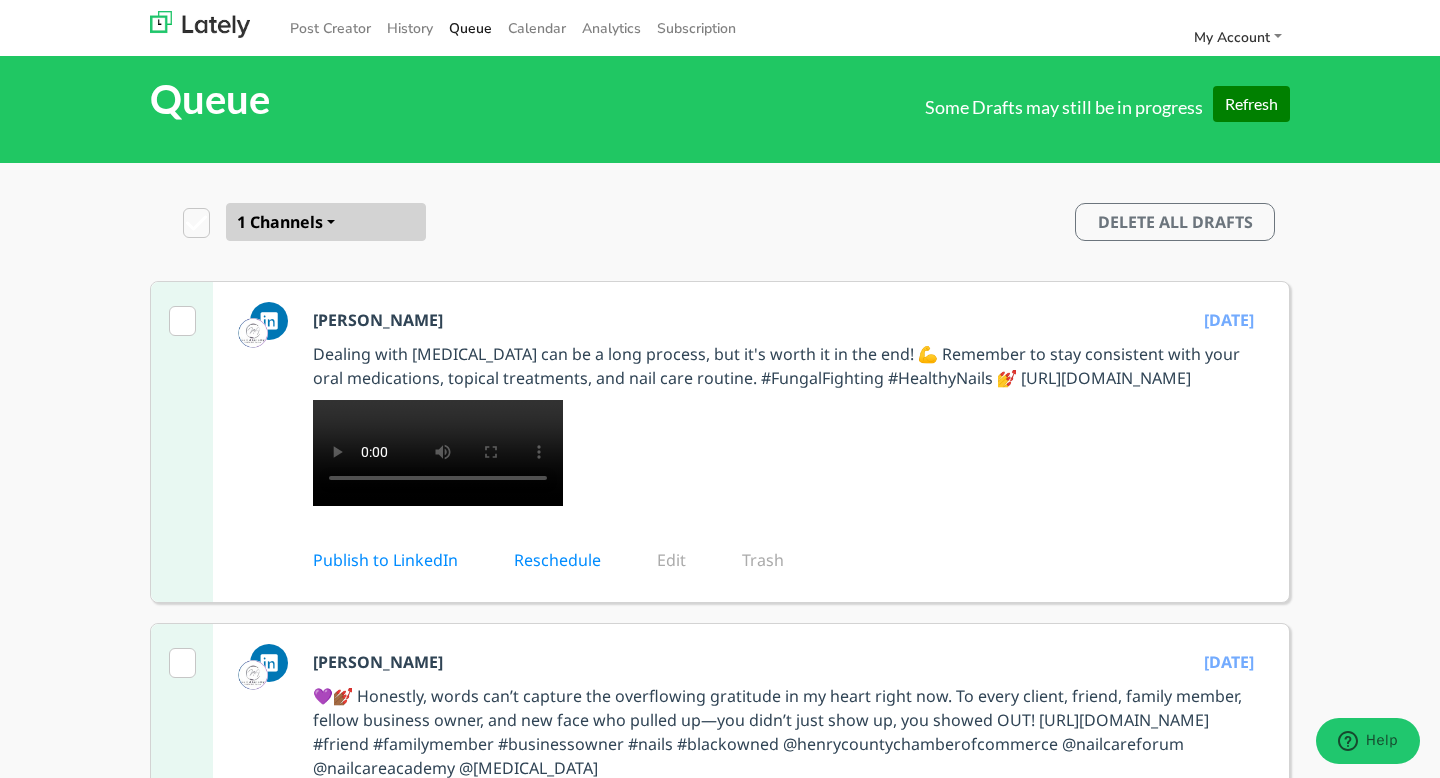 click at bounding box center [801, 453] 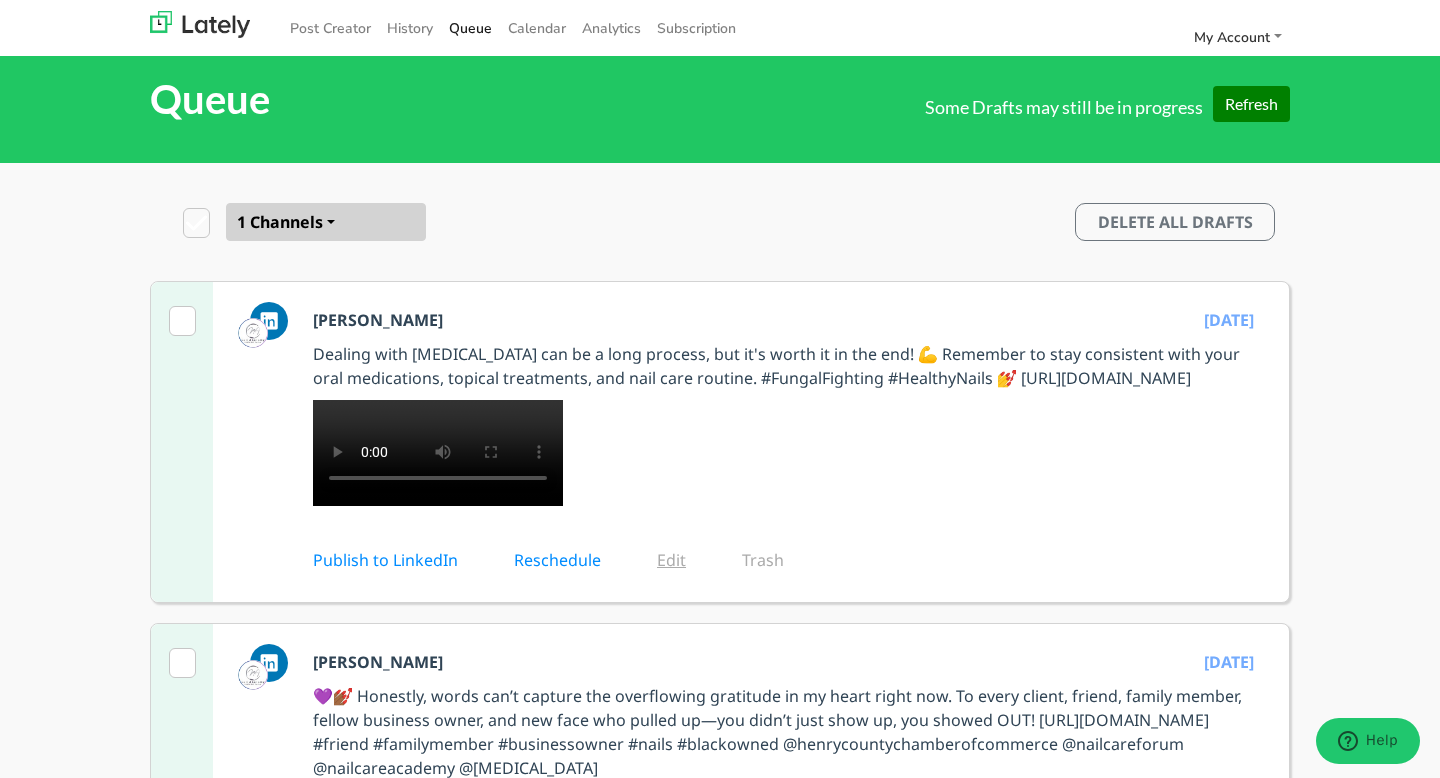 click on "Edit" at bounding box center (685, 560) 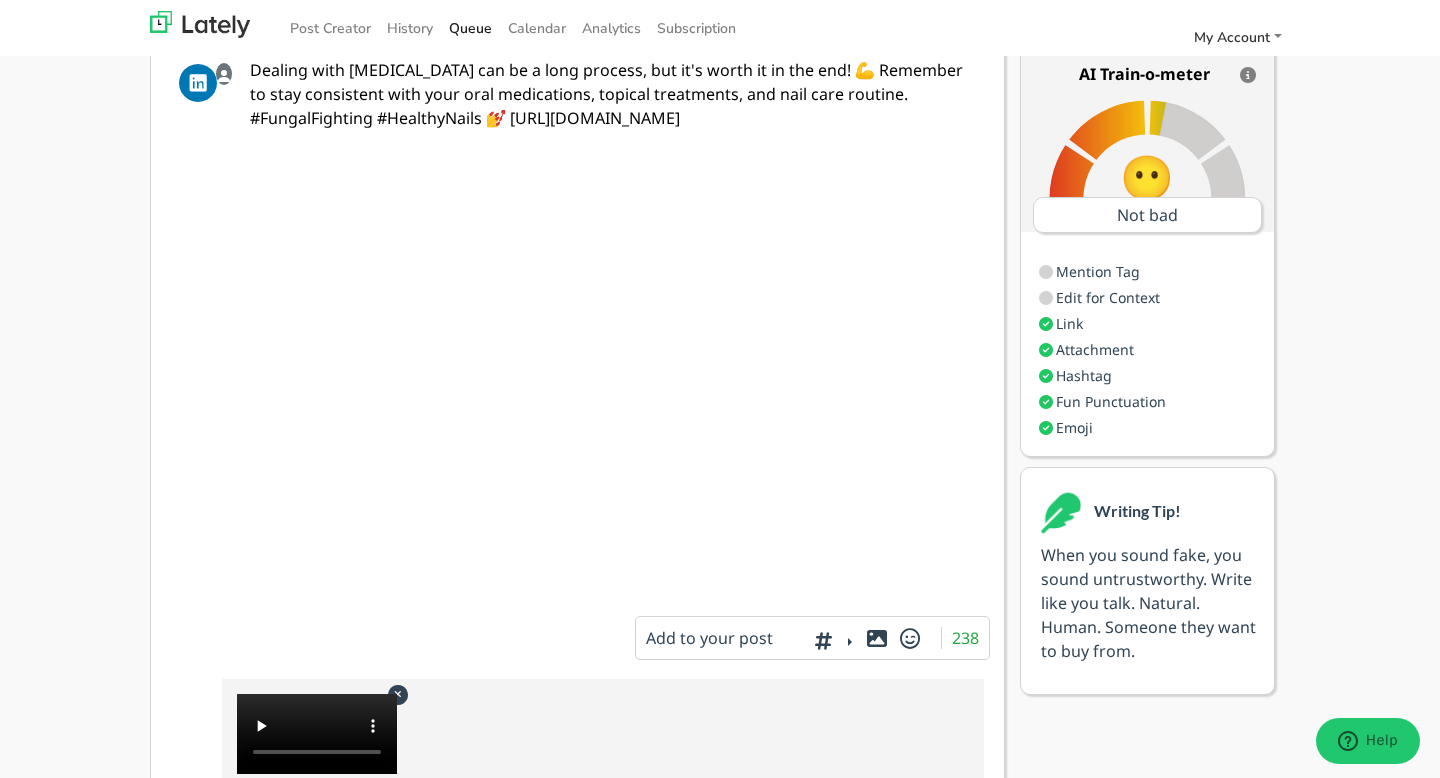 scroll, scrollTop: 368, scrollLeft: 0, axis: vertical 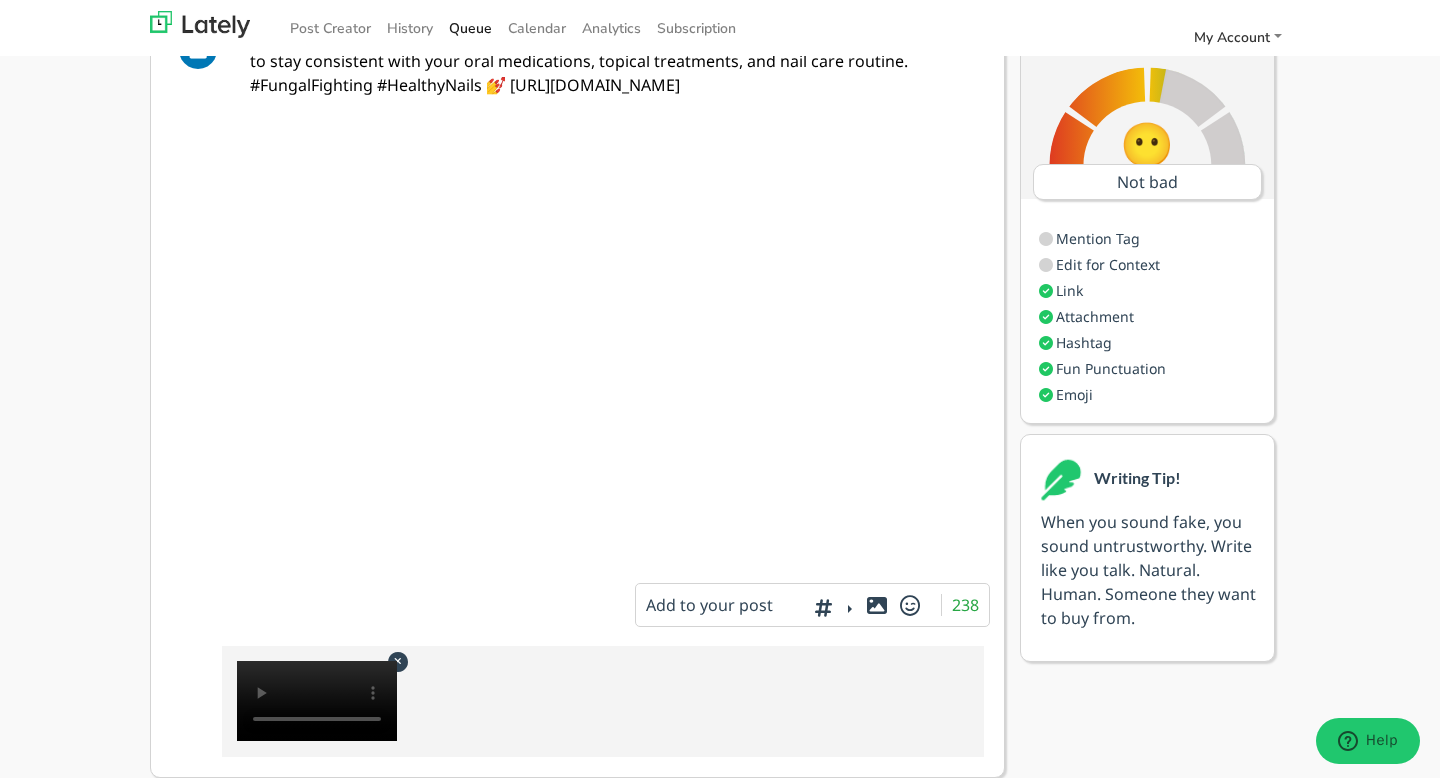 click at bounding box center [317, 701] 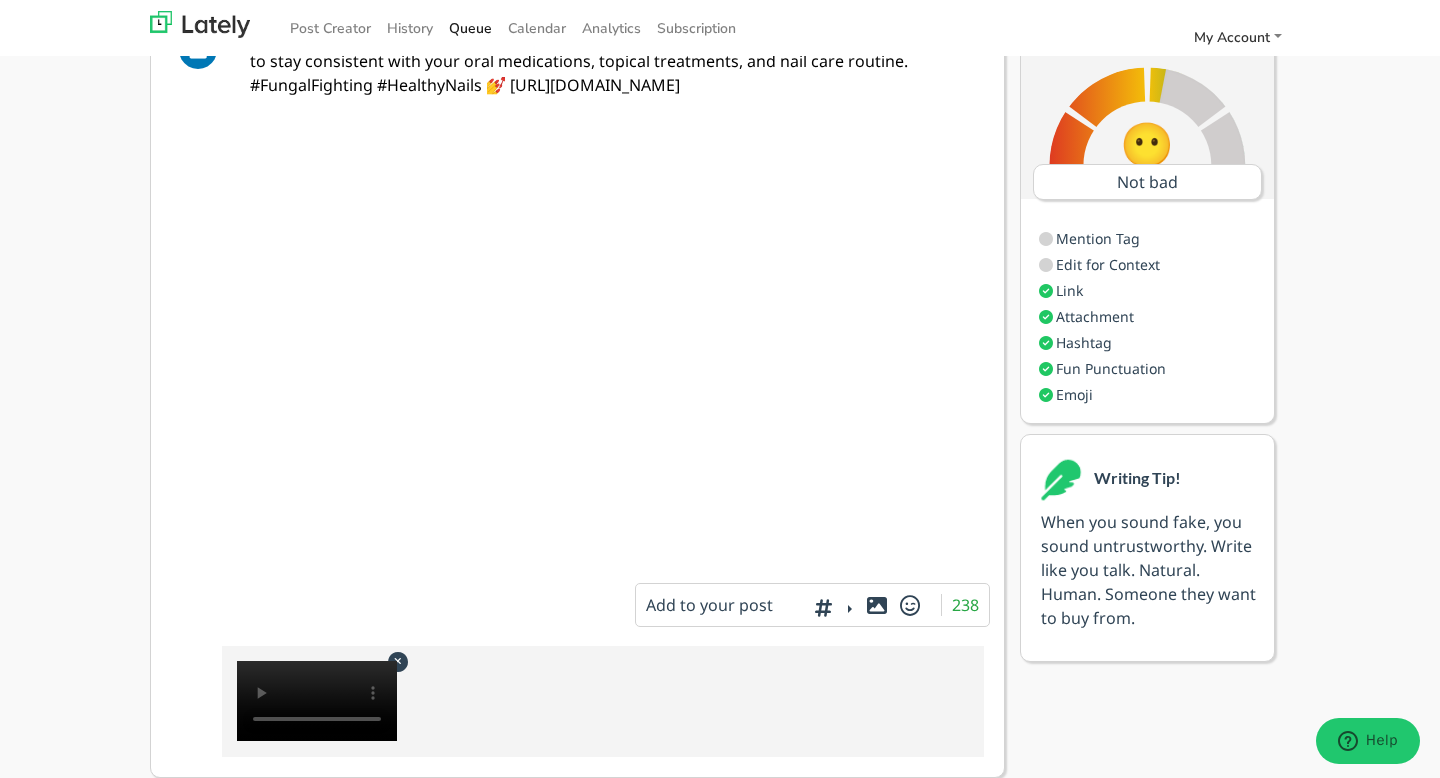 type 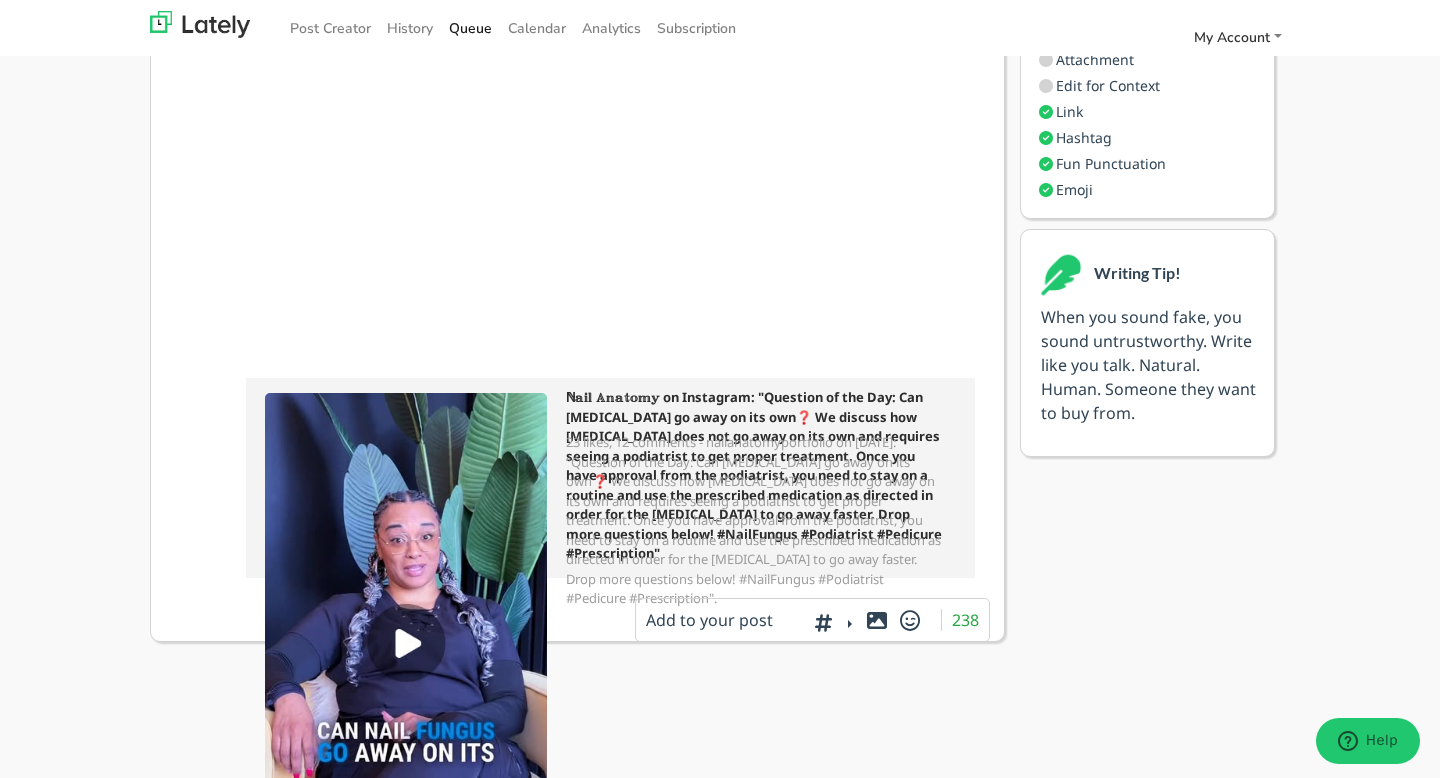 scroll, scrollTop: 0, scrollLeft: 0, axis: both 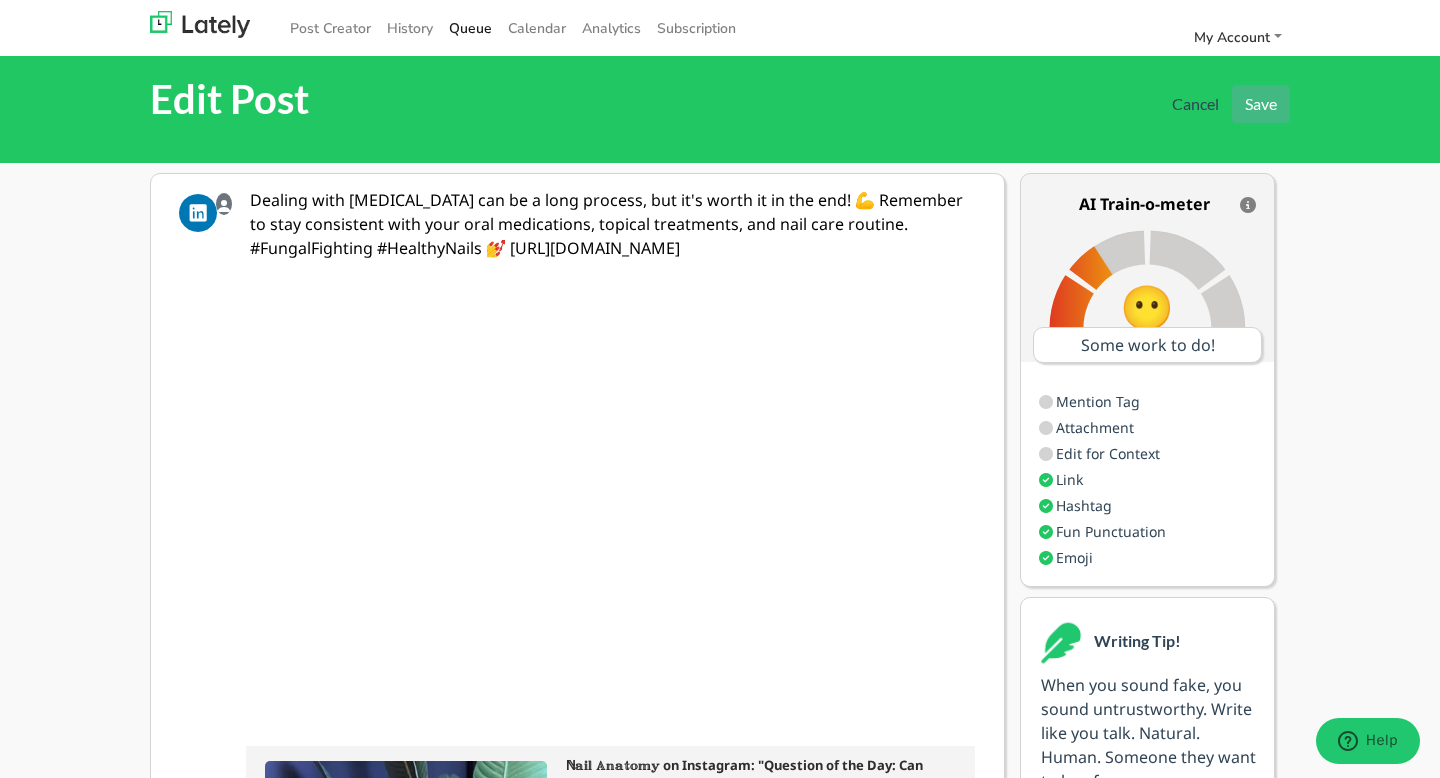 click on "Queue" at bounding box center [470, 28] 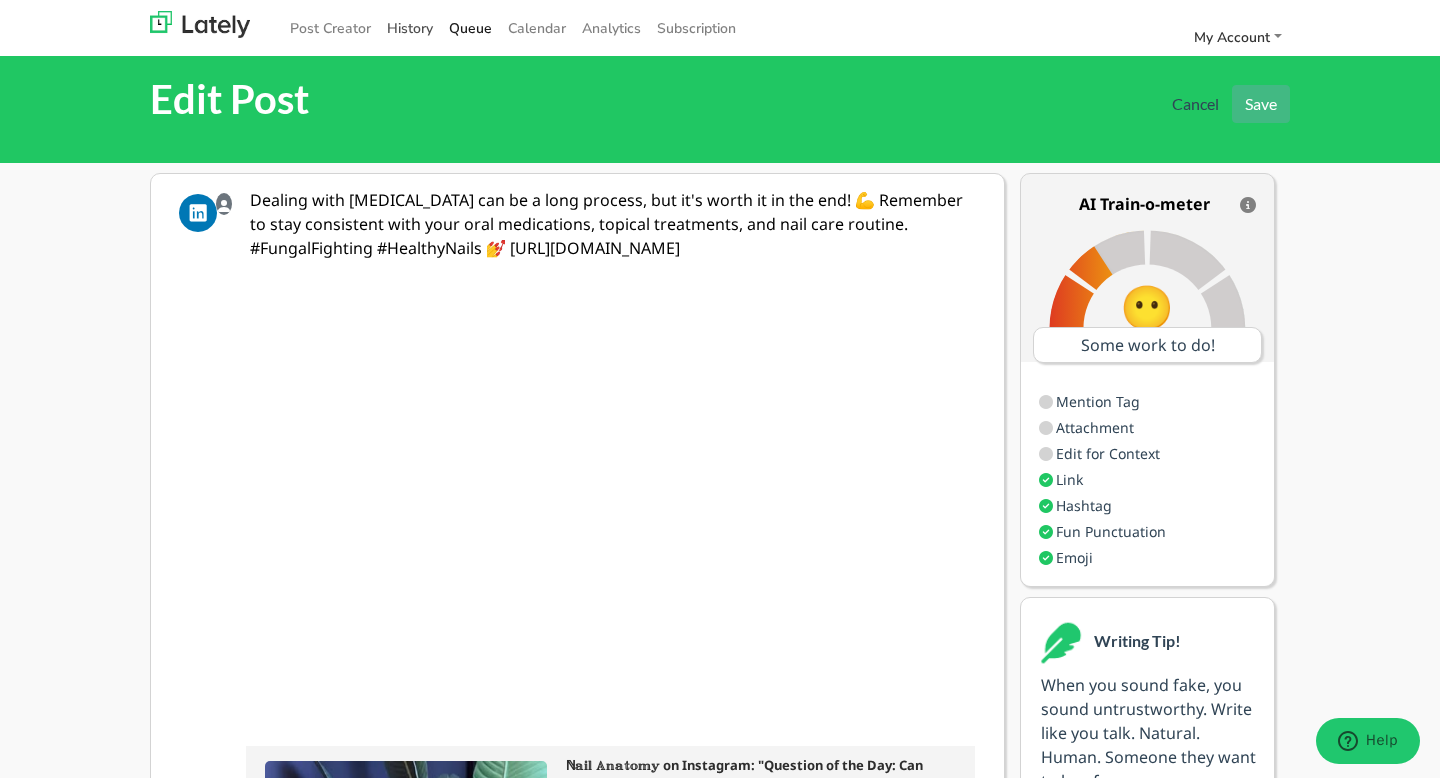 click on "History" at bounding box center [410, 28] 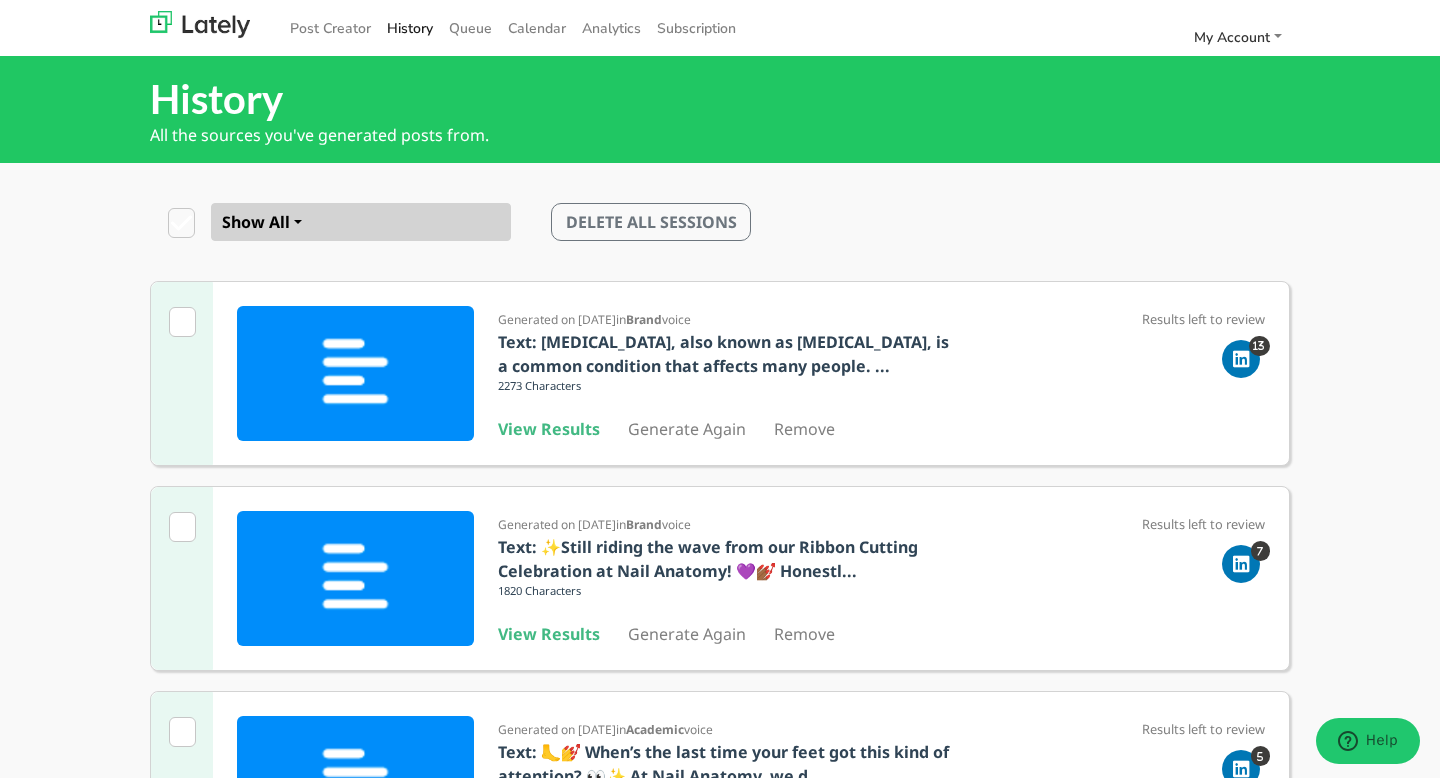 click on "2273 Characters" at bounding box center [725, 389] 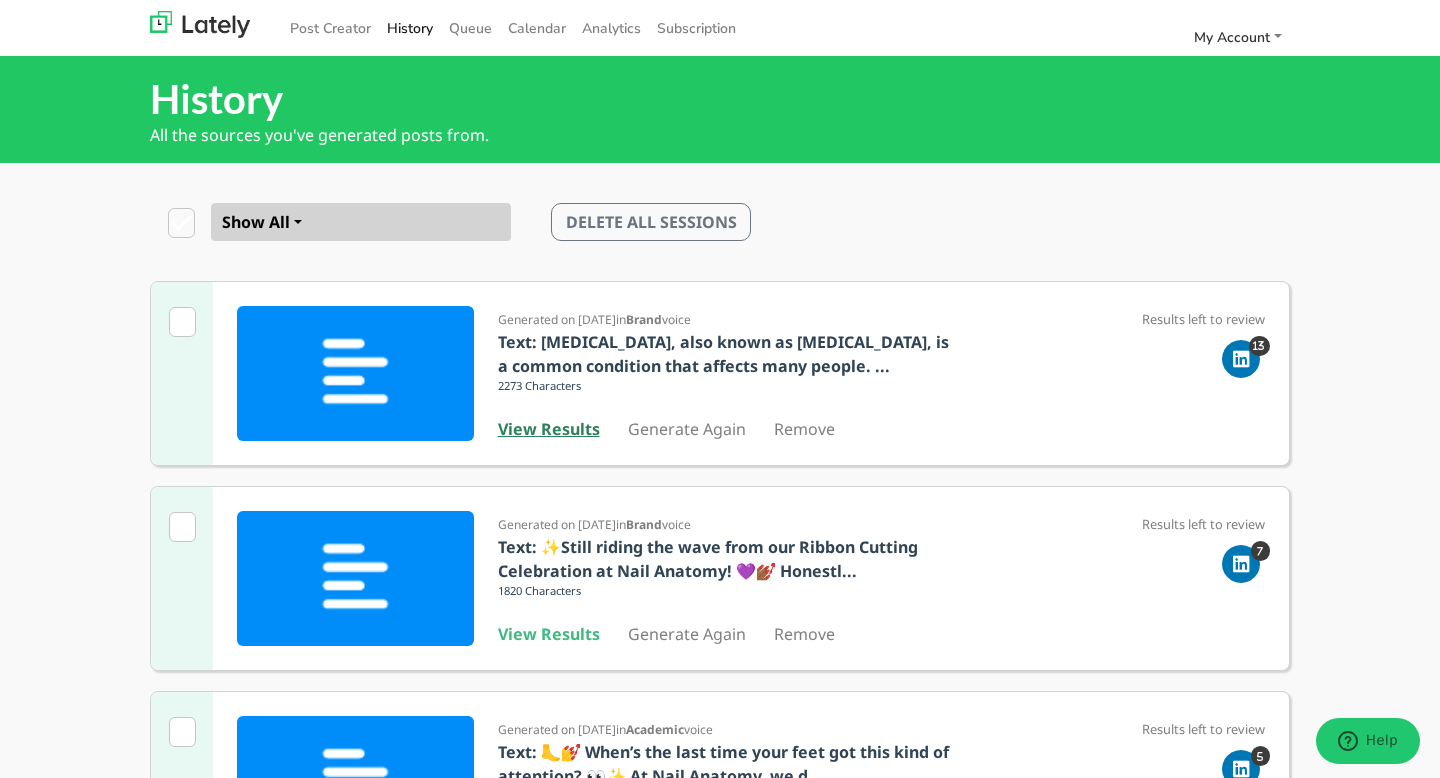 click on "View Results" at bounding box center (549, 429) 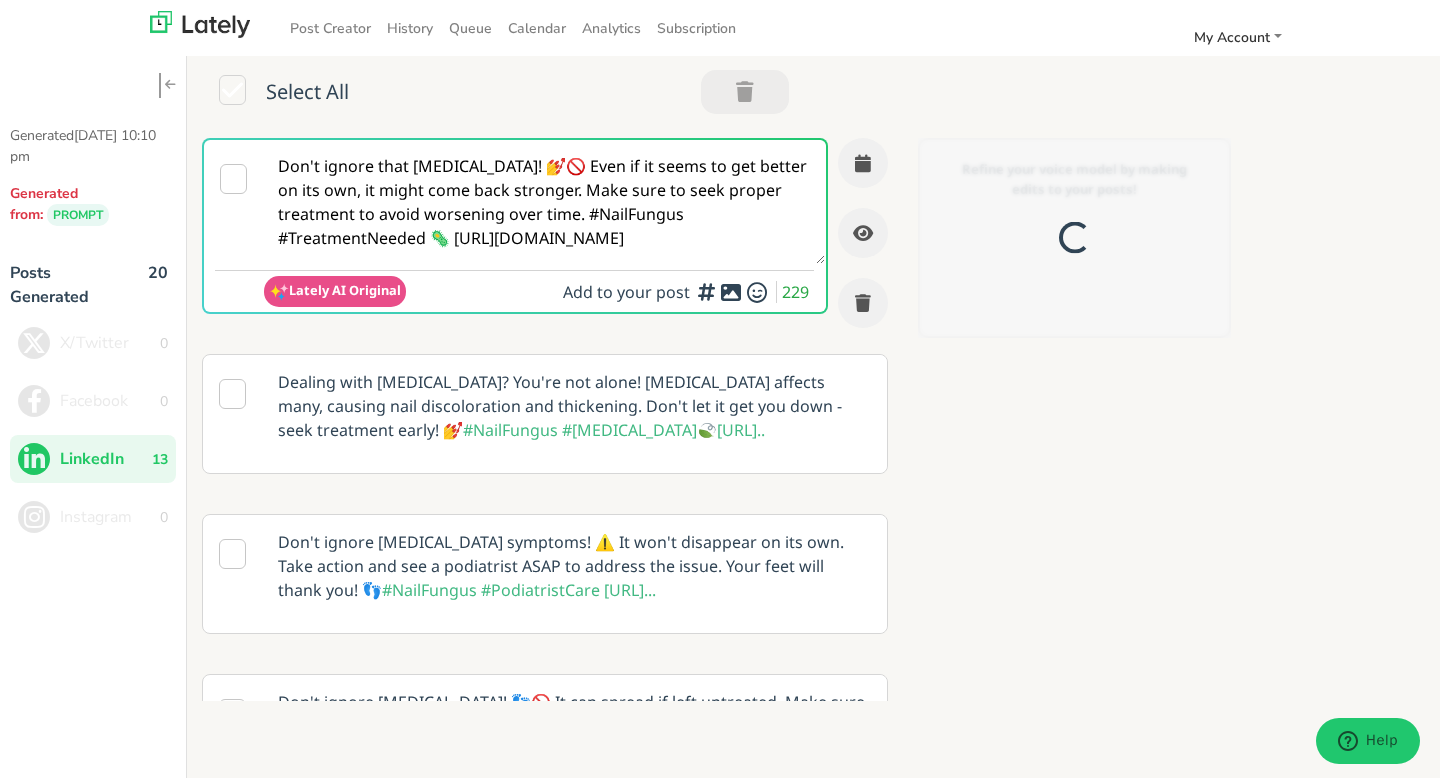 scroll, scrollTop: 0, scrollLeft: 0, axis: both 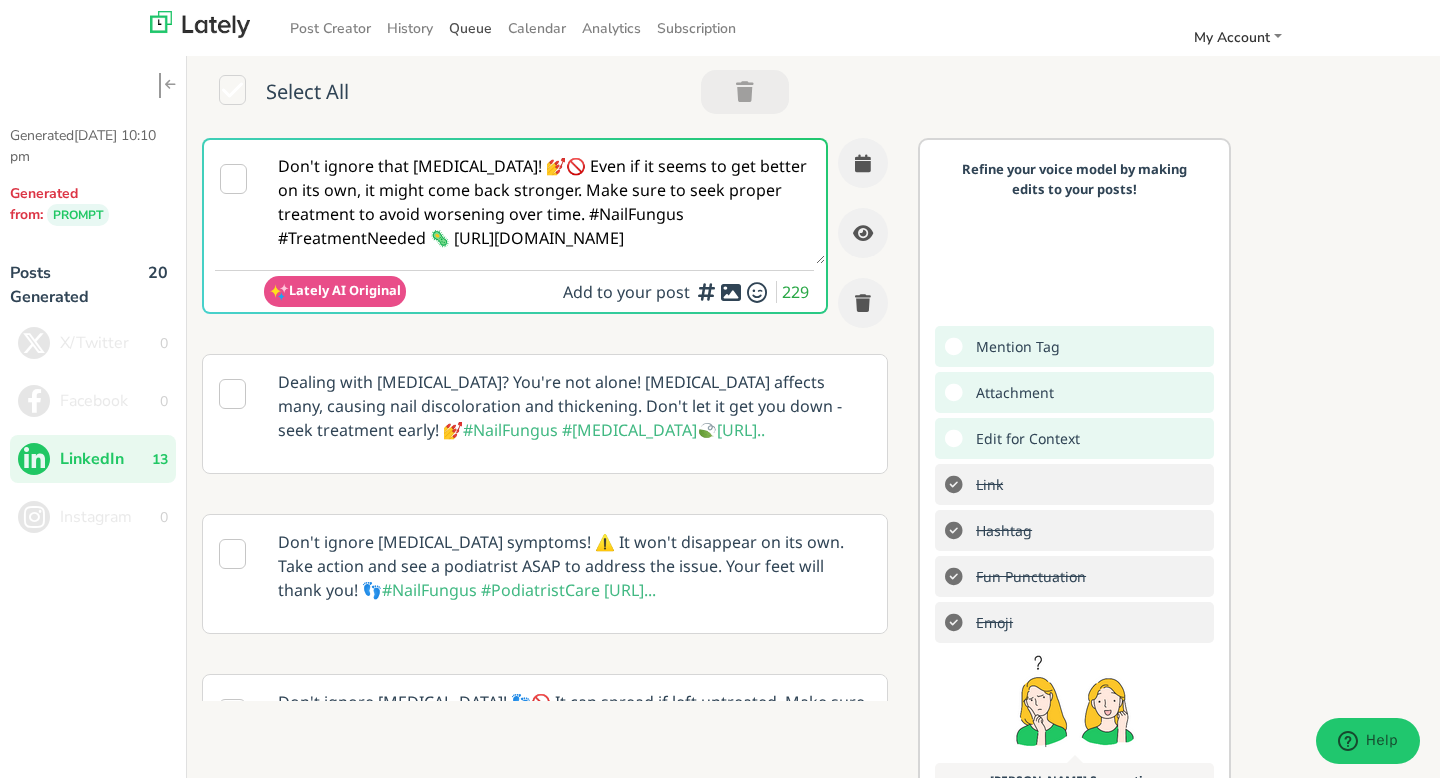 click on "Queue" at bounding box center (470, 28) 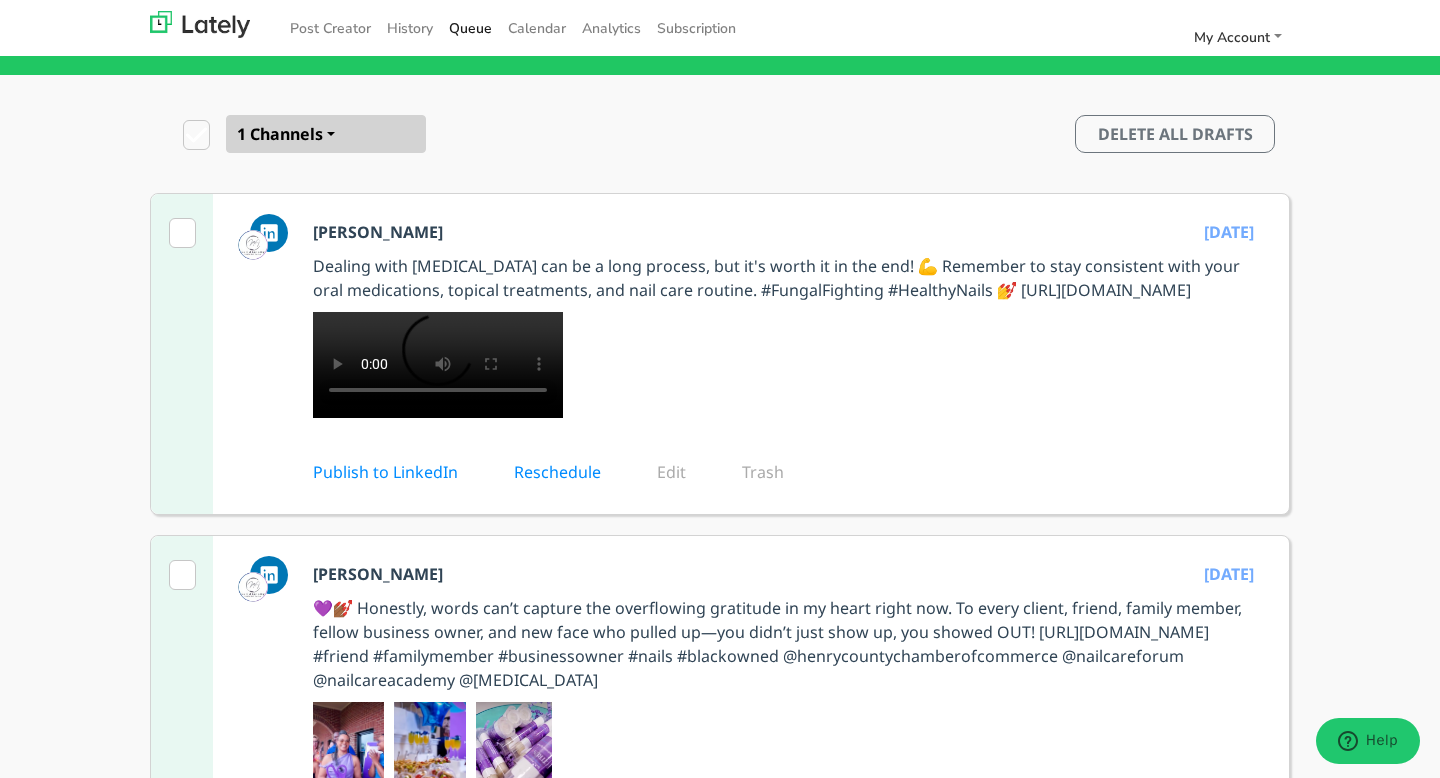 scroll, scrollTop: 75, scrollLeft: 0, axis: vertical 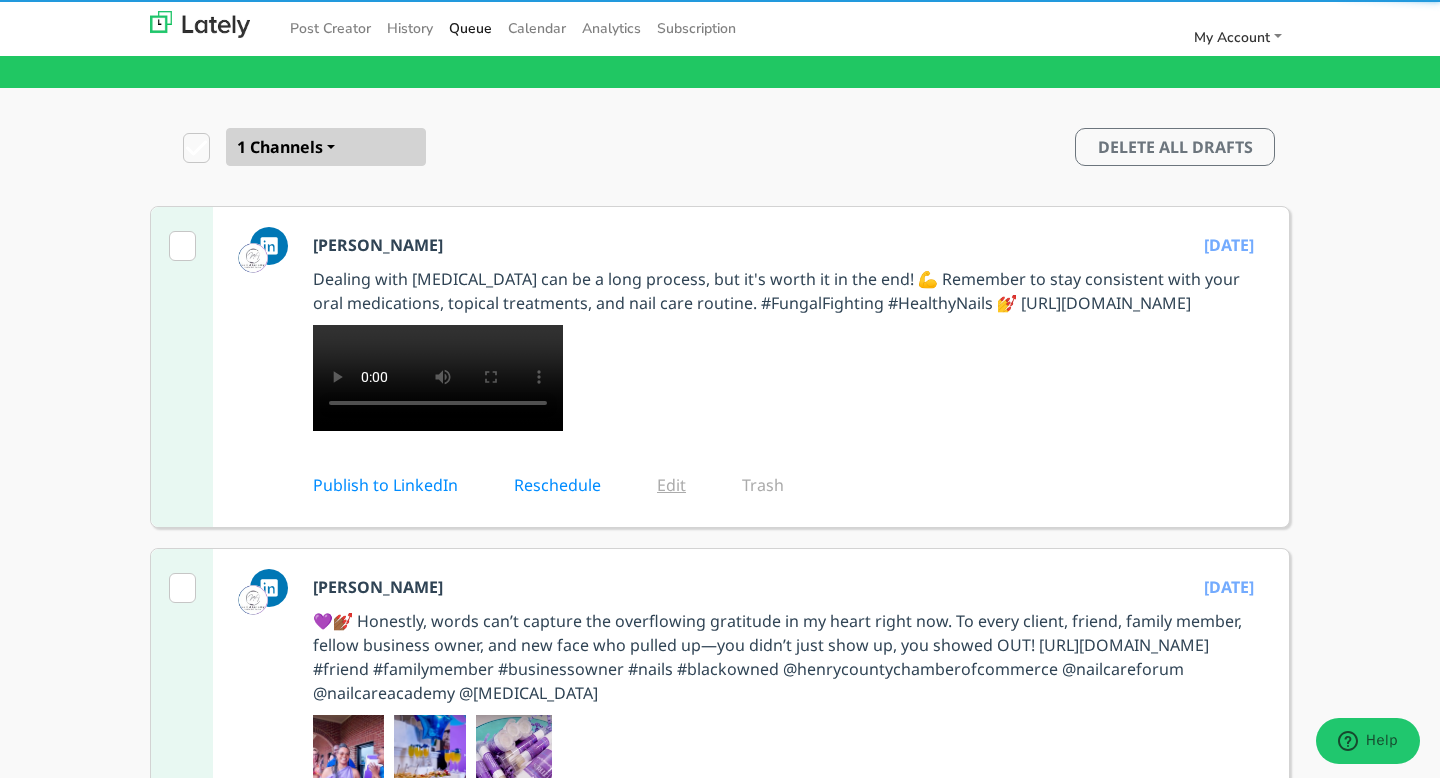 click on "Edit" at bounding box center (685, 485) 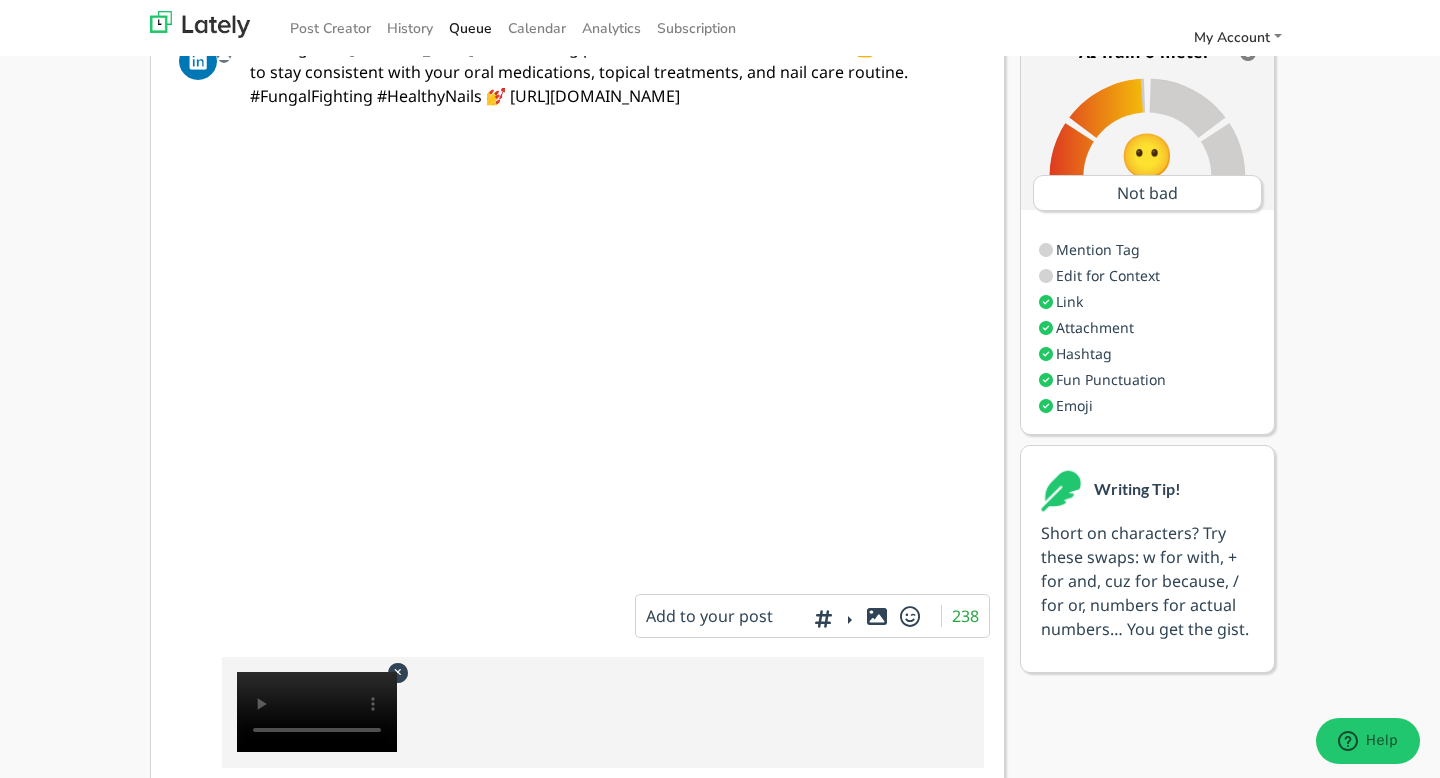 scroll, scrollTop: 368, scrollLeft: 0, axis: vertical 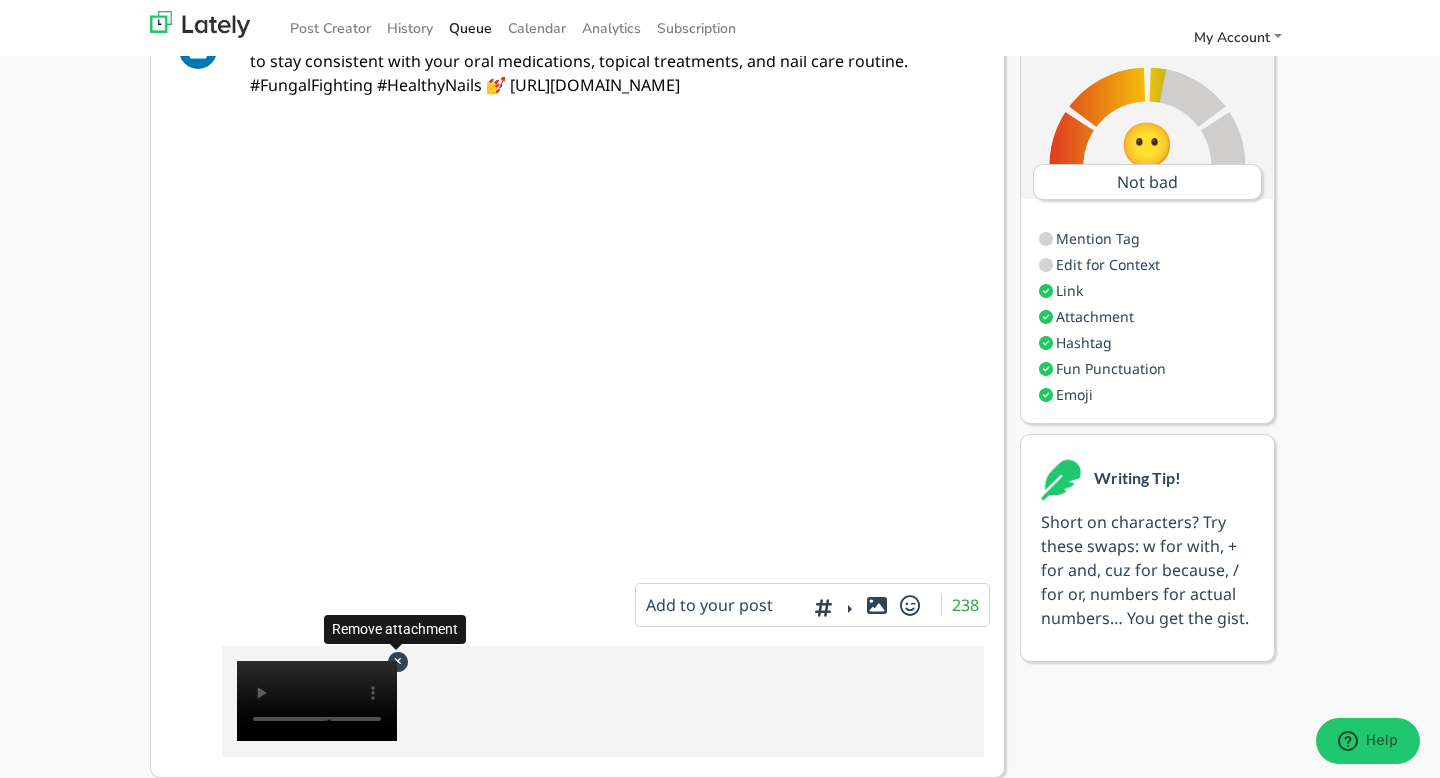click at bounding box center (397, 661) 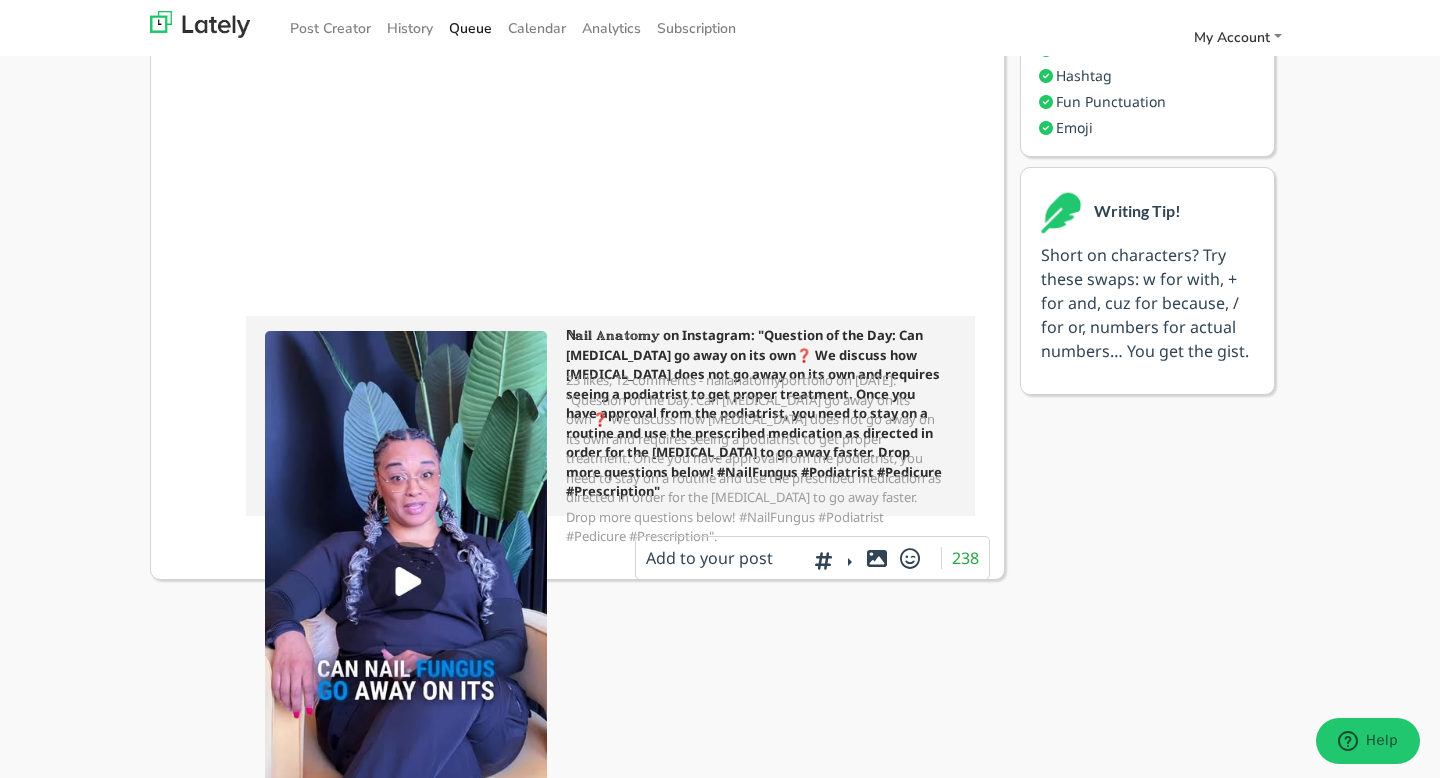 scroll, scrollTop: 488, scrollLeft: 0, axis: vertical 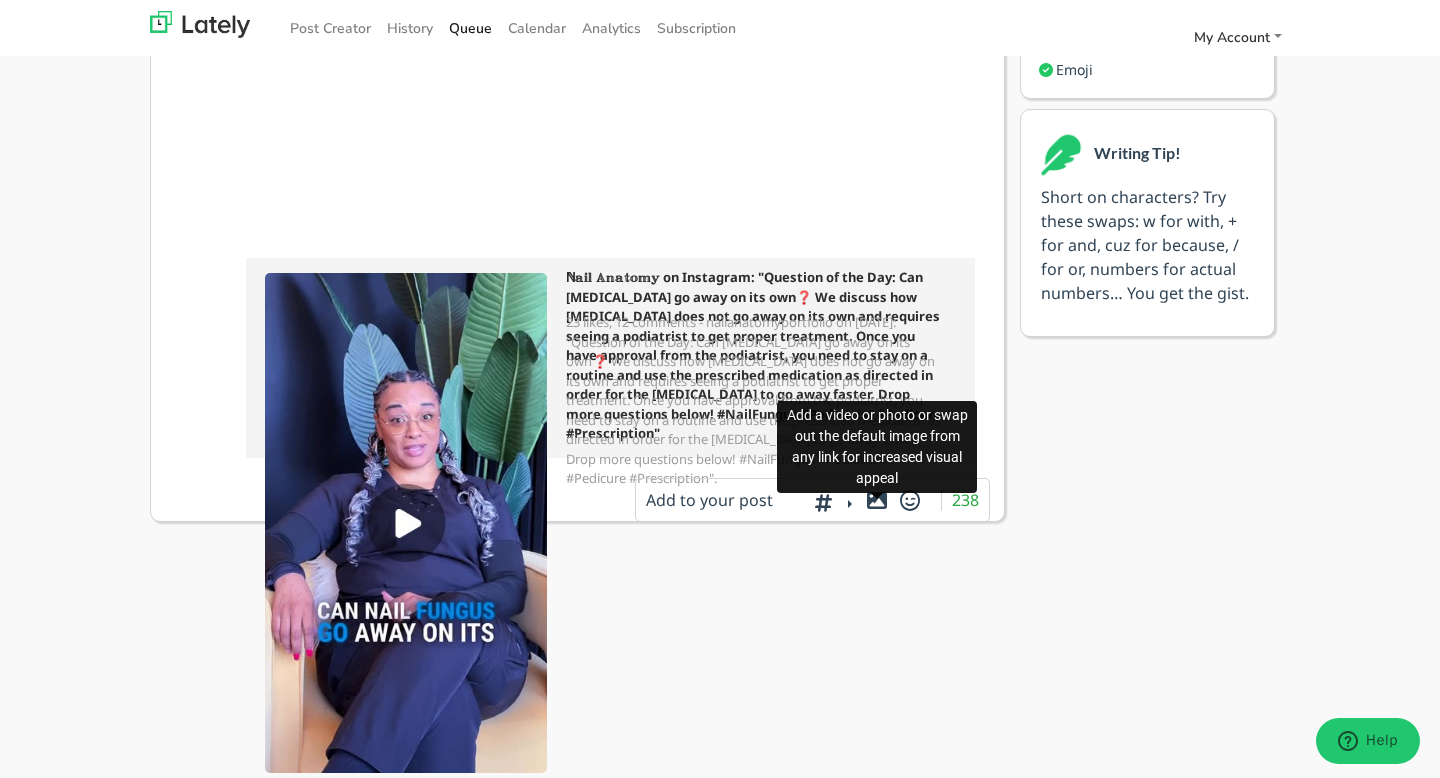 click at bounding box center [877, 500] 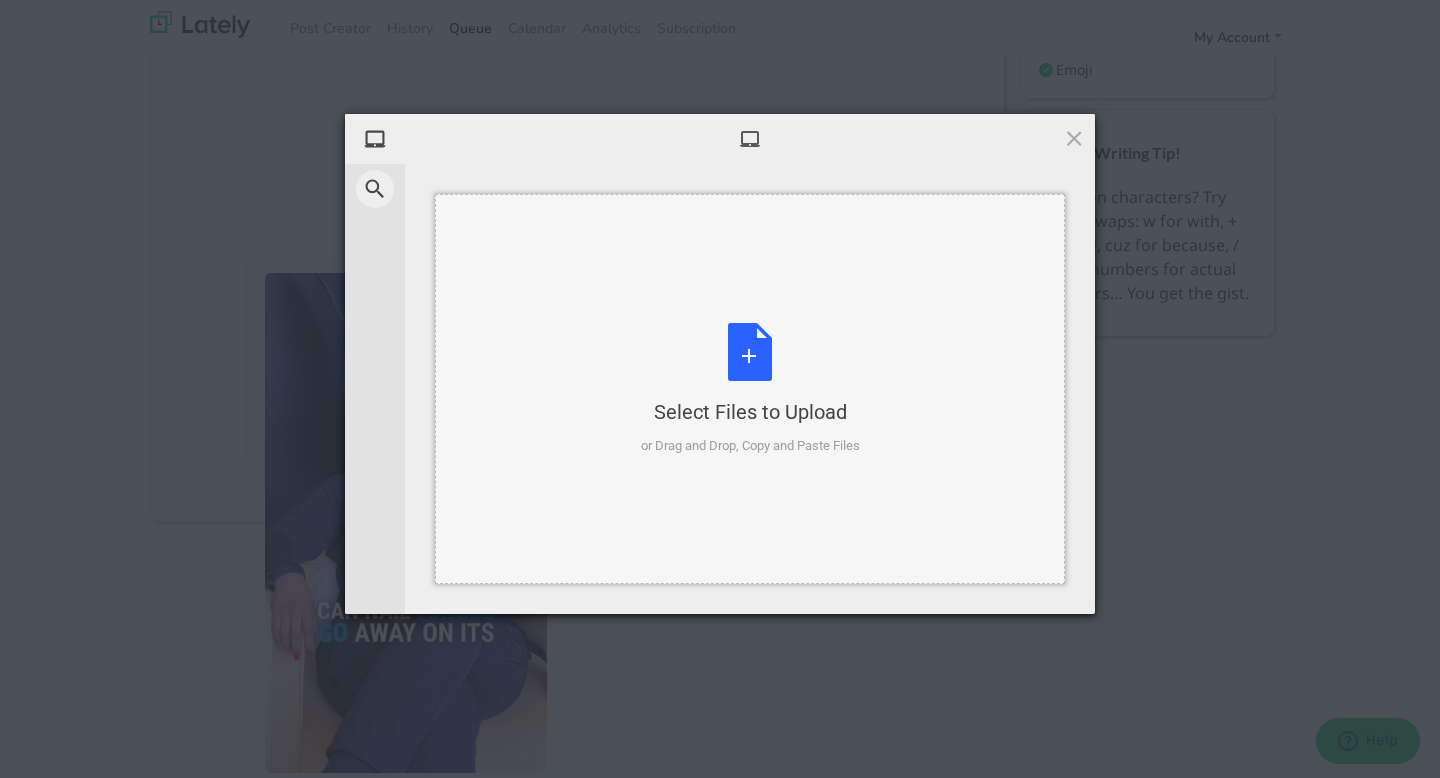 click on "Select Files to Upload
or Drag and Drop, Copy and Paste Files" at bounding box center (750, 389) 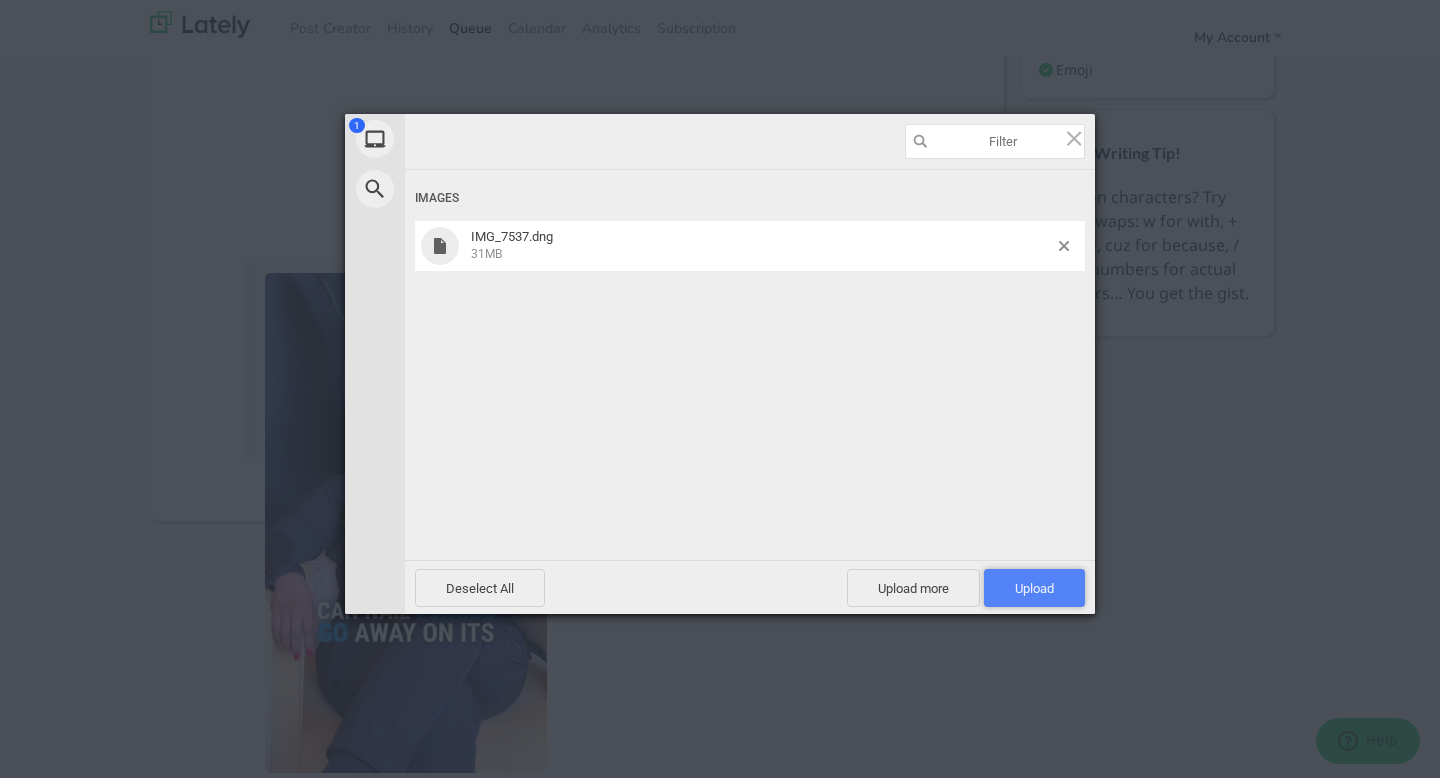 click on "Upload
1" at bounding box center [1034, 588] 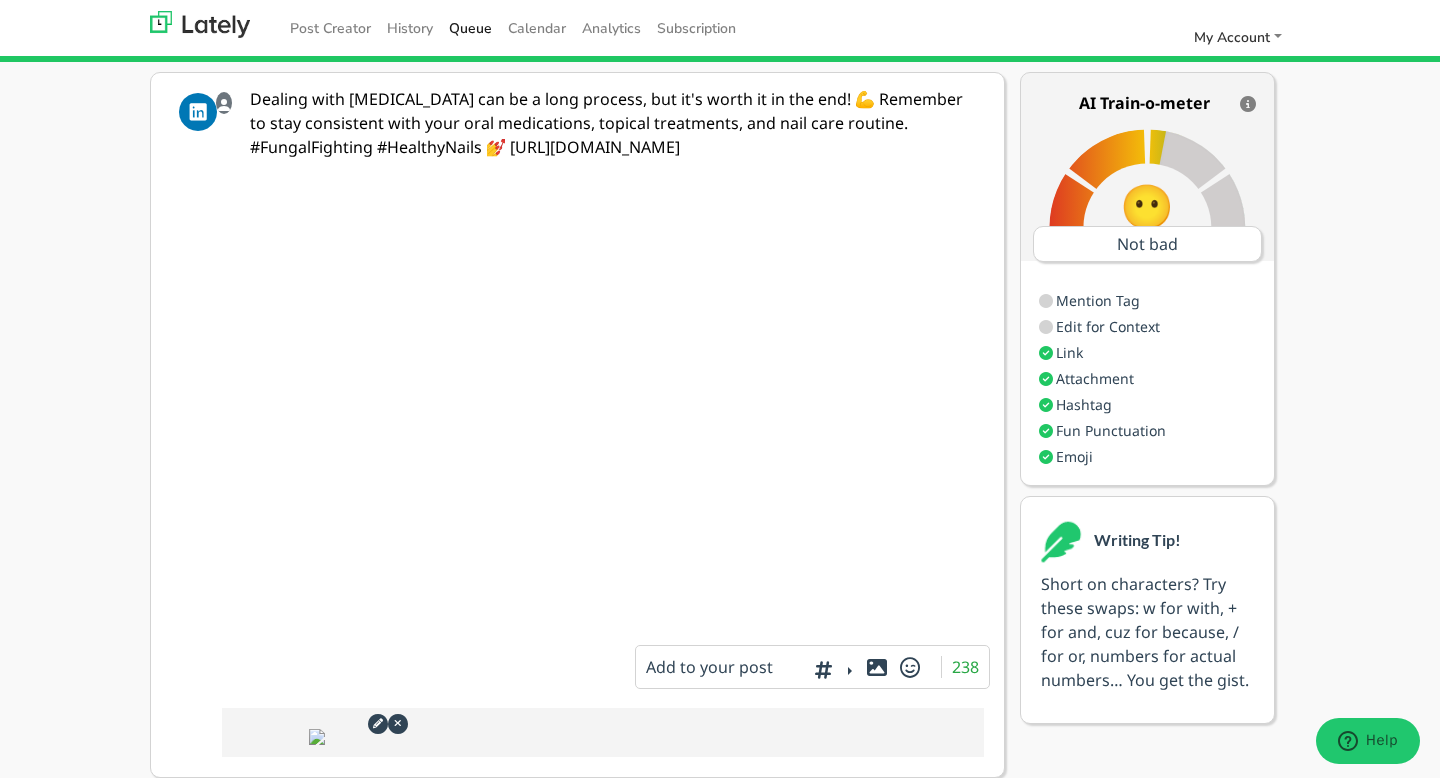 scroll, scrollTop: 0, scrollLeft: 0, axis: both 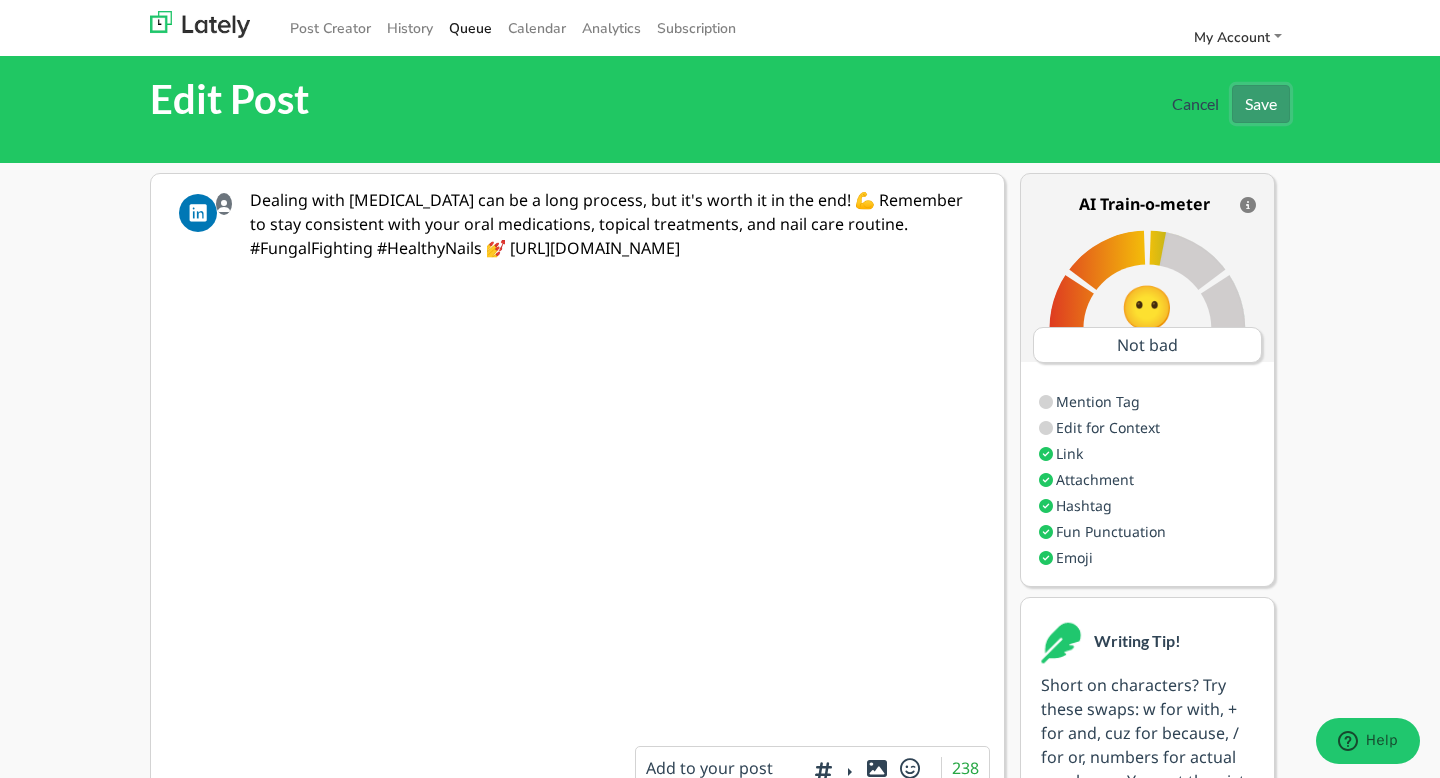 click on "Save" at bounding box center [1261, 104] 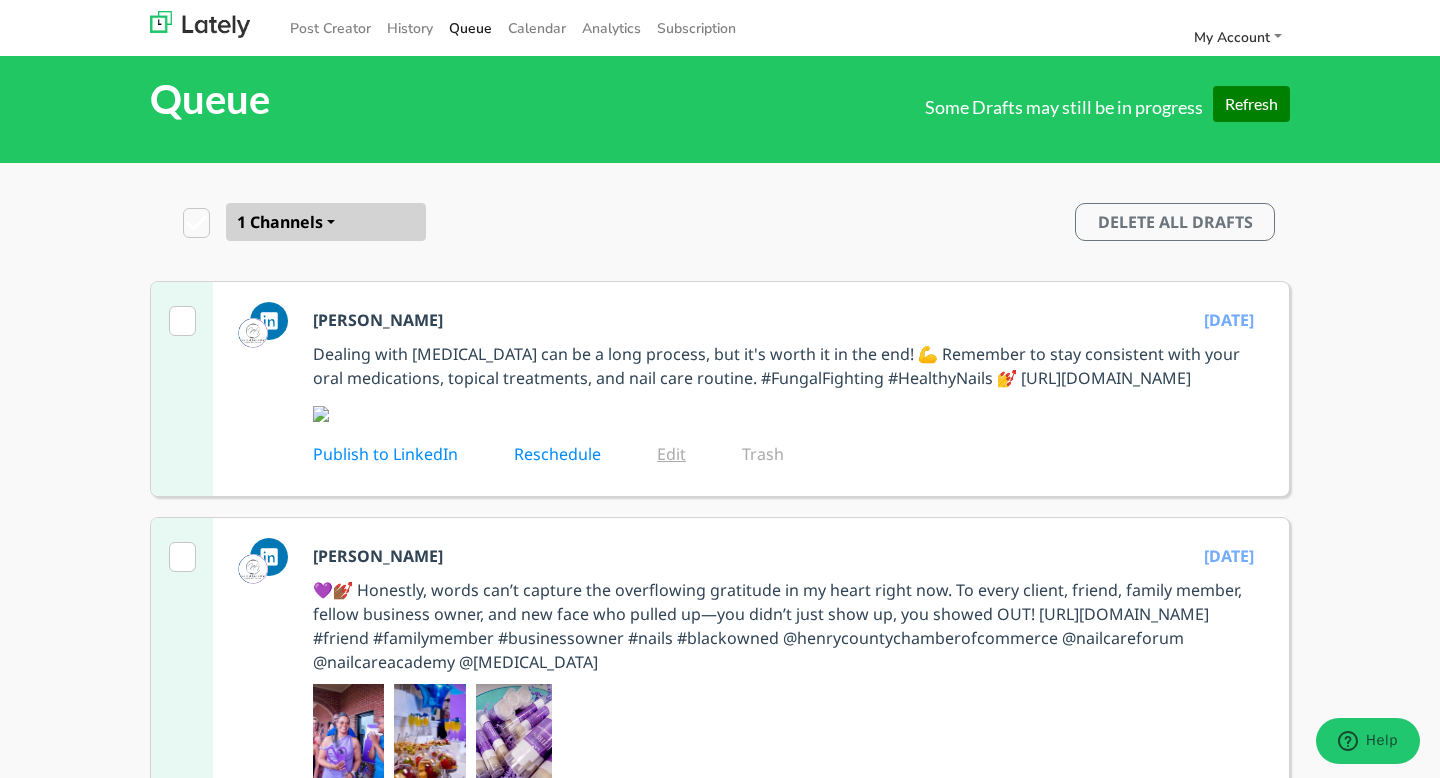 click on "Edit" at bounding box center (685, 454) 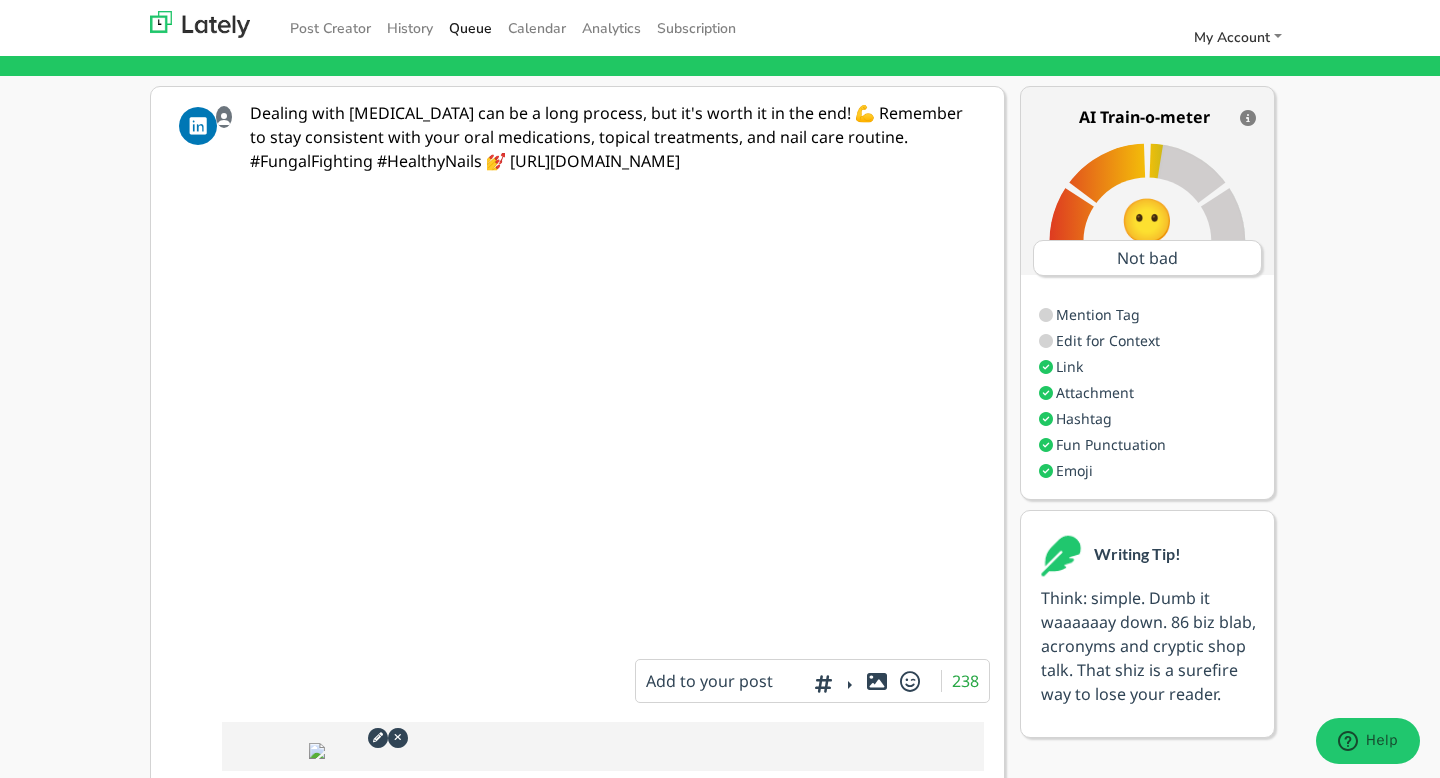 scroll, scrollTop: 101, scrollLeft: 0, axis: vertical 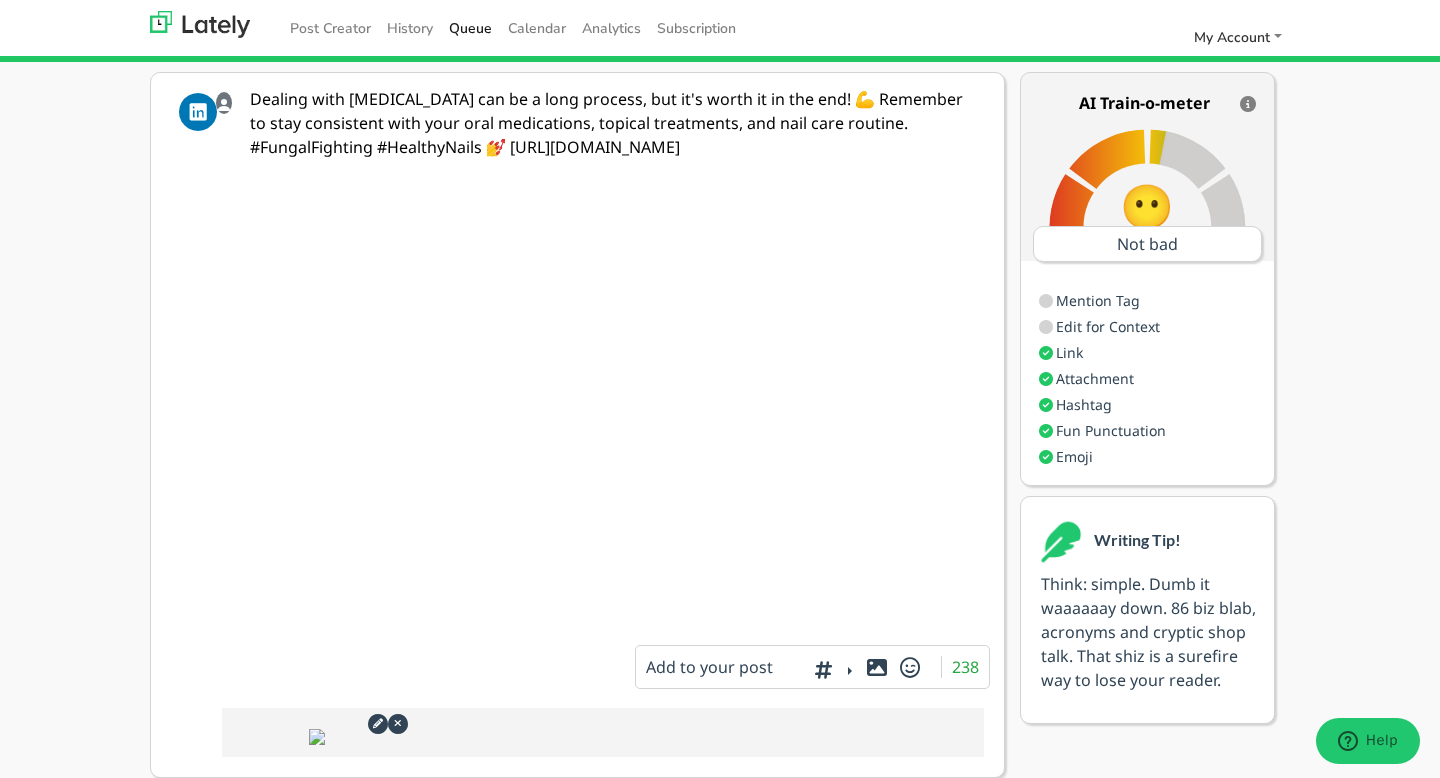 click at bounding box center [317, 737] 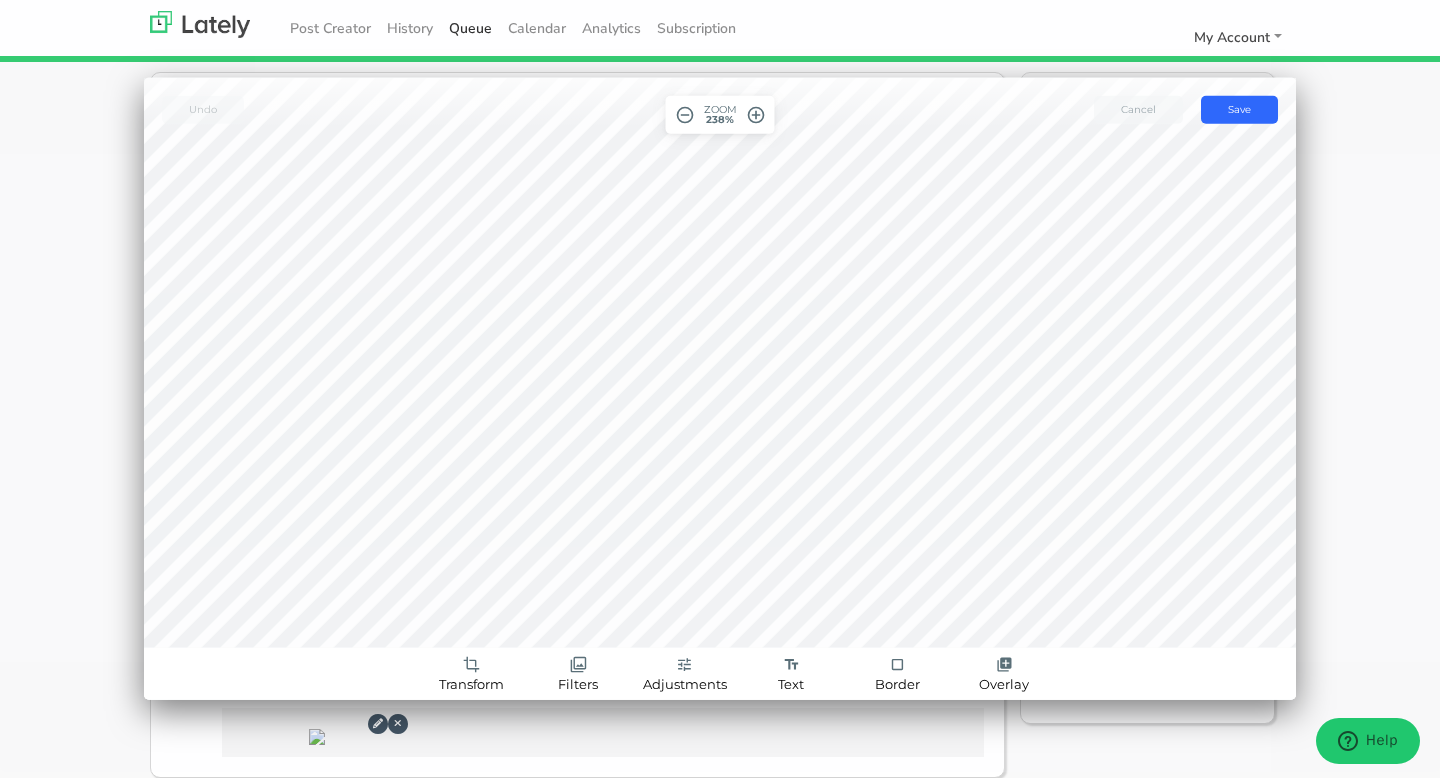 click on "cancel Cancel" at bounding box center (1138, 110) 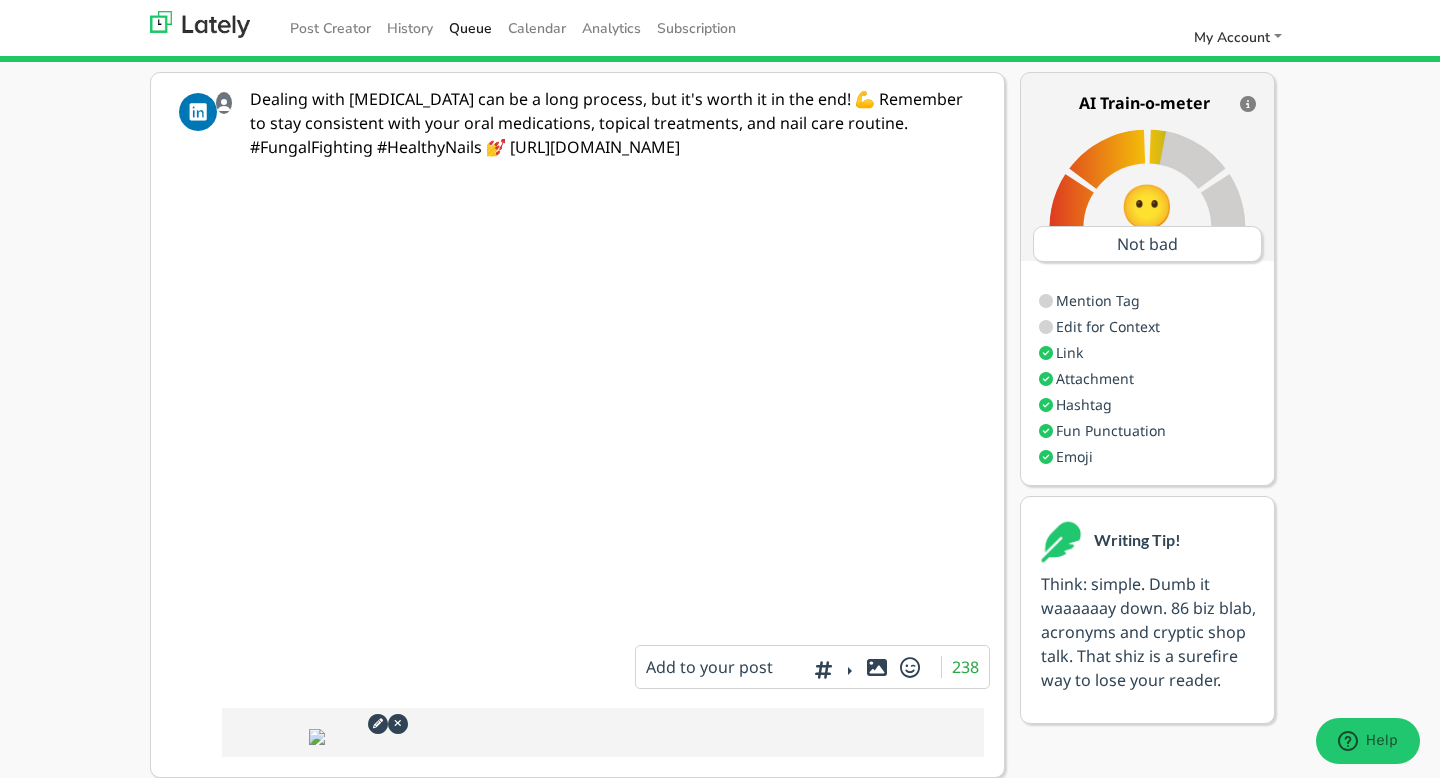 click at bounding box center (603, 732) 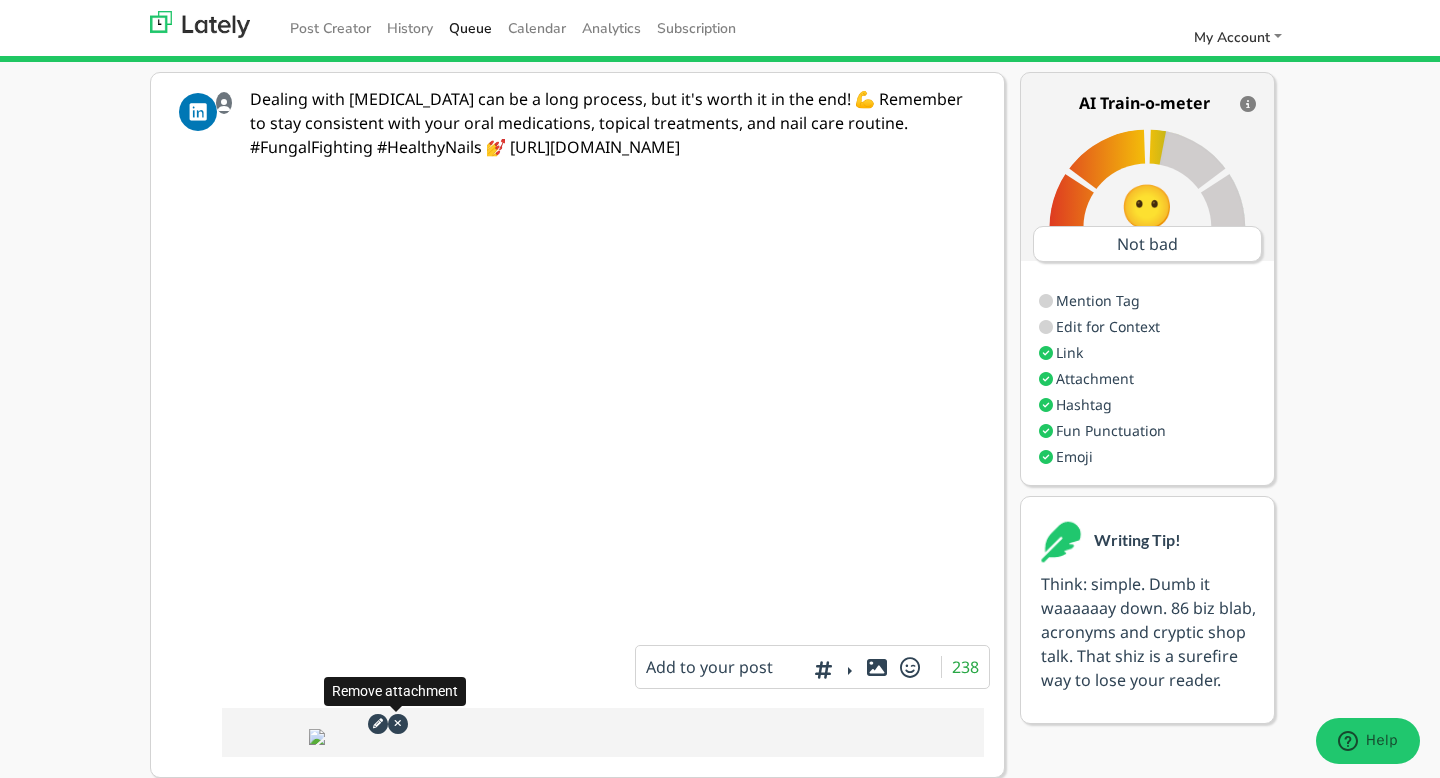 click at bounding box center (397, 723) 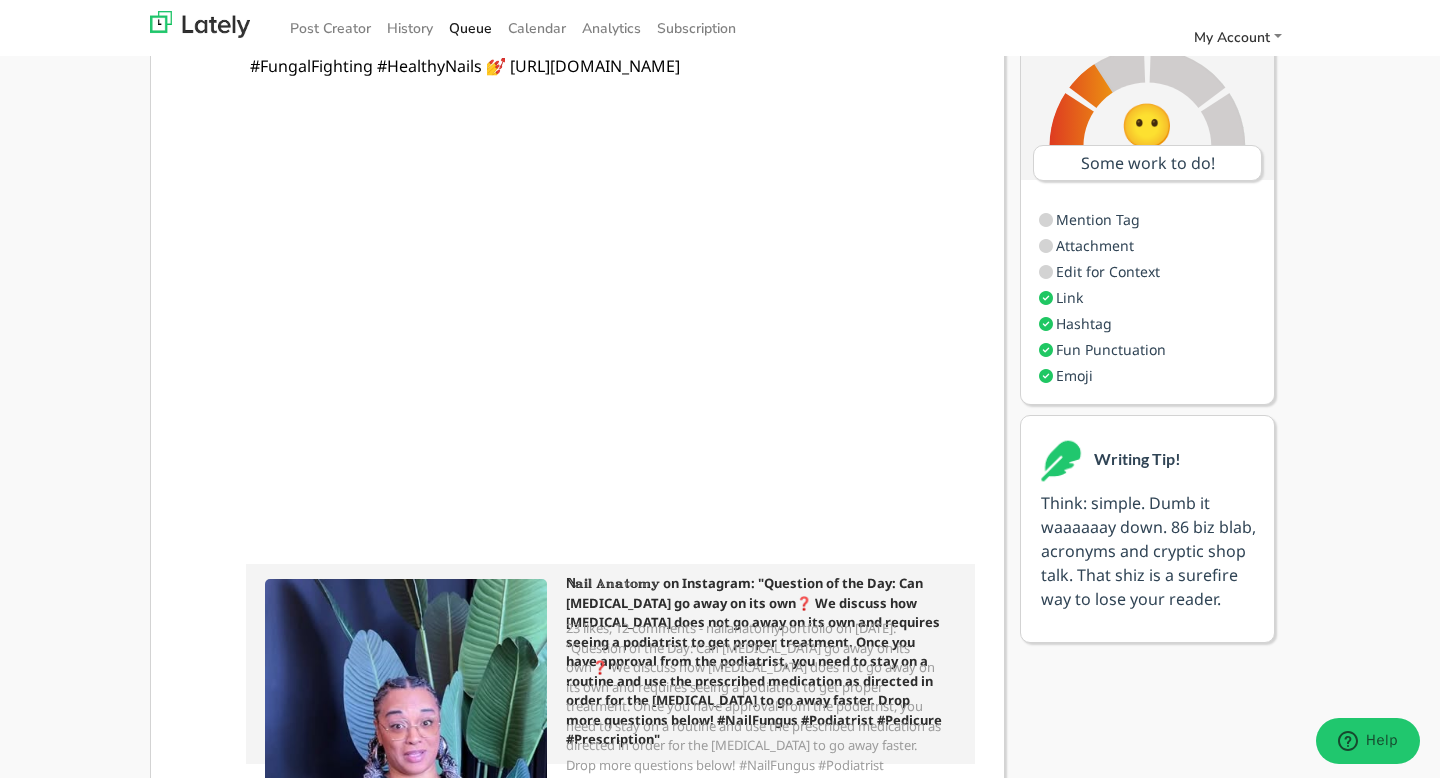 scroll, scrollTop: 0, scrollLeft: 0, axis: both 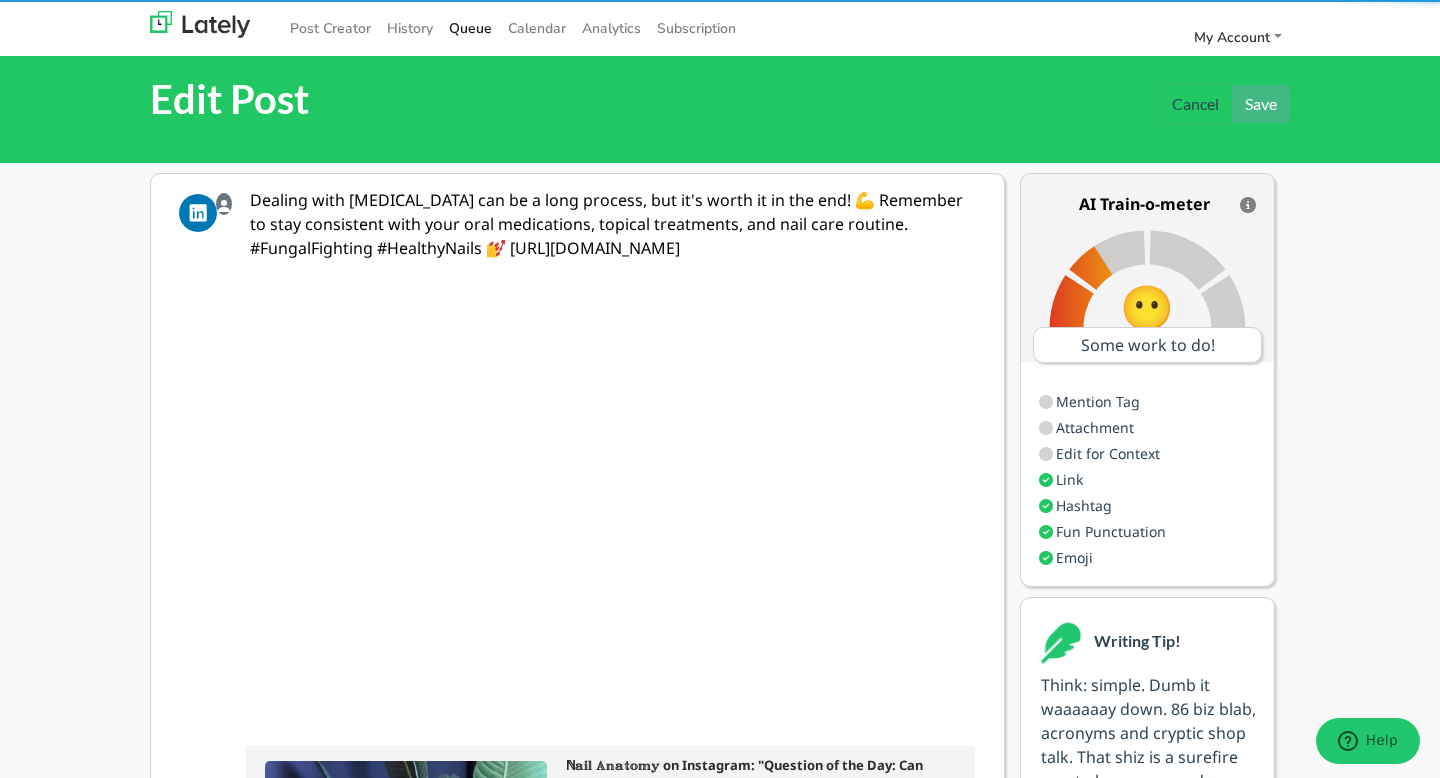 click on "Cancel" at bounding box center (1195, 104) 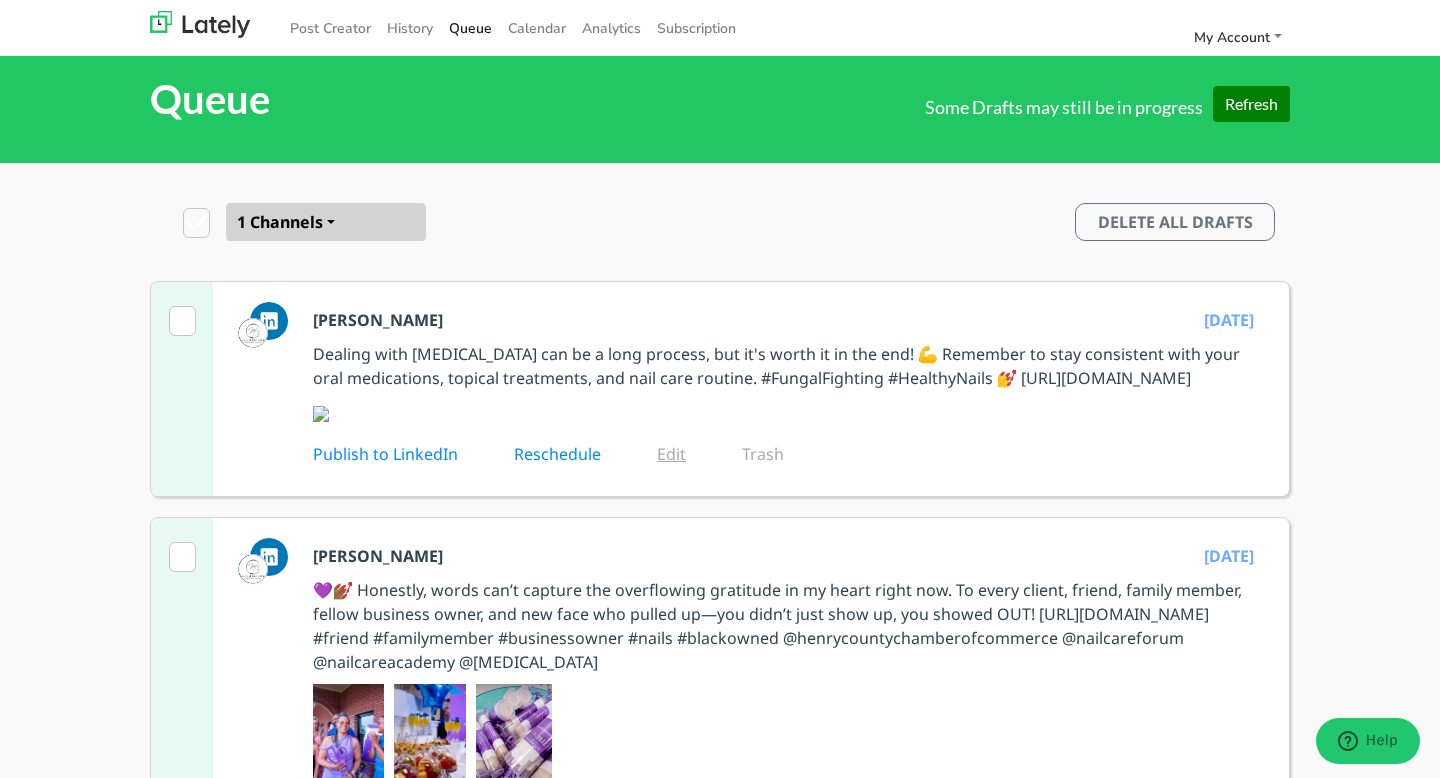 click on "Edit" at bounding box center [685, 454] 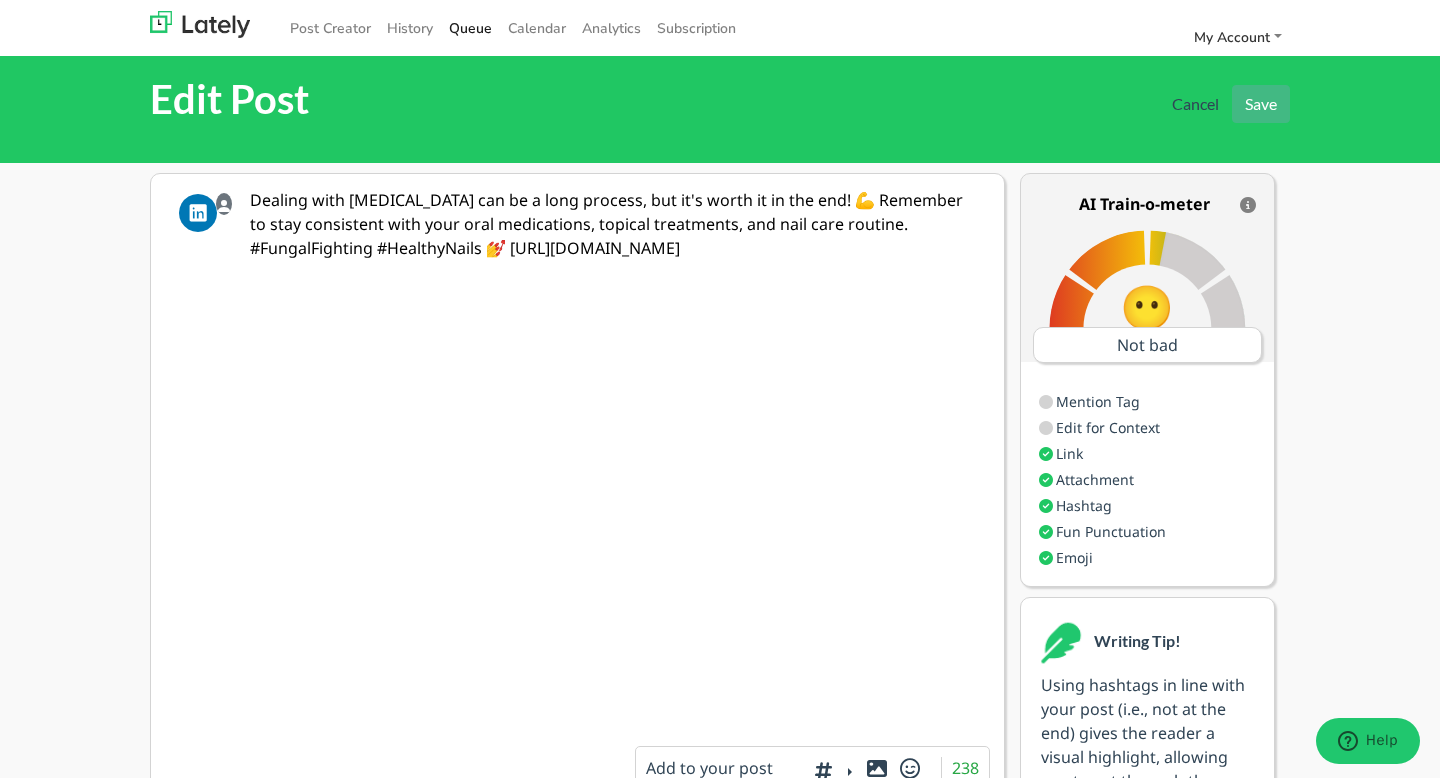 click on "Not bad" at bounding box center [1147, 345] 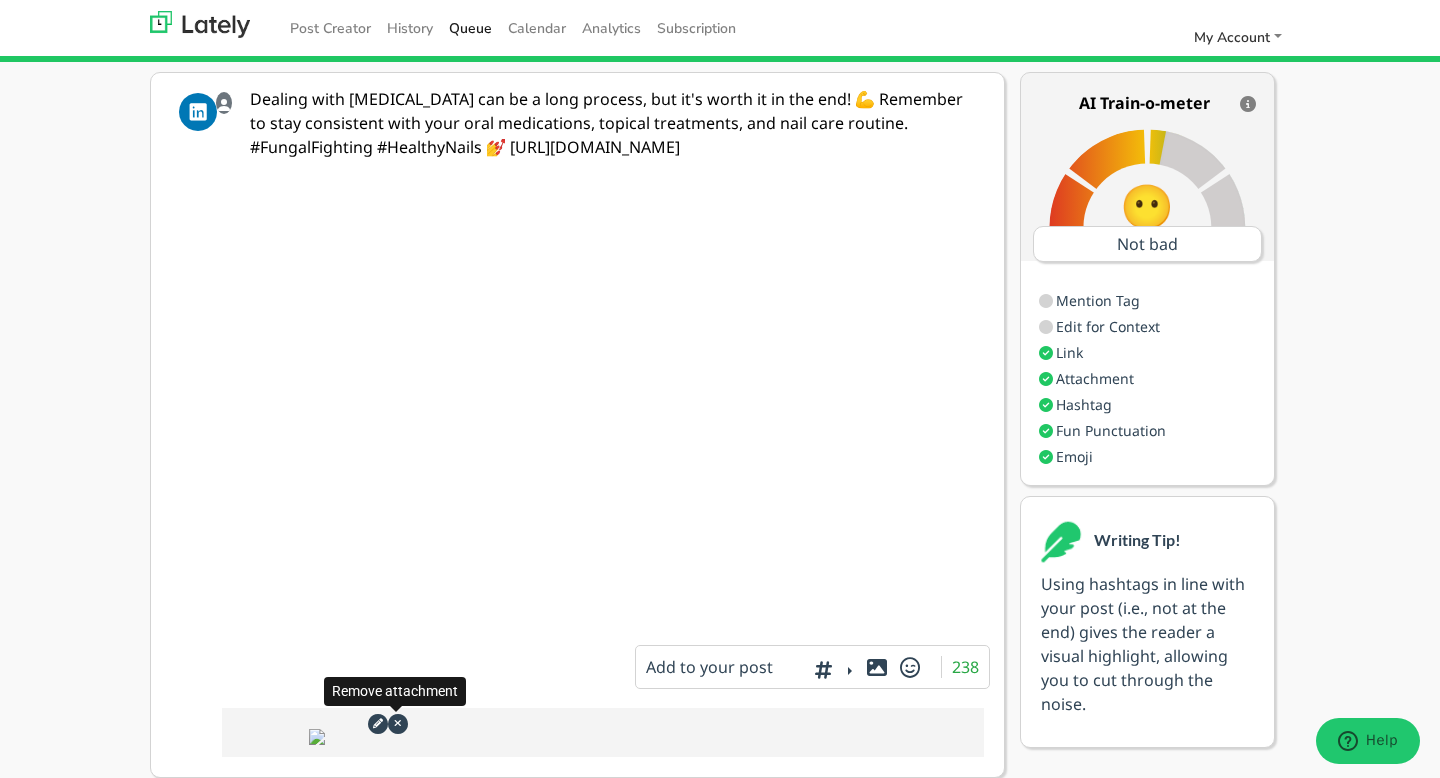 click at bounding box center [397, 723] 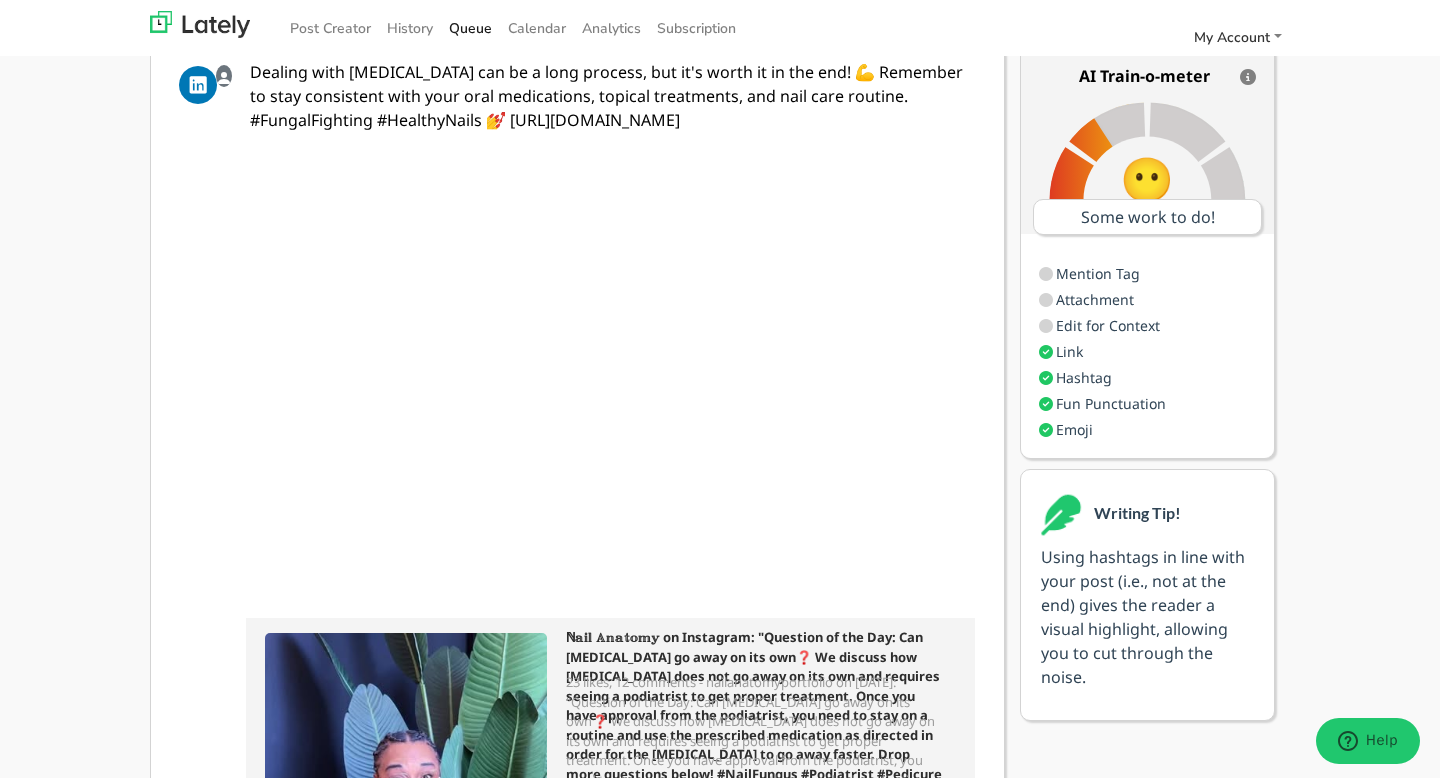scroll, scrollTop: 0, scrollLeft: 0, axis: both 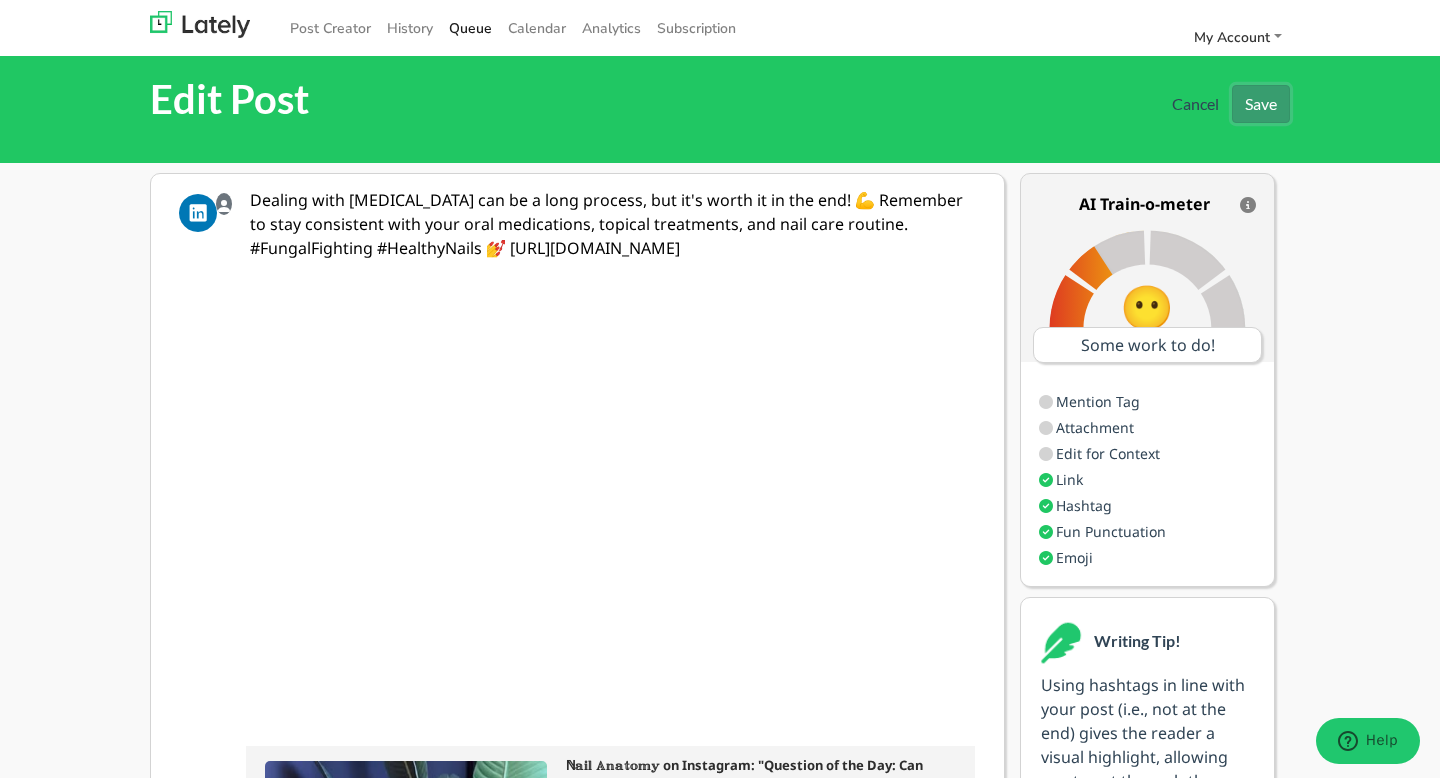click on "Save" at bounding box center (1261, 104) 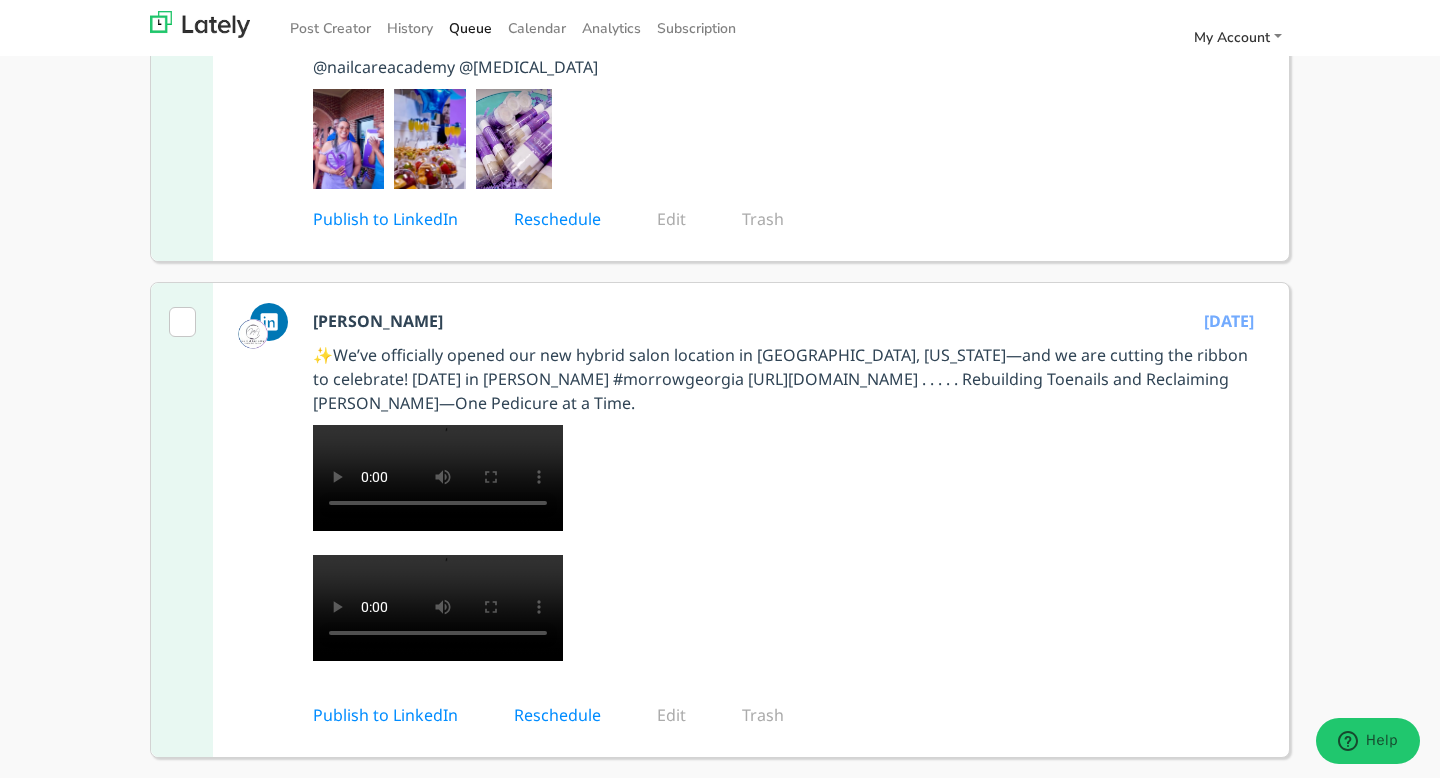 scroll, scrollTop: 585, scrollLeft: 0, axis: vertical 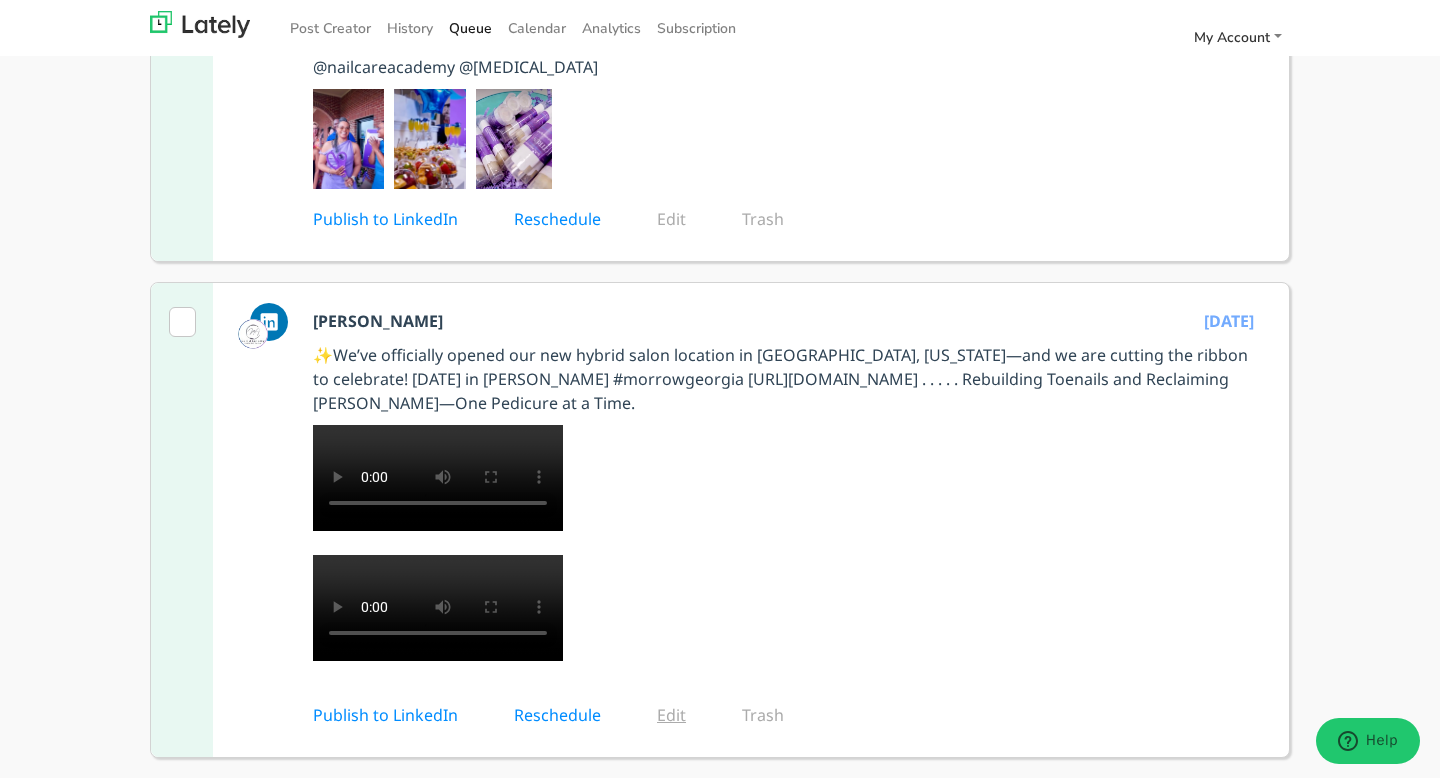 click on "Edit" at bounding box center [685, 715] 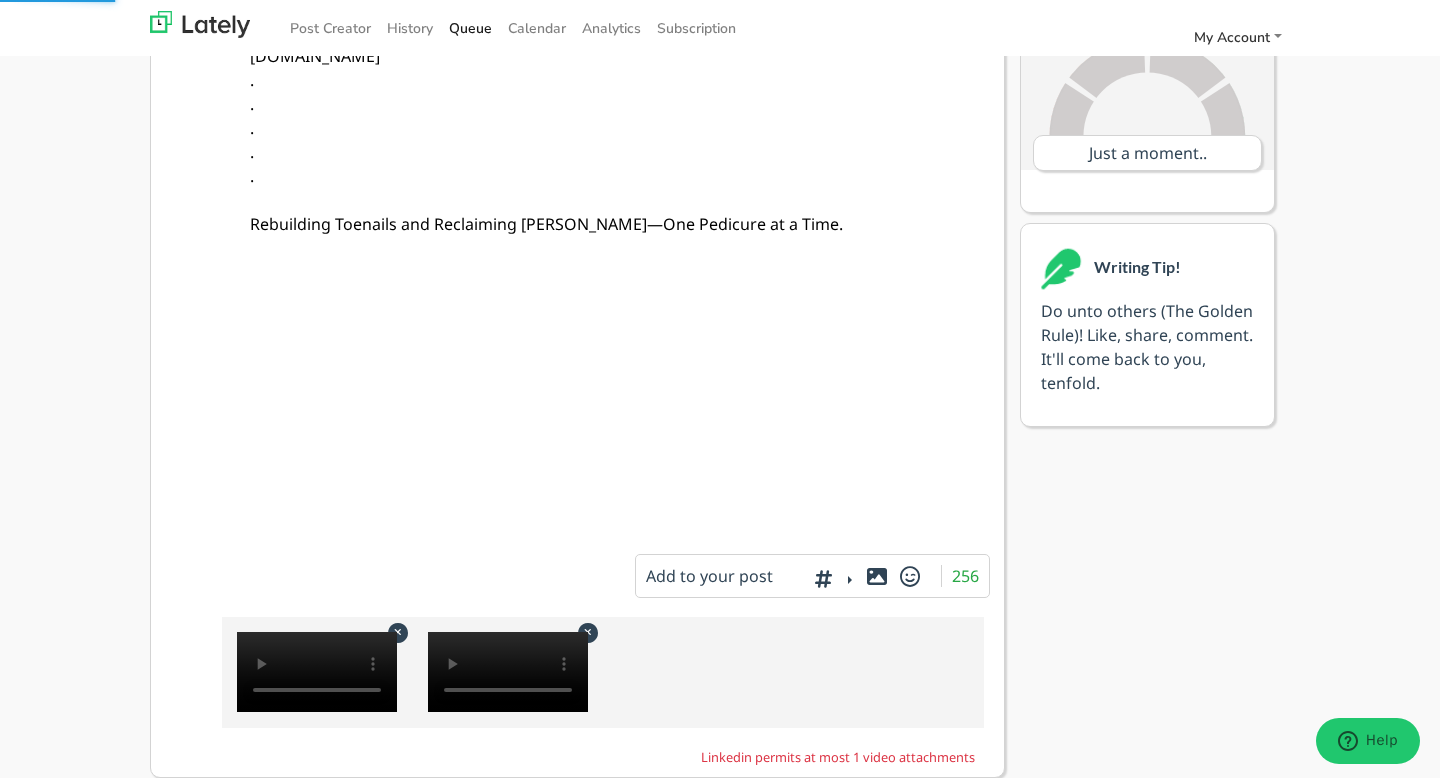 scroll, scrollTop: 397, scrollLeft: 0, axis: vertical 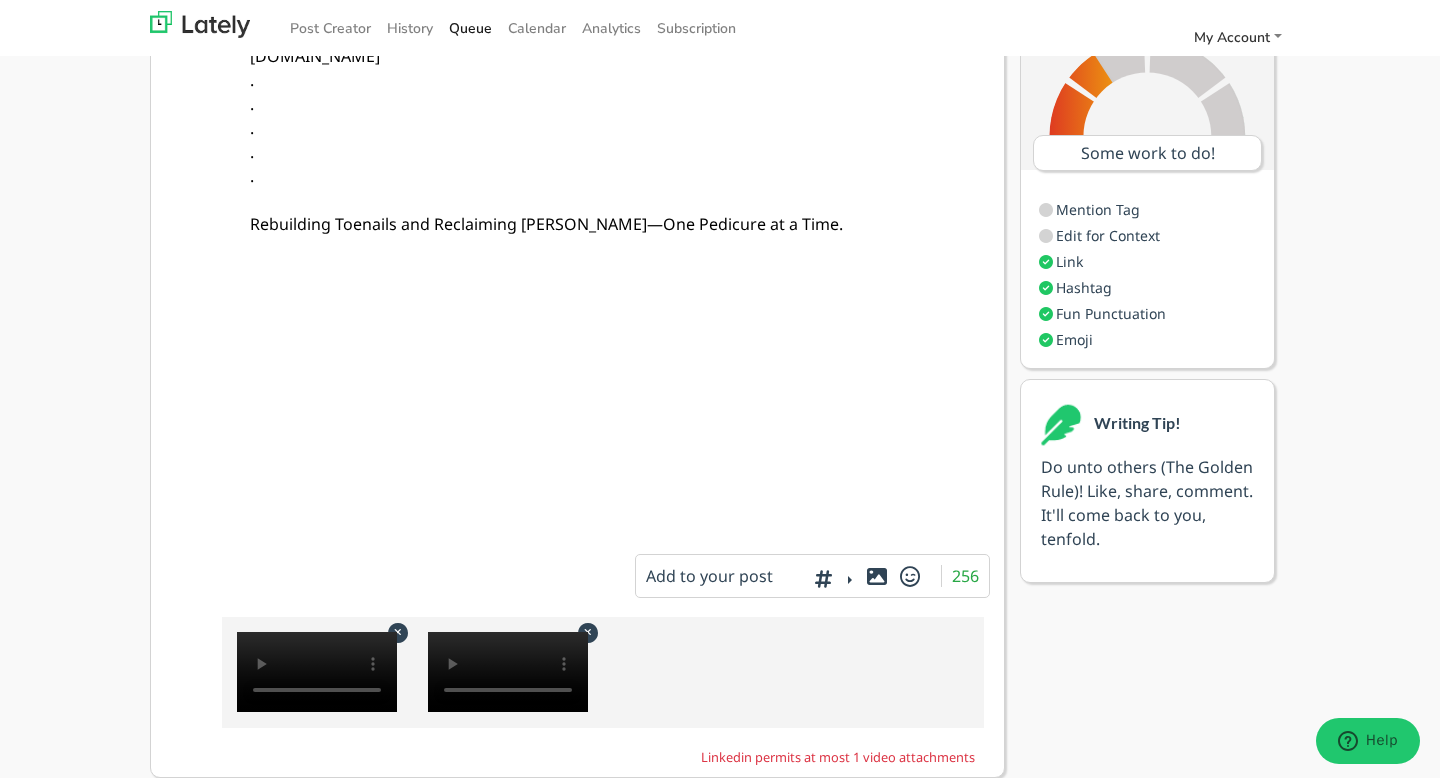 click at bounding box center [588, 632] 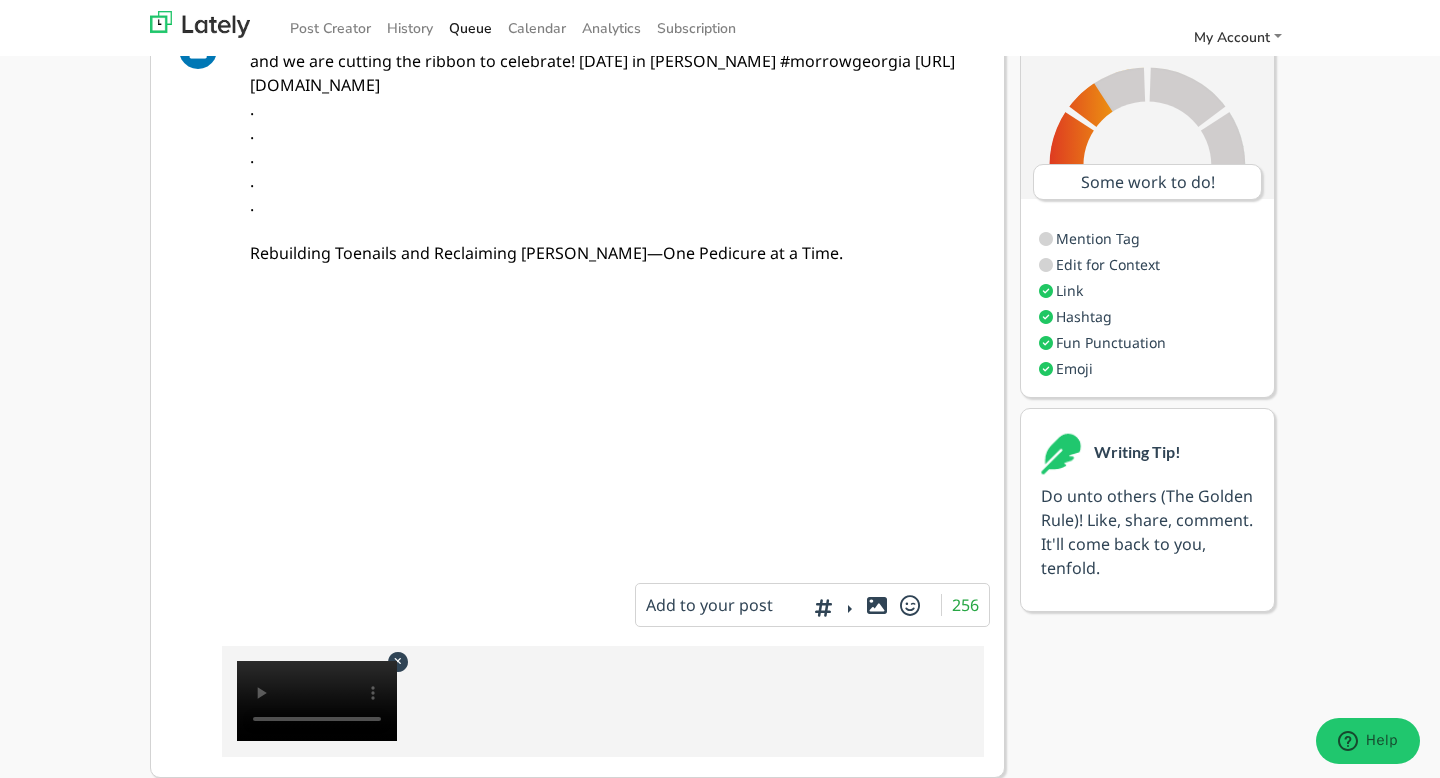 scroll, scrollTop: 368, scrollLeft: 0, axis: vertical 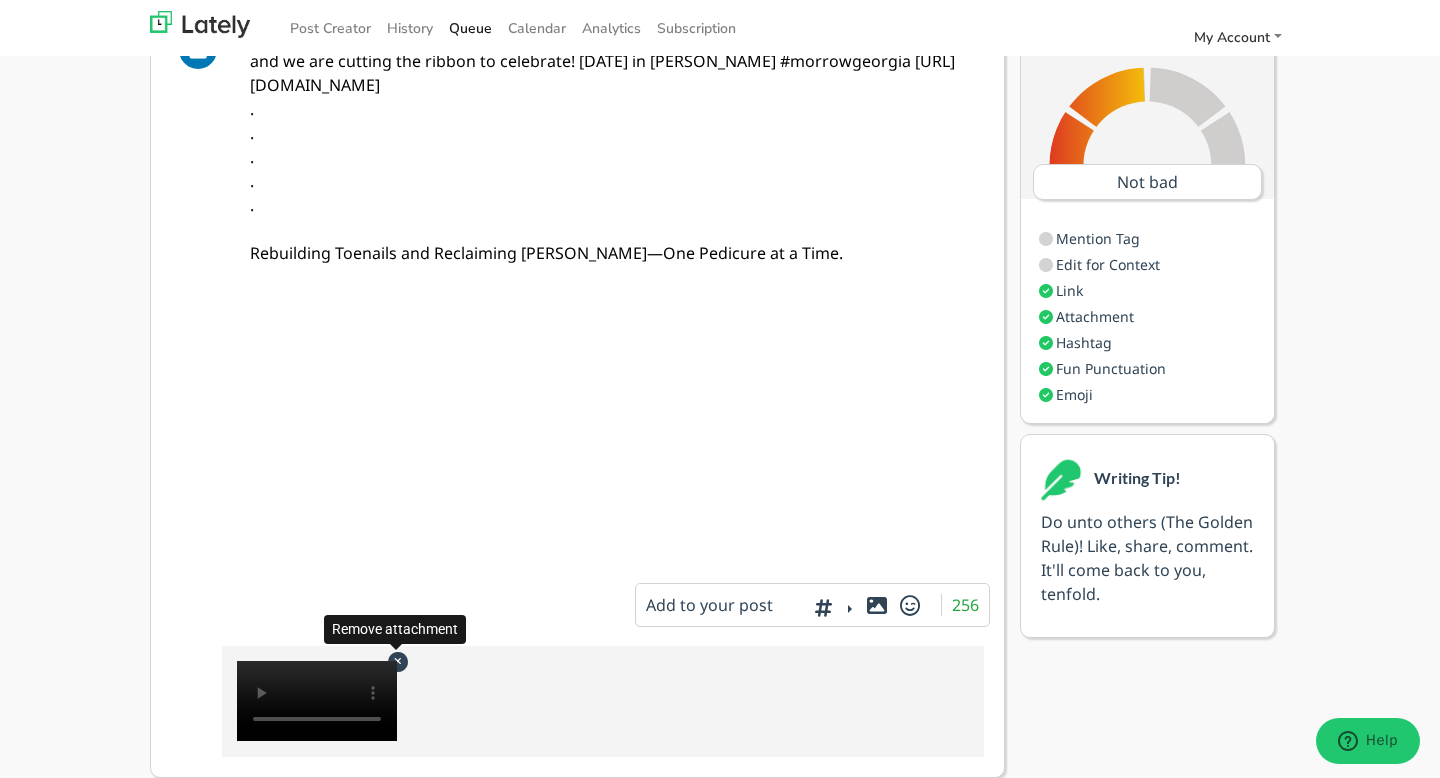 click at bounding box center (397, 661) 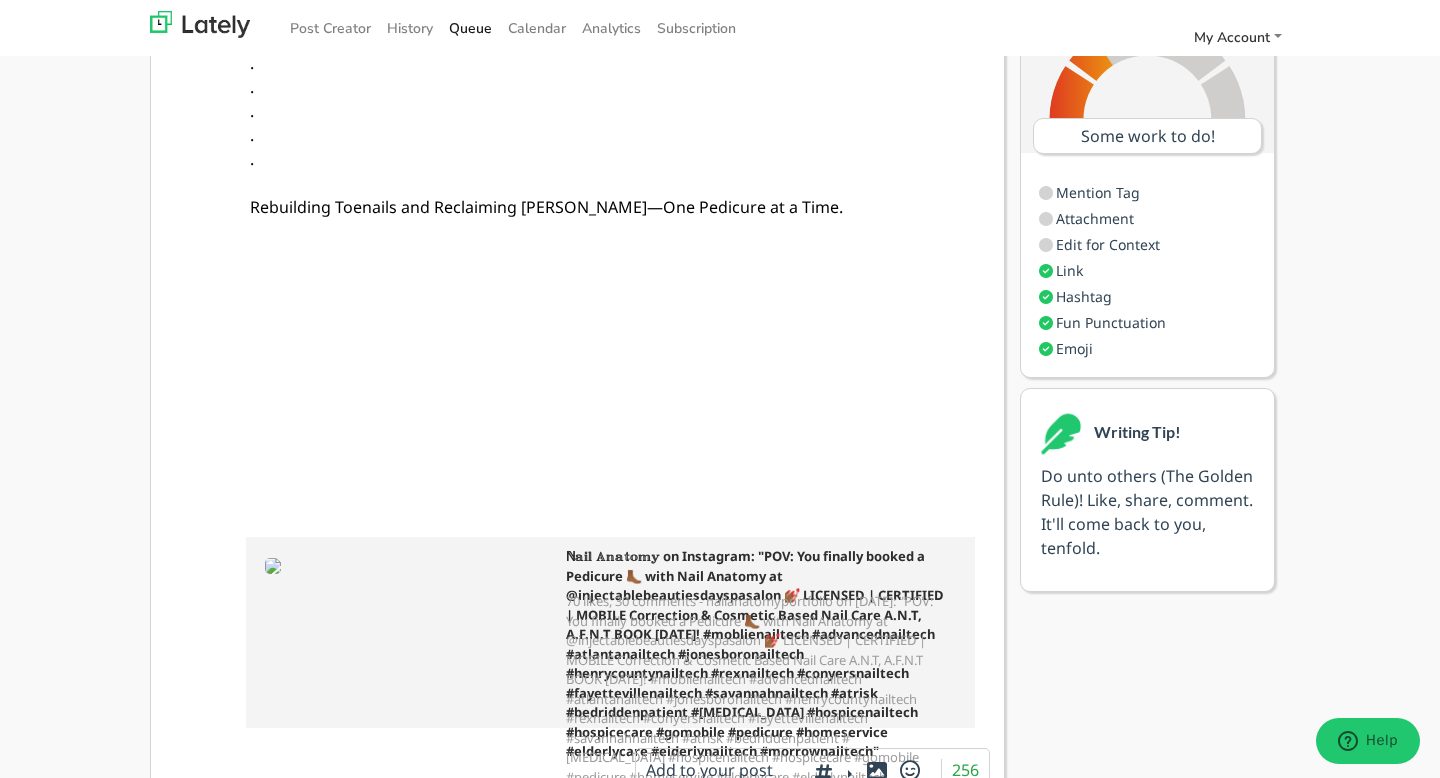 scroll, scrollTop: 0, scrollLeft: 0, axis: both 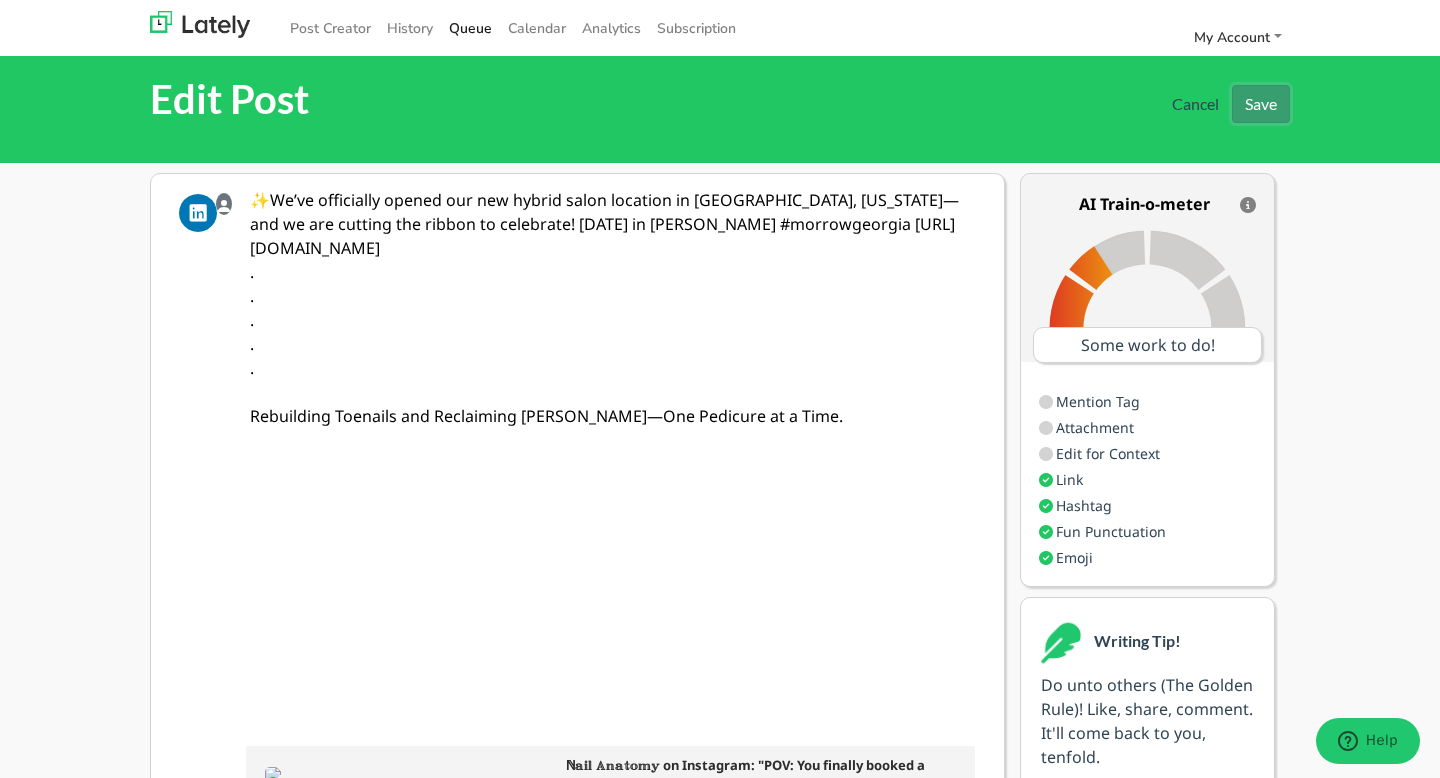 click on "Save" at bounding box center (1261, 104) 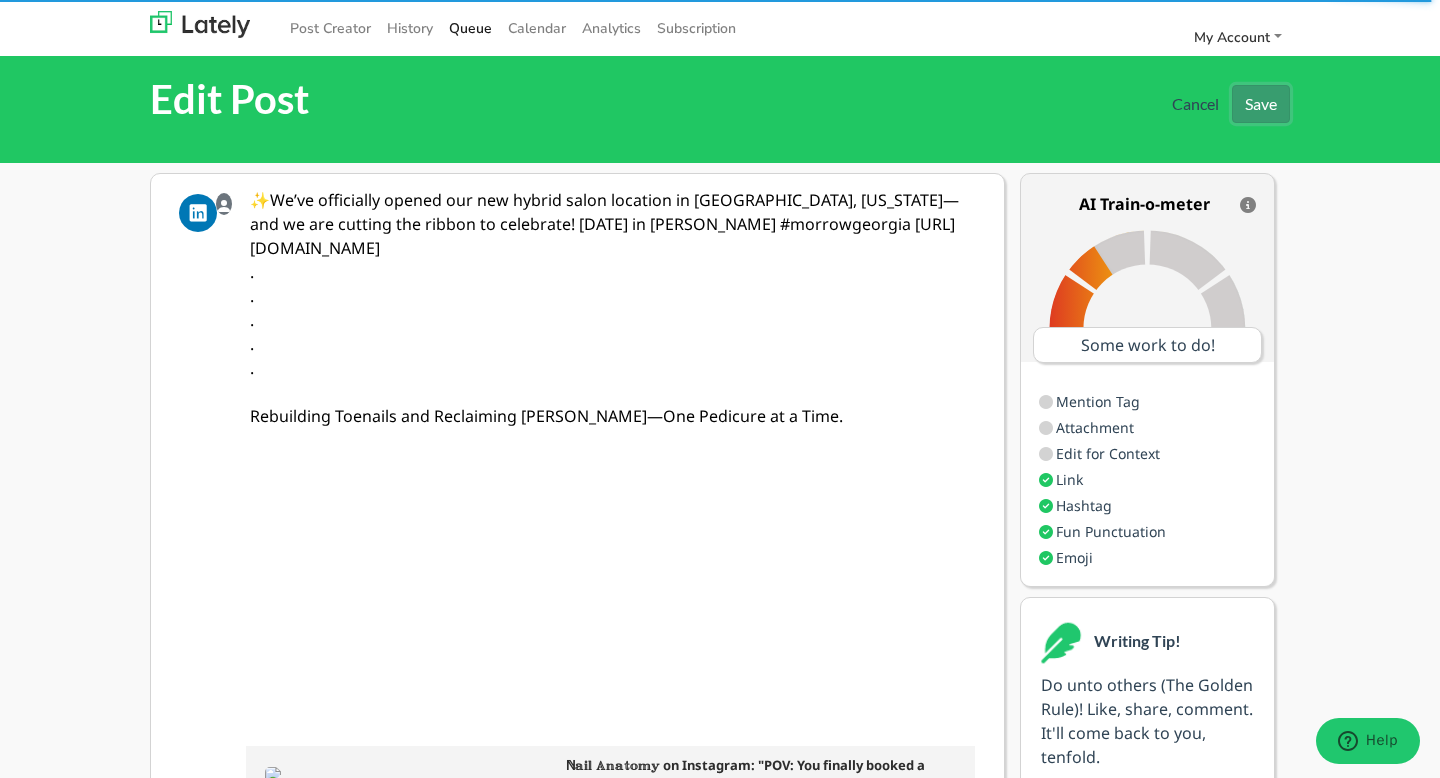 click on "Save" at bounding box center (1261, 104) 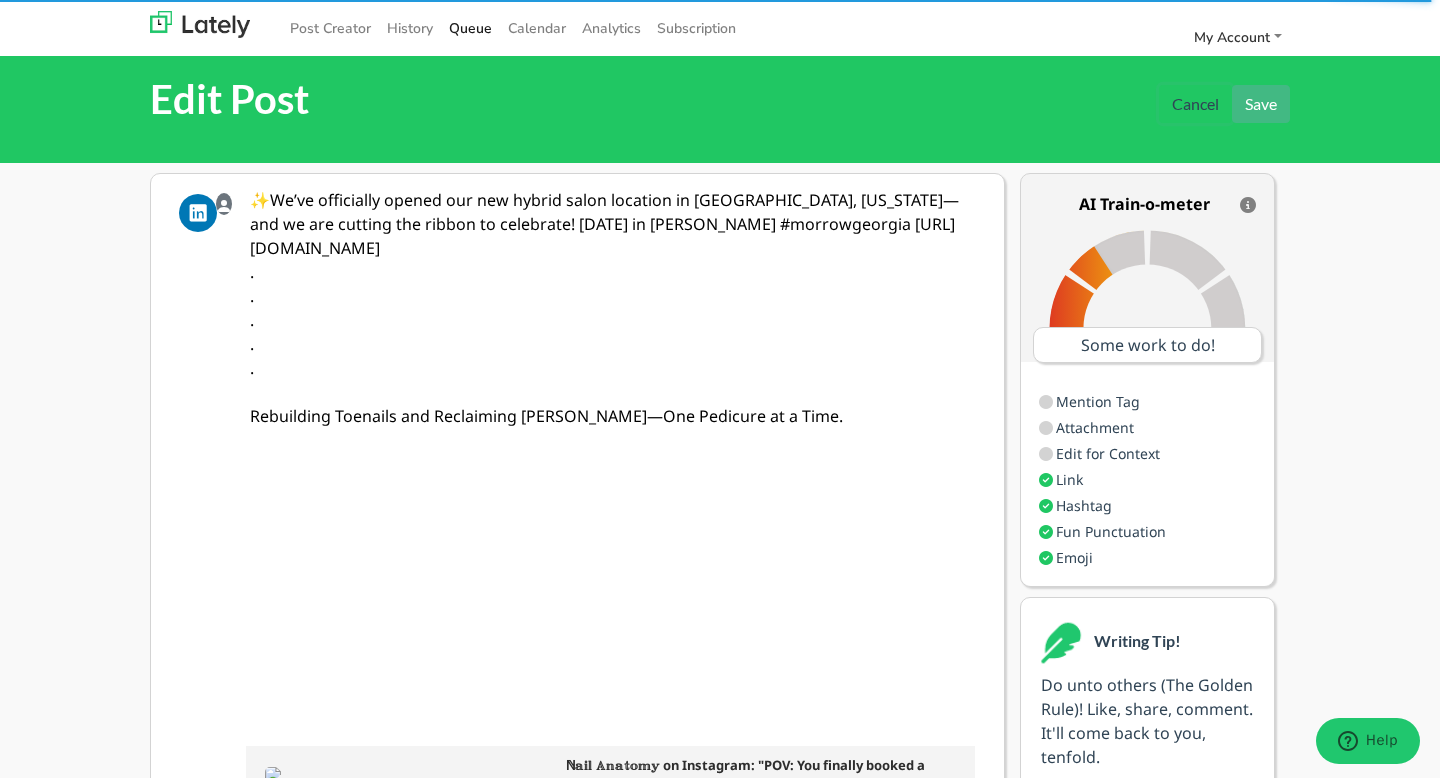 click on "Cancel" at bounding box center (1195, 104) 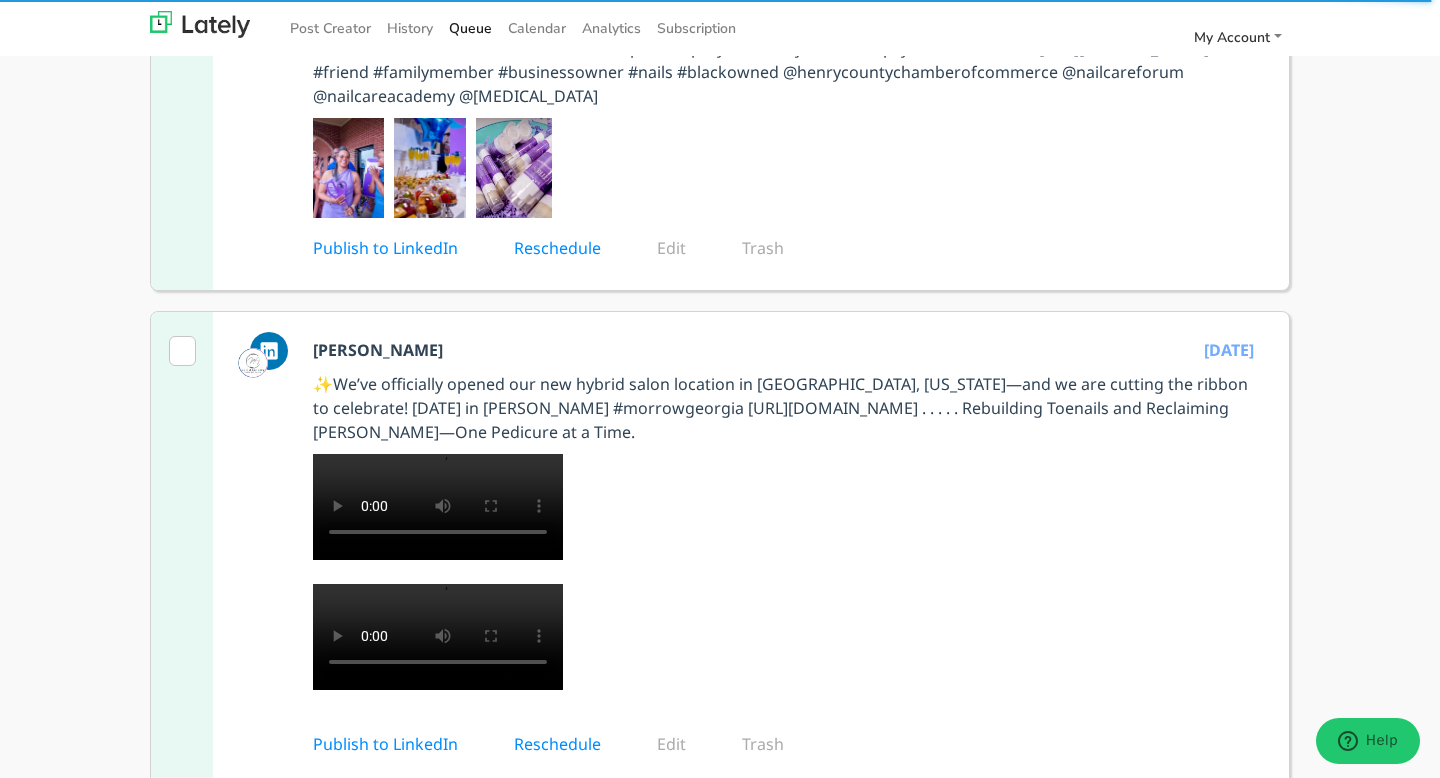 scroll, scrollTop: 585, scrollLeft: 0, axis: vertical 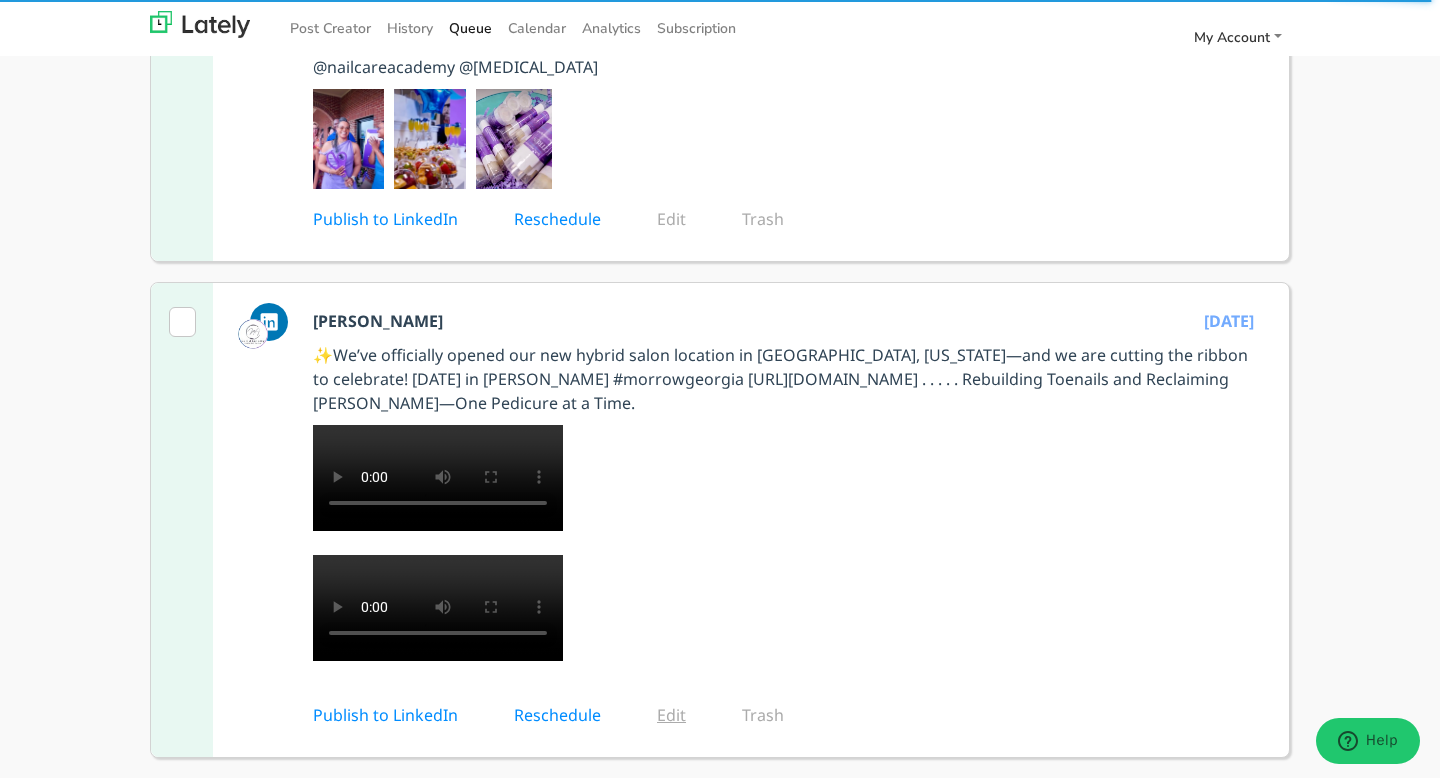 click on "Edit" at bounding box center (685, 715) 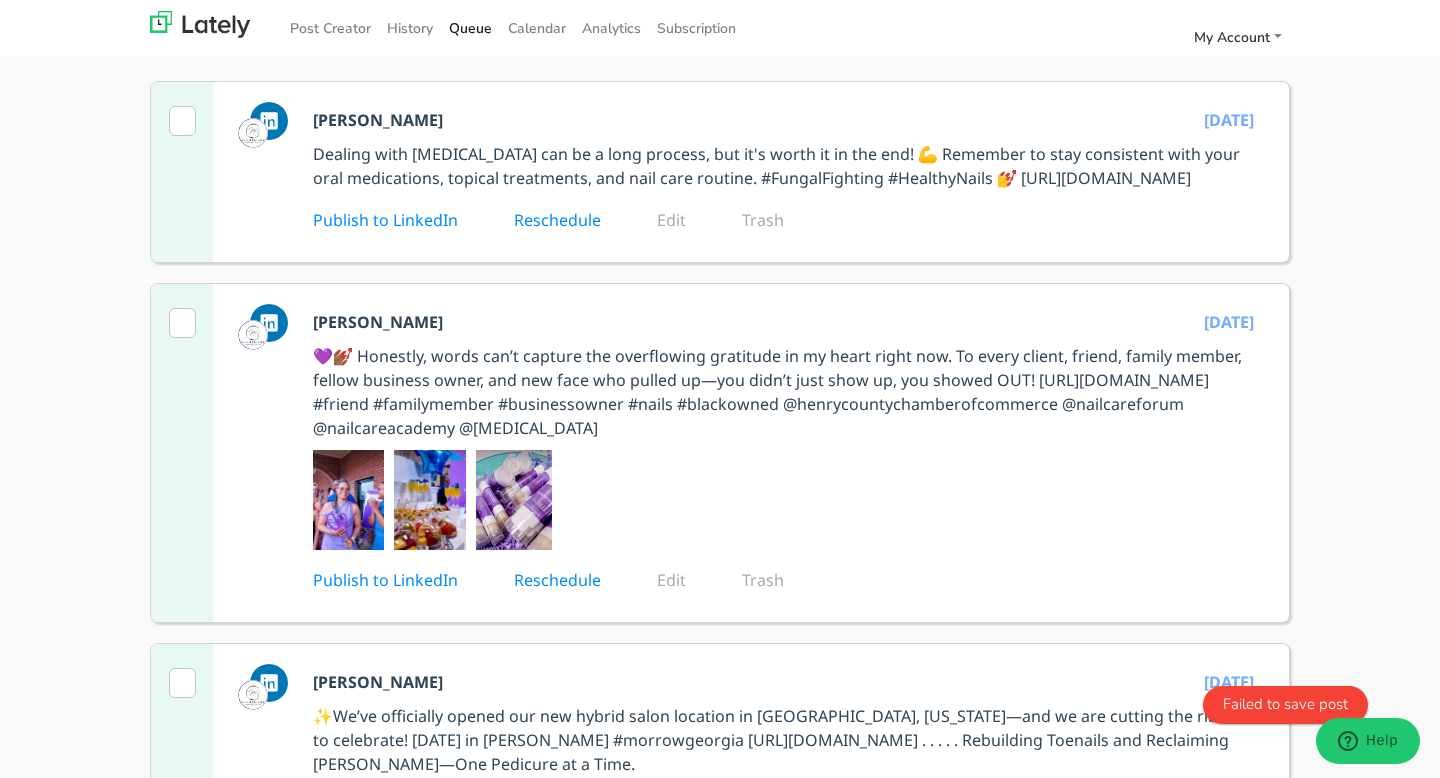 scroll, scrollTop: 315, scrollLeft: 0, axis: vertical 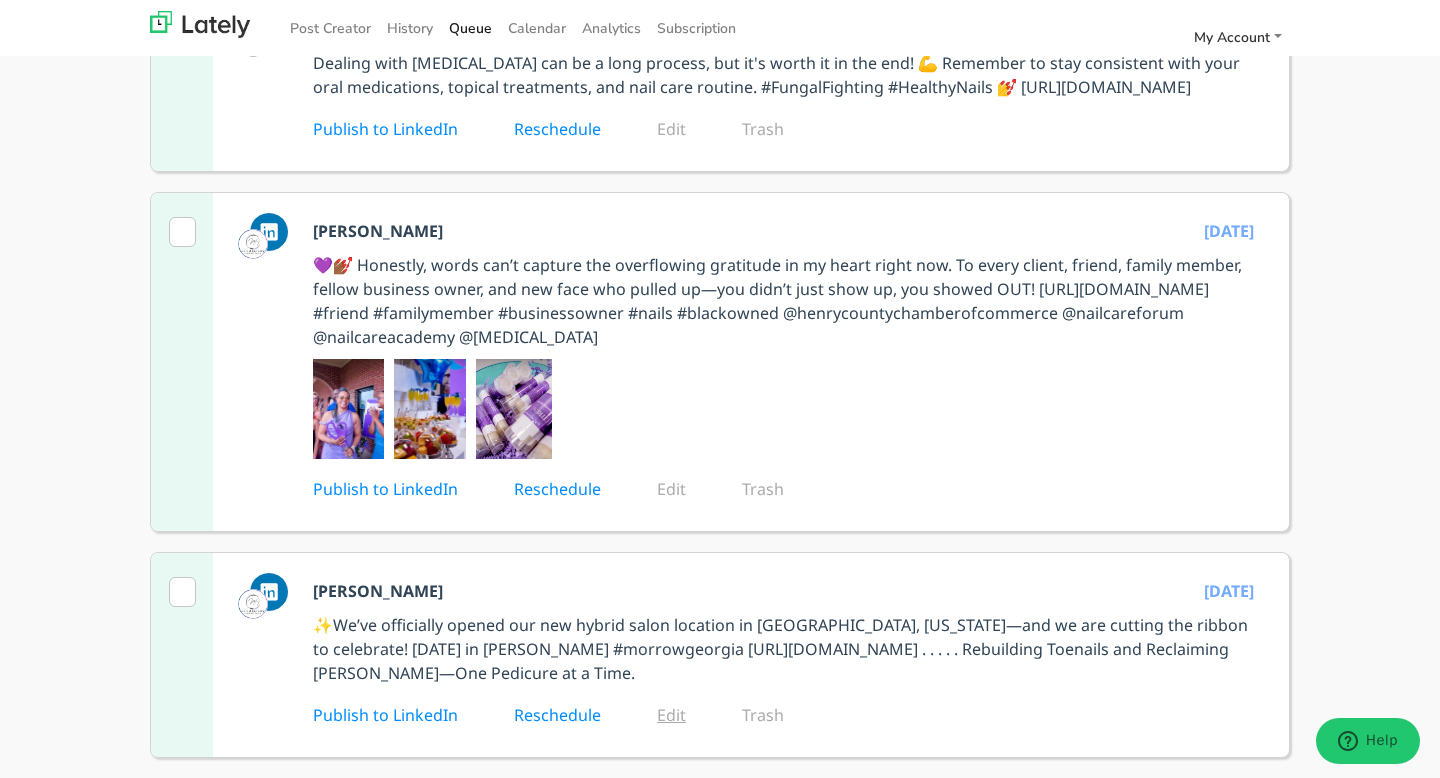 click on "Edit" at bounding box center (685, 715) 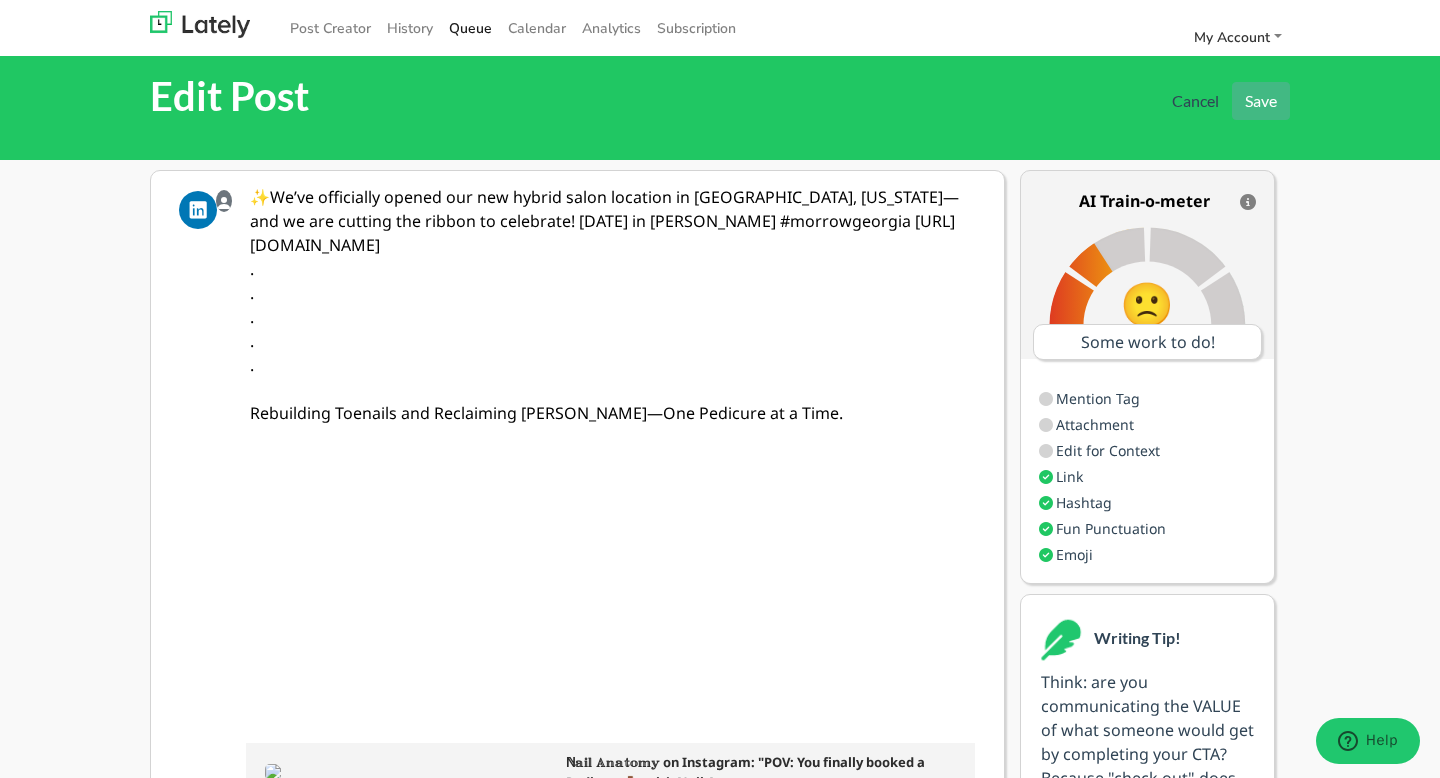 scroll, scrollTop: 0, scrollLeft: 0, axis: both 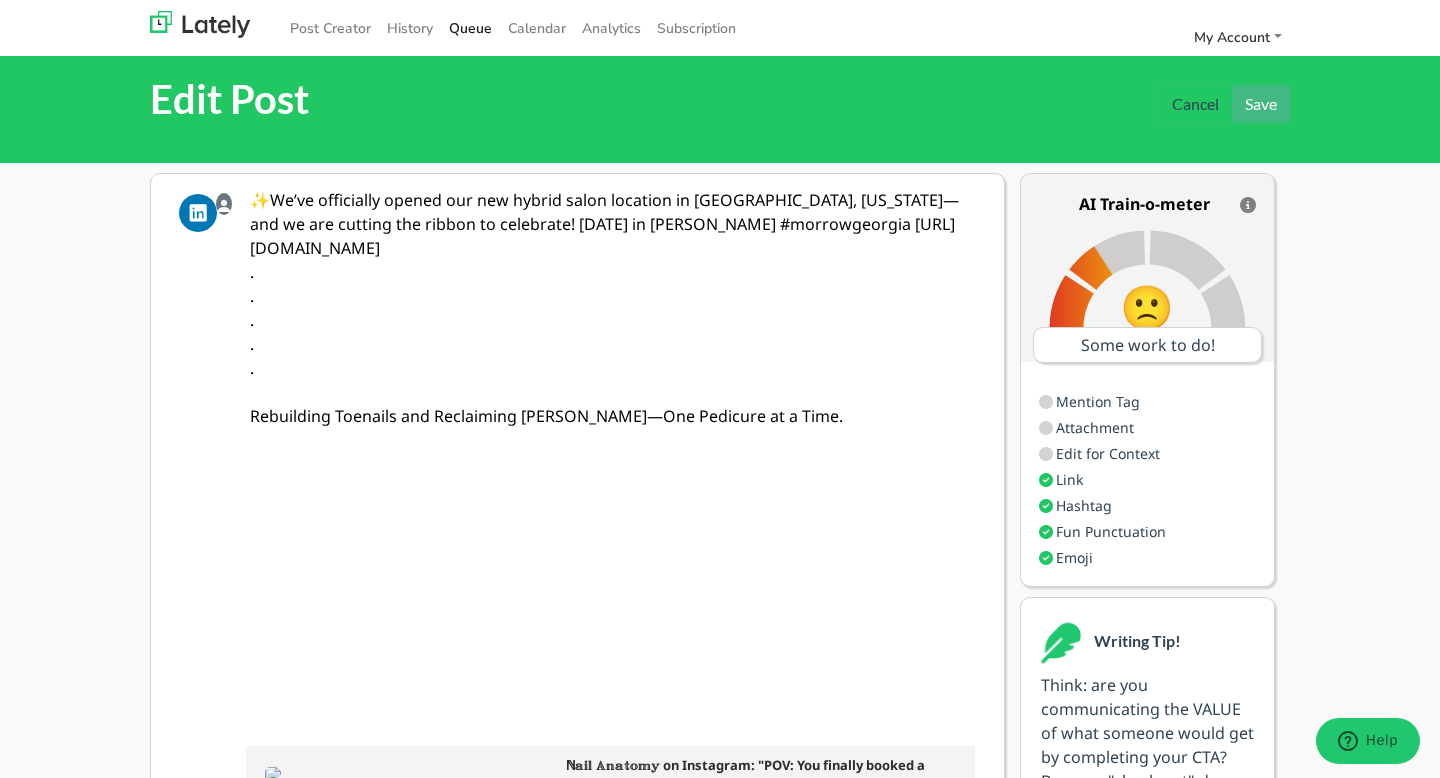click on "Cancel" at bounding box center (1195, 104) 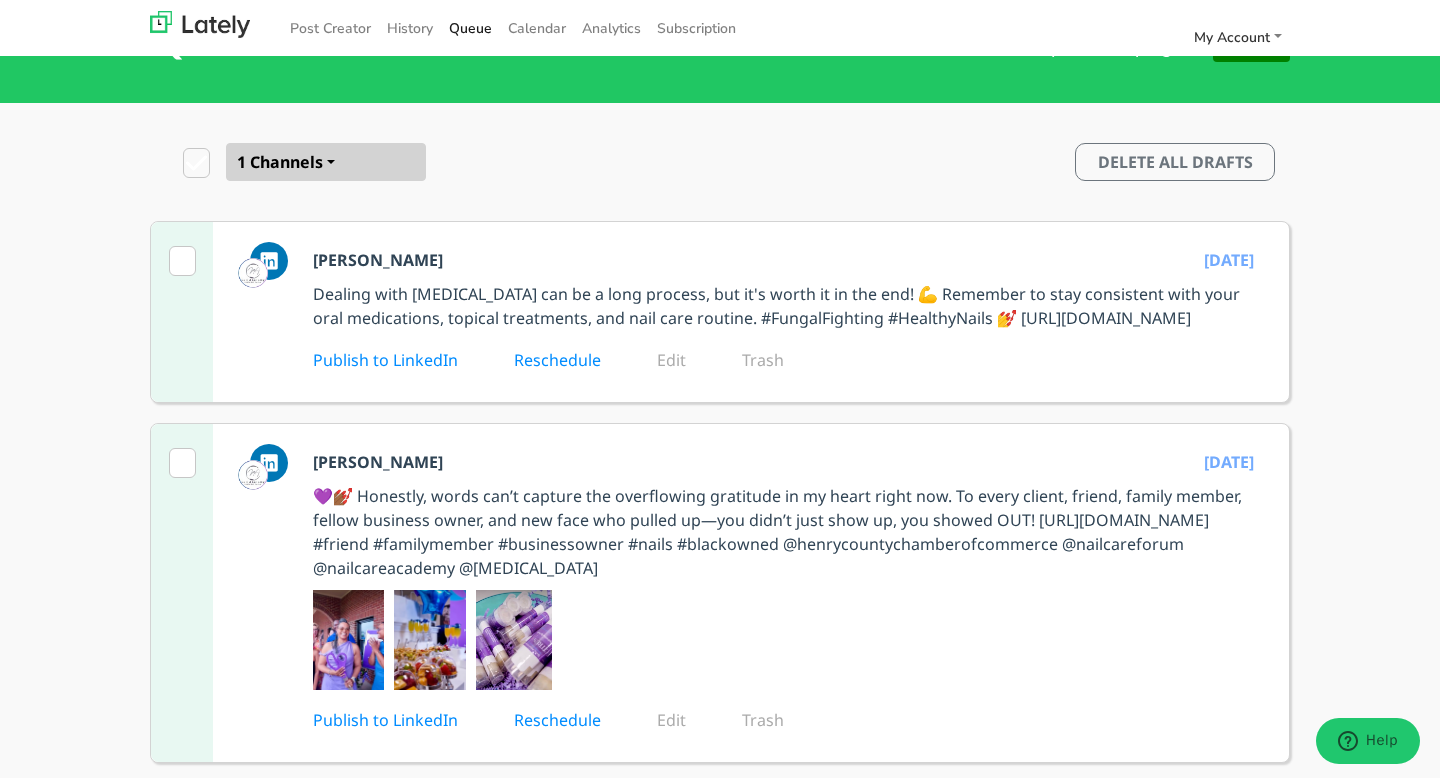 scroll, scrollTop: 45, scrollLeft: 0, axis: vertical 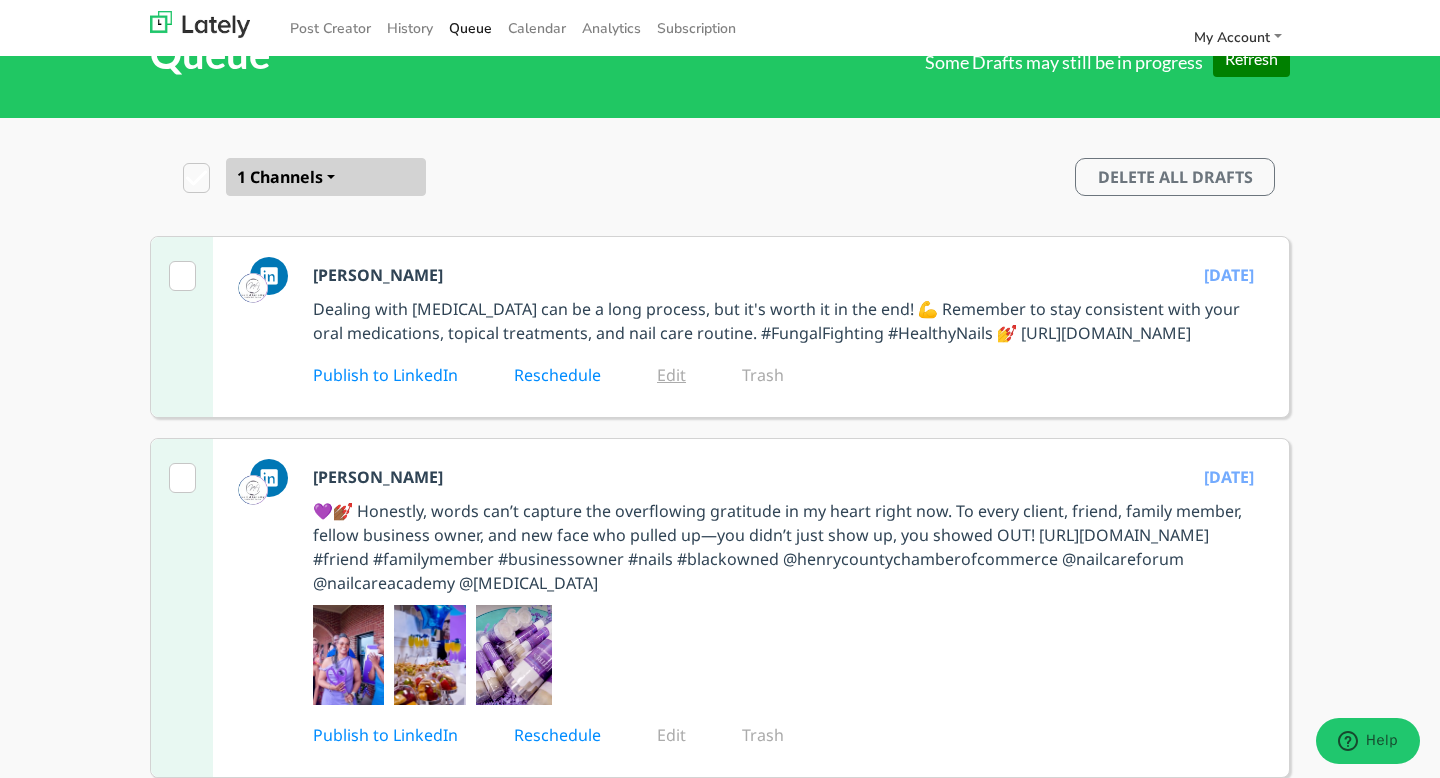 click on "Edit" at bounding box center (685, 375) 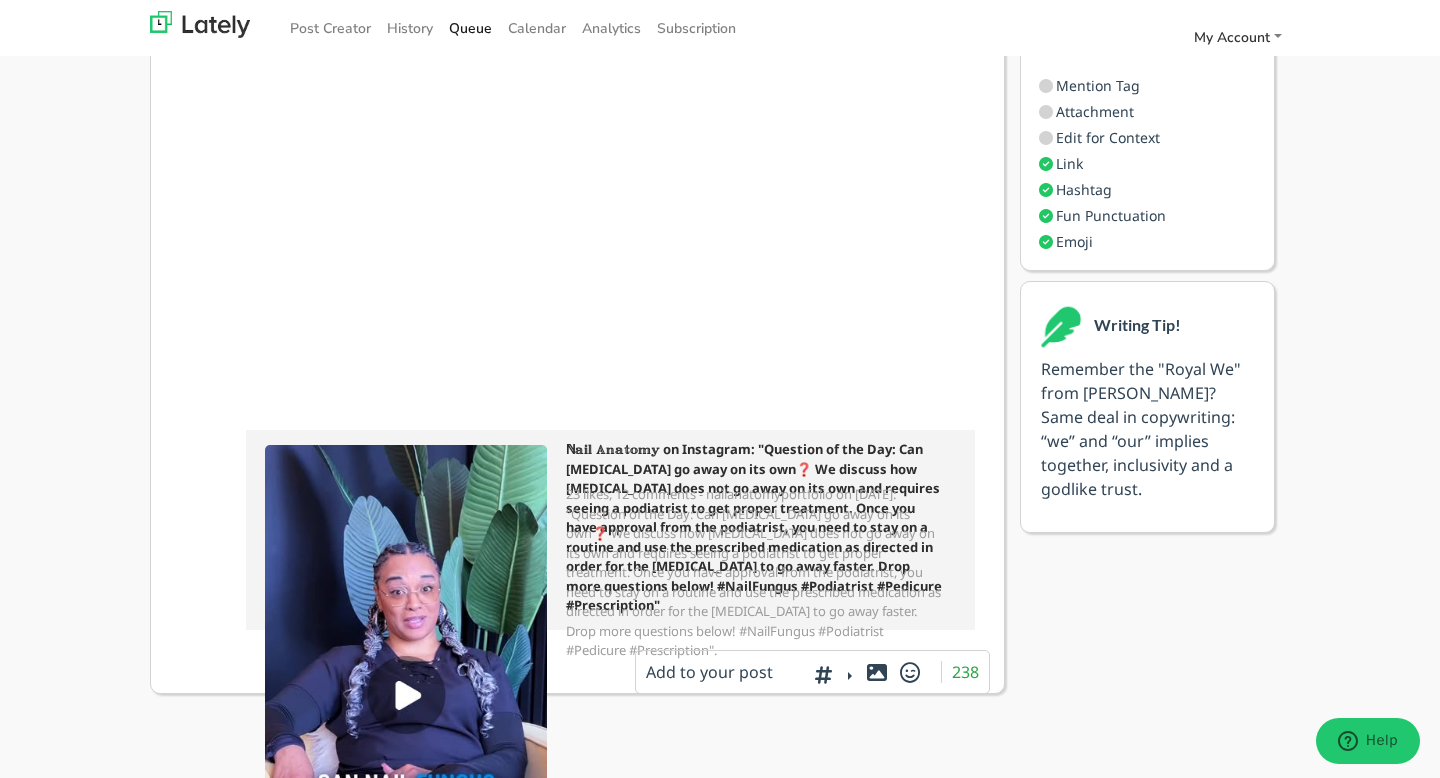 scroll, scrollTop: 488, scrollLeft: 0, axis: vertical 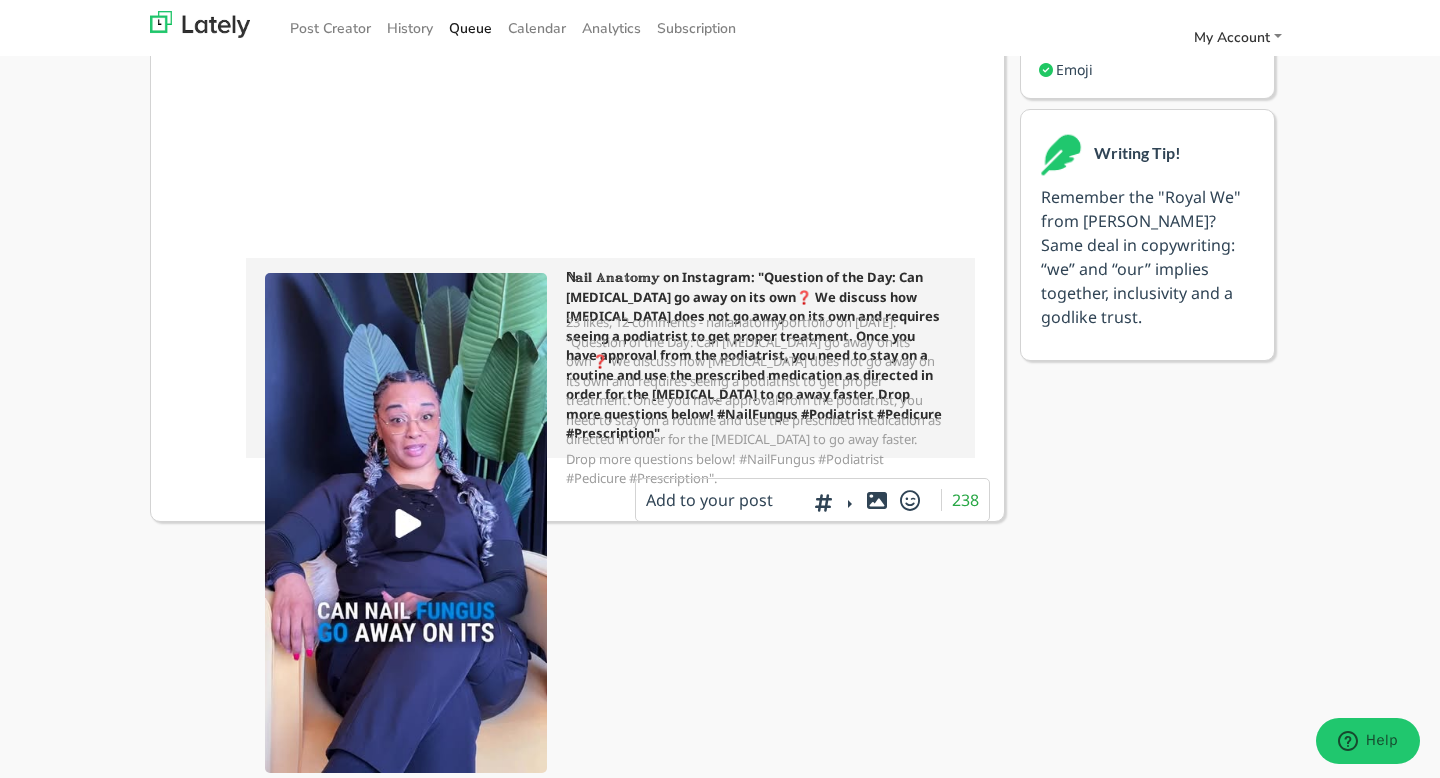 click at bounding box center (877, 500) 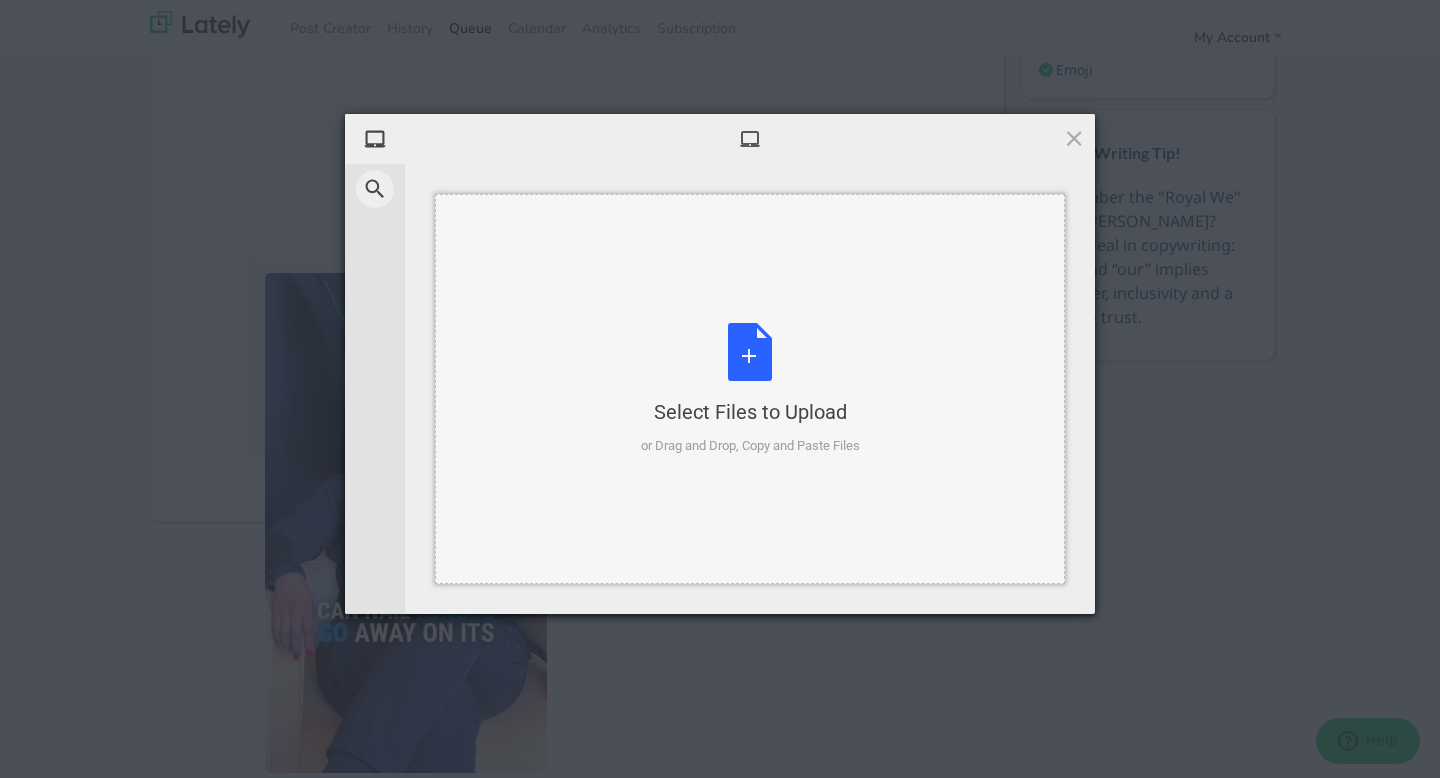 click on "Select Files to Upload
or Drag and Drop, Copy and Paste Files" at bounding box center (750, 389) 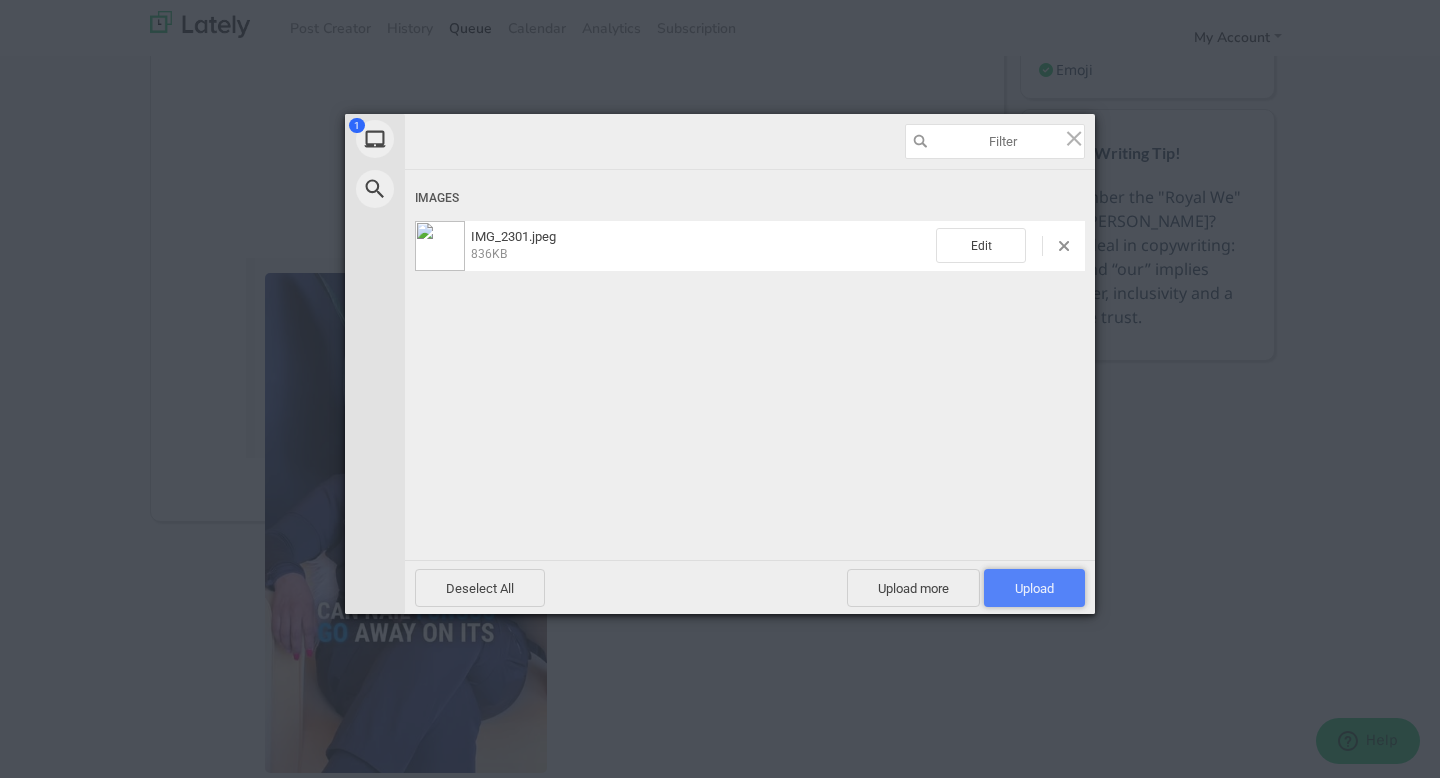 click on "Upload
1" at bounding box center (1034, 588) 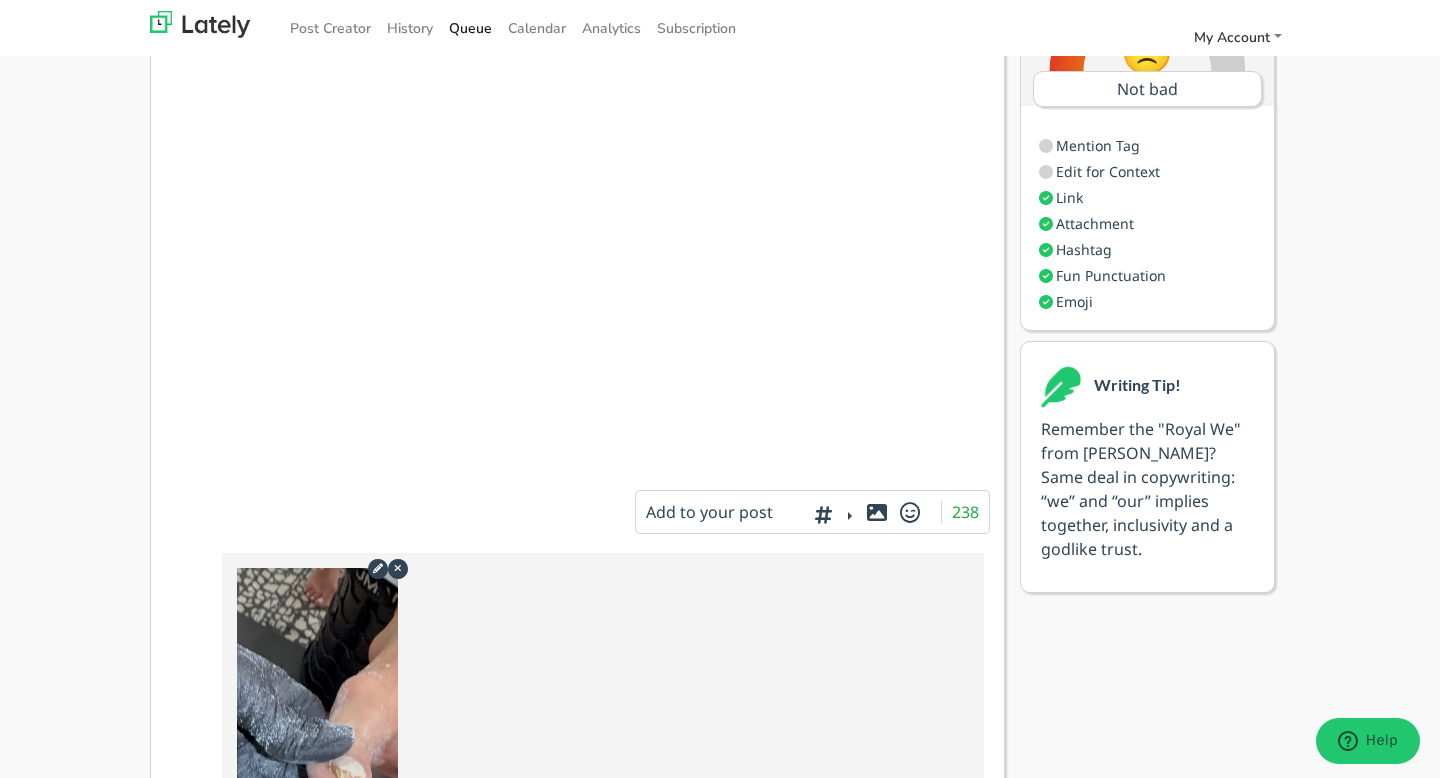 scroll, scrollTop: 0, scrollLeft: 0, axis: both 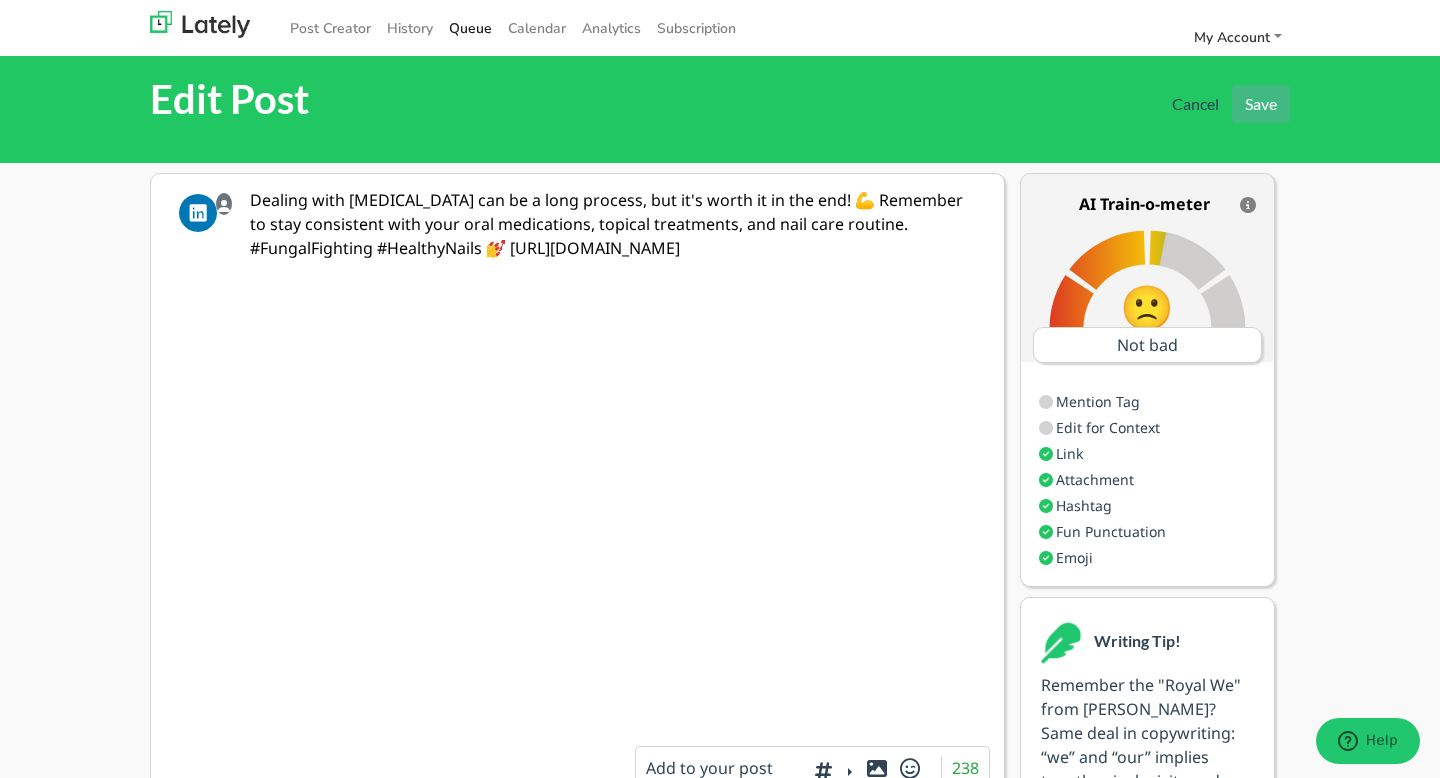 click on "Dealing with nail fungus can be a long process, but it's worth it in the end! 💪 Remember to stay consistent with your oral medications, topical treatments, and nail care routine.  #FungalFighting #HealthyNails 💅 https://www.instagram.com/p/DLpmdgeAZsl/" at bounding box center (613, 452) 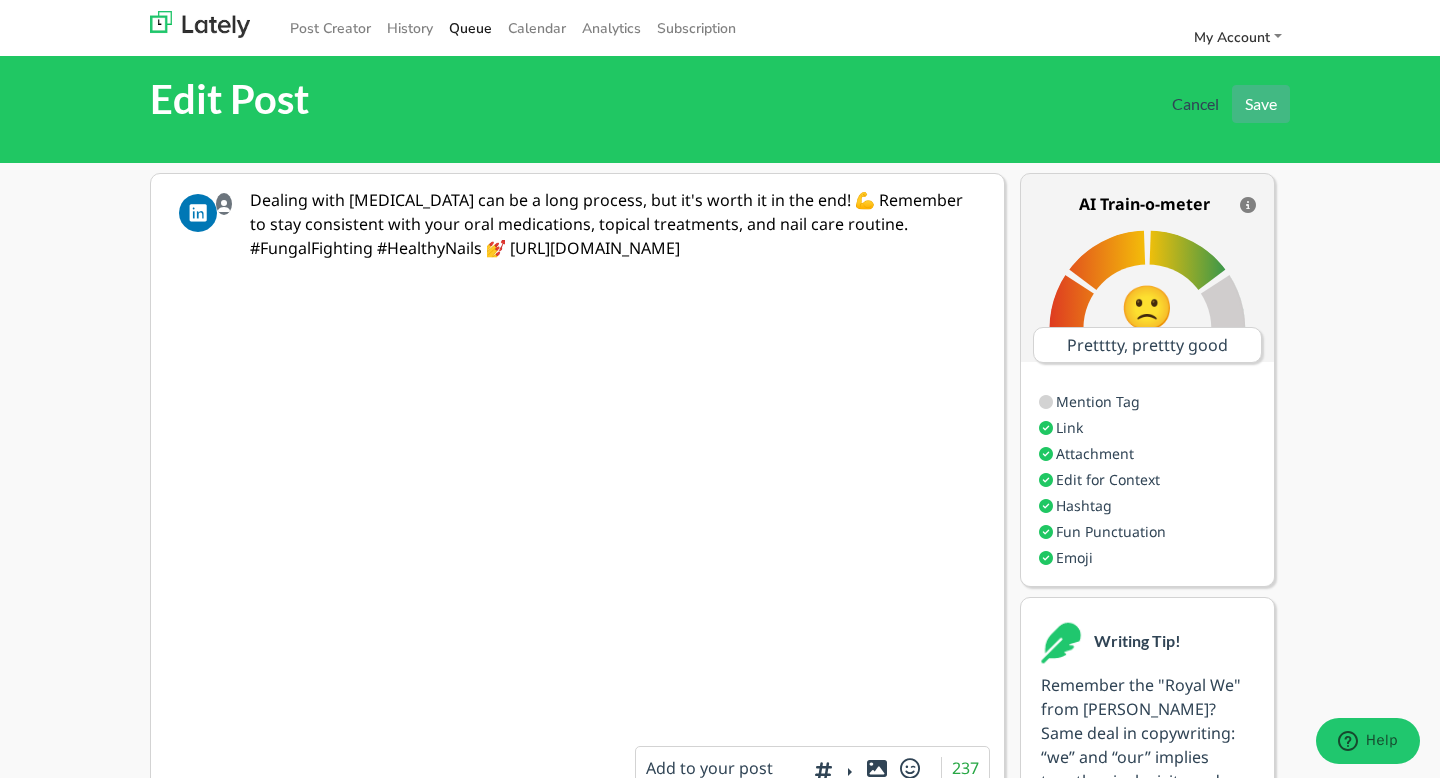 click on "Dealing with nail fungus can be a long process, but it's worth it in the end! 💪 Remember to stay consistent with your oral medications, topical treatments, and nail care routine. #FungalFighting #HealthyNails 💅 https://www.instagram.com/p/DLpmdgeAZsl/" at bounding box center [613, 452] 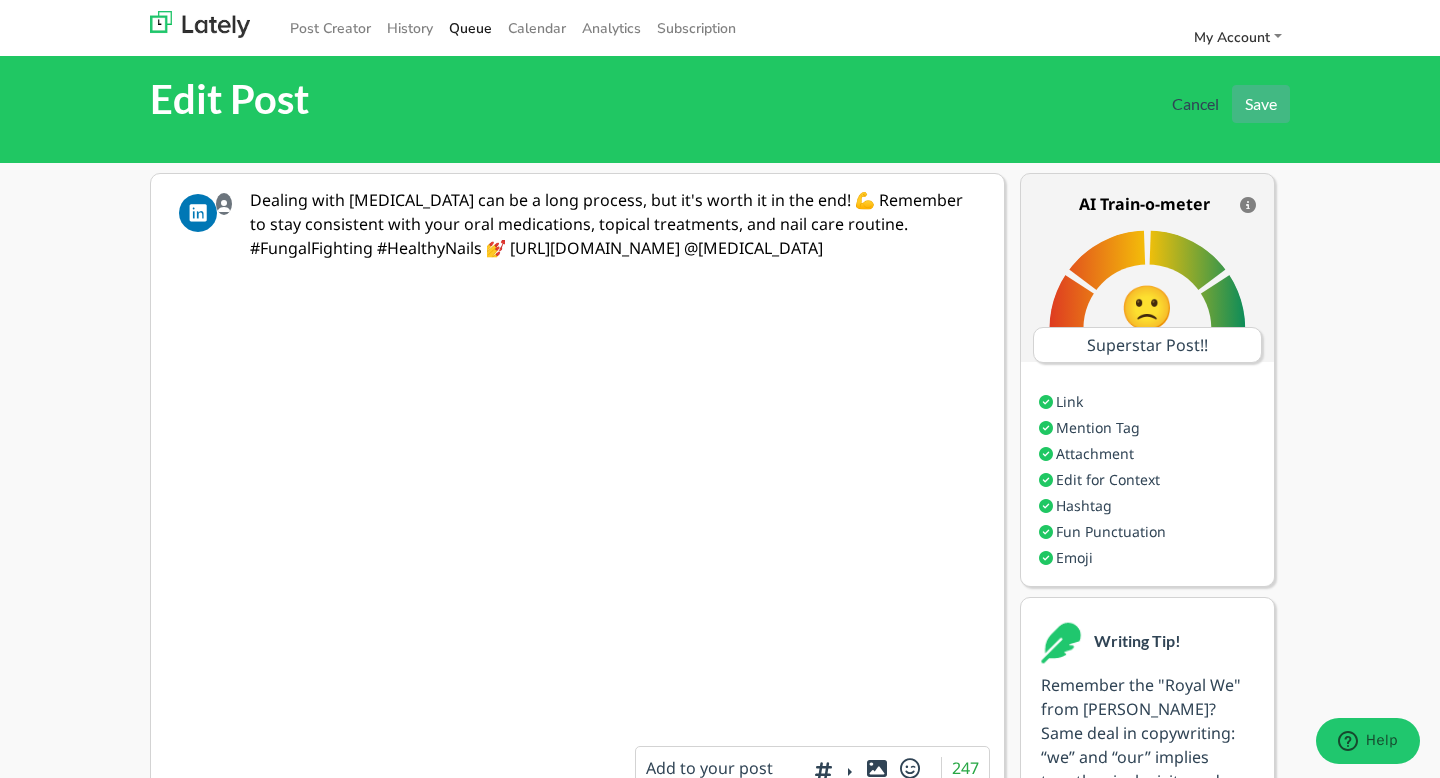 scroll, scrollTop: 0, scrollLeft: 0, axis: both 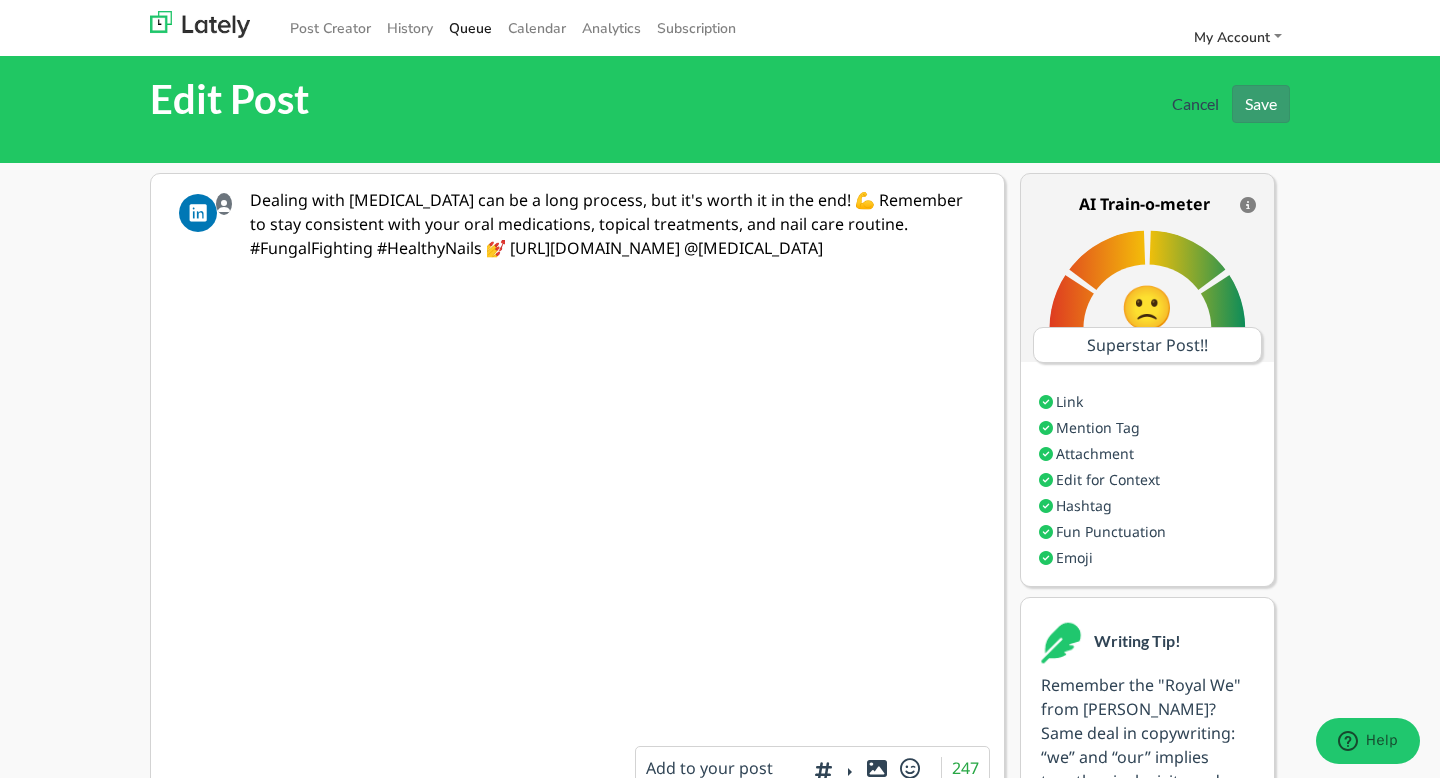 type on "Dealing with nail fungus can be a long process, but it's worth it in the end! 💪 Remember to stay consistent with your oral medications, topical treatments, and nail care routine. #FungalFighting #HealthyNails 💅 https://www.instagram.com/p/DLpmdgeAZsl/ @podiatry" 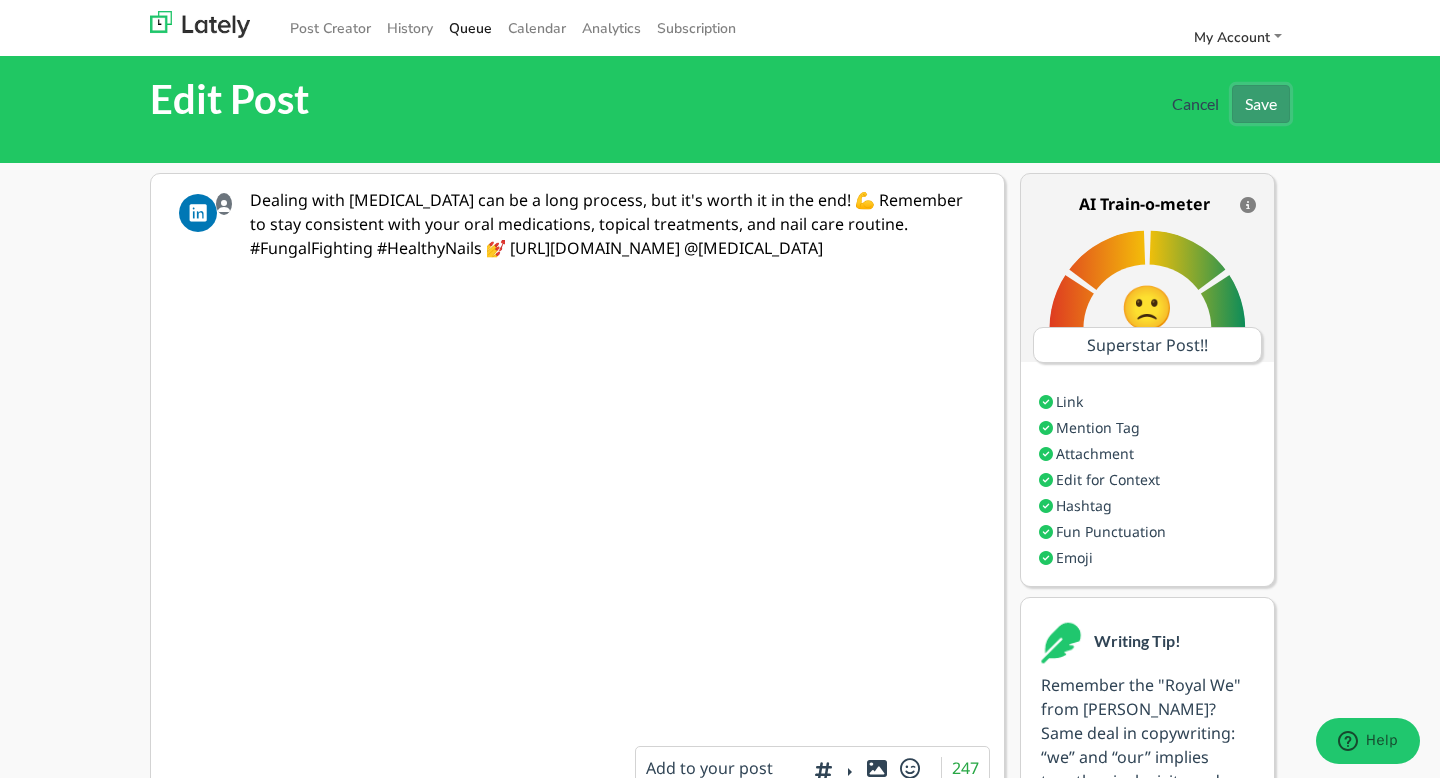 click on "Save" at bounding box center [1261, 104] 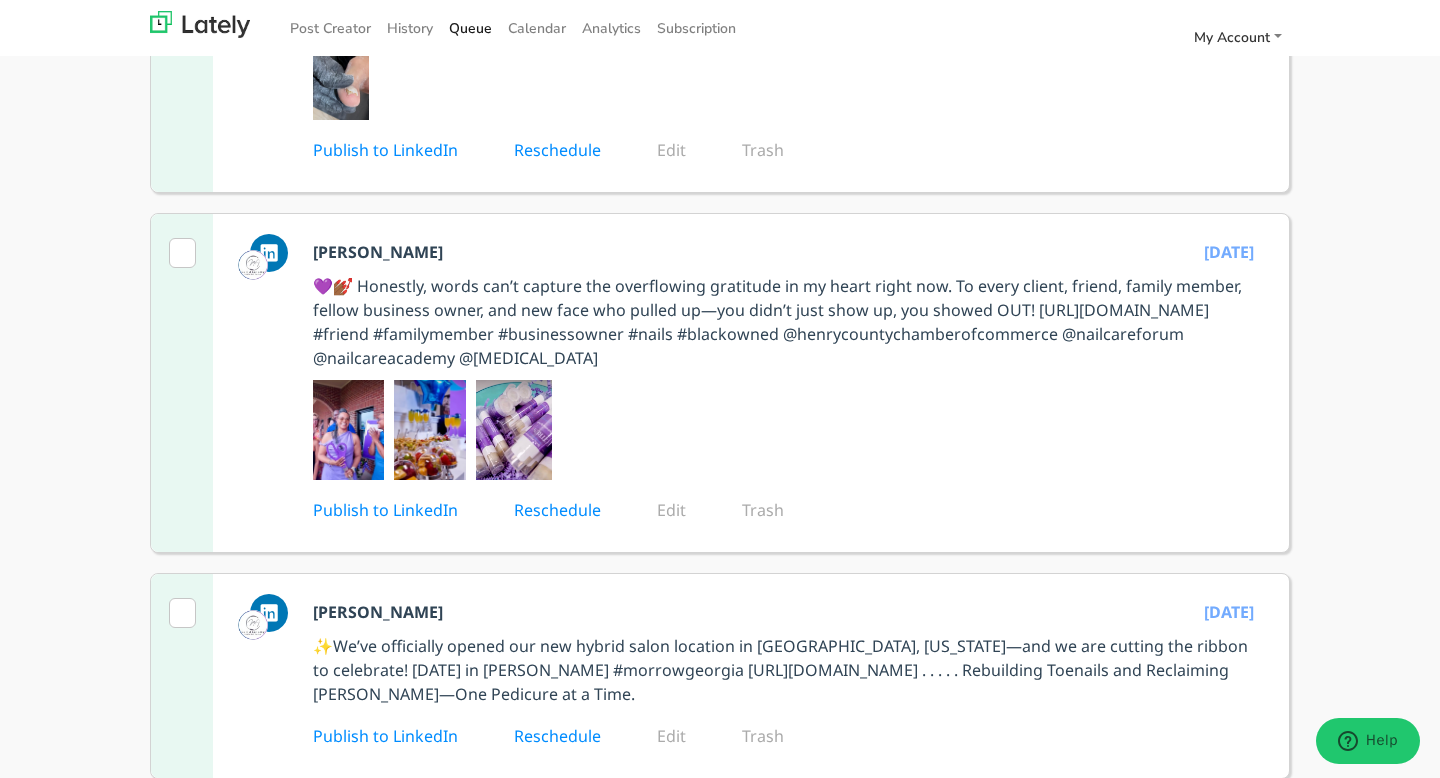 scroll, scrollTop: 425, scrollLeft: 0, axis: vertical 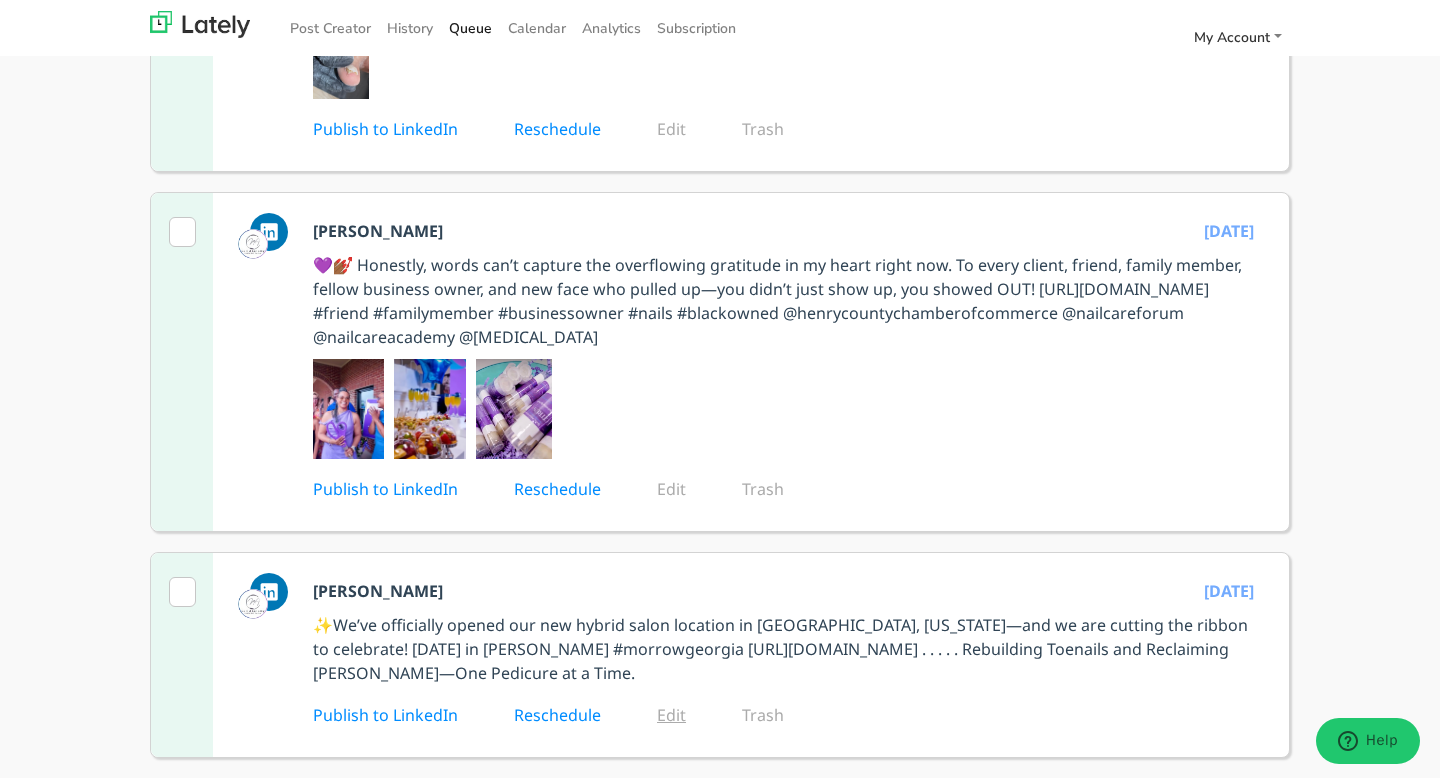 click on "Edit" at bounding box center [685, 715] 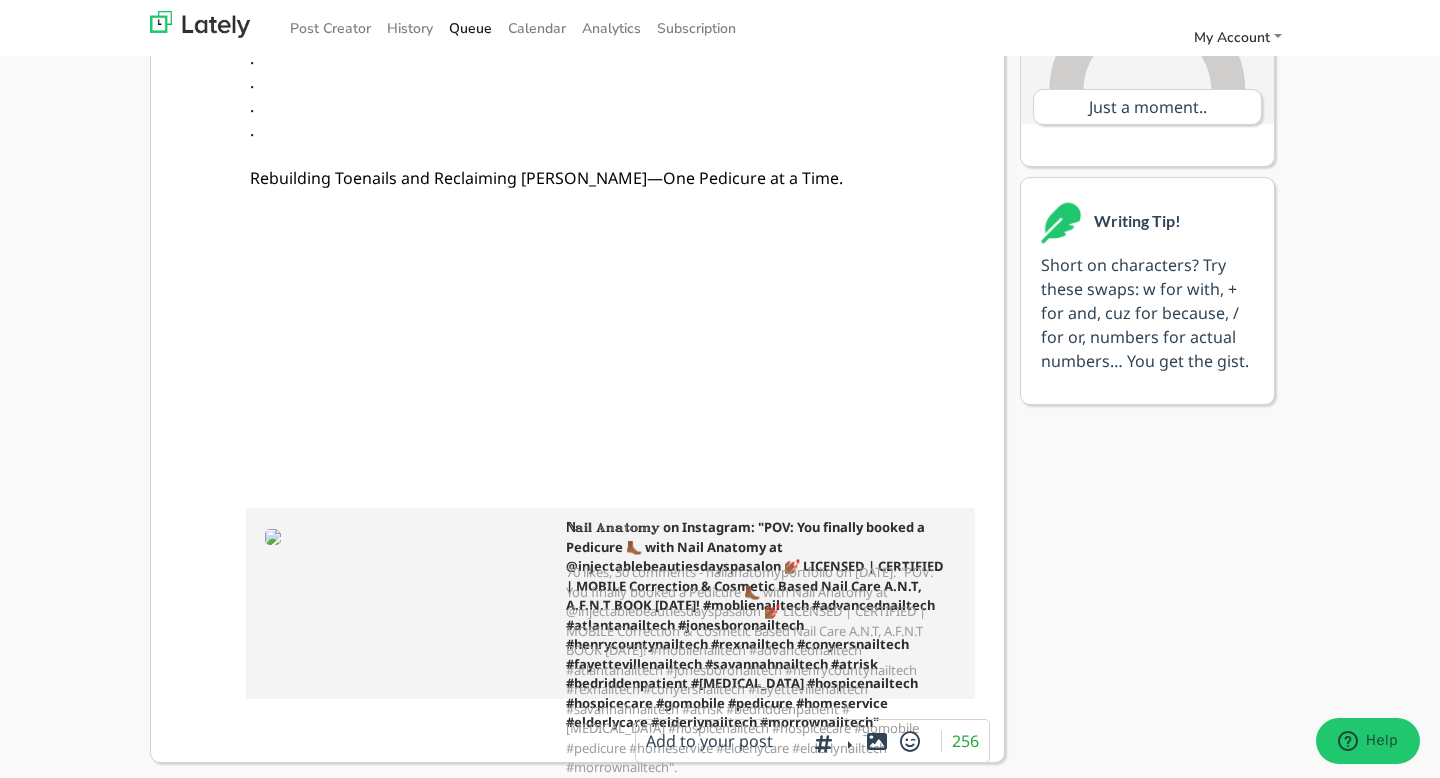 scroll, scrollTop: 237, scrollLeft: 0, axis: vertical 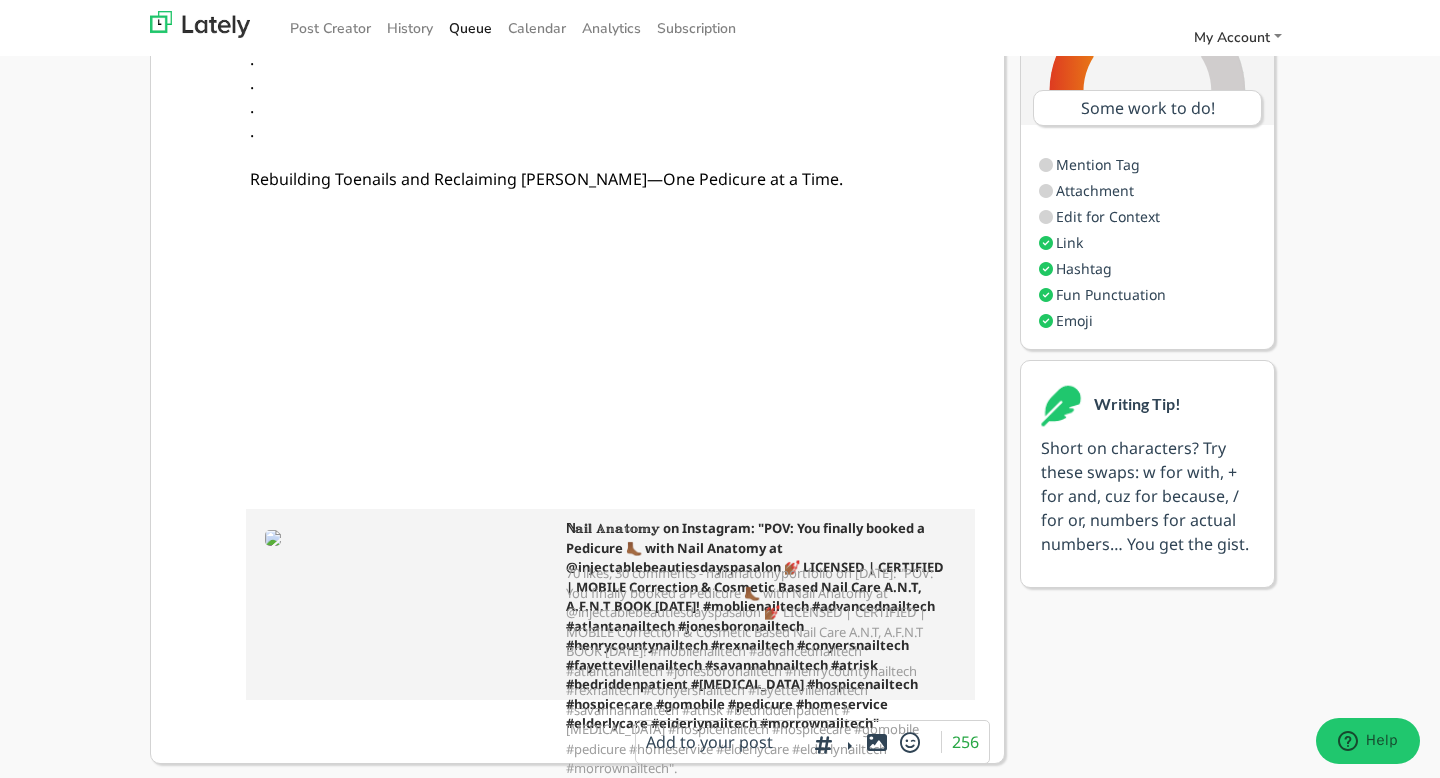 click at bounding box center (273, 538) 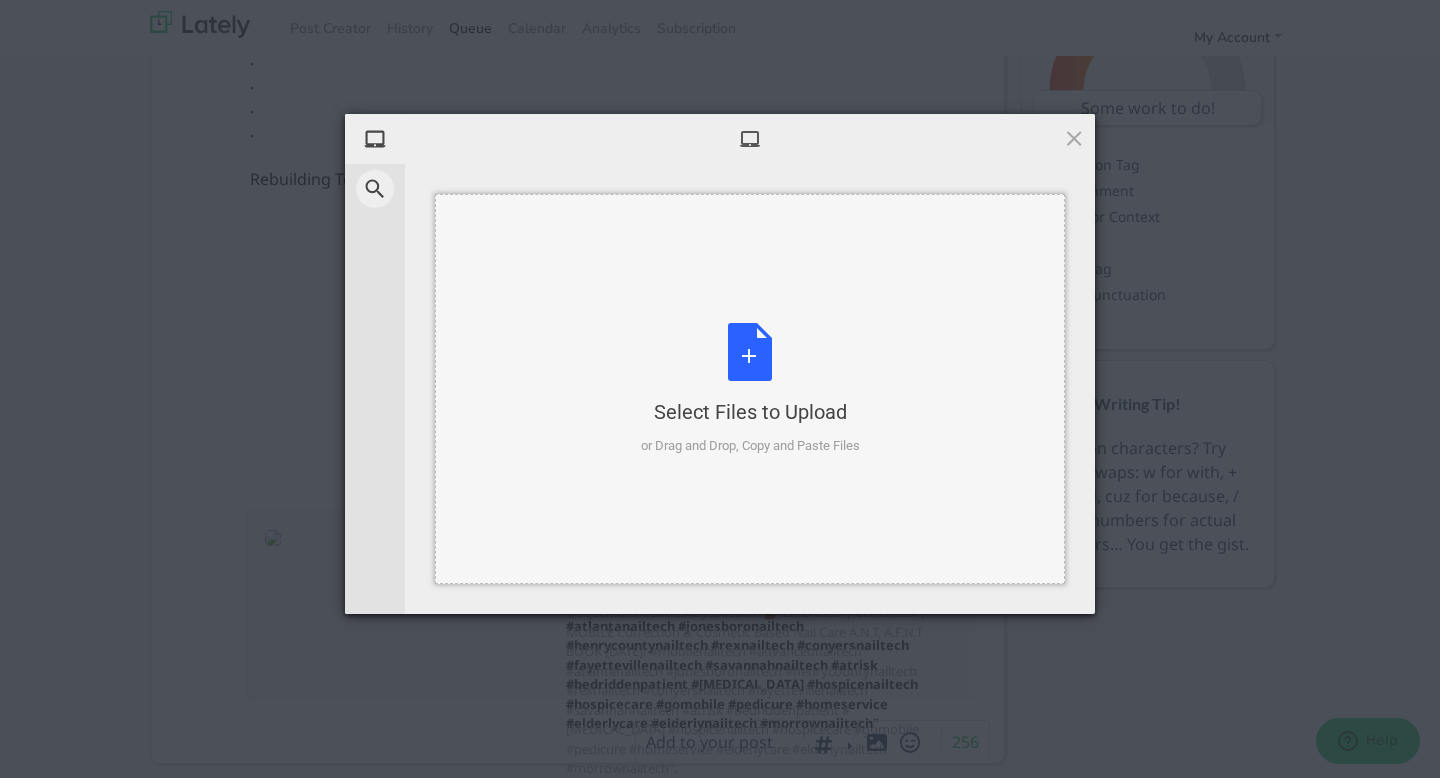 click on "Select Files to Upload
or Drag and Drop, Copy and Paste Files" at bounding box center (750, 389) 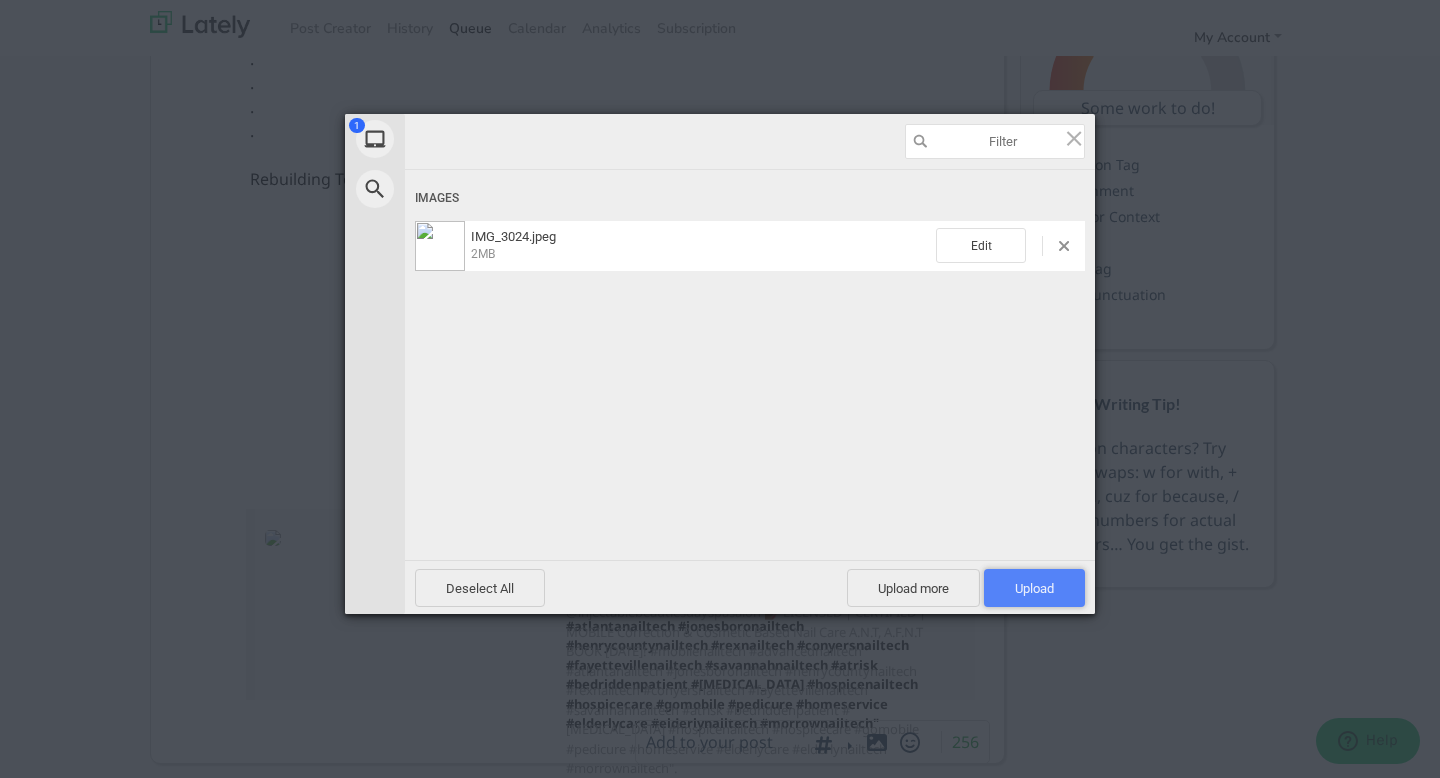 click on "Upload
1" at bounding box center [1034, 588] 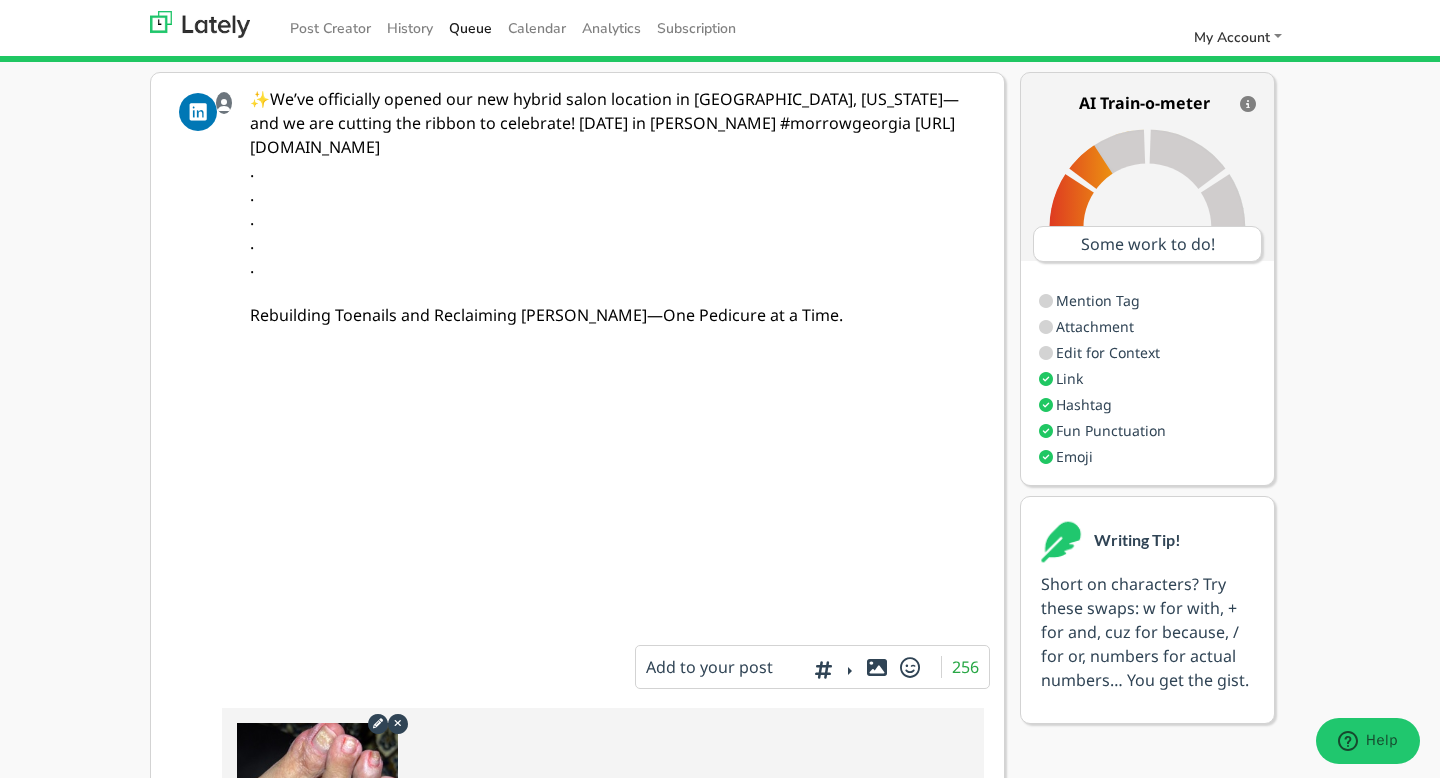 scroll, scrollTop: 237, scrollLeft: 0, axis: vertical 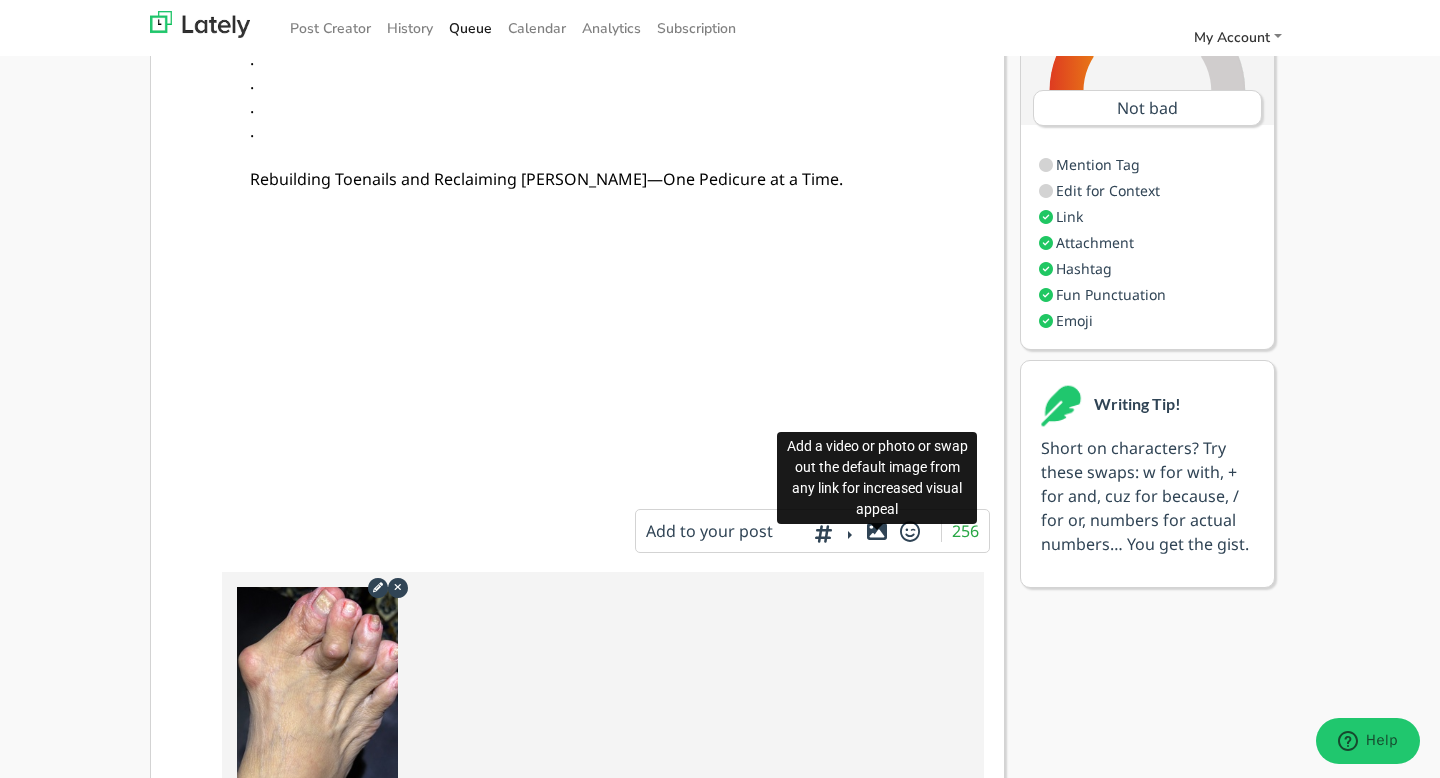 click at bounding box center [877, 531] 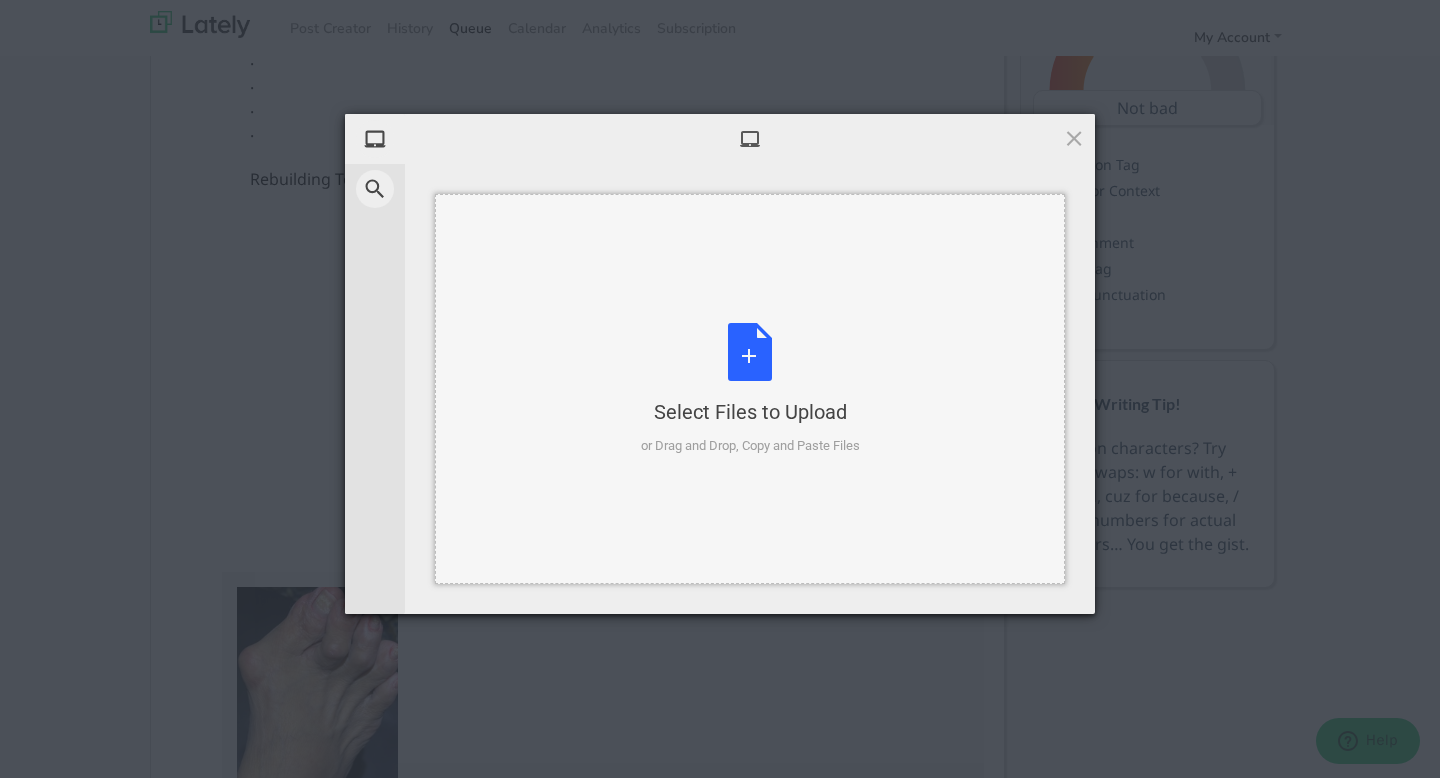 click on "Select Files to Upload
or Drag and Drop, Copy and Paste Files" at bounding box center [750, 389] 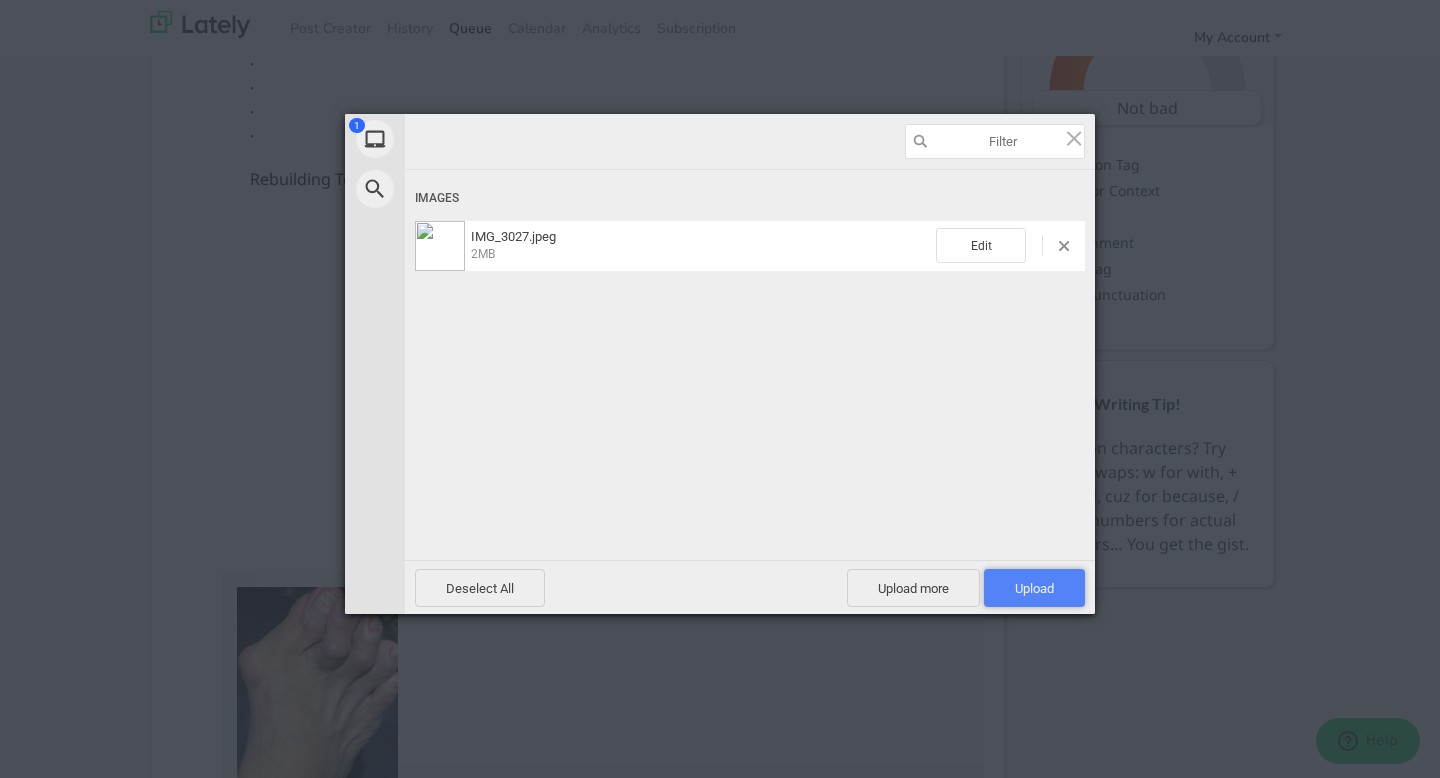 click on "Upload
1" at bounding box center [1034, 588] 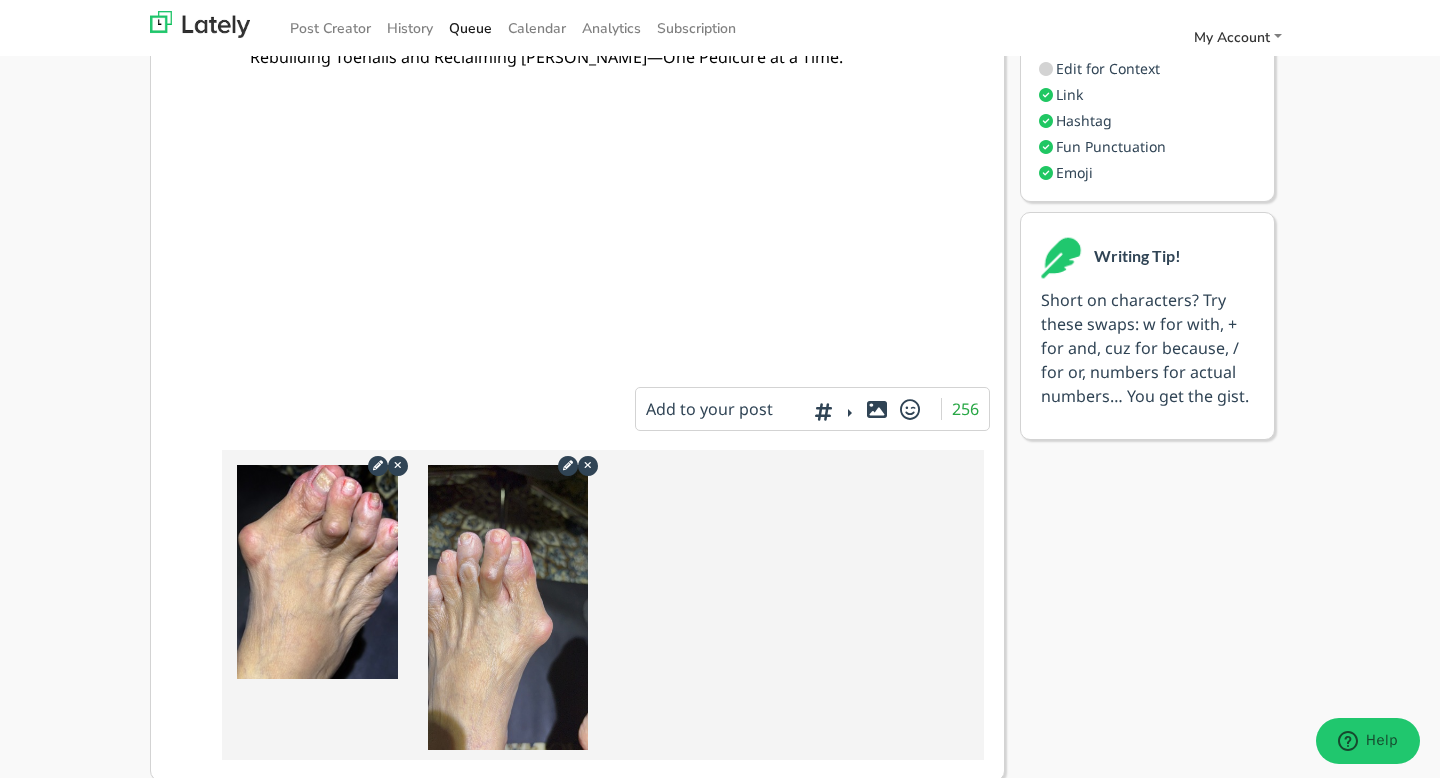 scroll, scrollTop: 362, scrollLeft: 0, axis: vertical 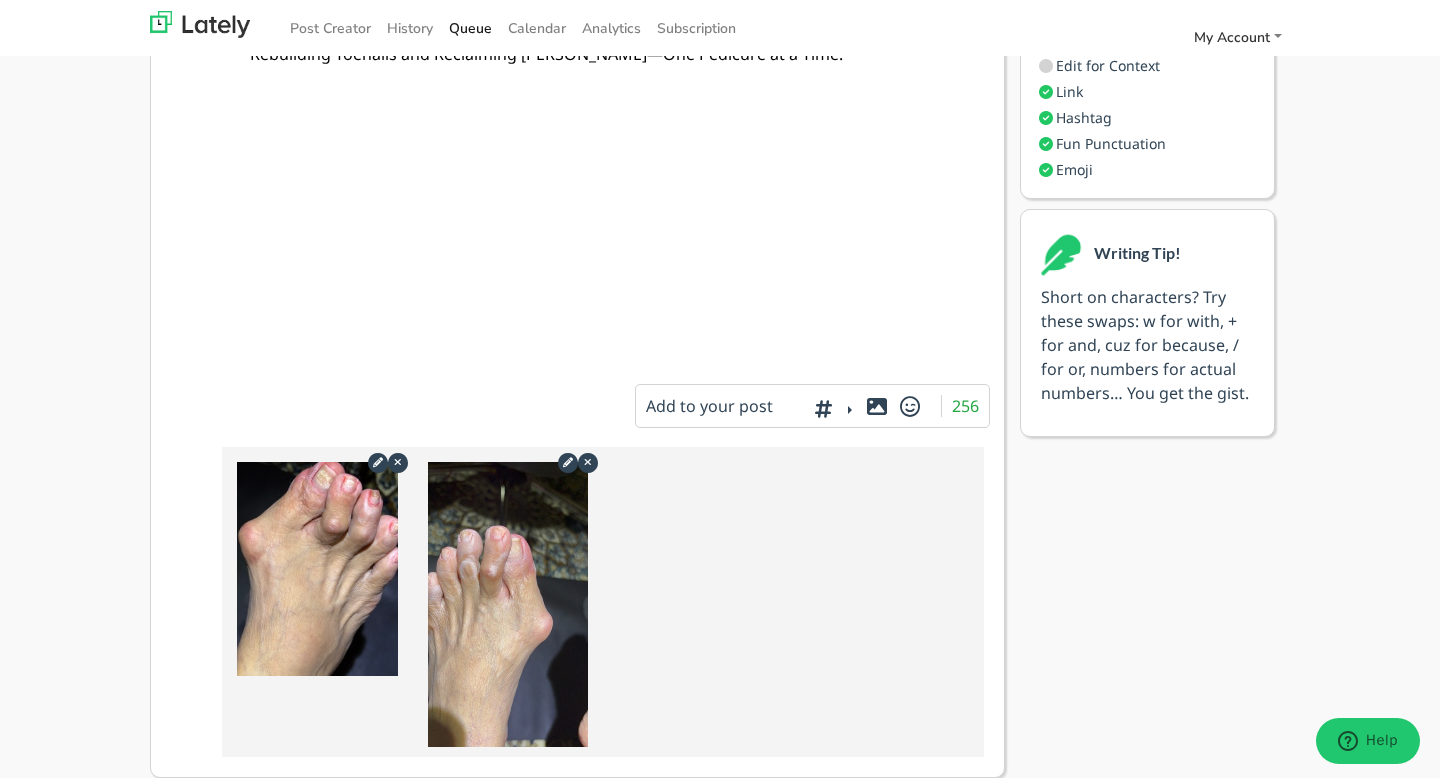 click at bounding box center [877, 406] 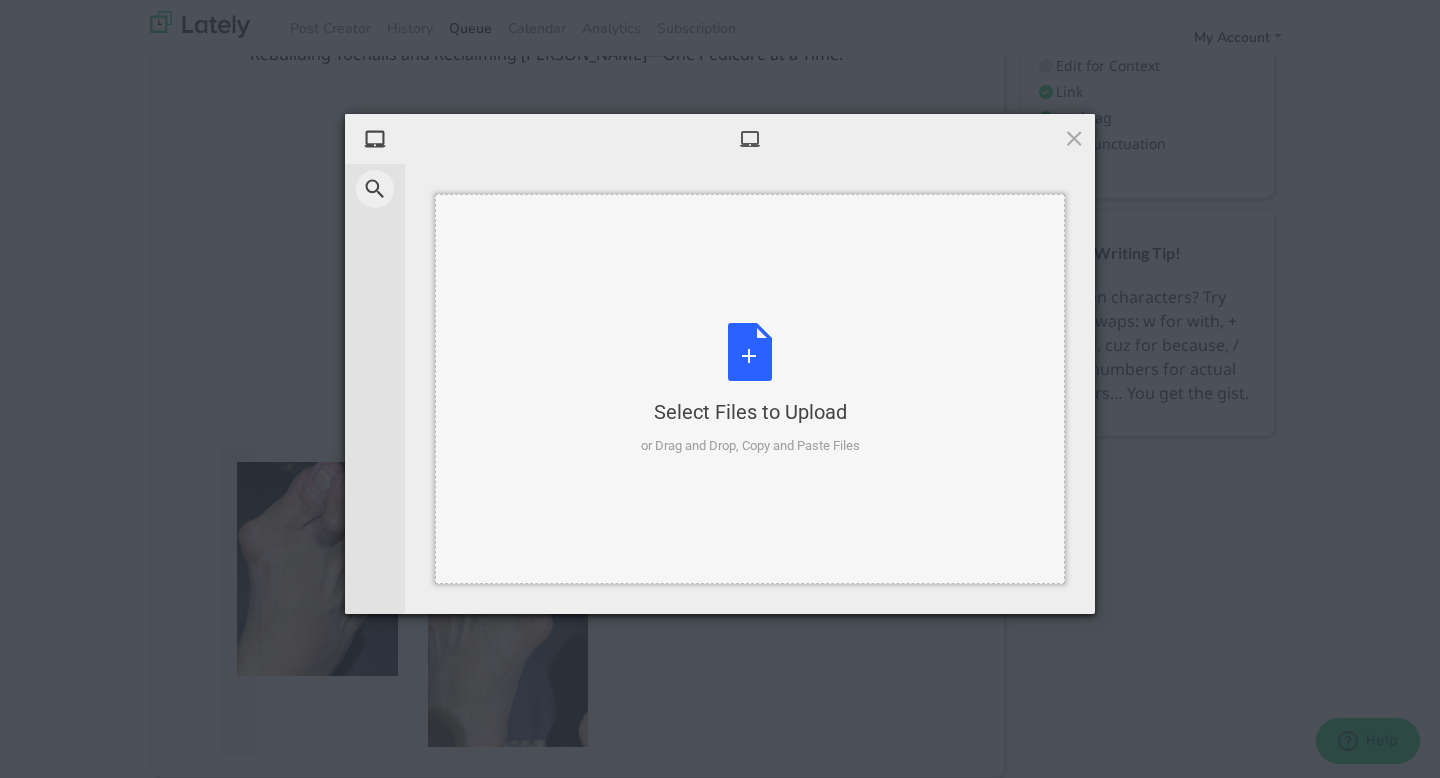click on "Select Files to Upload" at bounding box center (750, 412) 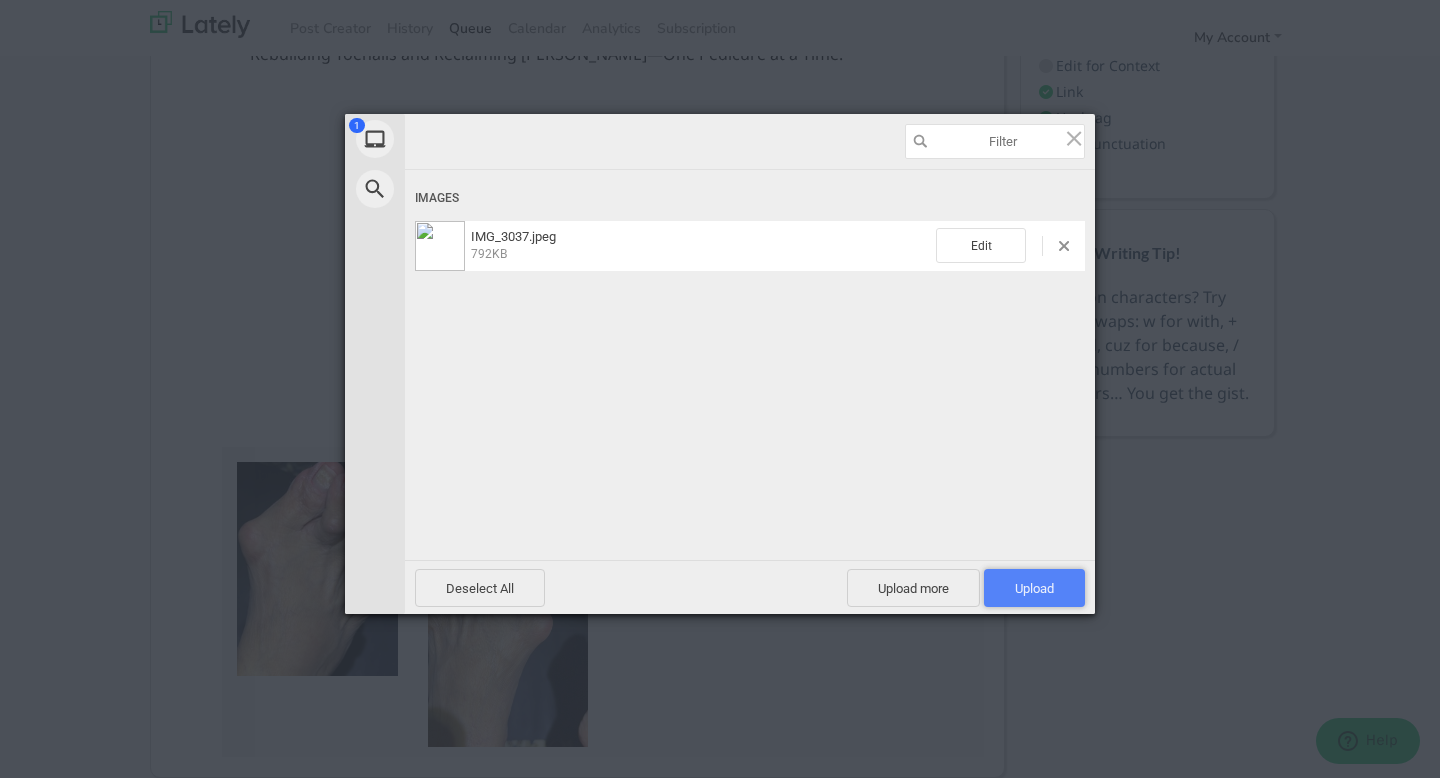 click on "Upload
1" at bounding box center (1034, 588) 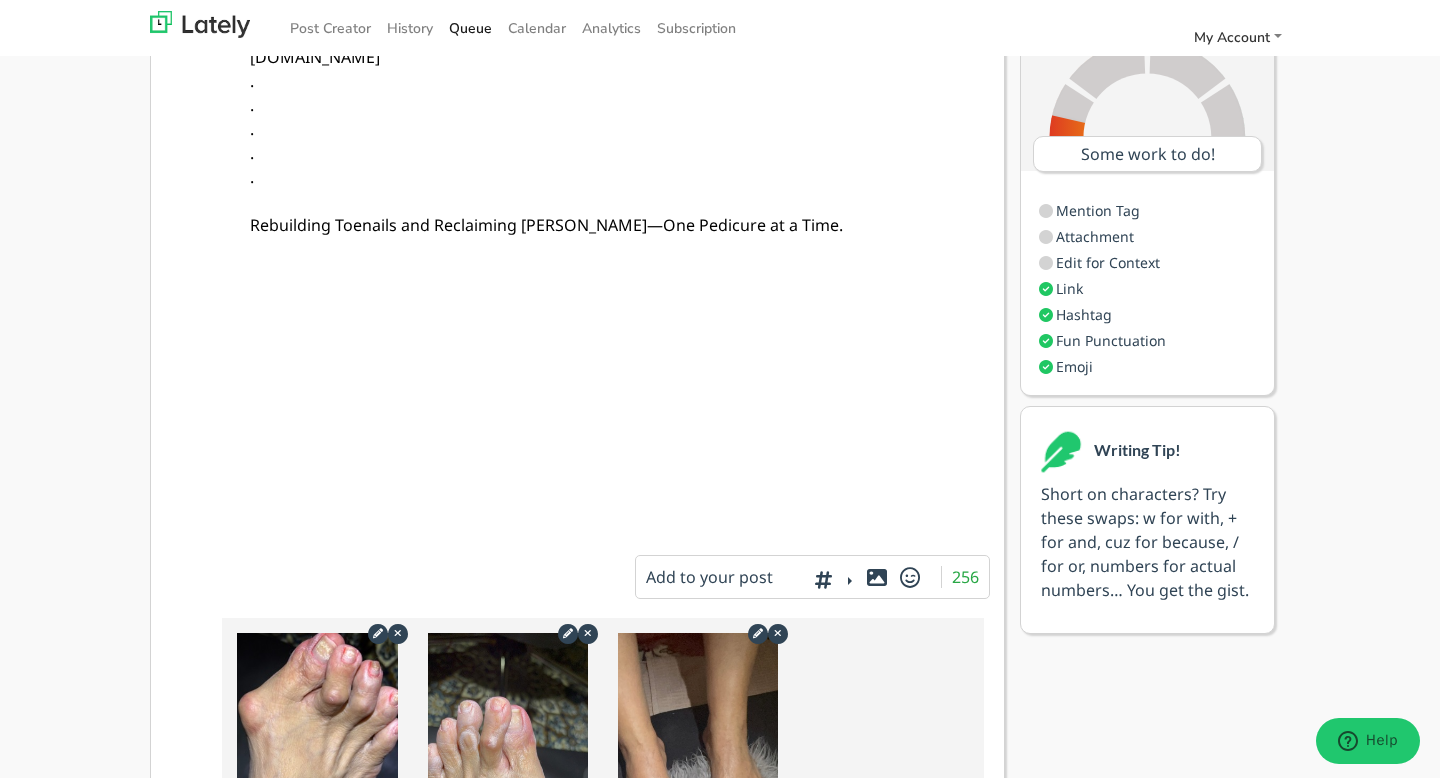 scroll, scrollTop: 0, scrollLeft: 0, axis: both 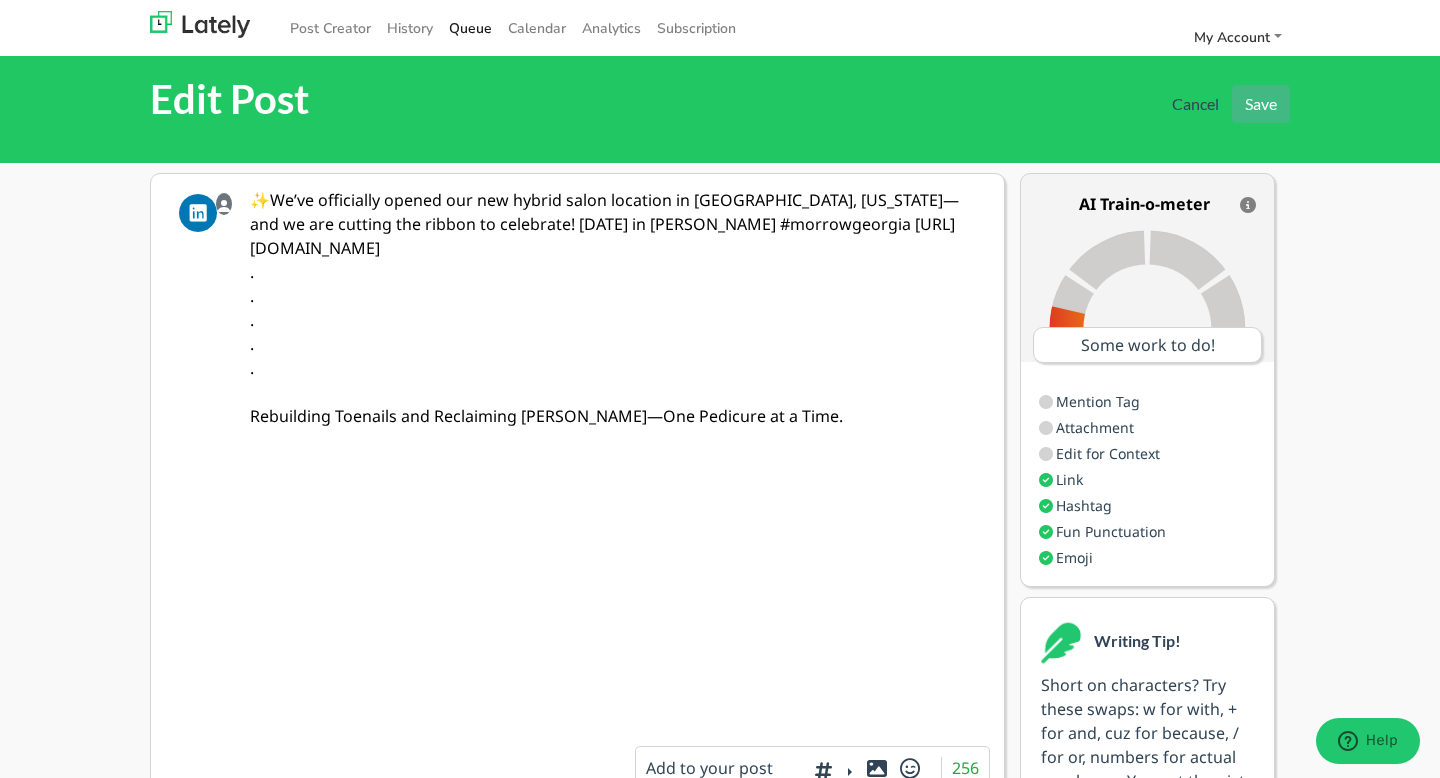 click on "✨We’ve officially opened our new hybrid salon location in Morrow, Georgia—and we are cutting the ribbon to celebrate! July 23rd in Morrow #morrowgeorgia https://www.instagram.com/p/DMAtFT6gHBx/
.
.
.
.
.
Rebuilding Toenails and Reclaiming Summers—One Pedicure at a Time." at bounding box center (613, 452) 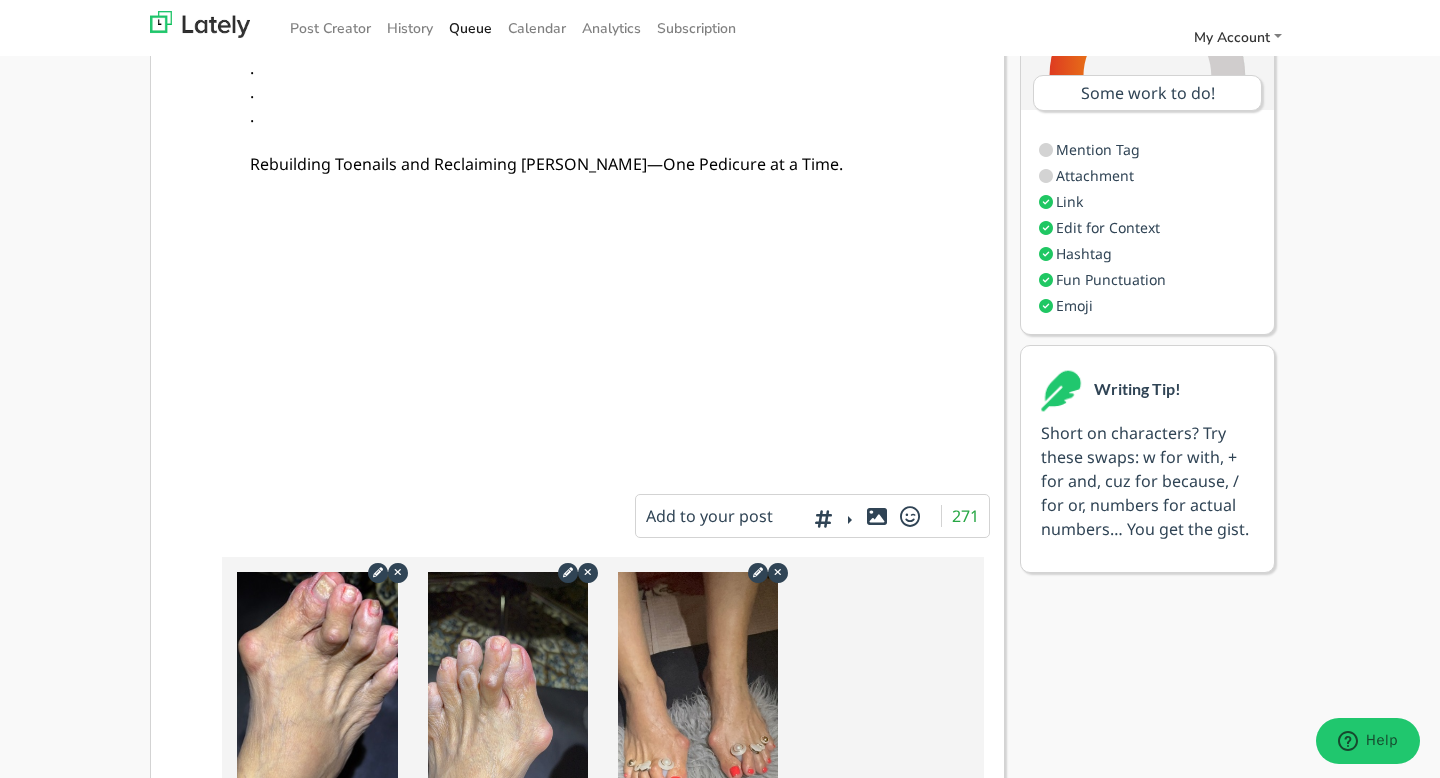 scroll, scrollTop: 264, scrollLeft: 0, axis: vertical 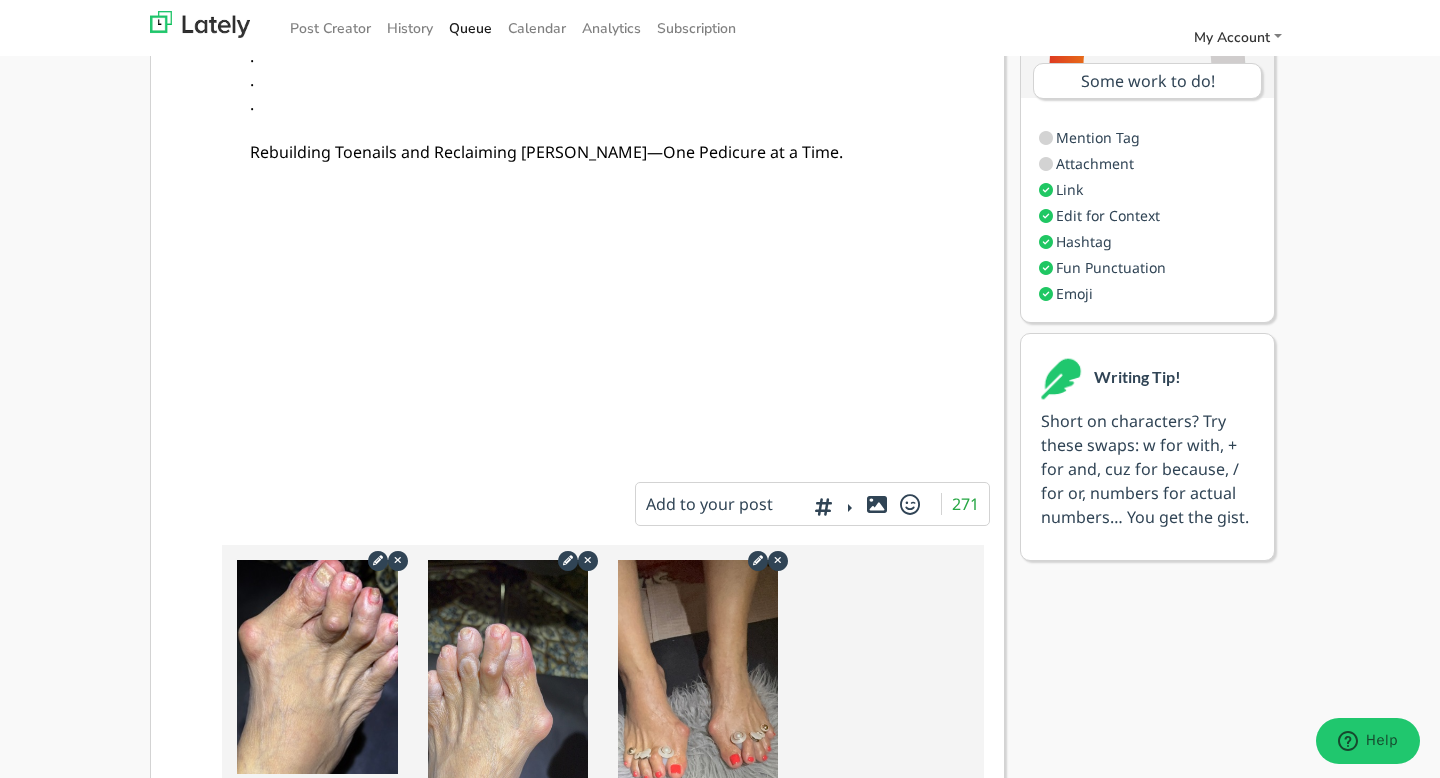 type on "✨We’ve officially opened our new hybrid salon location in Morrow, Georgia—and we are cutting the ribbon to celebrate! July 23rd in Morrow #morrowgeorgiahttps://www.instagram.com/p/DMAtFT6gHBx/
.
.
.
.
.
Rebuilding Toenails and Reclaiming Summers—One Pedicure at a Time." 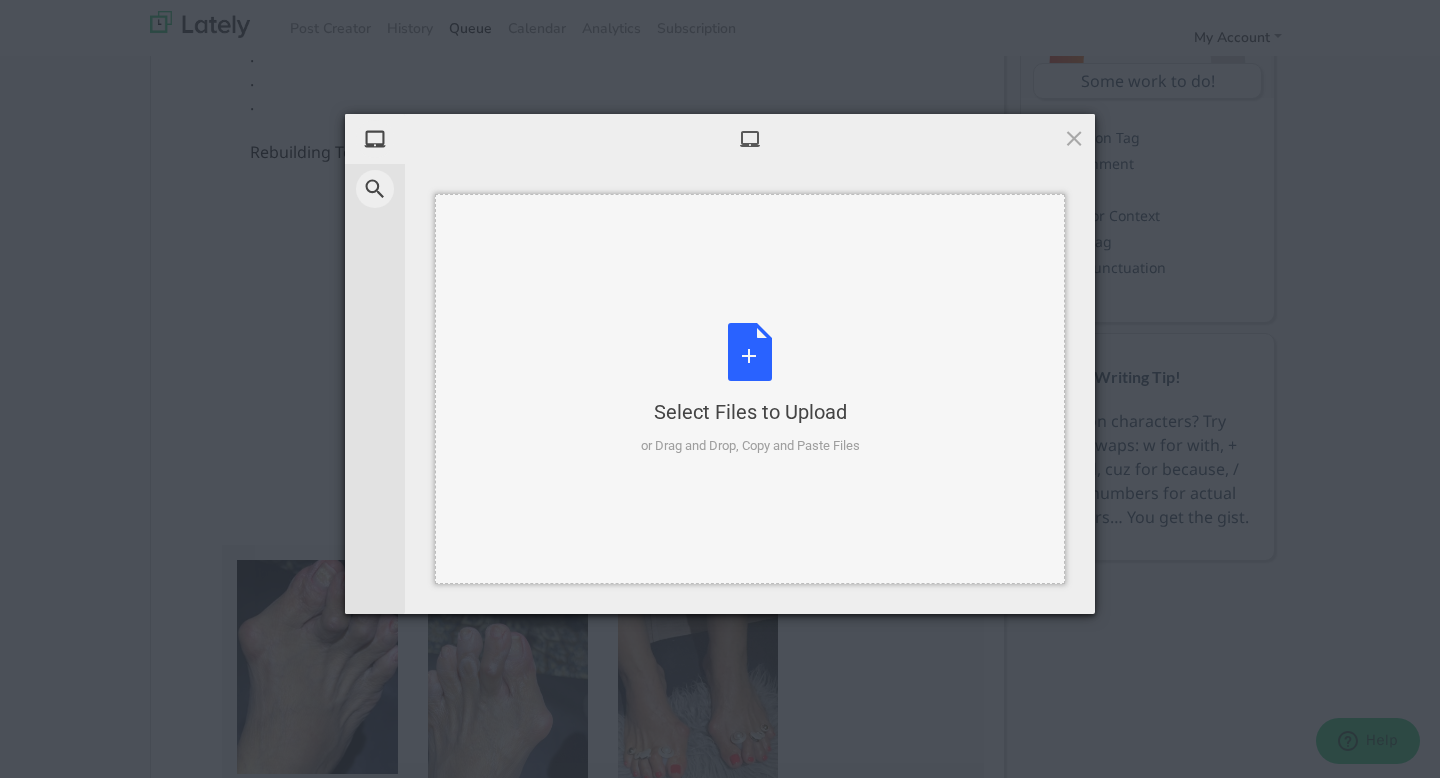 click on "Select Files to Upload
or Drag and Drop, Copy and Paste Files" at bounding box center [750, 389] 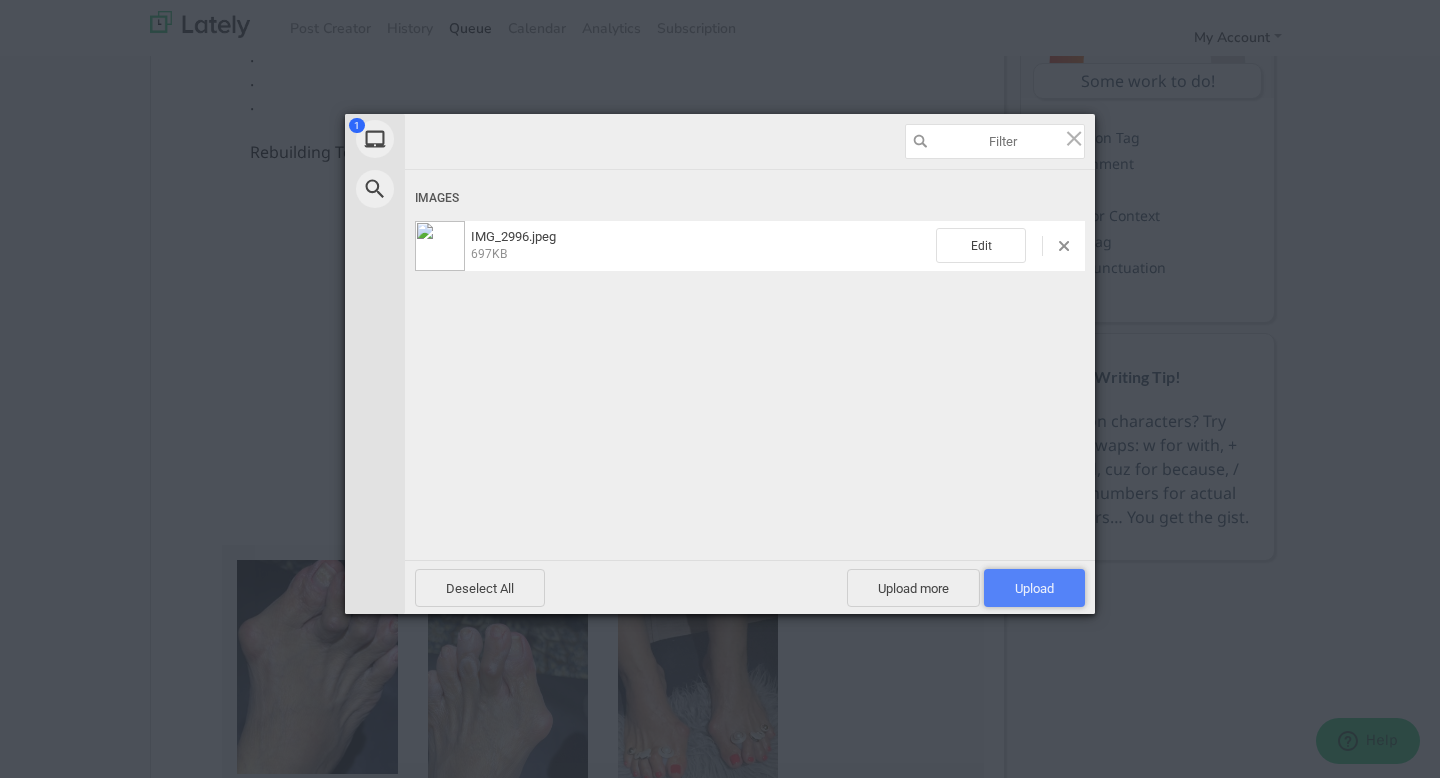click on "Upload
1" at bounding box center [1034, 588] 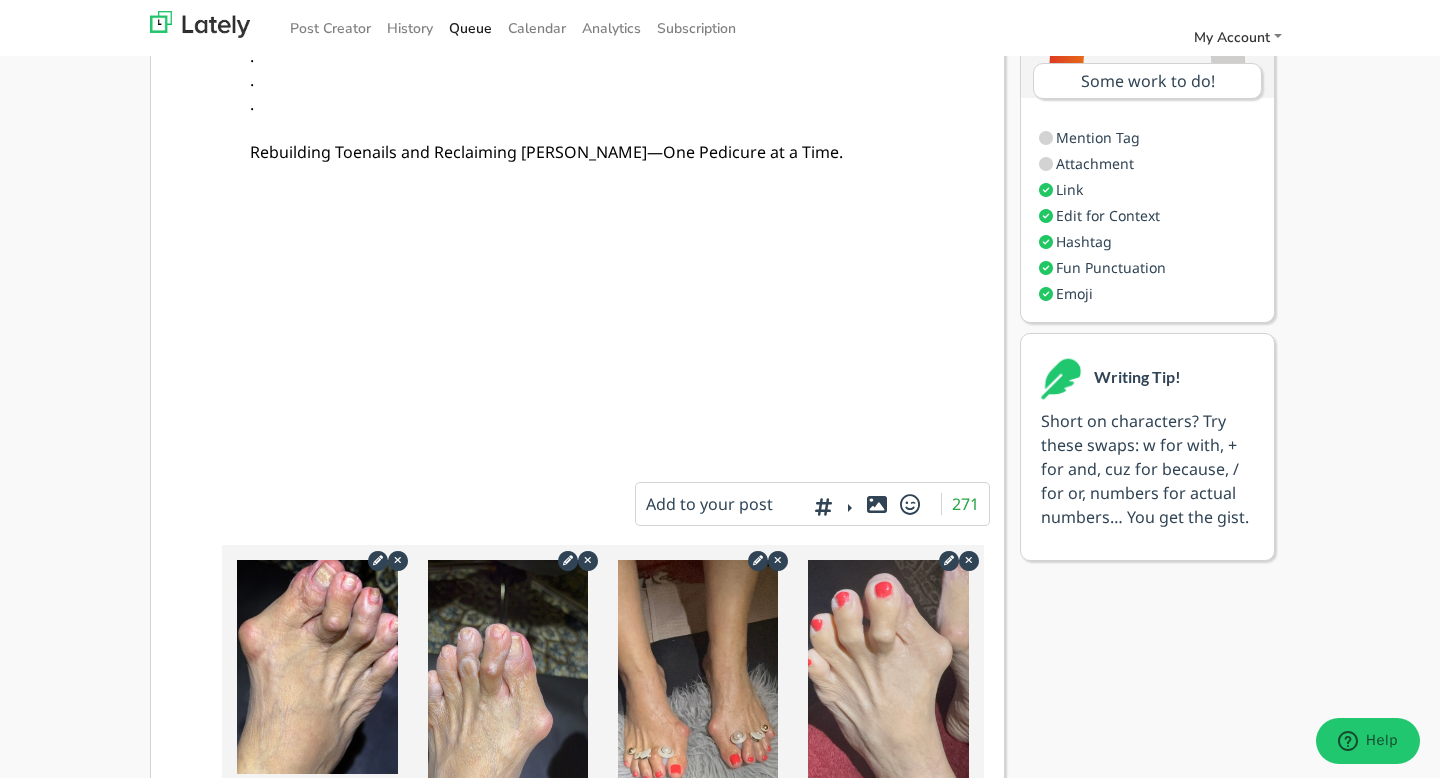 click at bounding box center (831, 506) 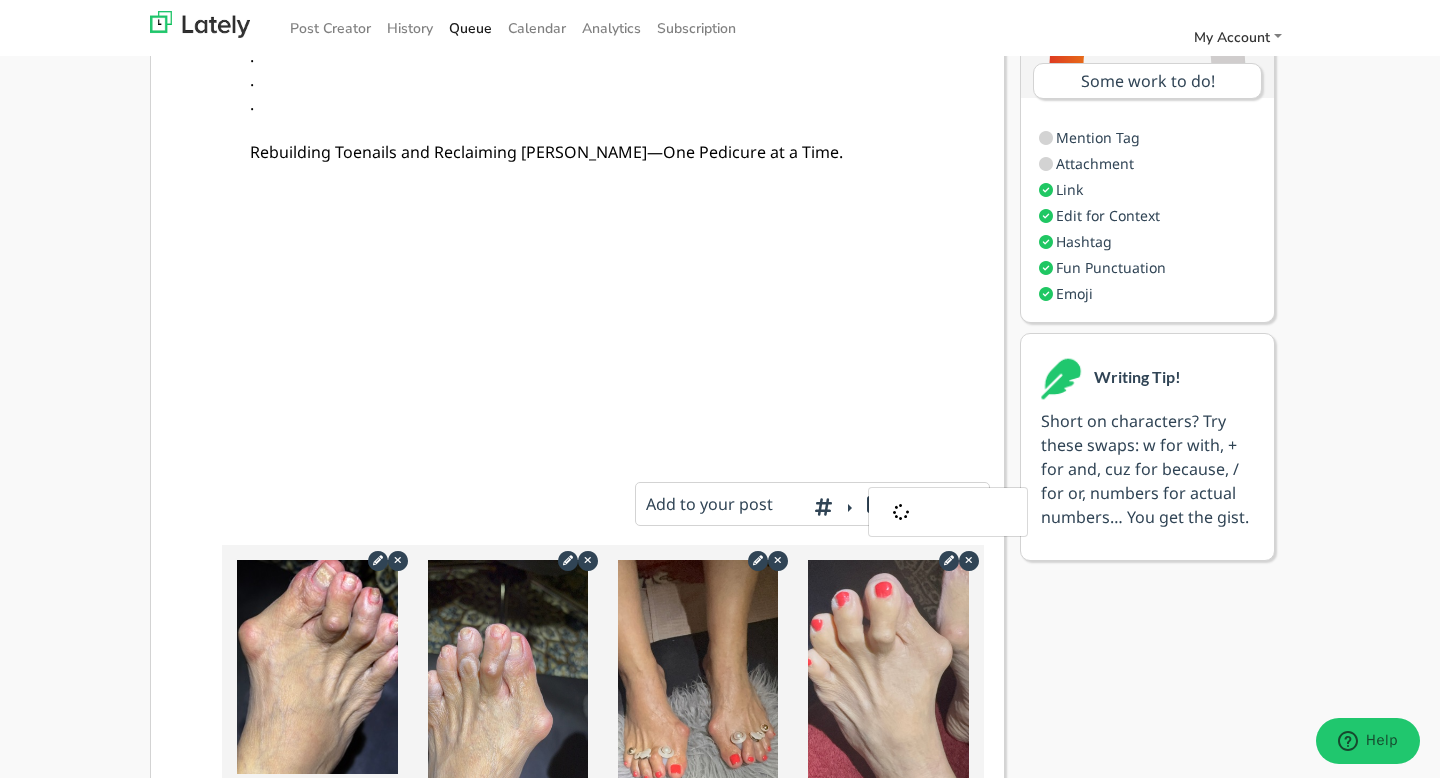 click at bounding box center (968, 560) 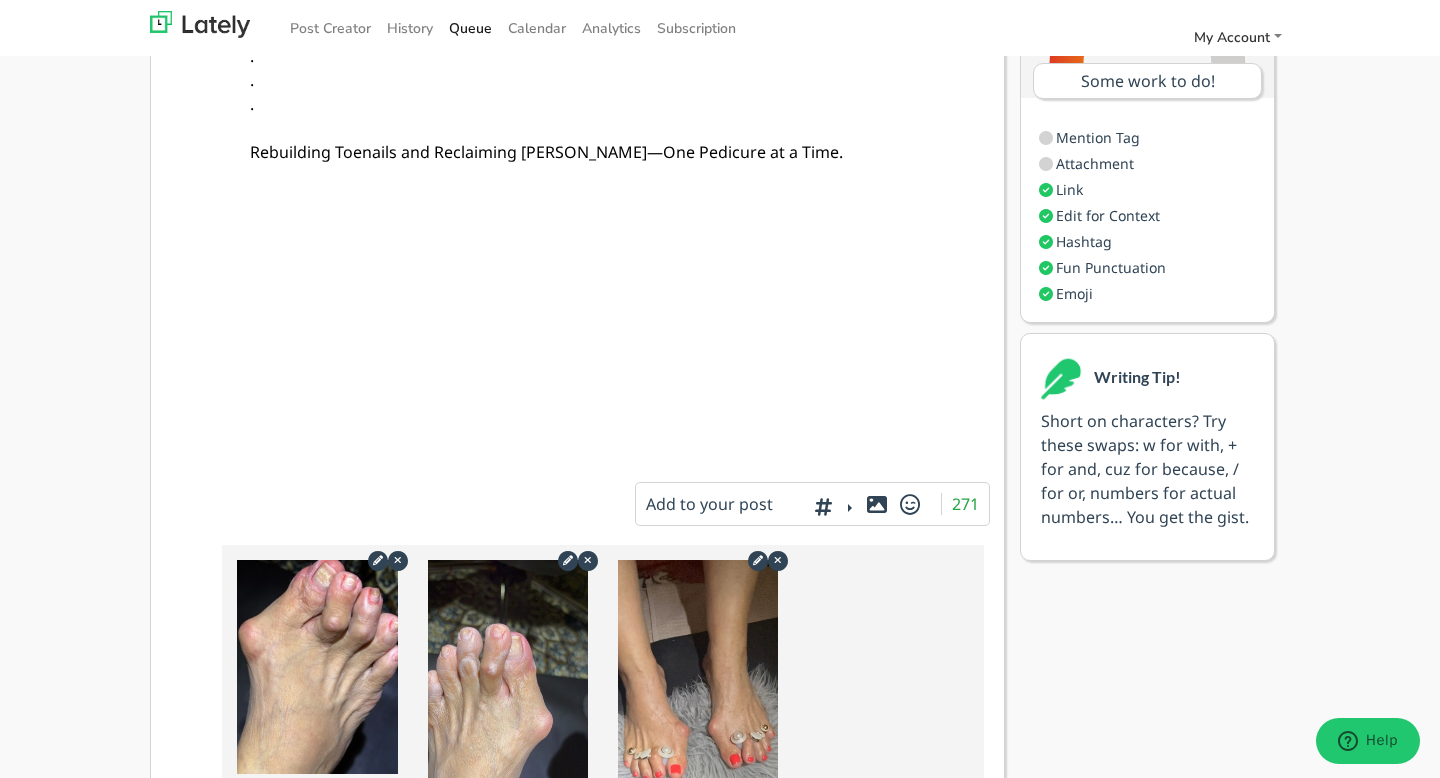 click at bounding box center [831, 506] 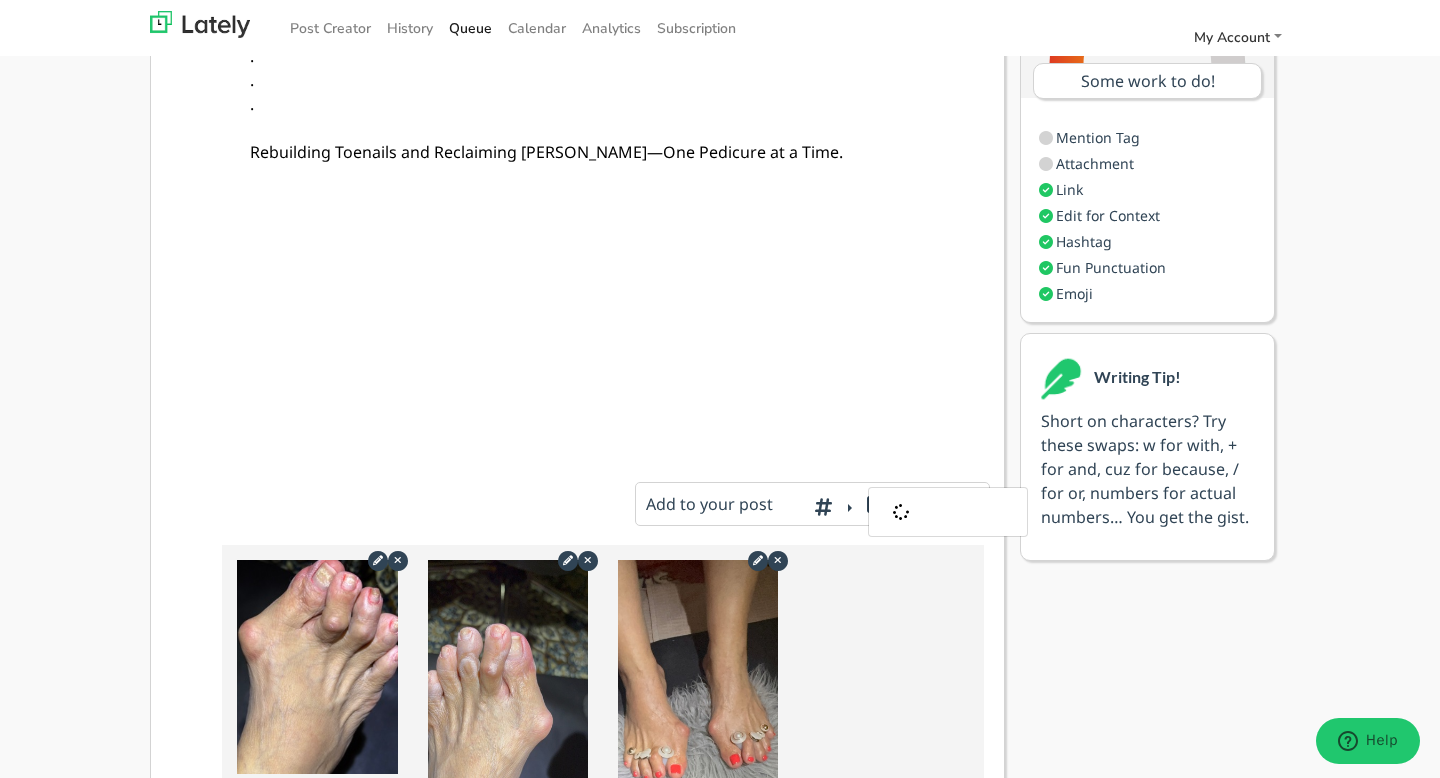 click at bounding box center [823, 506] 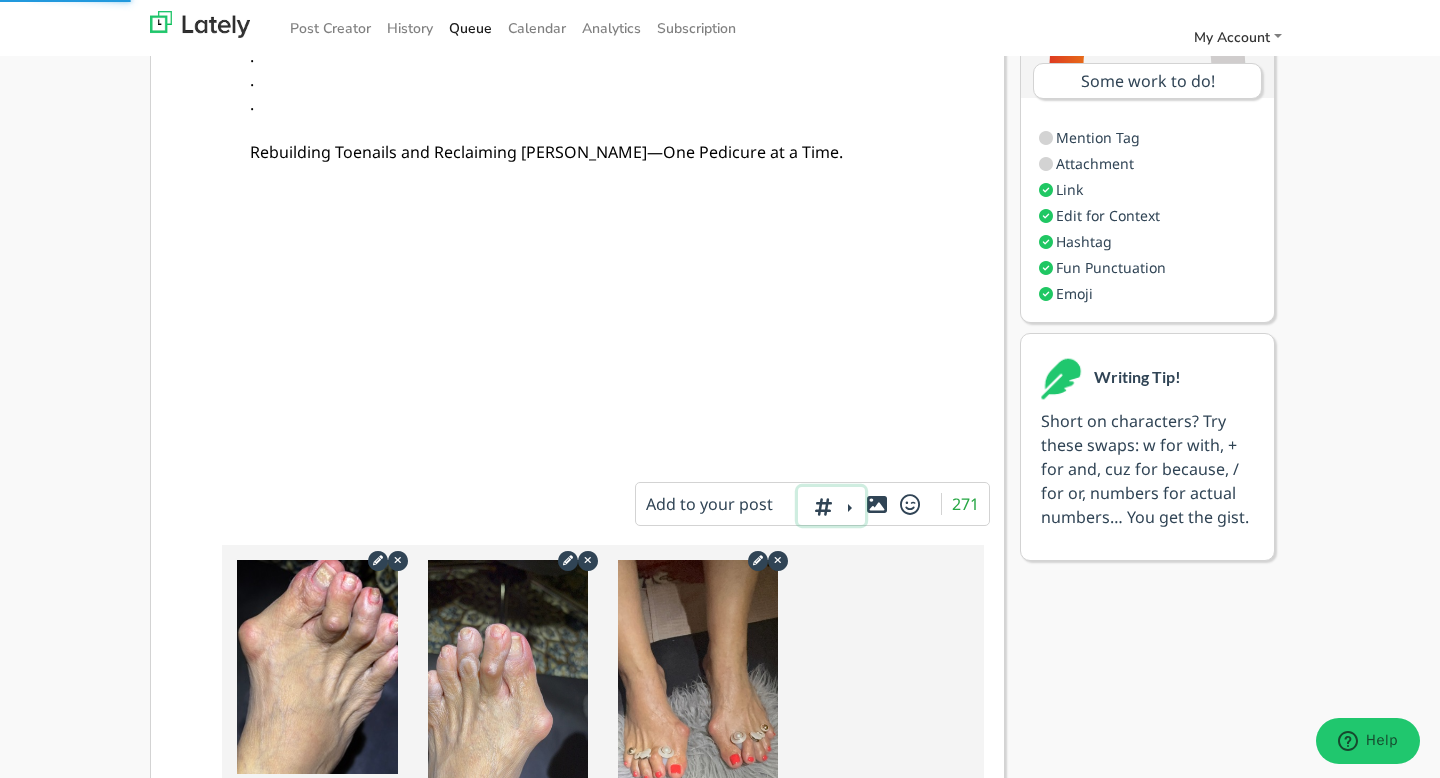 click at bounding box center (823, 506) 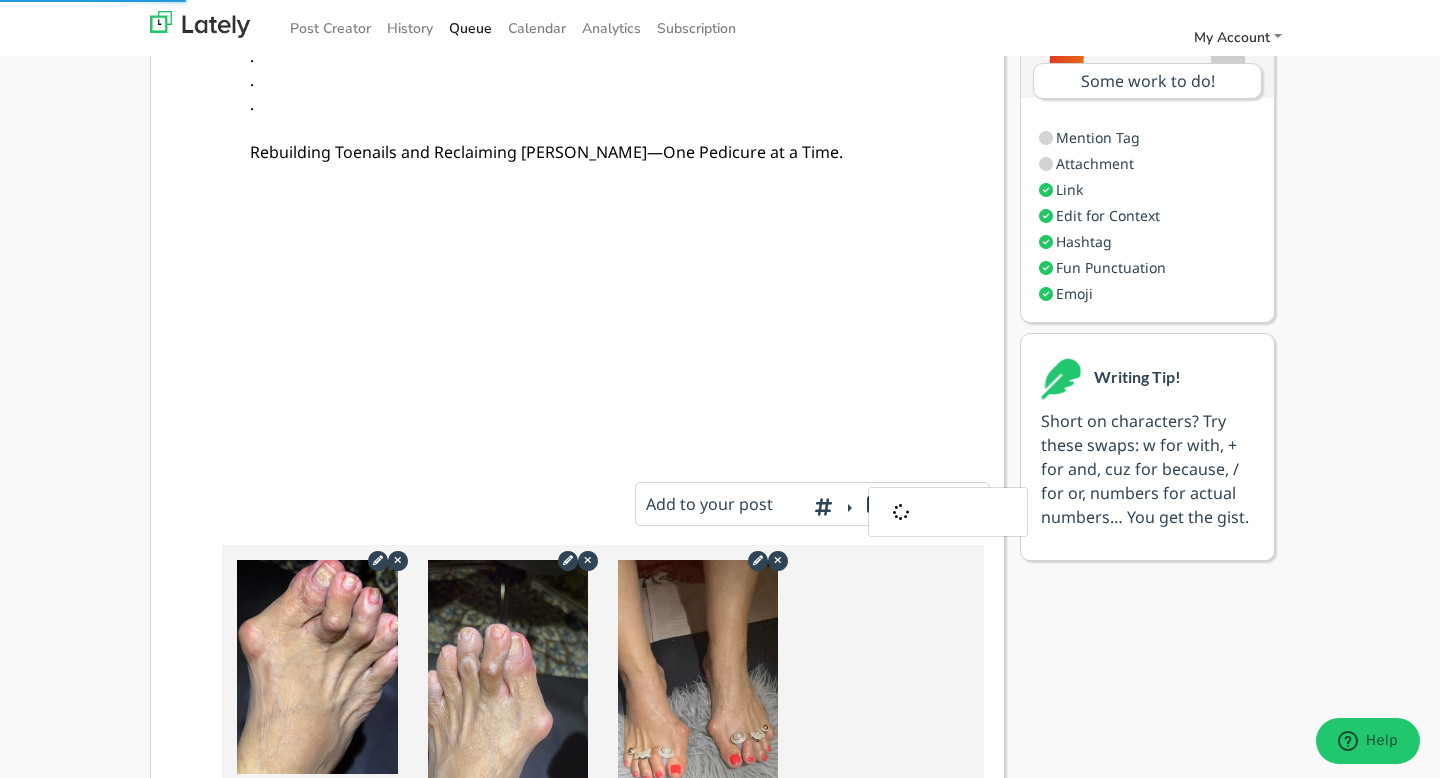 click at bounding box center (823, 506) 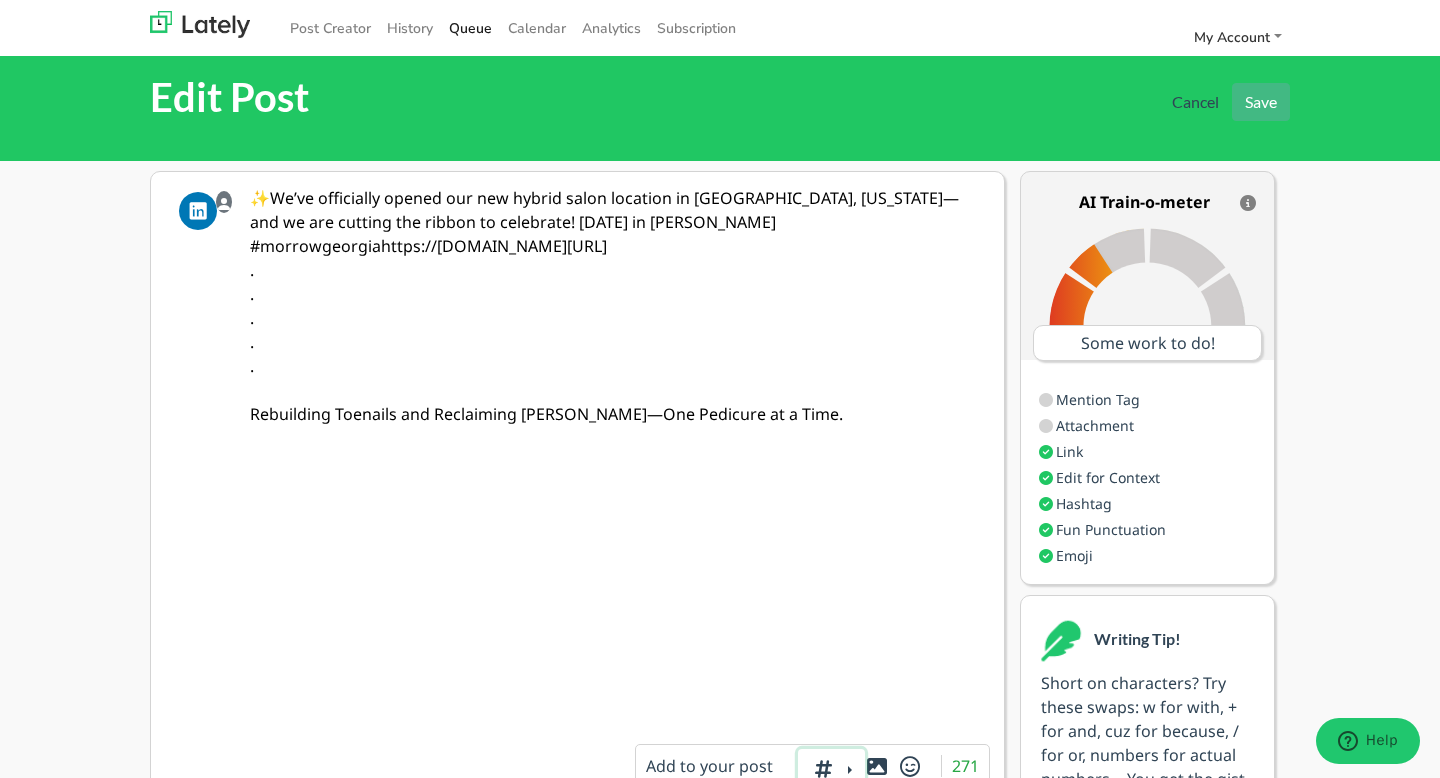 scroll, scrollTop: 0, scrollLeft: 0, axis: both 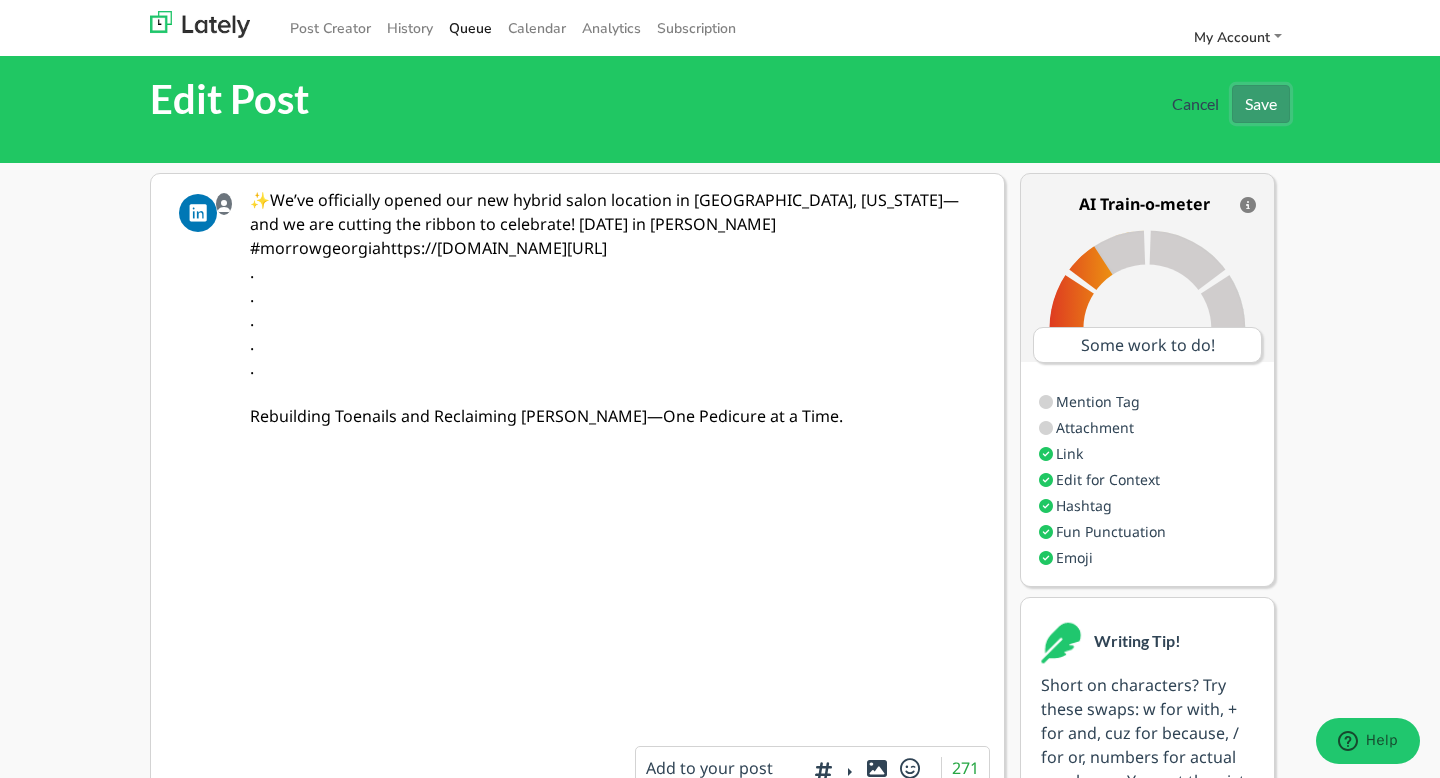 click on "Save" at bounding box center [1261, 104] 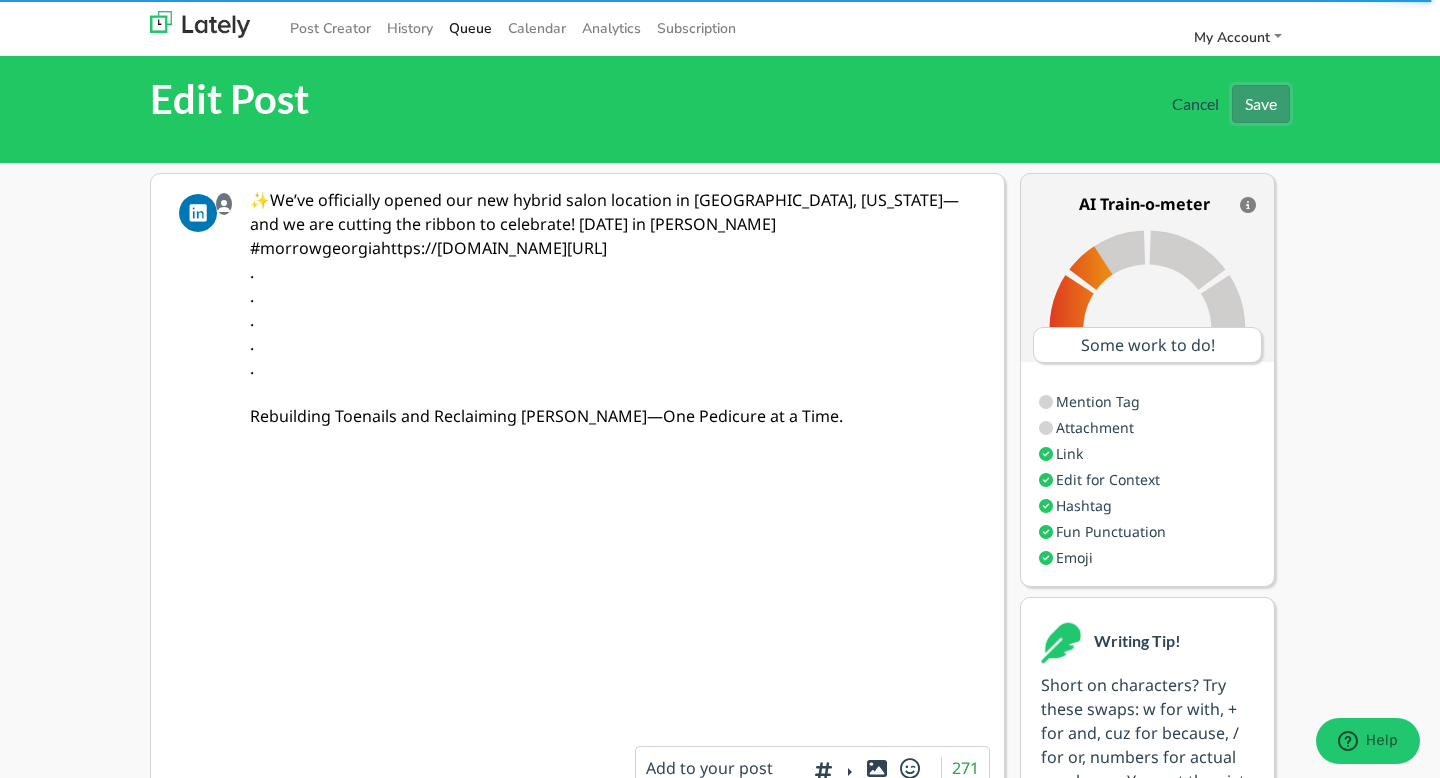 click on "Save" at bounding box center (1261, 104) 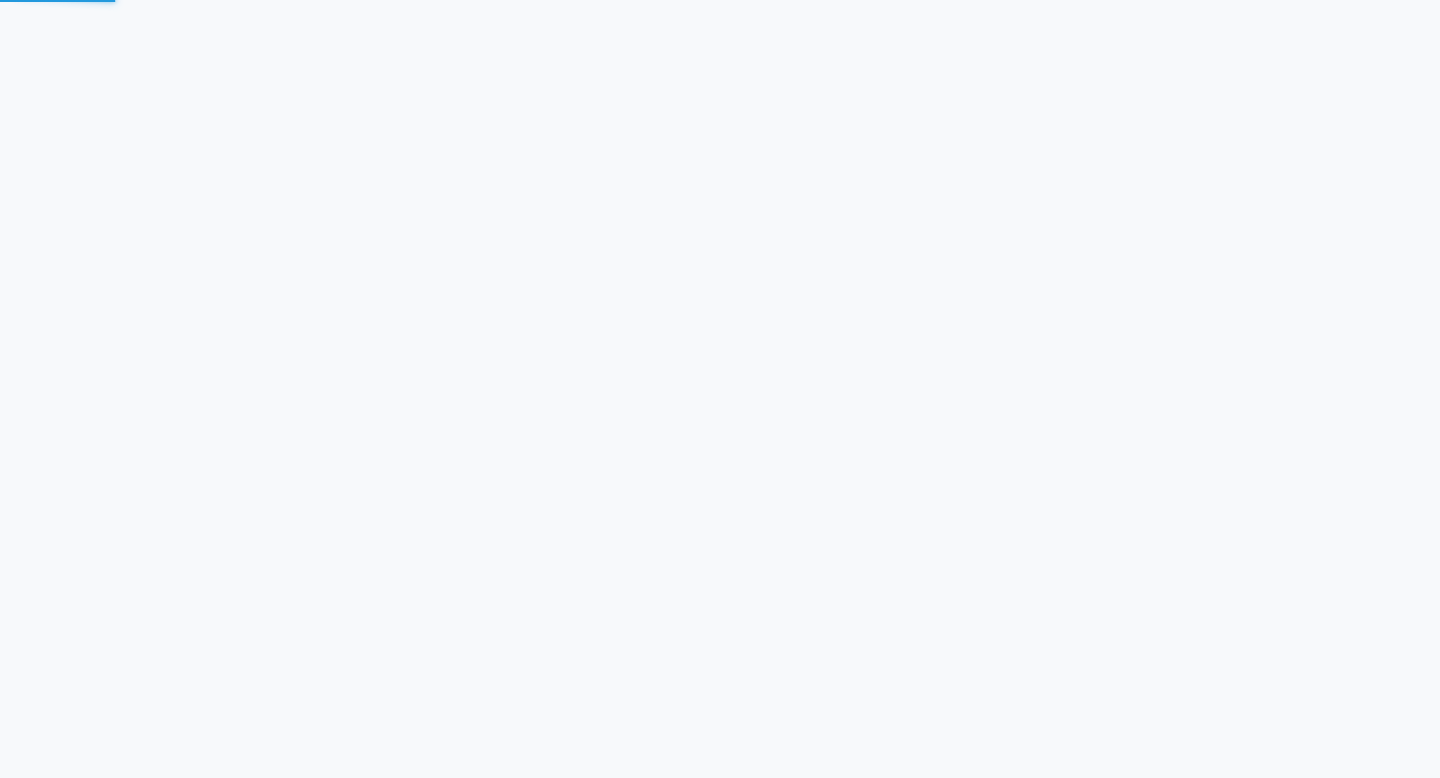 scroll, scrollTop: 0, scrollLeft: 0, axis: both 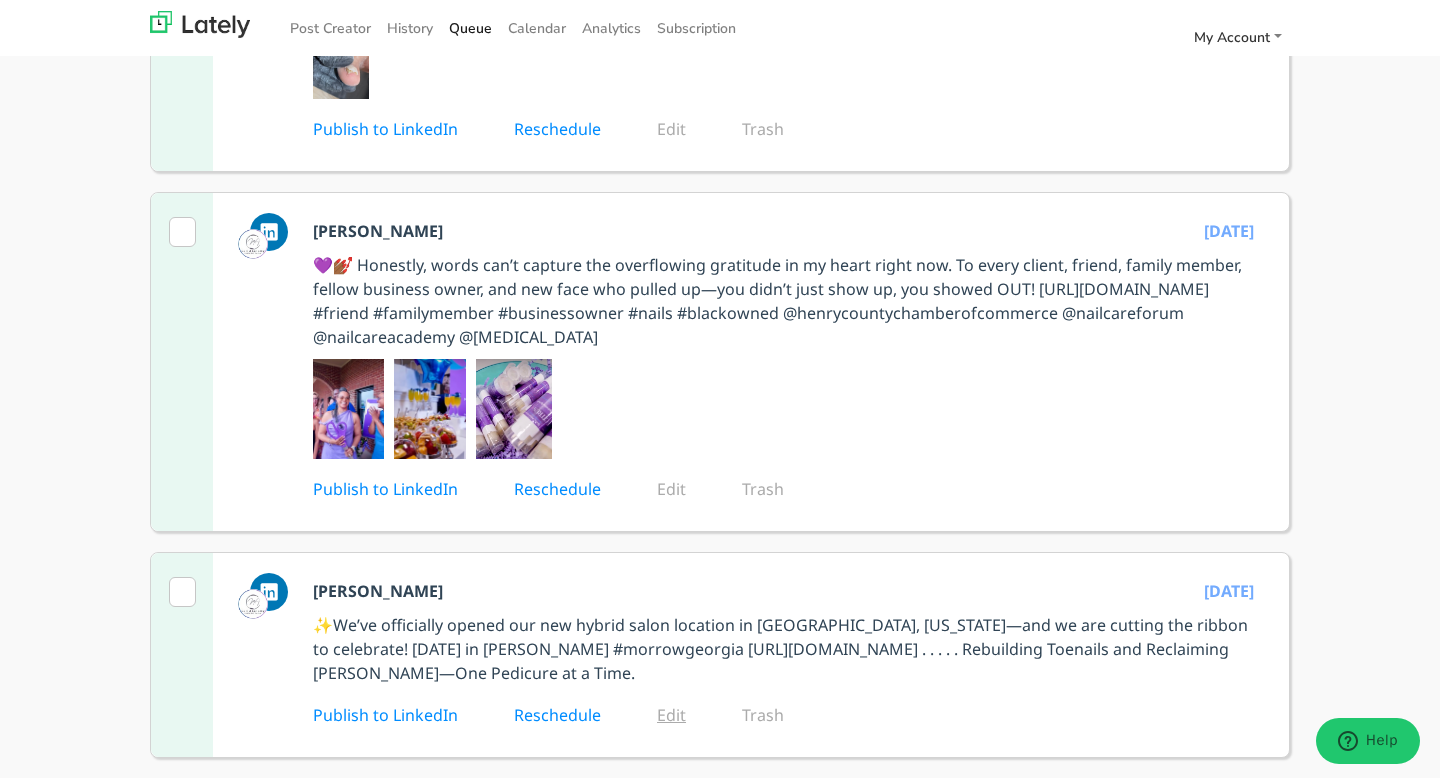 click on "Edit" at bounding box center [685, 715] 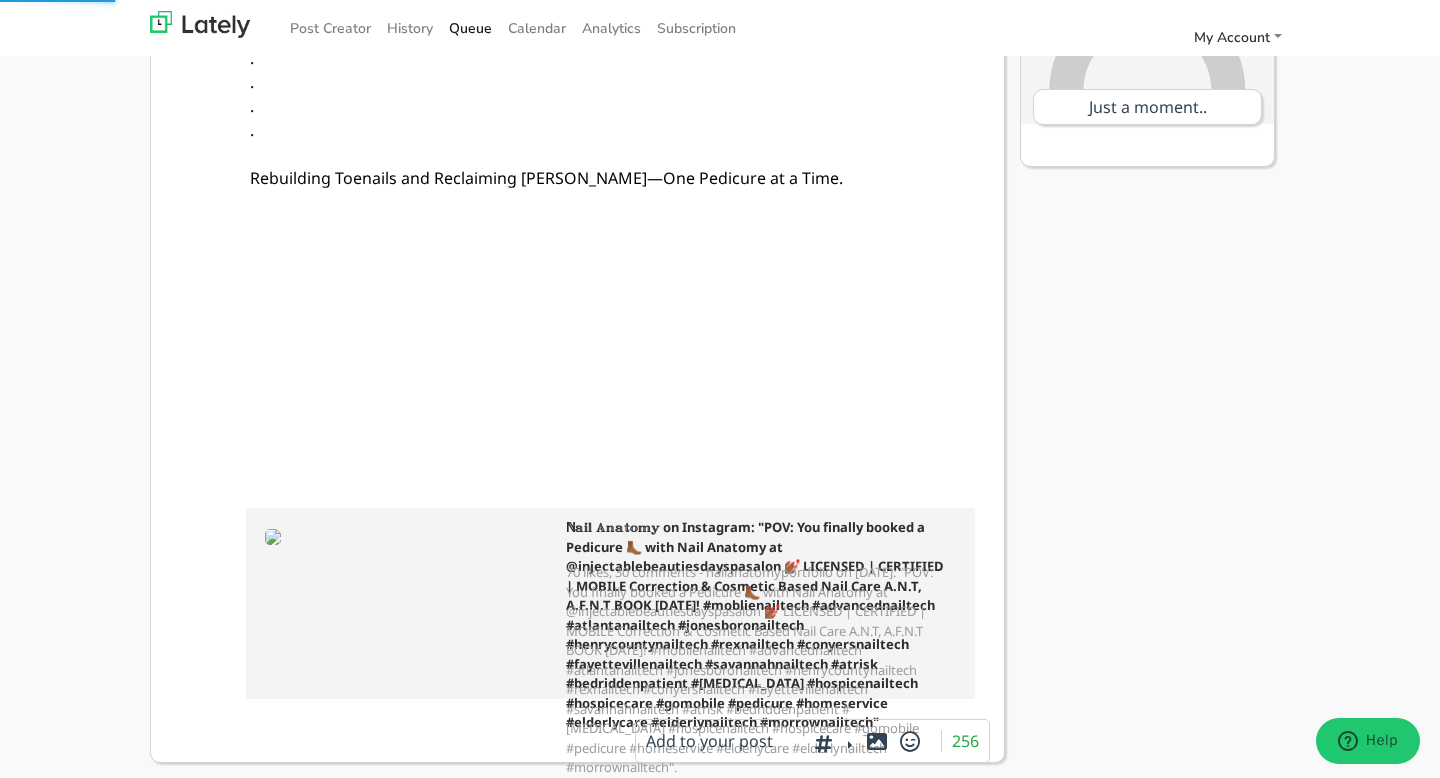 scroll, scrollTop: 237, scrollLeft: 0, axis: vertical 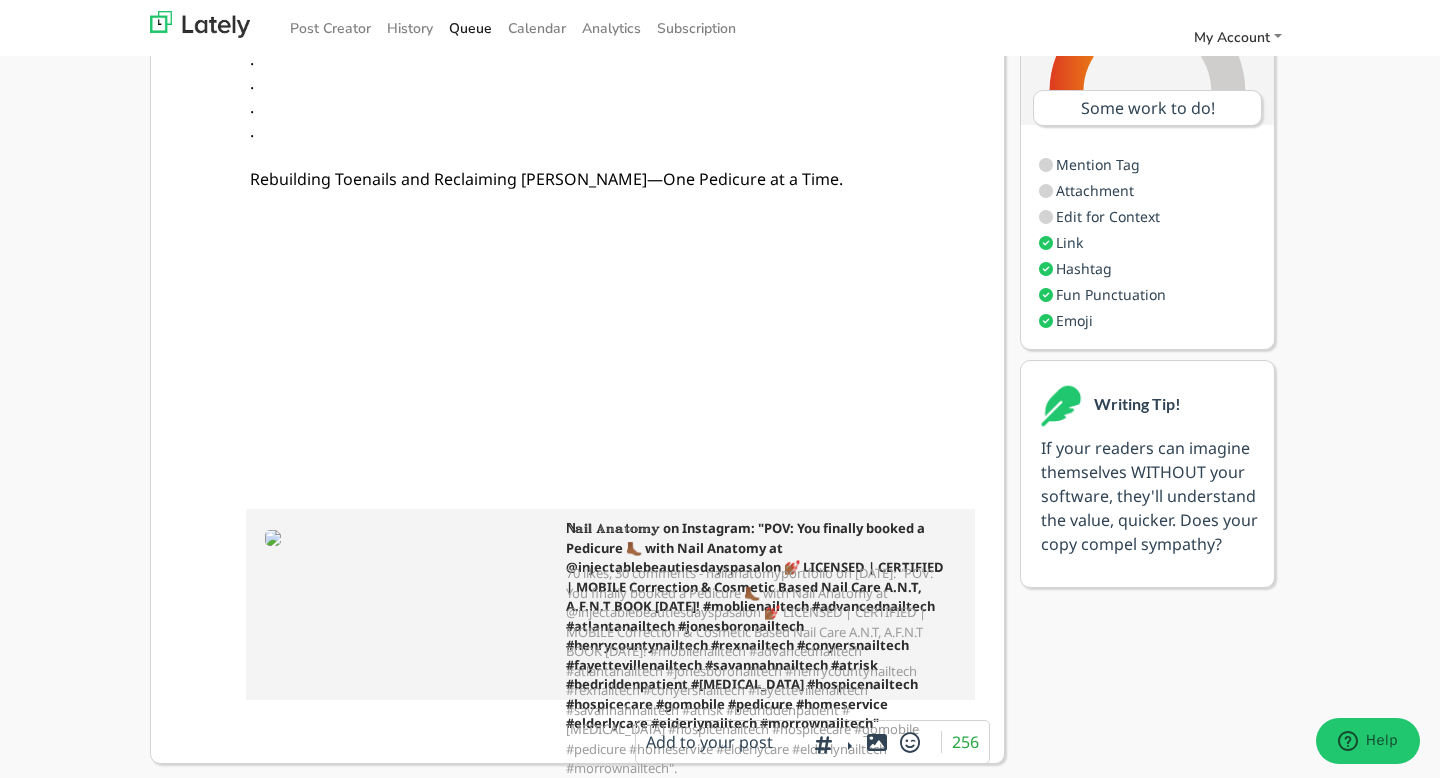 click at bounding box center [273, 538] 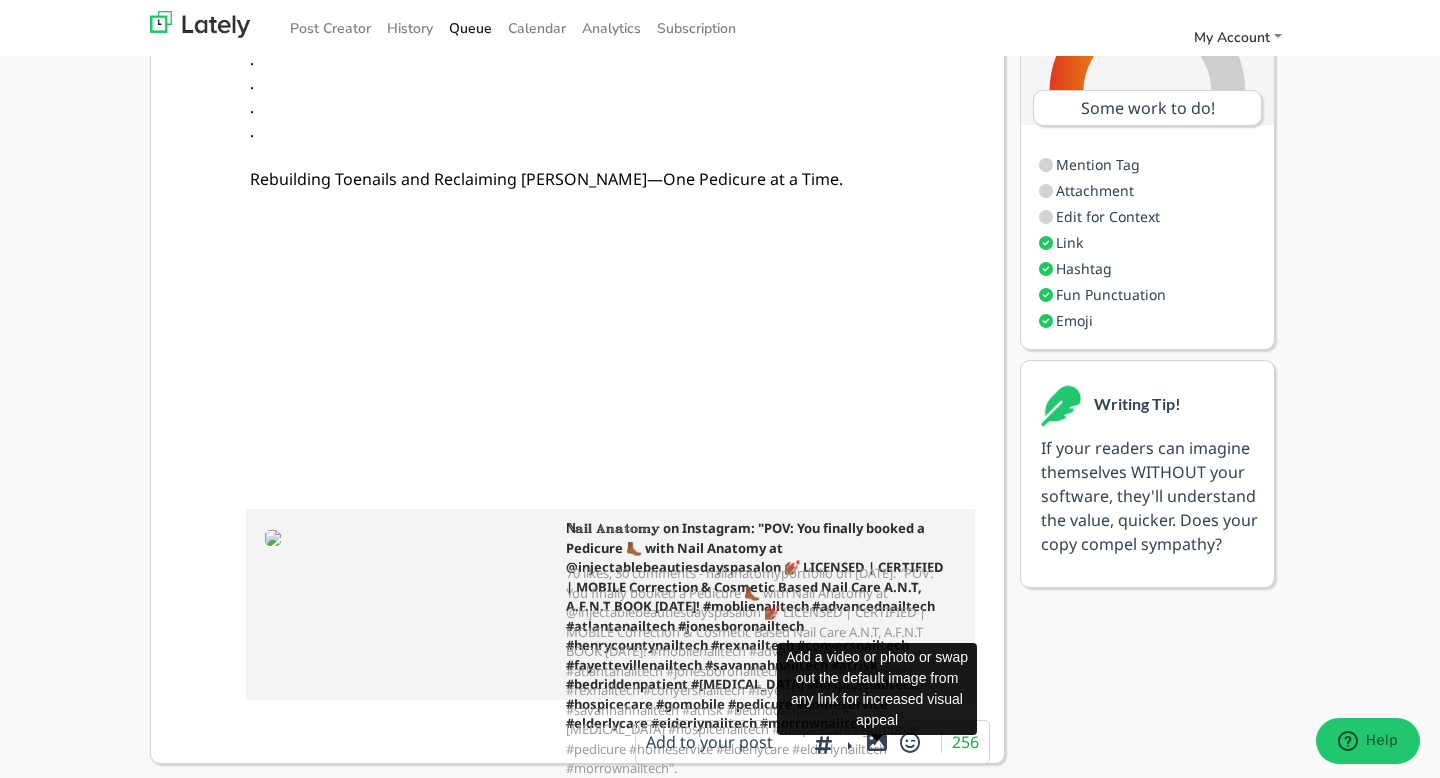 click at bounding box center (877, 742) 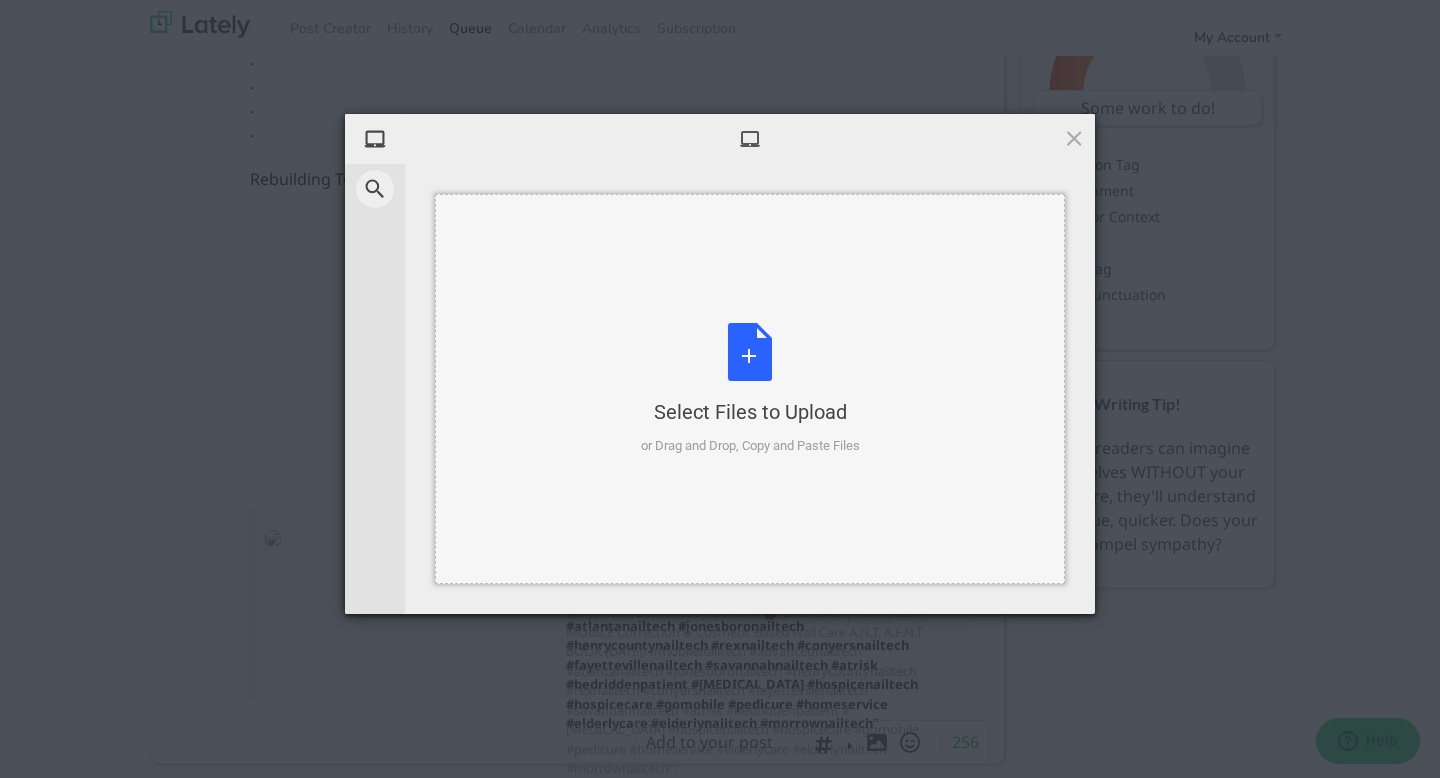 click on "Select Files to Upload
or Drag and Drop, Copy and Paste Files" at bounding box center [750, 389] 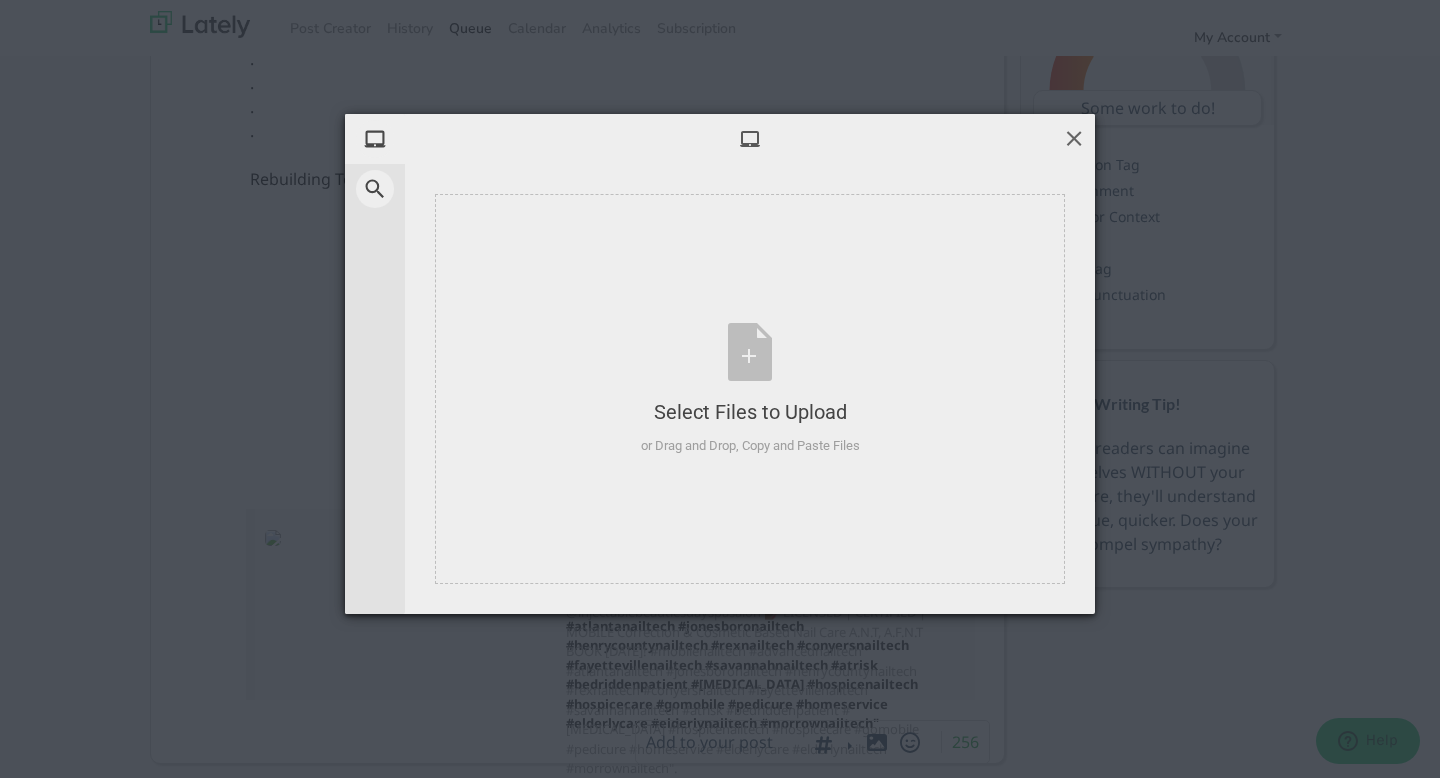 click at bounding box center [1074, 138] 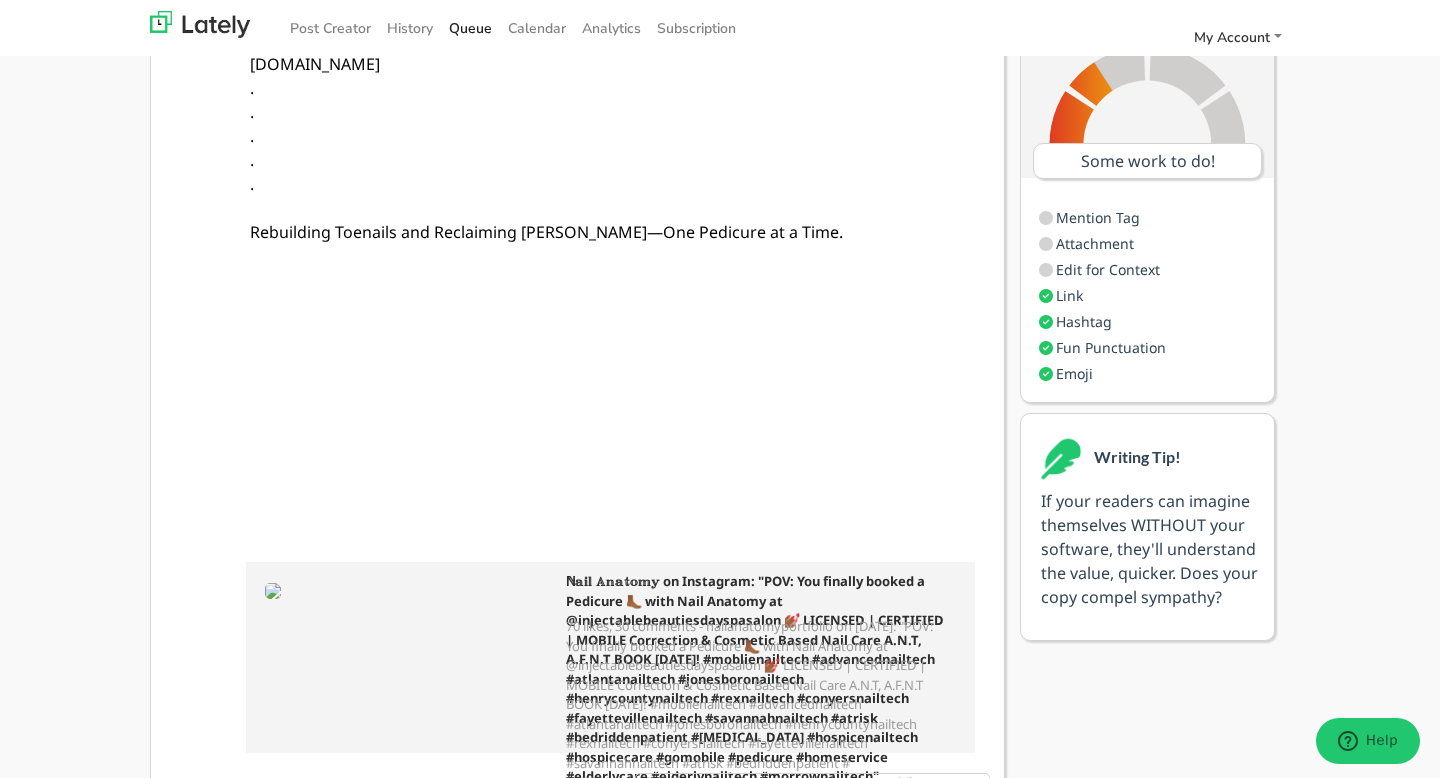 scroll, scrollTop: 237, scrollLeft: 0, axis: vertical 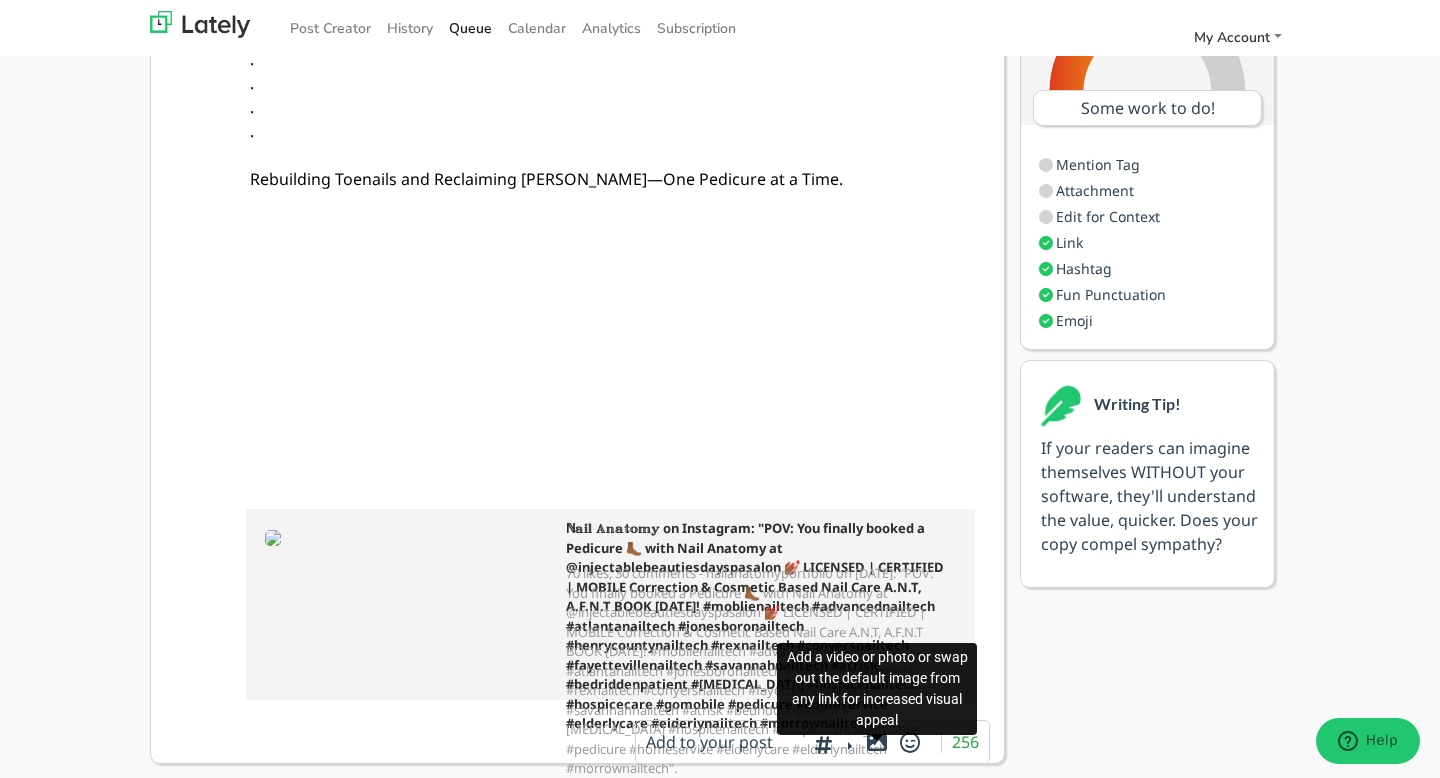 click at bounding box center [877, 742] 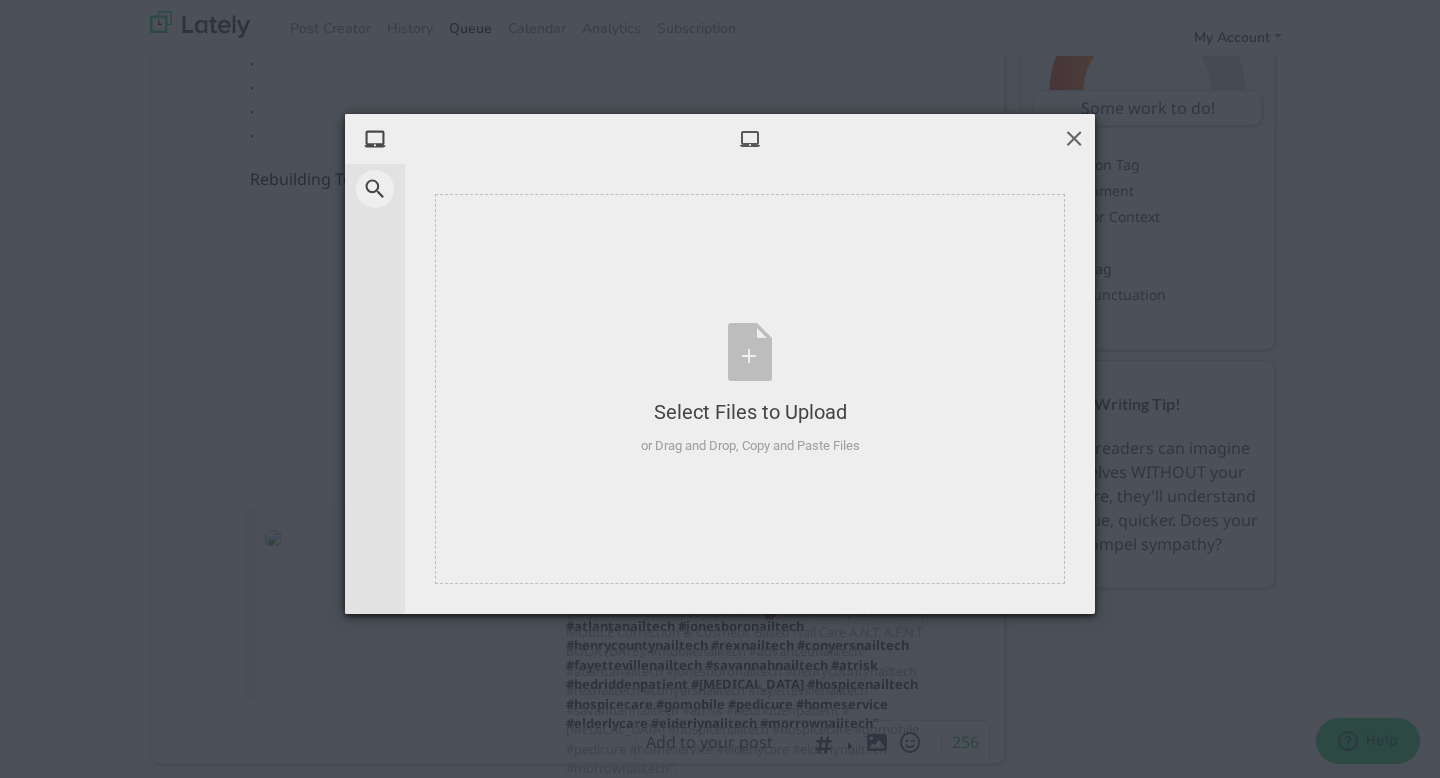 click at bounding box center (1074, 138) 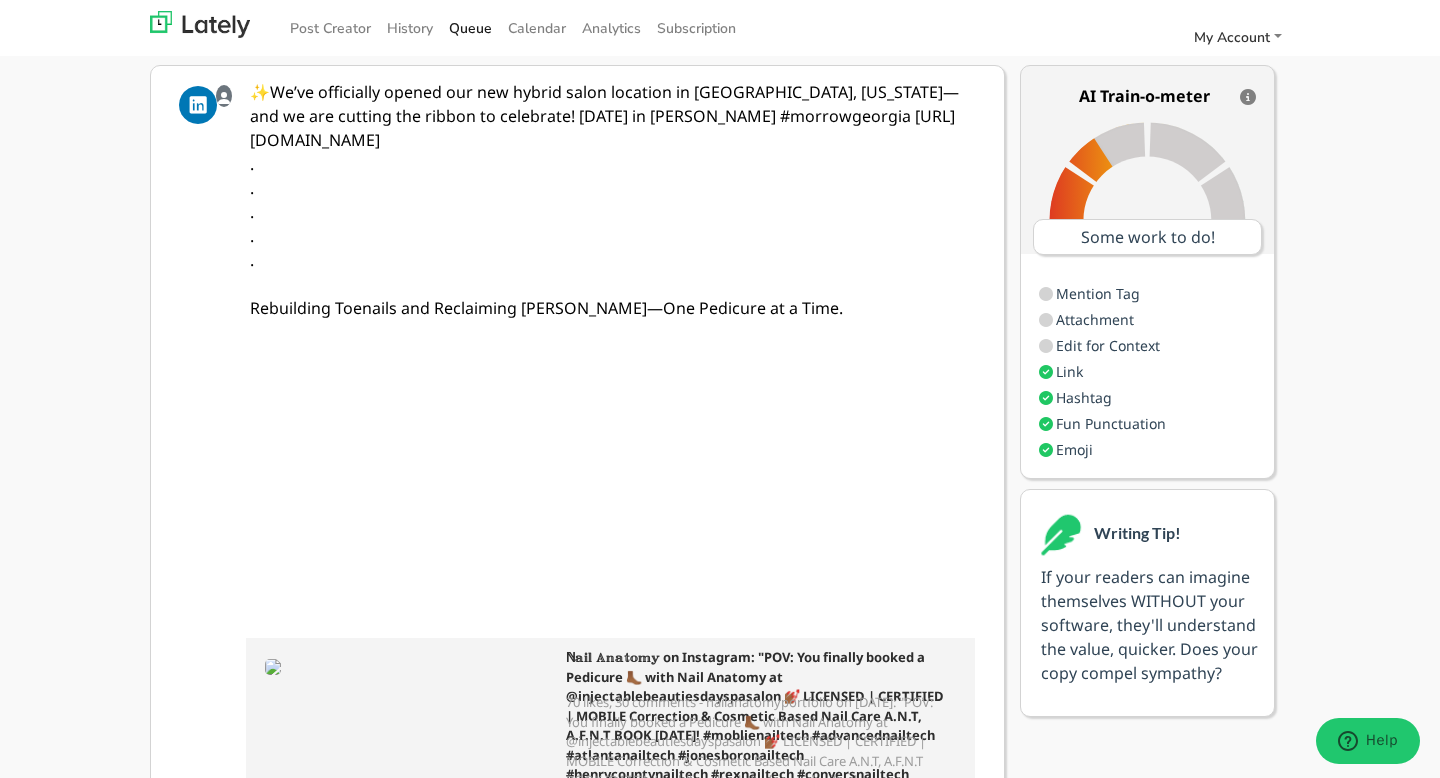 scroll, scrollTop: 0, scrollLeft: 0, axis: both 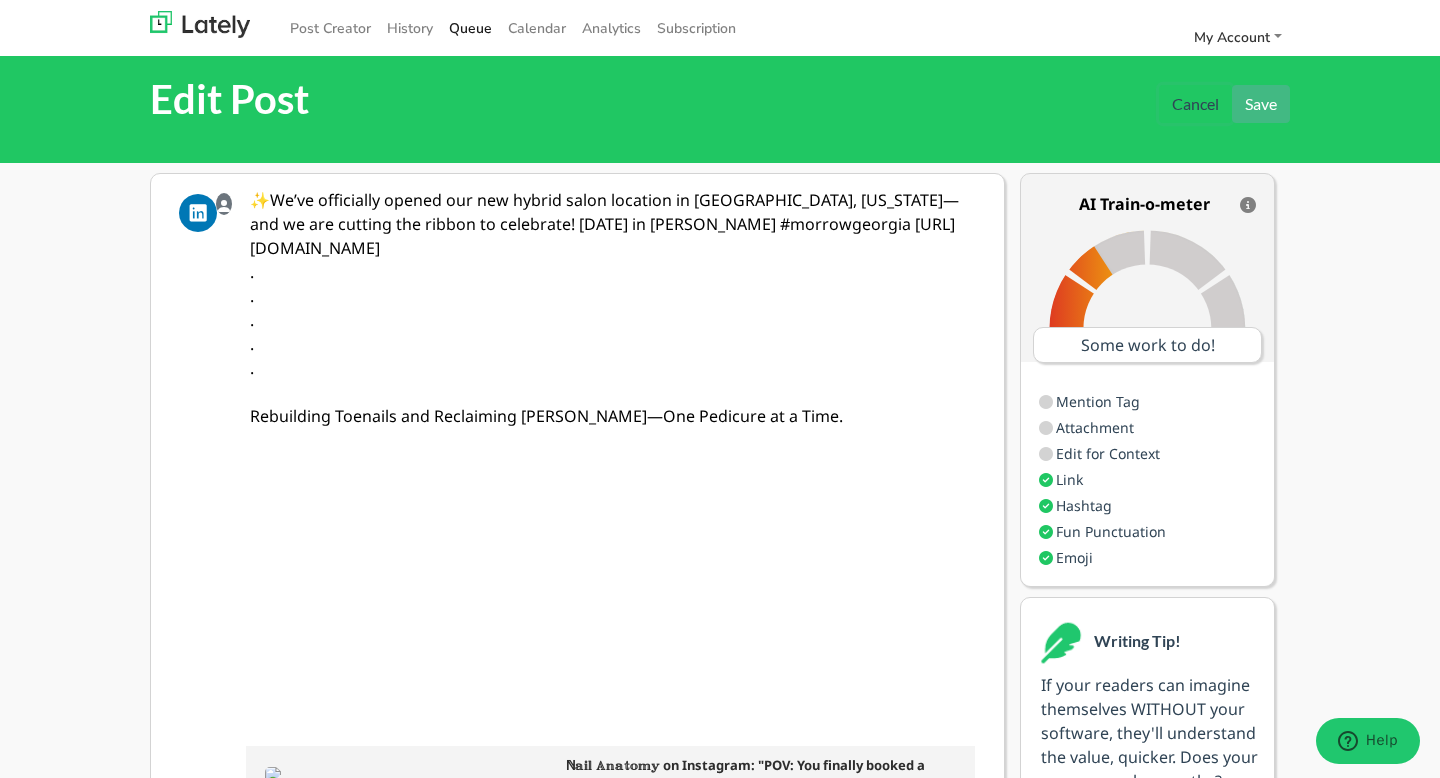 click on "Cancel" at bounding box center [1195, 104] 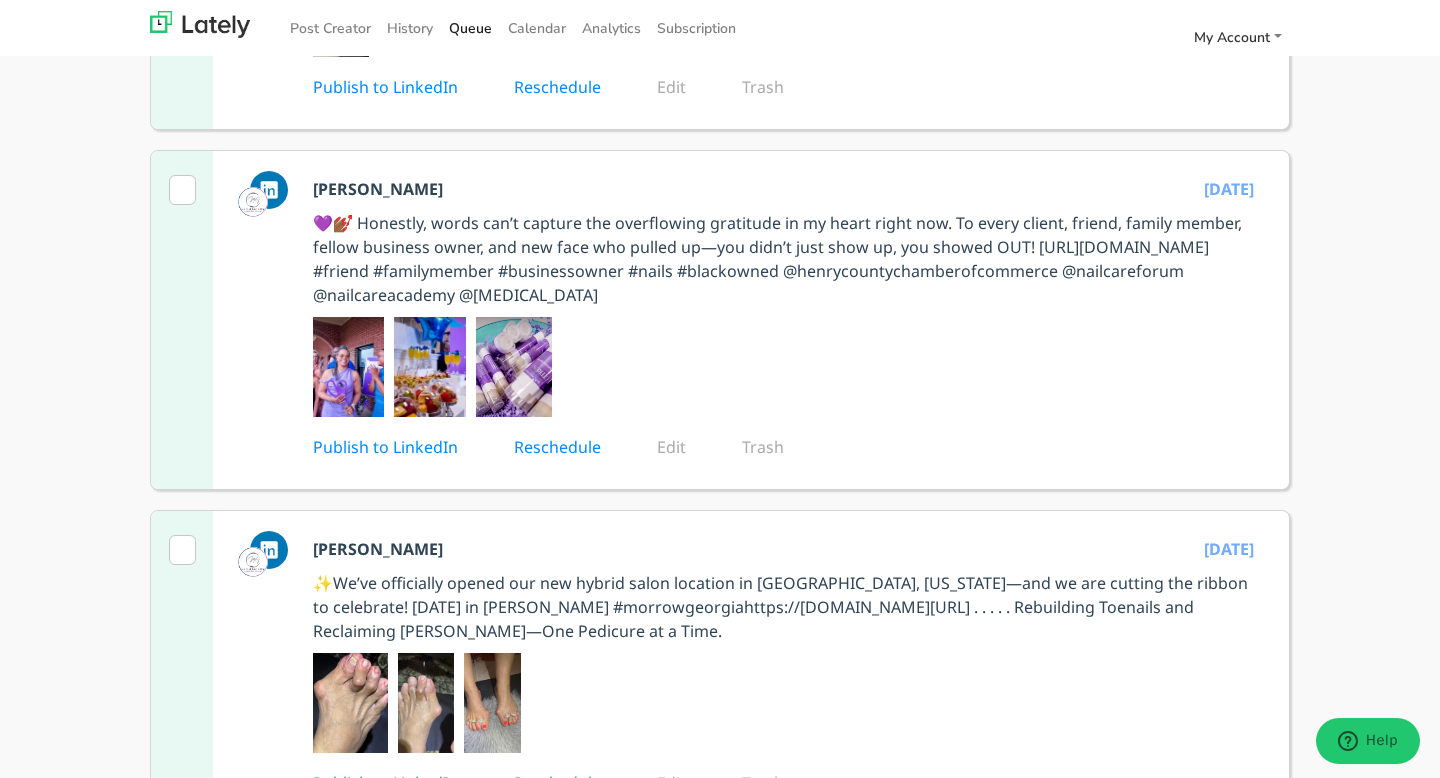 scroll, scrollTop: 535, scrollLeft: 0, axis: vertical 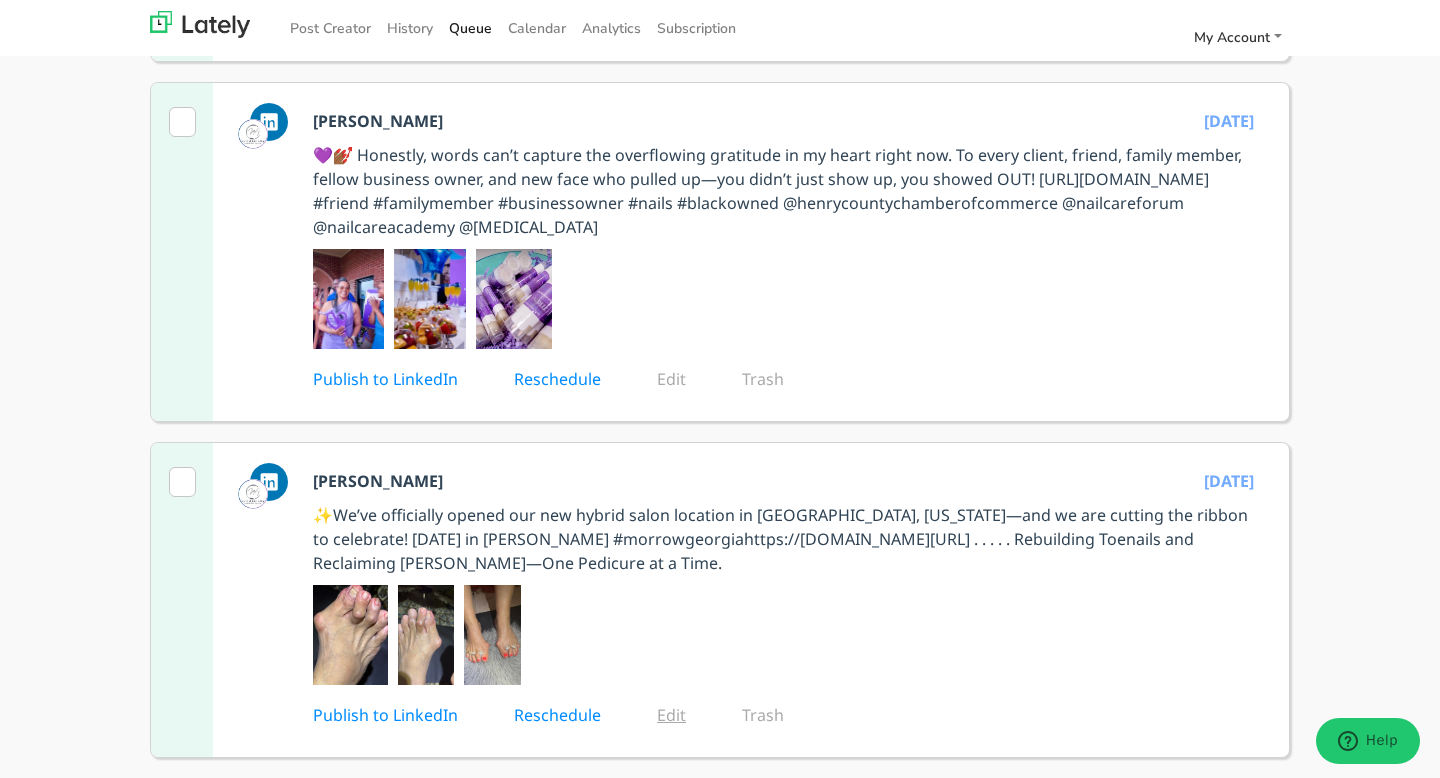 click on "Edit" at bounding box center [685, 715] 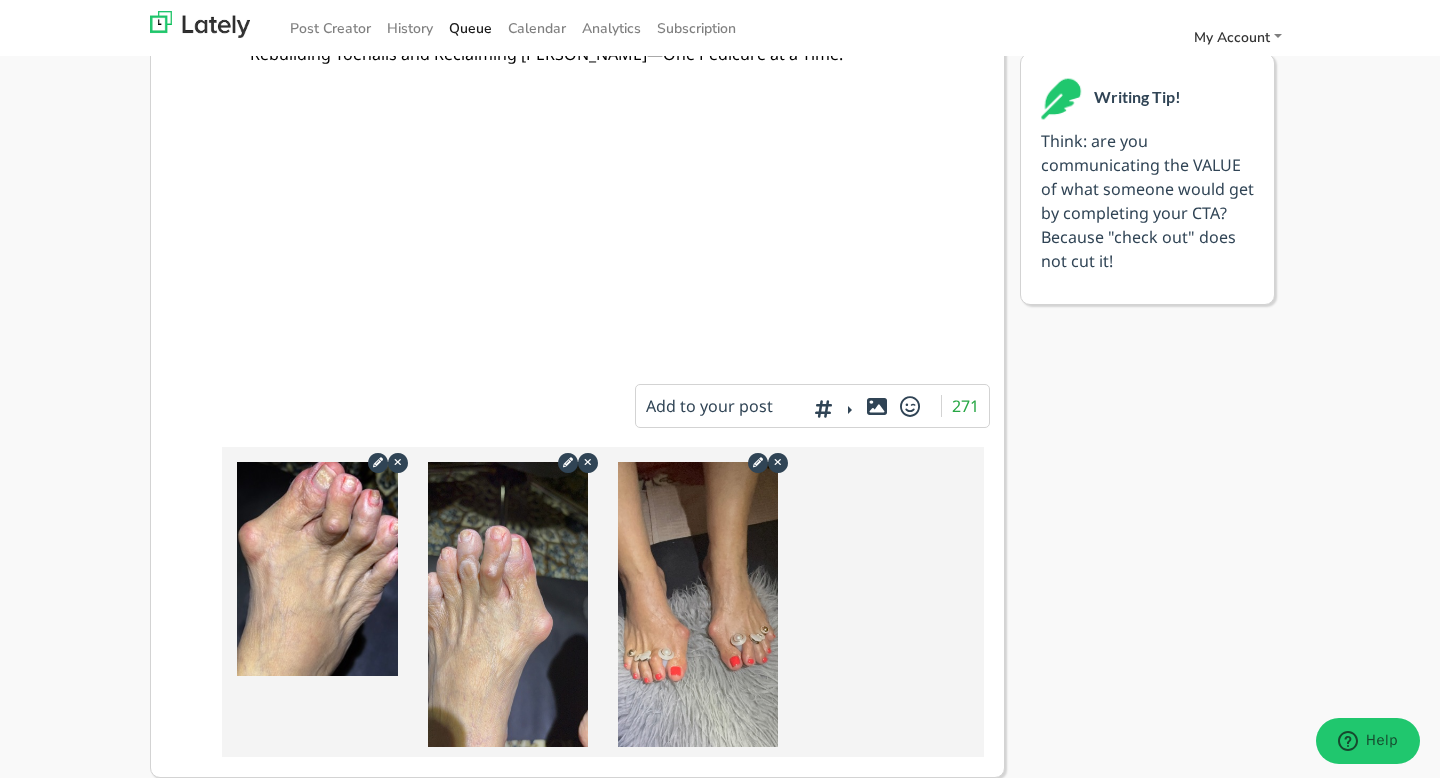 scroll, scrollTop: 362, scrollLeft: 0, axis: vertical 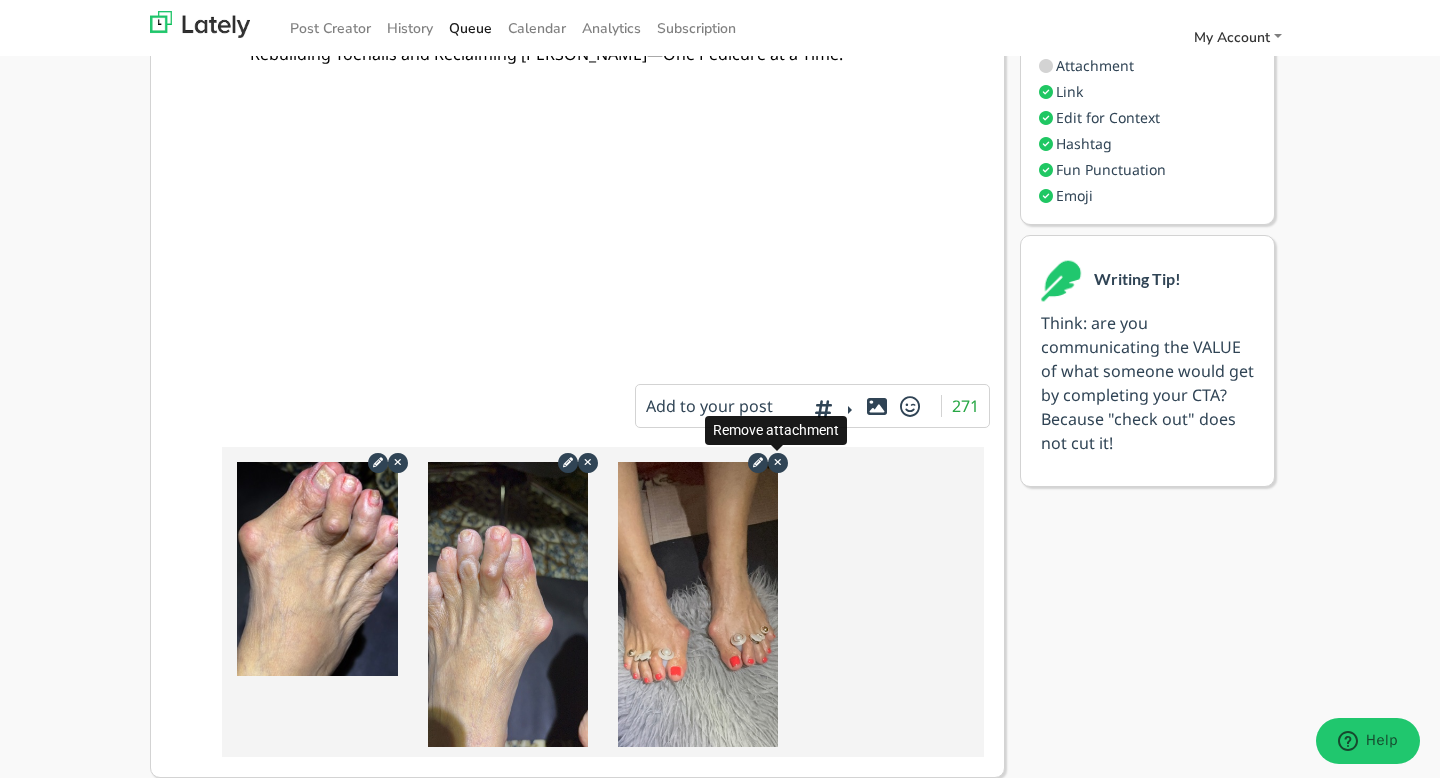 click at bounding box center [778, 462] 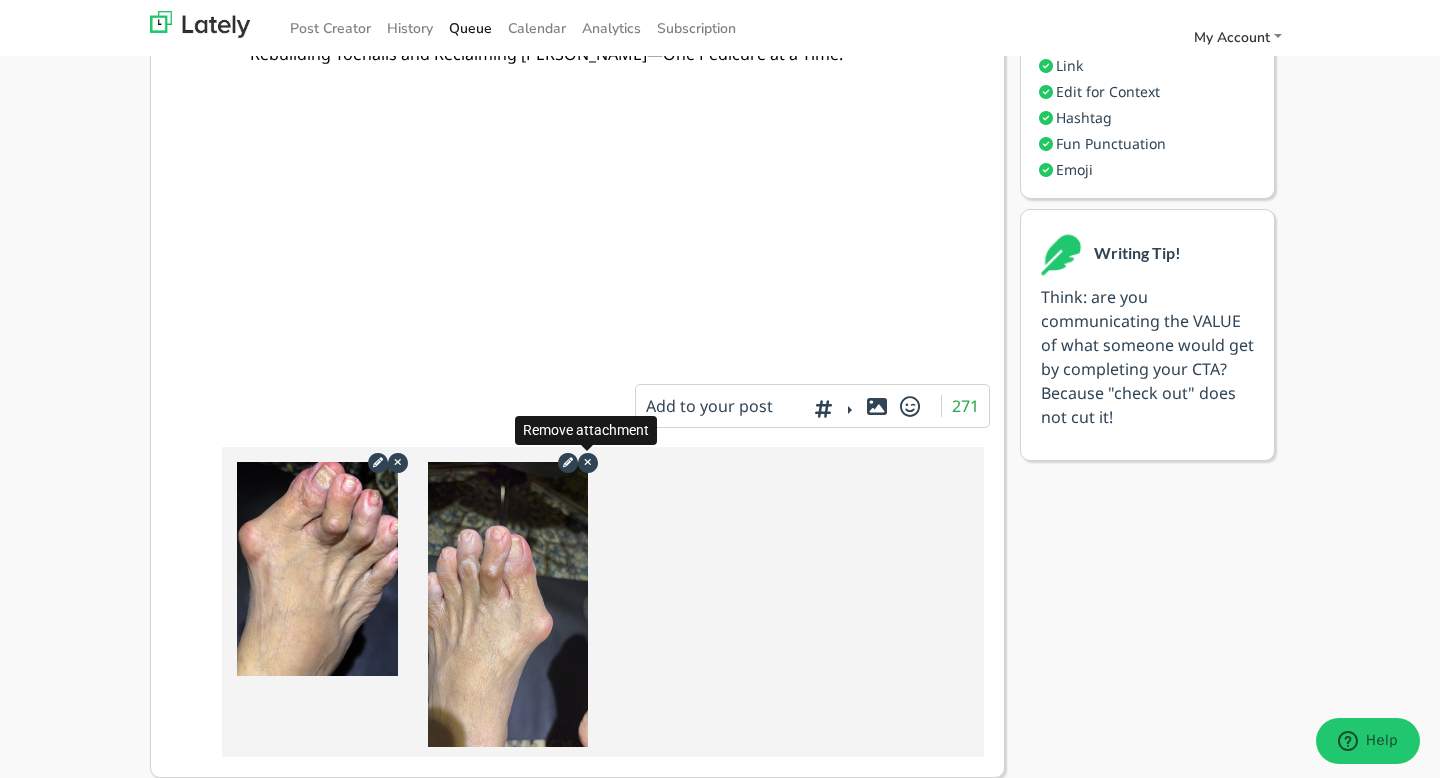 click at bounding box center (588, 462) 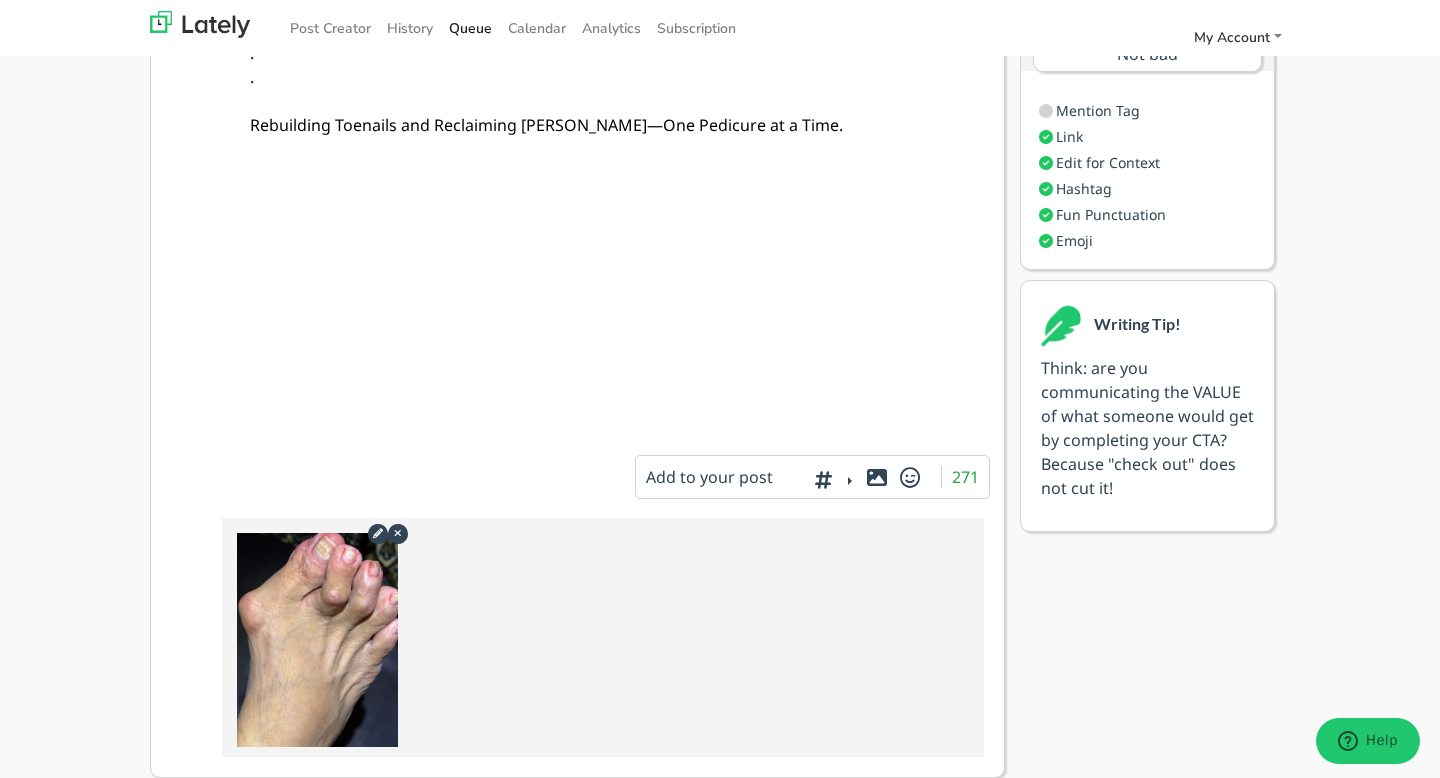 scroll, scrollTop: 291, scrollLeft: 0, axis: vertical 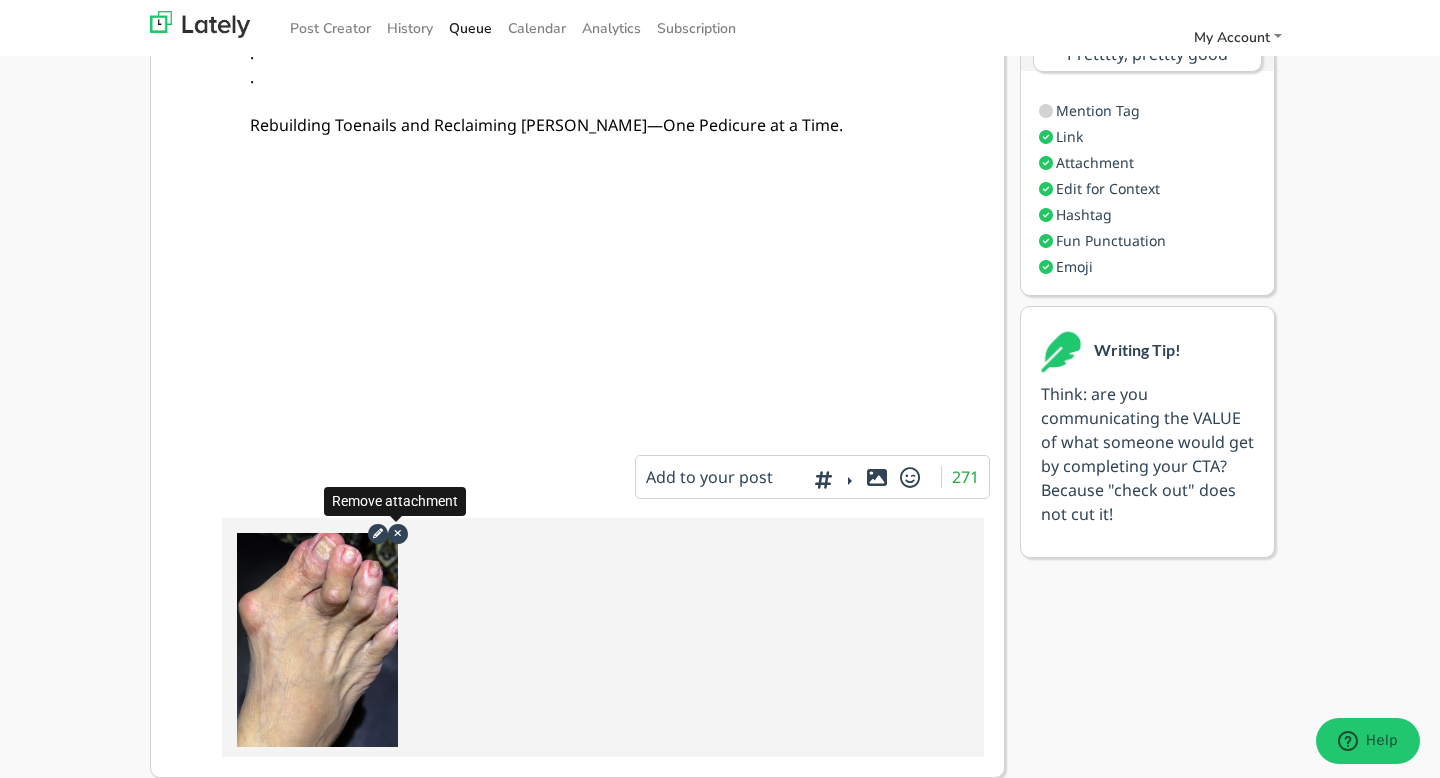 click at bounding box center (397, 533) 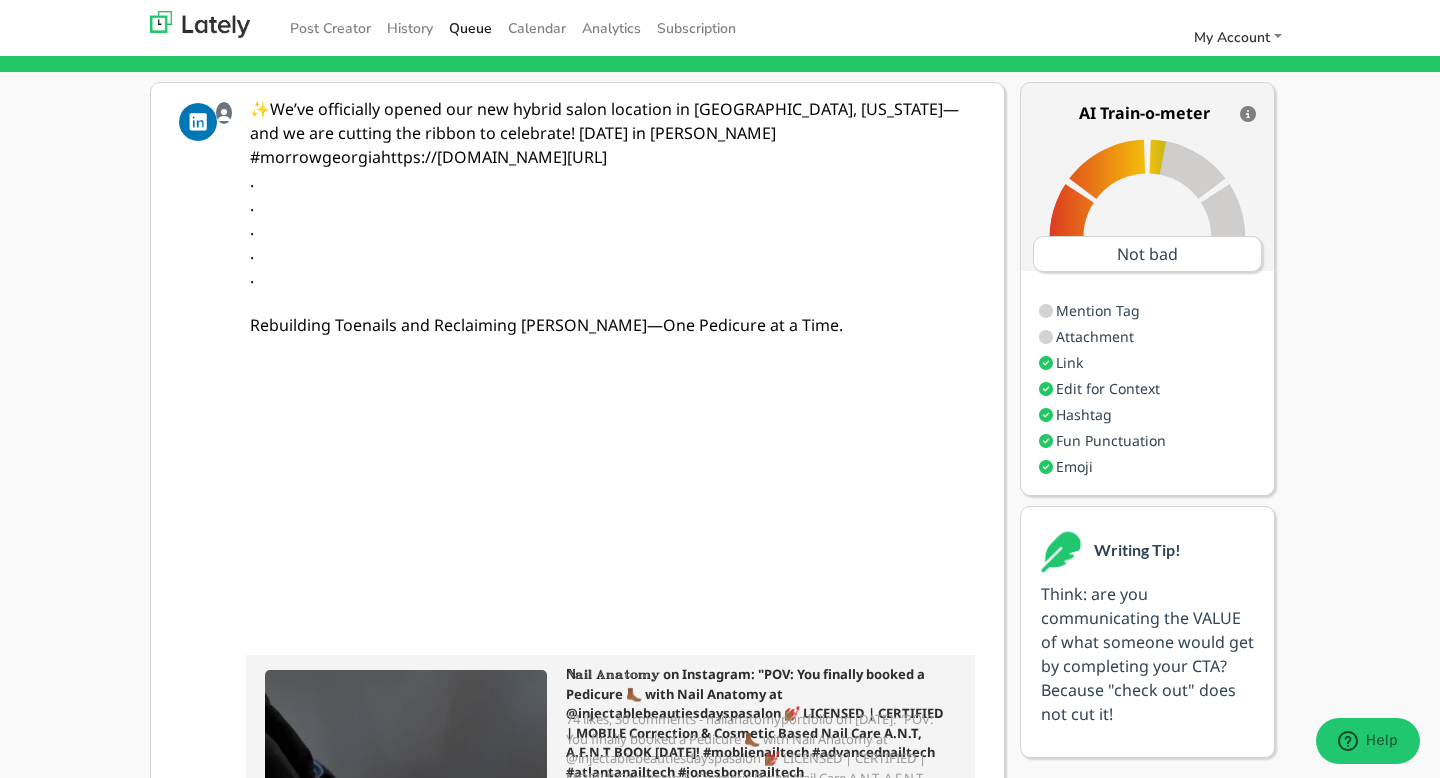 scroll, scrollTop: 0, scrollLeft: 0, axis: both 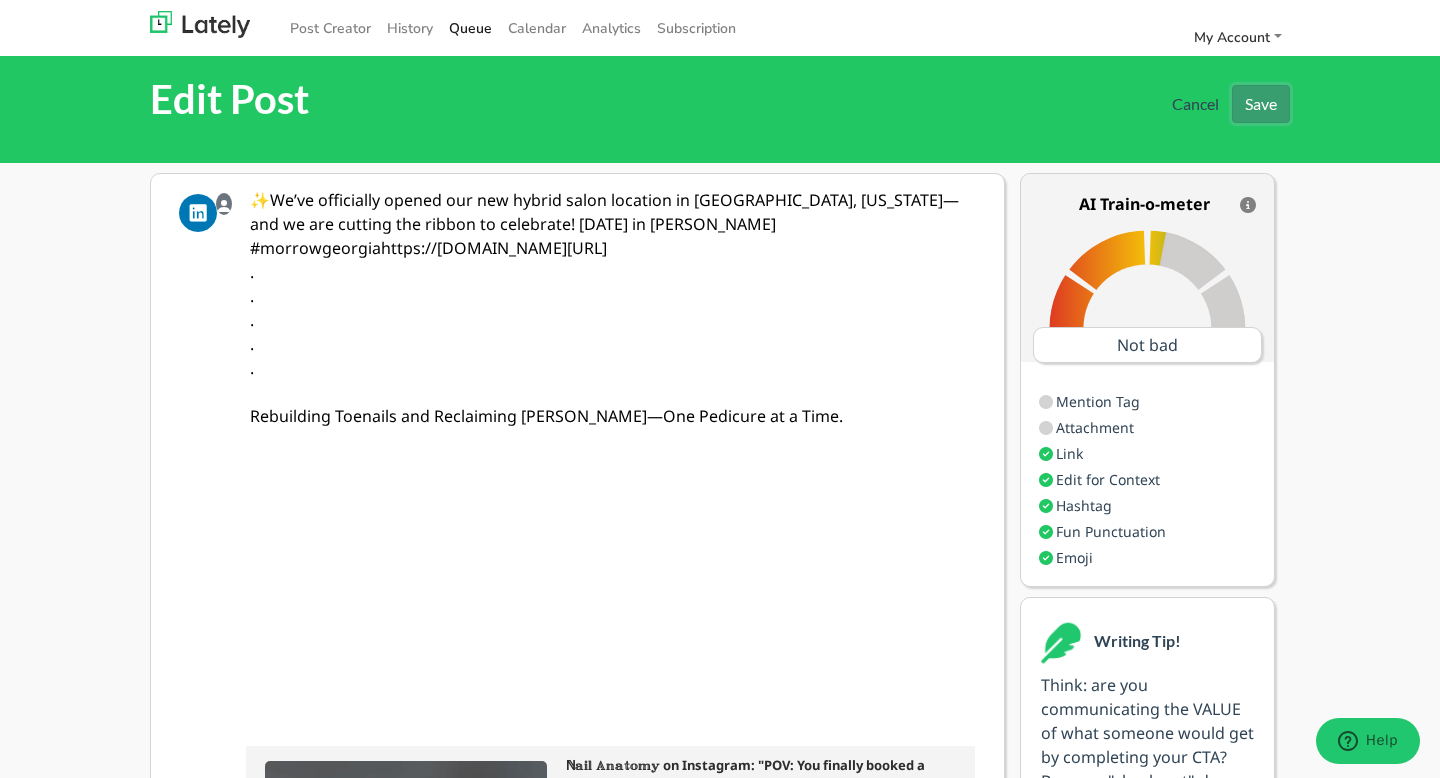 click on "Save" at bounding box center [1261, 104] 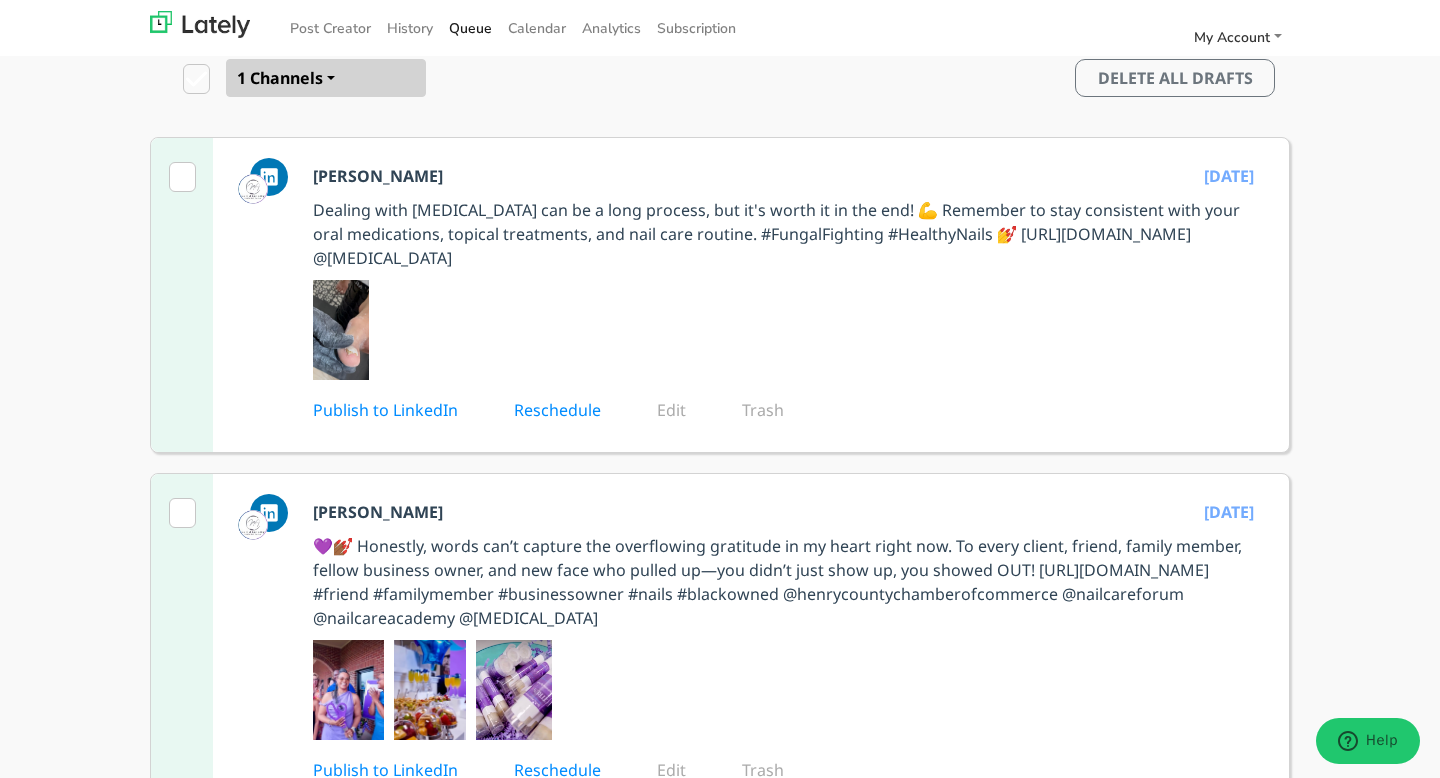 scroll, scrollTop: 425, scrollLeft: 0, axis: vertical 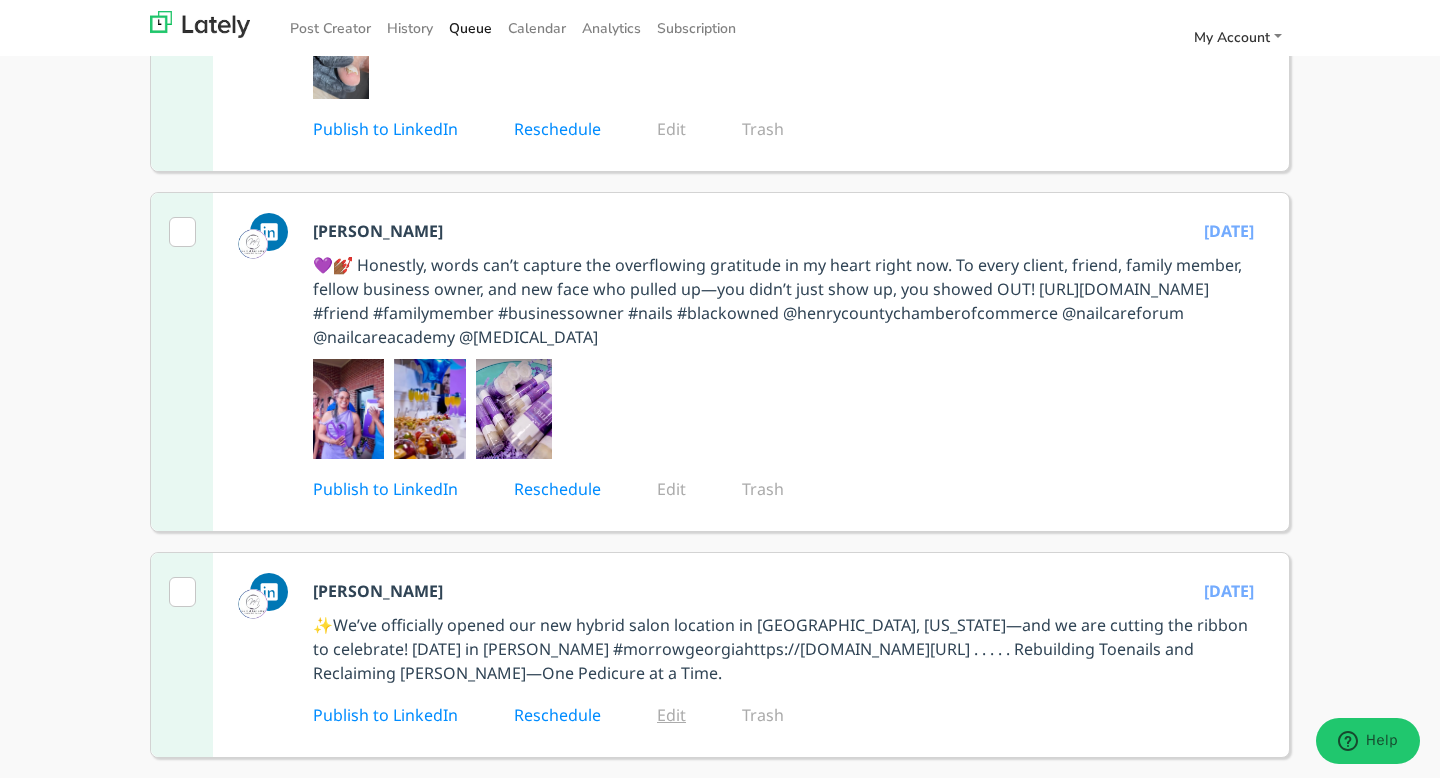 click on "Edit" at bounding box center (685, 715) 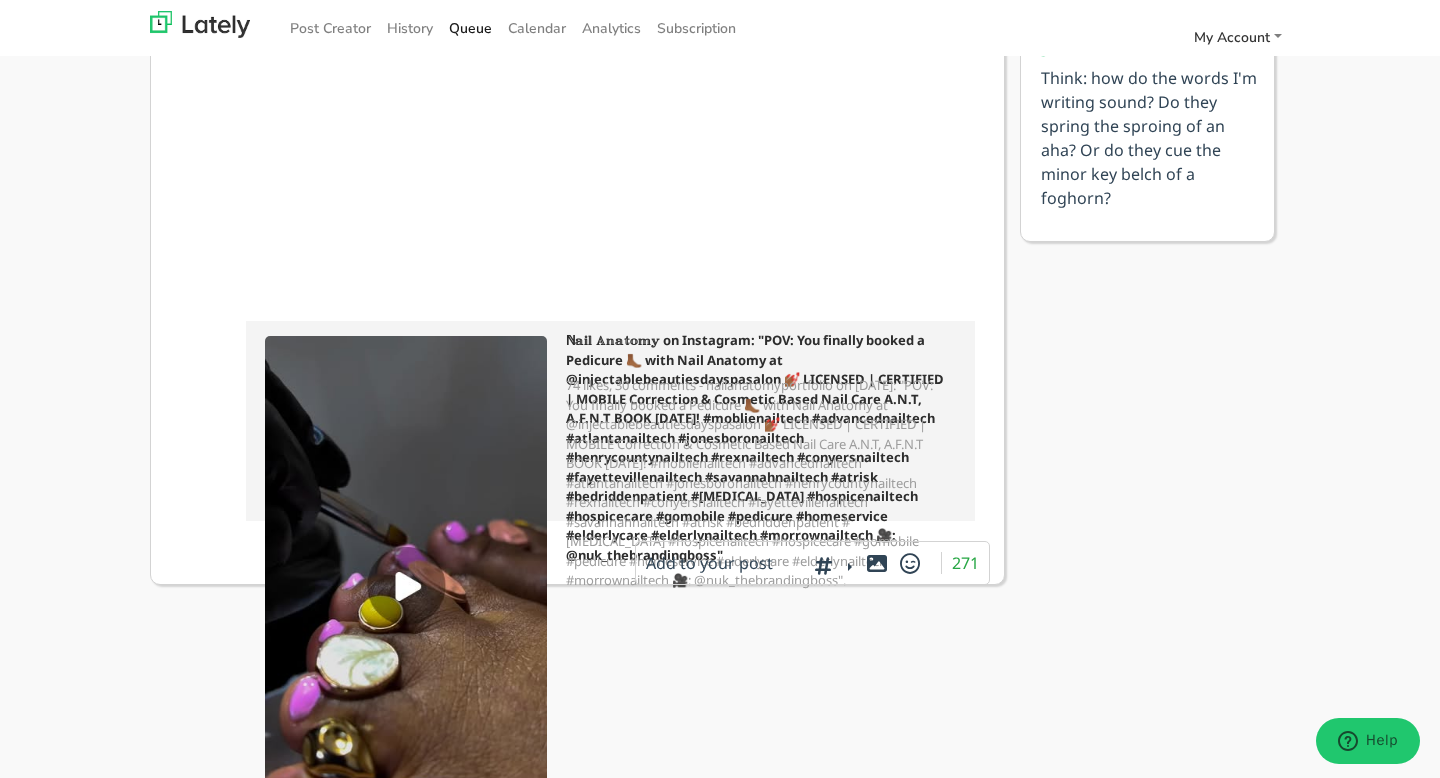 scroll, scrollTop: 488, scrollLeft: 0, axis: vertical 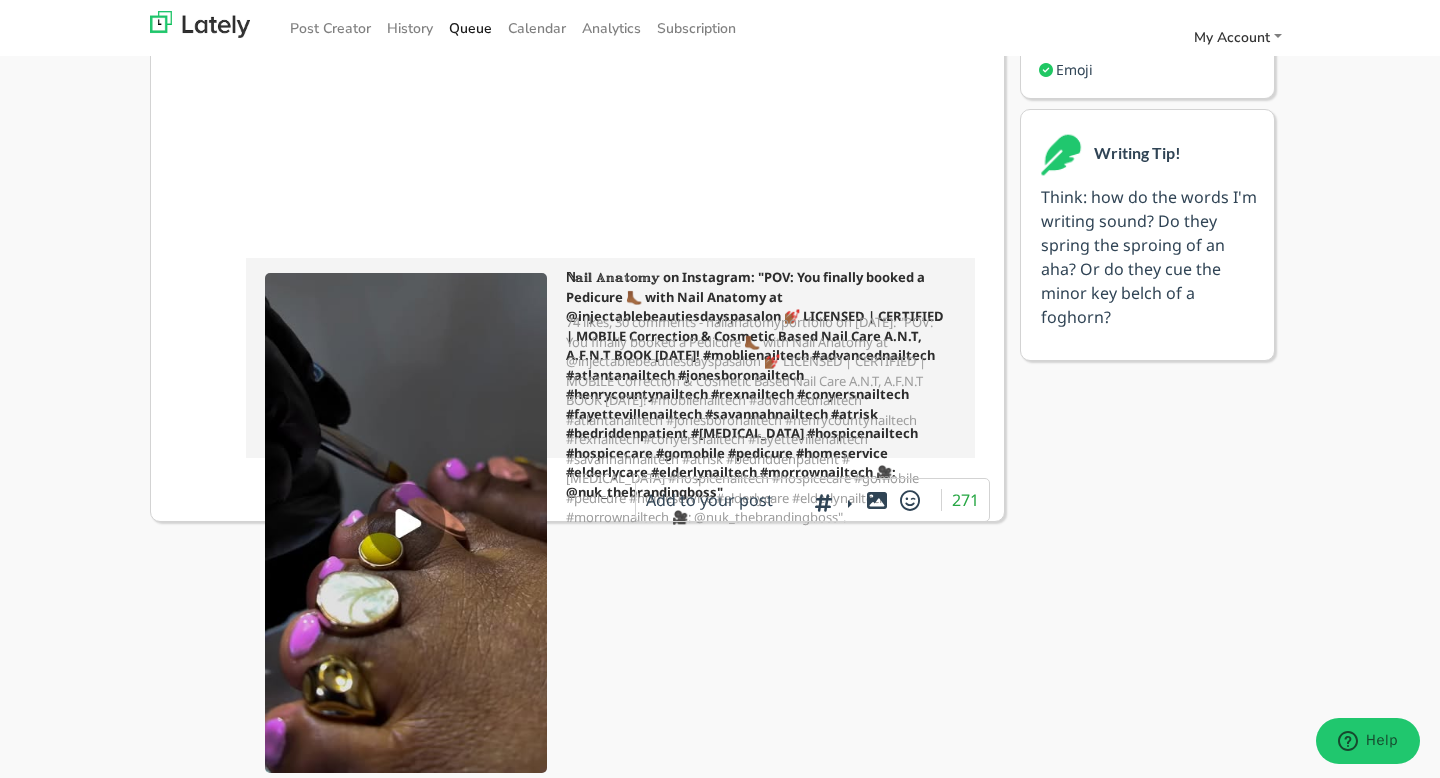 click at bounding box center [877, 500] 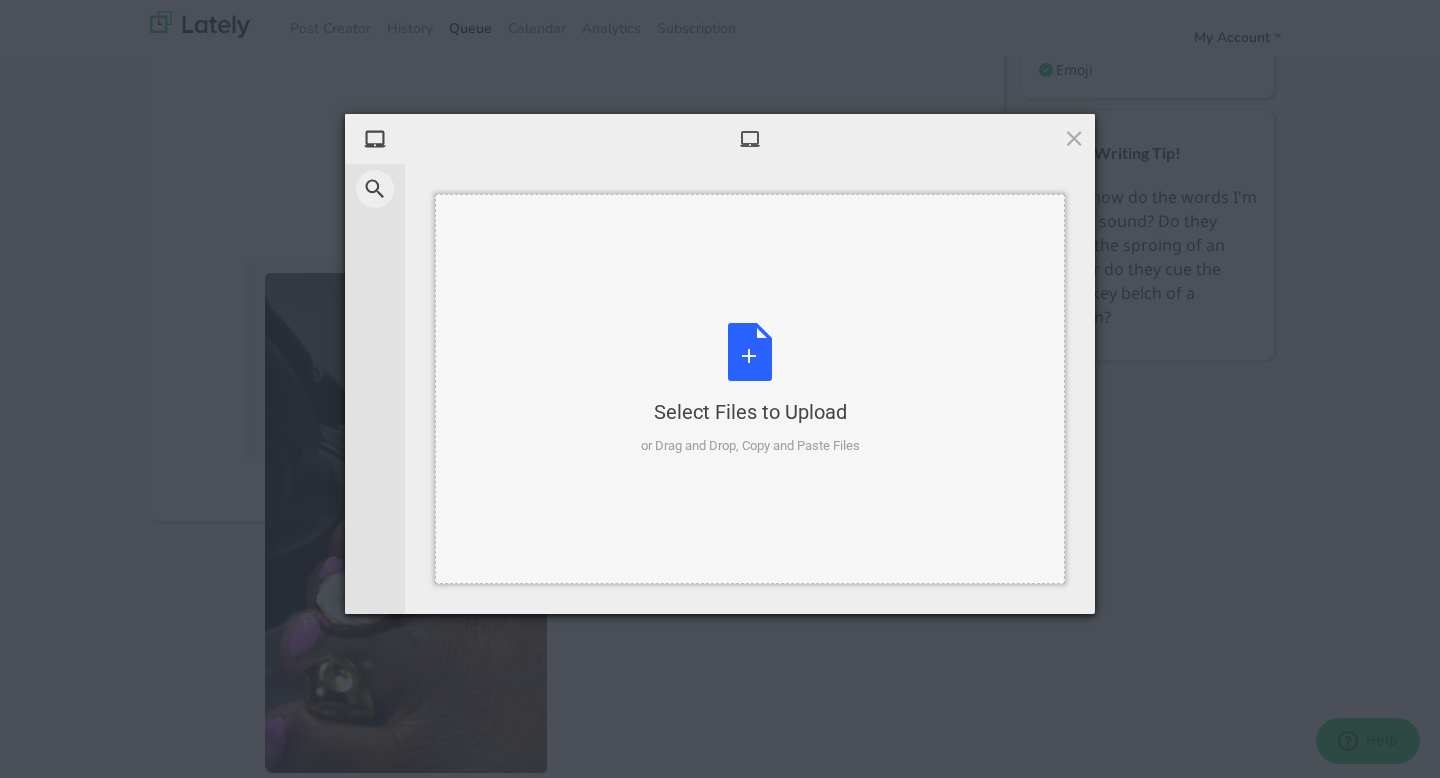 click on "Select Files to Upload
or Drag and Drop, Copy and Paste Files" at bounding box center (750, 389) 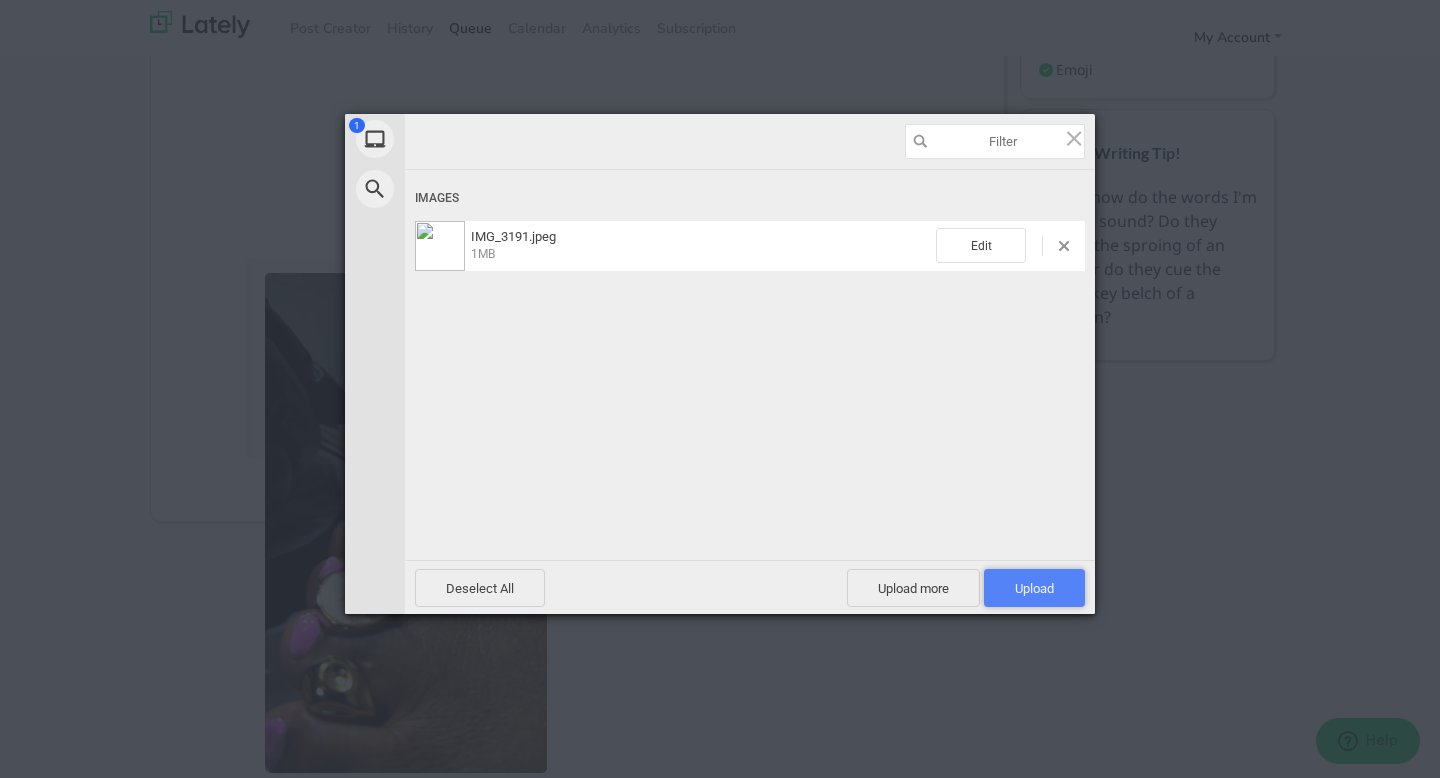 click on "Upload
1" at bounding box center [1034, 588] 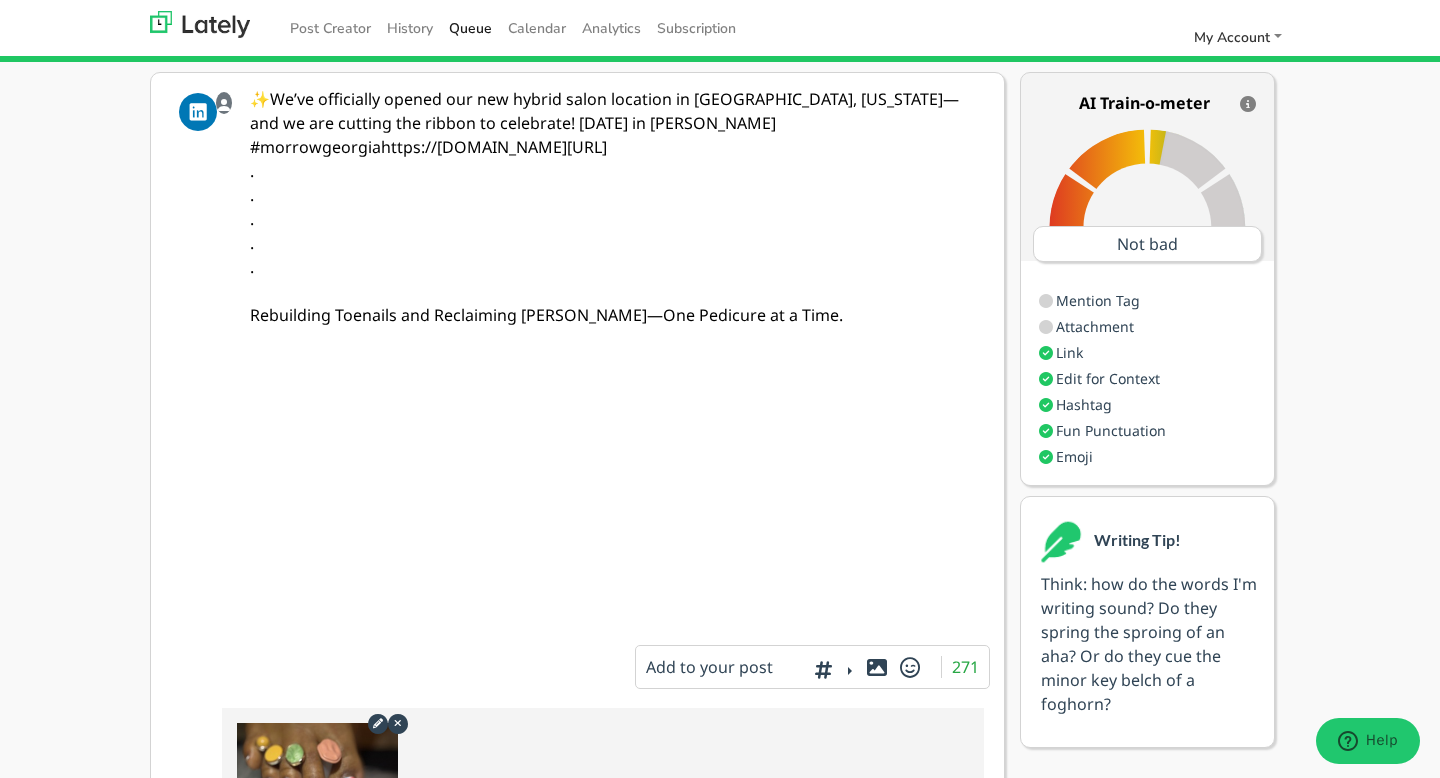 scroll, scrollTop: 291, scrollLeft: 0, axis: vertical 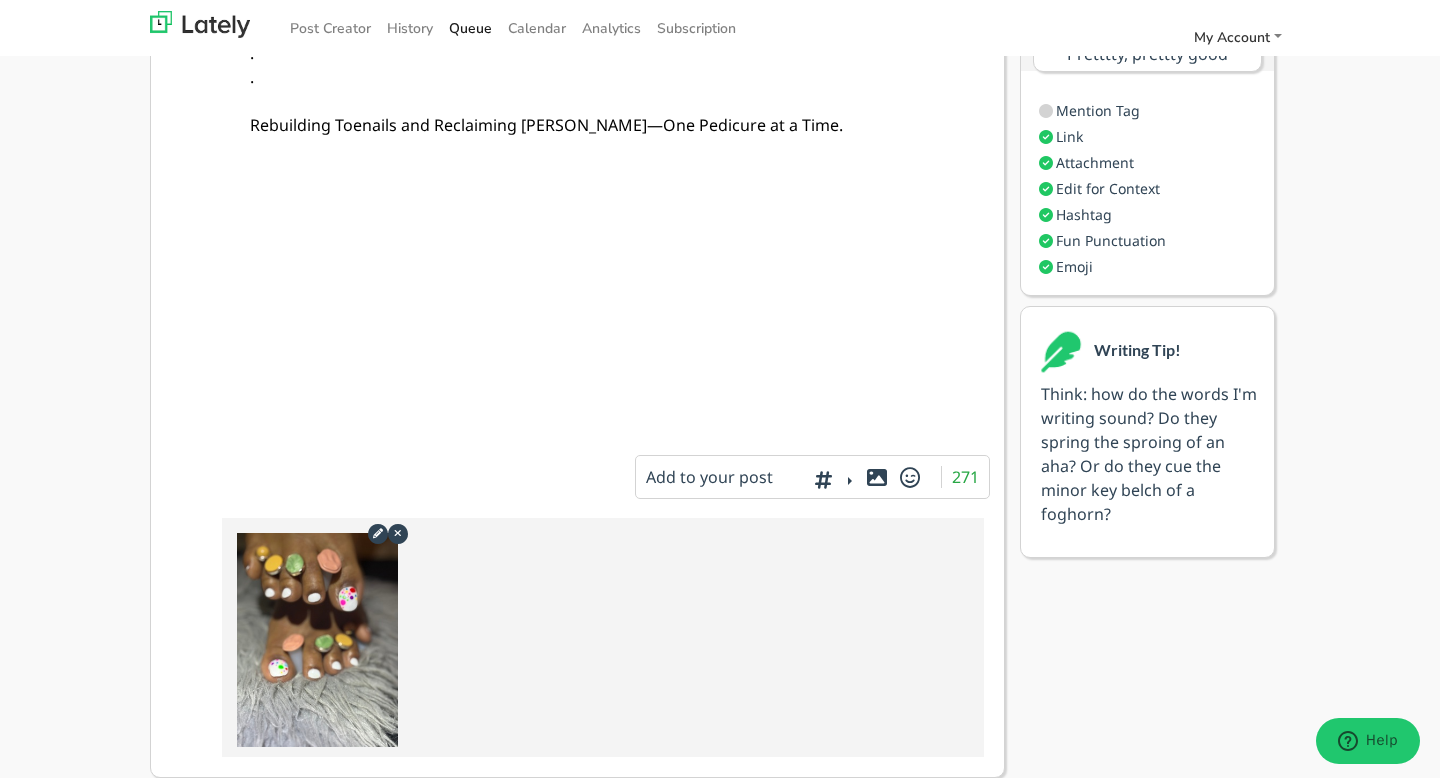 click at bounding box center (877, 477) 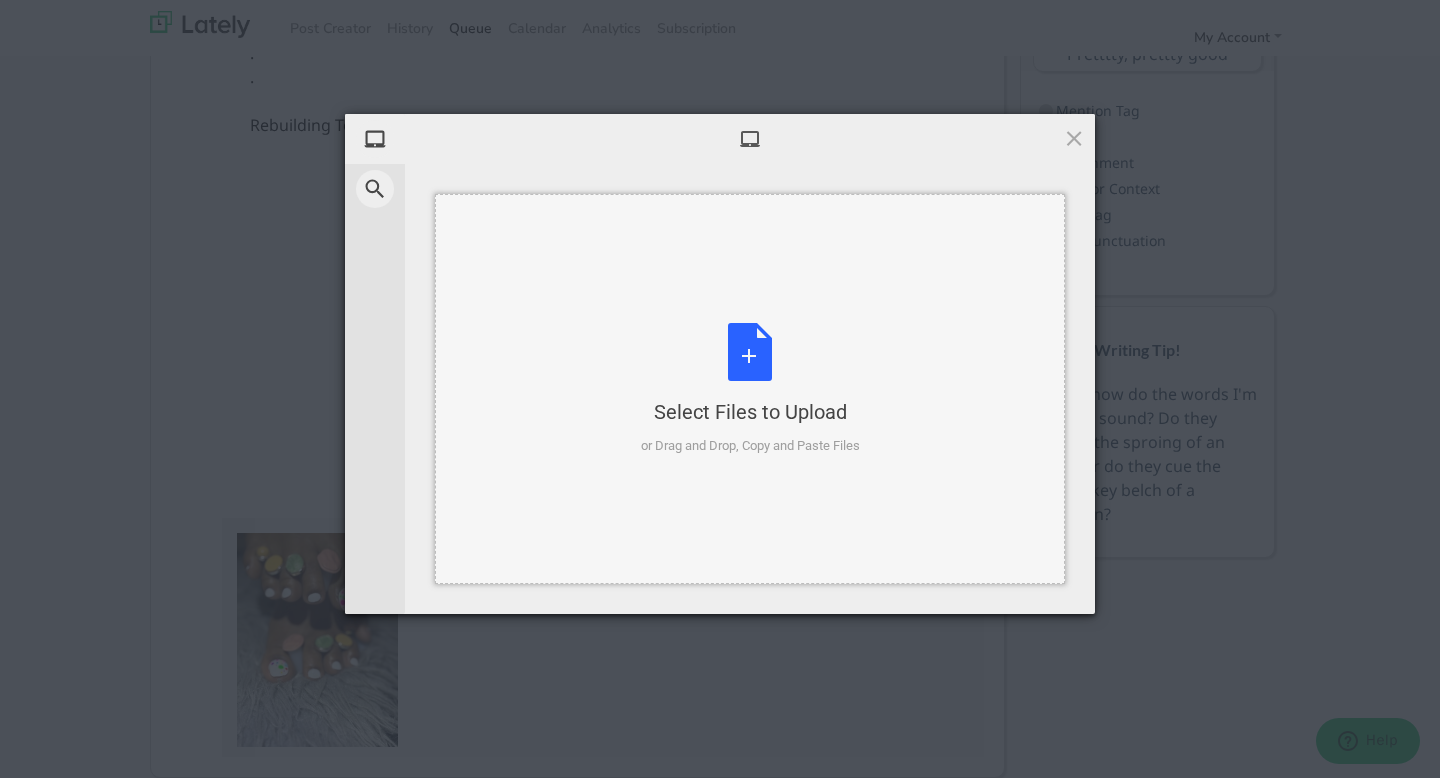 click on "Select Files to Upload
or Drag and Drop, Copy and Paste Files" at bounding box center (750, 389) 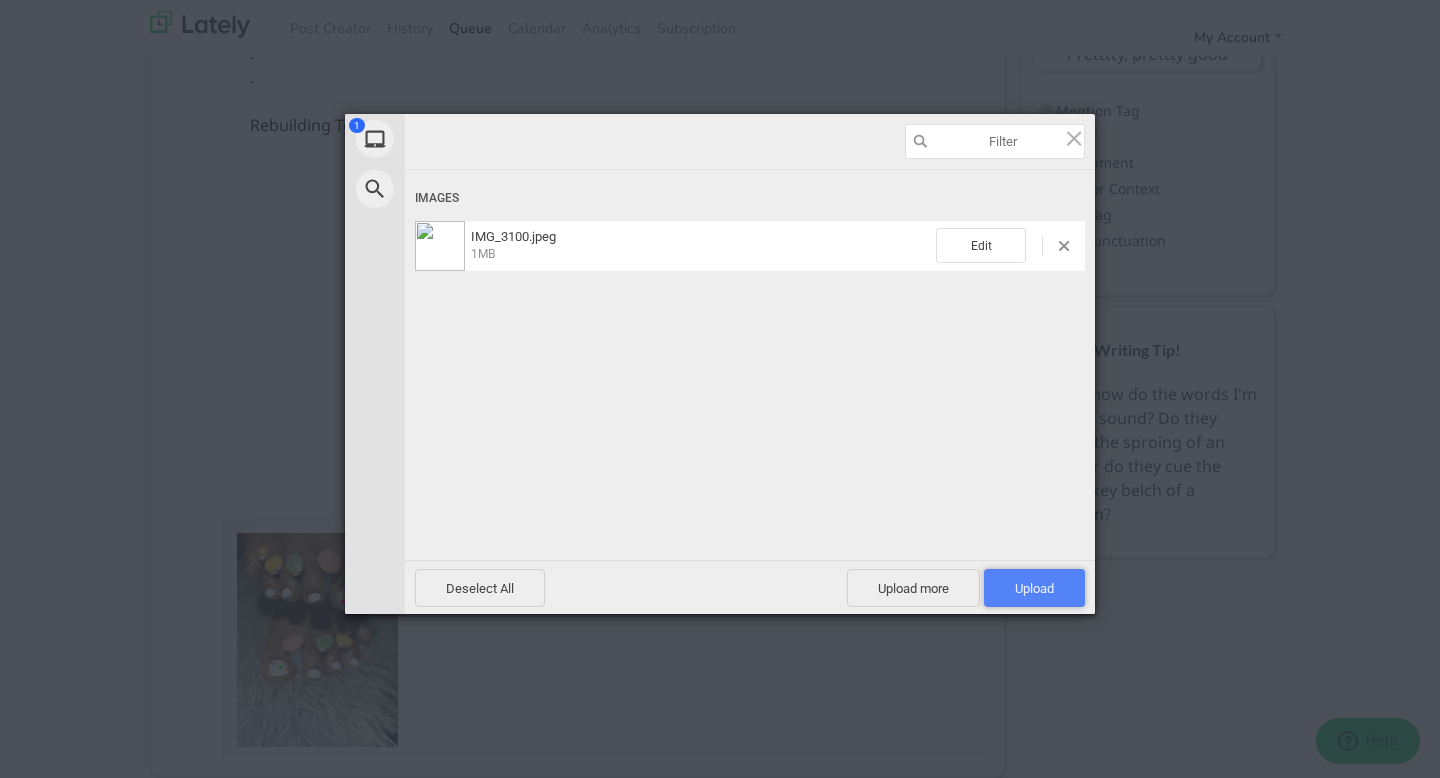 click on "Upload
1" at bounding box center [1034, 588] 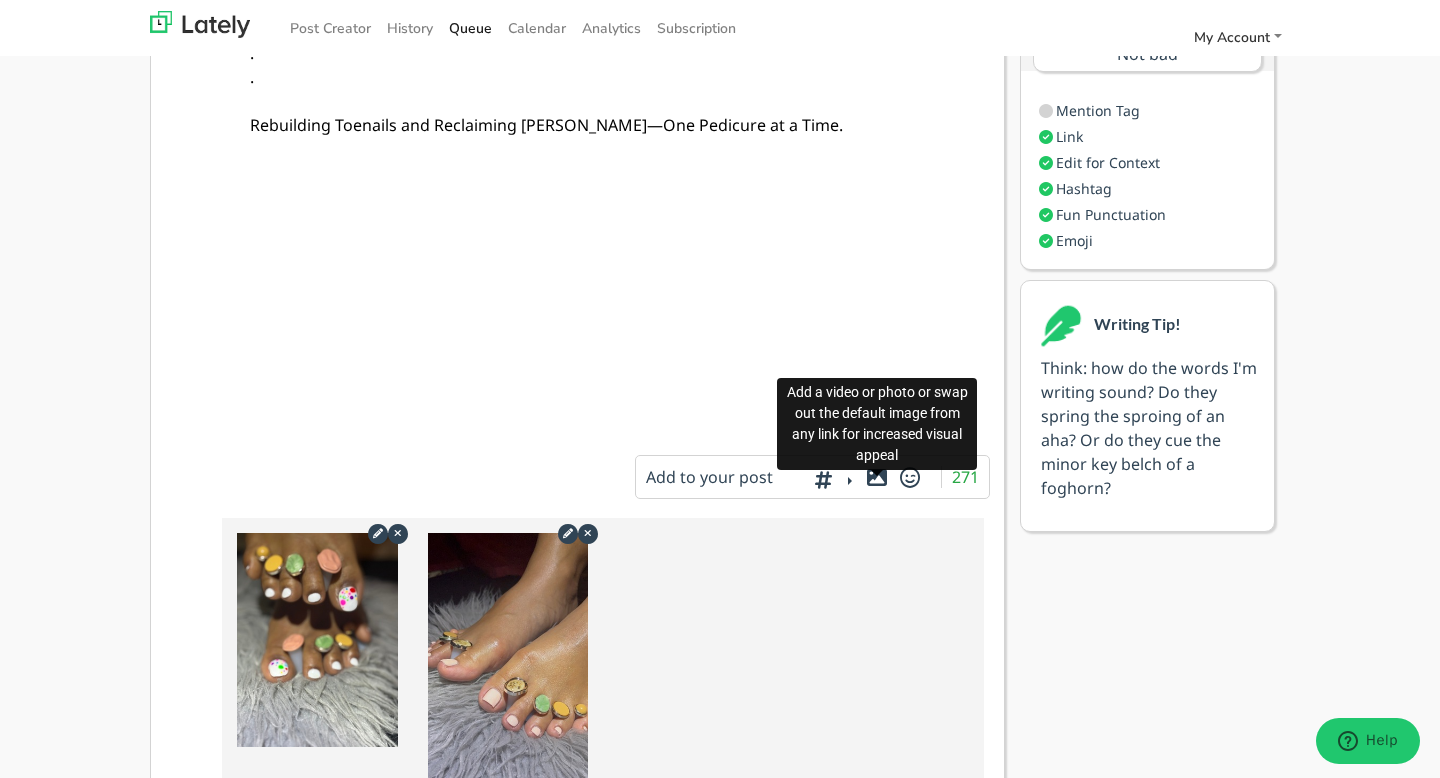 click at bounding box center [877, 473] 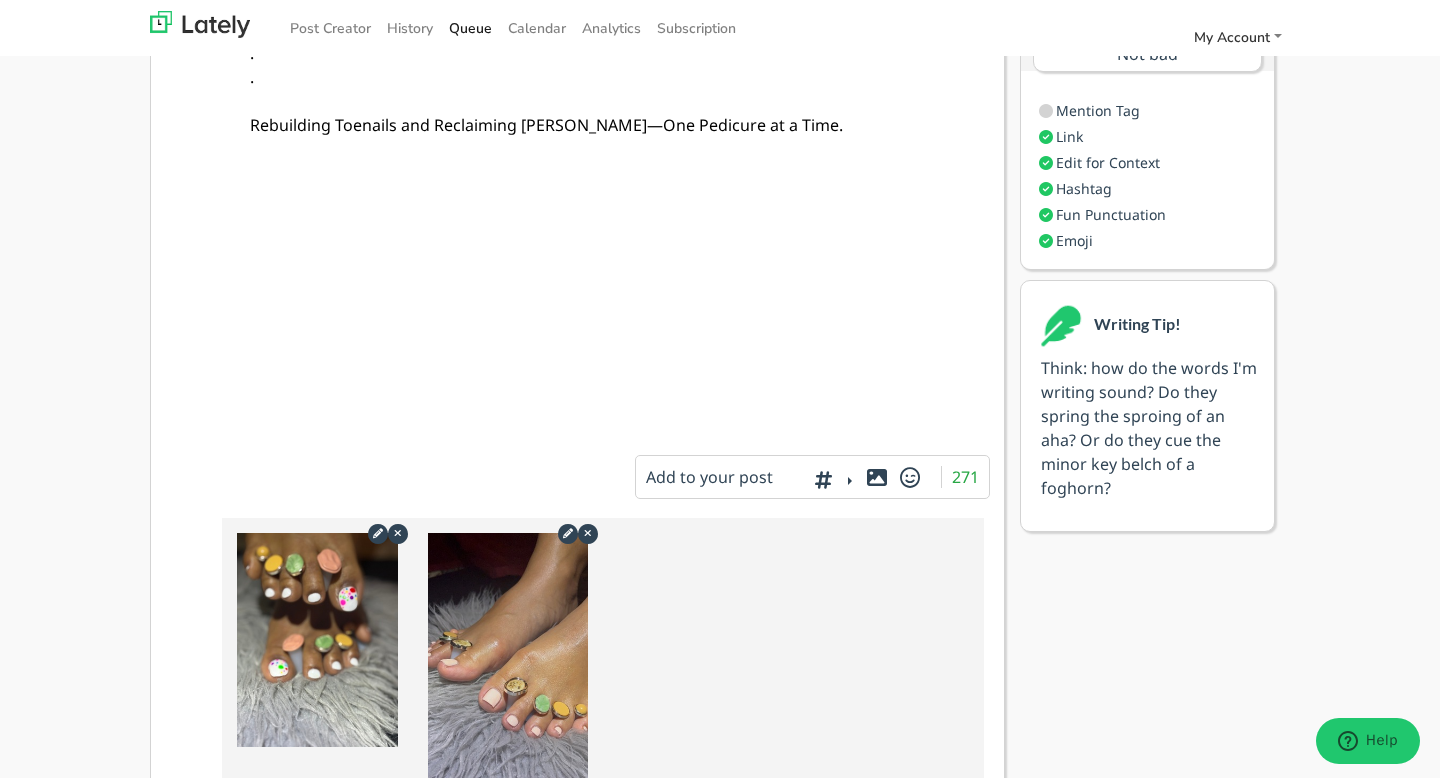 click at bounding box center [877, 477] 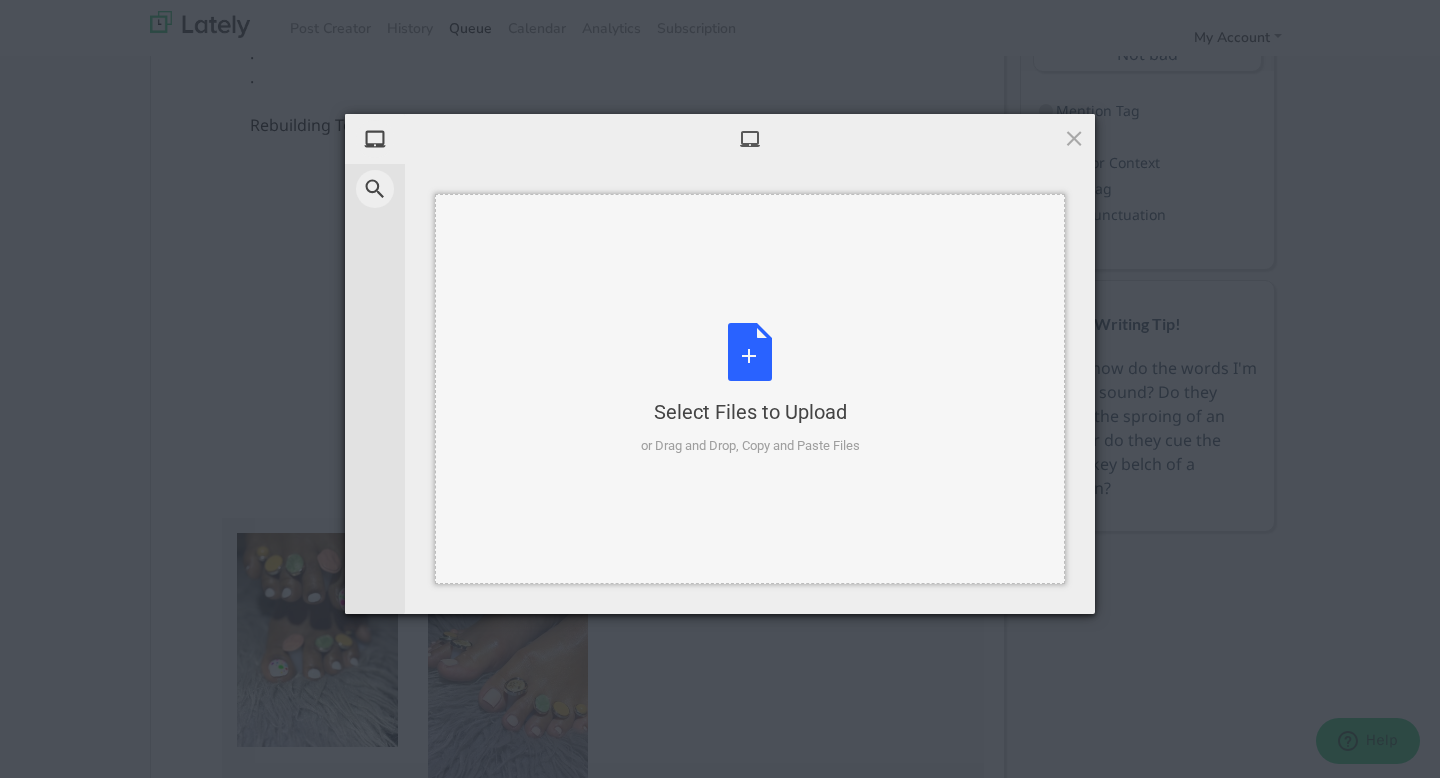 click on "Select Files to Upload
or Drag and Drop, Copy and Paste Files" at bounding box center (750, 389) 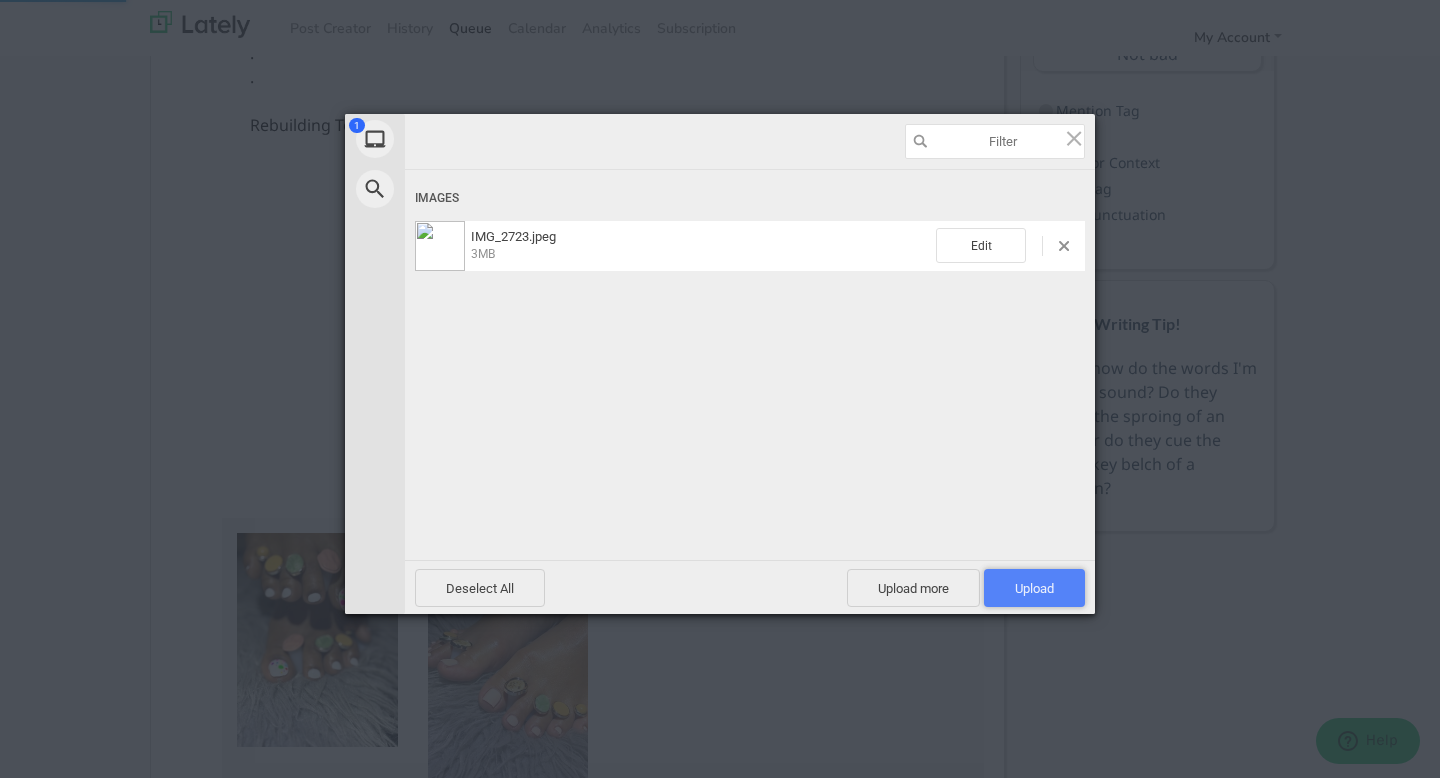 click on "Upload
1" at bounding box center (1034, 588) 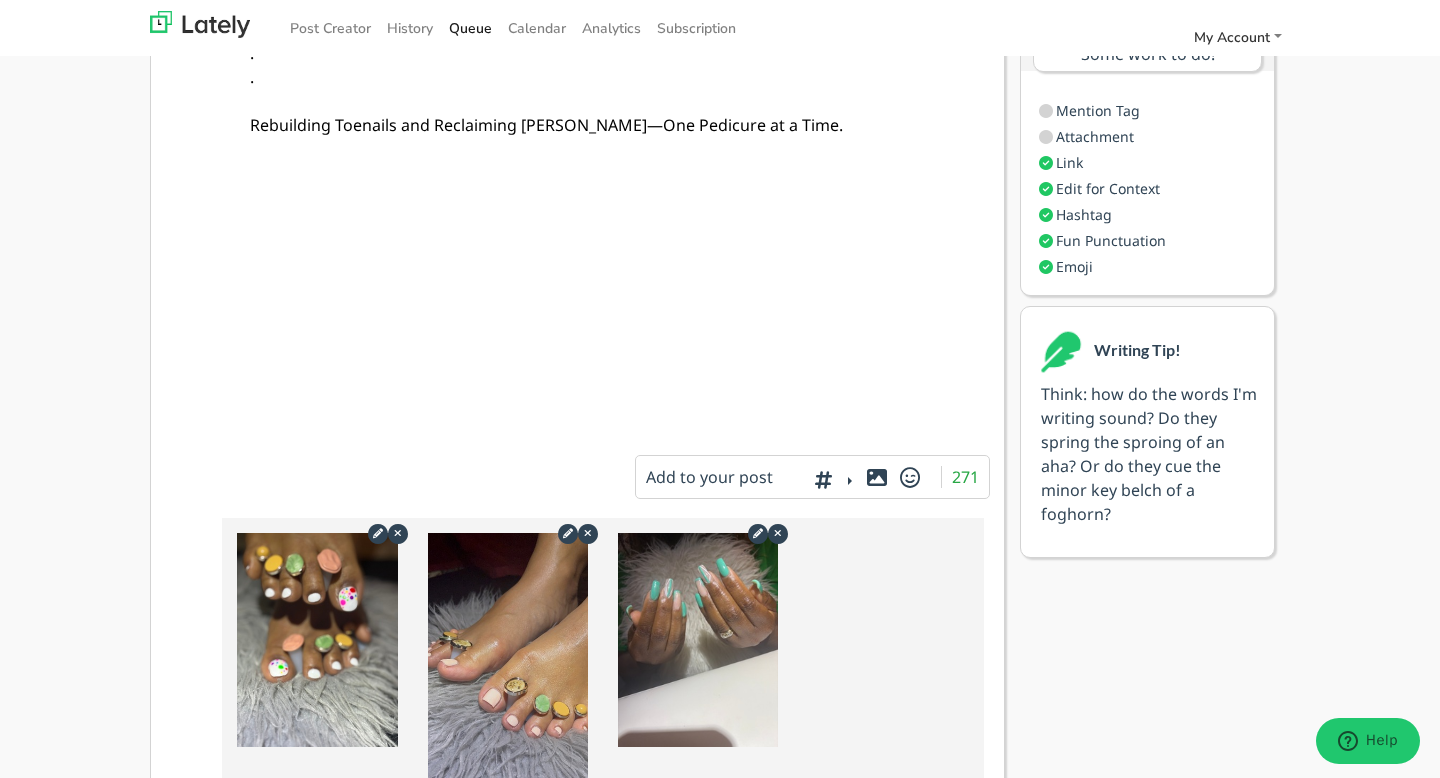 click at bounding box center [877, 477] 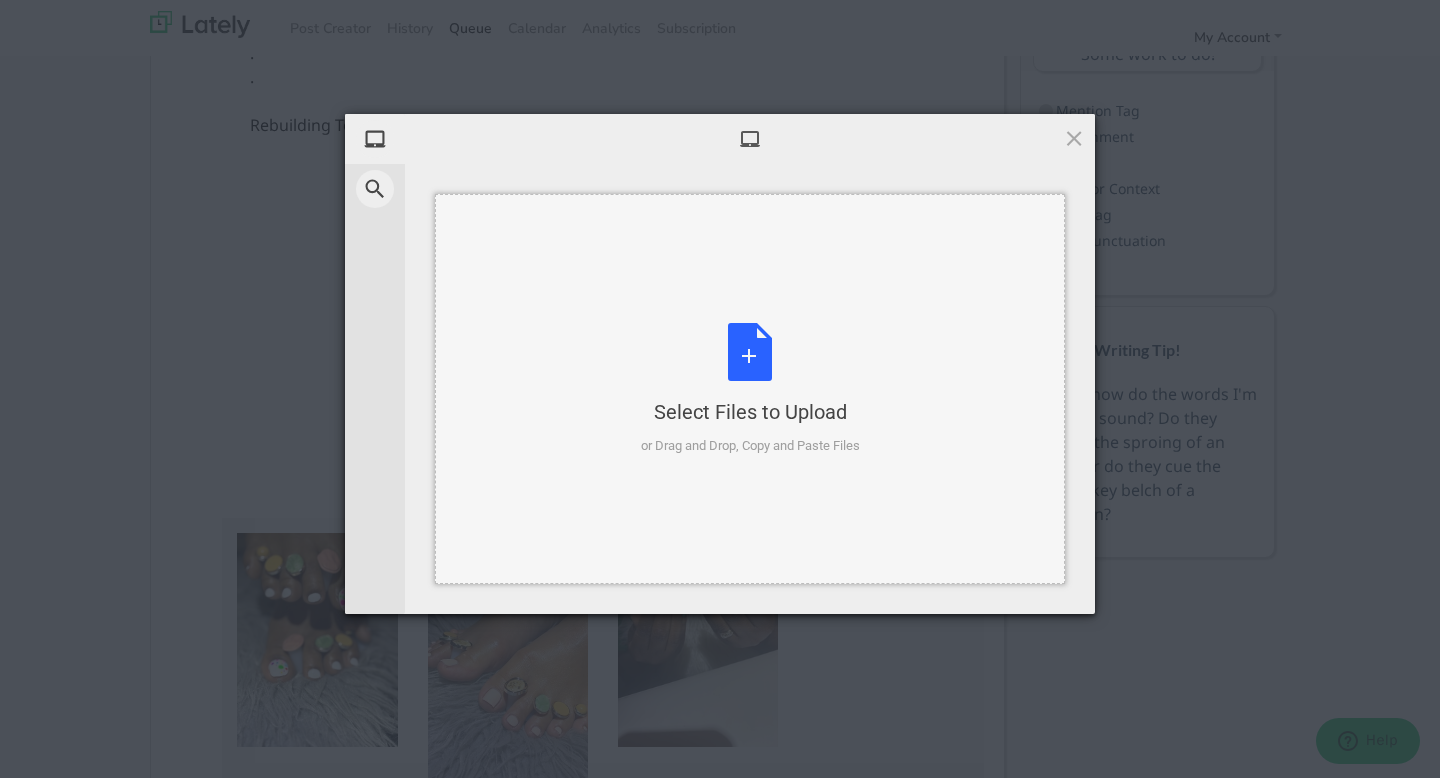 click on "Select Files to Upload
or Drag and Drop, Copy and Paste Files" at bounding box center [750, 389] 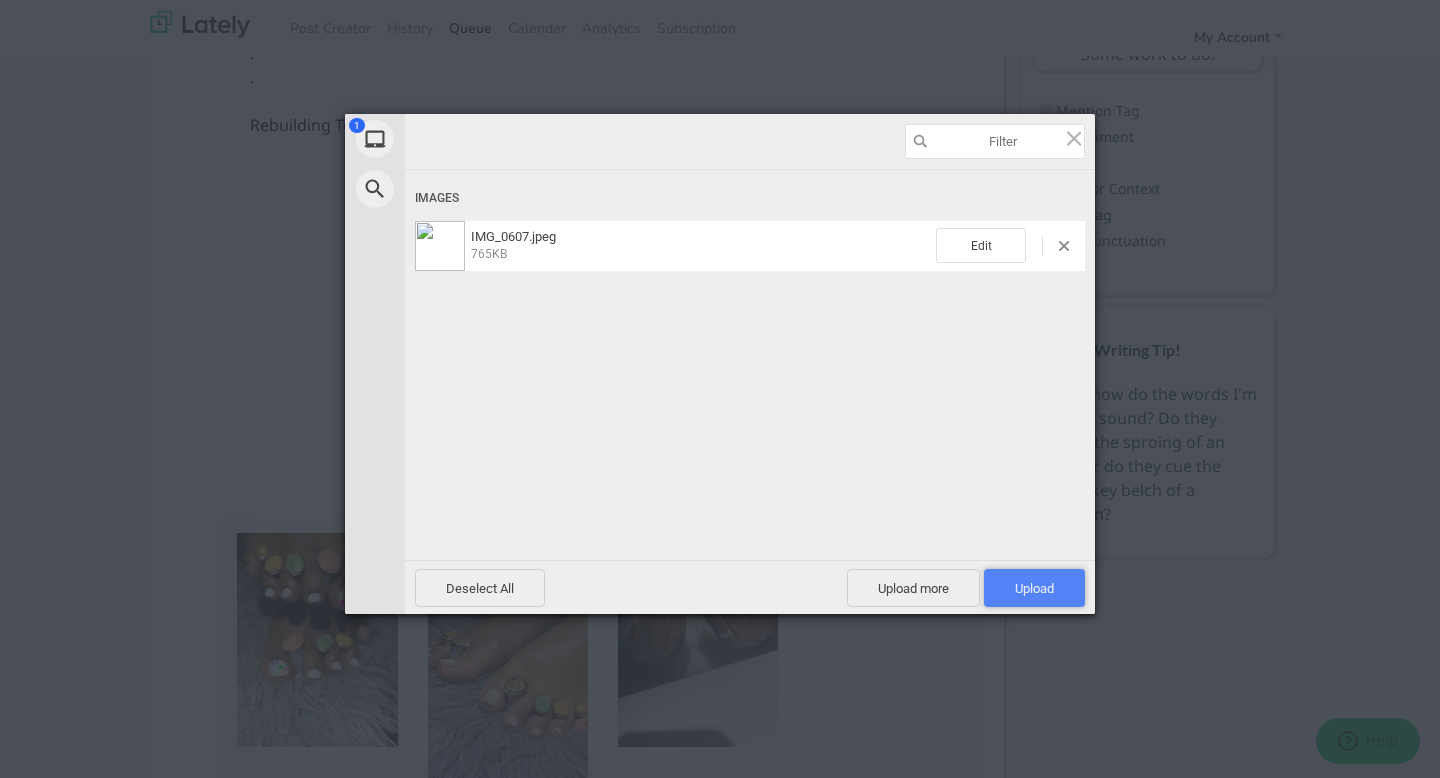 click on "Upload
1" at bounding box center (1034, 588) 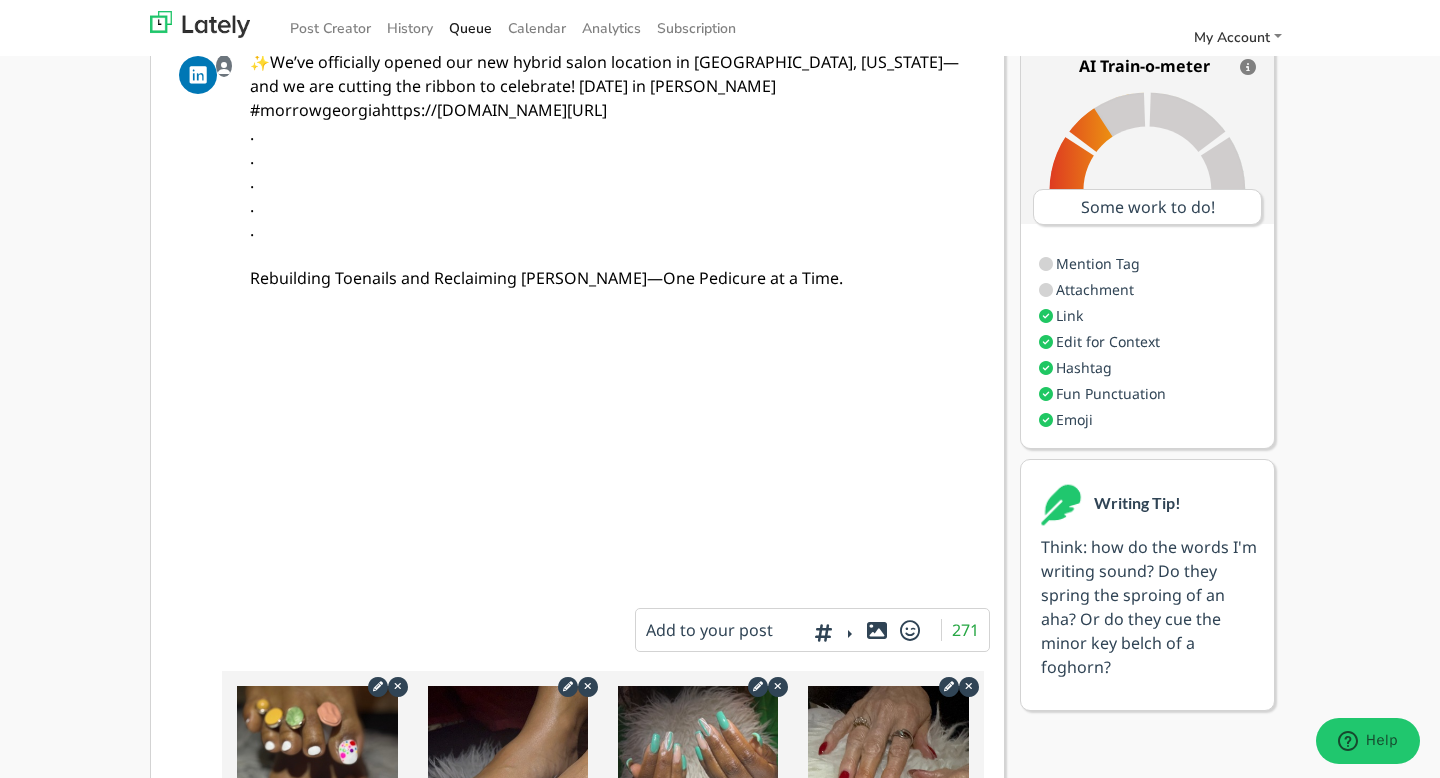 scroll, scrollTop: 0, scrollLeft: 0, axis: both 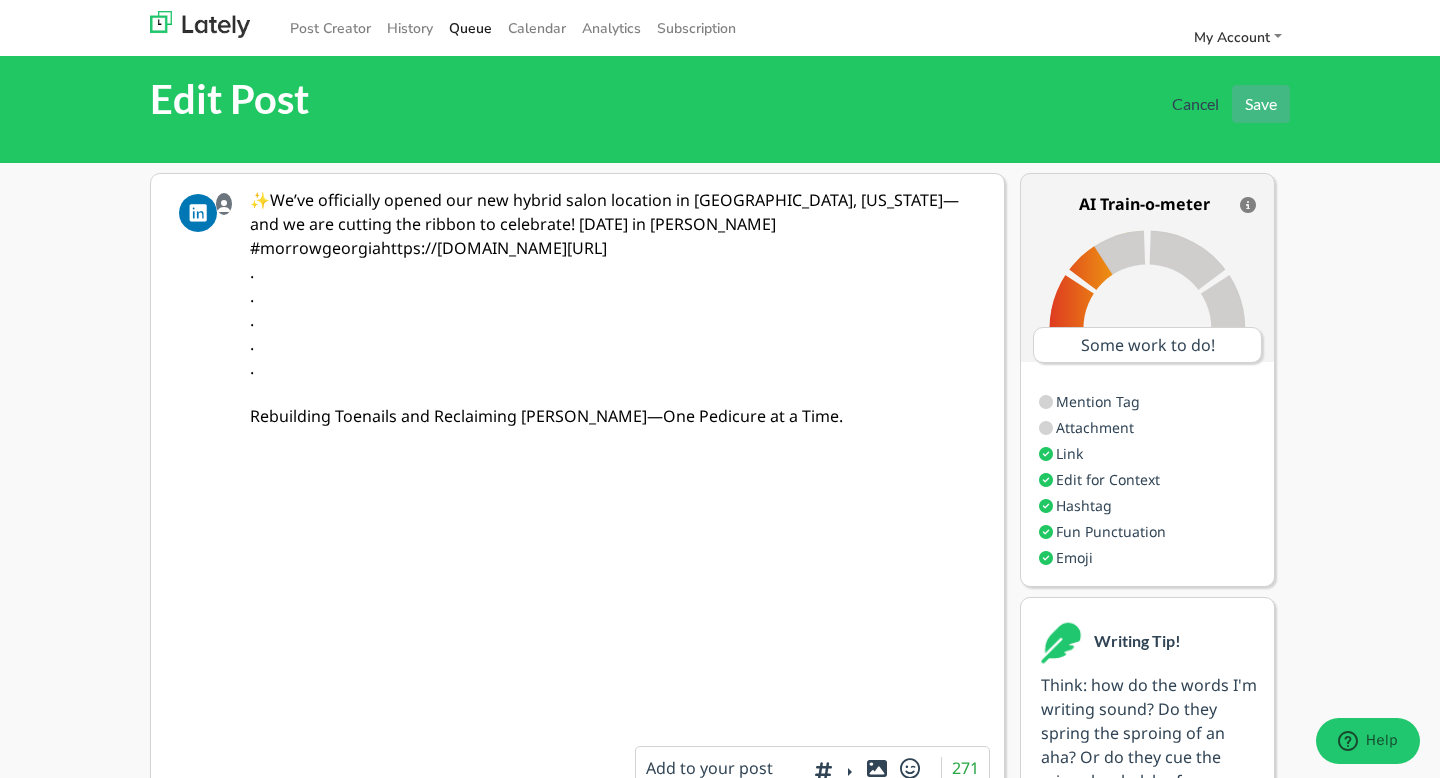 click on "✨We’ve officially opened our new hybrid salon location in Morrow, Georgia—and we are cutting the ribbon to celebrate! July 23rd in Morrow #morrowgeorgiahttps://www.instagram.com/p/DMAtFT6gHBx/
.
.
.
.
.
Rebuilding Toenails and Reclaiming Summers—One Pedicure at a Time." at bounding box center [613, 452] 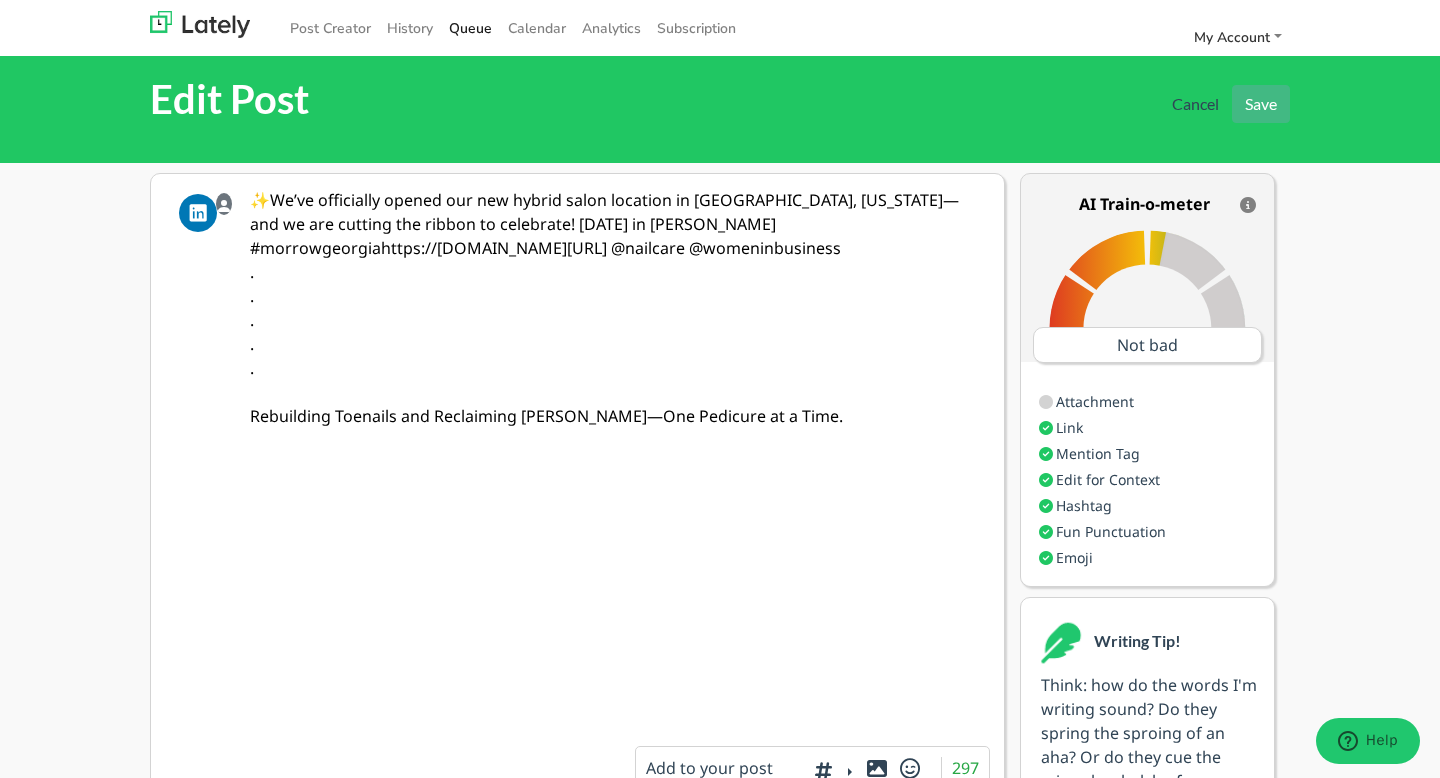 click on "✨We’ve officially opened our new hybrid salon location in Morrow, Georgia—and we are cutting the ribbon to celebrate! July 23rd in Morrow #morrowgeorgiahttps://www.instagram.com/p/DMAtFT6gHBx/ @nailcare @womeninbusiness
.
.
.
.
.
Rebuilding Toenails and Reclaiming Summers—One Pedicure at a Time." at bounding box center (613, 452) 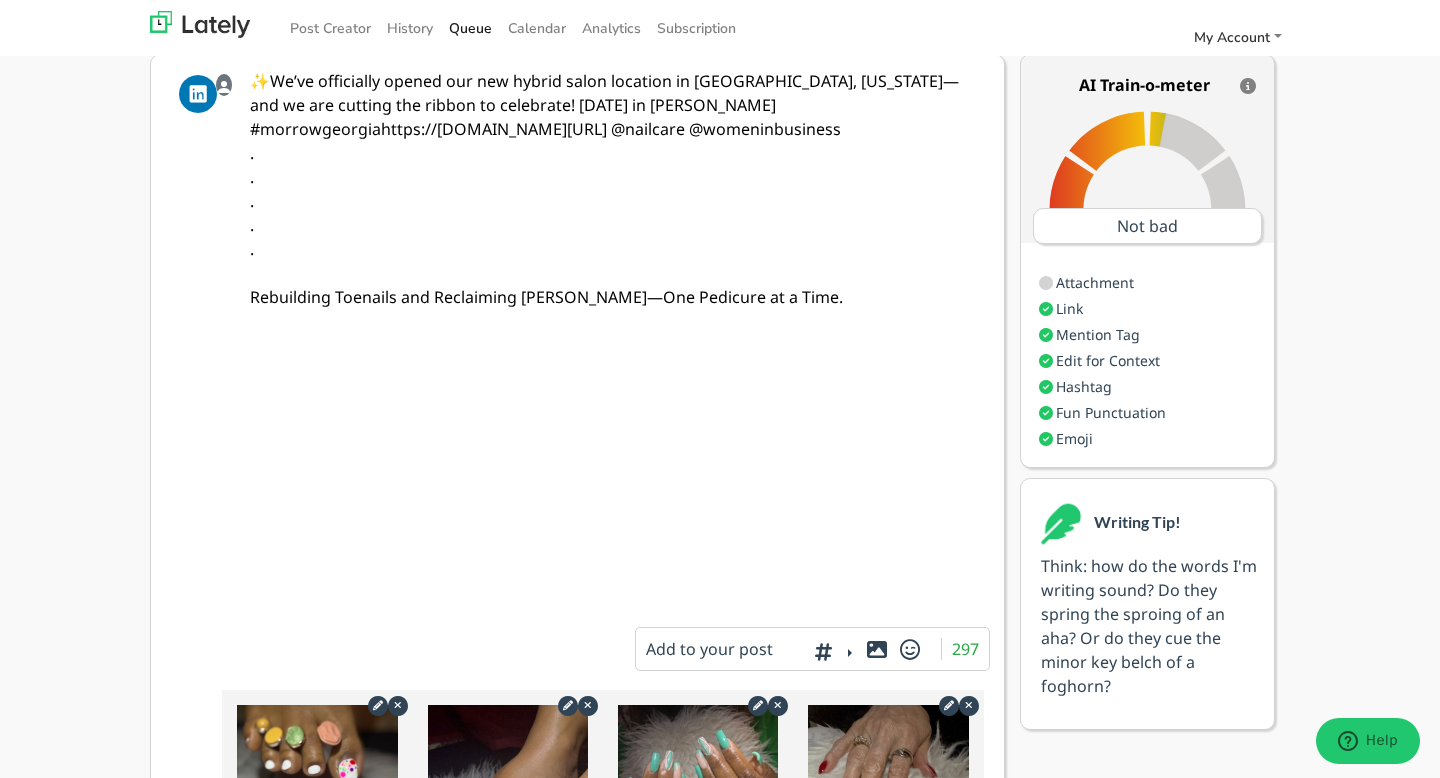 scroll, scrollTop: 0, scrollLeft: 0, axis: both 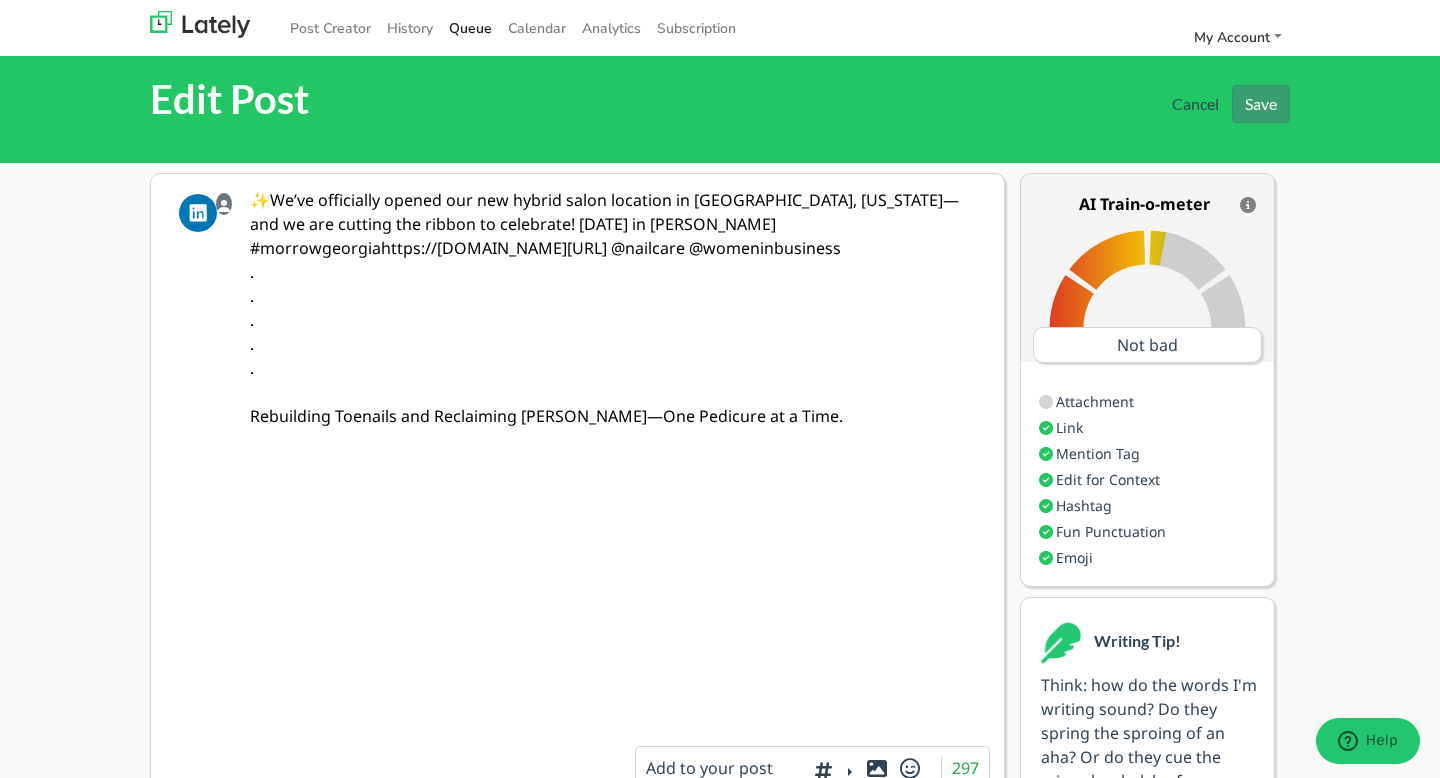 type on "✨We’ve officially opened our new hybrid salon location in Morrow, Georgia—and we are cutting the ribbon to celebrate! July 23rd in Morrow #morrowgeorgiahttps://www.instagram.com/p/DMAtFT6gHBx/ @nailcare @womeninbusiness
.
.
.
.
.
Rebuilding Toenails and Reclaiming Summers—One Pedicure at a Time." 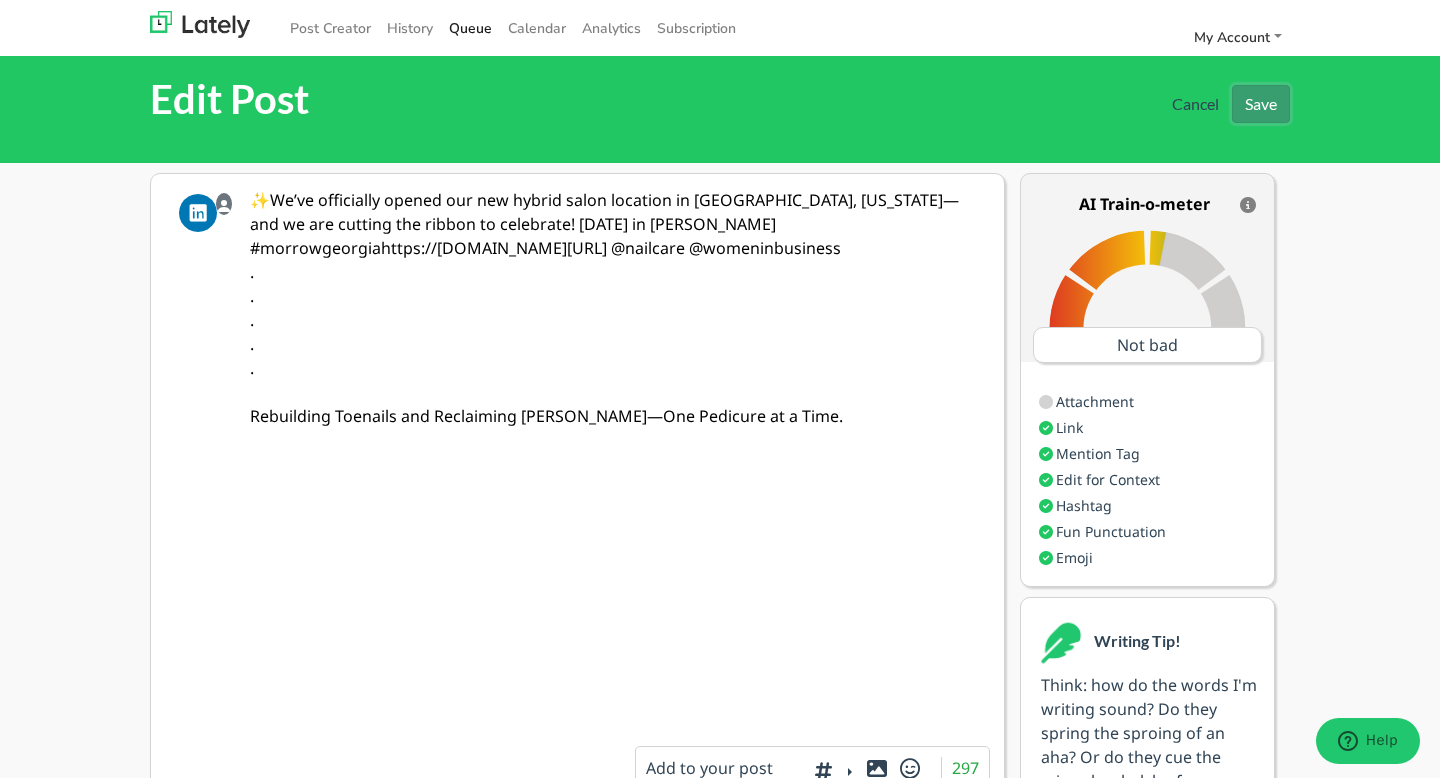 click on "Save" at bounding box center [1261, 104] 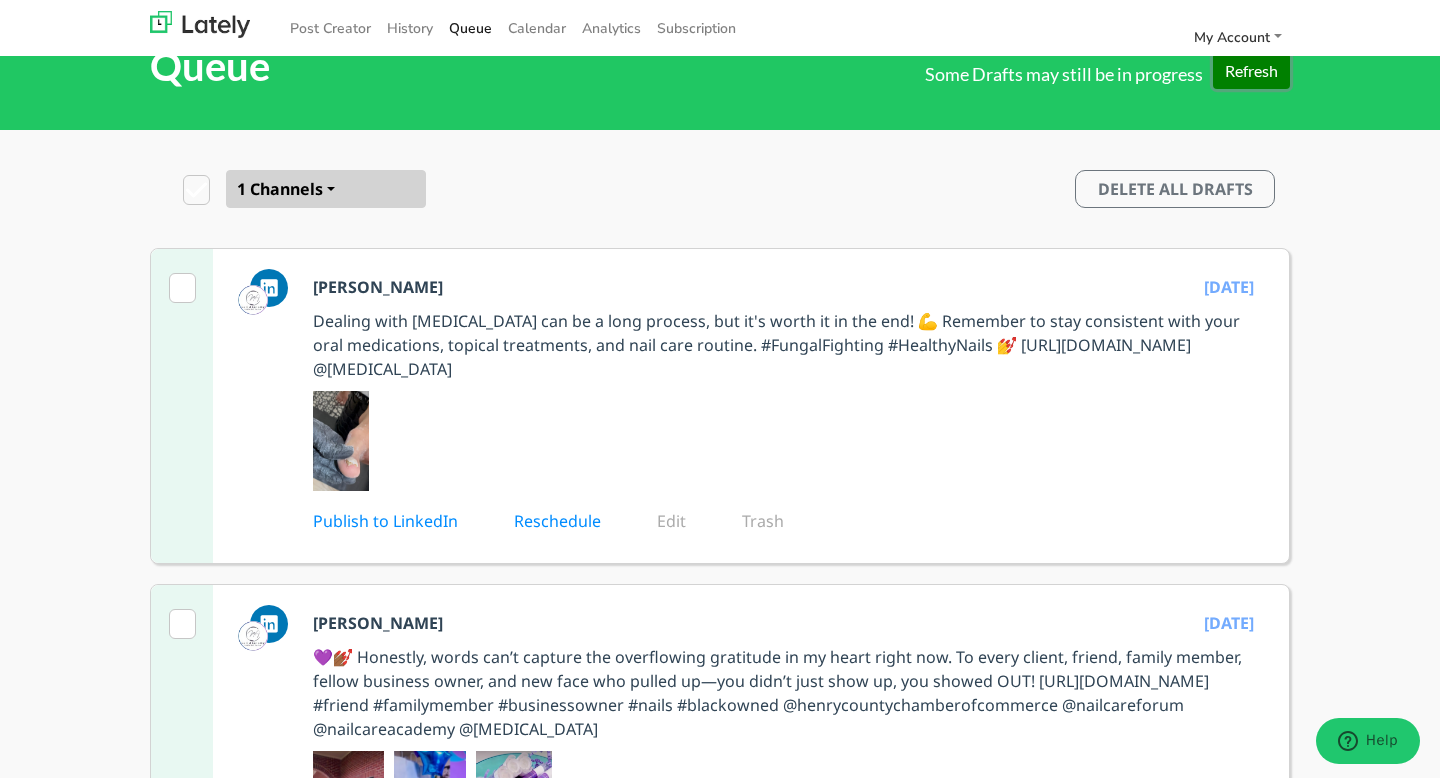 scroll, scrollTop: 0, scrollLeft: 0, axis: both 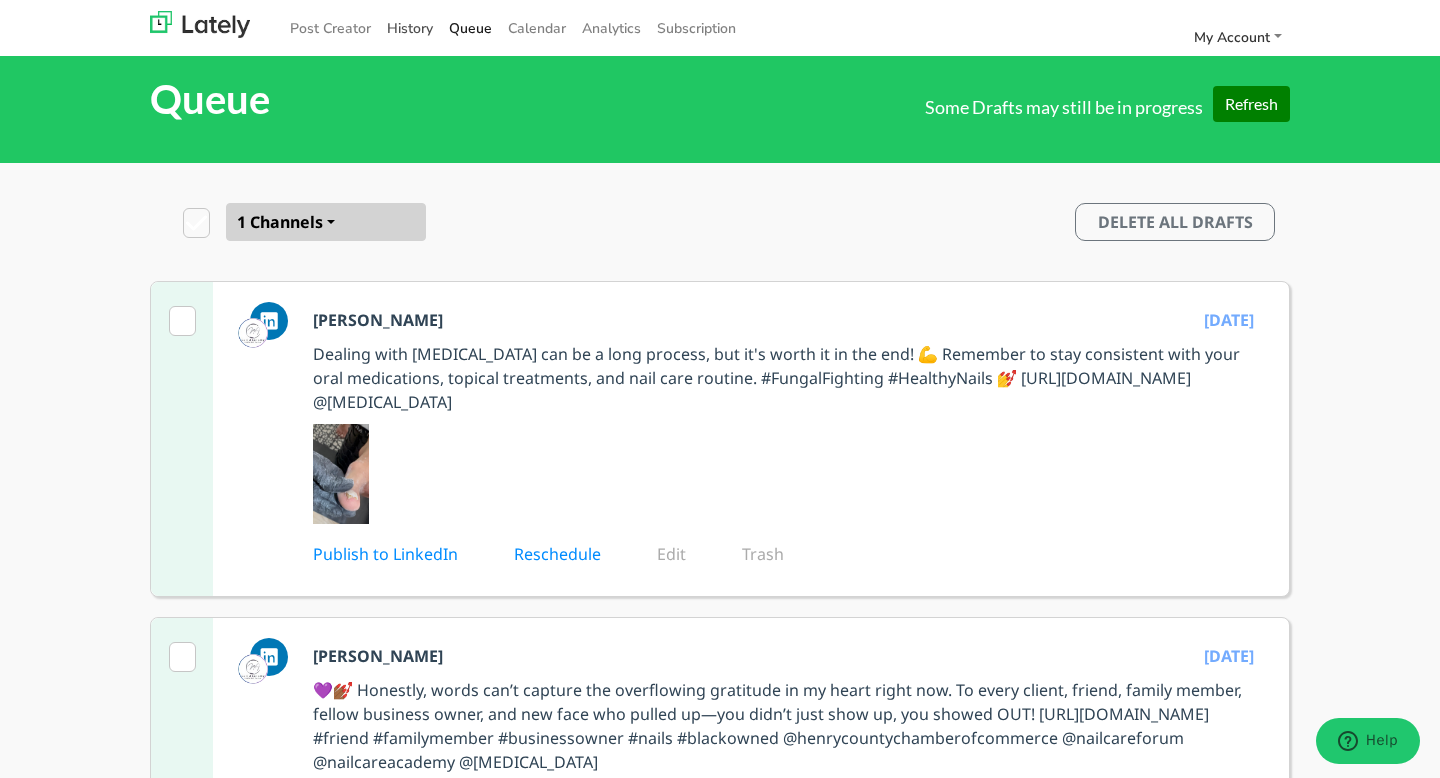 click on "History" at bounding box center (410, 28) 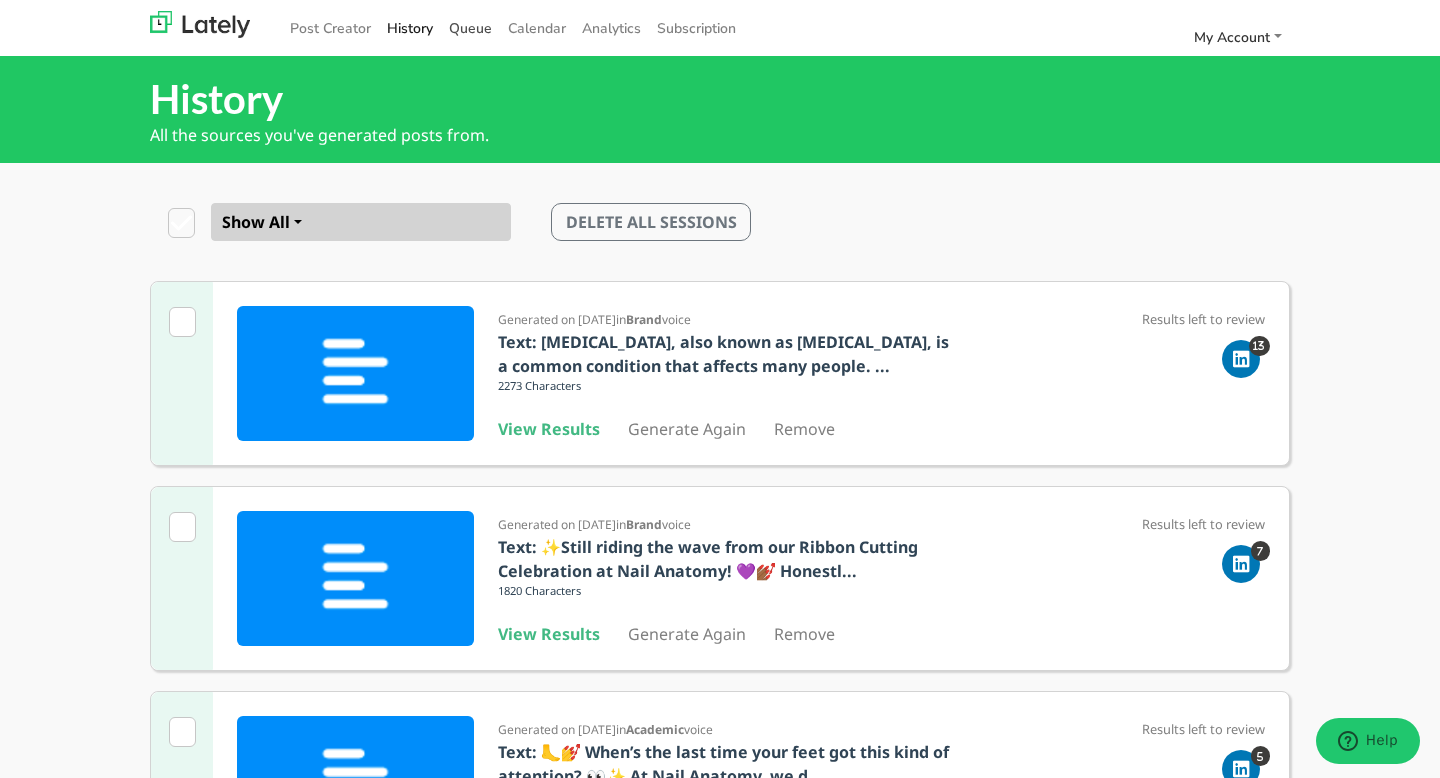 click on "Queue" at bounding box center (470, 28) 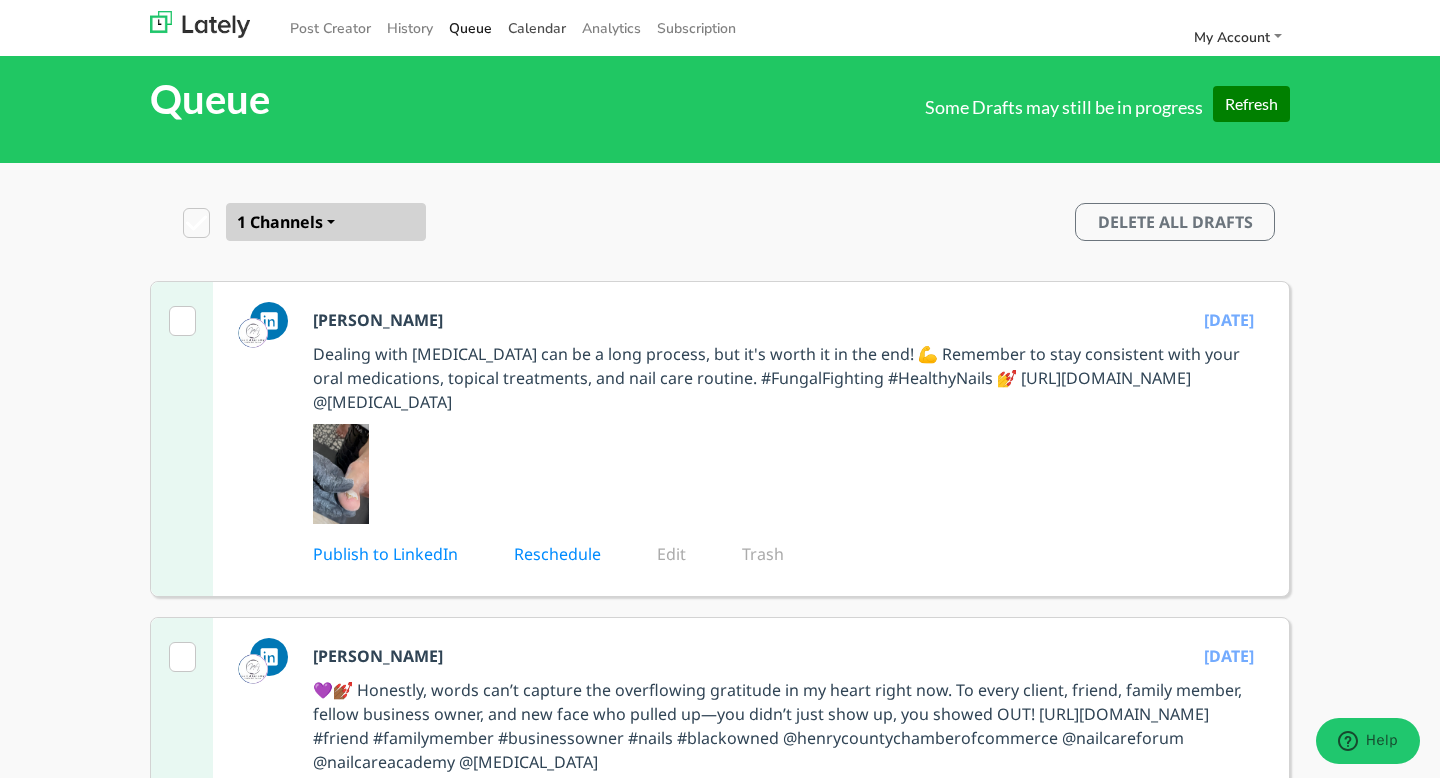 click on "Calendar" at bounding box center (537, 28) 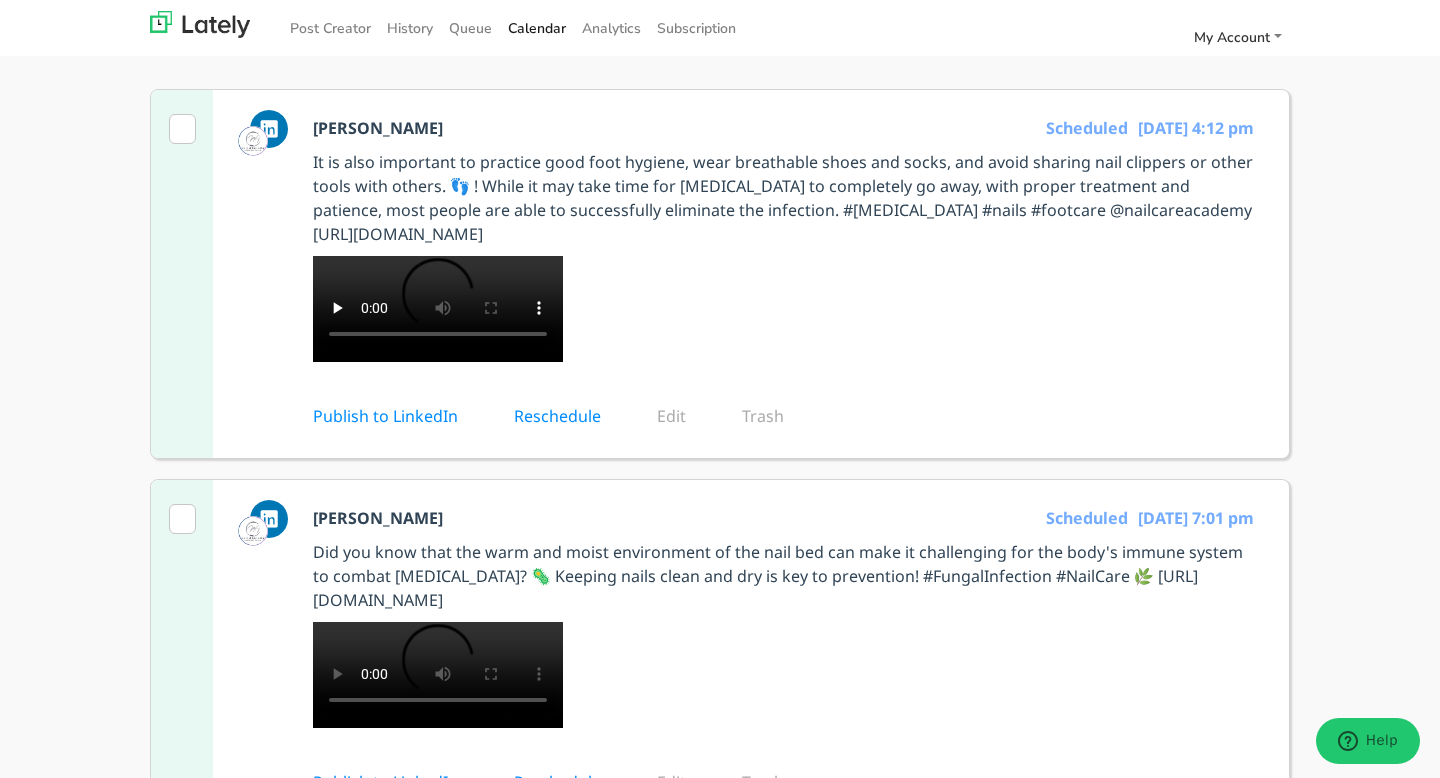 scroll, scrollTop: 194, scrollLeft: 0, axis: vertical 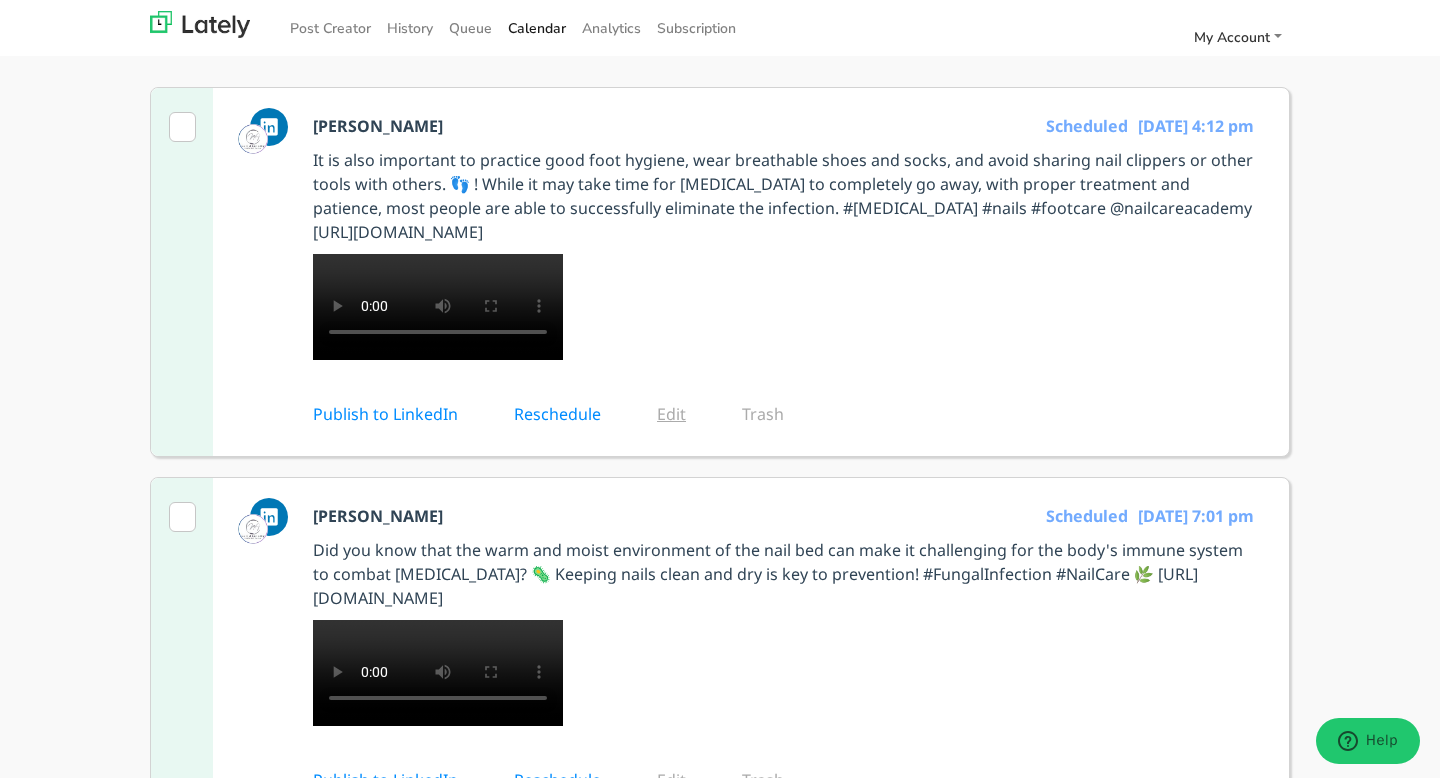 click on "Edit" at bounding box center [685, 414] 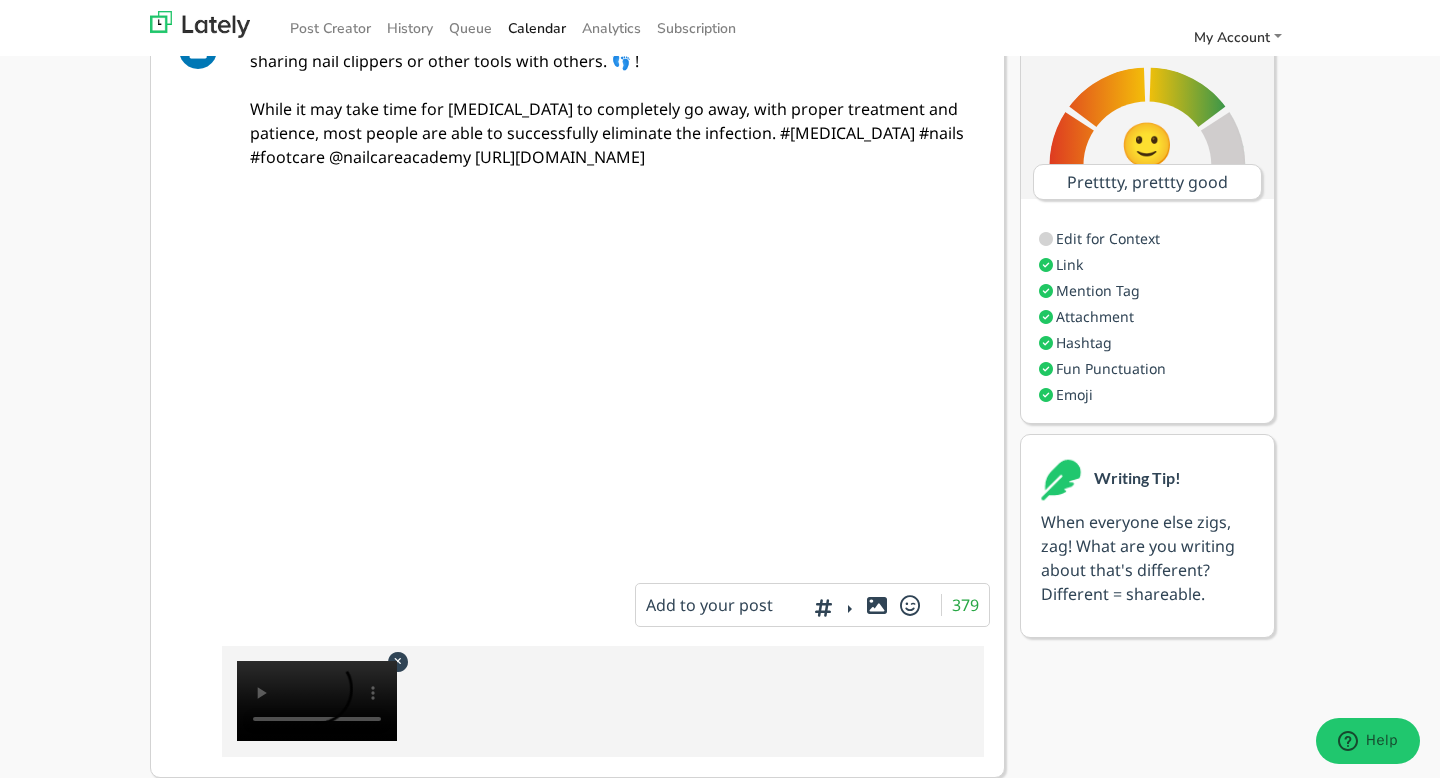 scroll, scrollTop: 368, scrollLeft: 0, axis: vertical 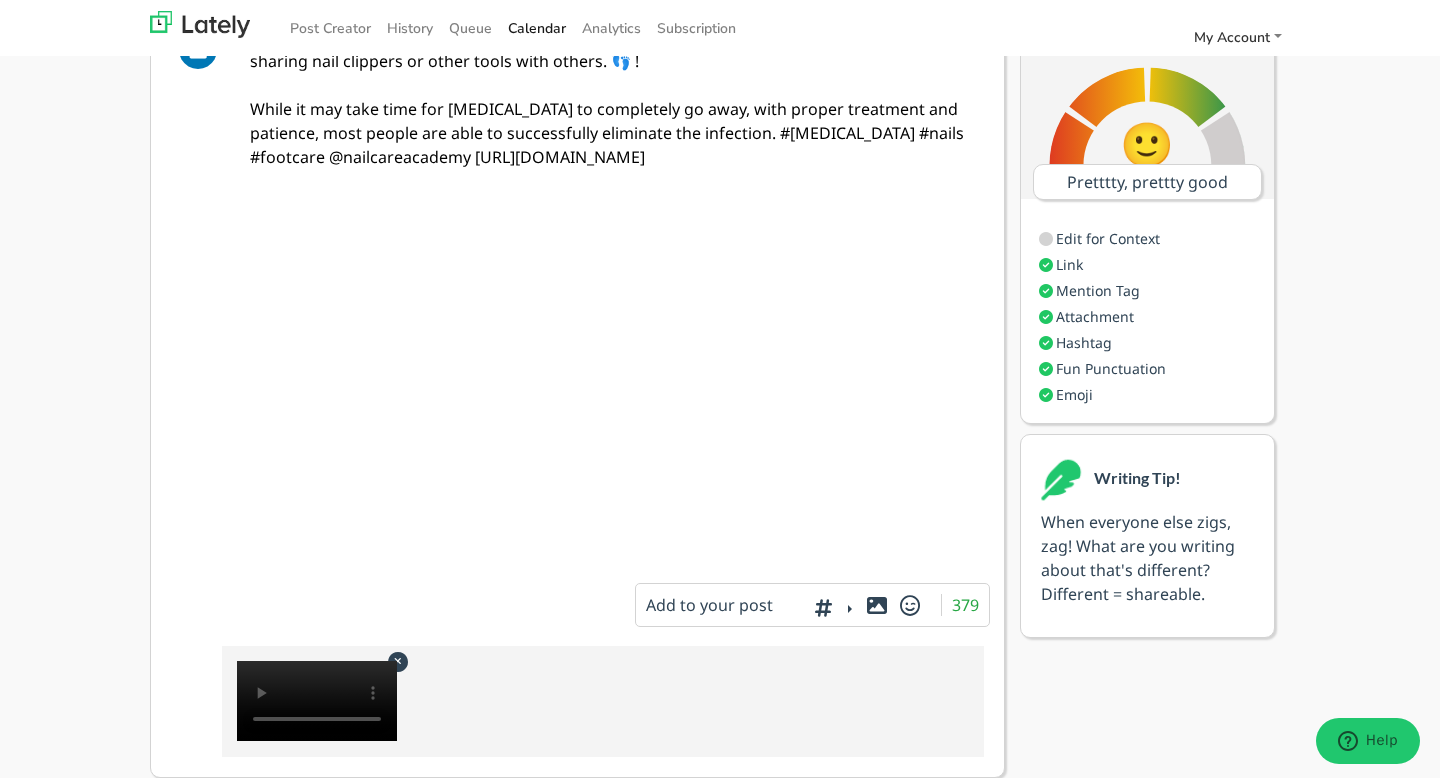 click at bounding box center [397, 661] 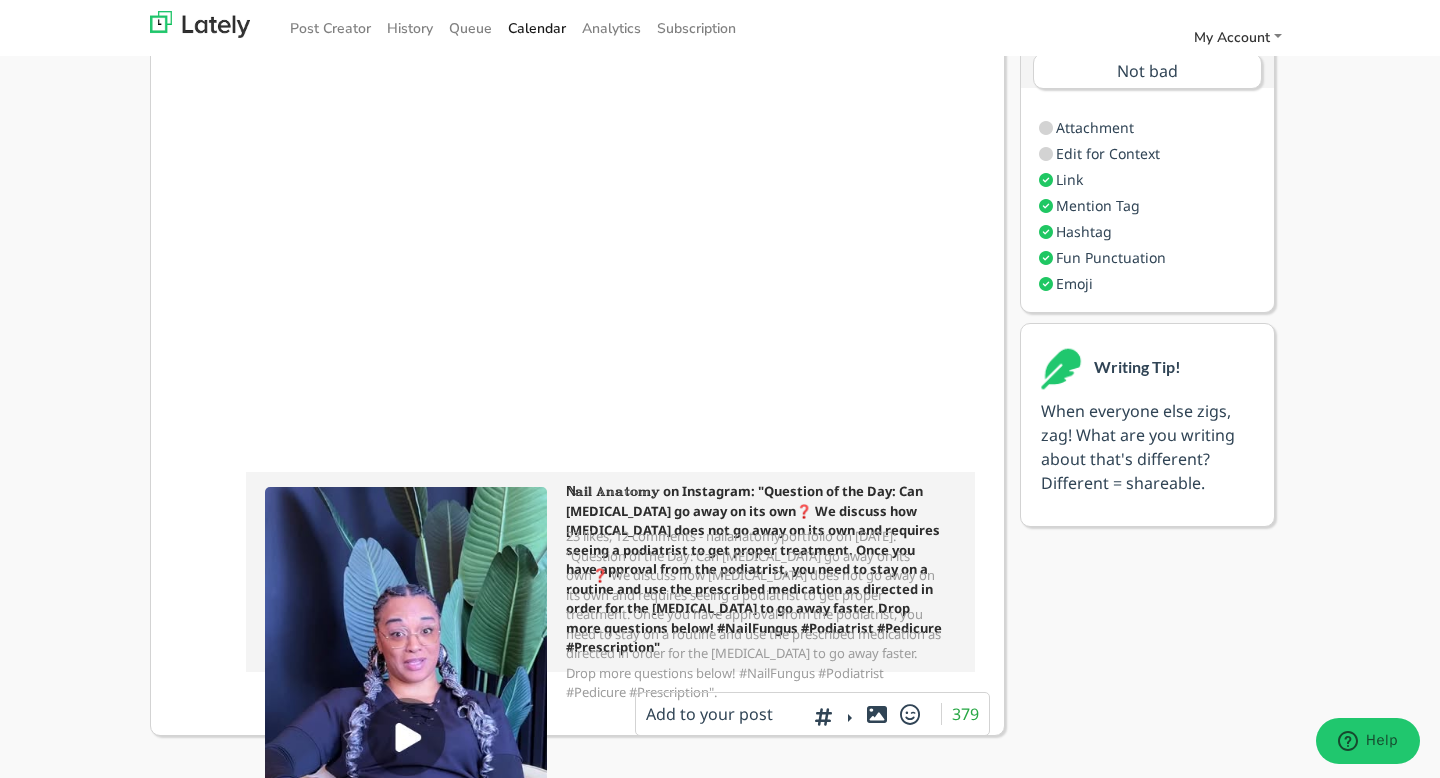 scroll, scrollTop: 266, scrollLeft: 0, axis: vertical 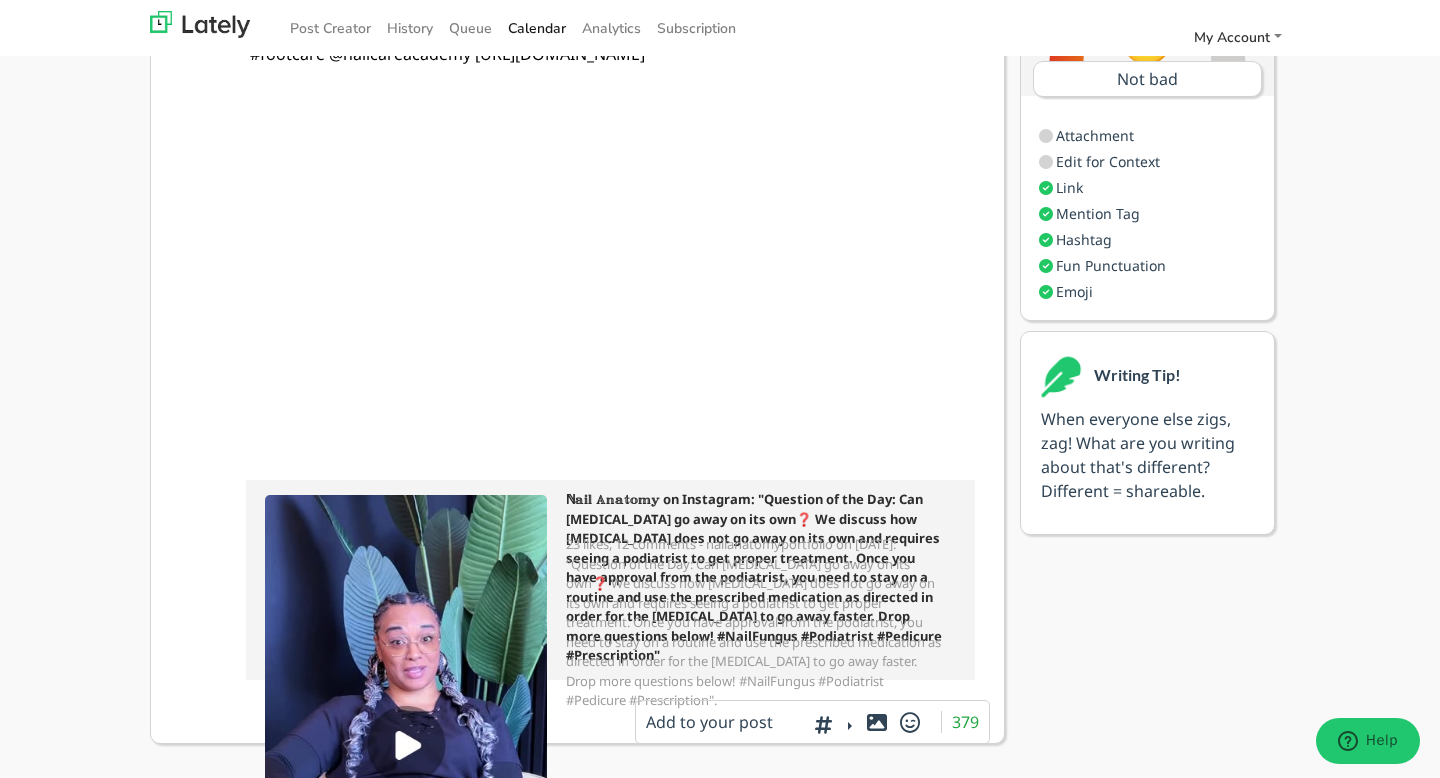 click at bounding box center (877, 718) 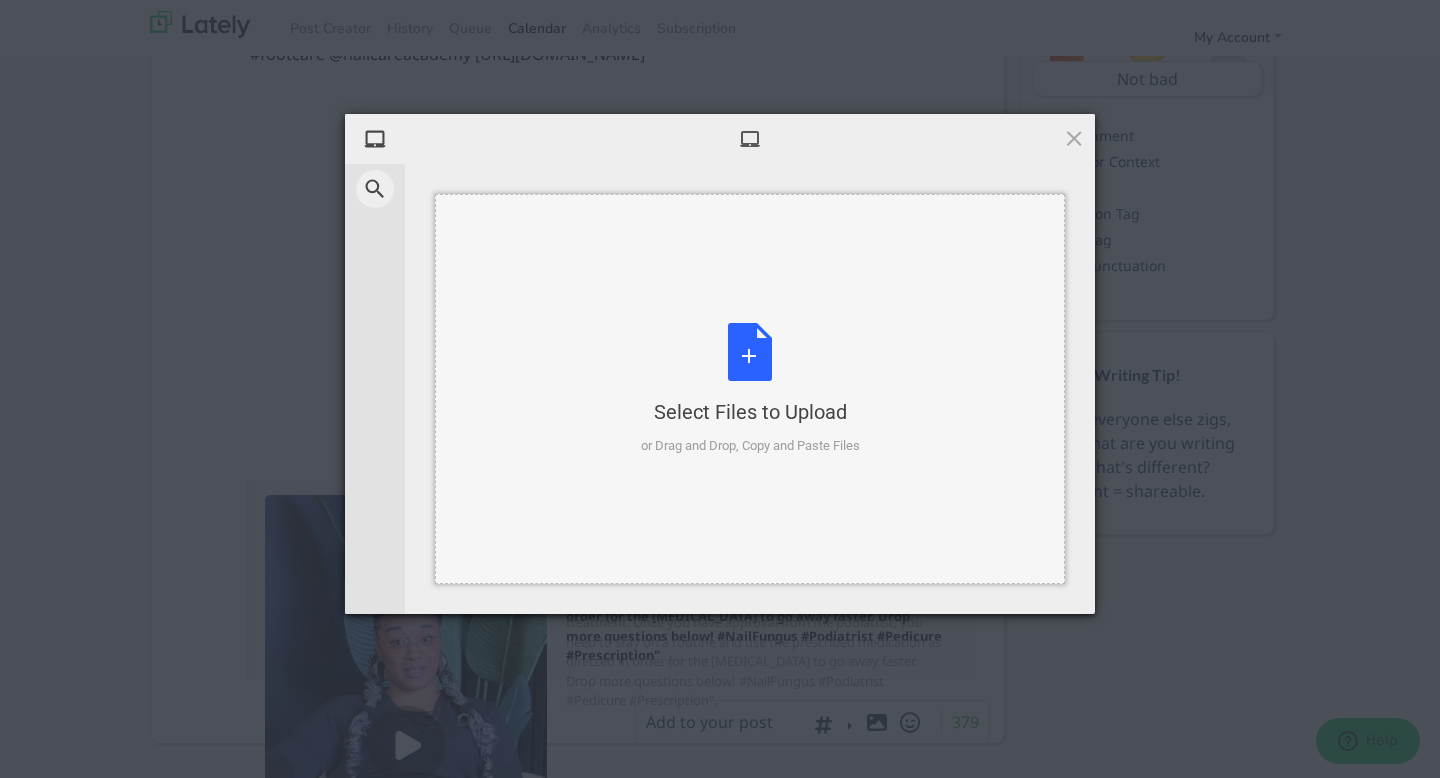 click on "Select Files to Upload
or Drag and Drop, Copy and Paste Files" at bounding box center (750, 389) 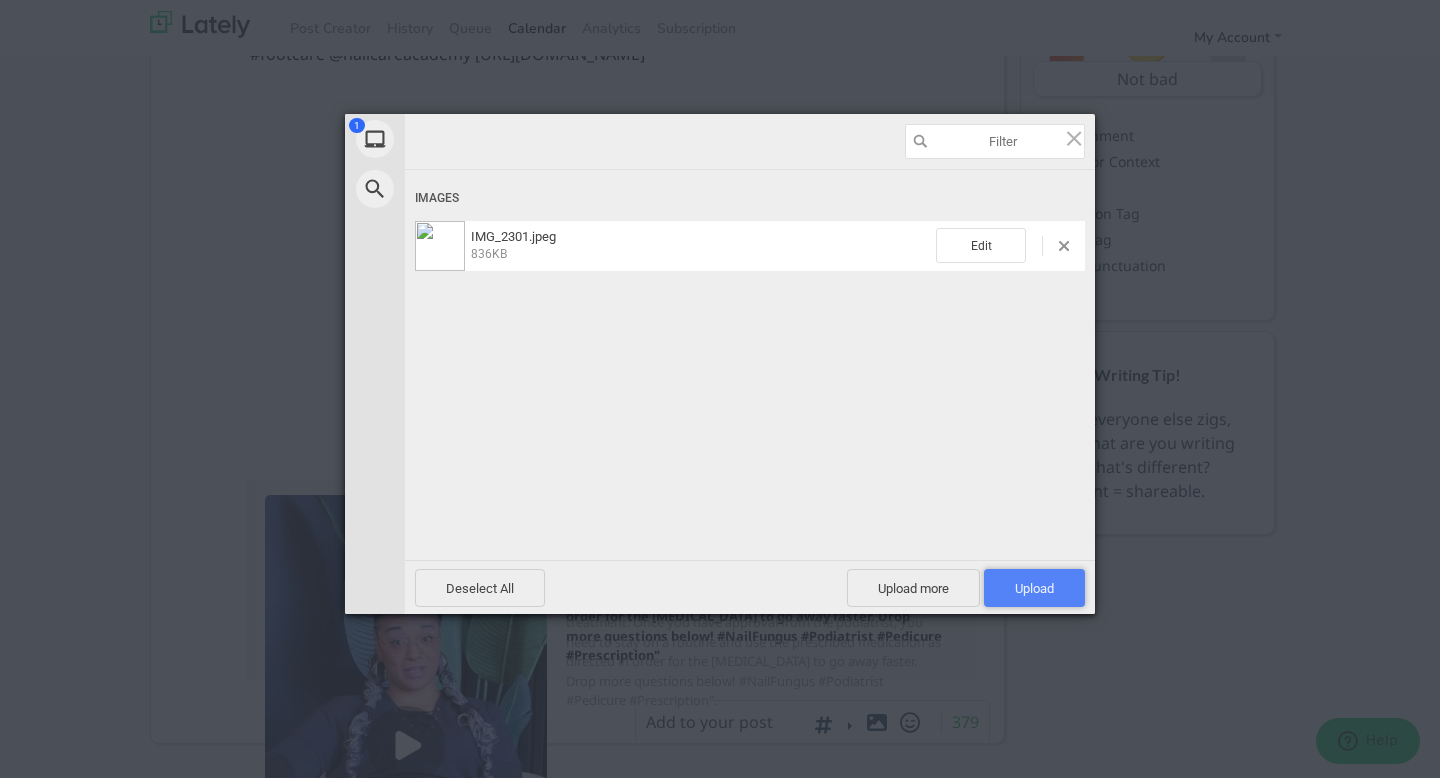 click on "Upload
1" at bounding box center [1034, 588] 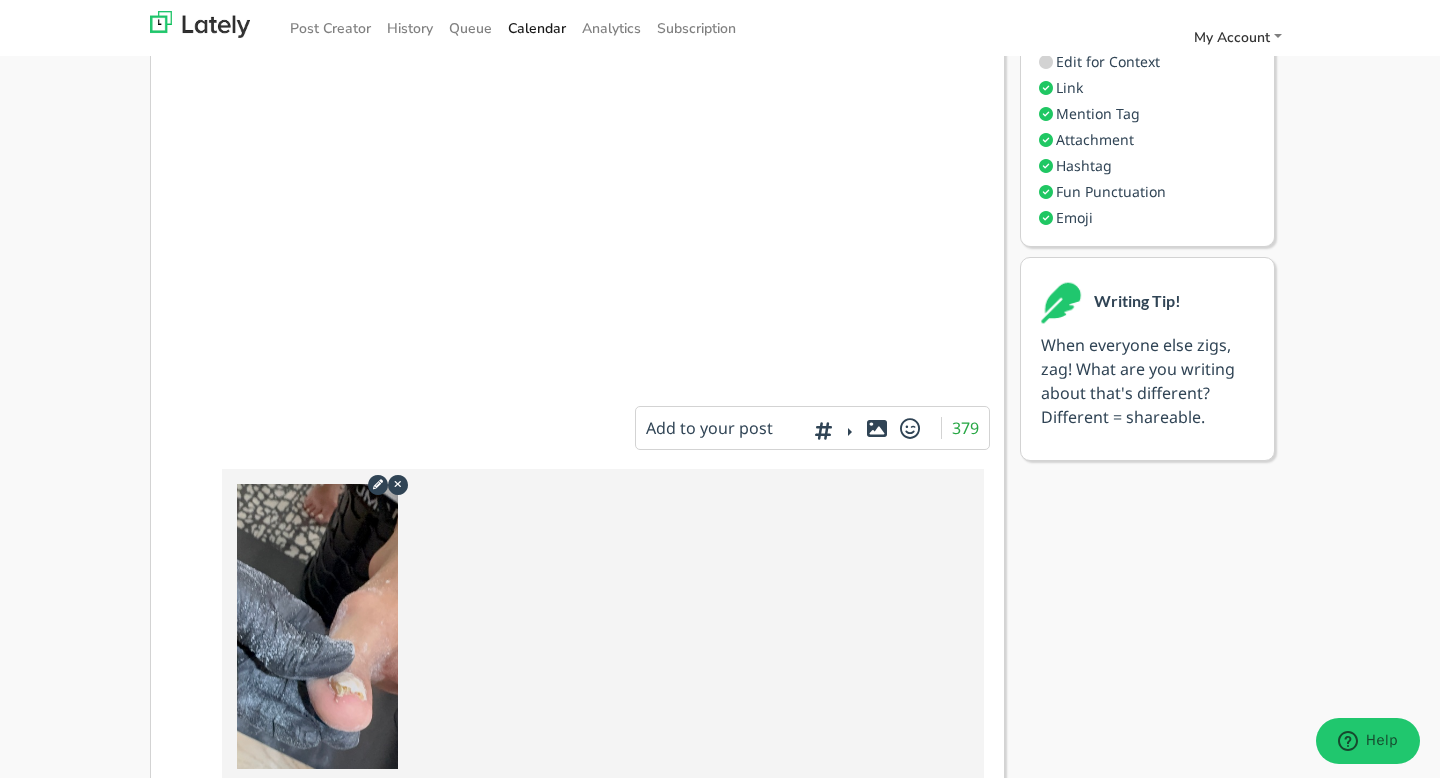scroll, scrollTop: 362, scrollLeft: 0, axis: vertical 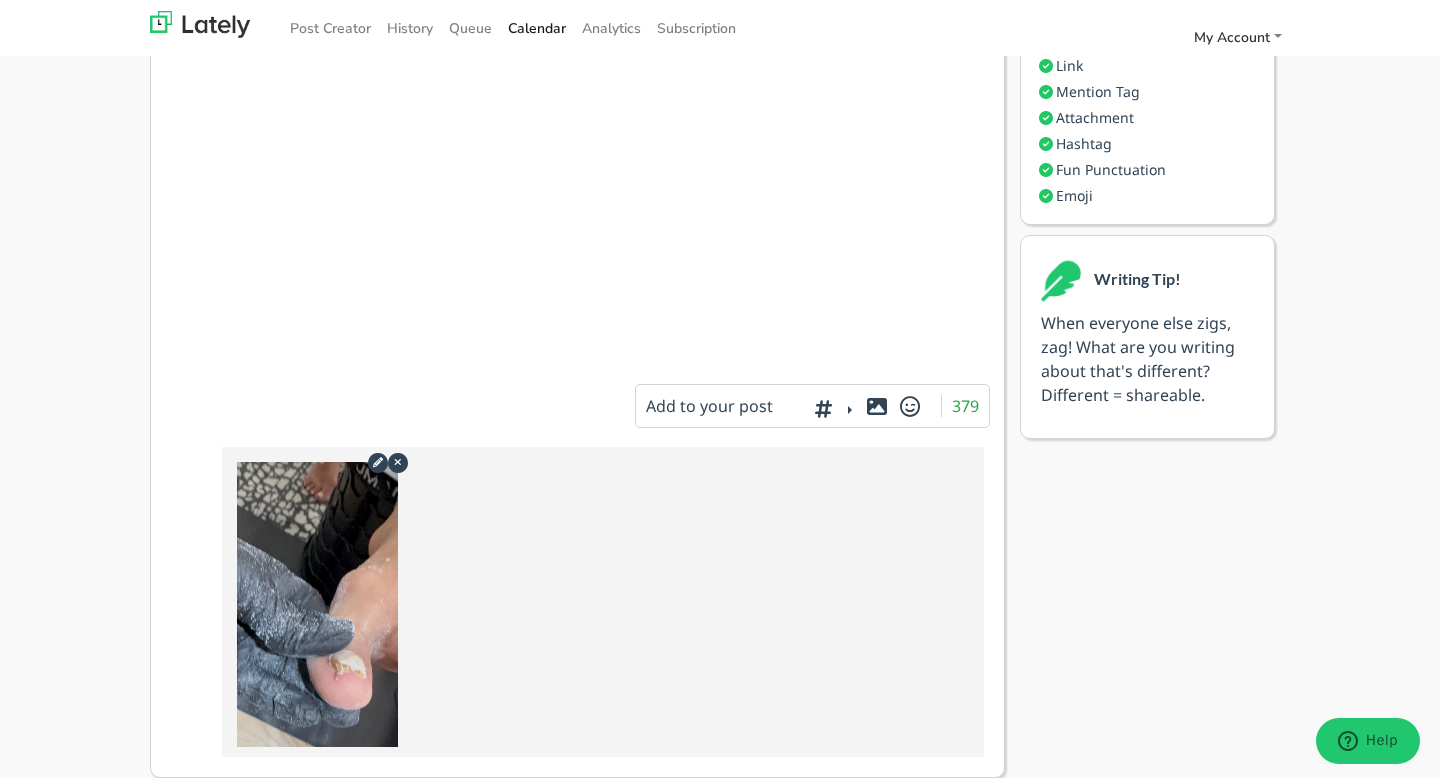 click at bounding box center [877, 406] 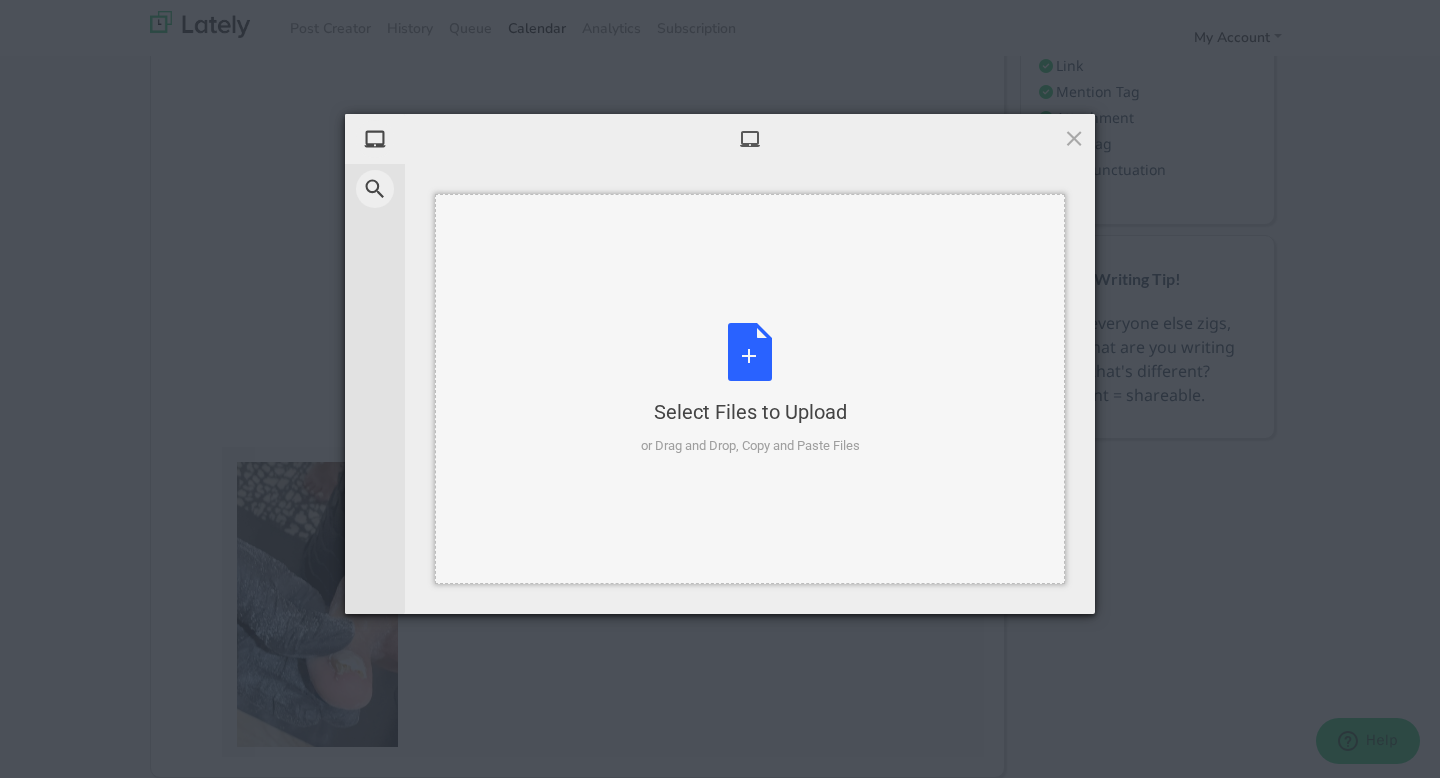 click on "Select Files to Upload
or Drag and Drop, Copy and Paste Files" at bounding box center (750, 389) 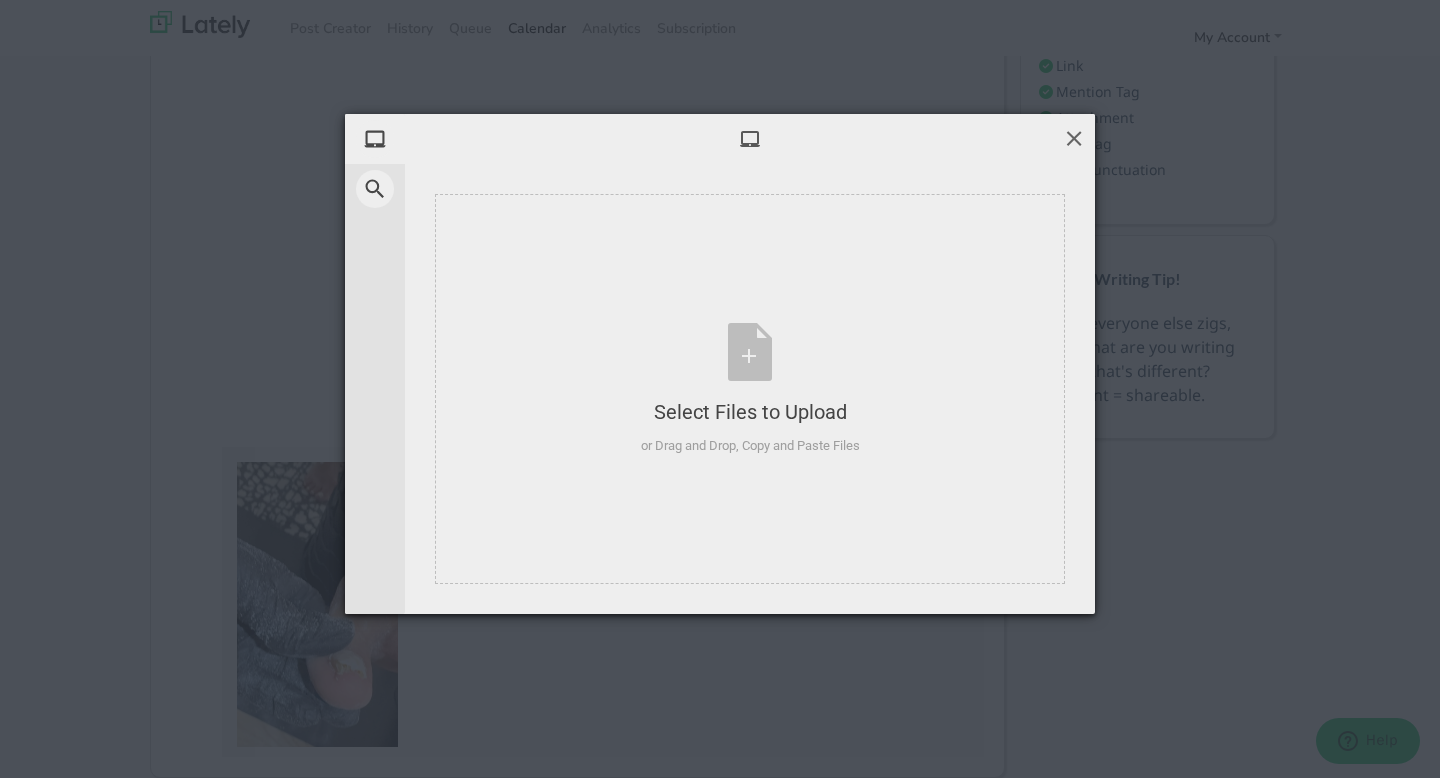 click at bounding box center [1074, 138] 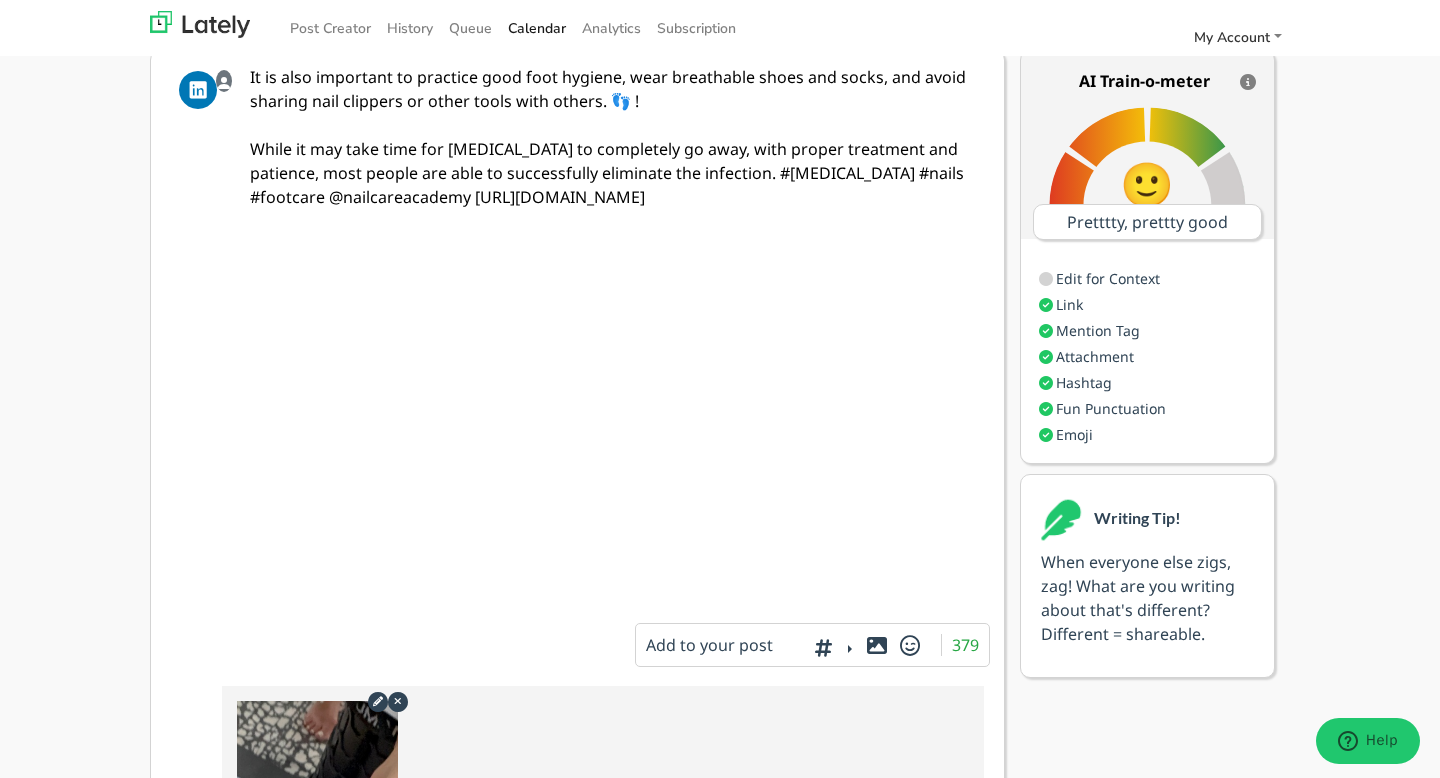 scroll, scrollTop: 362, scrollLeft: 0, axis: vertical 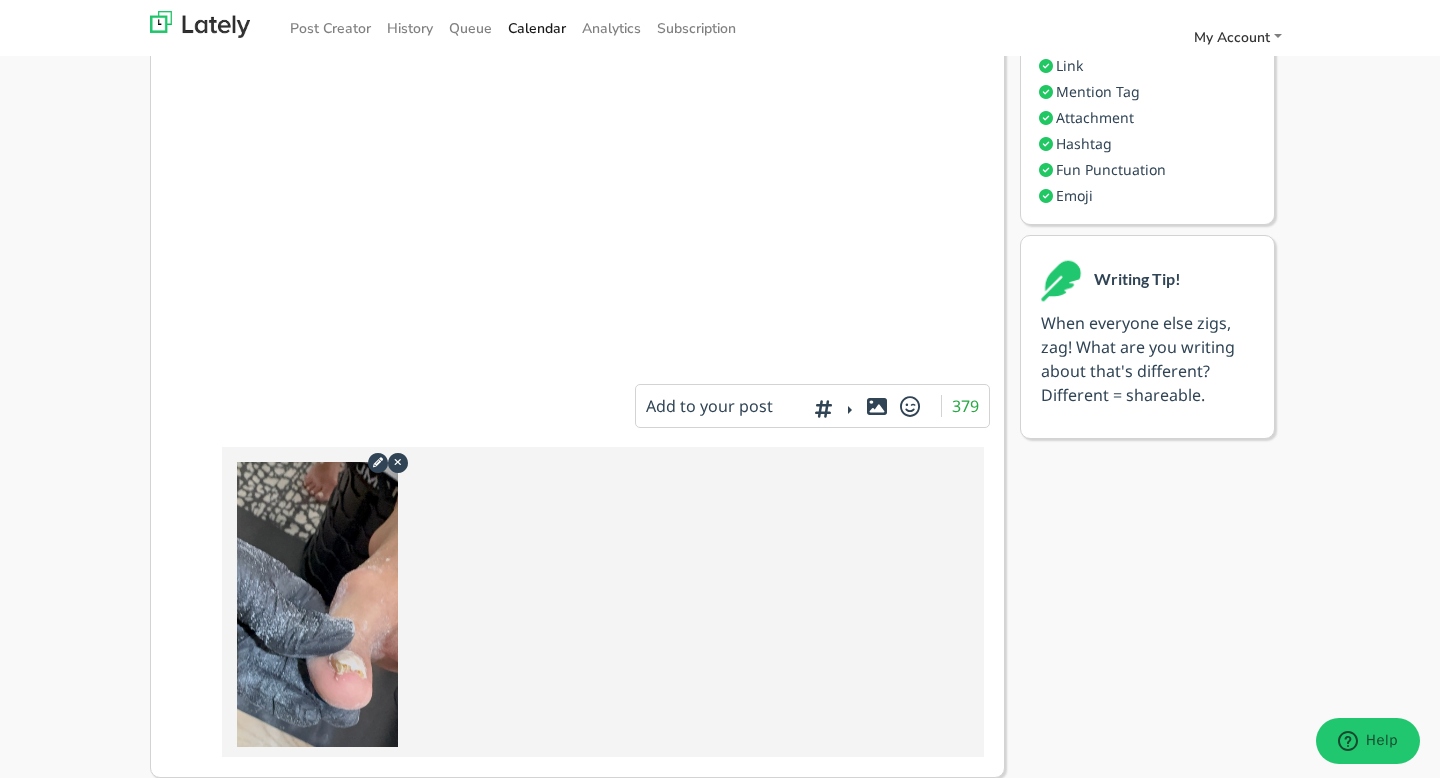 click at bounding box center [877, 406] 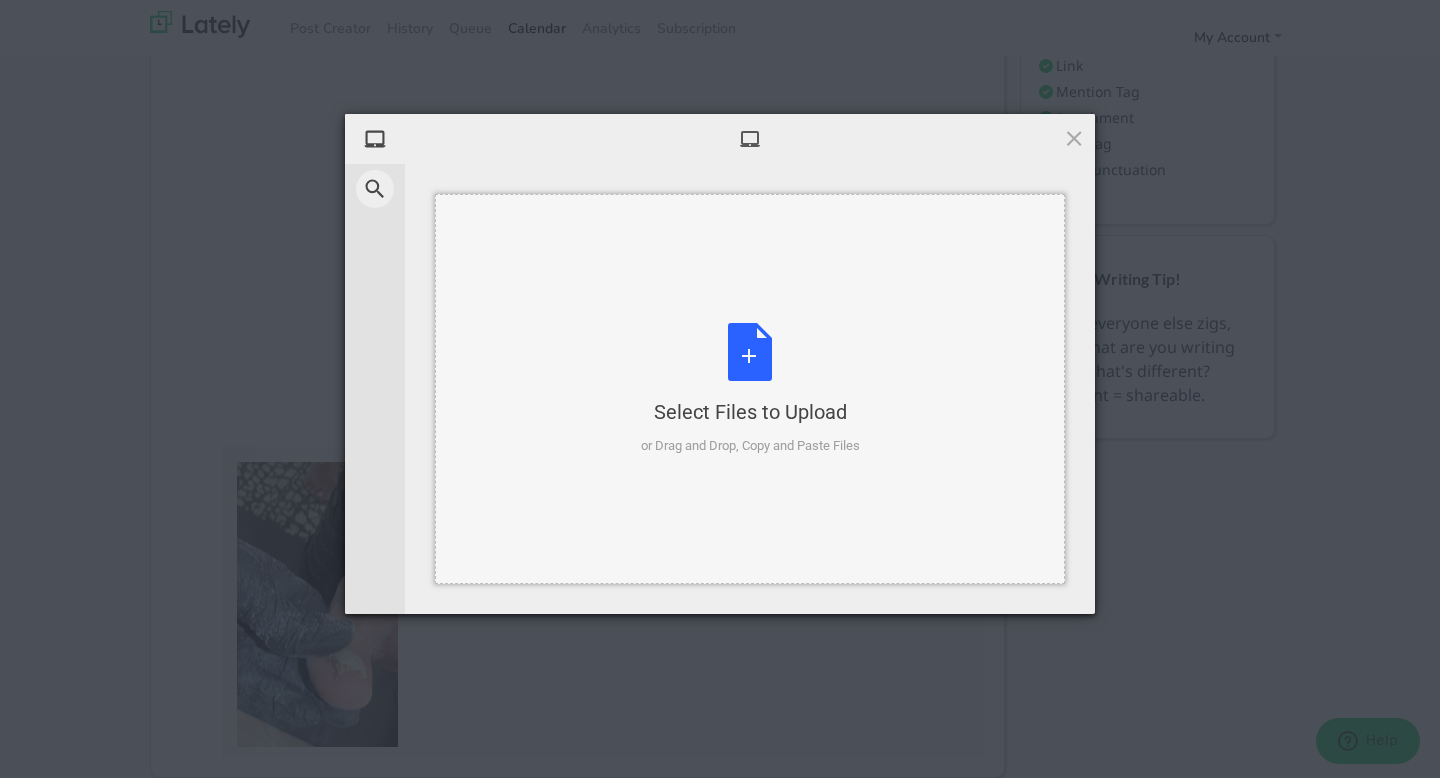 click on "Select Files to Upload
or Drag and Drop, Copy and Paste Files" at bounding box center [750, 389] 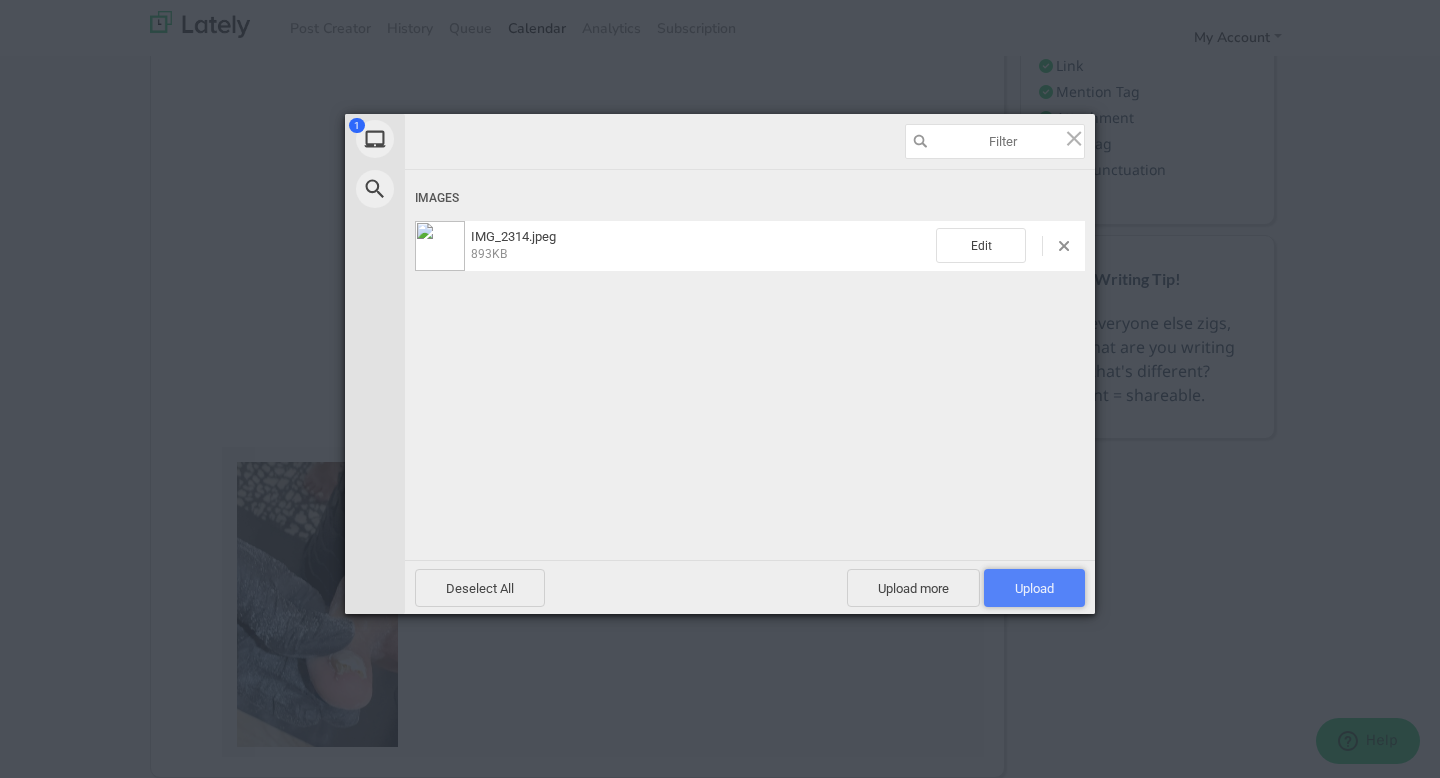 click on "Upload
1" at bounding box center (1034, 588) 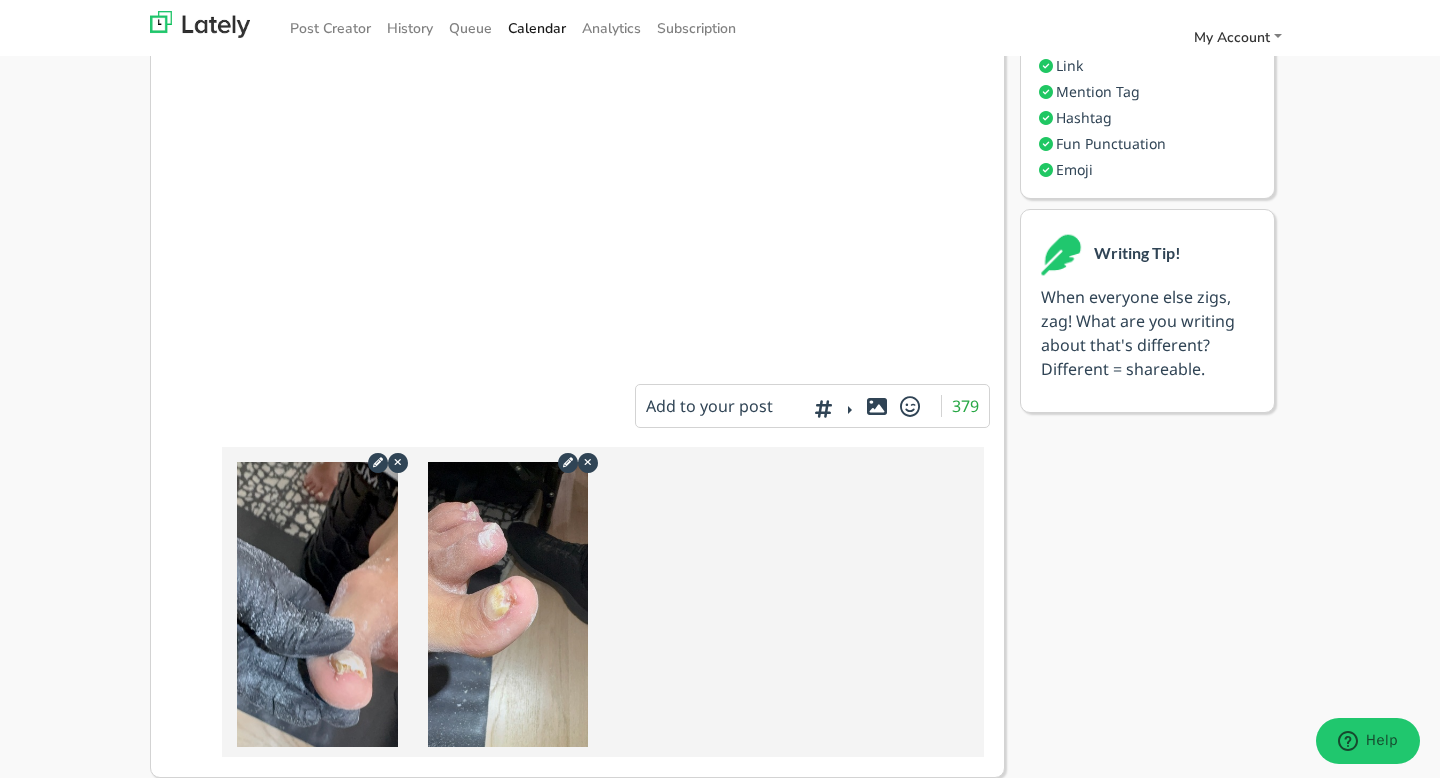 click at bounding box center [877, 406] 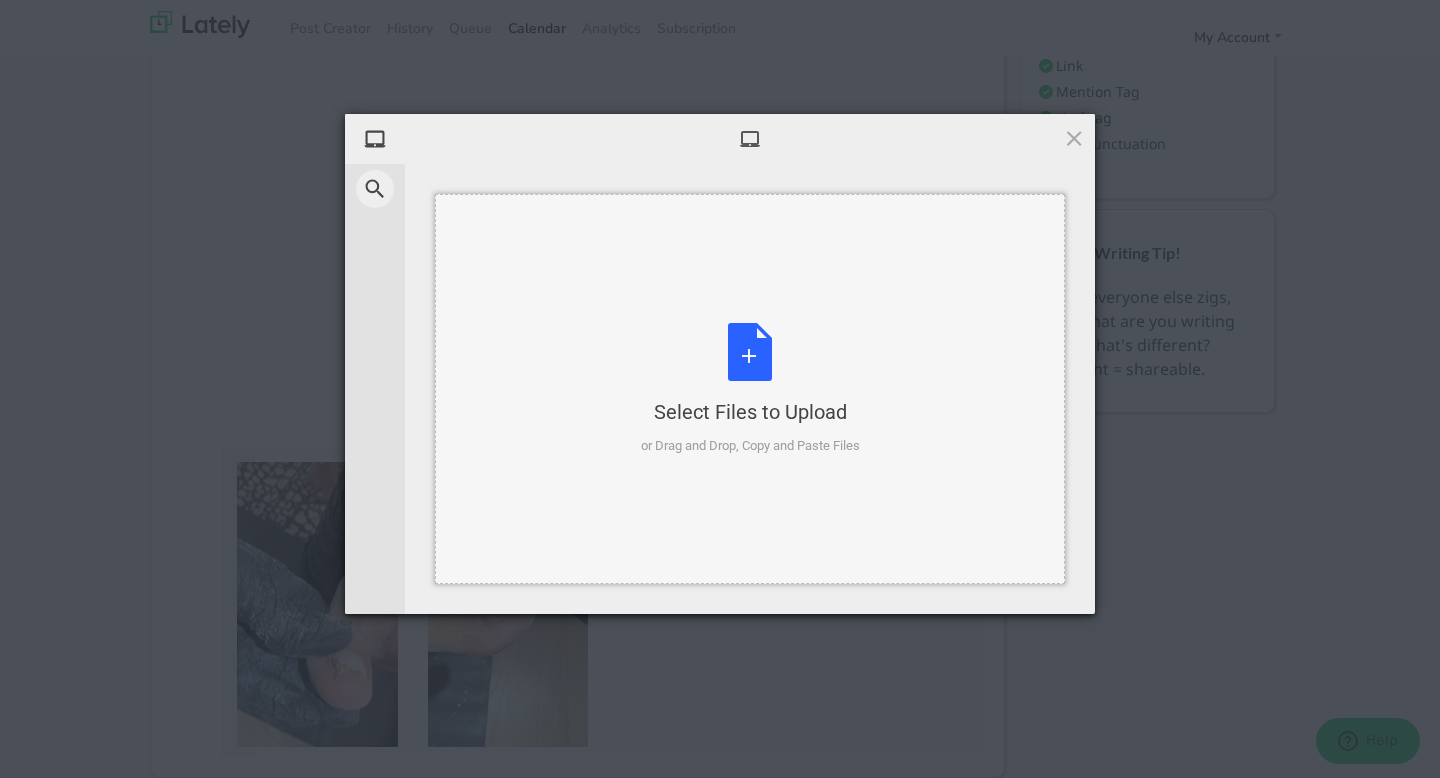 click on "Select Files to Upload
or Drag and Drop, Copy and Paste Files" at bounding box center [750, 389] 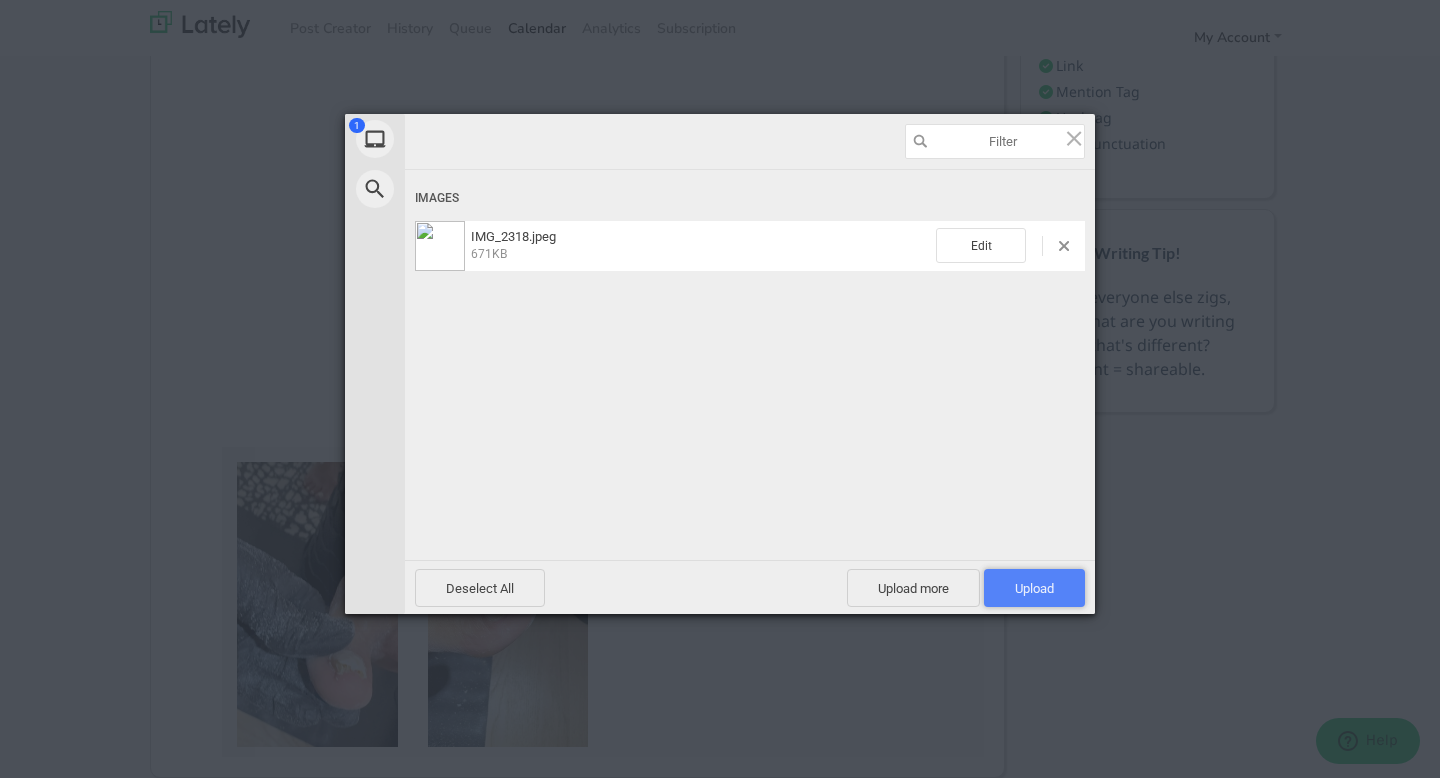 click on "Upload
1" at bounding box center [1034, 588] 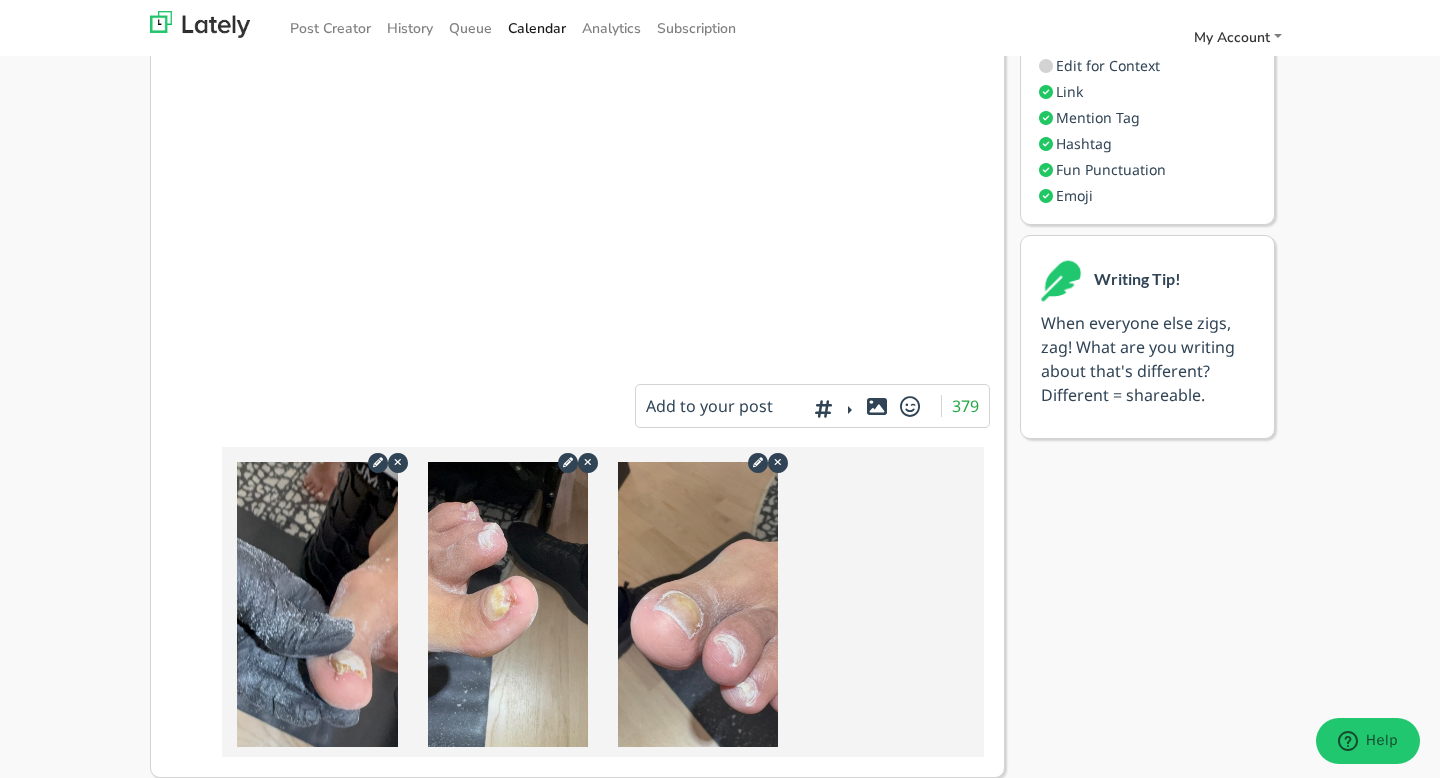 click at bounding box center [877, 406] 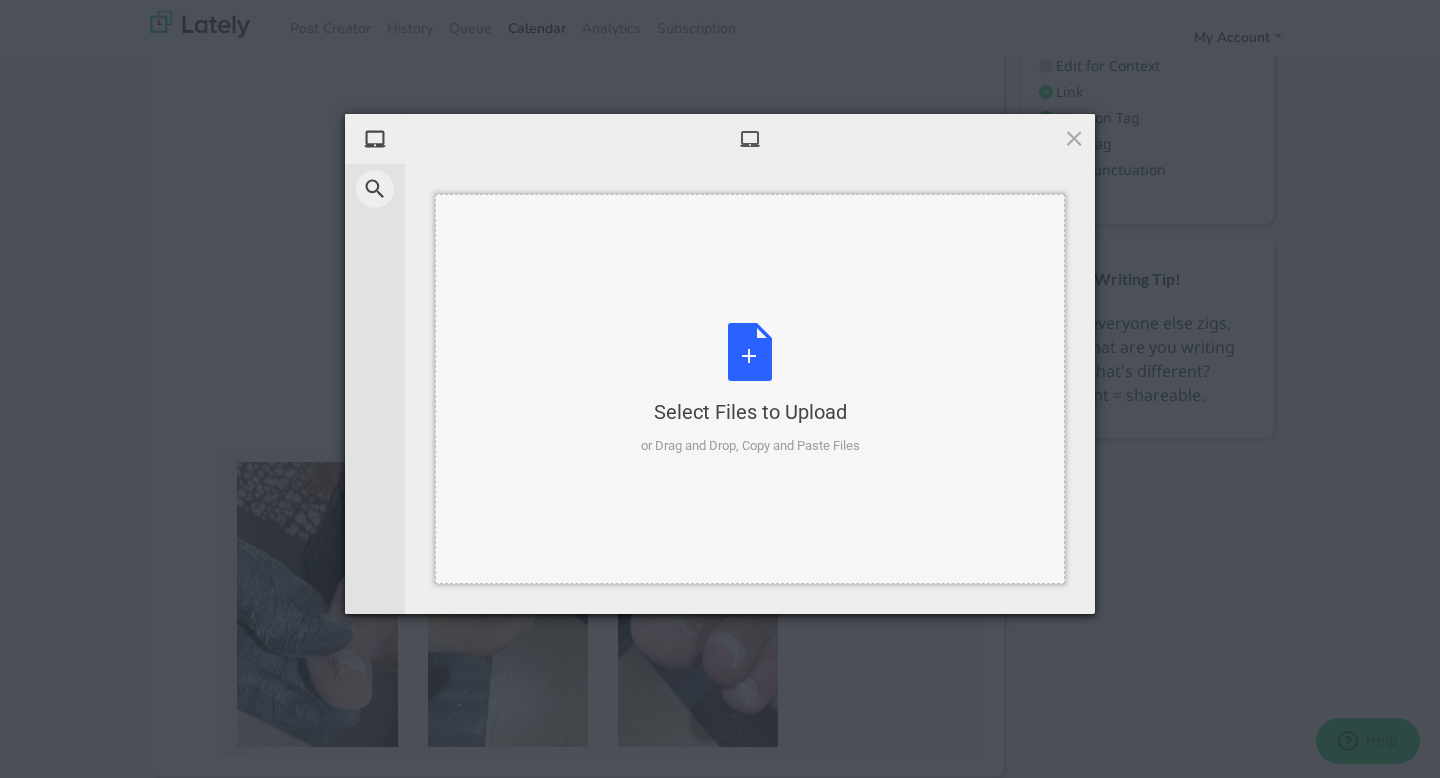 click on "Select Files to Upload
or Drag and Drop, Copy and Paste Files" at bounding box center (750, 389) 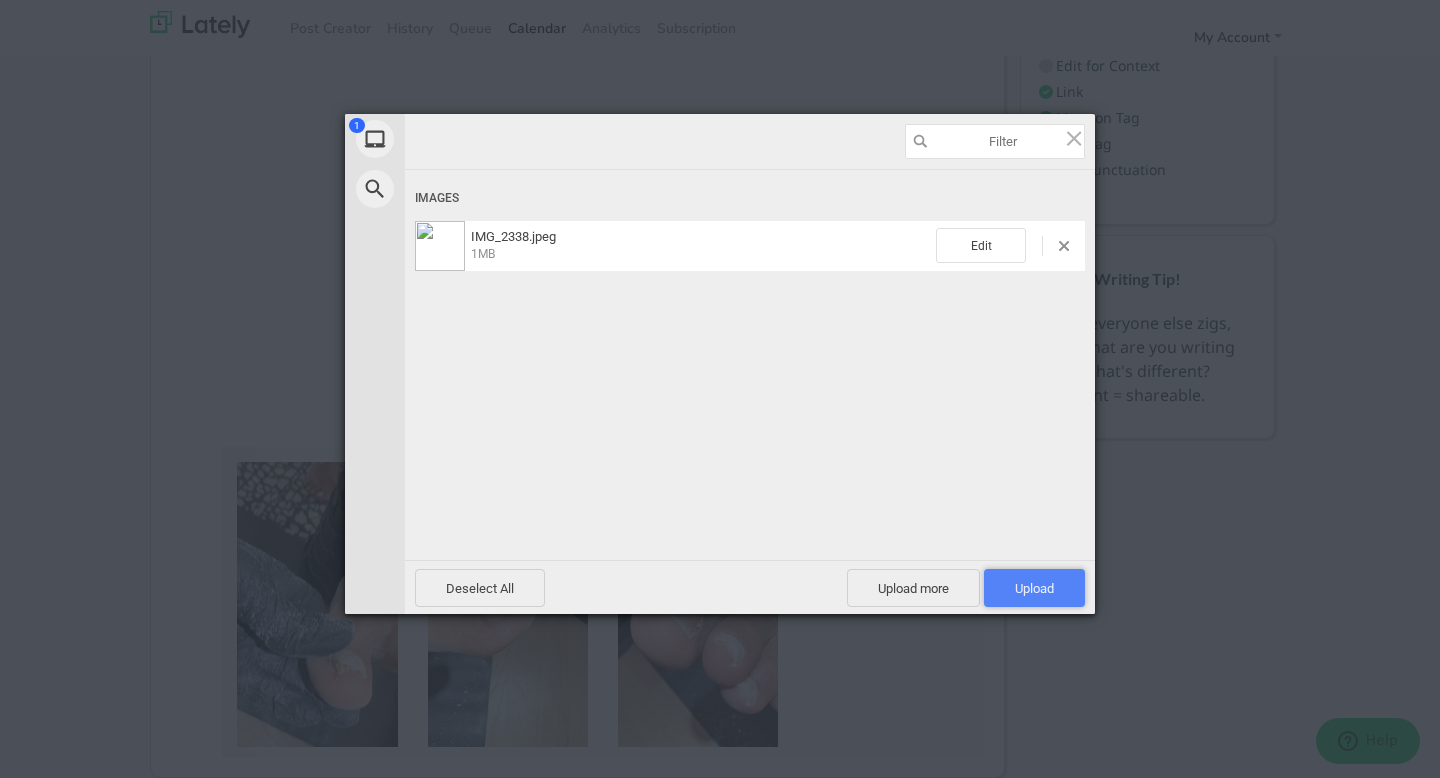 click on "Upload
1" at bounding box center [1034, 588] 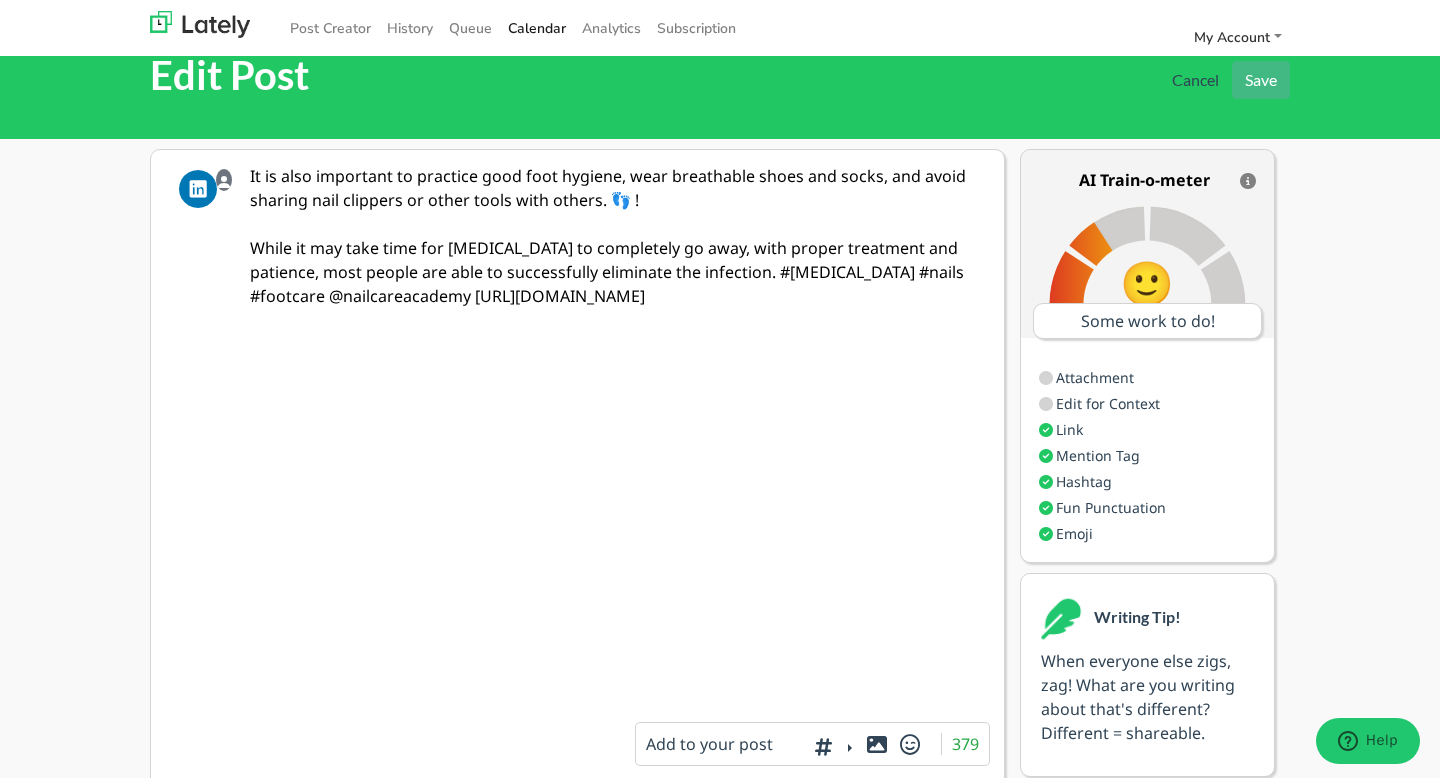 scroll, scrollTop: 30, scrollLeft: 0, axis: vertical 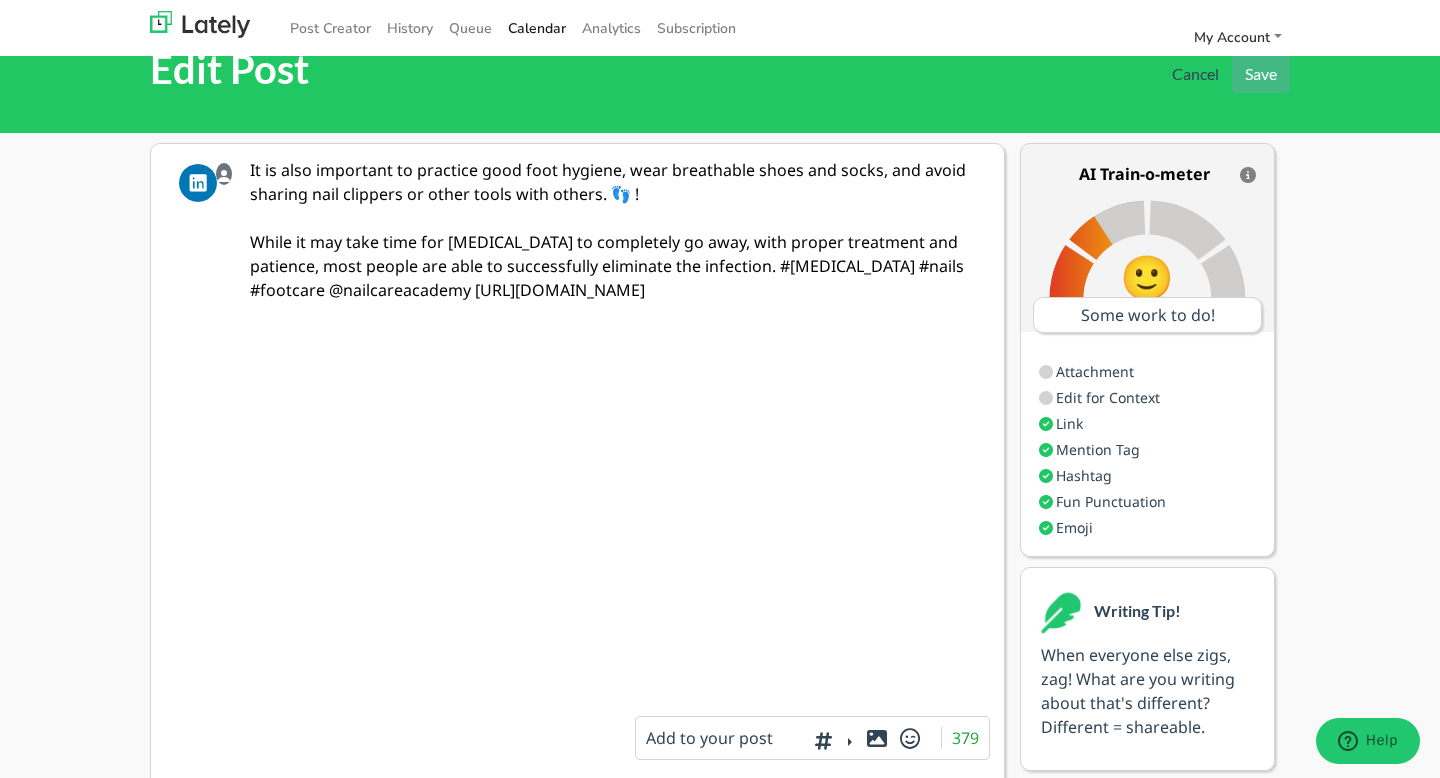 click on "It is also important to practice good foot hygiene, wear breathable shoes and socks, and avoid sharing nail clippers or other tools with others. 👣 !
While it may take time for nail fungus to completely go away, with proper treatment and patience, most people are able to successfully eliminate the infection. #podiatry #nails #footcare @nailcareacademy https://www.instagram.com/p/DLpmdgeAZsl/" at bounding box center (613, 422) 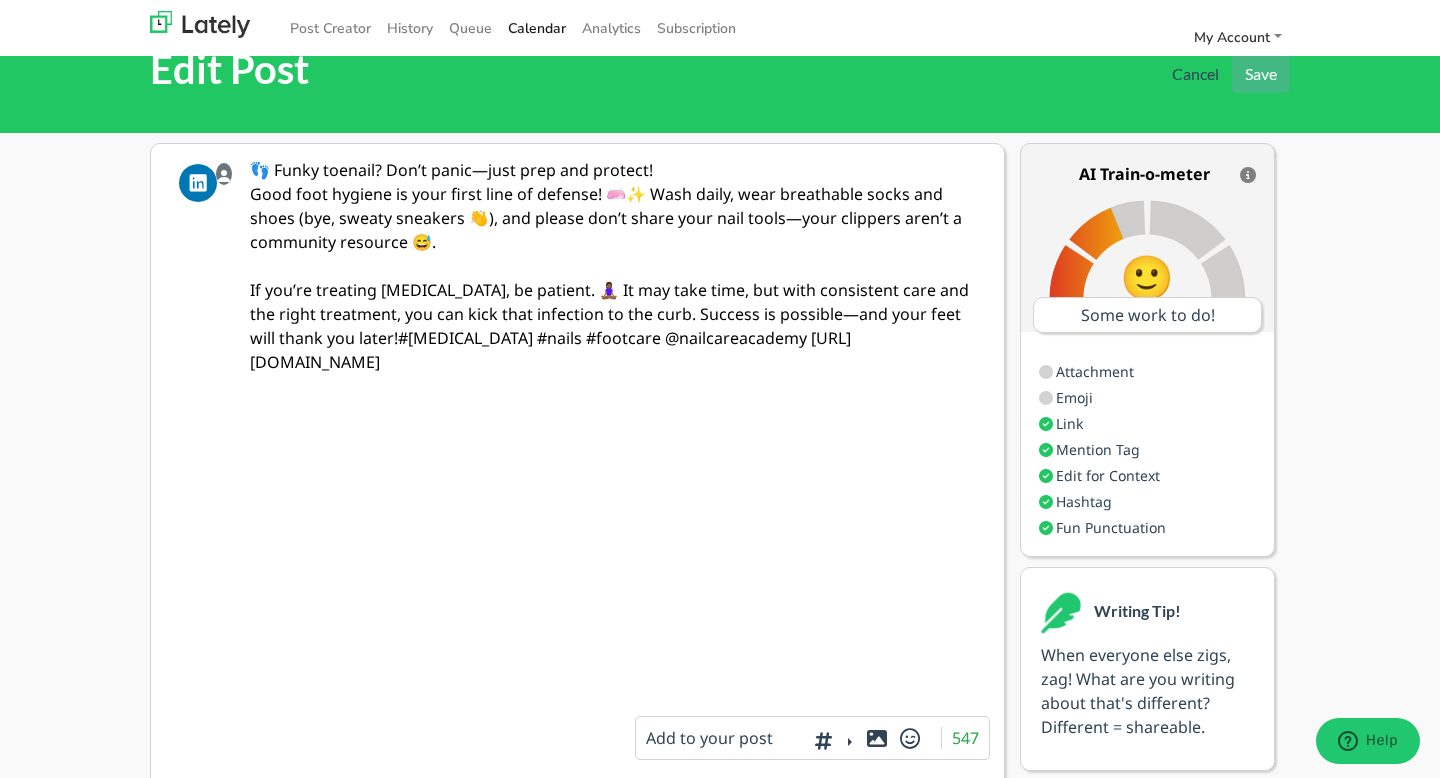 click on "👣 Funky toenail? Don’t panic—just prep and protect!
Good foot hygiene is your first line of defense! 🧼✨ Wash daily, wear breathable socks and shoes (bye, sweaty sneakers 👋), and please don’t share your nail tools—your clippers aren’t a community resource 😅.
If you’re treating nail fungus, be patient. 🧘🏾‍♀️ It may take time, but with consistent care and the right treatment, you can kick that infection to the curb. Success is possible—and your feet will thank you later!#podiatry #nails #footcare @nailcareacademy https://www.instagram.com/p/DLpmdgeAZsl/" at bounding box center (613, 422) 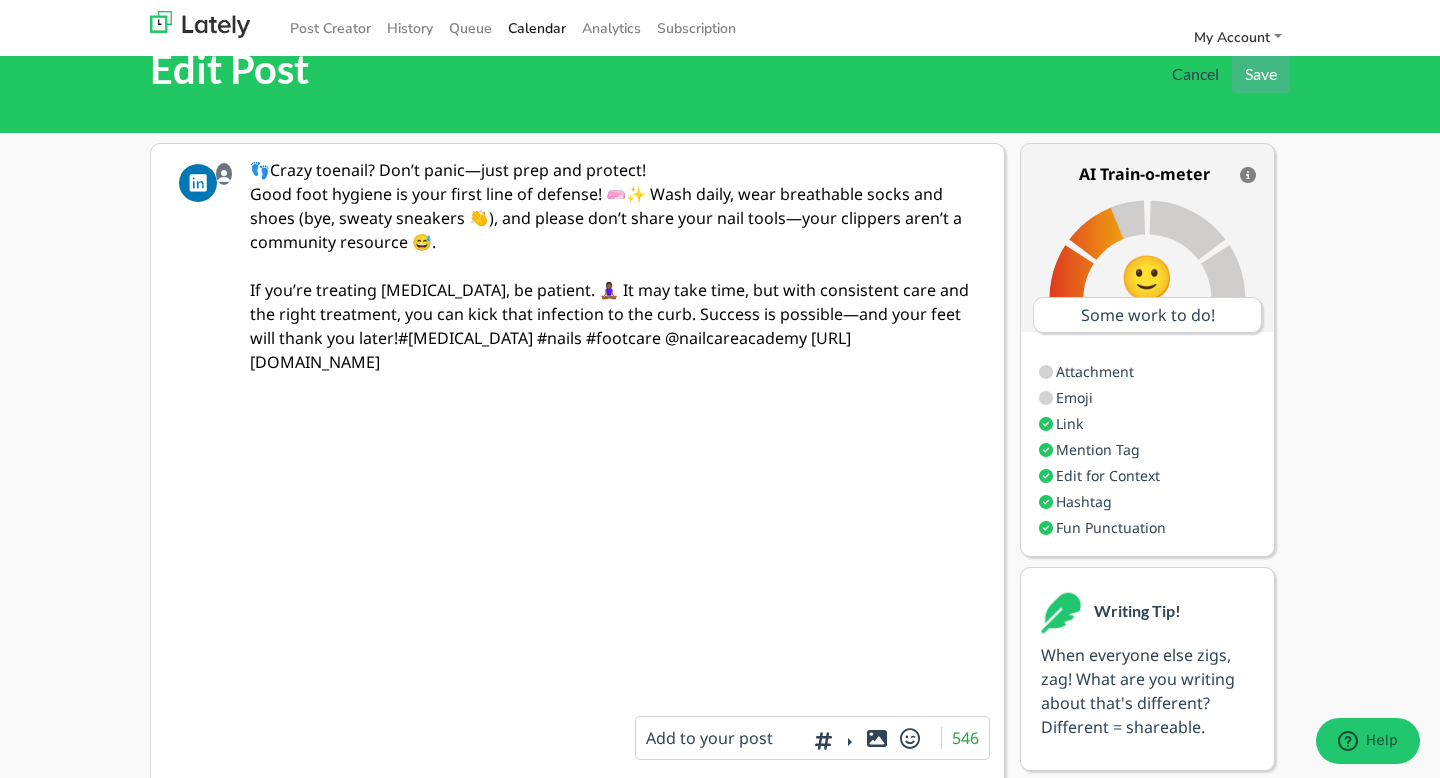 click on "👣Crazy toenail? Don’t panic—just prep and protect!
Good foot hygiene is your first line of defense! 🧼✨ Wash daily, wear breathable socks and shoes (bye, sweaty sneakers 👋), and please don’t share your nail tools—your clippers aren’t a community resource 😅.
If you’re treating nail fungus, be patient. 🧘🏾‍♀️ It may take time, but with consistent care and the right treatment, you can kick that infection to the curb. Success is possible—and your feet will thank you later!#podiatry #nails #footcare @nailcareacademy https://www.instagram.com/p/DLpmdgeAZsl/" at bounding box center (613, 422) 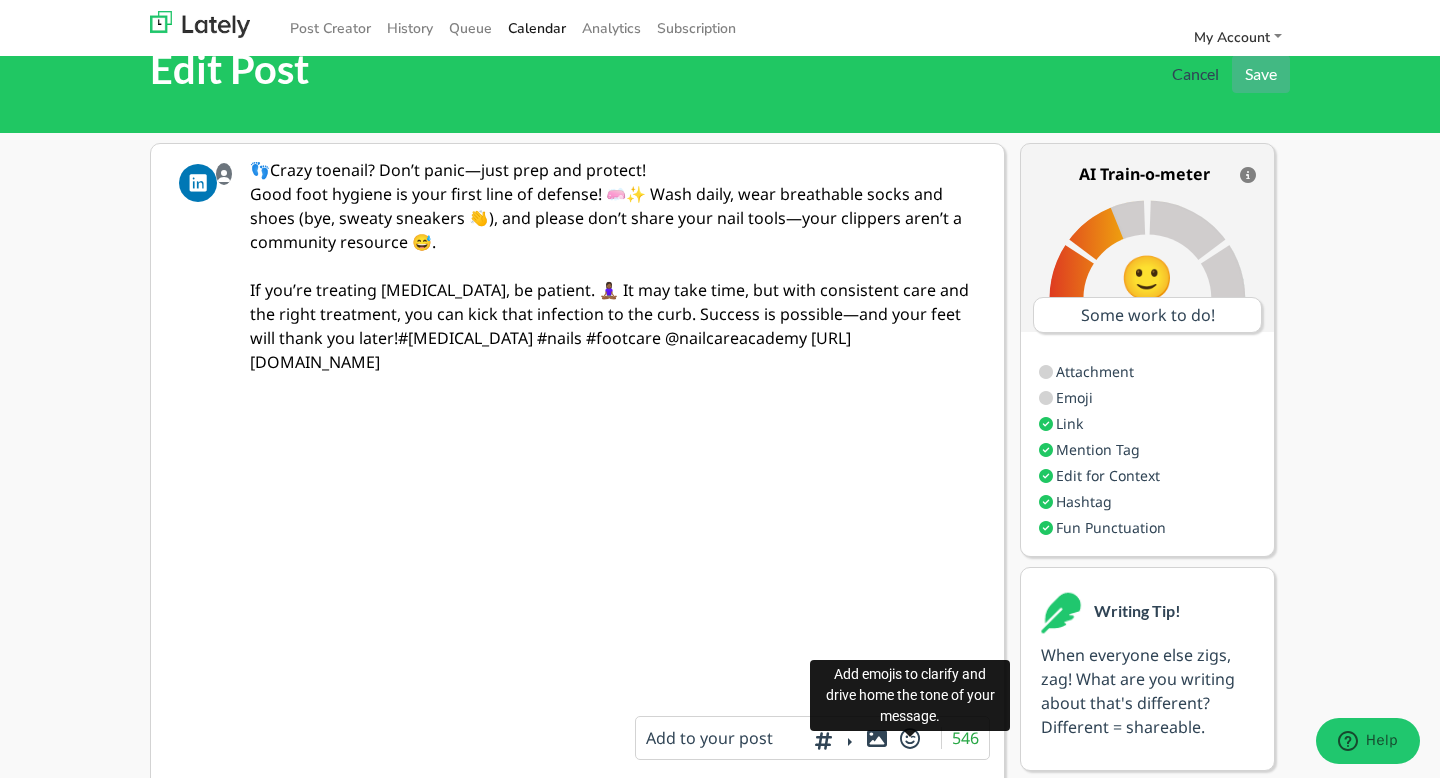 type on "👣Crazy toenail? Don’t panic—just prep and protect!
Good foot hygiene is your first line of defense! 🧼✨ Wash daily, wear breathable socks and shoes (bye, sweaty sneakers 👋), and please don’t share your nail tools—your clippers aren’t a community resource 😅.
If you’re treating nail fungus, be patient. 🧘🏾‍♀️ It may take time, but with consistent care and the right treatment, you can kick that infection to the curb. Success is possible—and your feet will thank you later!#podiatry #nails #footcare @nailcareacademy https://www.instagram.com/p/DLpmdgeAZsl/" 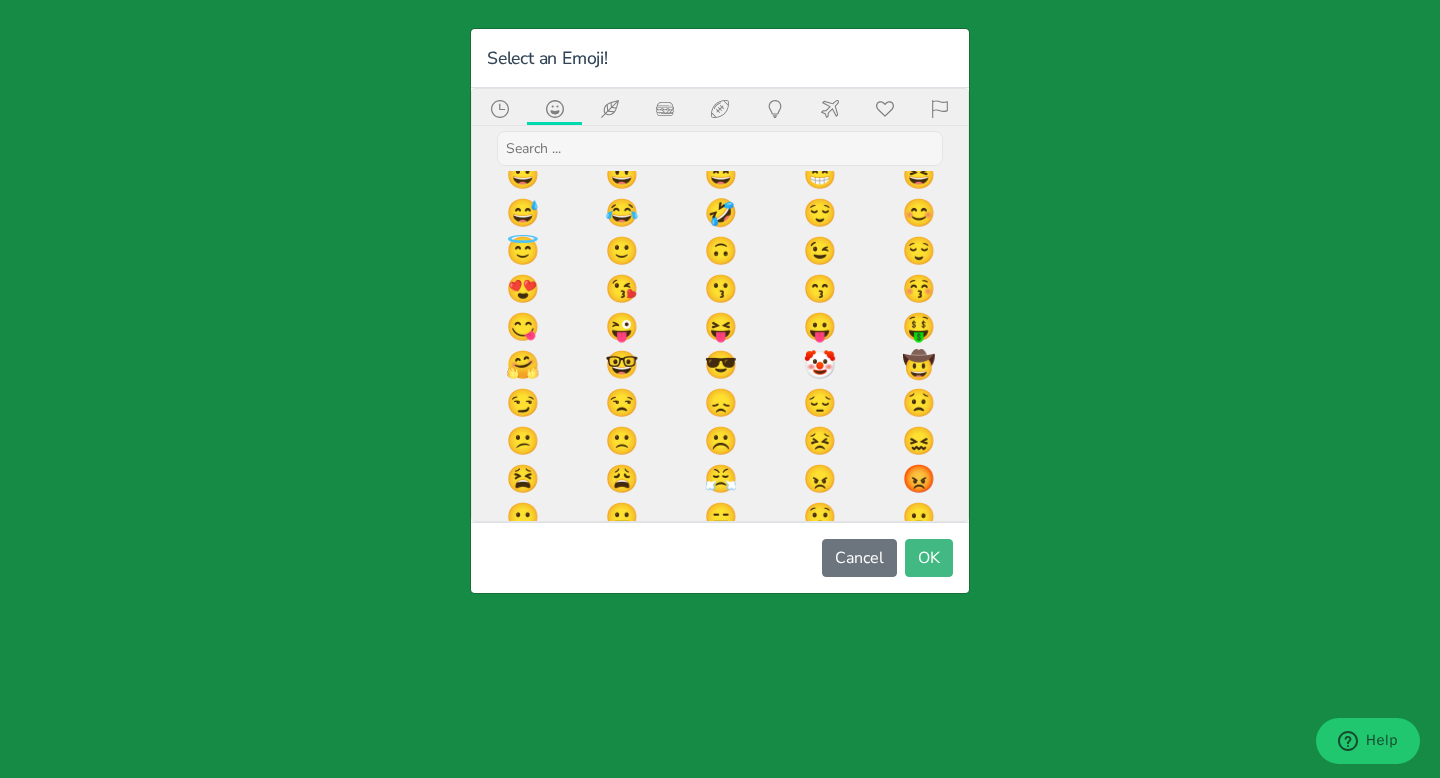scroll, scrollTop: 0, scrollLeft: 0, axis: both 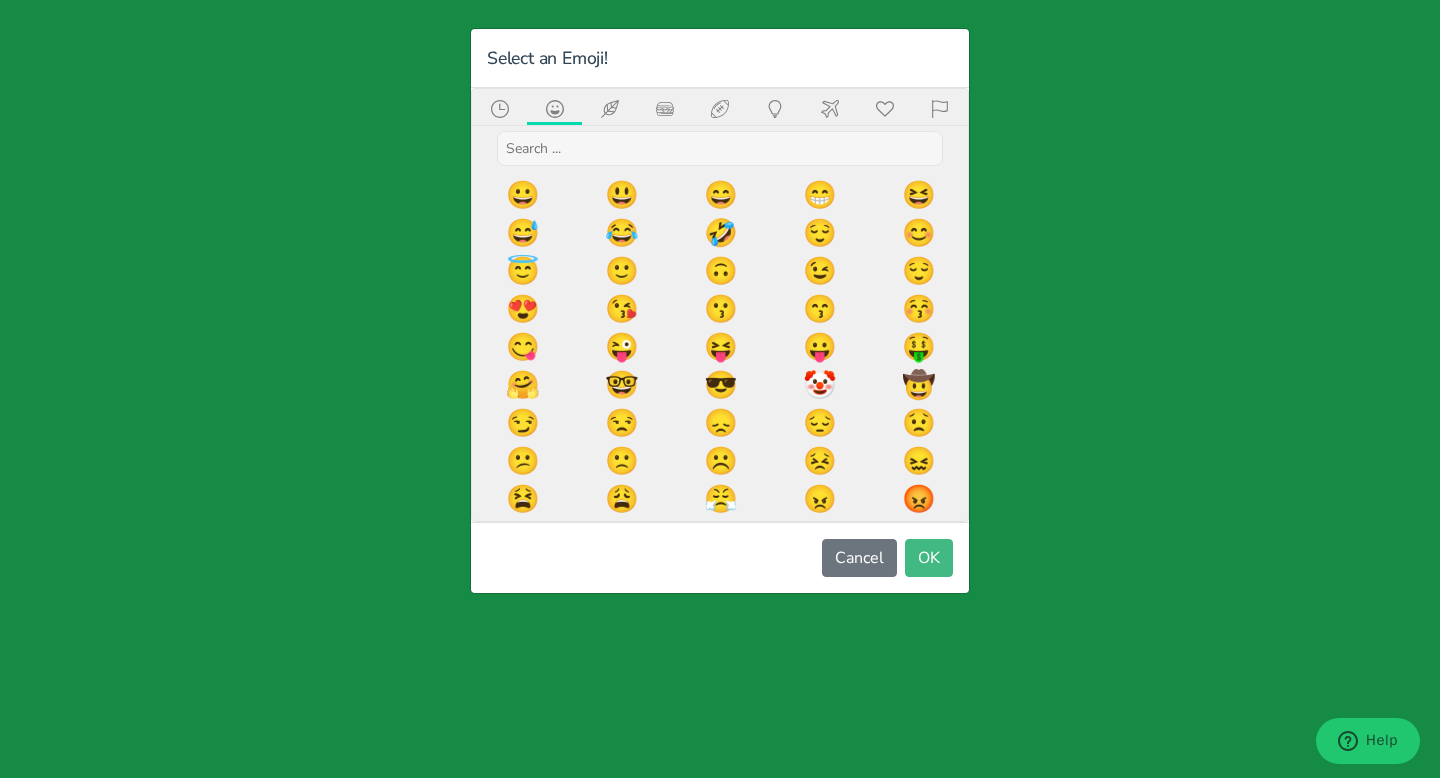 click at bounding box center [720, 148] 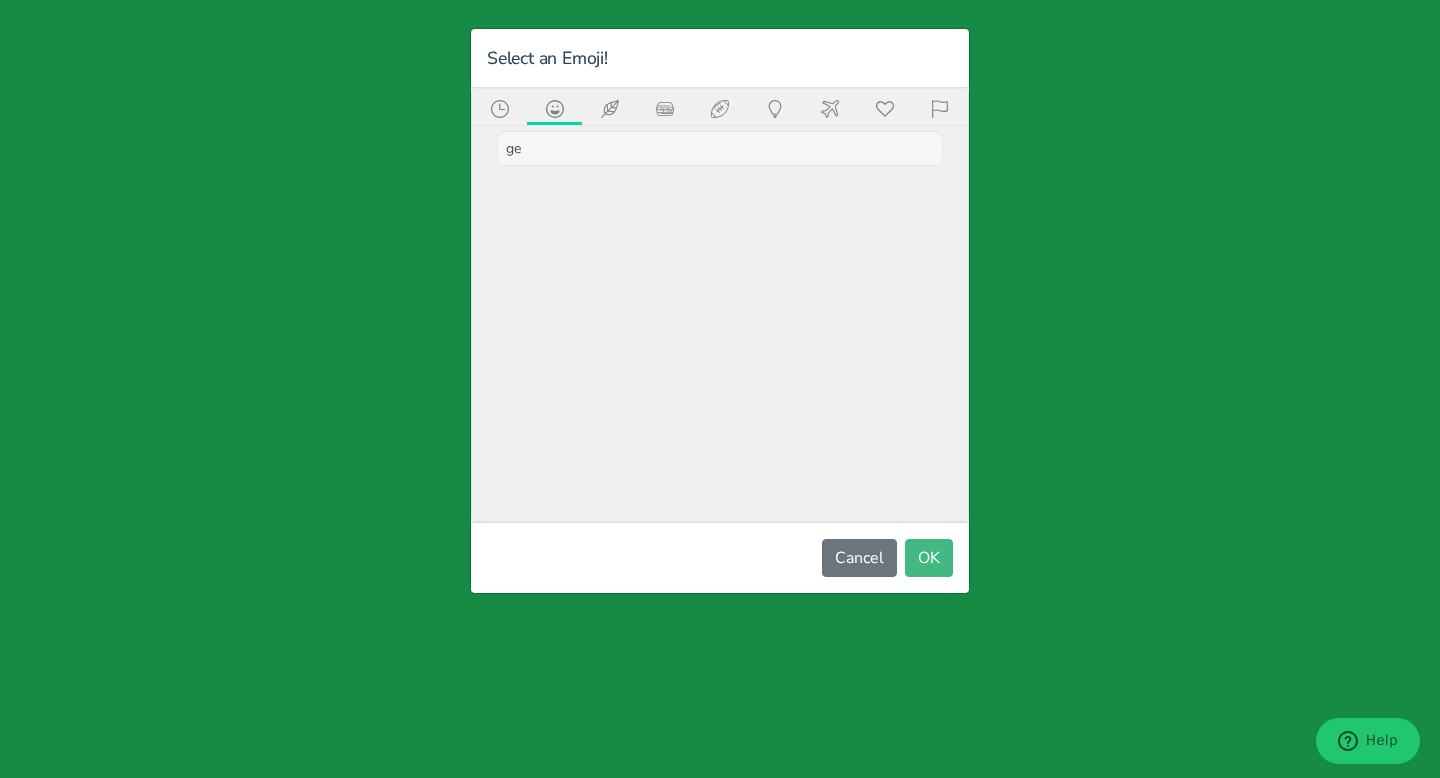 type on "g" 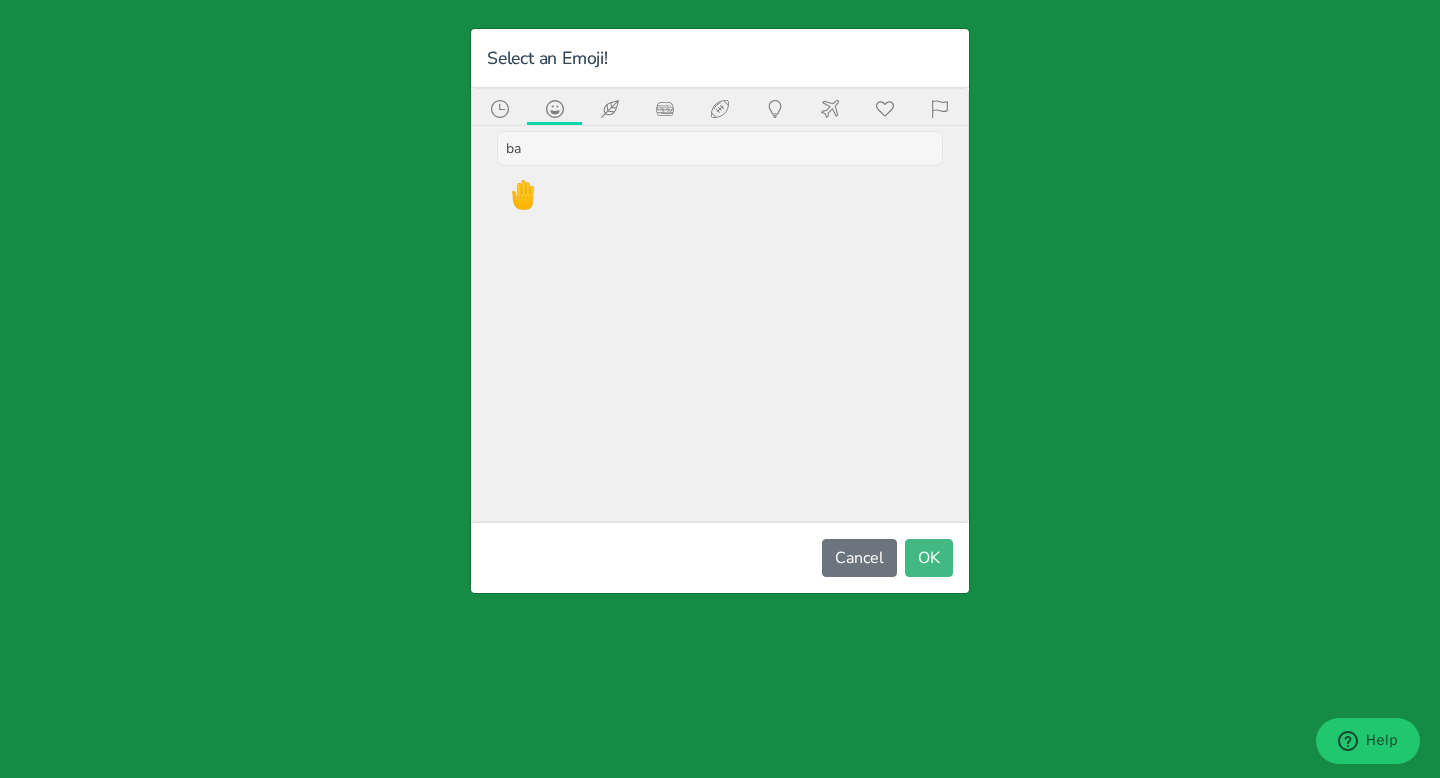 type on "b" 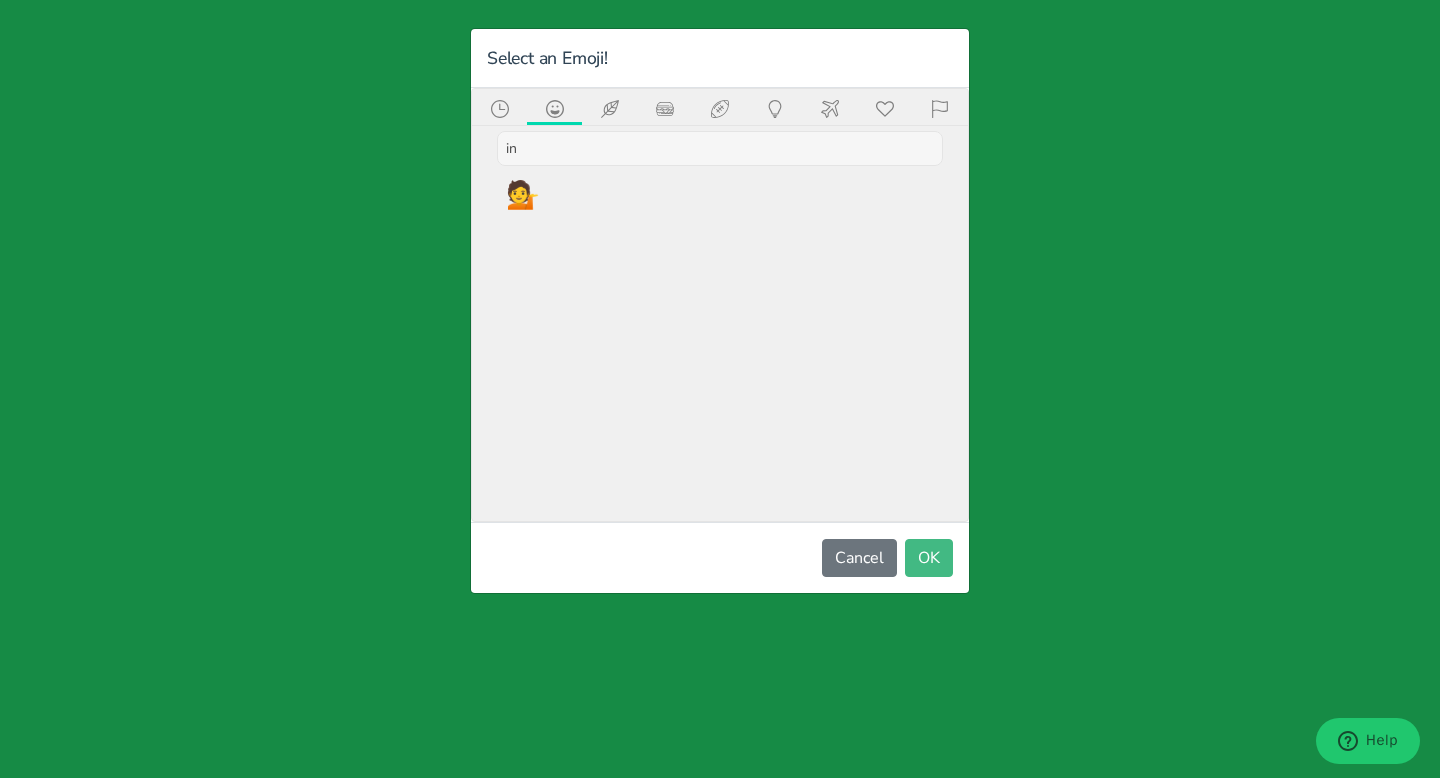 type on "i" 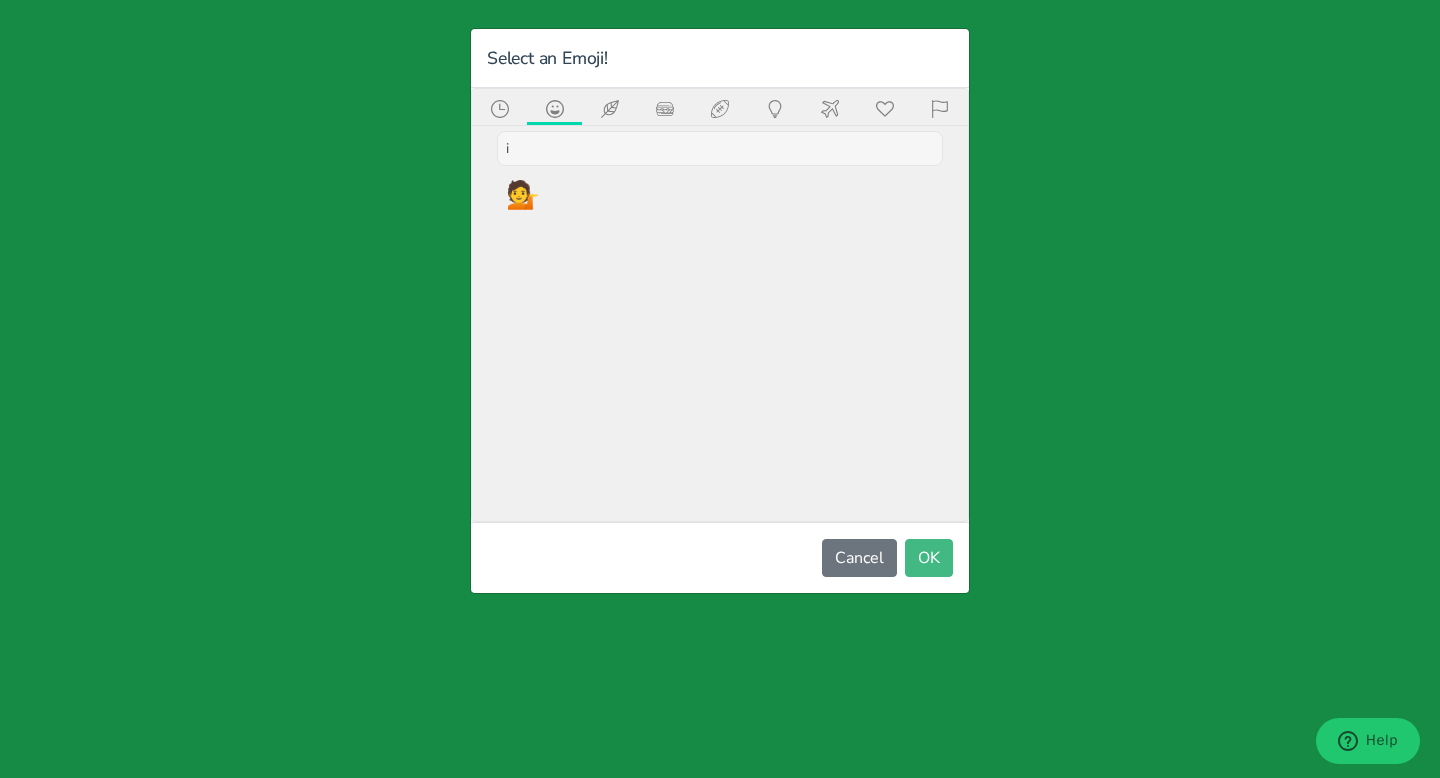 type 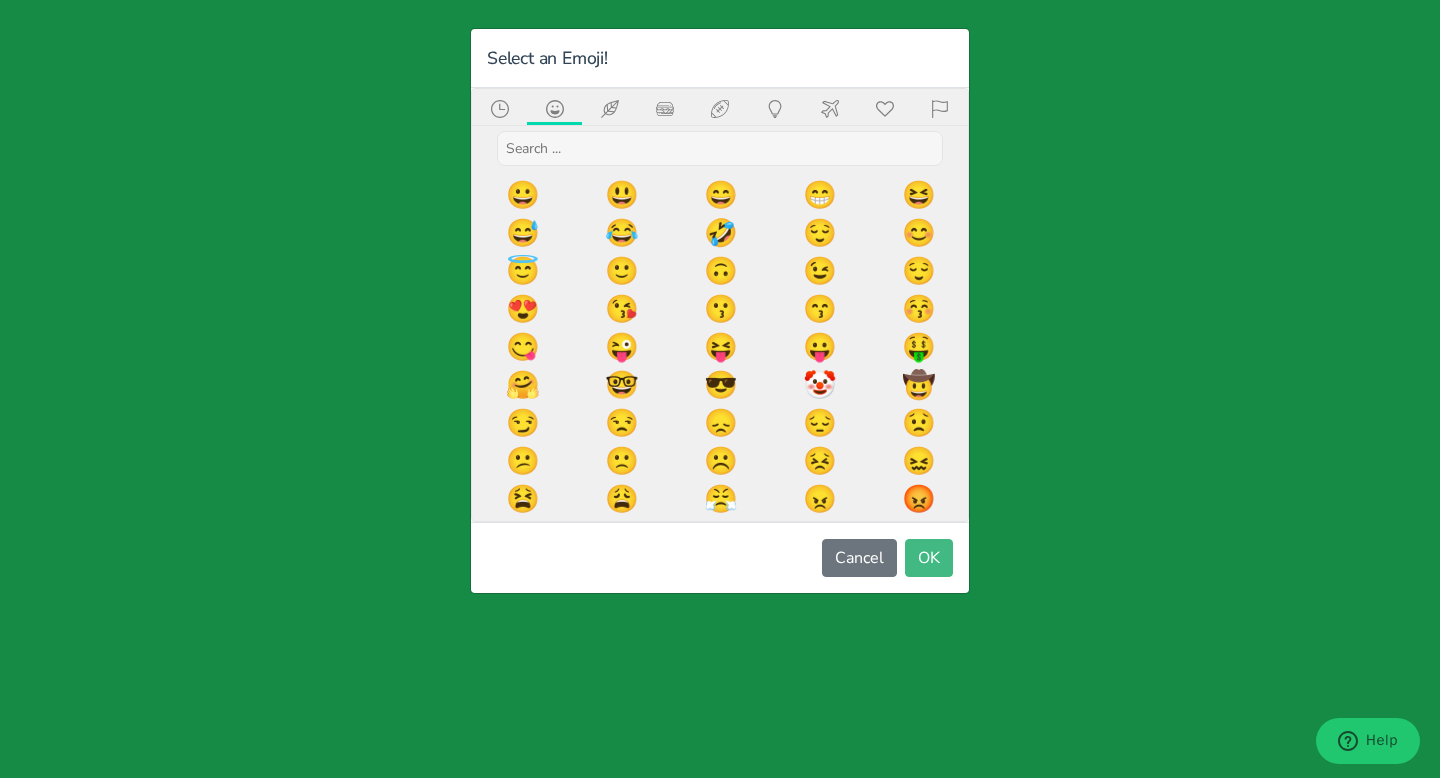 click 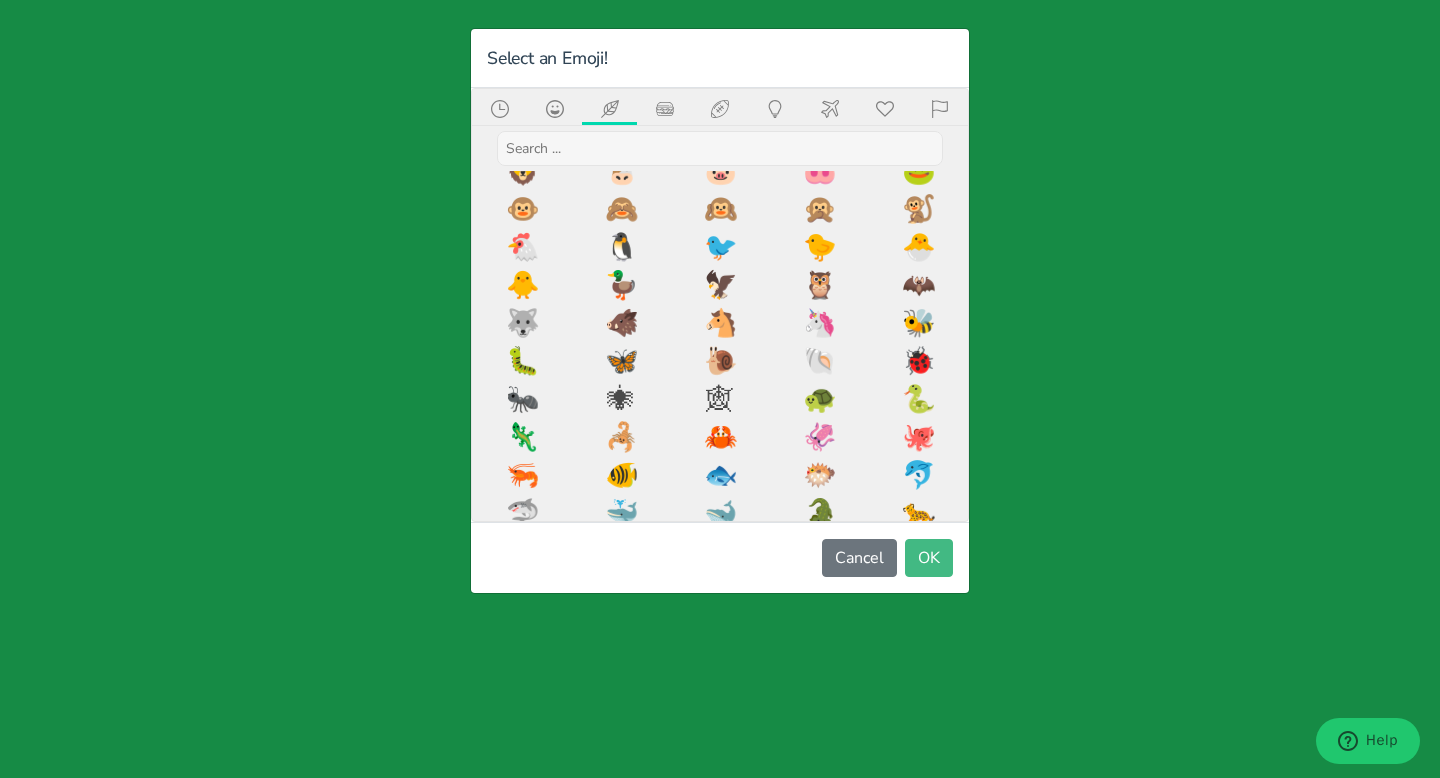 scroll, scrollTop: 0, scrollLeft: 0, axis: both 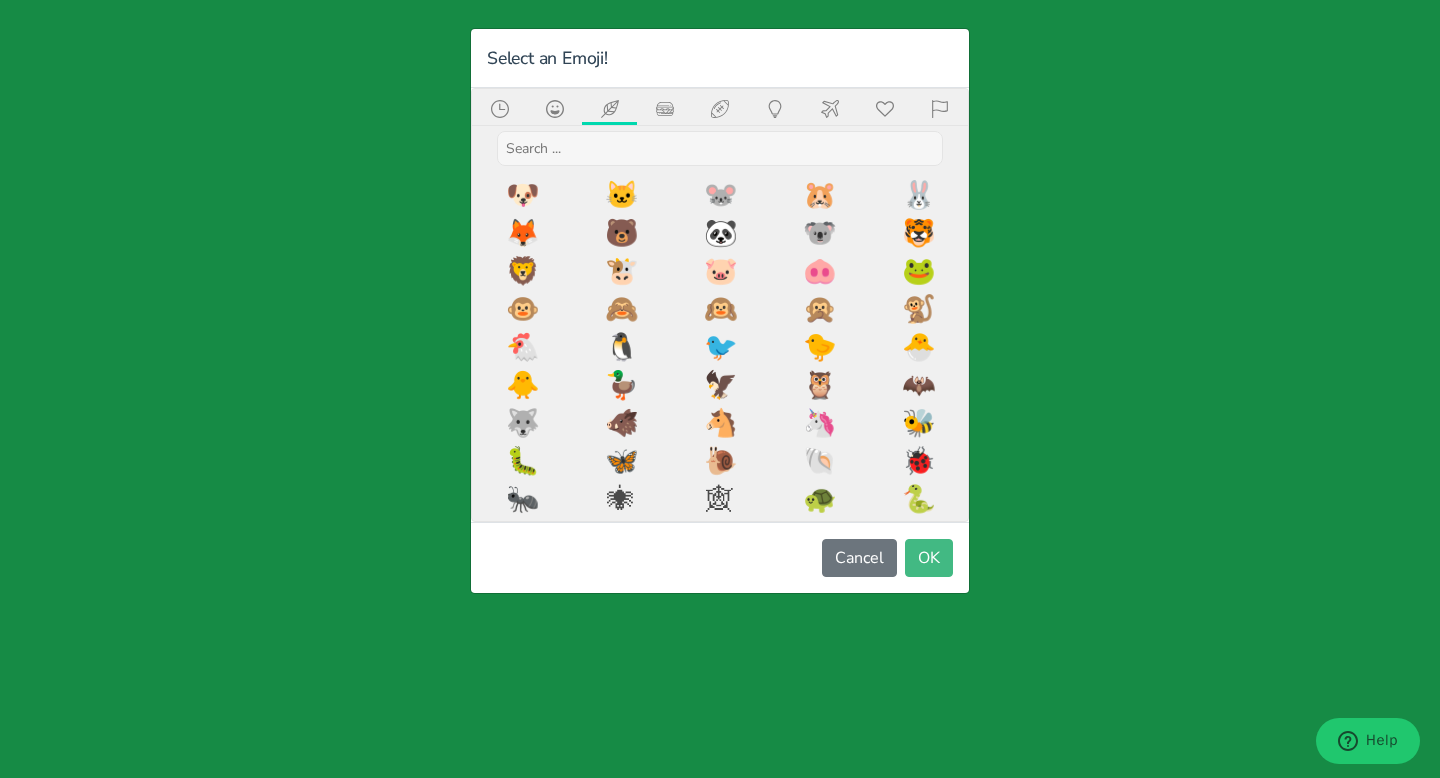 click at bounding box center [665, 108] 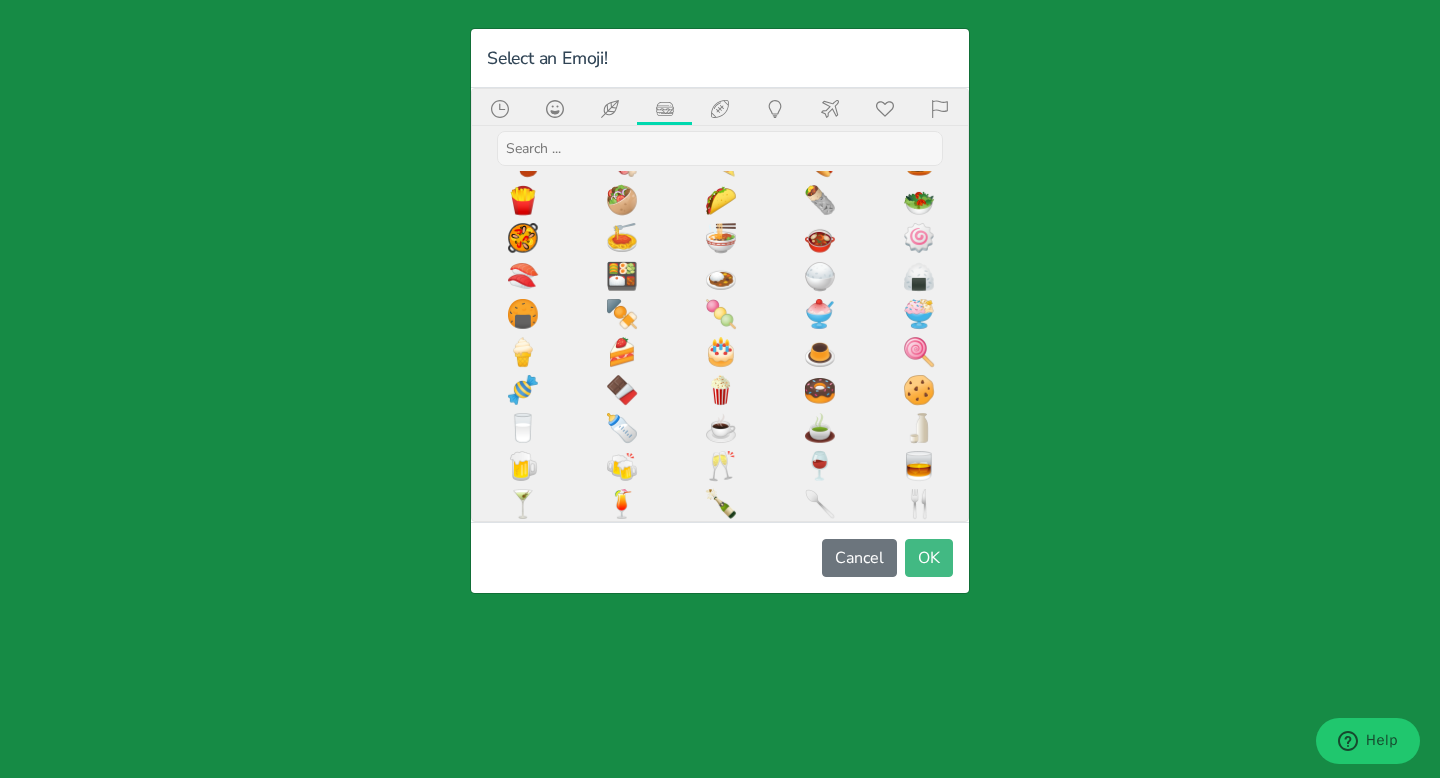 scroll, scrollTop: 344, scrollLeft: 0, axis: vertical 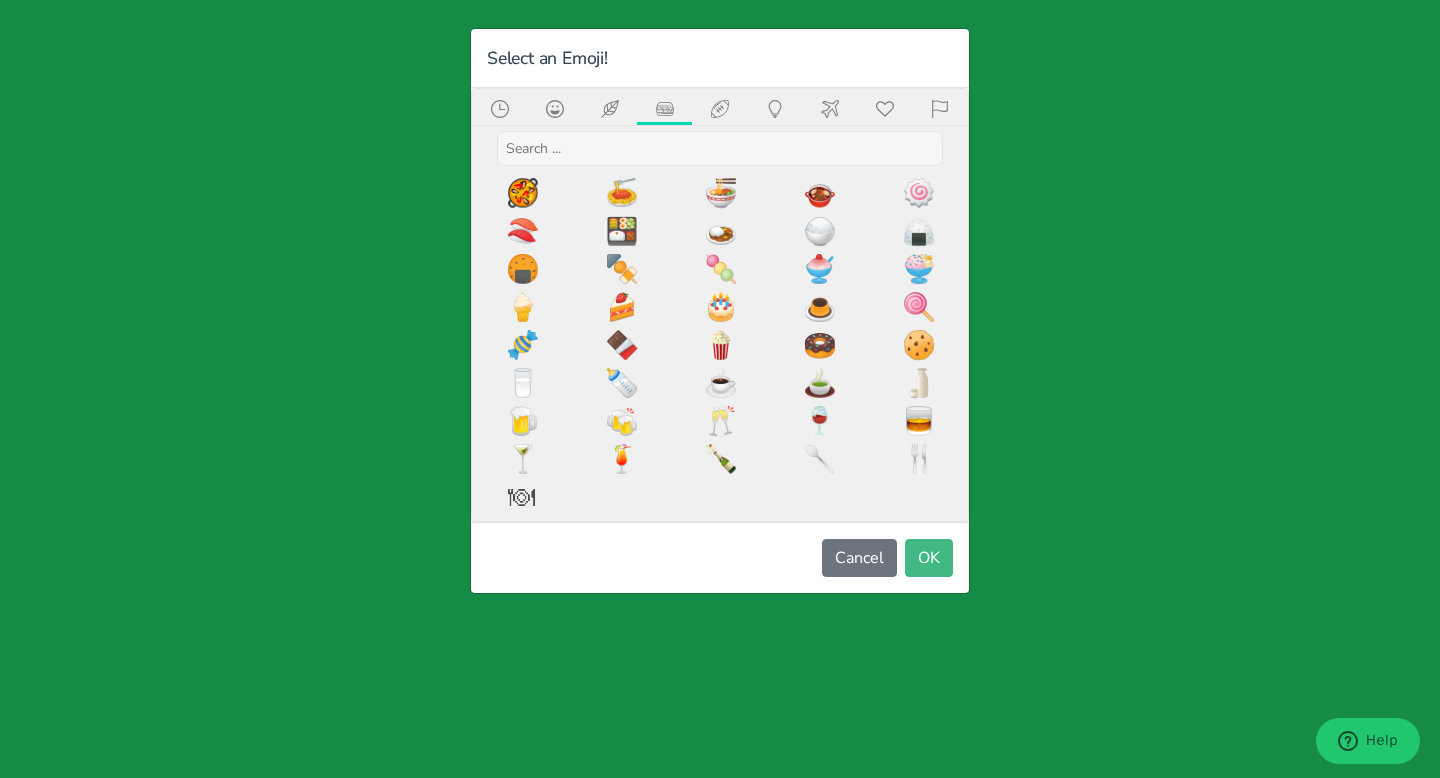 click 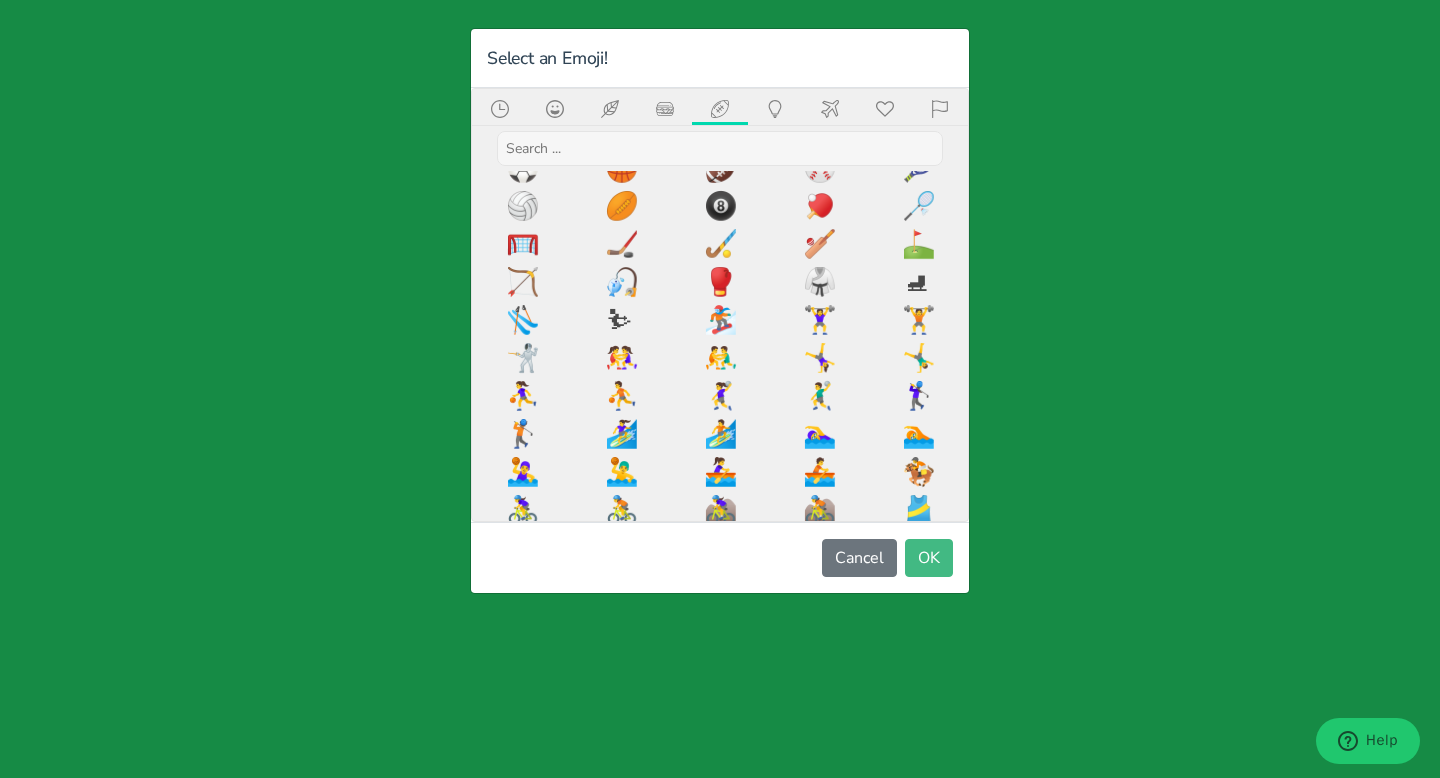 scroll, scrollTop: 0, scrollLeft: 0, axis: both 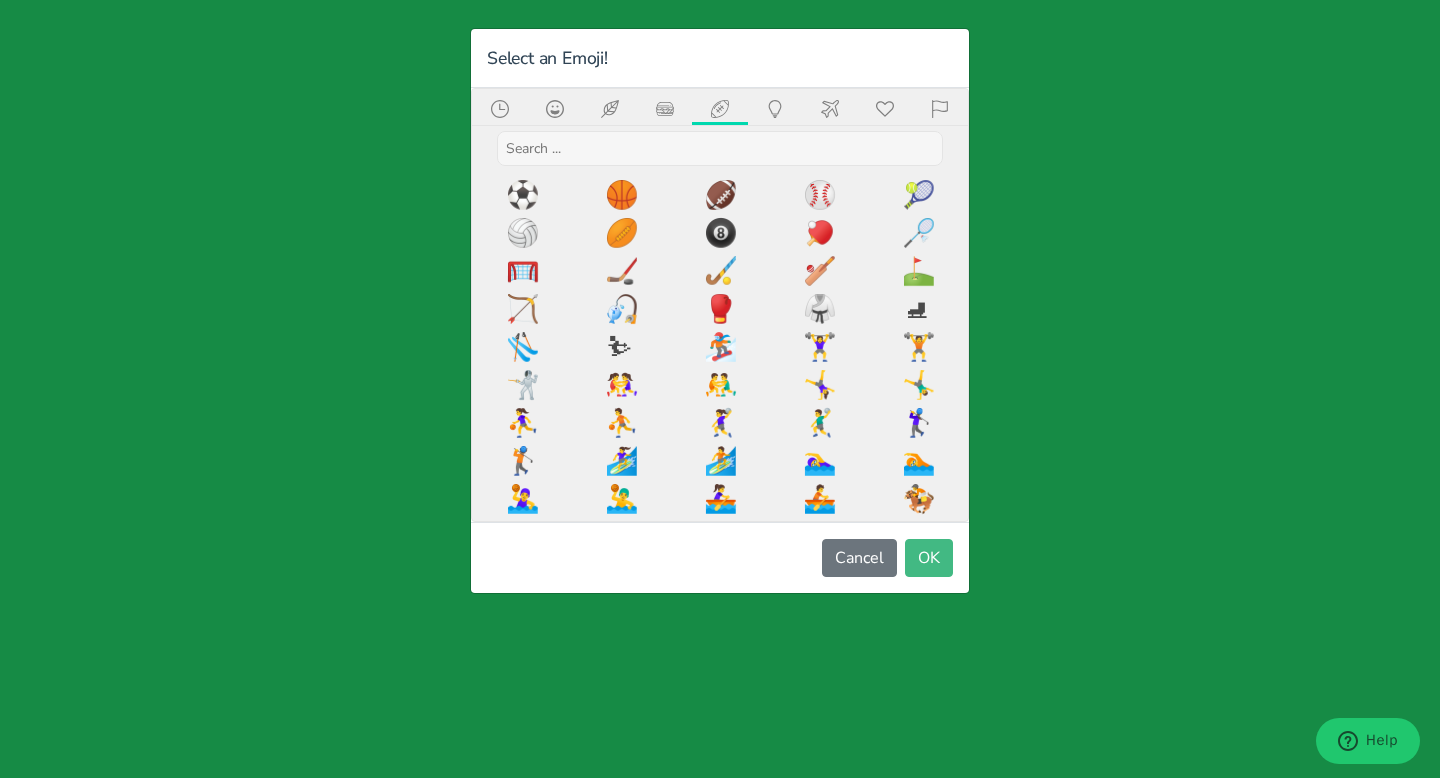 click 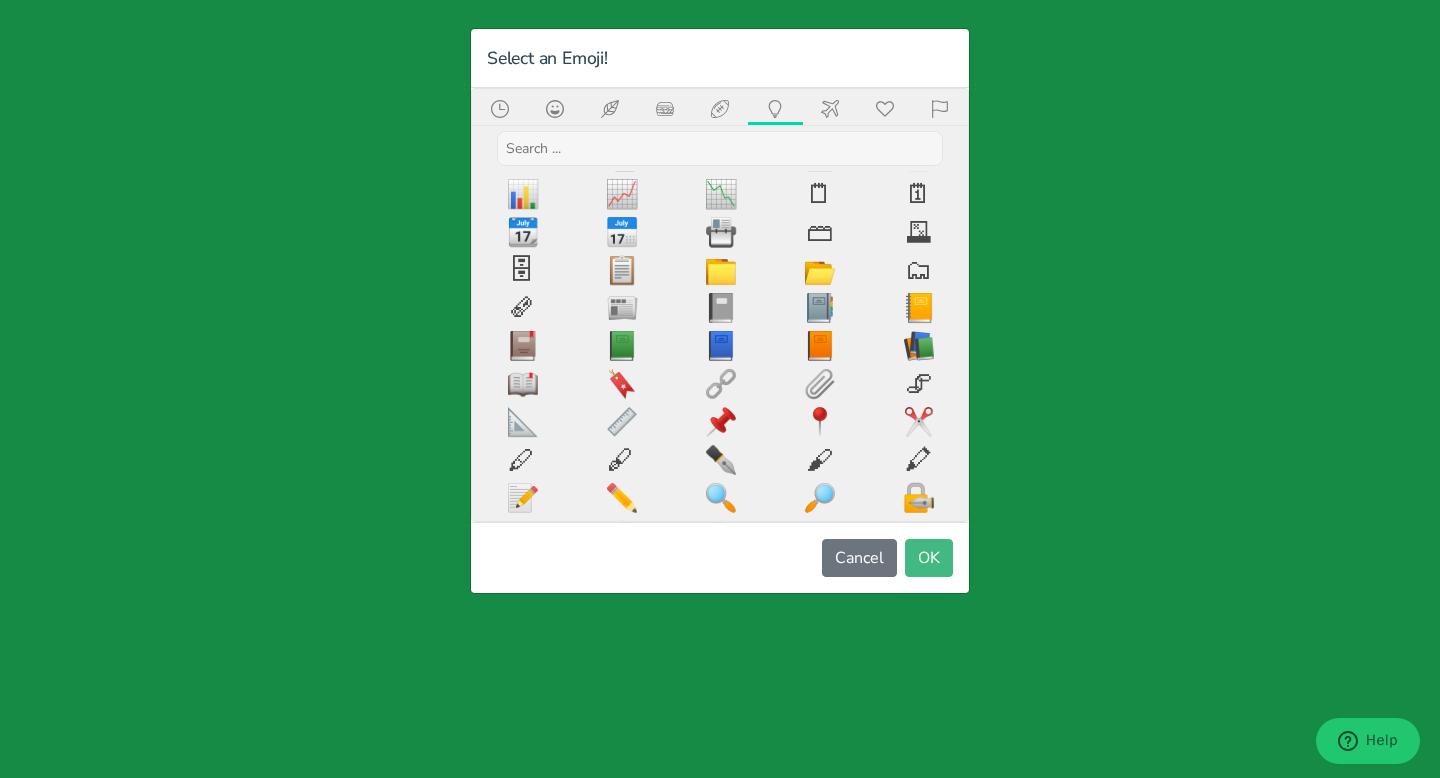 scroll, scrollTop: 990, scrollLeft: 0, axis: vertical 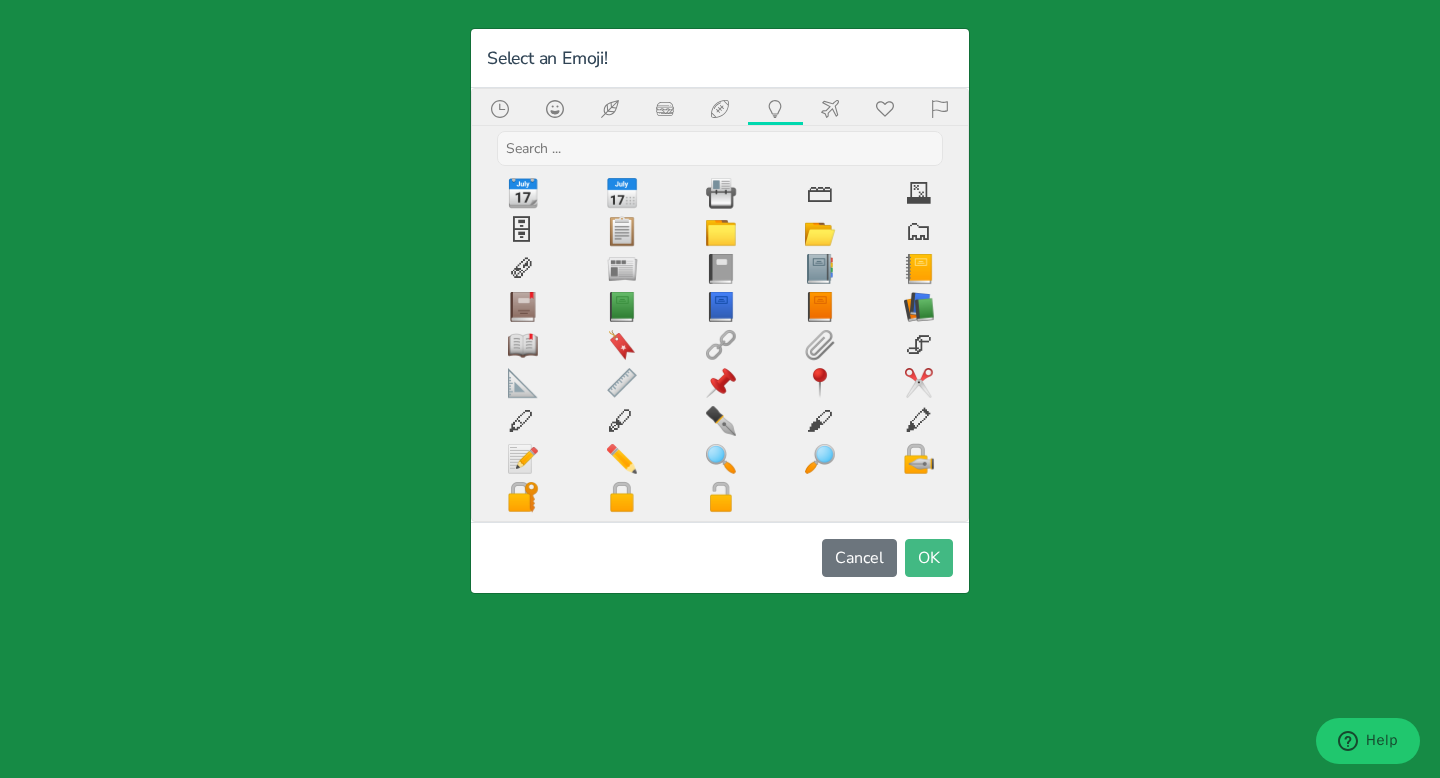 click 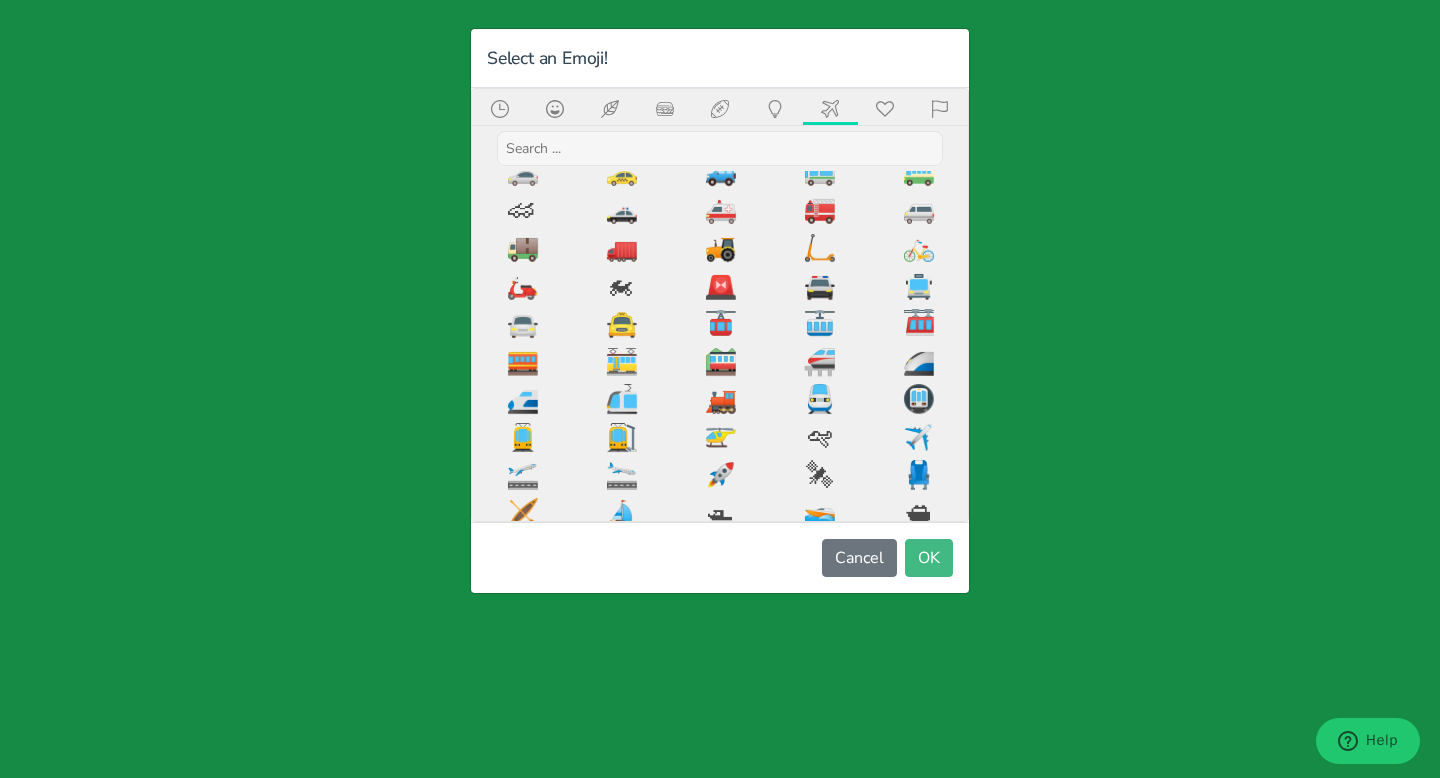 scroll, scrollTop: 0, scrollLeft: 0, axis: both 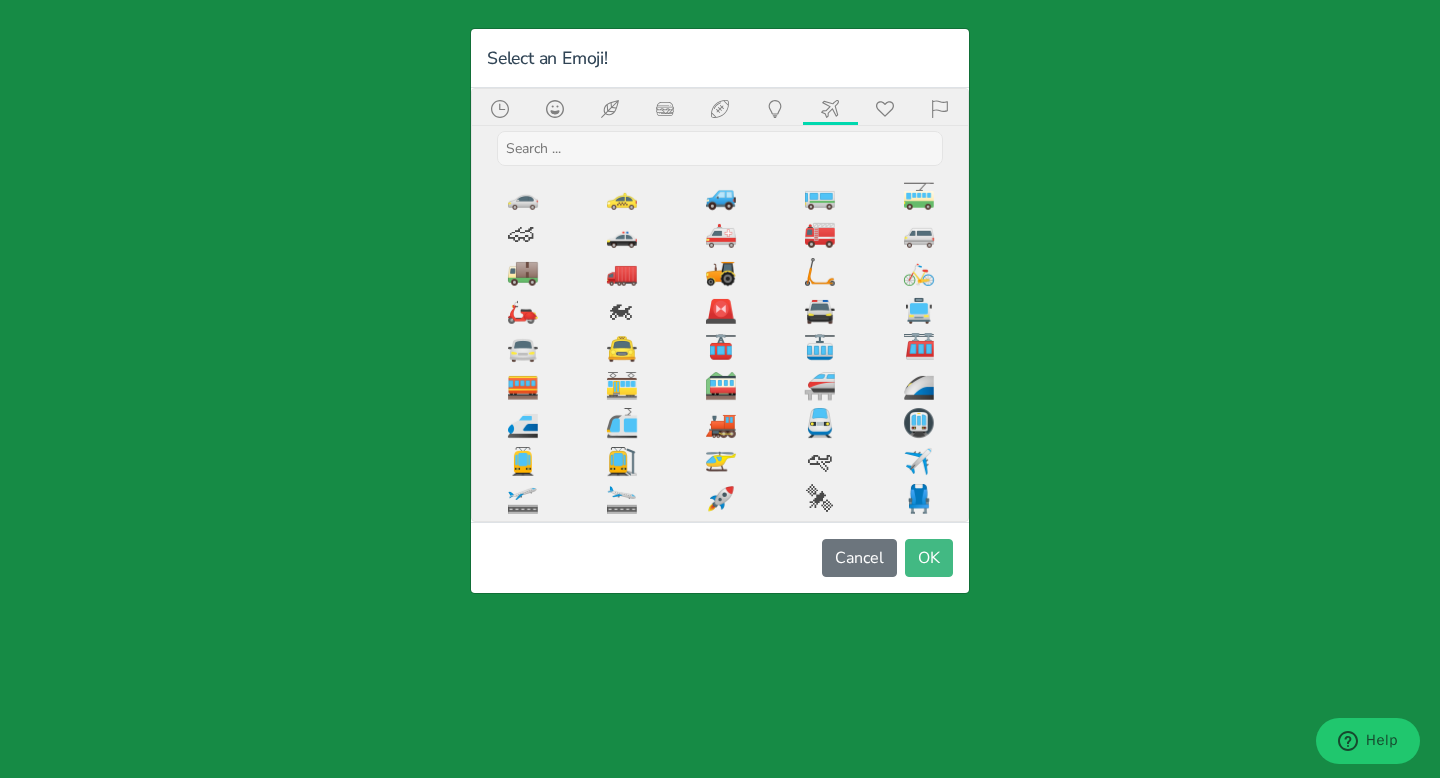 click 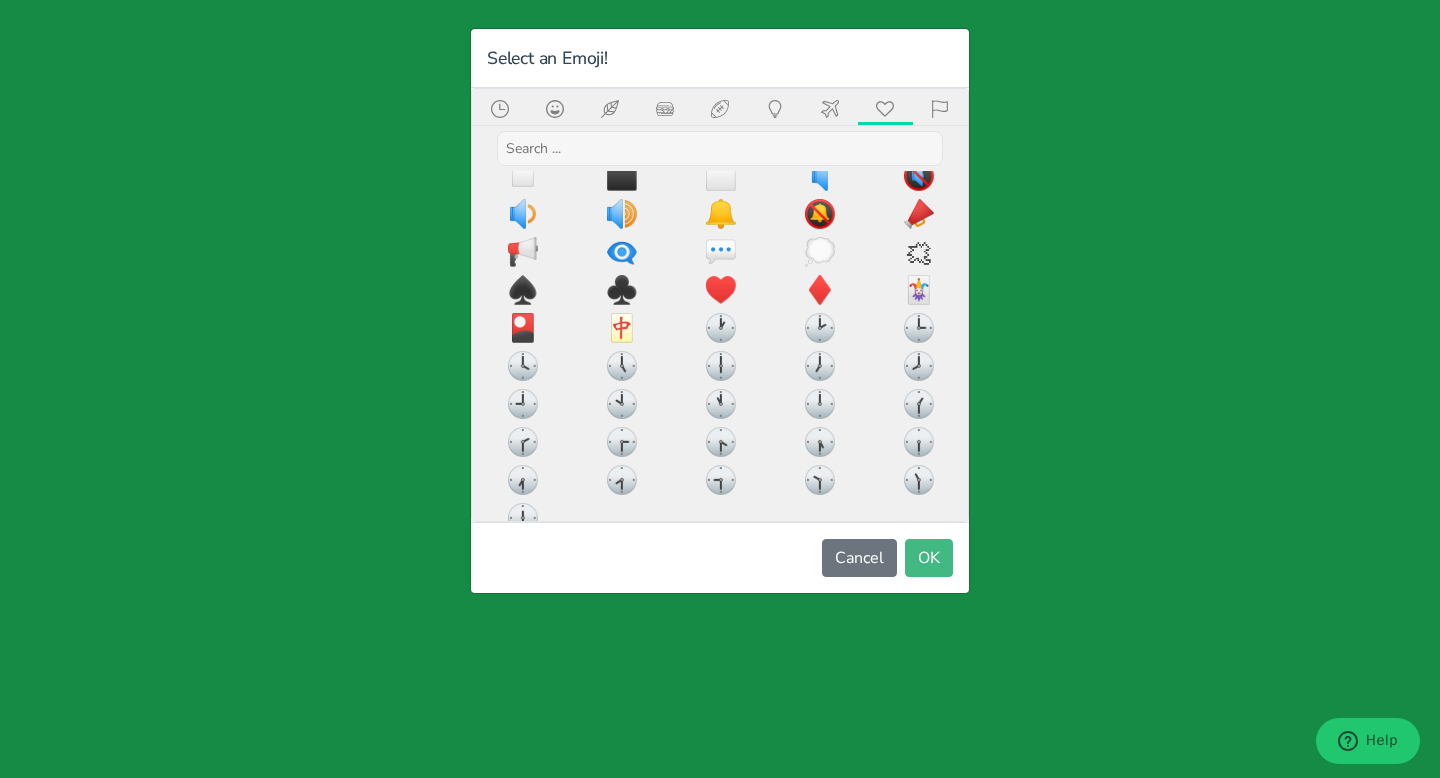 scroll, scrollTop: 1750, scrollLeft: 0, axis: vertical 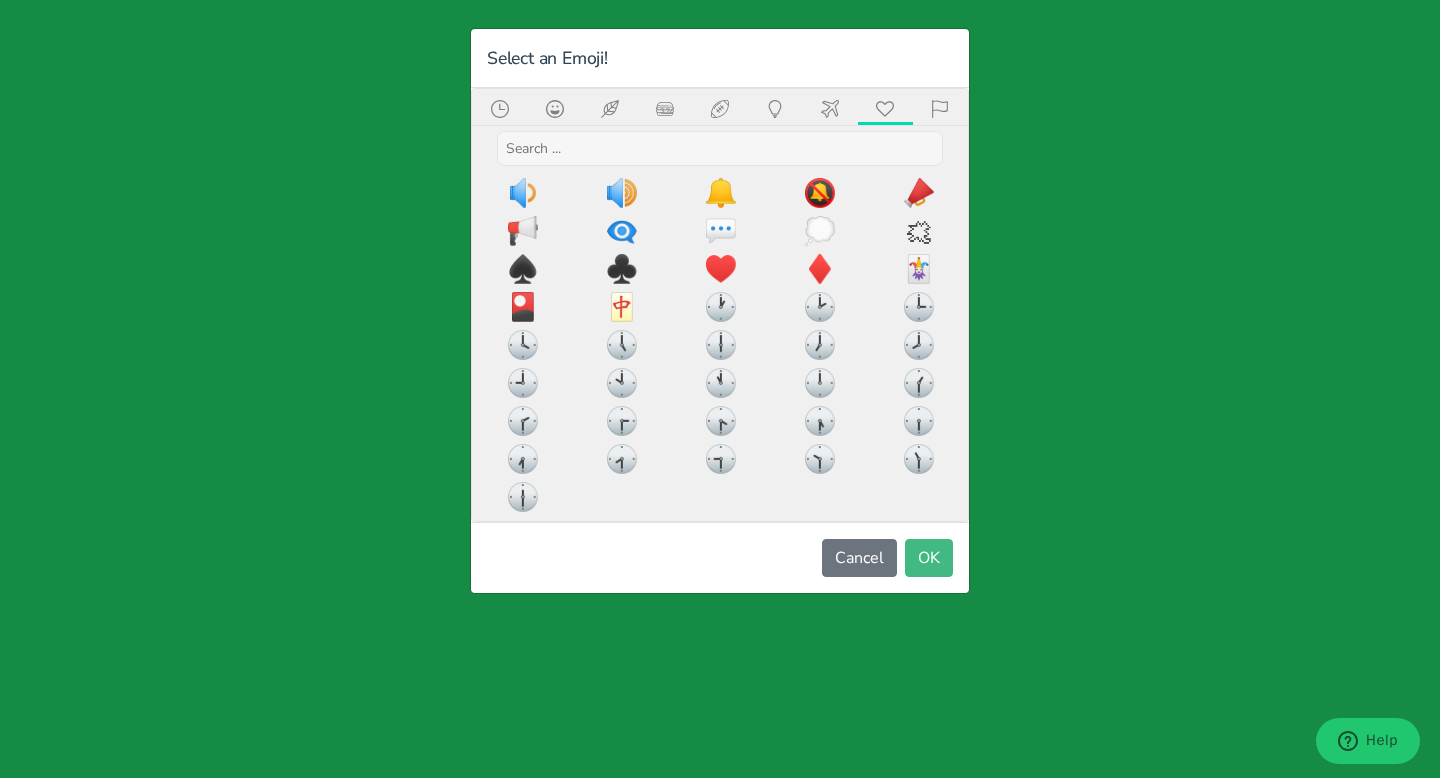 click 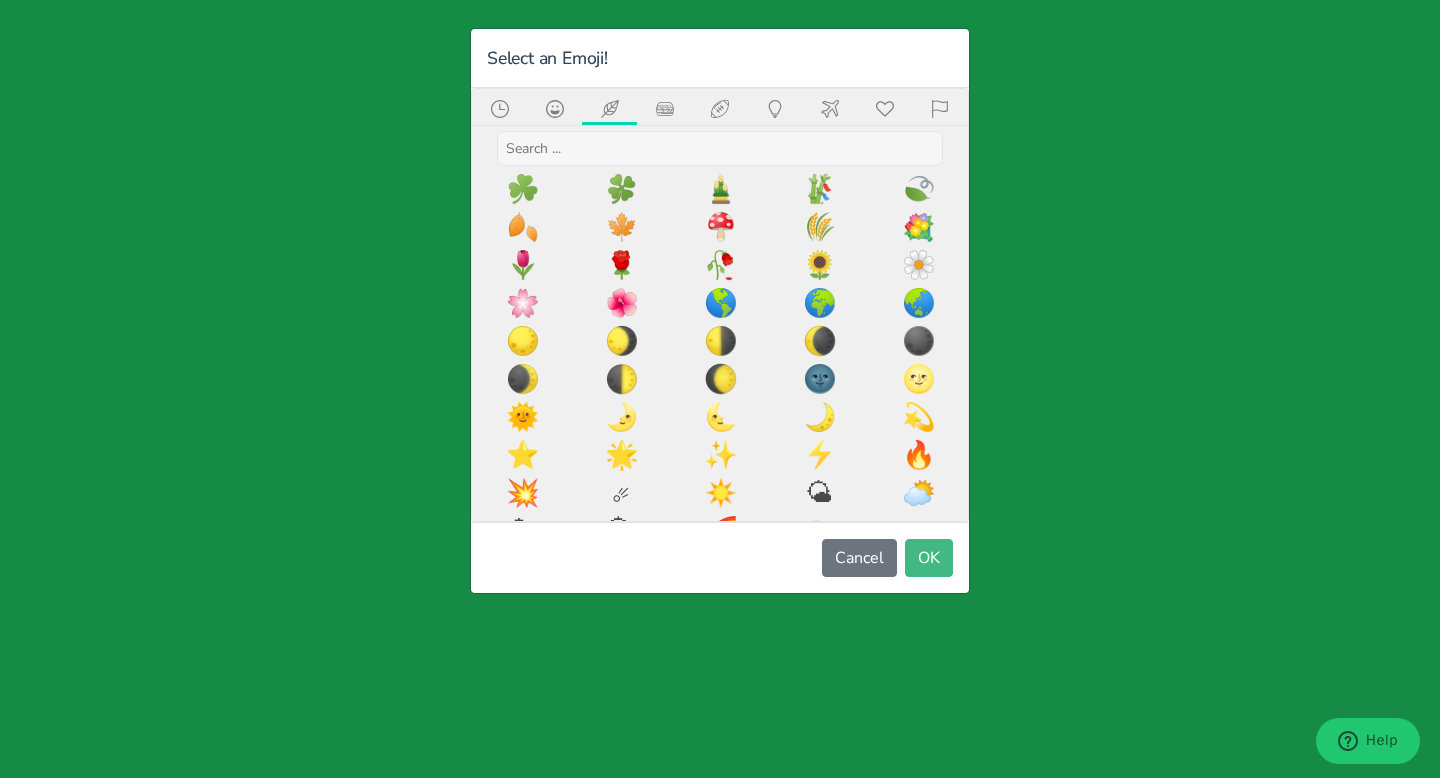 scroll, scrollTop: 876, scrollLeft: 0, axis: vertical 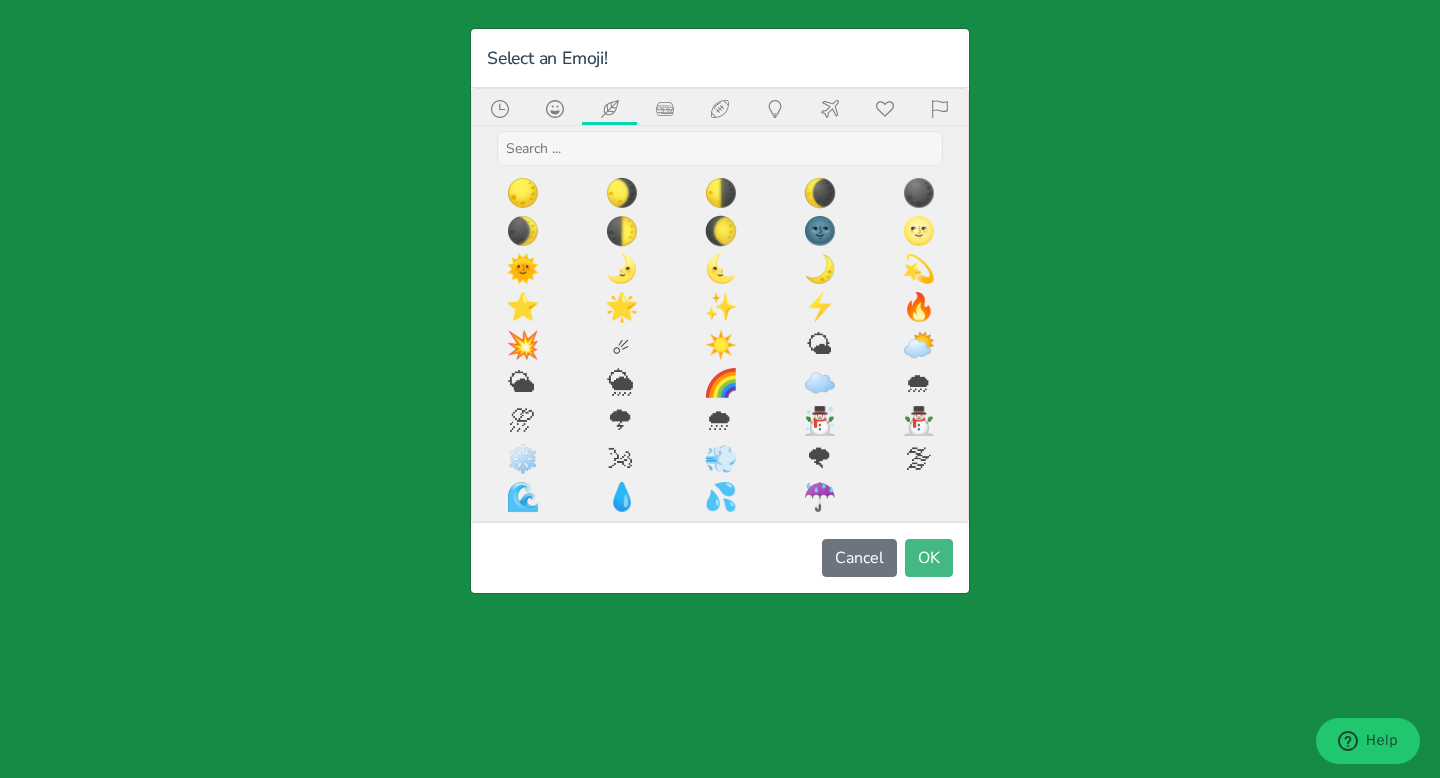 click 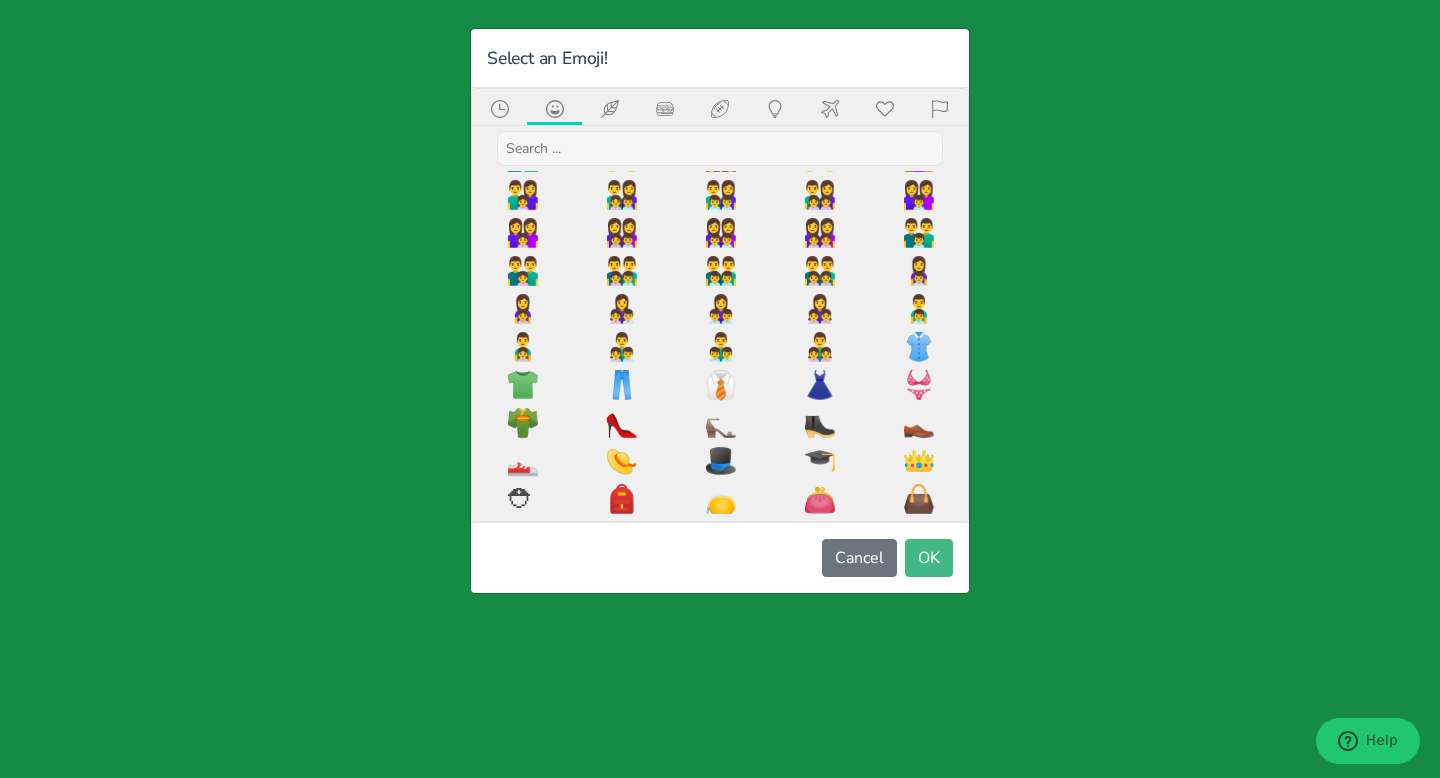 scroll, scrollTop: 1826, scrollLeft: 0, axis: vertical 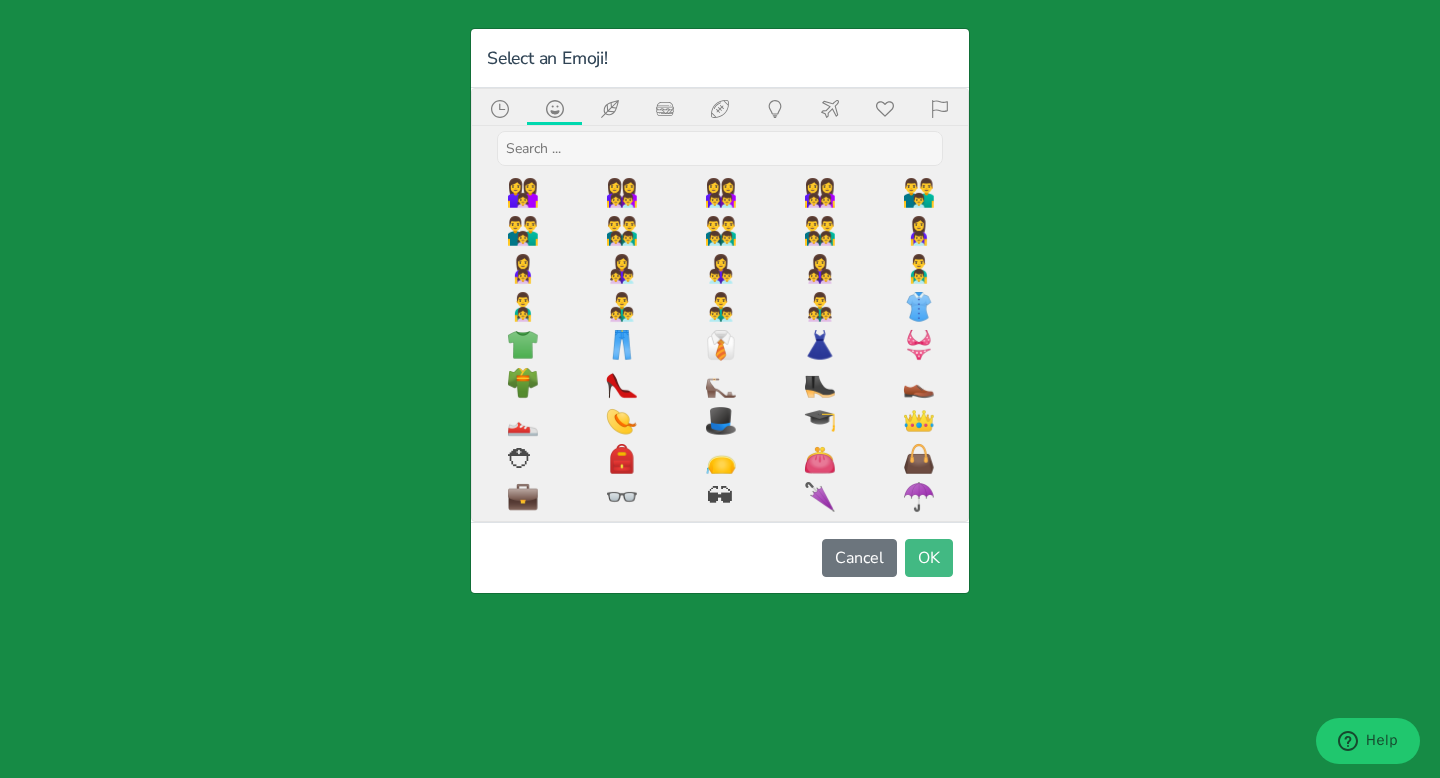 click at bounding box center [610, 108] 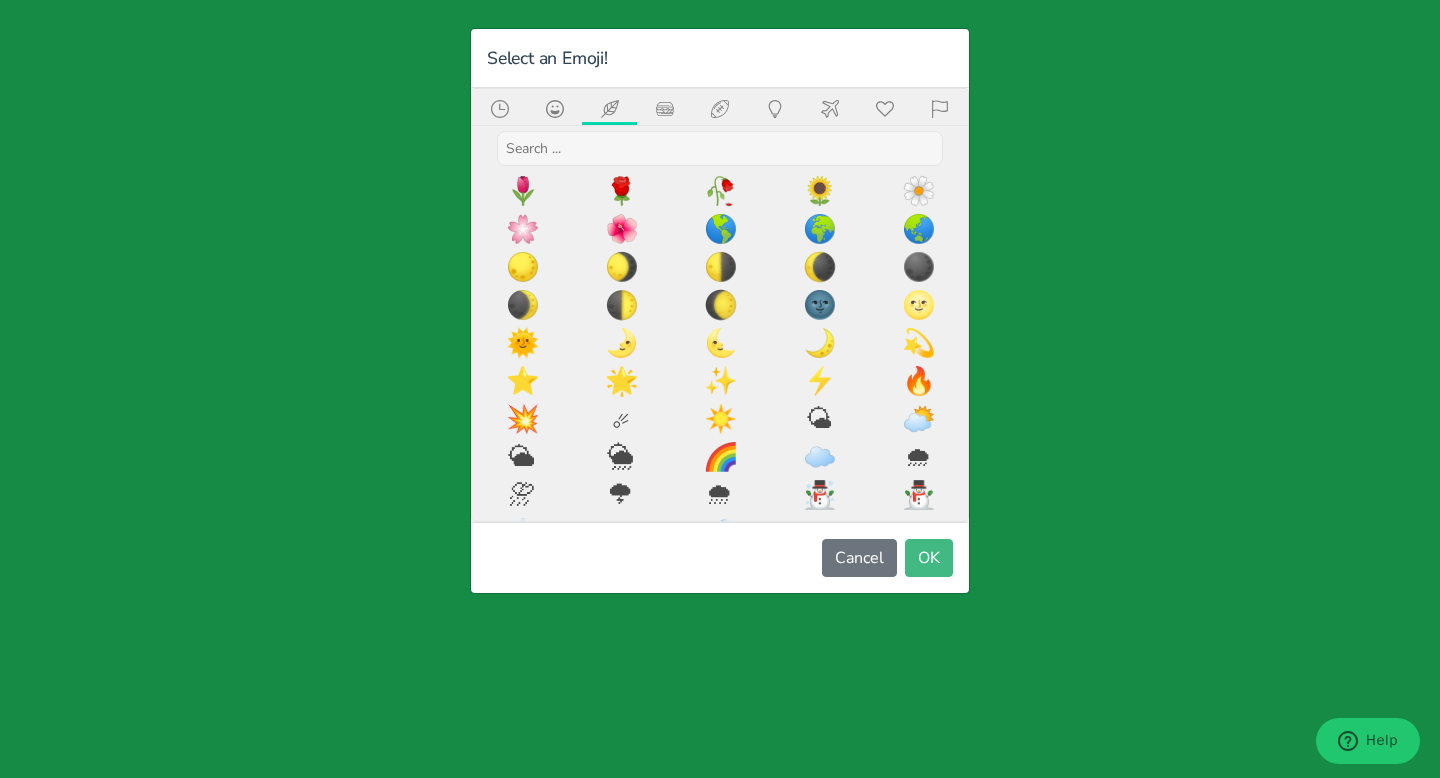 scroll, scrollTop: 876, scrollLeft: 0, axis: vertical 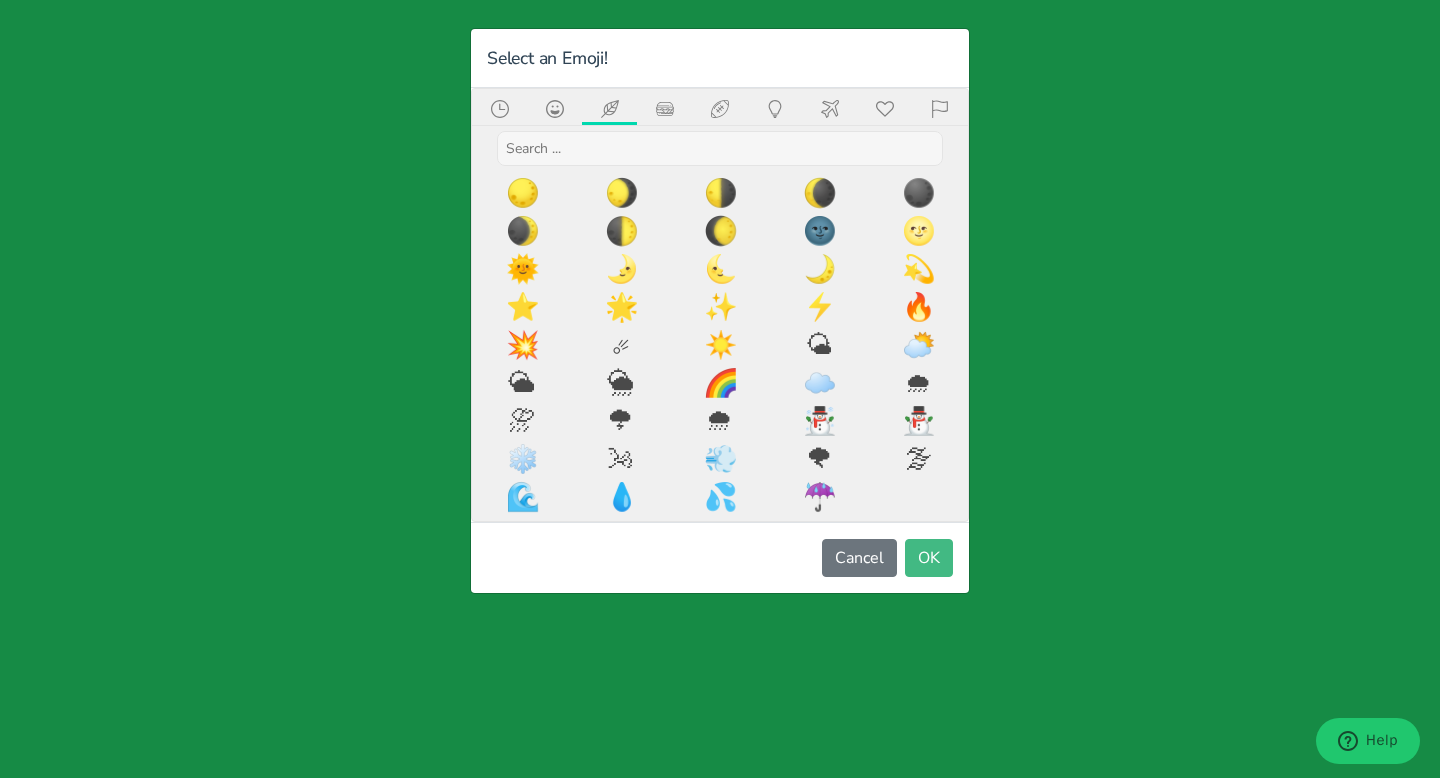 click at bounding box center (665, 108) 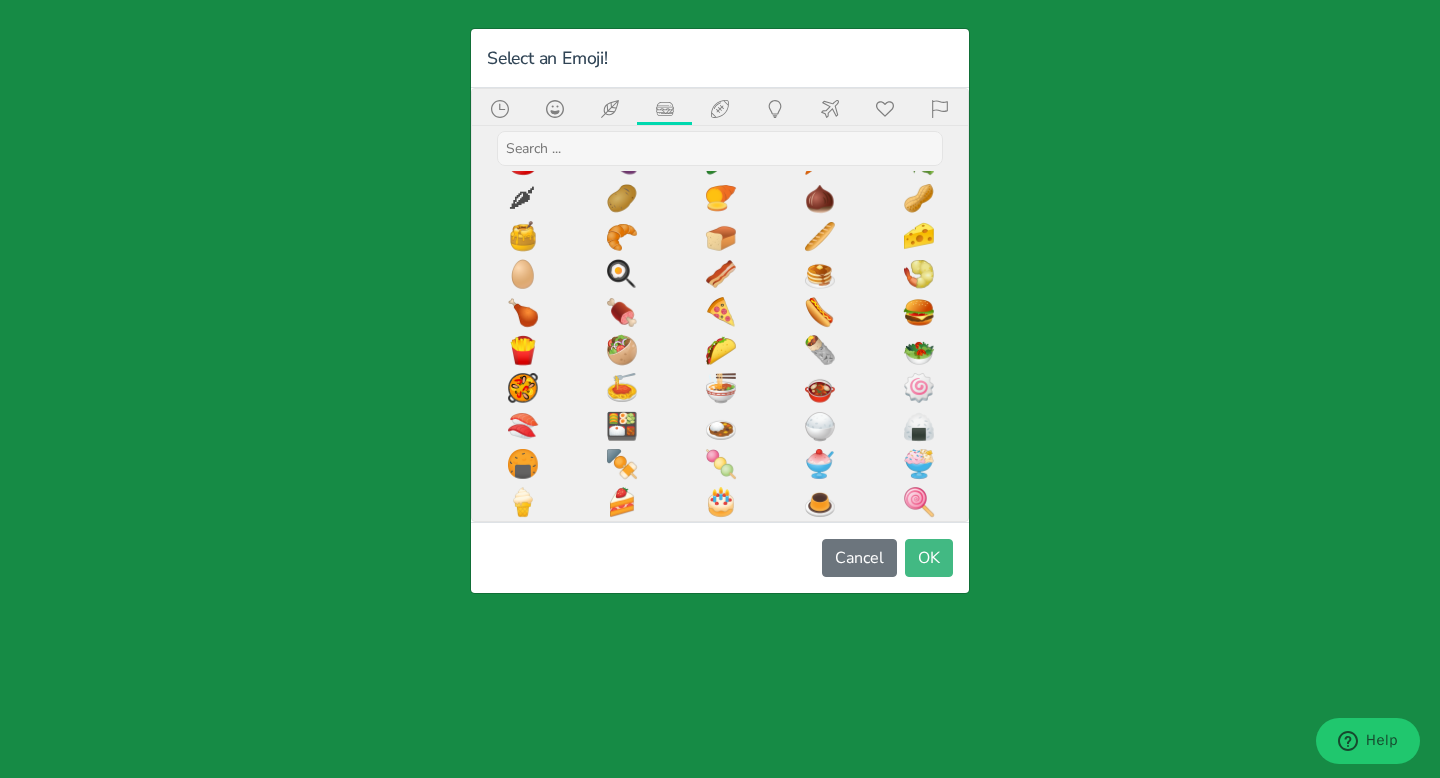 scroll, scrollTop: 0, scrollLeft: 0, axis: both 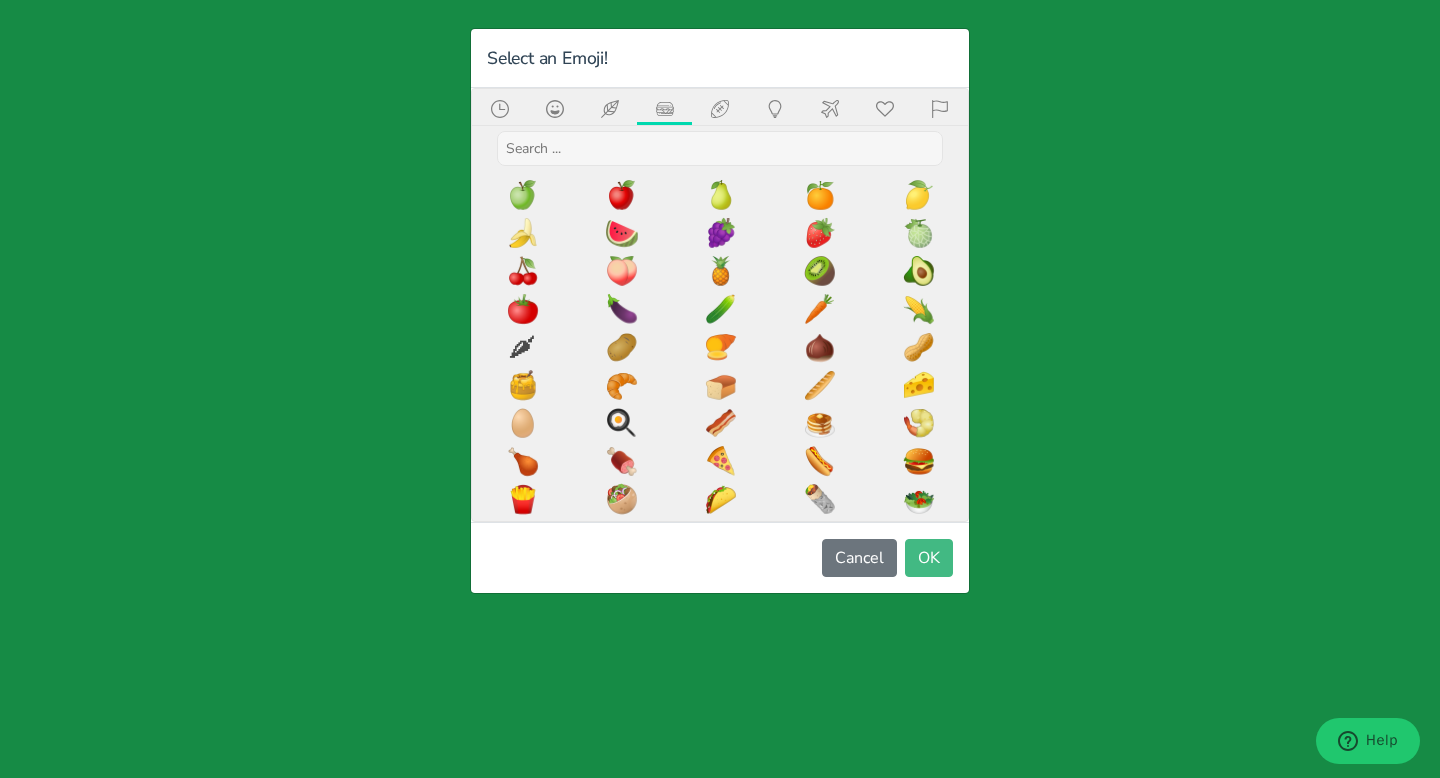 click 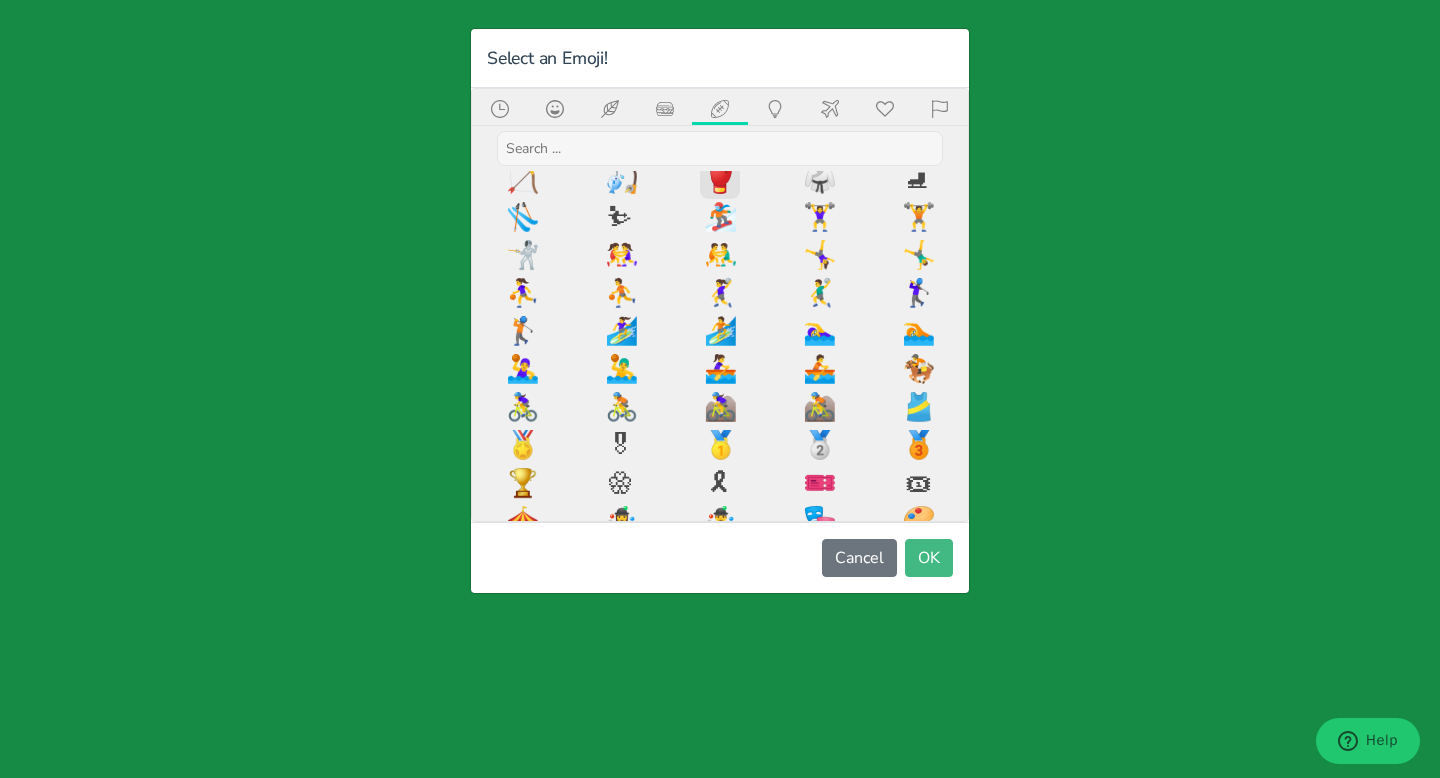 scroll, scrollTop: 0, scrollLeft: 0, axis: both 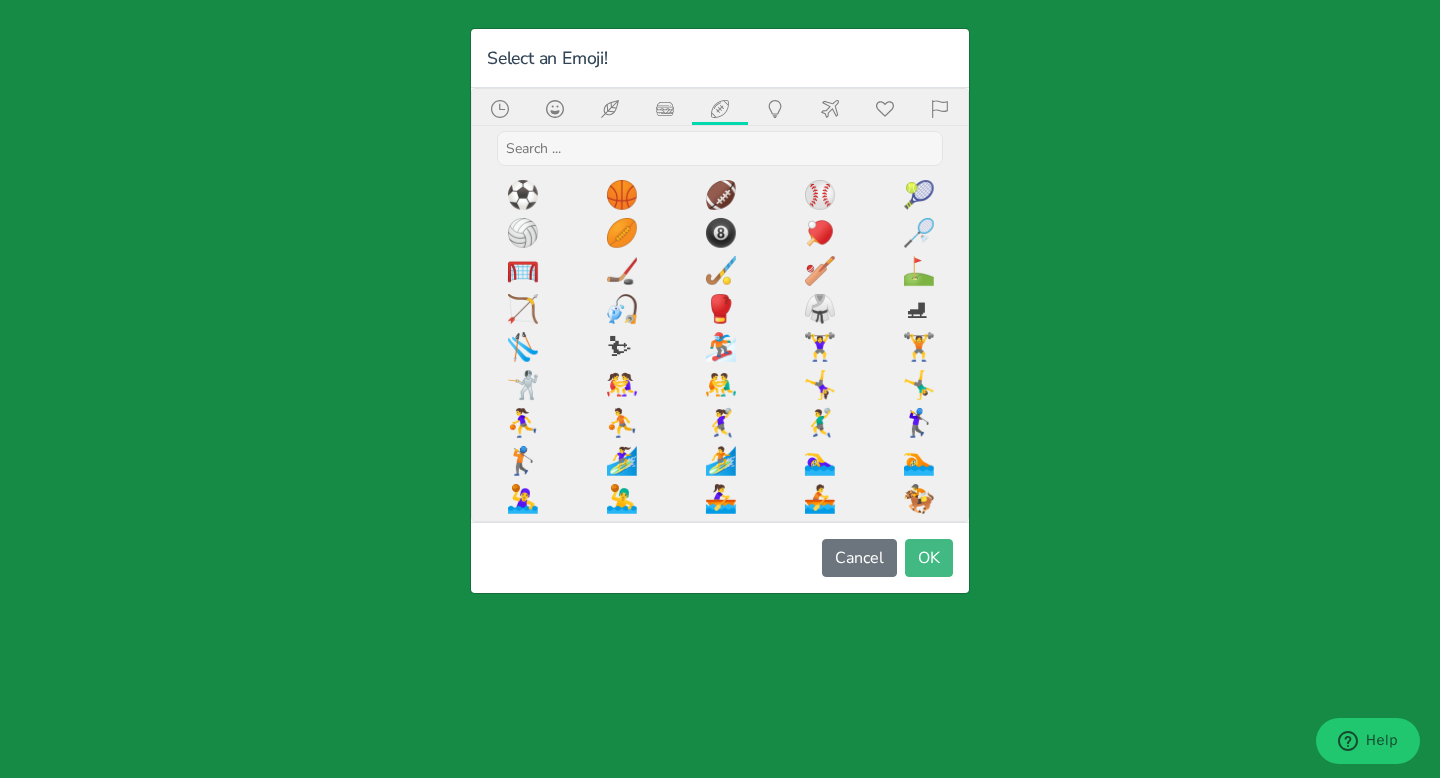 click 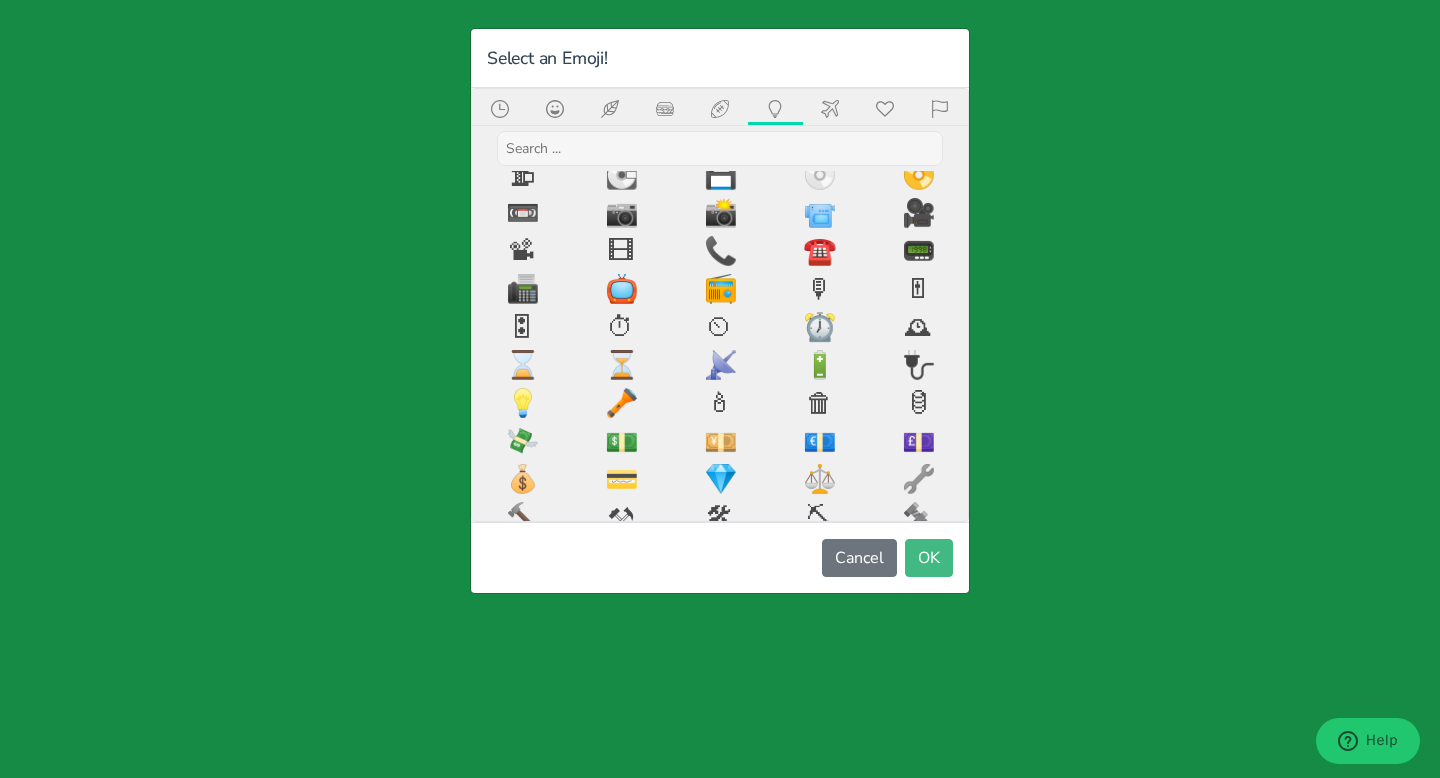 scroll, scrollTop: 0, scrollLeft: 0, axis: both 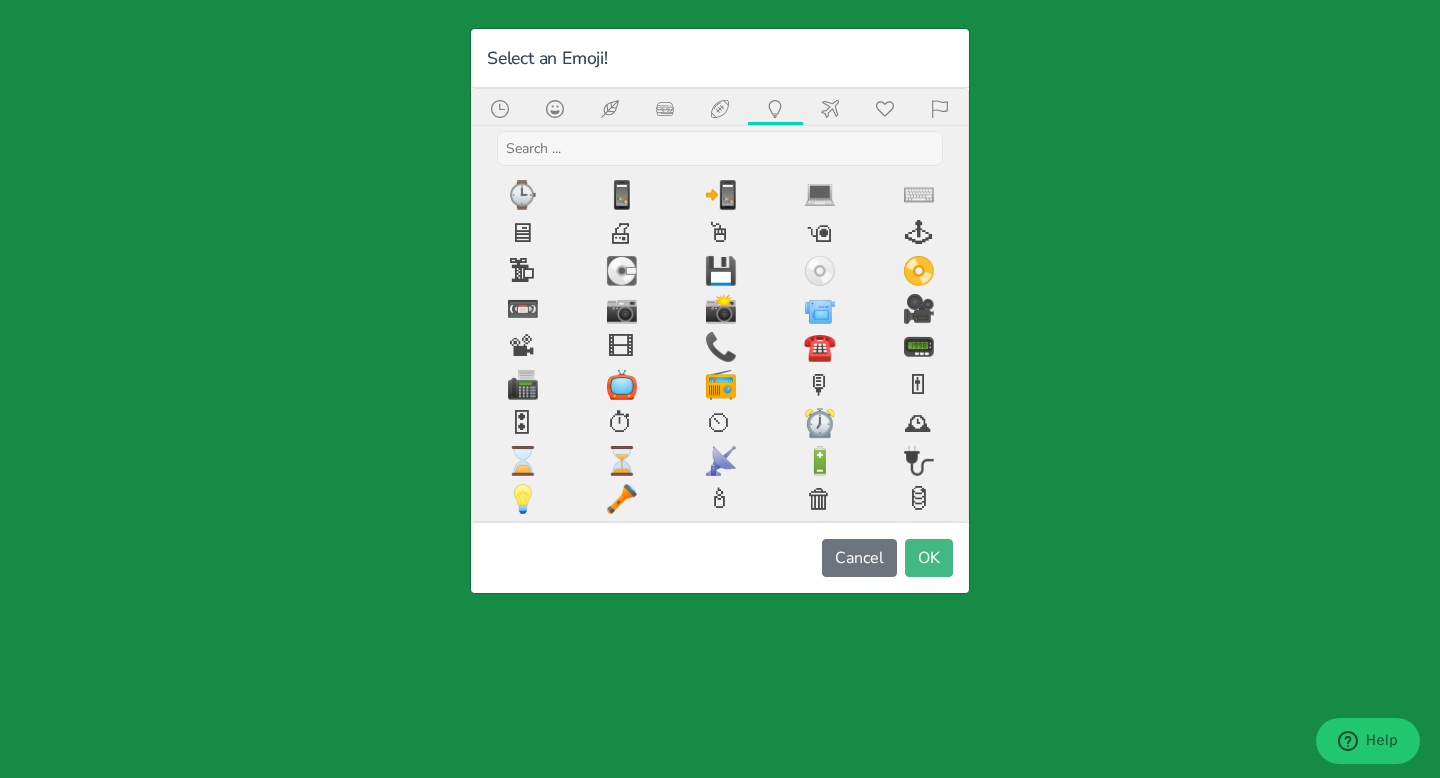 click 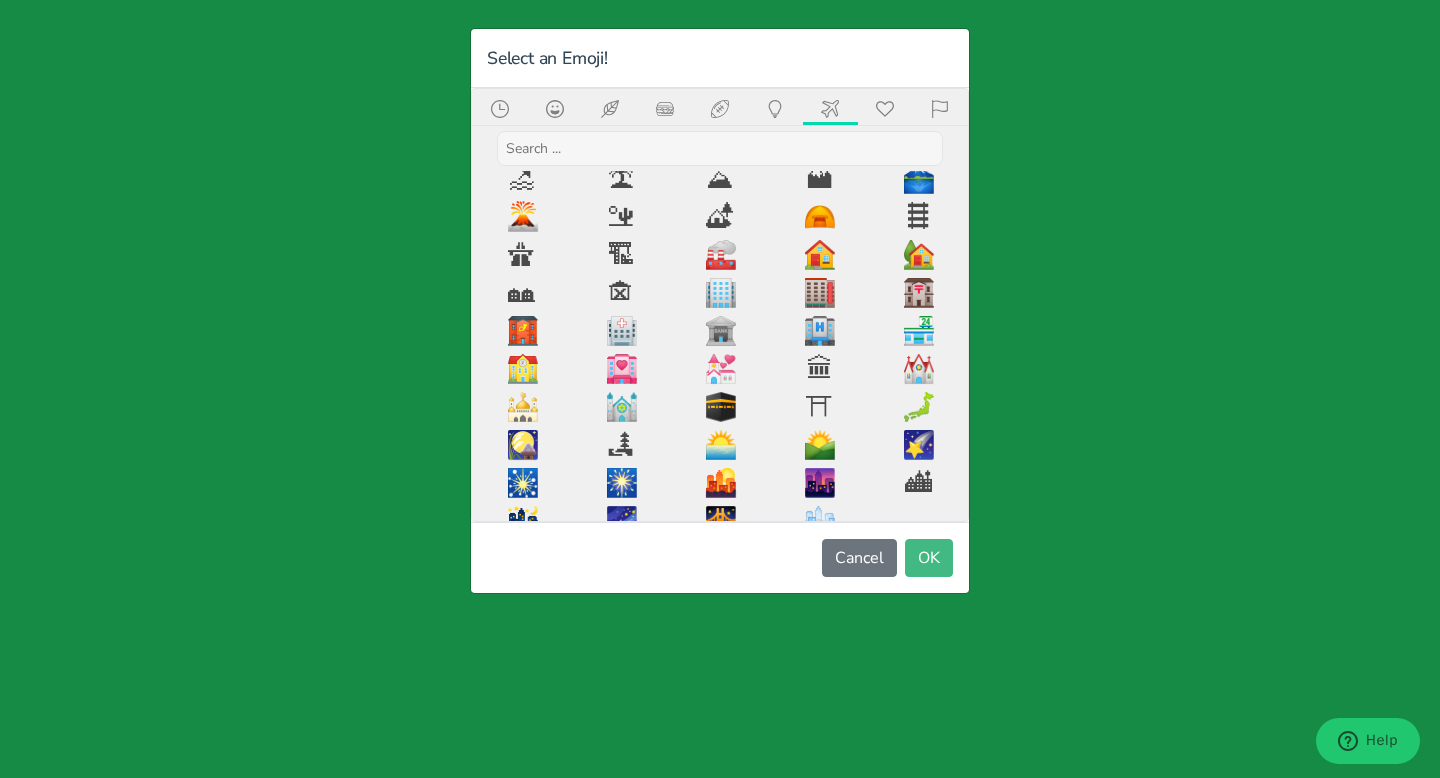 scroll, scrollTop: 572, scrollLeft: 0, axis: vertical 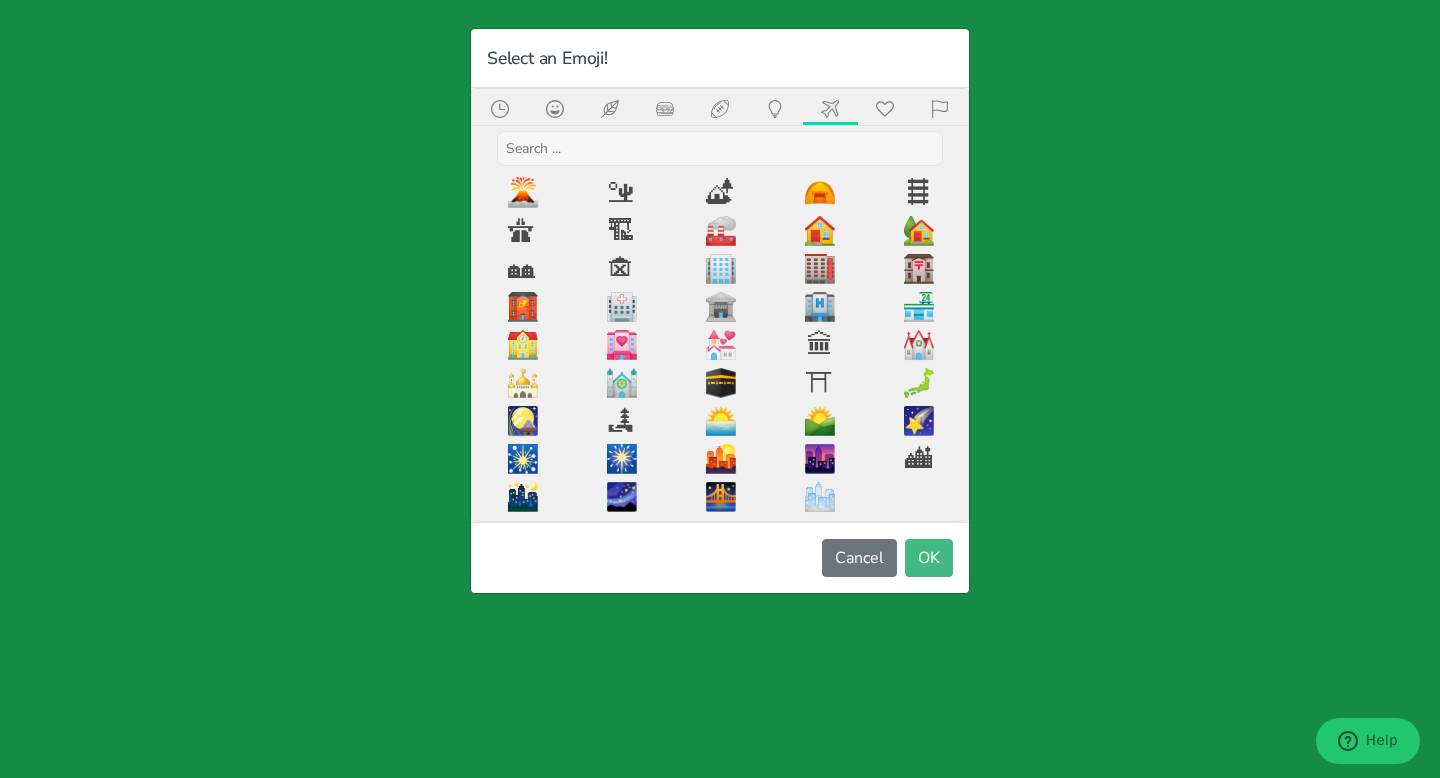 click at bounding box center (885, 106) 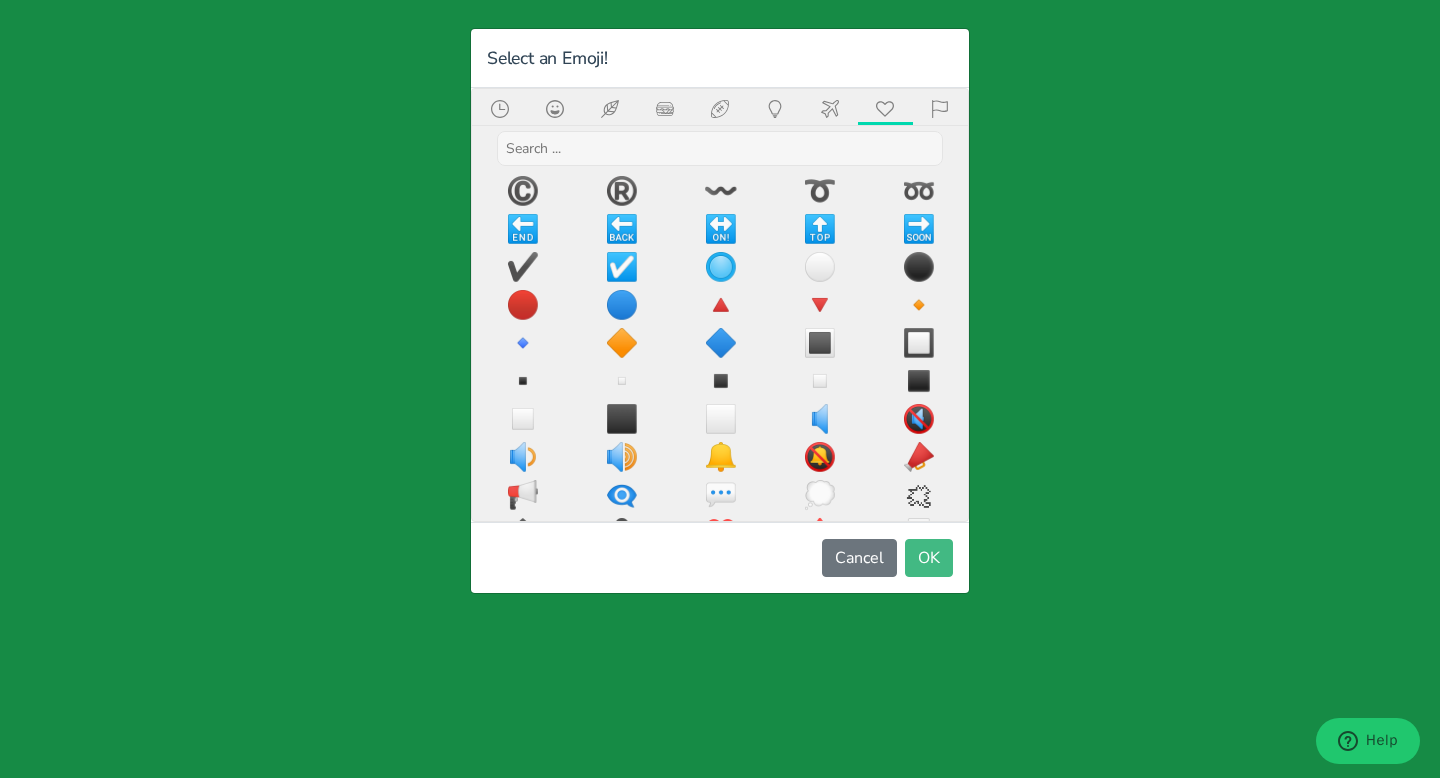scroll, scrollTop: 1750, scrollLeft: 0, axis: vertical 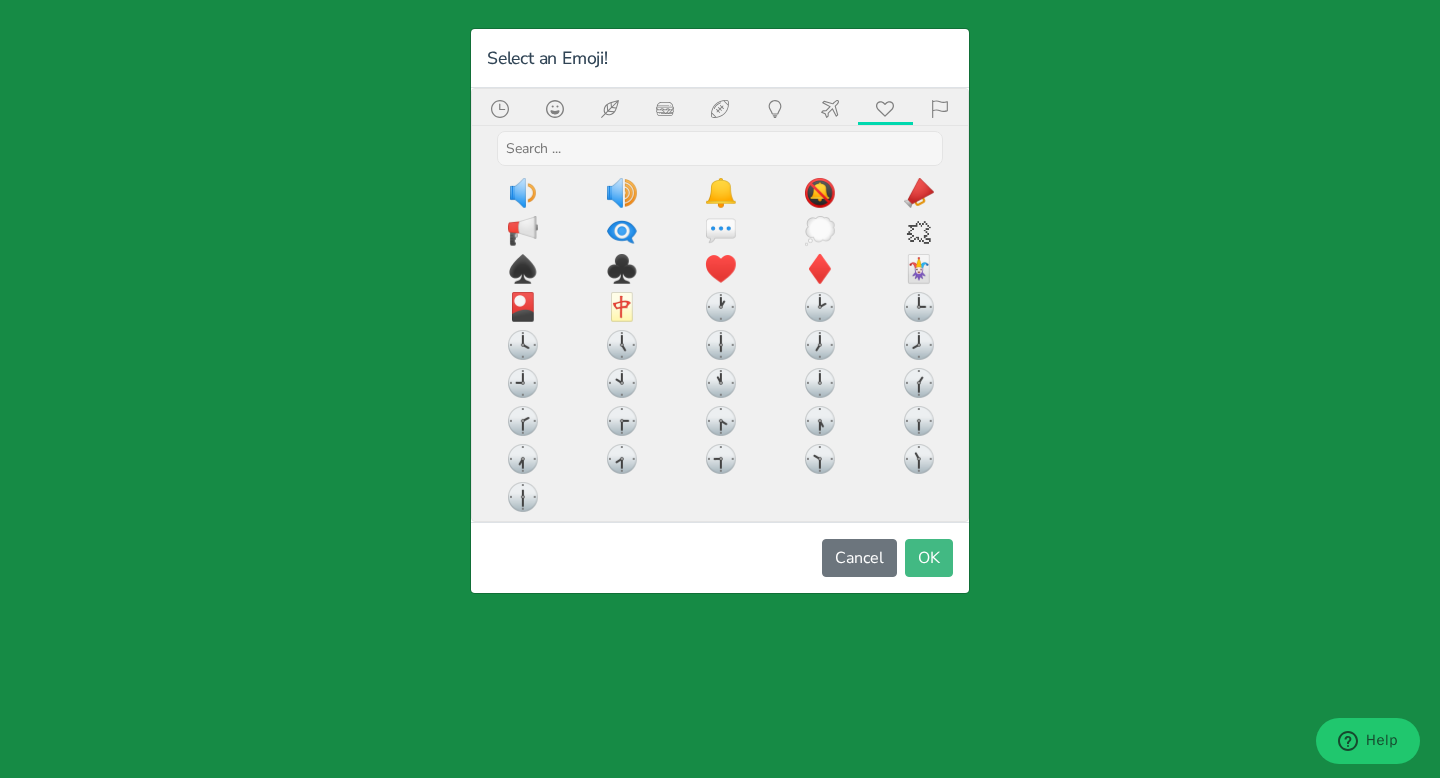 click 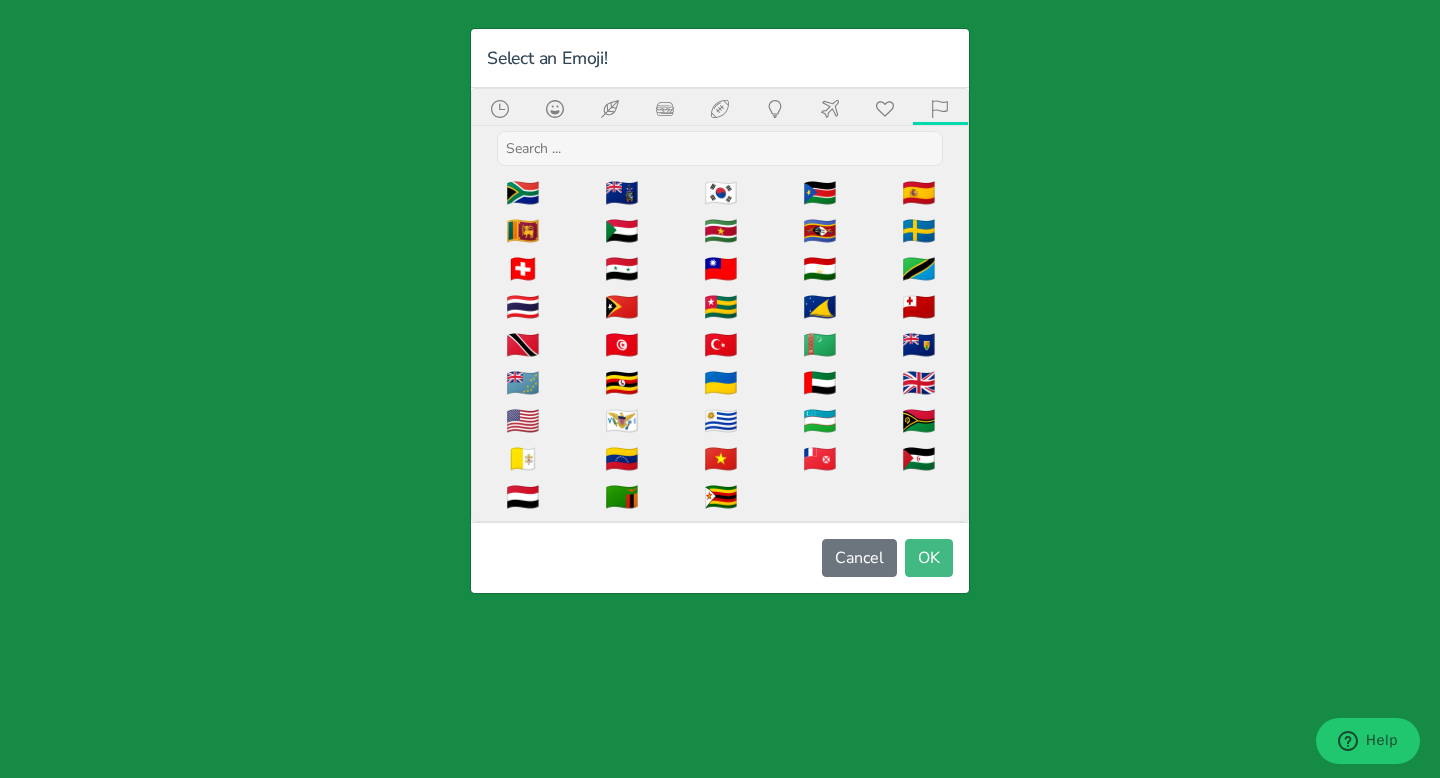 scroll, scrollTop: 1598, scrollLeft: 0, axis: vertical 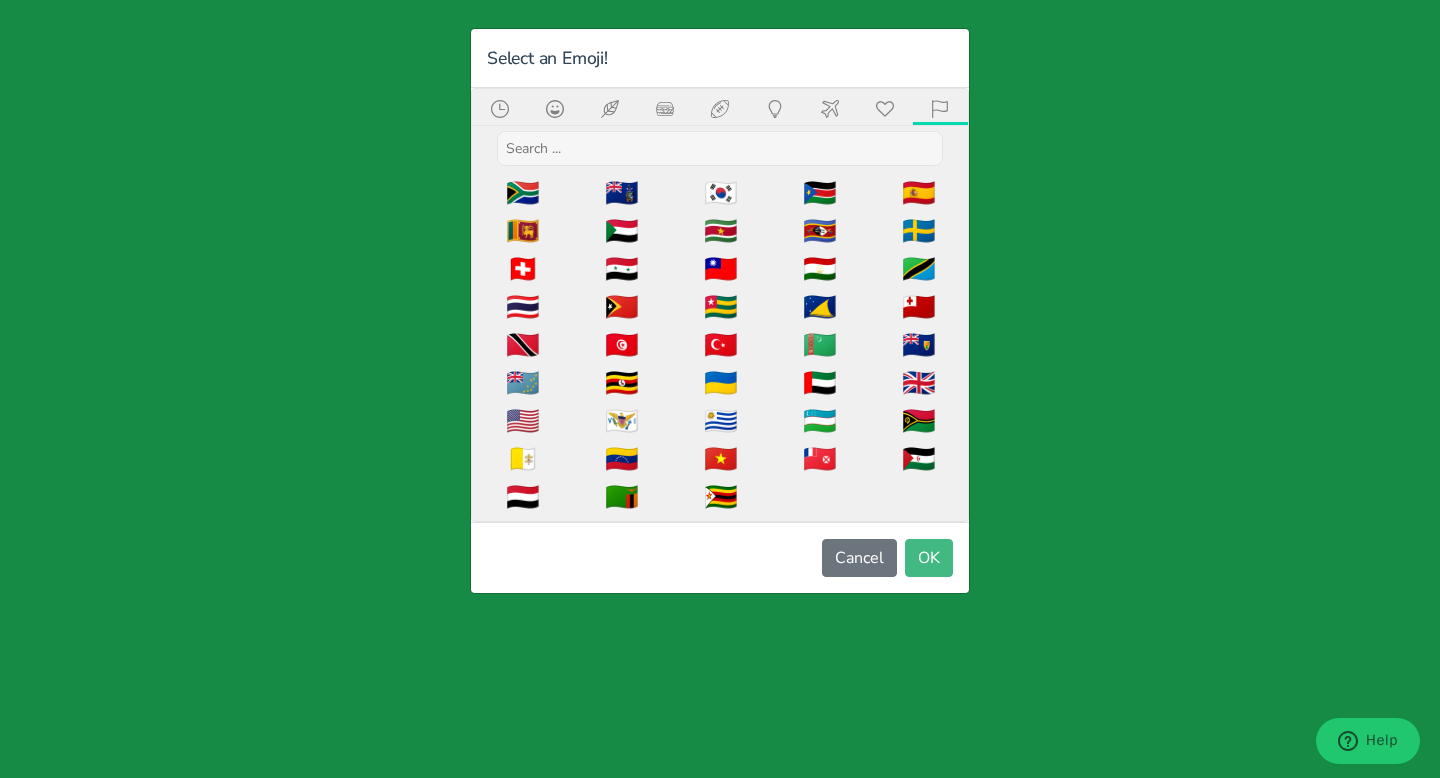 click at bounding box center (554, 106) 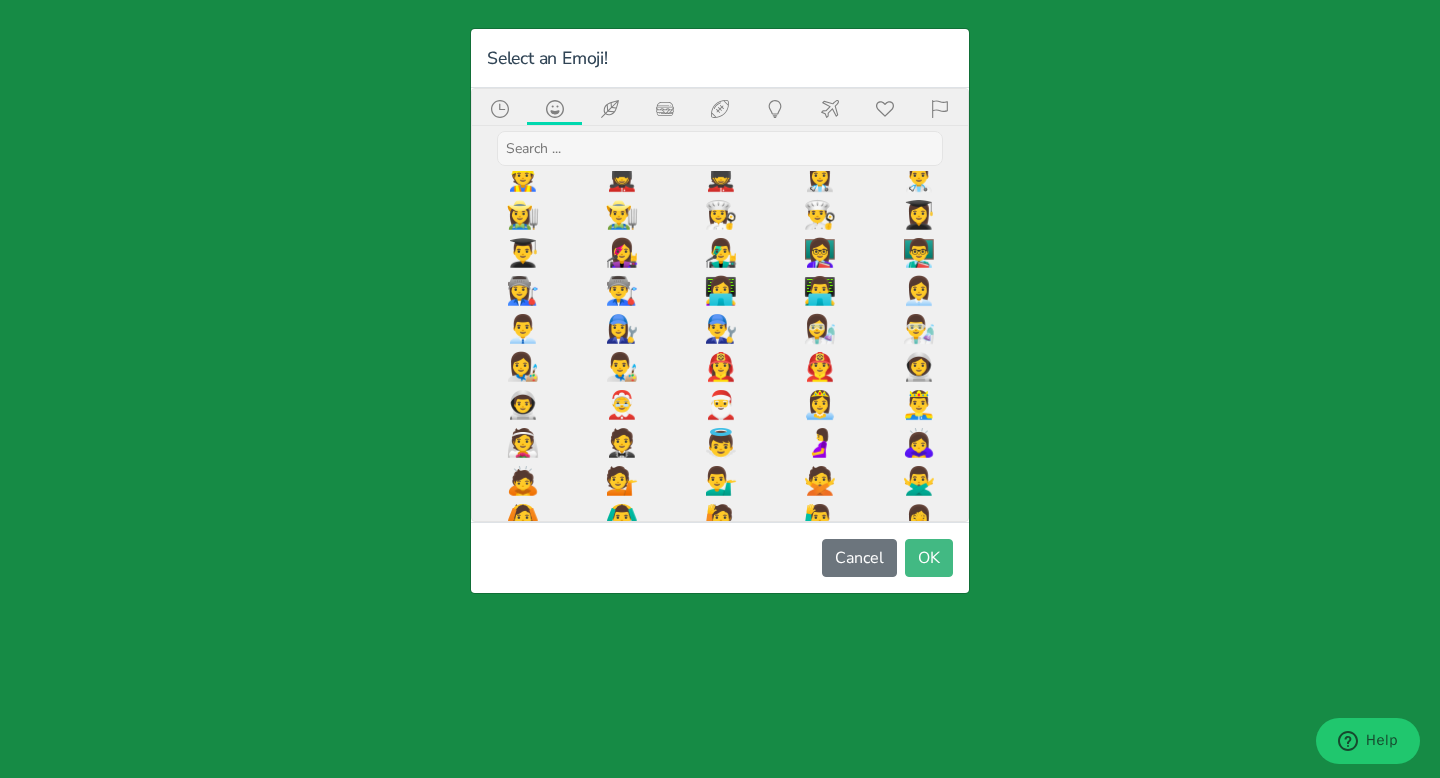 scroll, scrollTop: 1193, scrollLeft: 0, axis: vertical 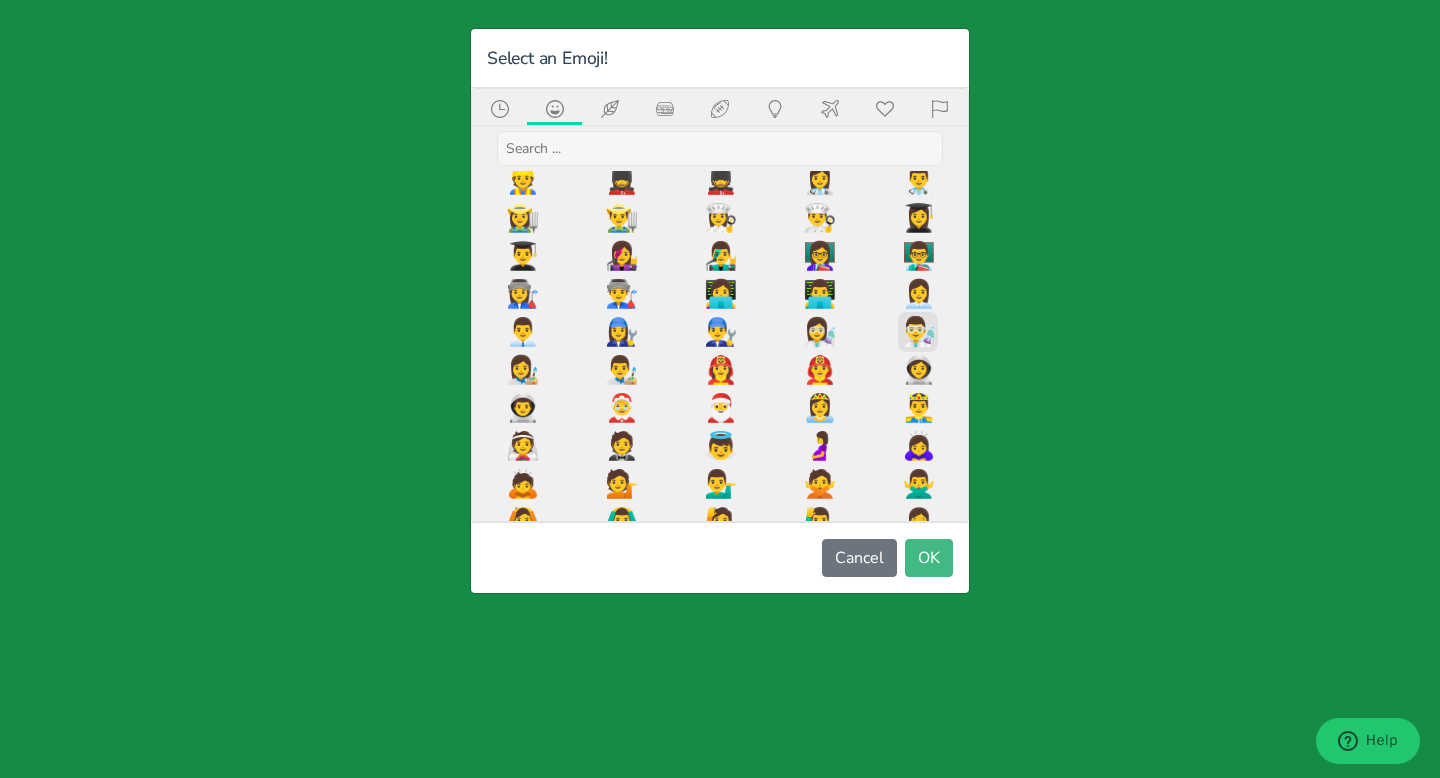 click on "👨‍🔬" at bounding box center (918, 332) 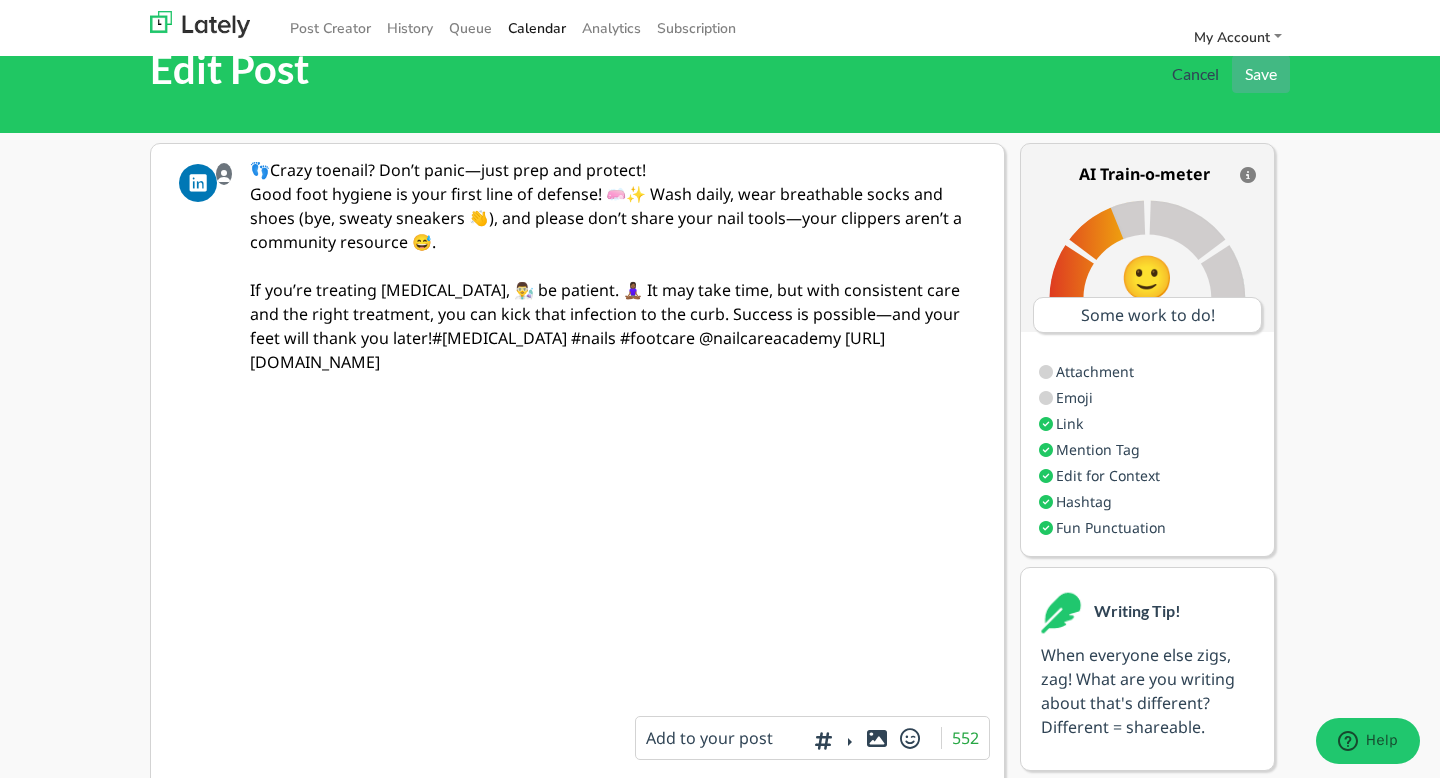 click on "👣Crazy toenail? Don’t panic—just prep and protect!
Good foot hygiene is your first line of defense! 🧼✨ Wash daily, wear breathable socks and shoes (bye, sweaty sneakers 👋), and please don’t share your nail tools—your clippers aren’t a community resource 😅.
If you’re treating nail fungus, 👨‍🔬 be patient. 🧘🏾‍♀️ It may take time, but with consistent care and the right treatment, you can kick that infection to the curb. Success is possible—and your feet will thank you later!#podiatry #nails #footcare @nailcareacademy https://www.instagram.com/p/DLpmdgeAZsl/" at bounding box center [613, 422] 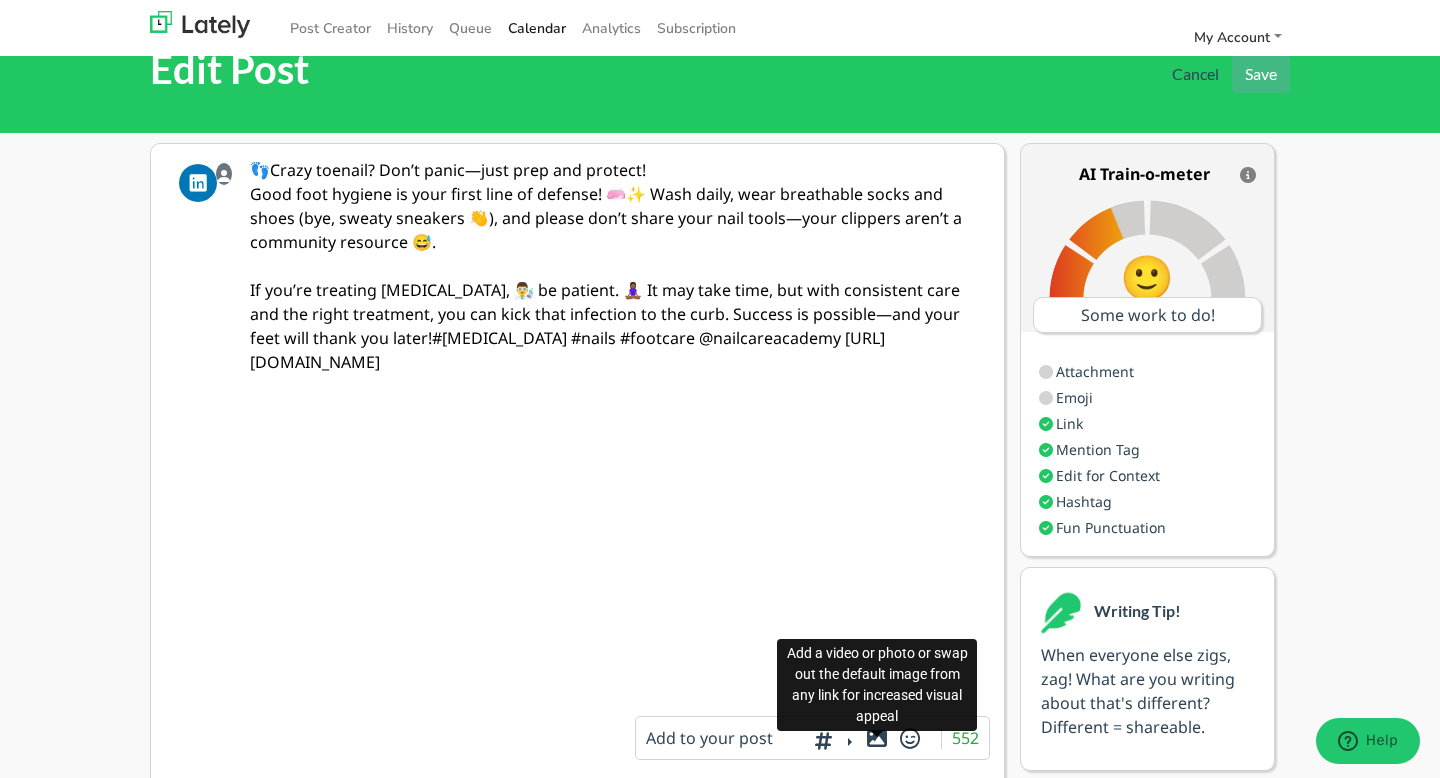 click at bounding box center (910, 738) 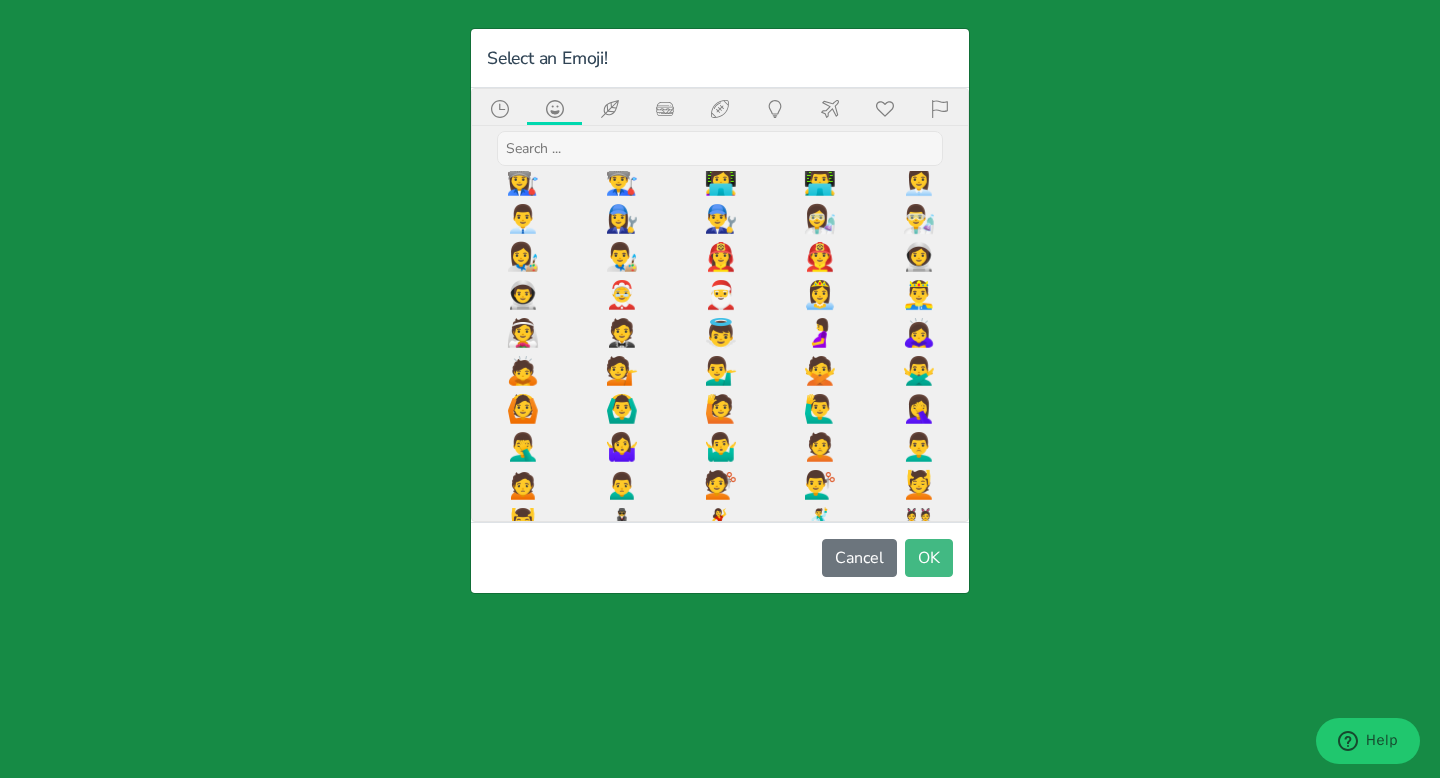scroll, scrollTop: 1269, scrollLeft: 0, axis: vertical 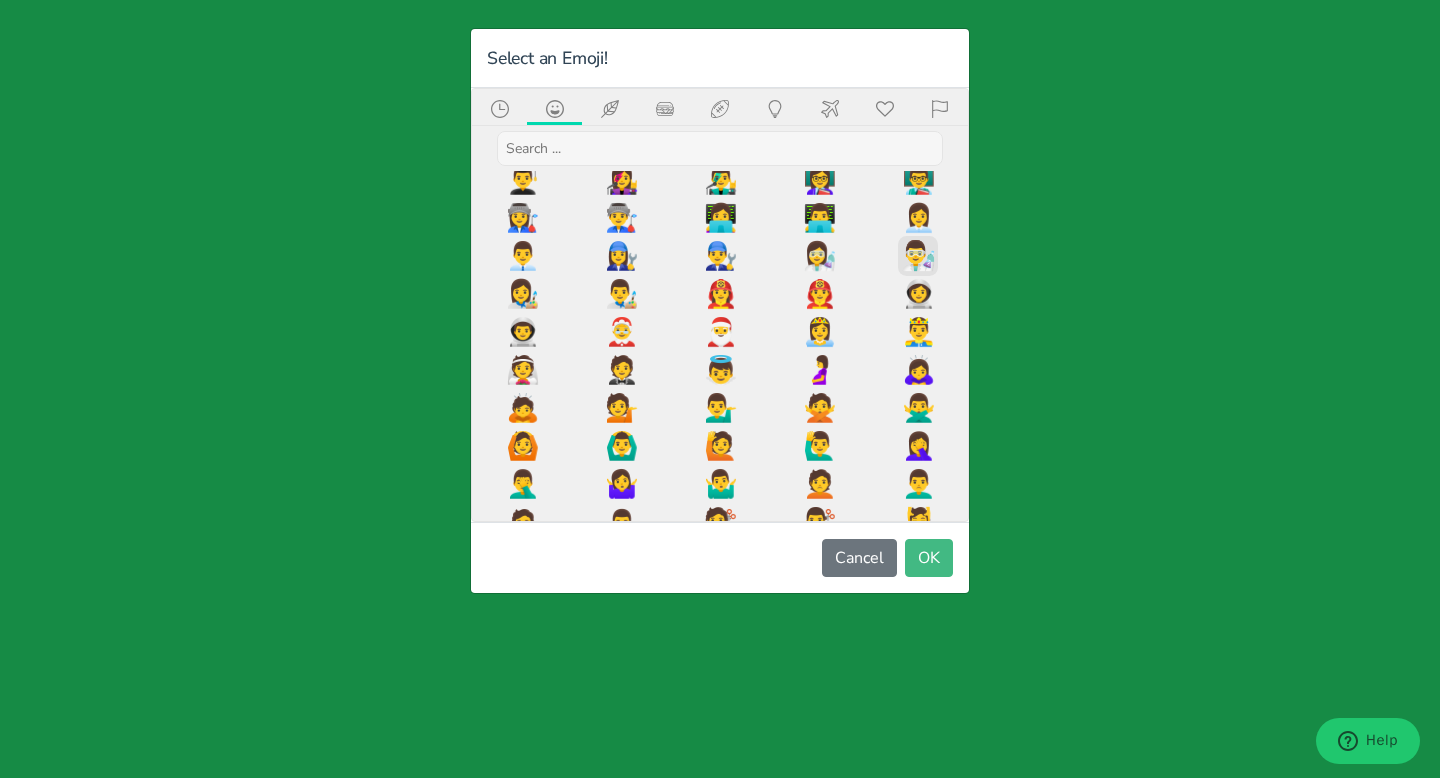 click on "👨‍🔬" at bounding box center [918, 256] 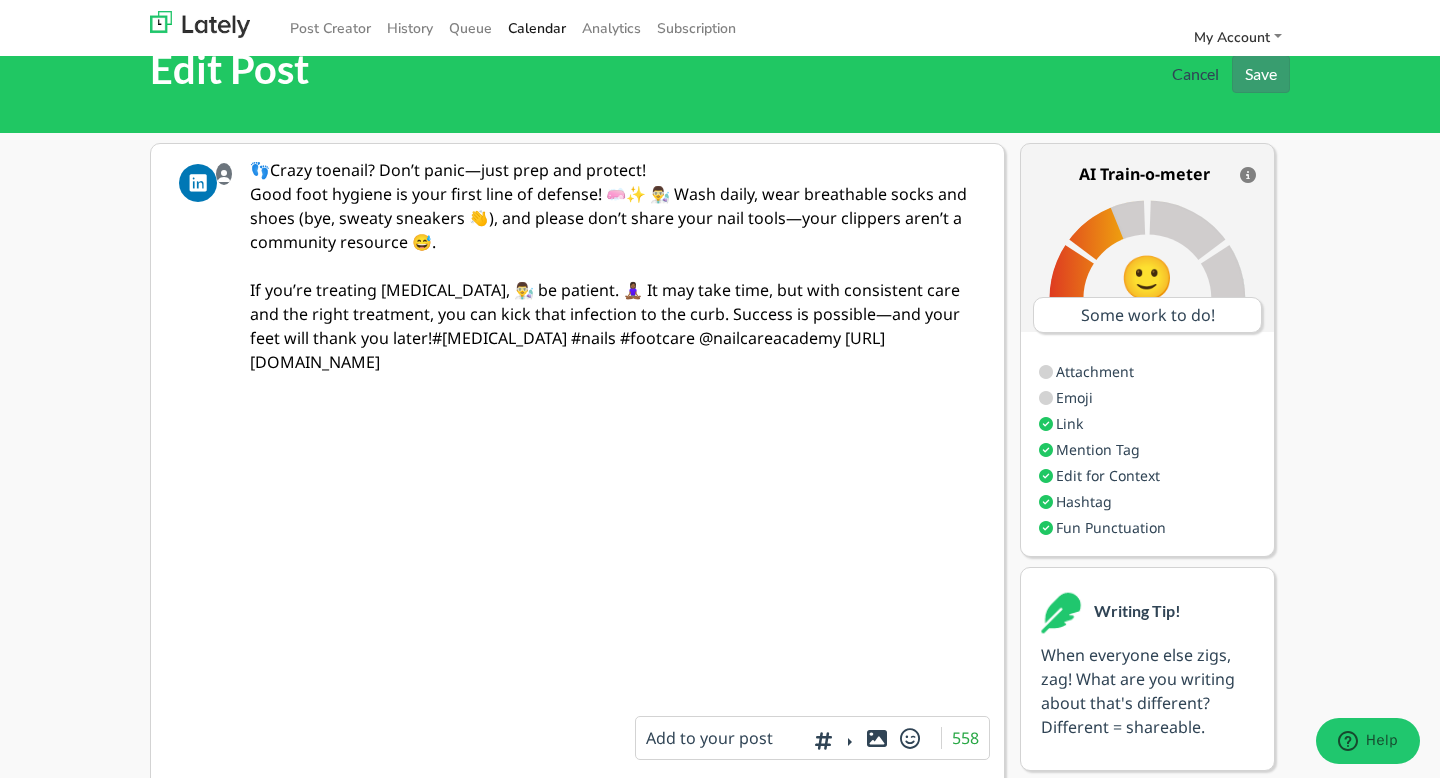 type on "👣Crazy toenail? Don’t panic—just prep and protect!
Good foot hygiene is your first line of defense! 🧼✨ 👨‍🔬 Wash daily, wear breathable socks and shoes (bye, sweaty sneakers 👋), and please don’t share your nail tools—your clippers aren’t a community resource 😅.
If you’re treating nail fungus, 👨‍🔬 be patient. 🧘🏾‍♀️ It may take time, but with consistent care and the right treatment, you can kick that infection to the curb. Success is possible—and your feet will thank you later!#podiatry #nails #footcare @nailcareacademy https://www.instagram.com/p/DLpmdgeAZsl/" 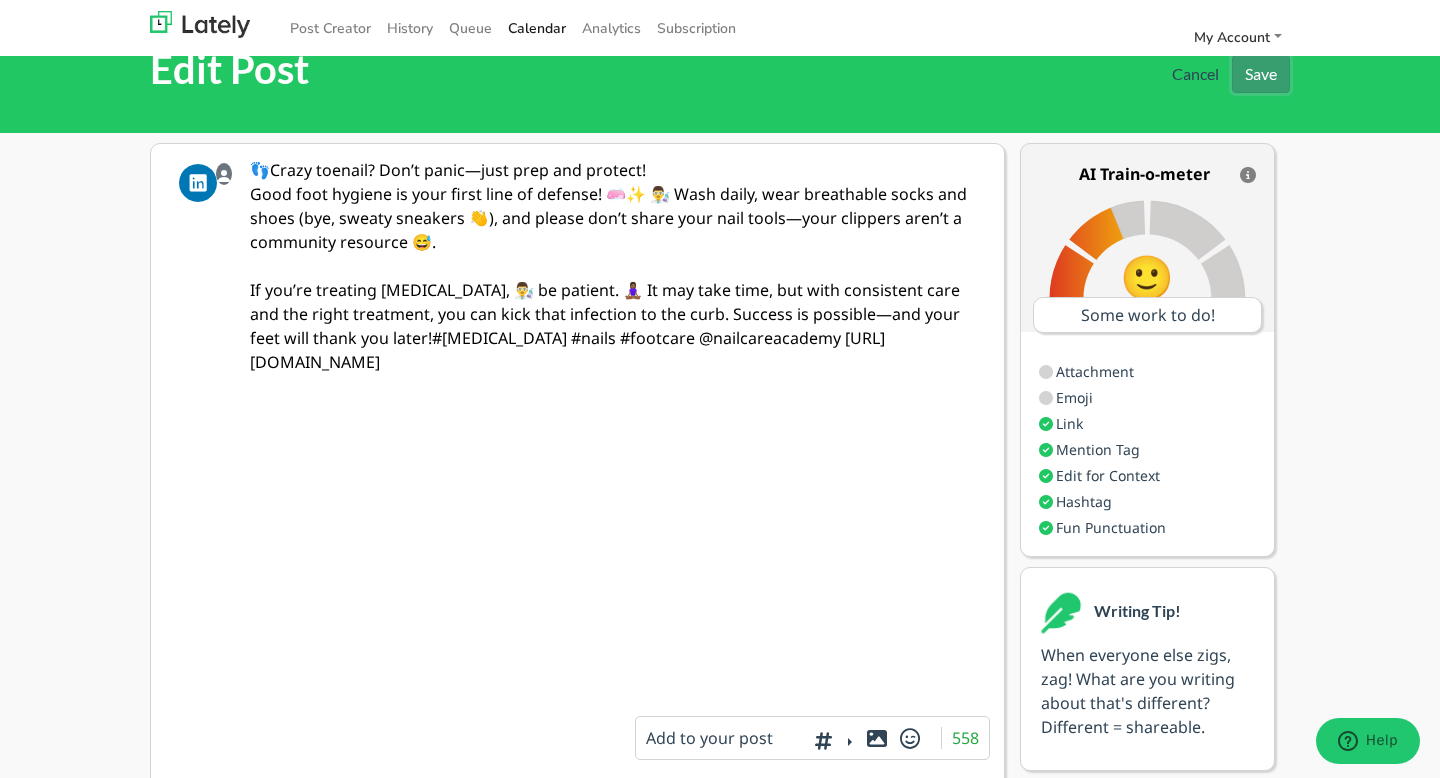 click on "Save" at bounding box center [1261, 74] 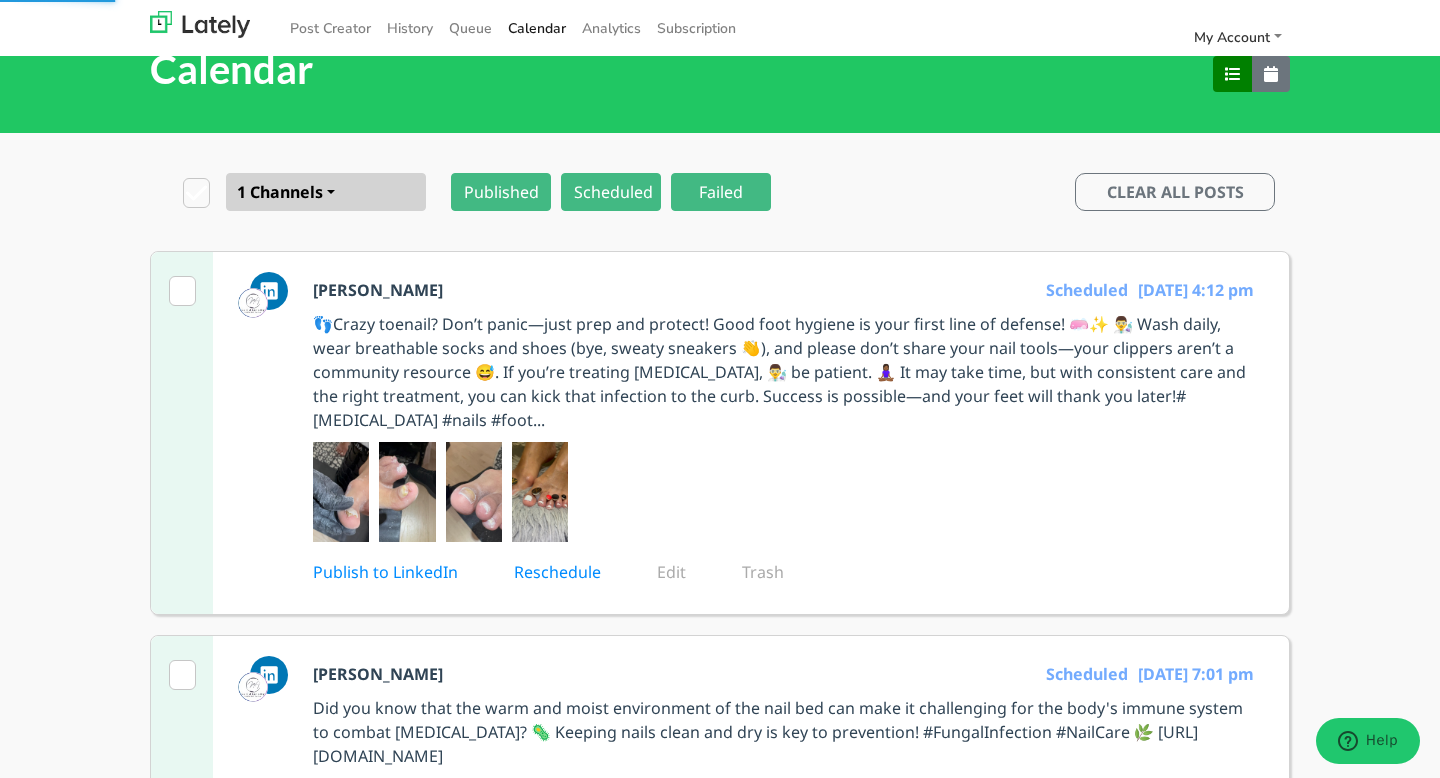 click on "👣Crazy toenail? Don’t panic—just prep and protect!
Good foot hygiene is your first line of defense! 🧼✨ 👨‍🔬 Wash daily, wear breathable socks and shoes (bye, sweaty sneakers 👋), and please don’t share your nail tools—your clippers aren’t a community resource 😅.
If you’re treating nail fungus, 👨‍🔬 be patient. 🧘🏾‍♀️ It may take time, but with consistent care and the right treatment, you can kick that infection to the curb. Success is possible—and your feet will thank you later!#podiatry #nails #foot..." at bounding box center [786, 372] 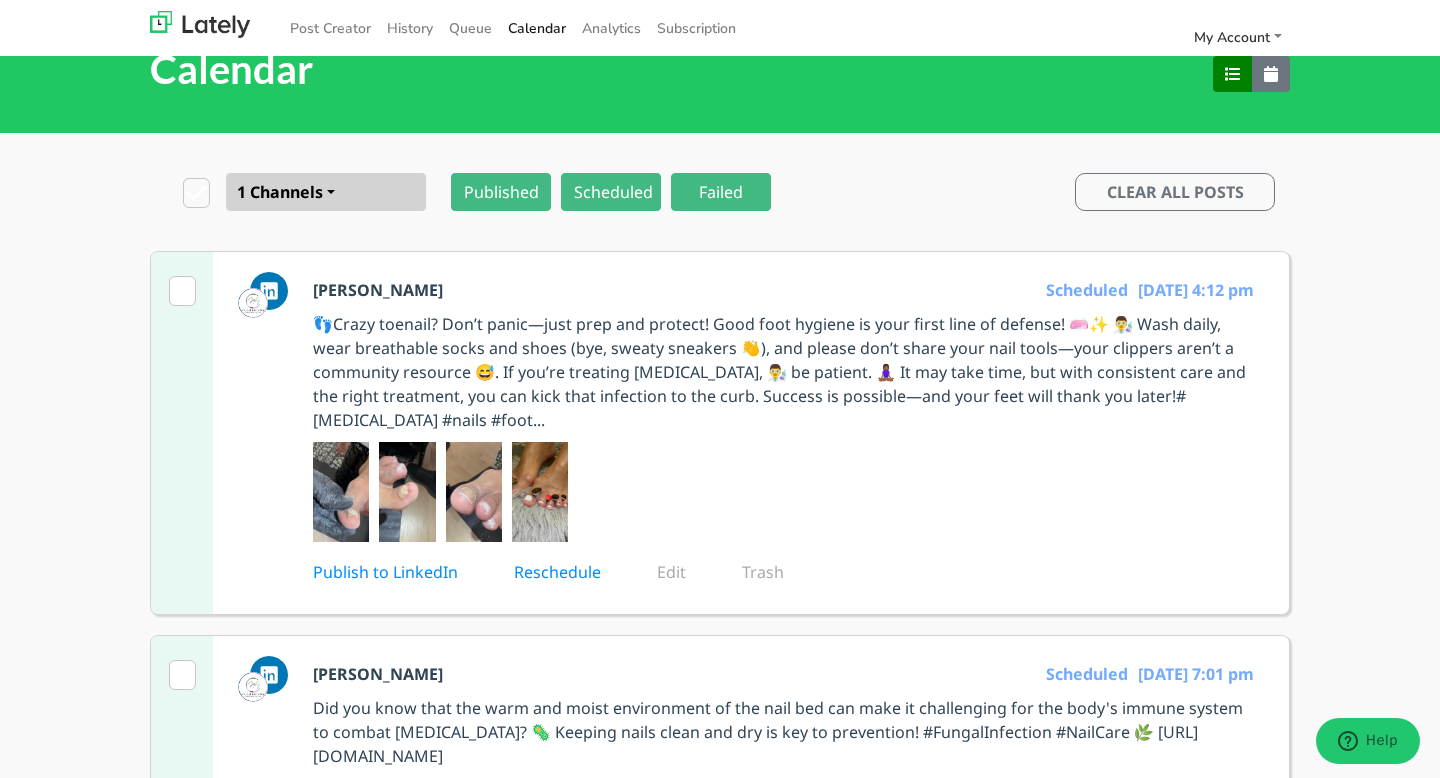 click on "Leilani Ross  Scheduled 08/04/2025 4:12 pm" at bounding box center [801, 277] 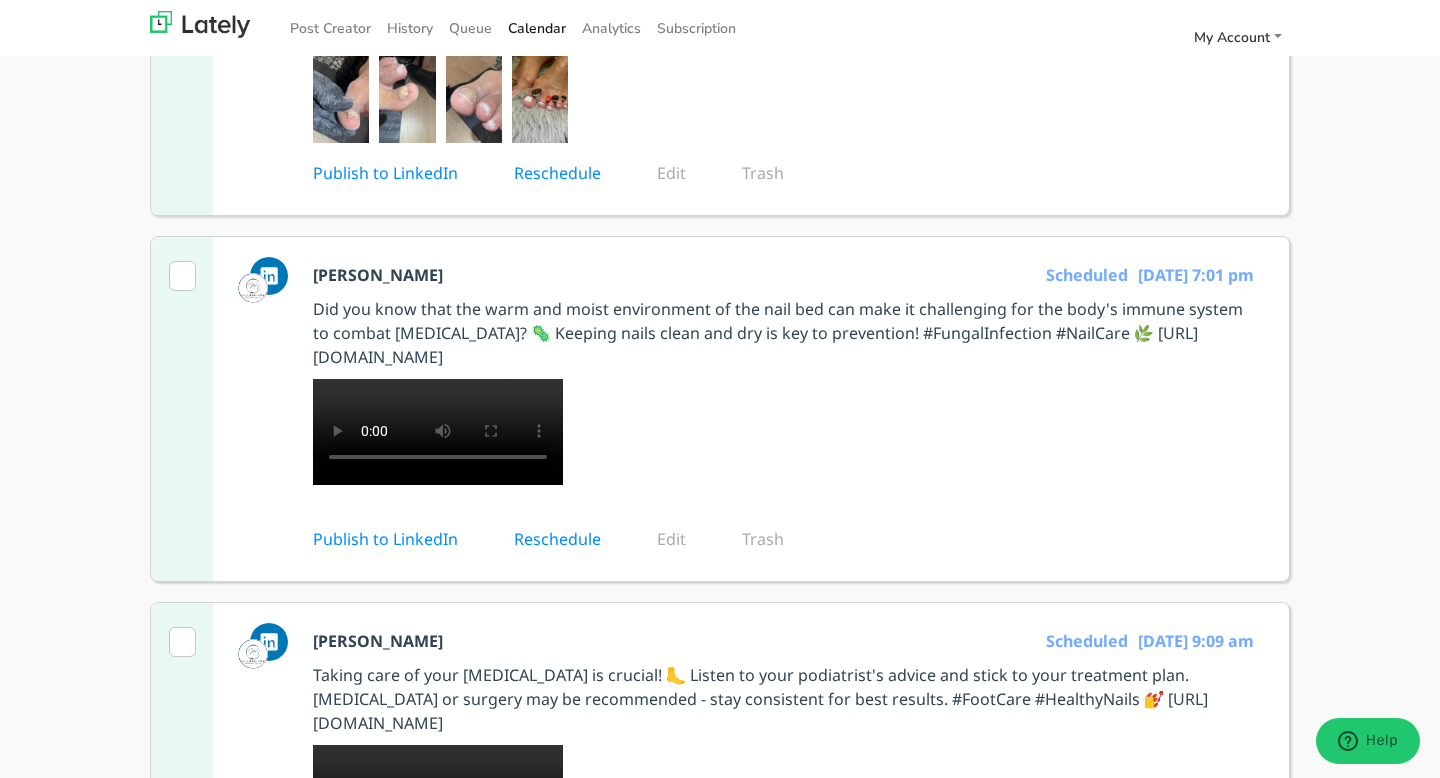 scroll, scrollTop: 436, scrollLeft: 0, axis: vertical 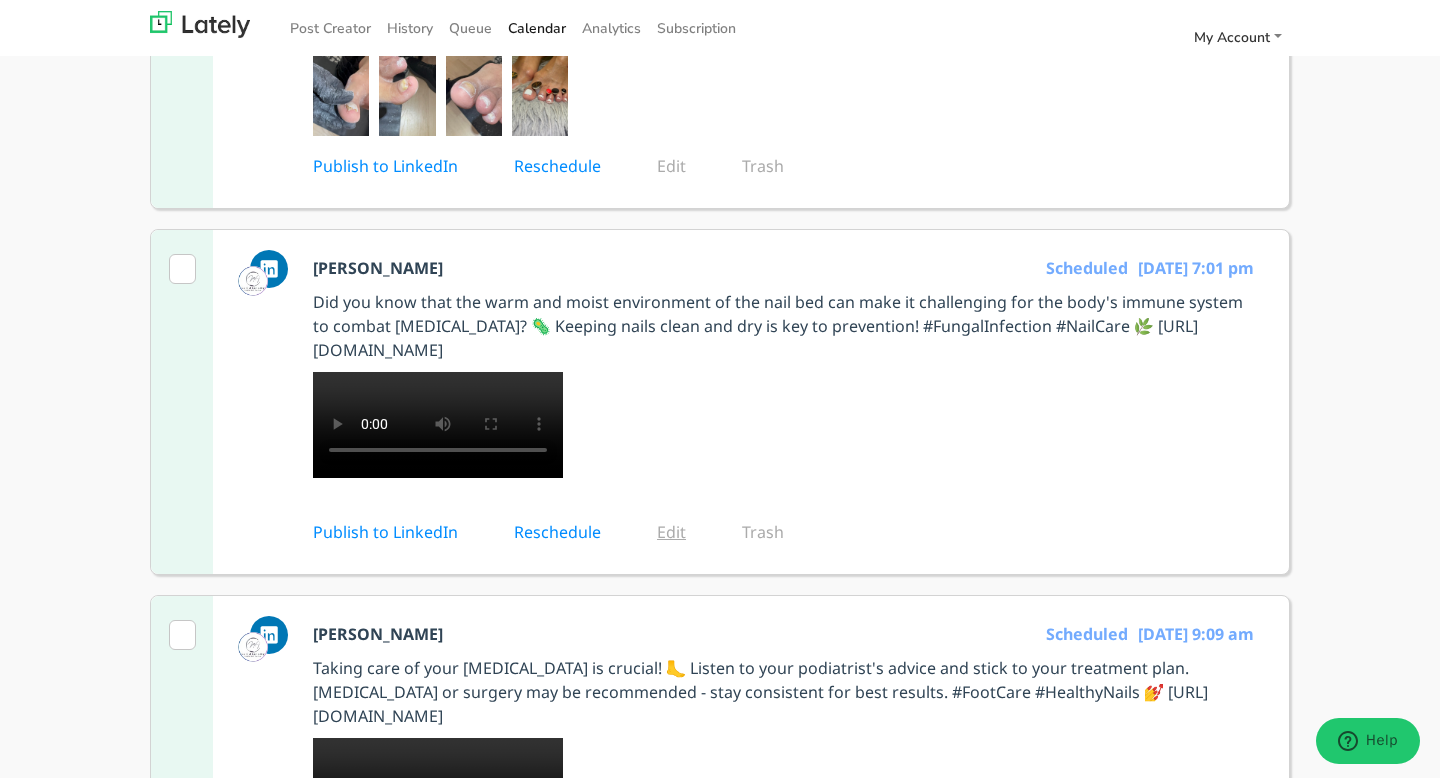 click on "Edit" at bounding box center [685, 532] 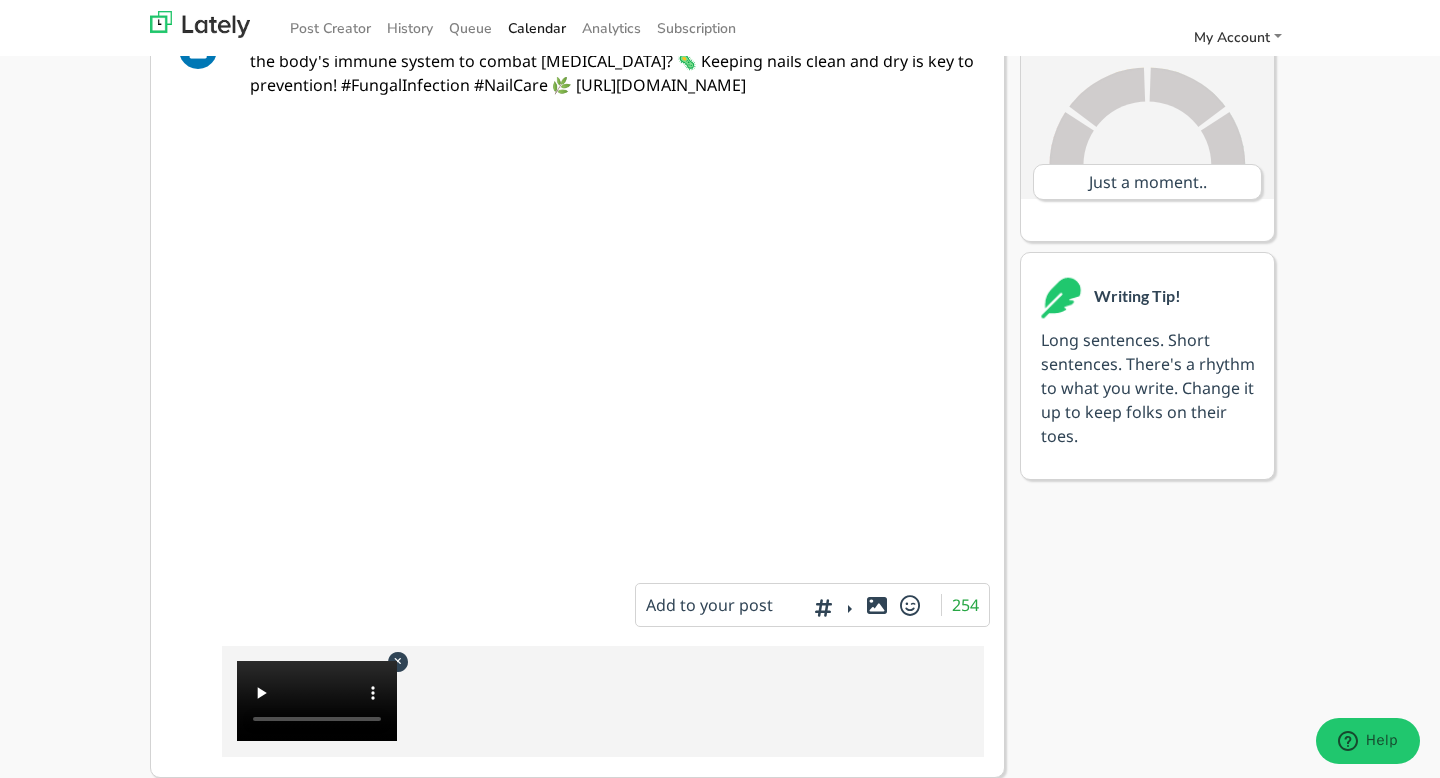 scroll, scrollTop: 368, scrollLeft: 0, axis: vertical 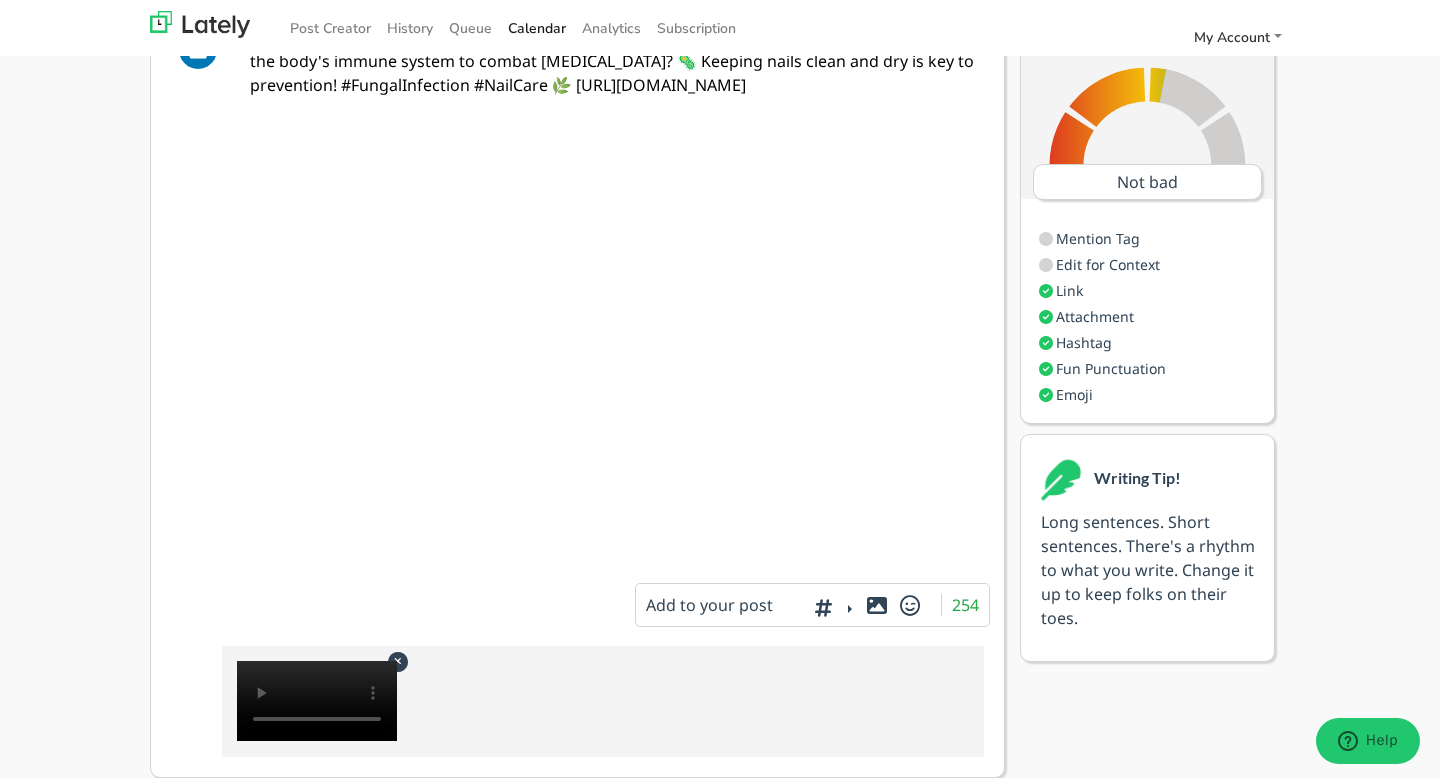 click at bounding box center [397, 661] 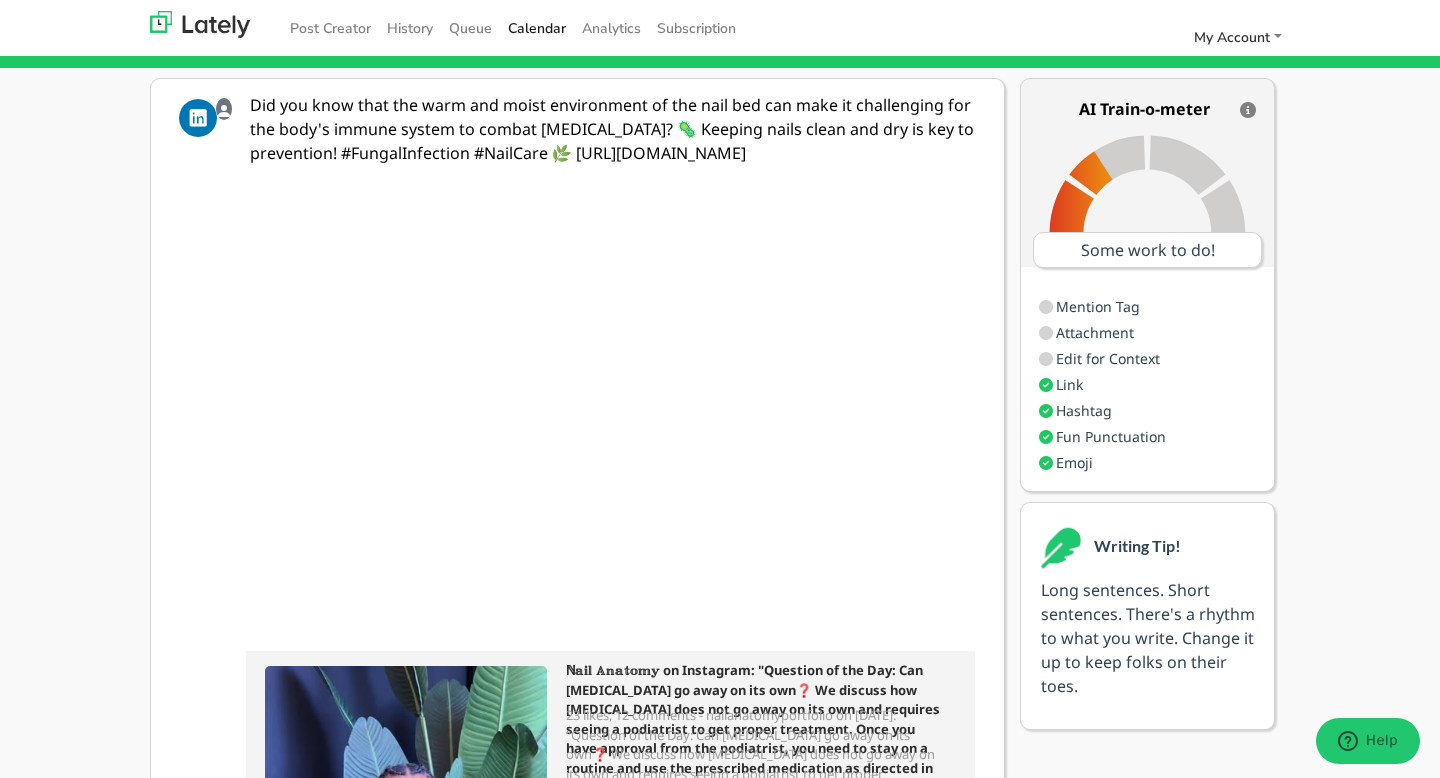 scroll, scrollTop: 0, scrollLeft: 0, axis: both 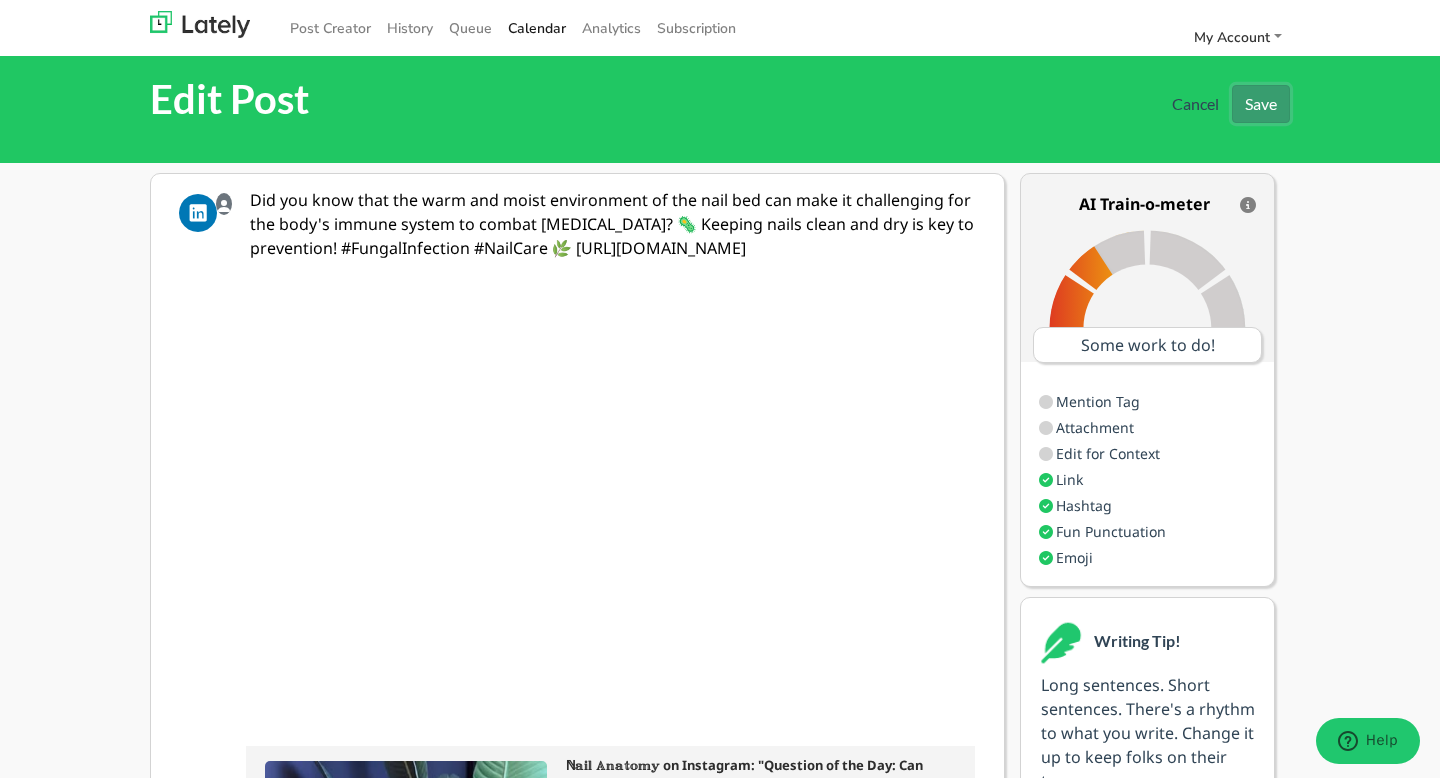 click on "Save" at bounding box center [1261, 104] 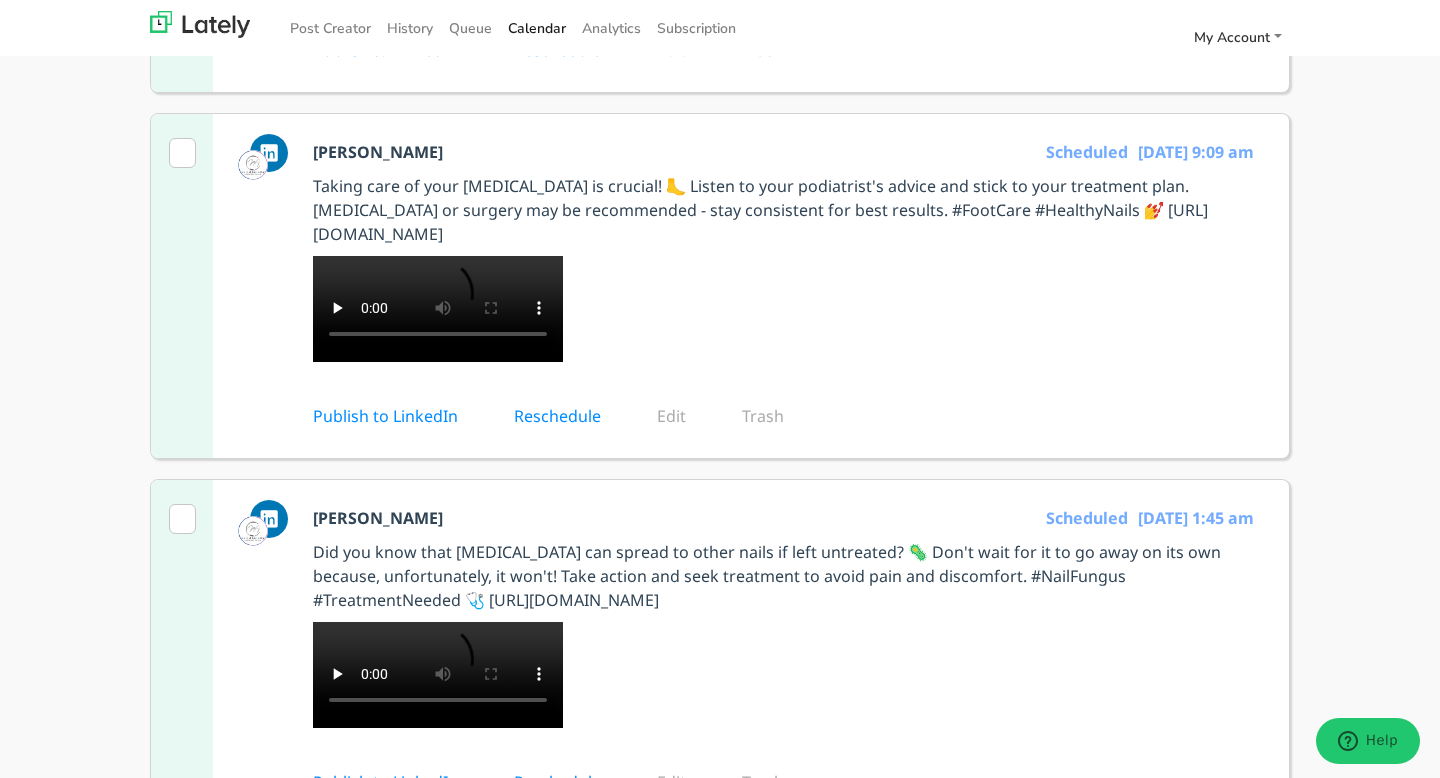 scroll, scrollTop: 779, scrollLeft: 0, axis: vertical 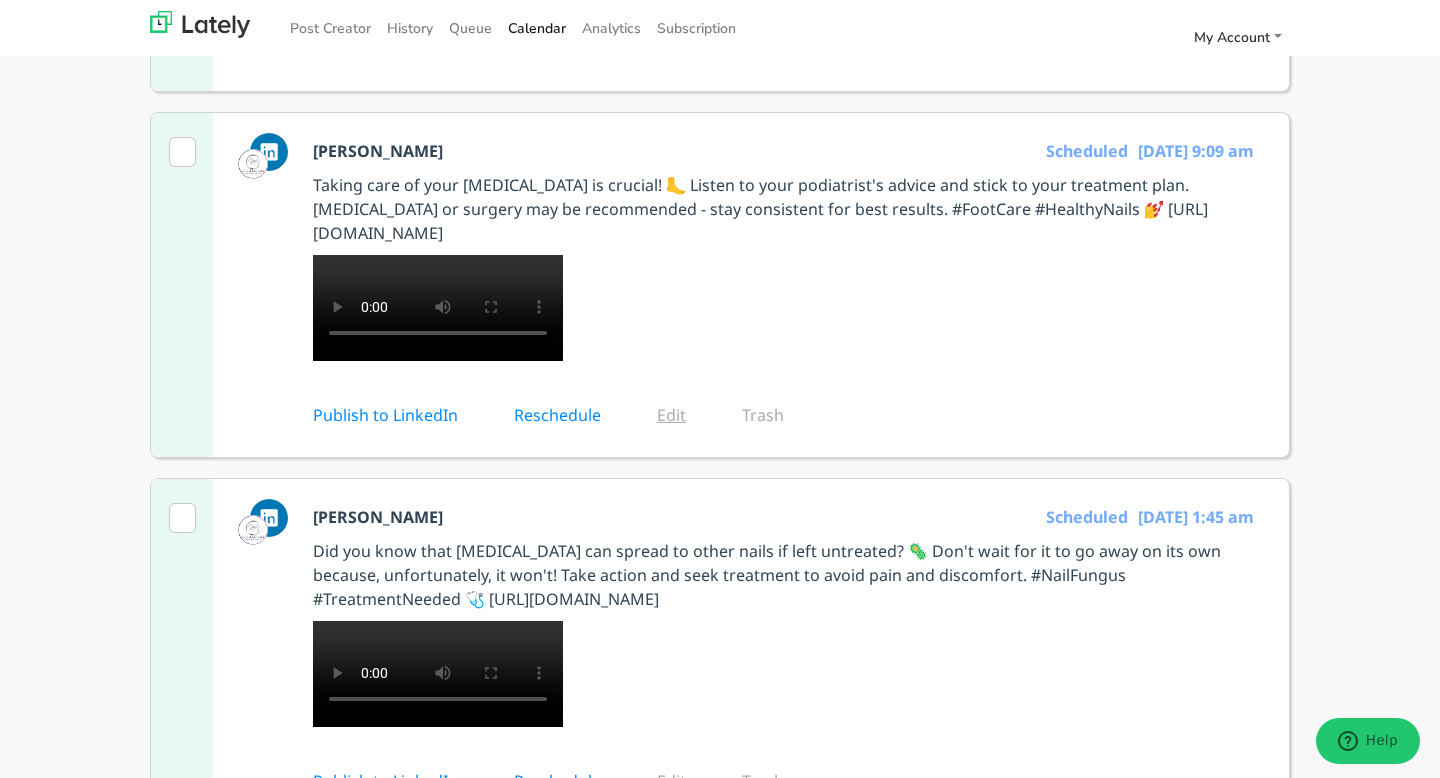click on "Edit" at bounding box center (685, 415) 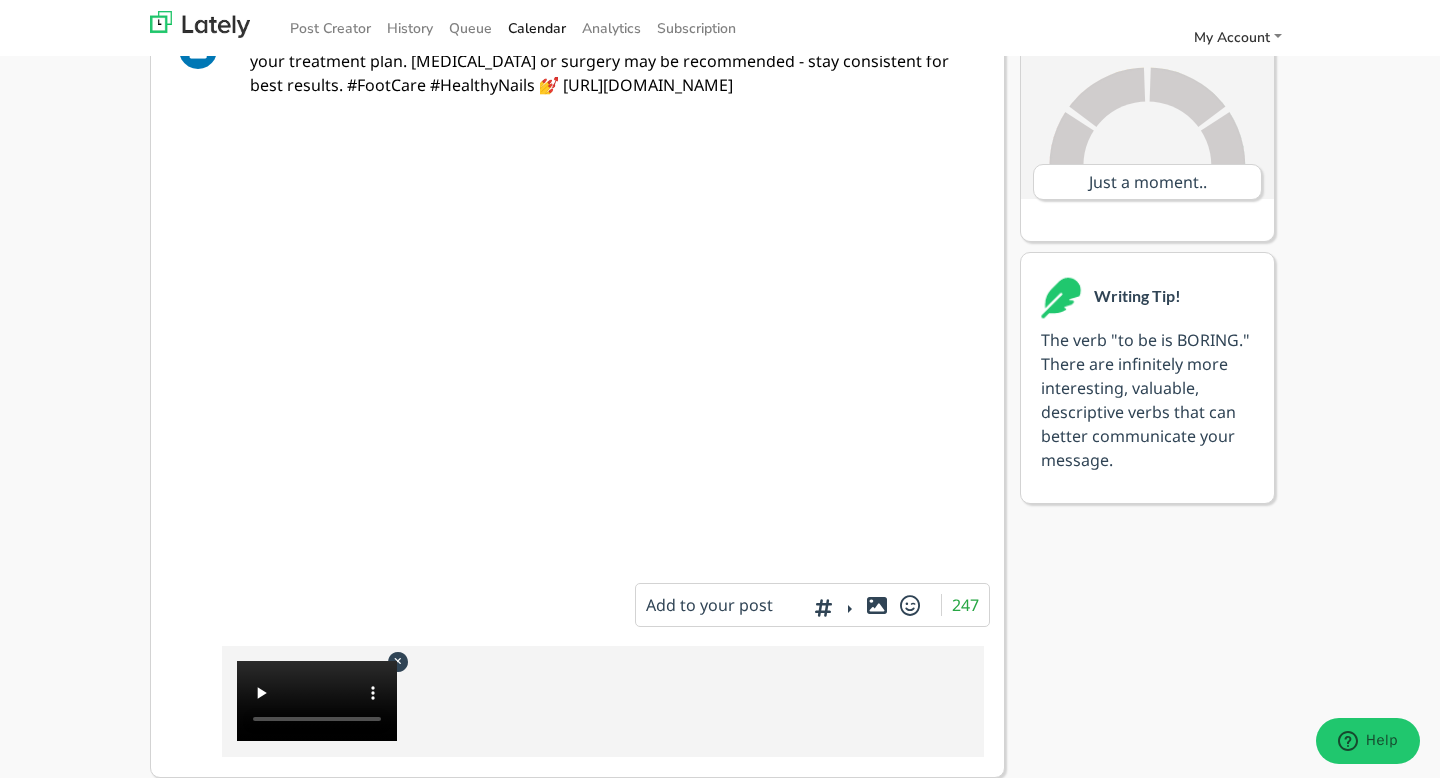 scroll, scrollTop: 368, scrollLeft: 0, axis: vertical 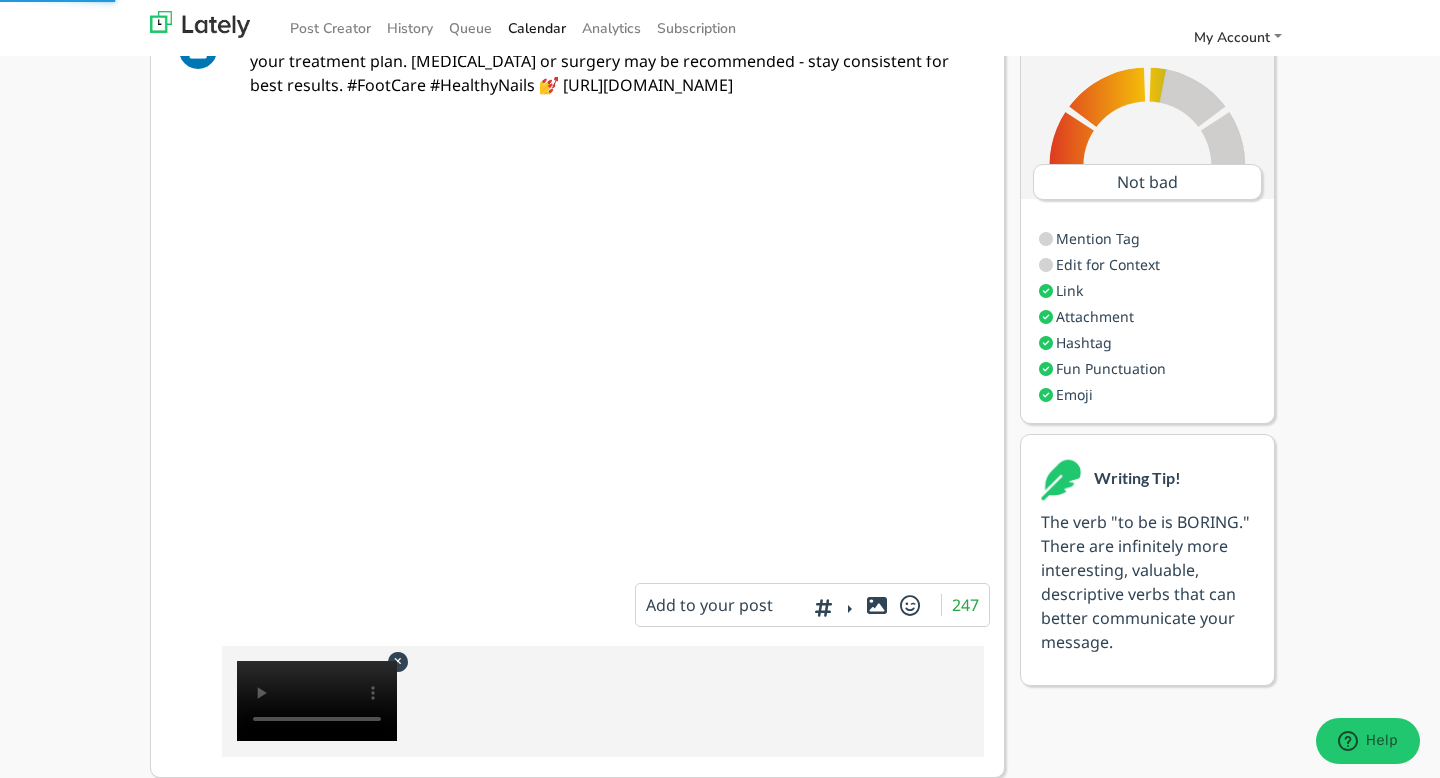 click at bounding box center [397, 661] 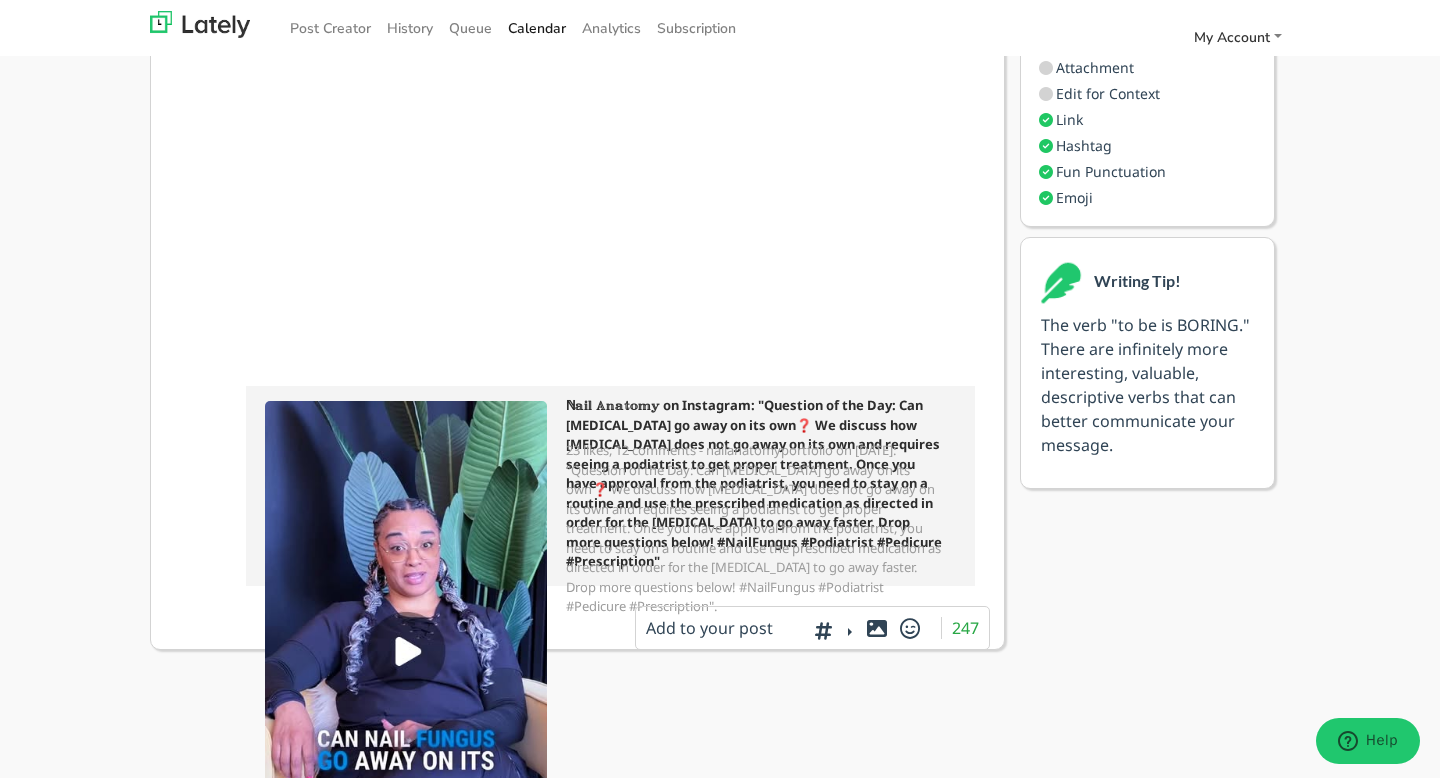 scroll, scrollTop: 0, scrollLeft: 0, axis: both 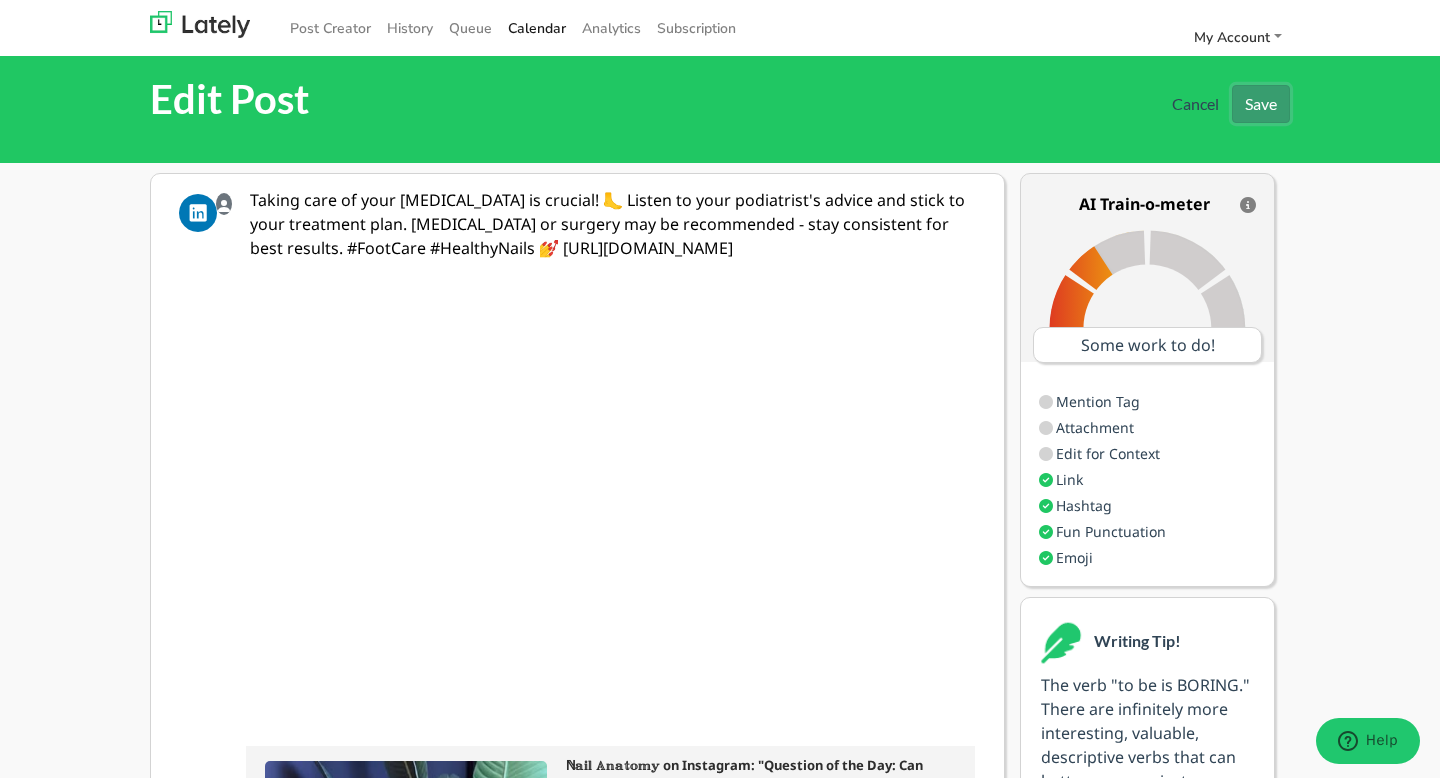 click on "Save" at bounding box center (1261, 104) 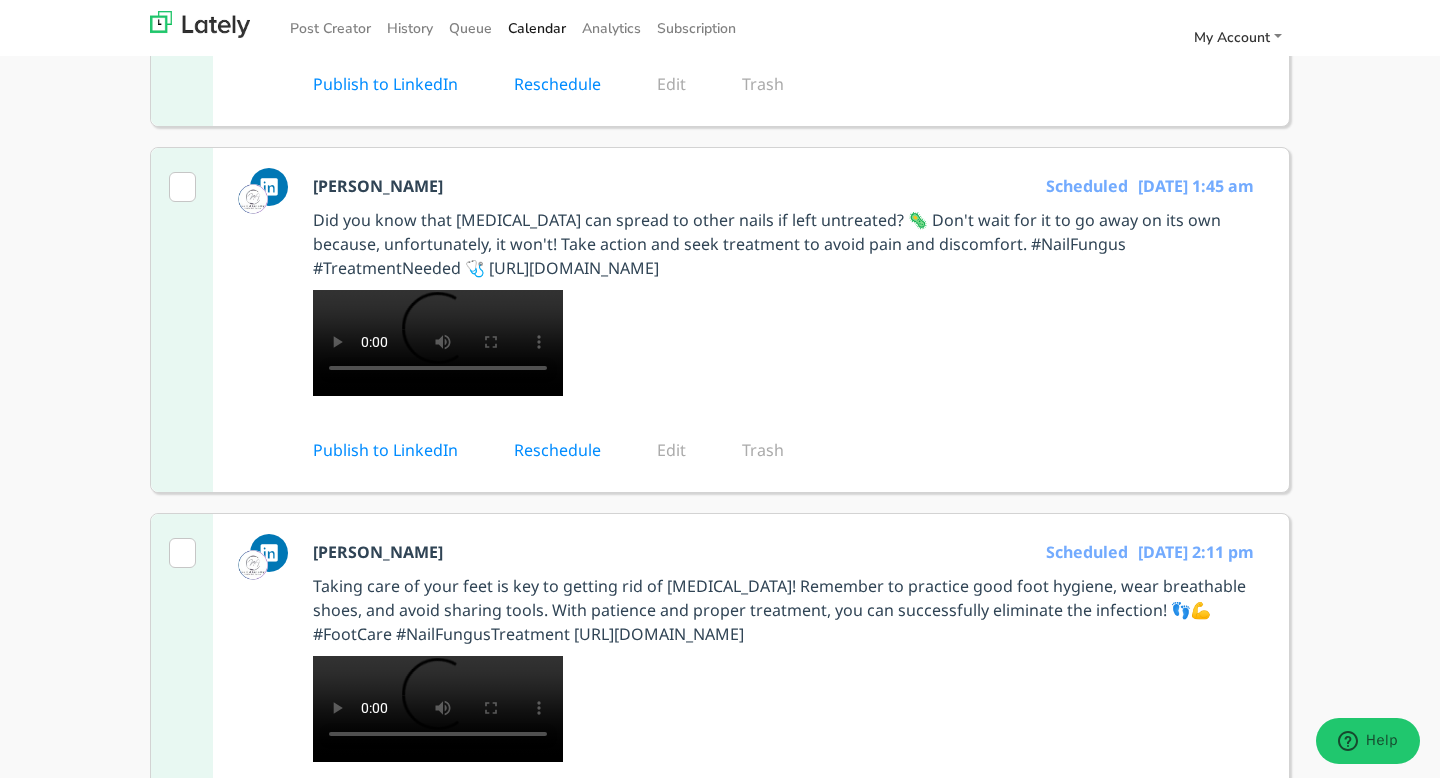 scroll, scrollTop: 1007, scrollLeft: 0, axis: vertical 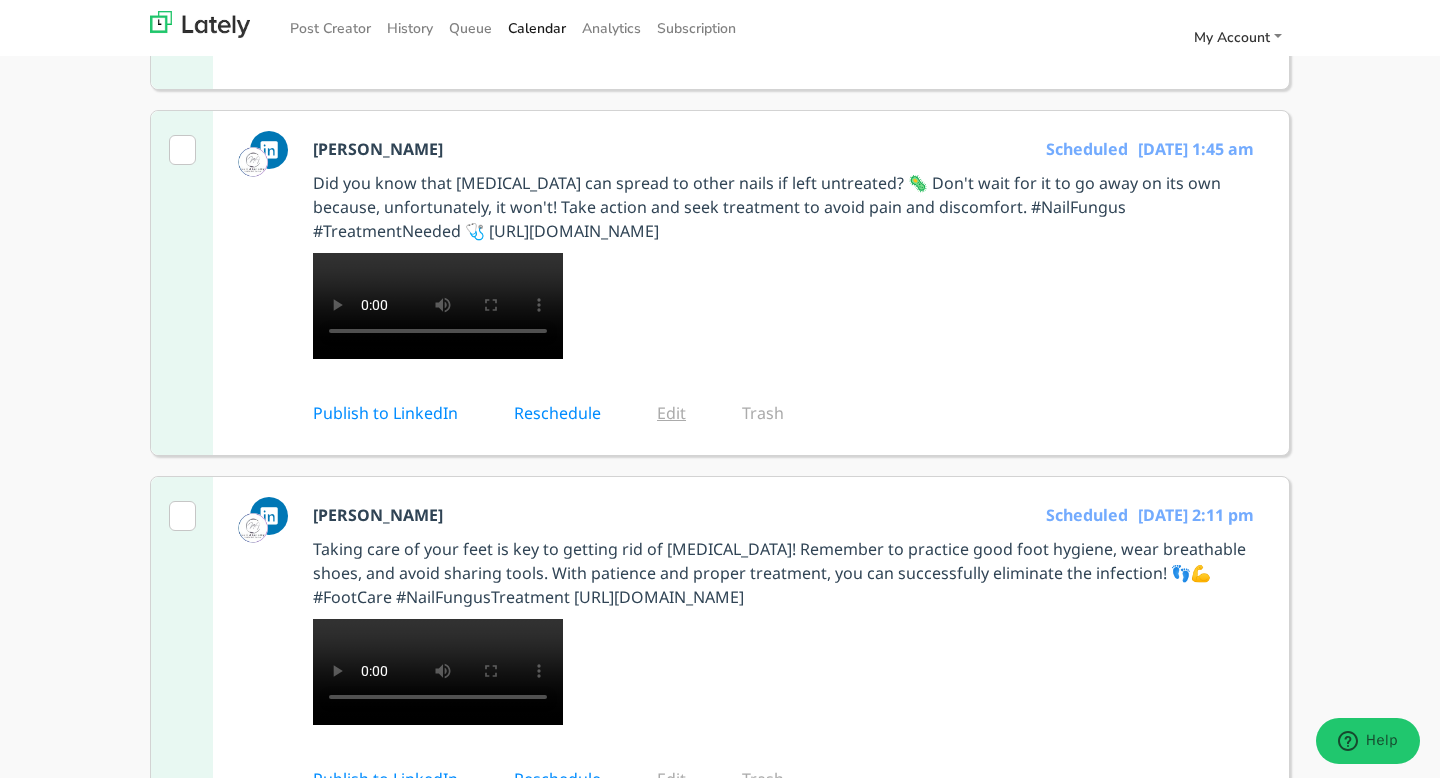 click on "Edit" at bounding box center [685, 413] 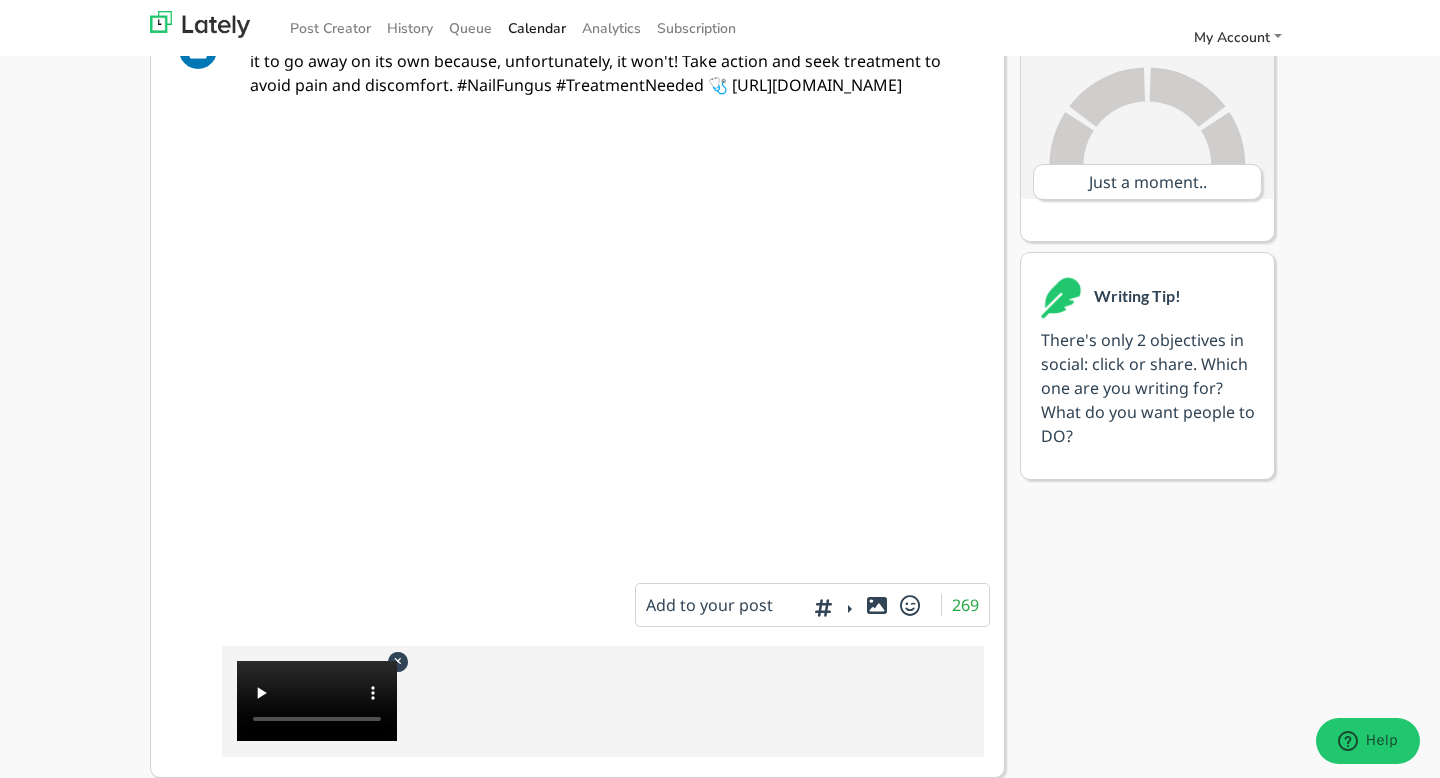 scroll, scrollTop: 368, scrollLeft: 0, axis: vertical 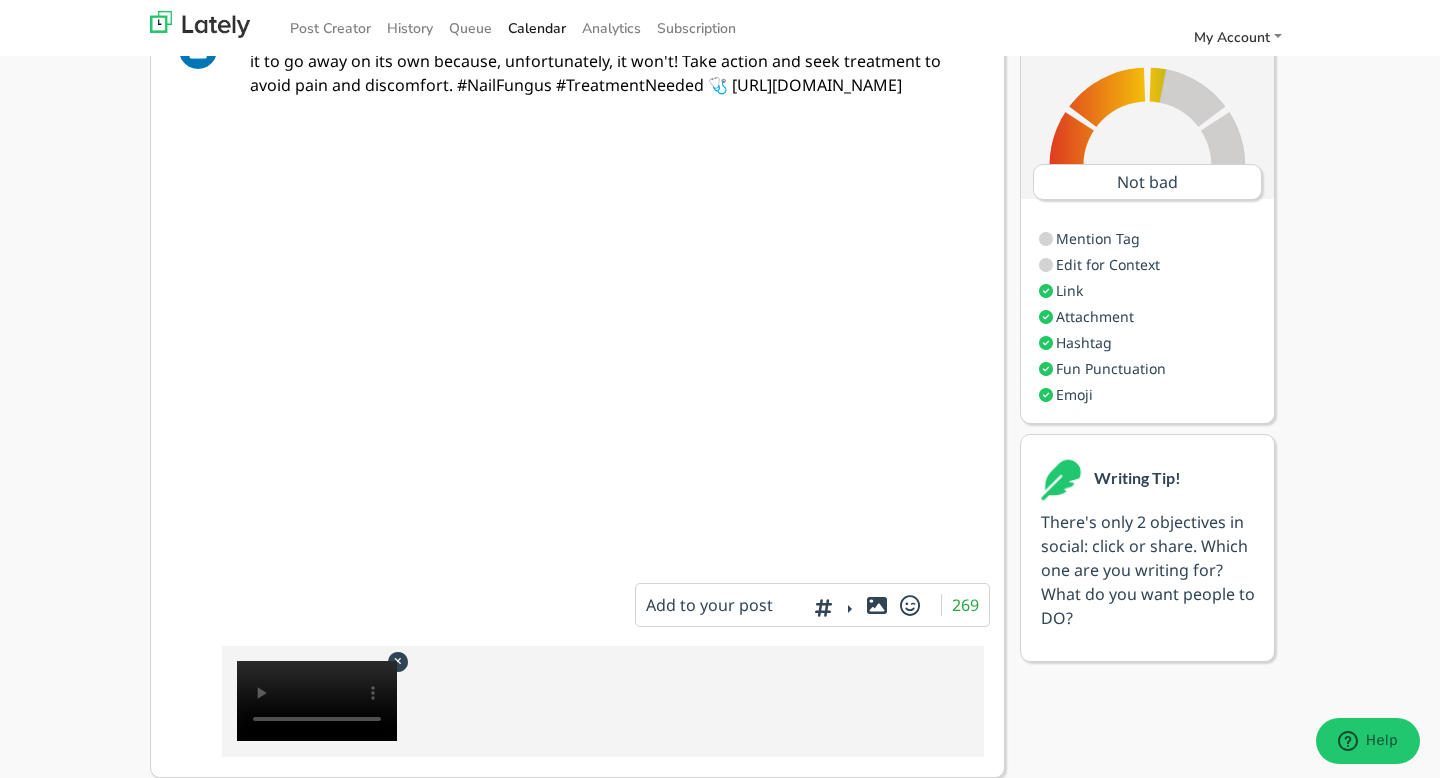 click at bounding box center [317, 701] 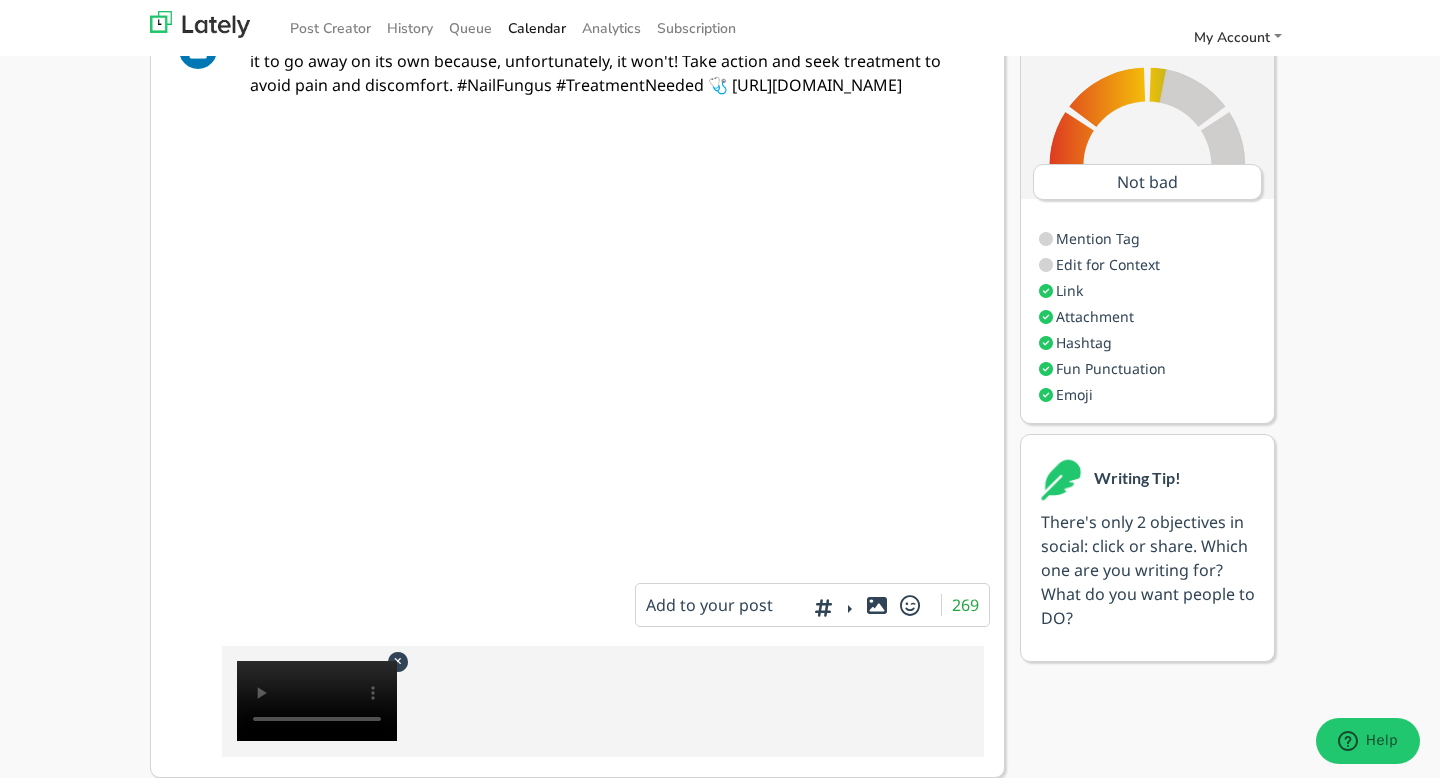 click at bounding box center [397, 661] 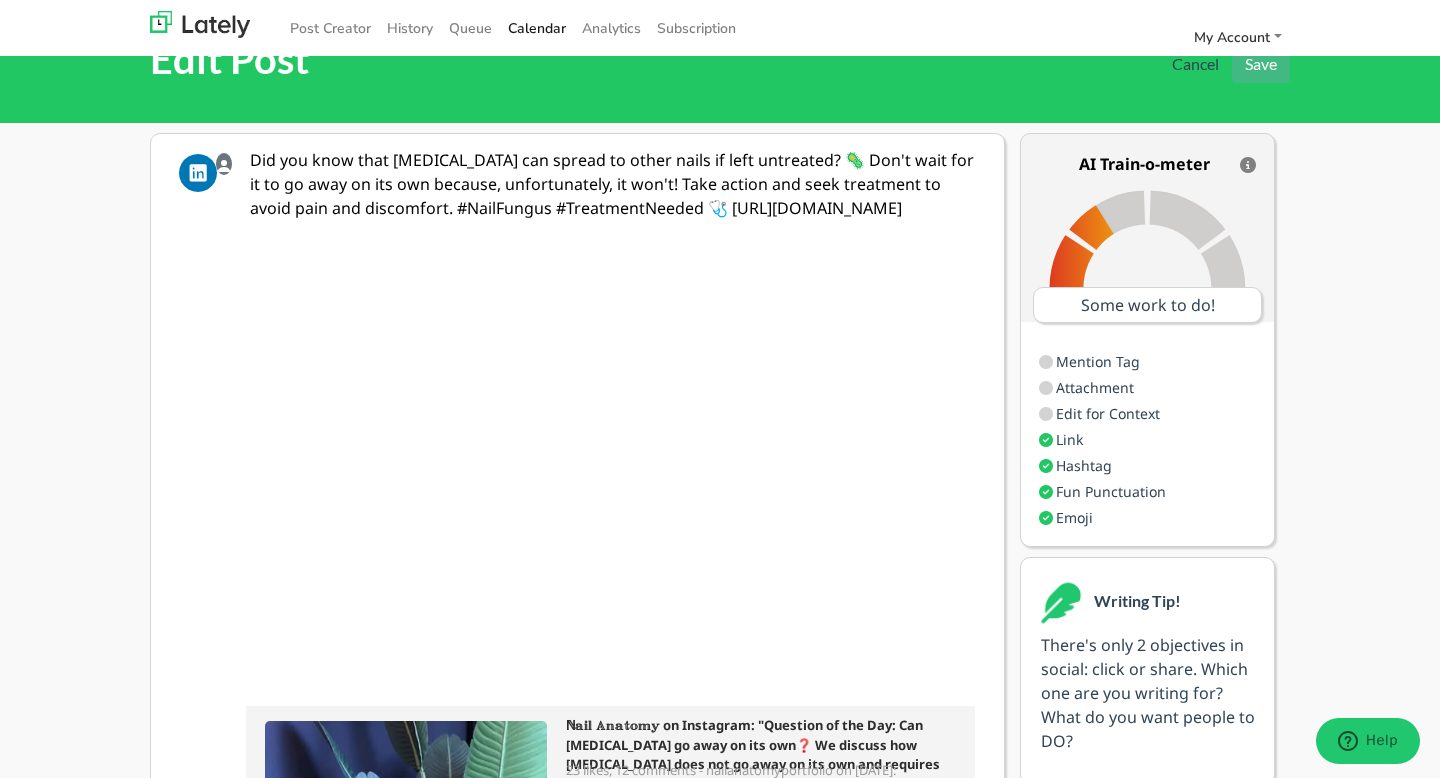 scroll, scrollTop: 0, scrollLeft: 0, axis: both 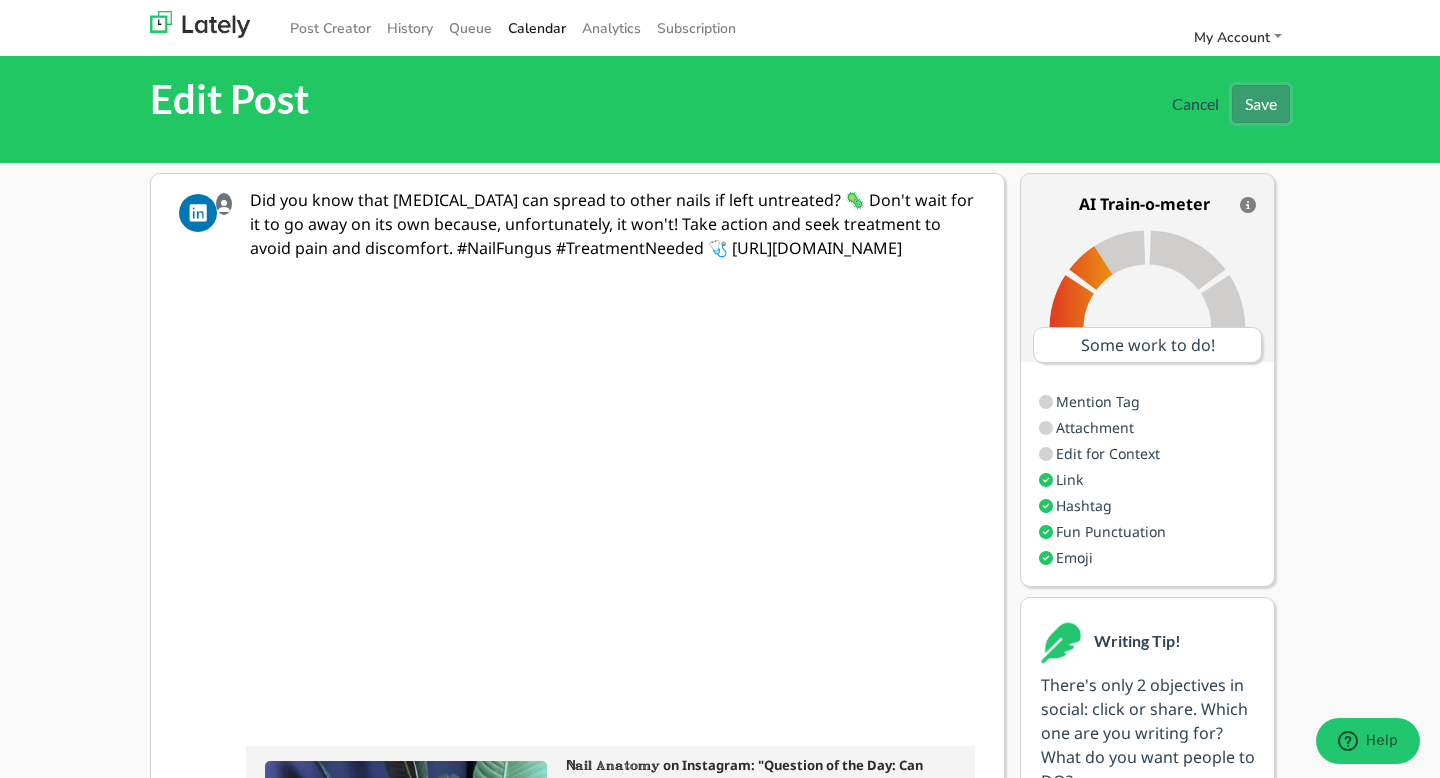 click on "Save" at bounding box center [1261, 104] 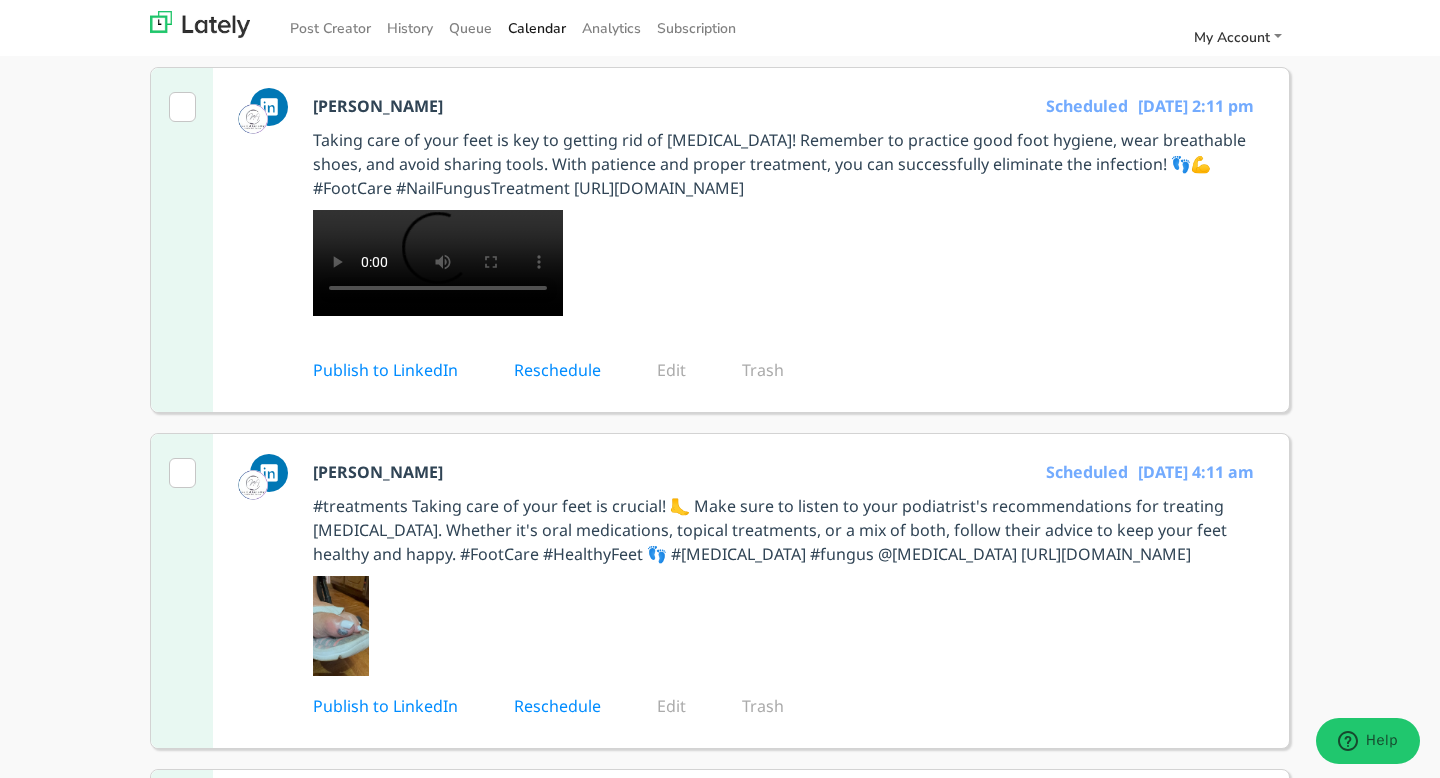 scroll, scrollTop: 1292, scrollLeft: 0, axis: vertical 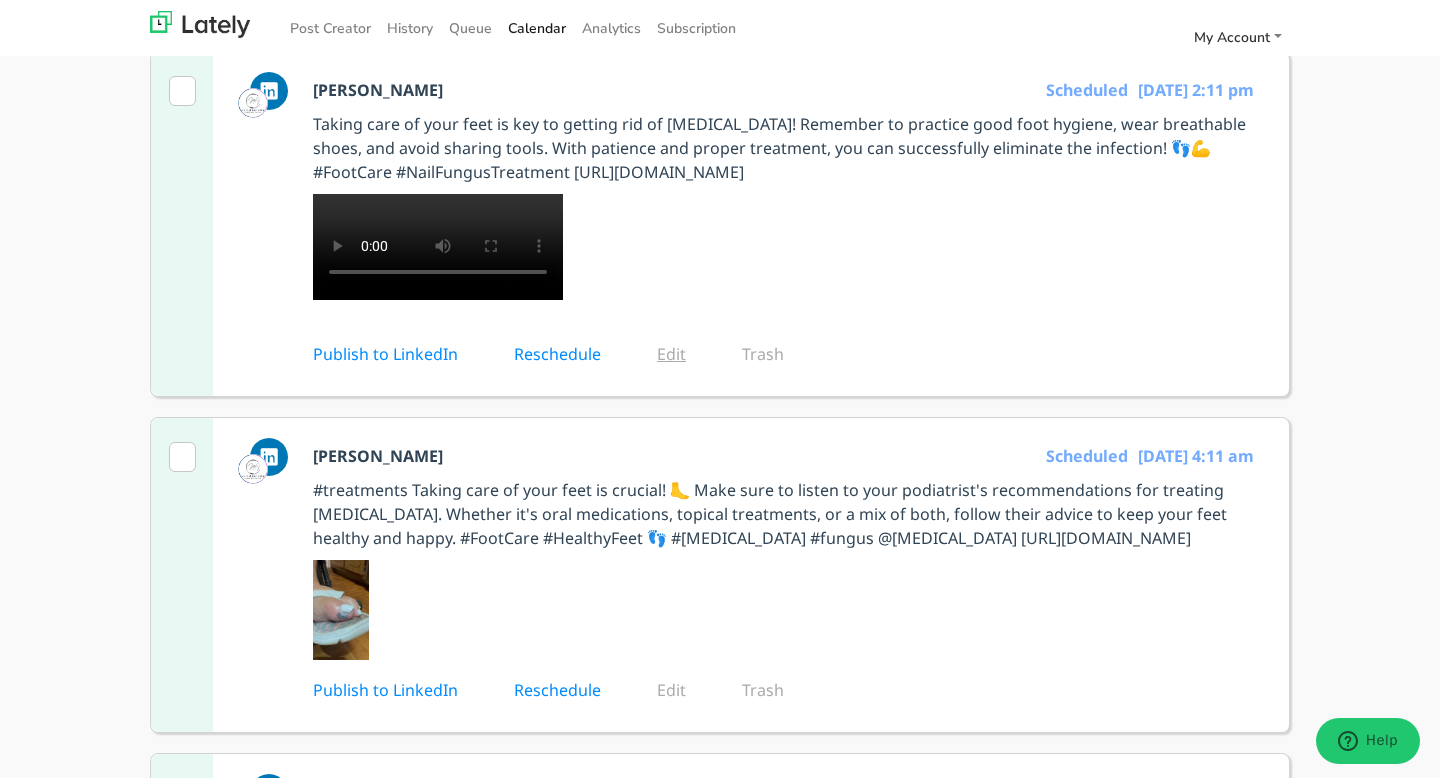 click on "Edit" at bounding box center (685, 354) 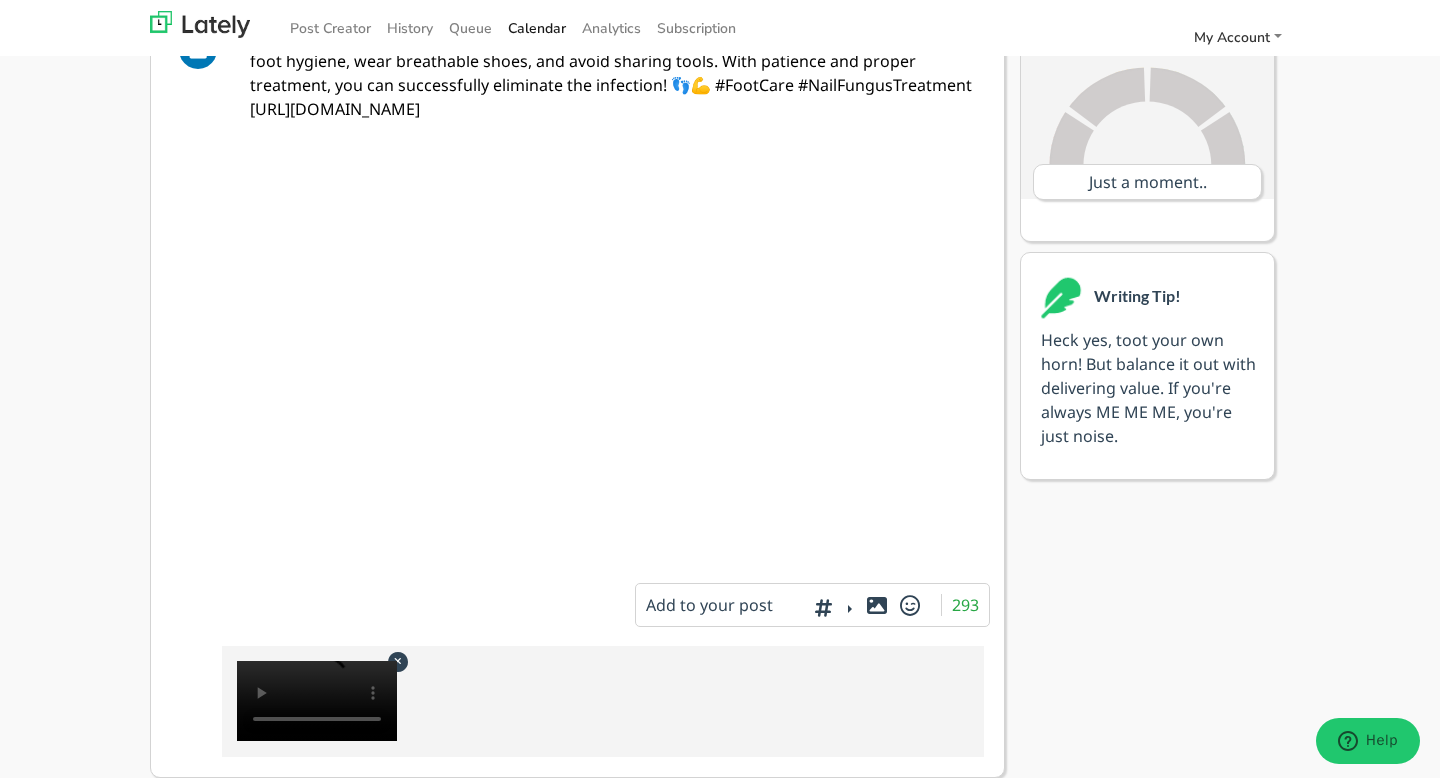 scroll, scrollTop: 368, scrollLeft: 0, axis: vertical 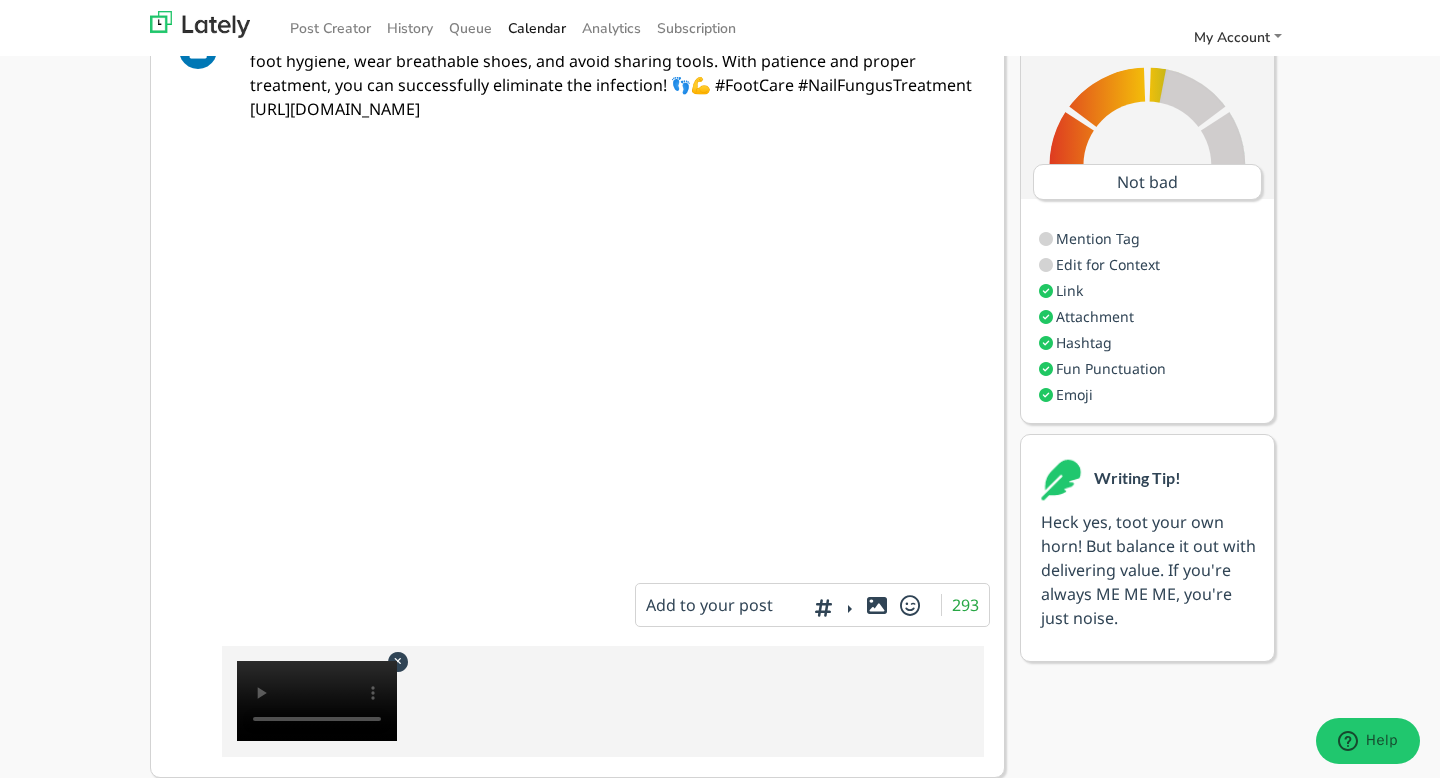 click on "Heck yes, toot your own horn! But balance it out with delivering value. If you're always ME ME ME, you're just noise." at bounding box center (1147, 570) 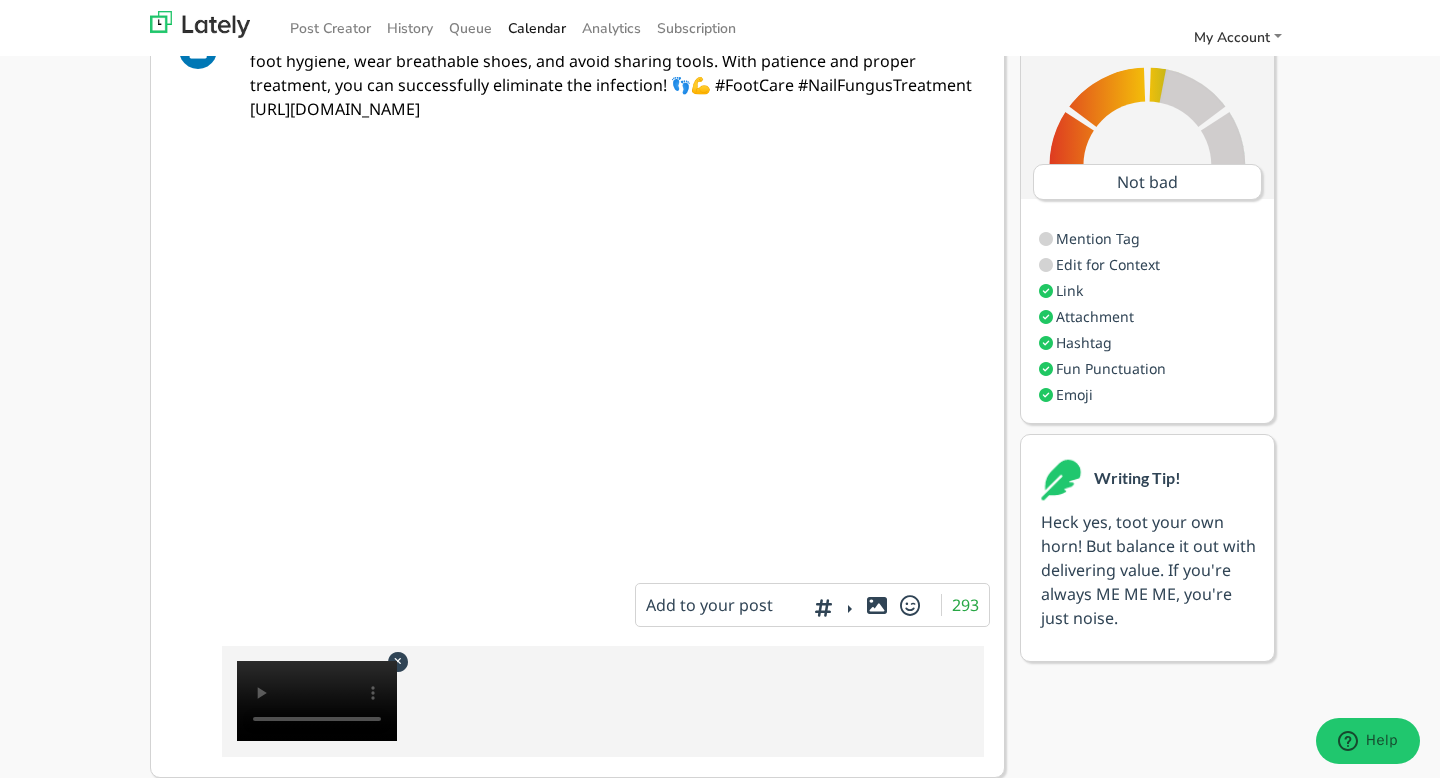 click on "AI Train-o-meter                        😶 Not bad Mention Tag Edit for Context Link Attachment Hashtag Fun Punctuation Emoji  Writing Tip!  Heck yes, toot your own horn! But balance it out with delivering value. If you're always ME ME ME, you're just noise." at bounding box center (1147, 394) 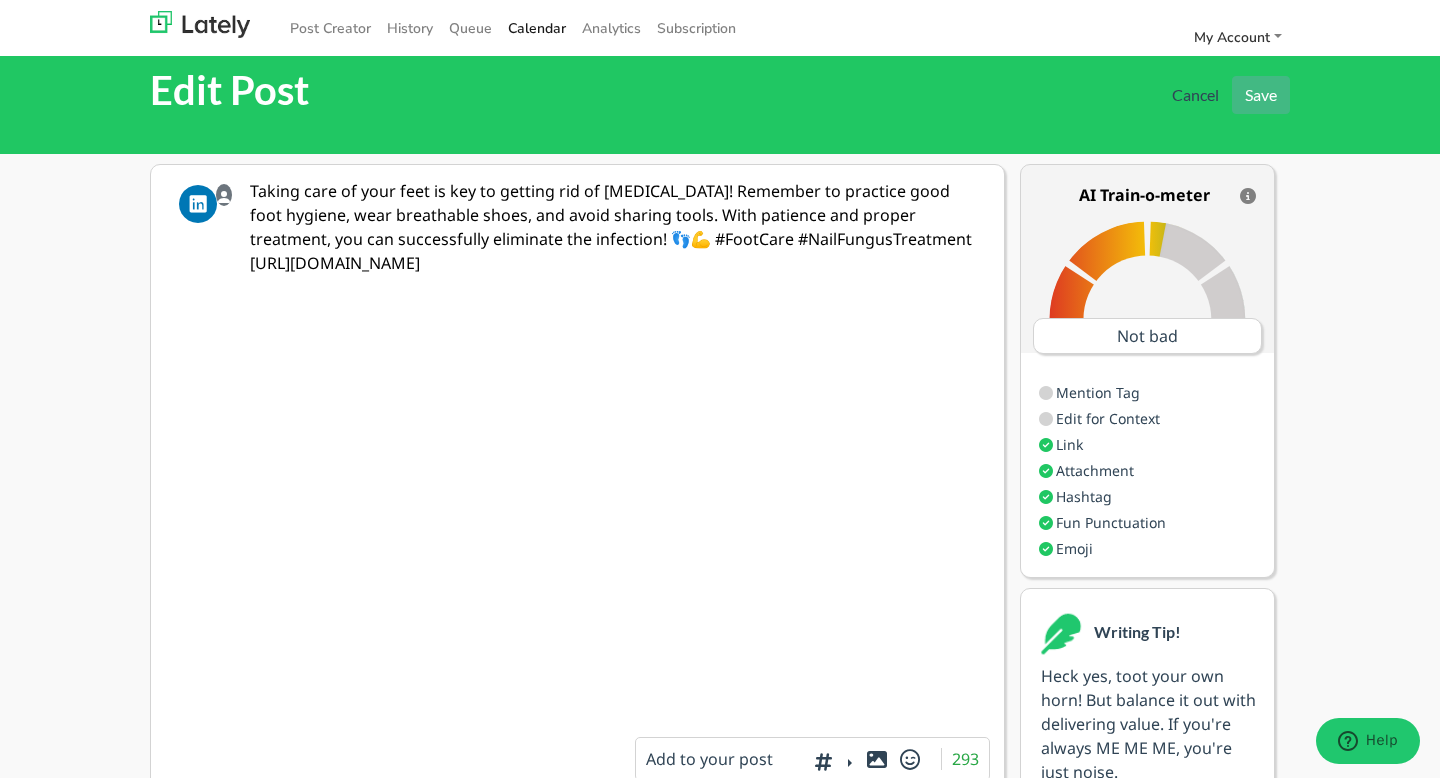 scroll, scrollTop: 0, scrollLeft: 0, axis: both 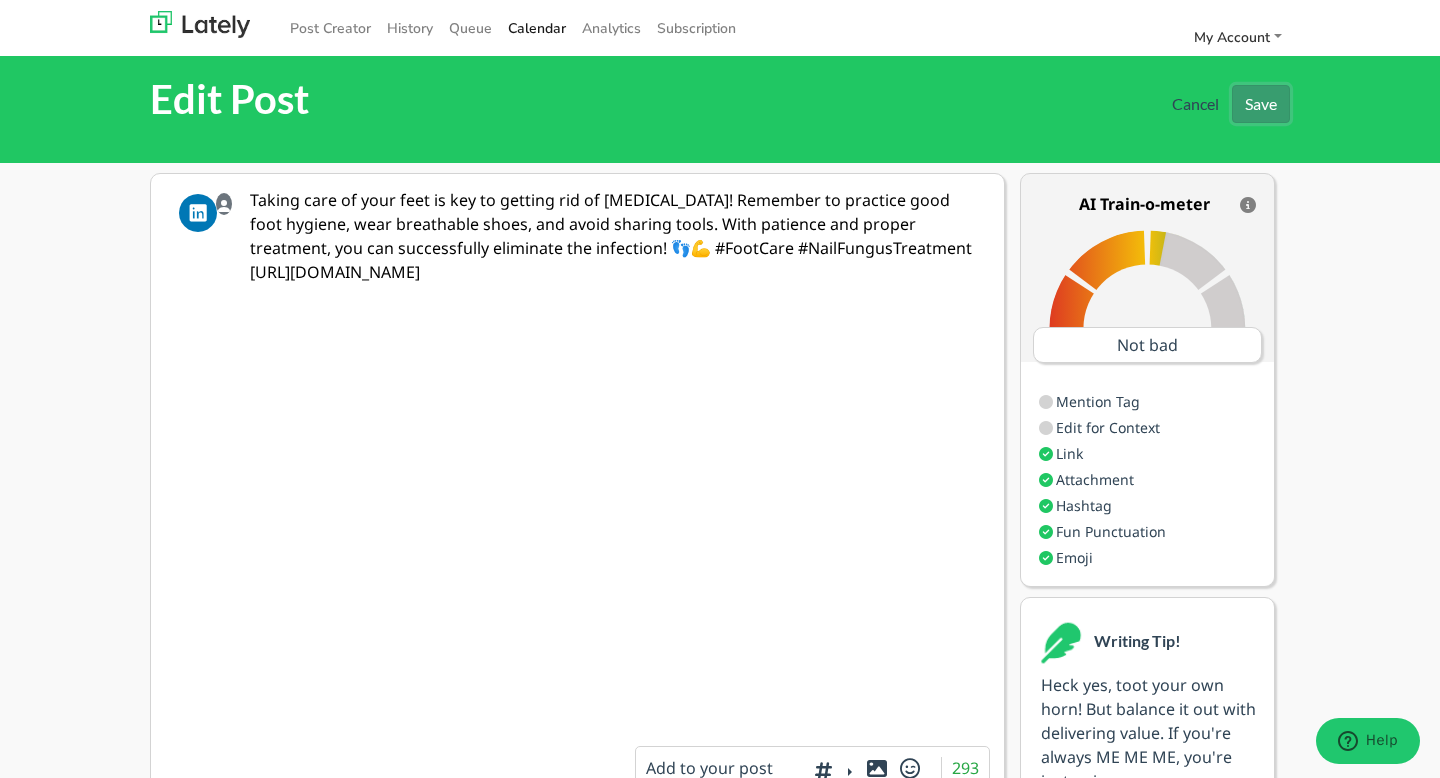 click on "Save" at bounding box center [1261, 104] 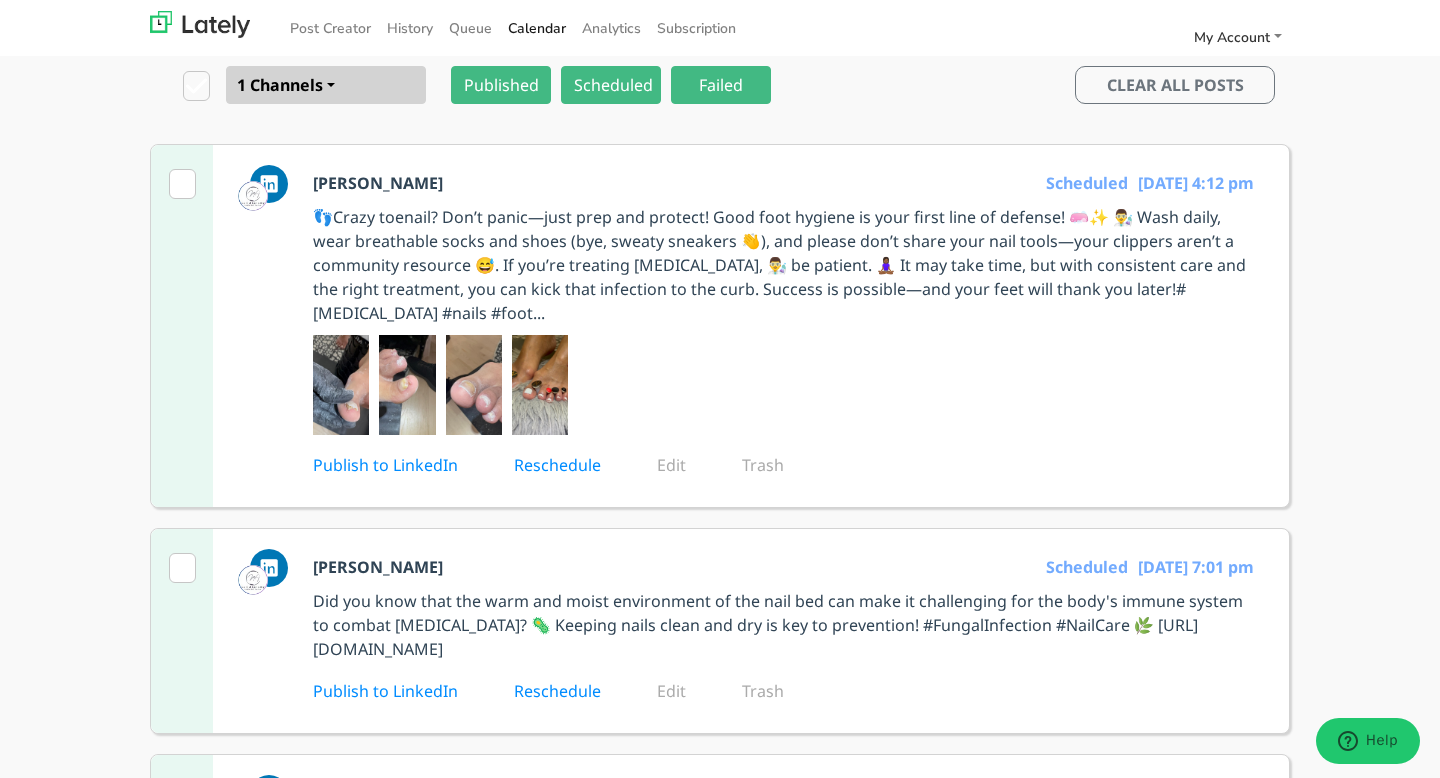 scroll, scrollTop: 0, scrollLeft: 0, axis: both 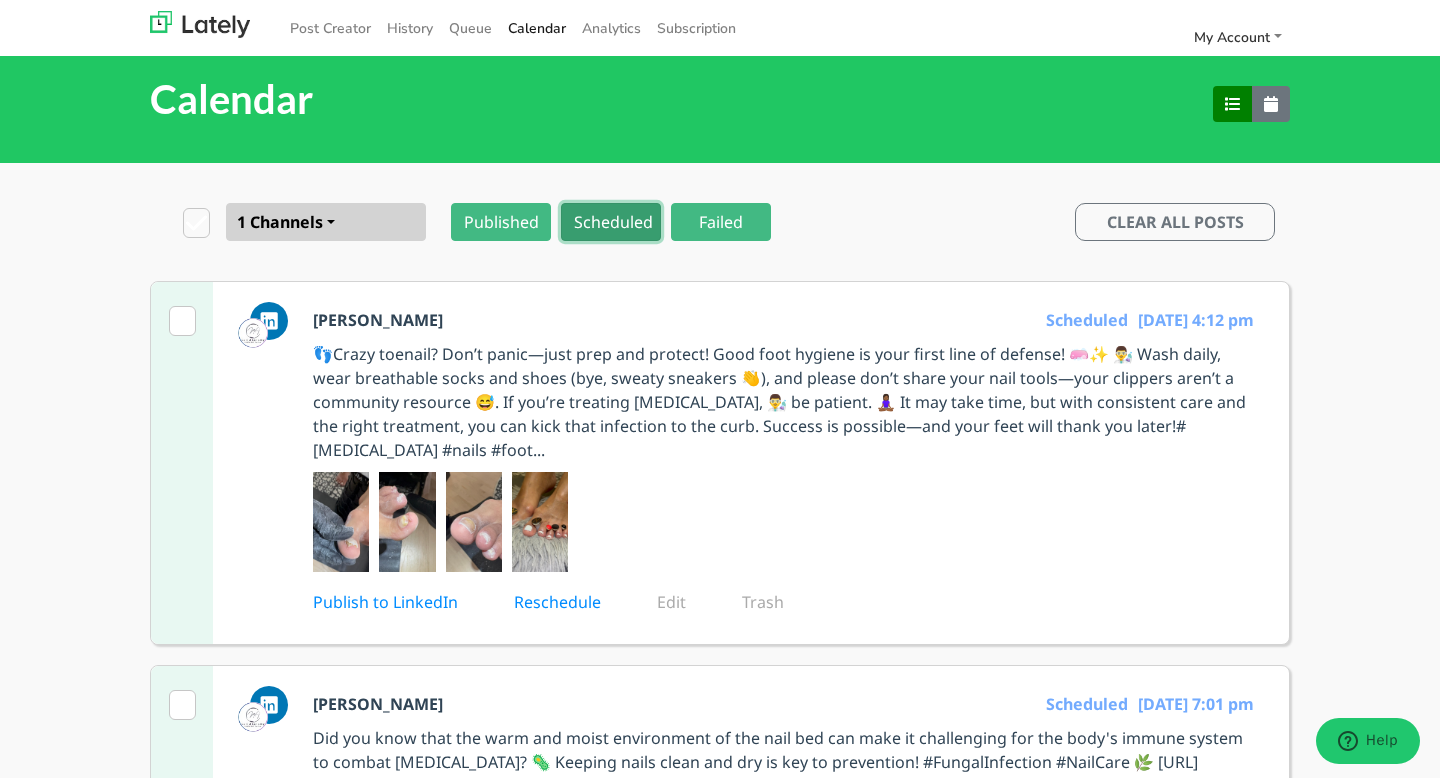 click on "Scheduled" at bounding box center [611, 222] 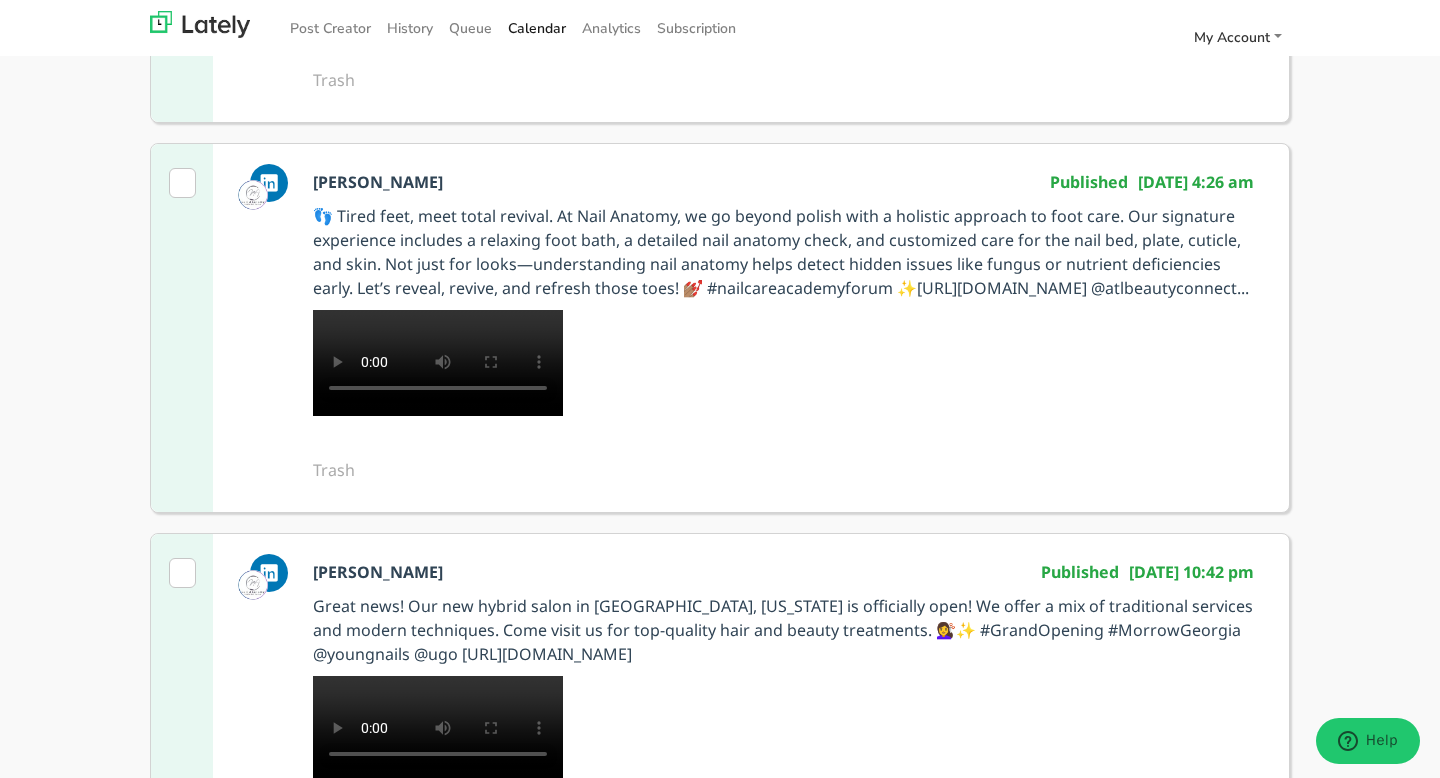 scroll, scrollTop: 0, scrollLeft: 0, axis: both 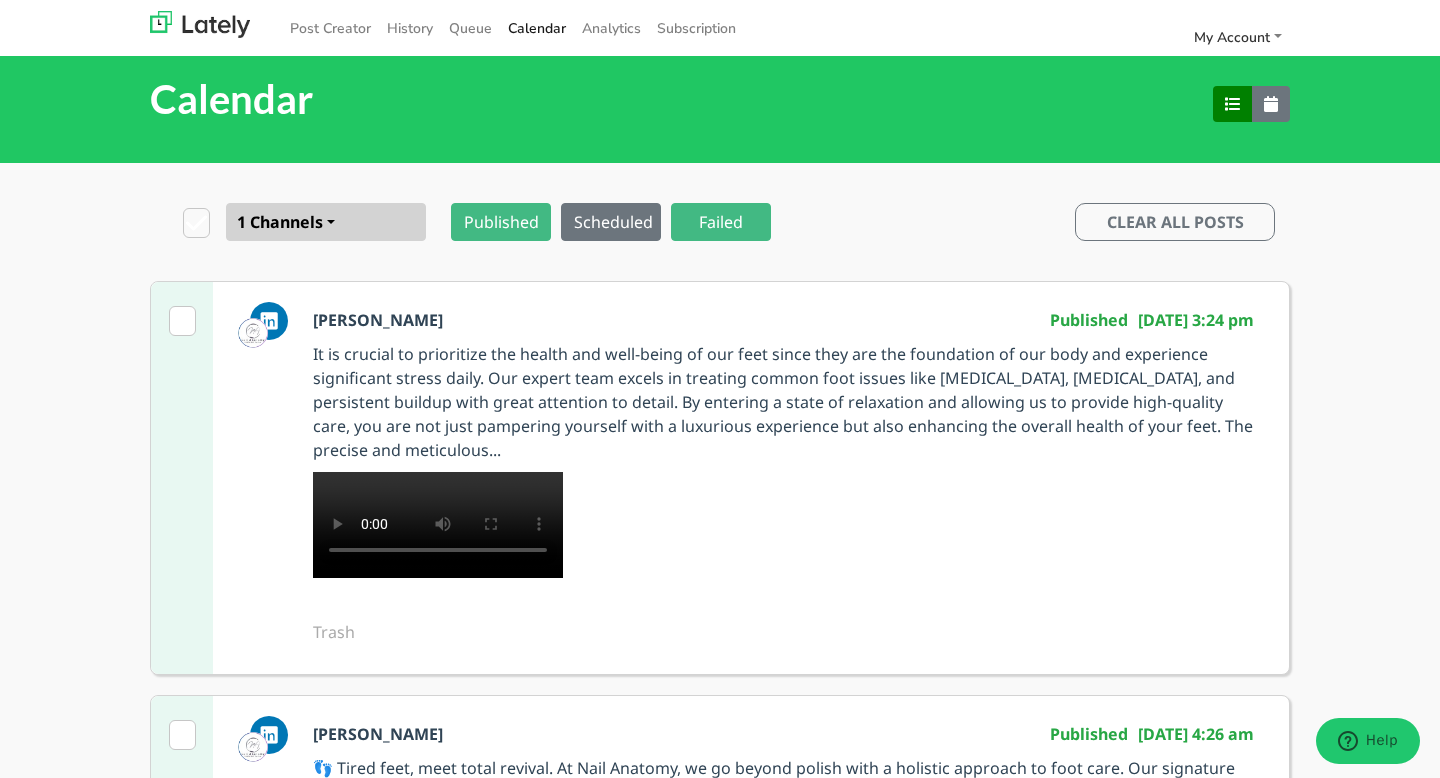 click on "Calendar" at bounding box center [720, 99] 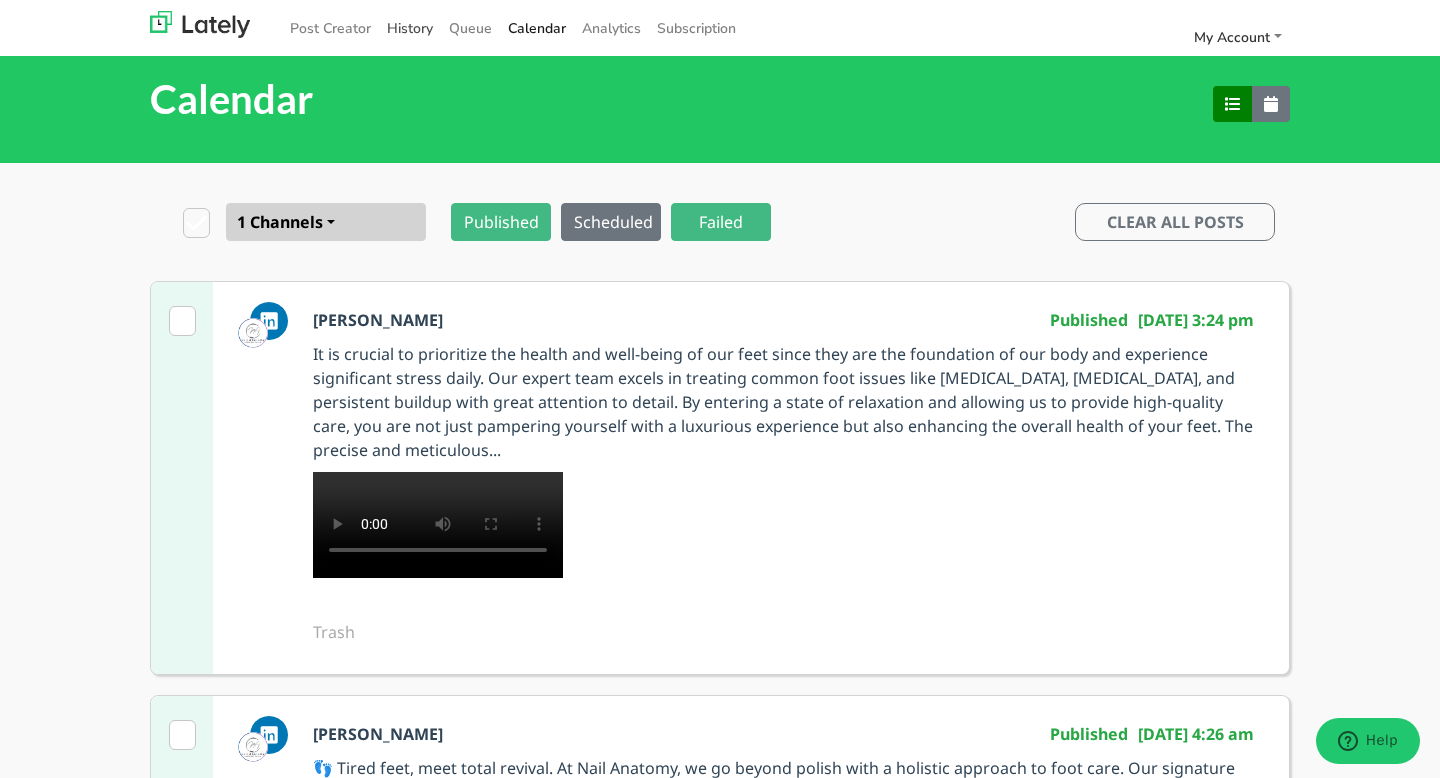 click on "History" at bounding box center [410, 28] 